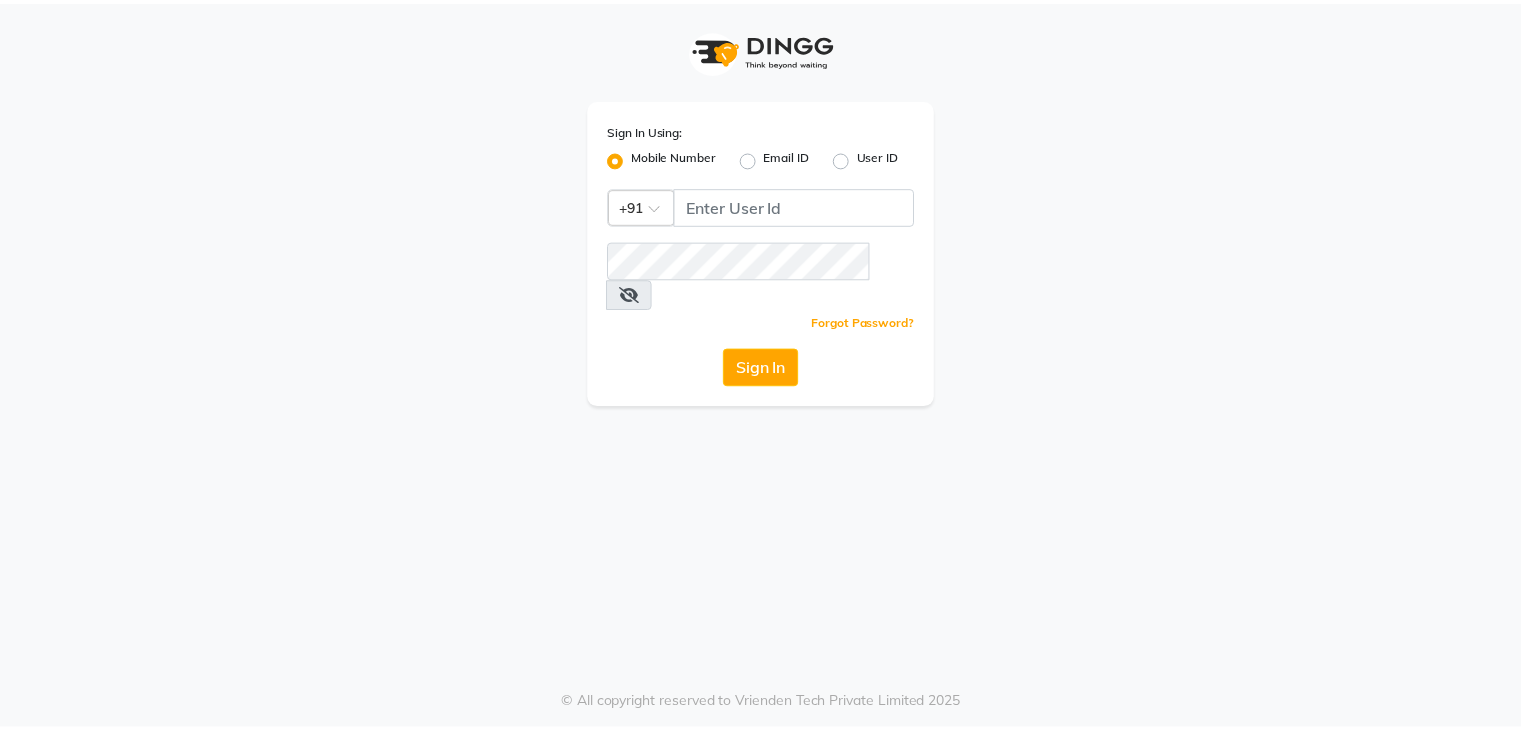 scroll, scrollTop: 0, scrollLeft: 0, axis: both 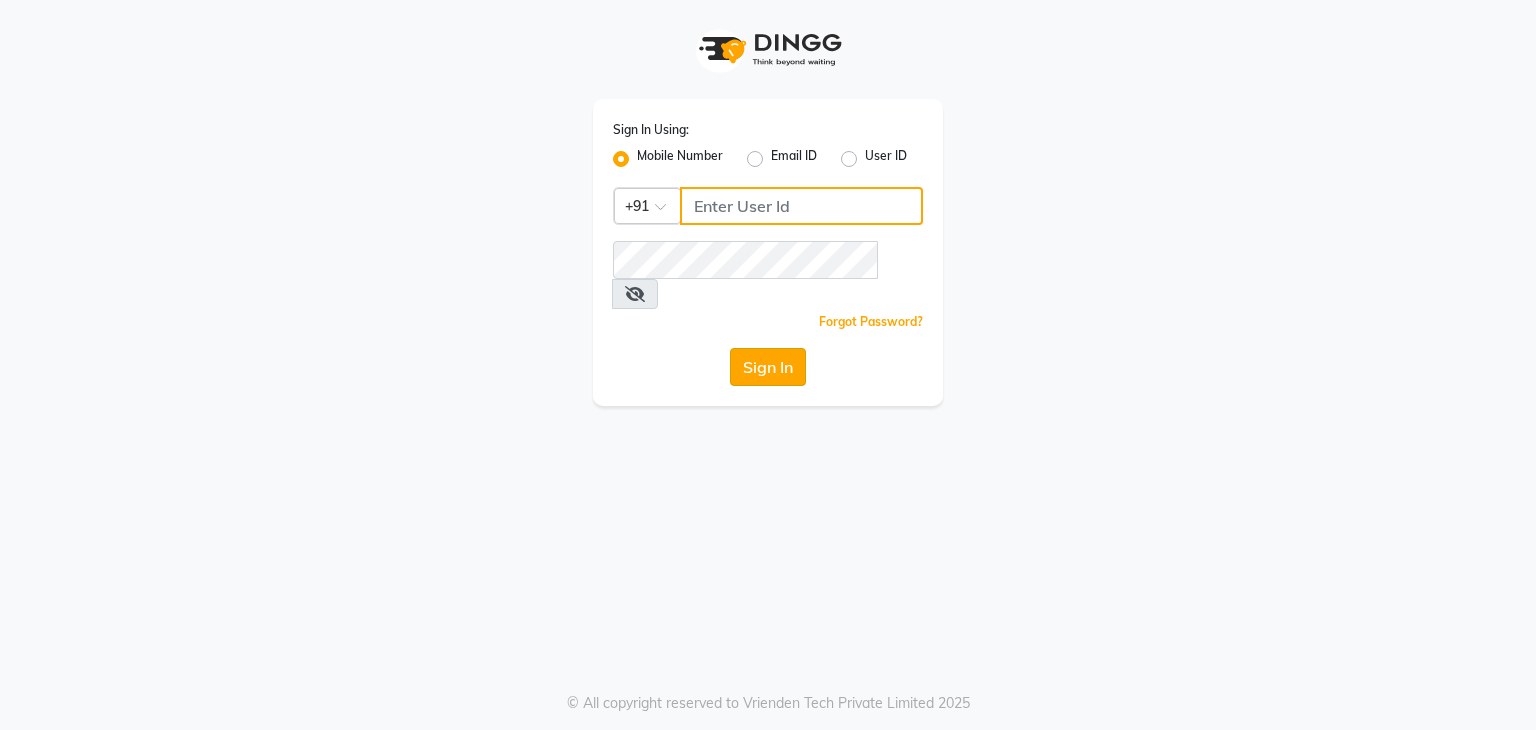 type on "8748874801" 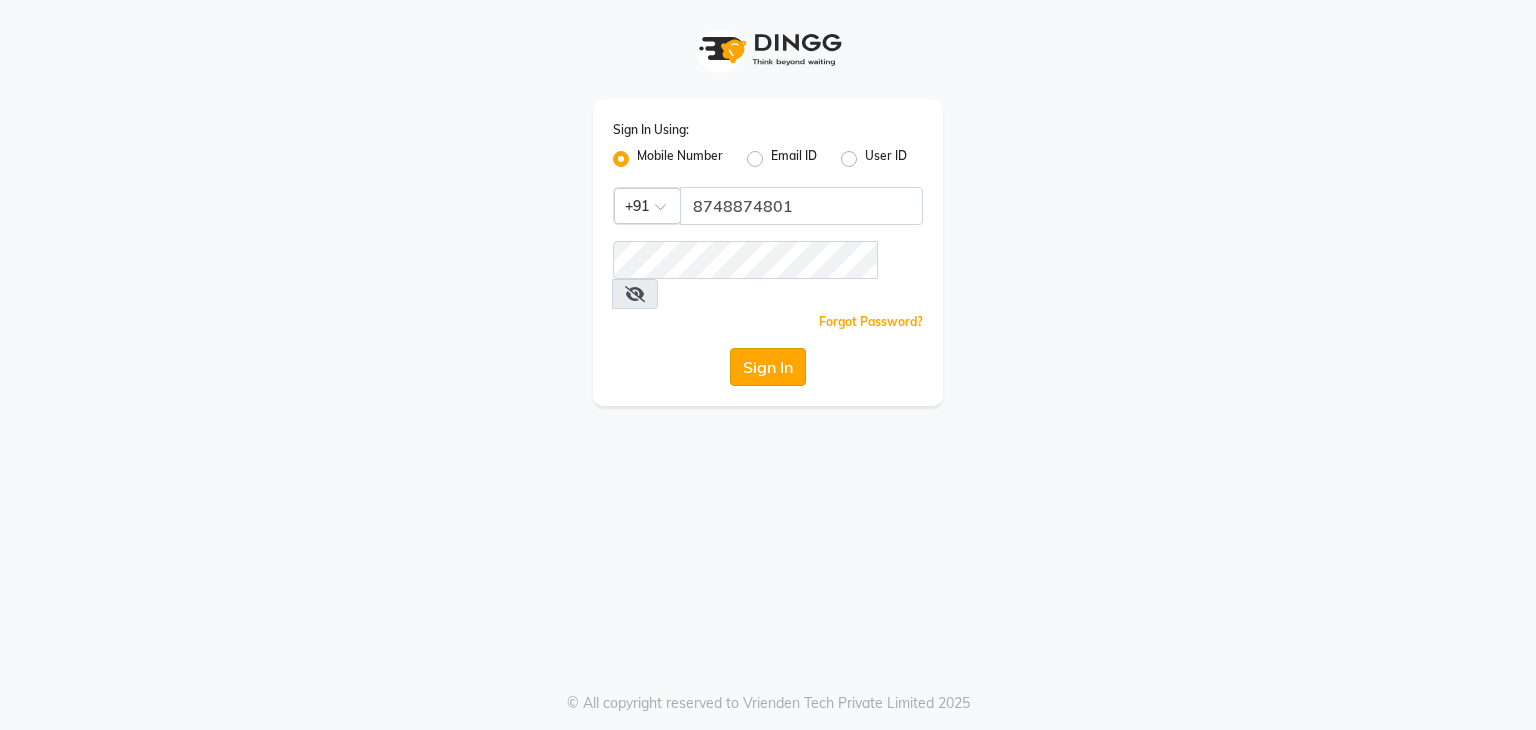 click on "Sign In" 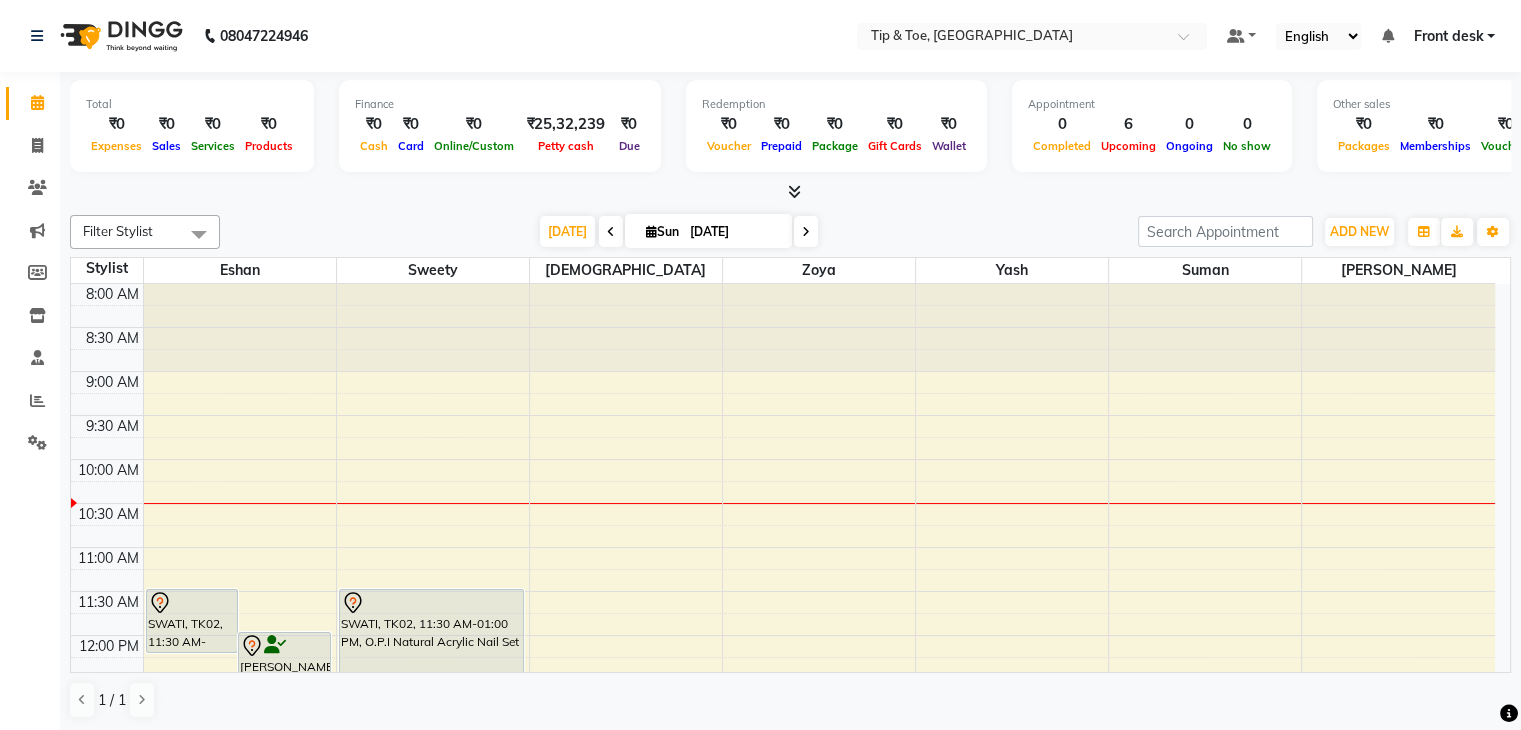scroll, scrollTop: 0, scrollLeft: 0, axis: both 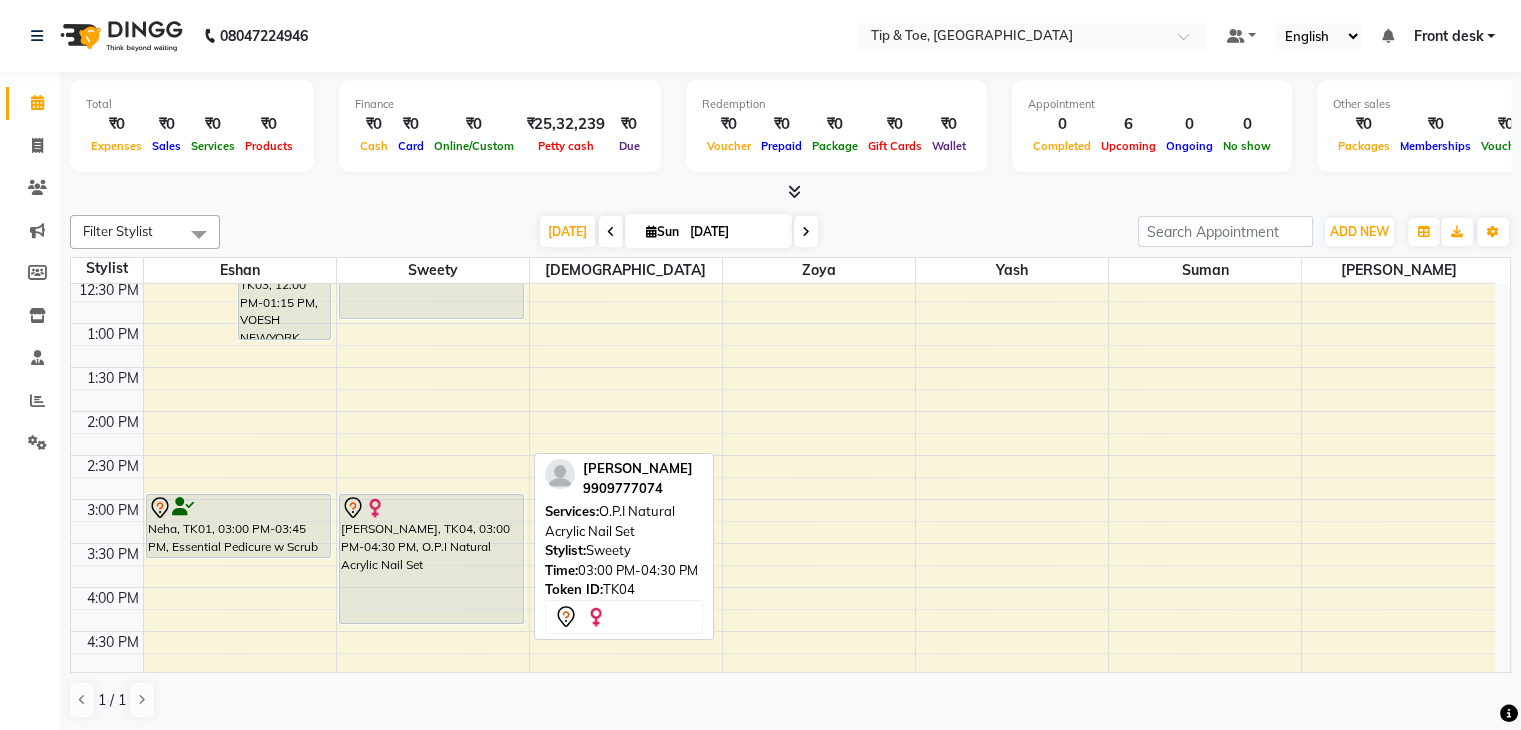 click on "[PERSON_NAME], TK04, 03:00 PM-04:30 PM, O.P.I Natural Acrylic Nail Set" at bounding box center (431, 559) 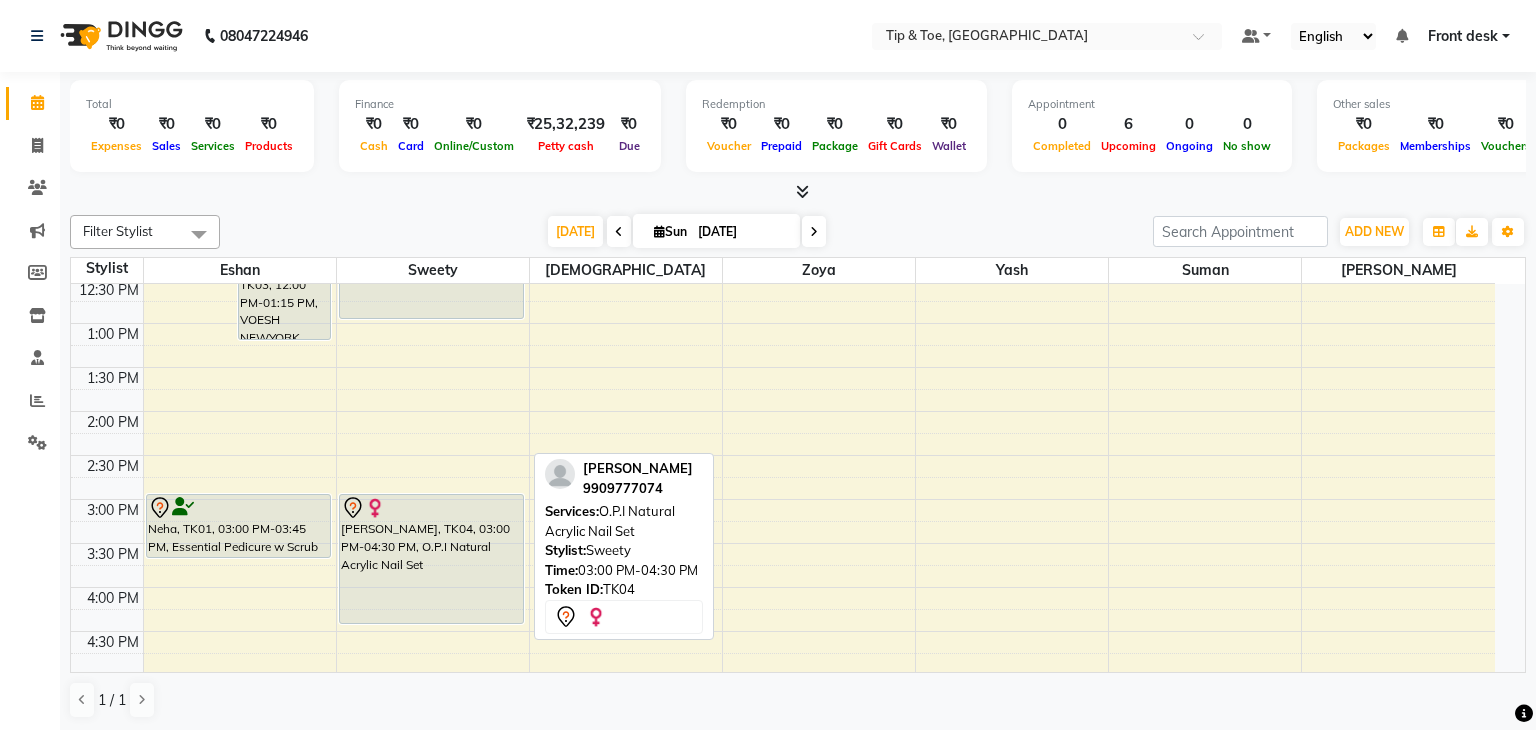 select on "7" 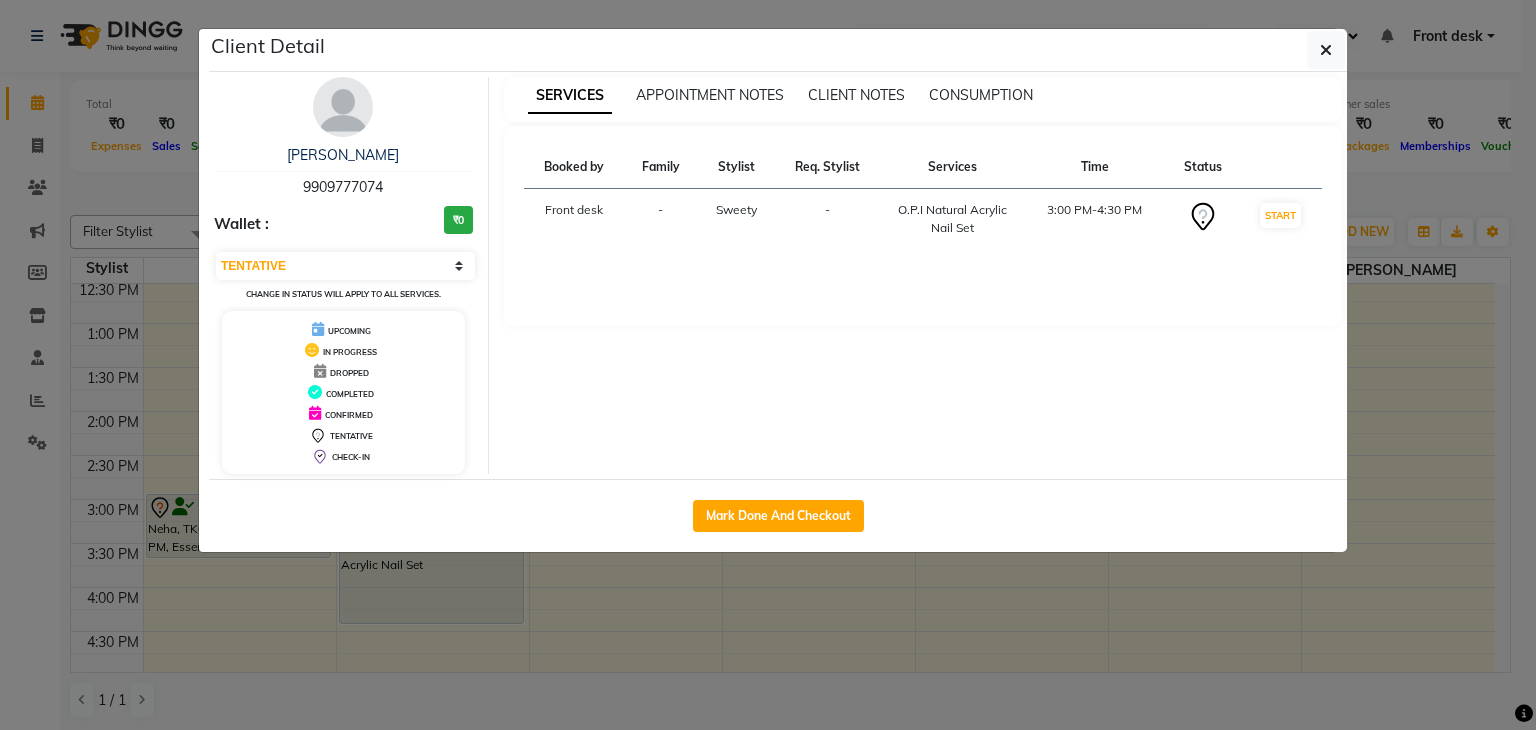 click on "O.P.I Natural Acrylic Nail Set" at bounding box center (952, 219) 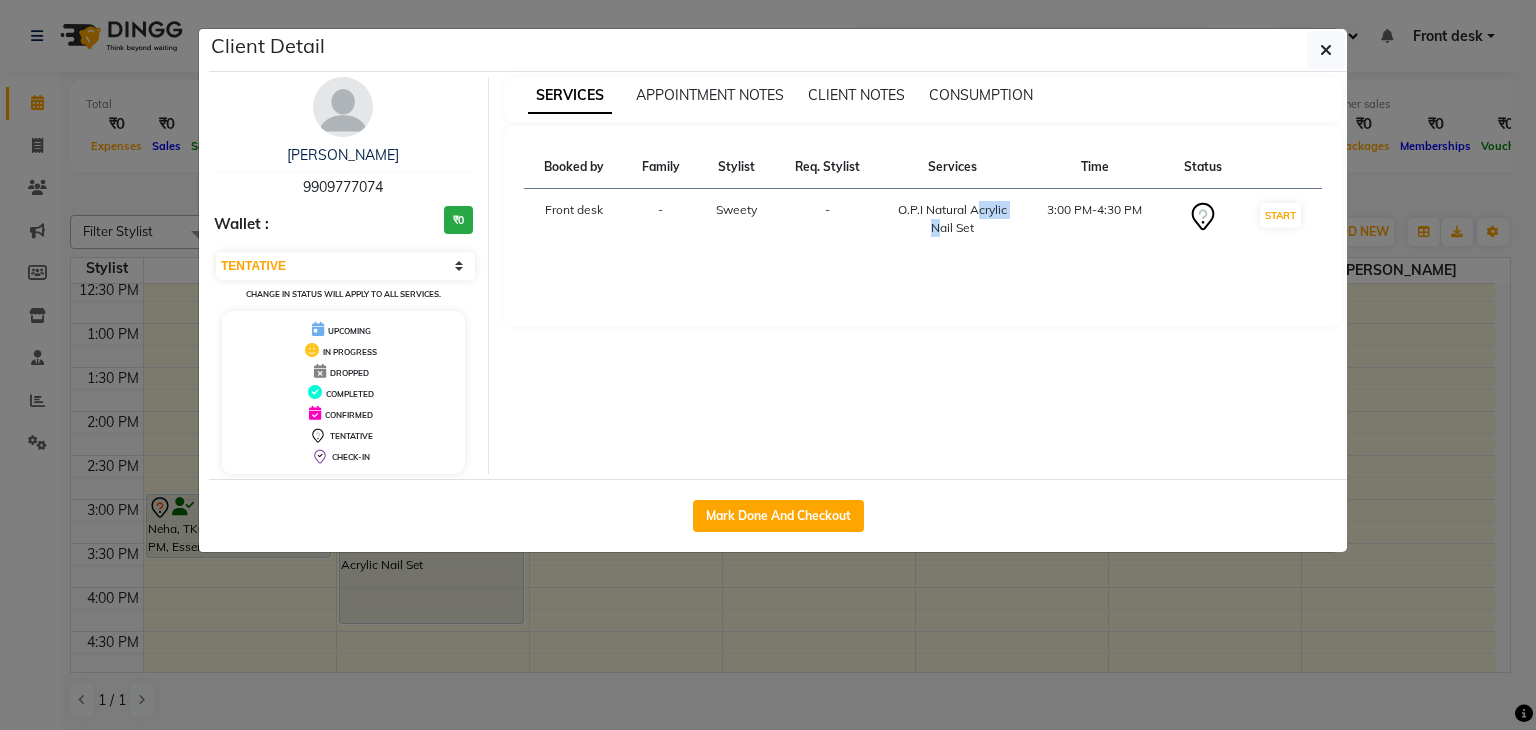 click on "O.P.I Natural Acrylic Nail Set" at bounding box center (952, 219) 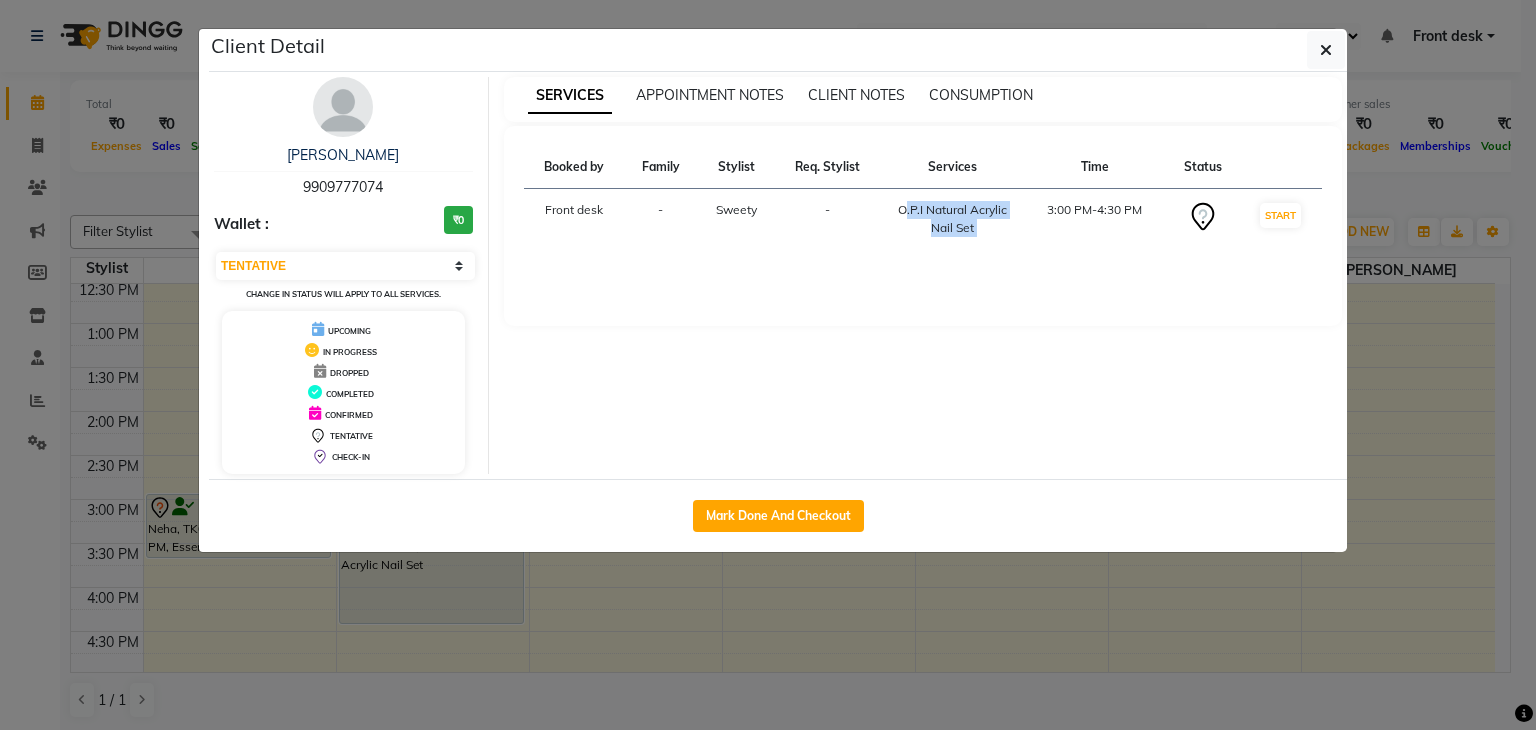 click on "O.P.I Natural Acrylic Nail Set" at bounding box center (952, 219) 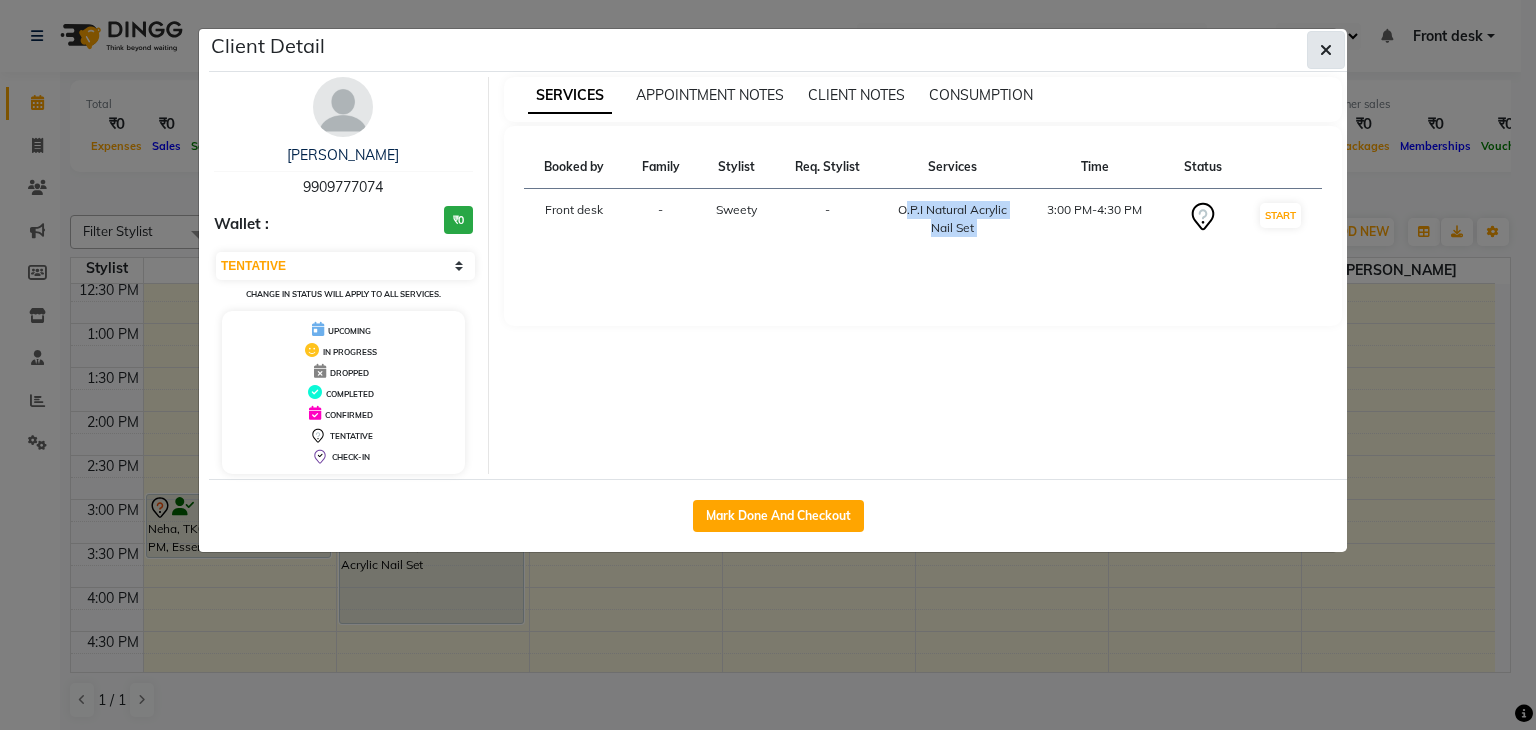drag, startPoint x: 1327, startPoint y: 42, endPoint x: 753, endPoint y: 147, distance: 583.52466 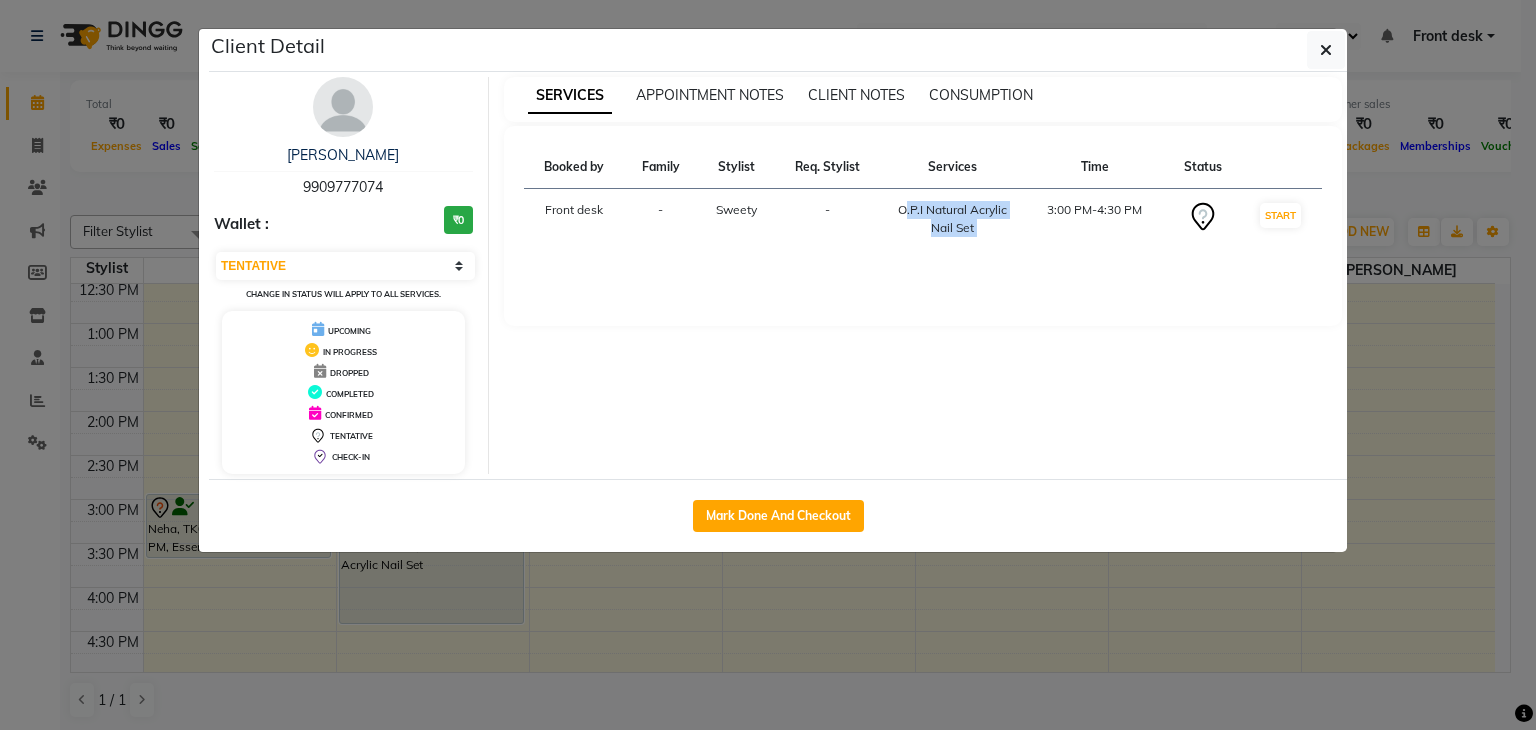 click 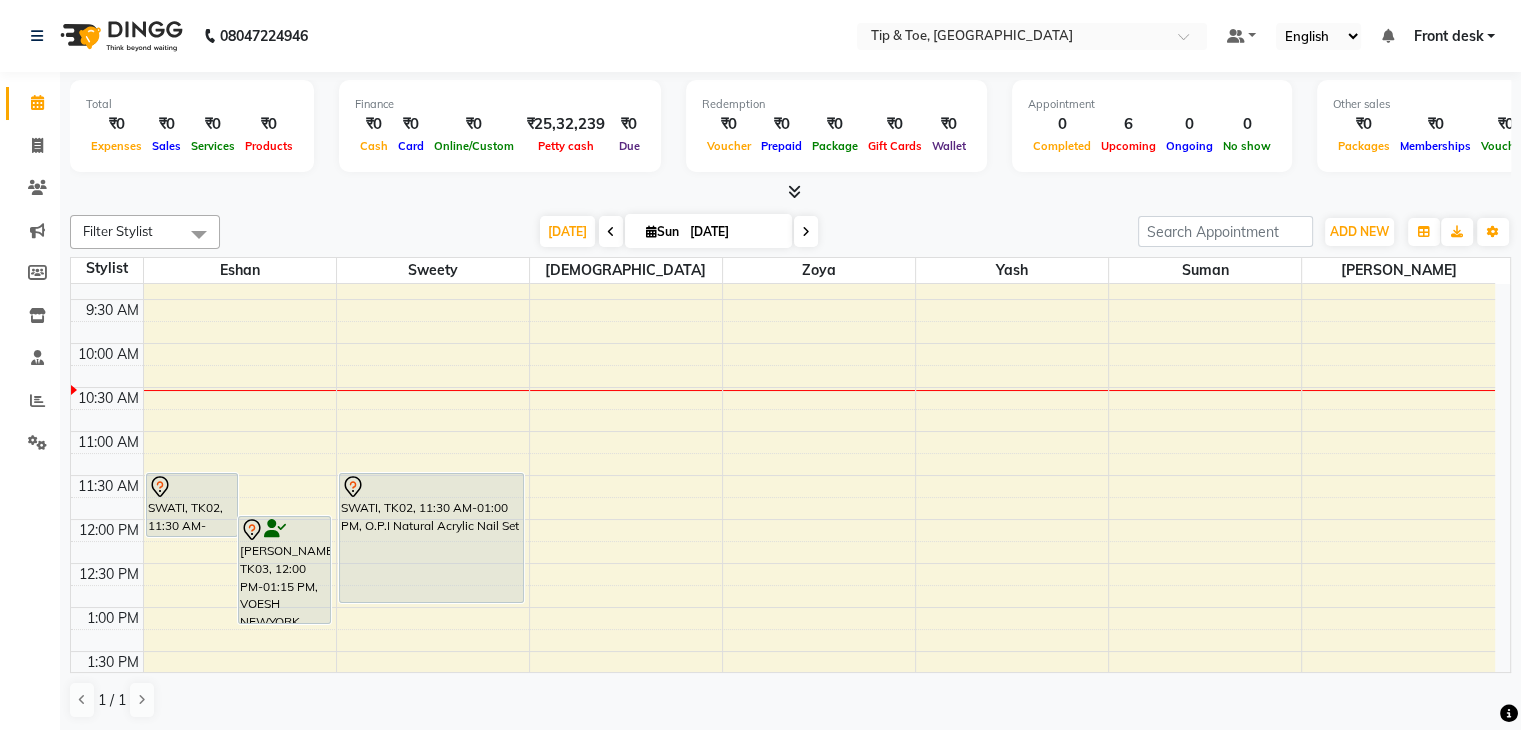 scroll, scrollTop: 100, scrollLeft: 0, axis: vertical 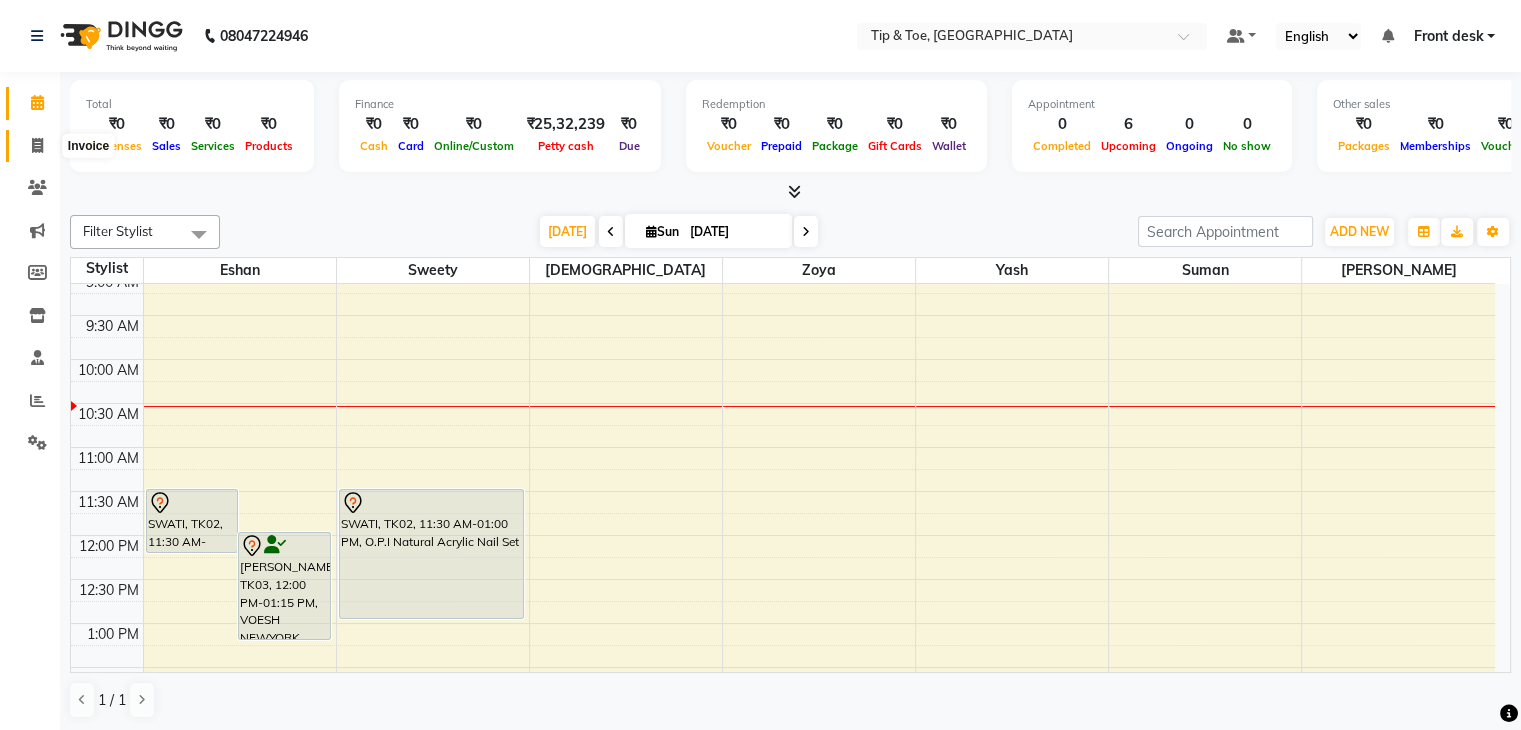 click 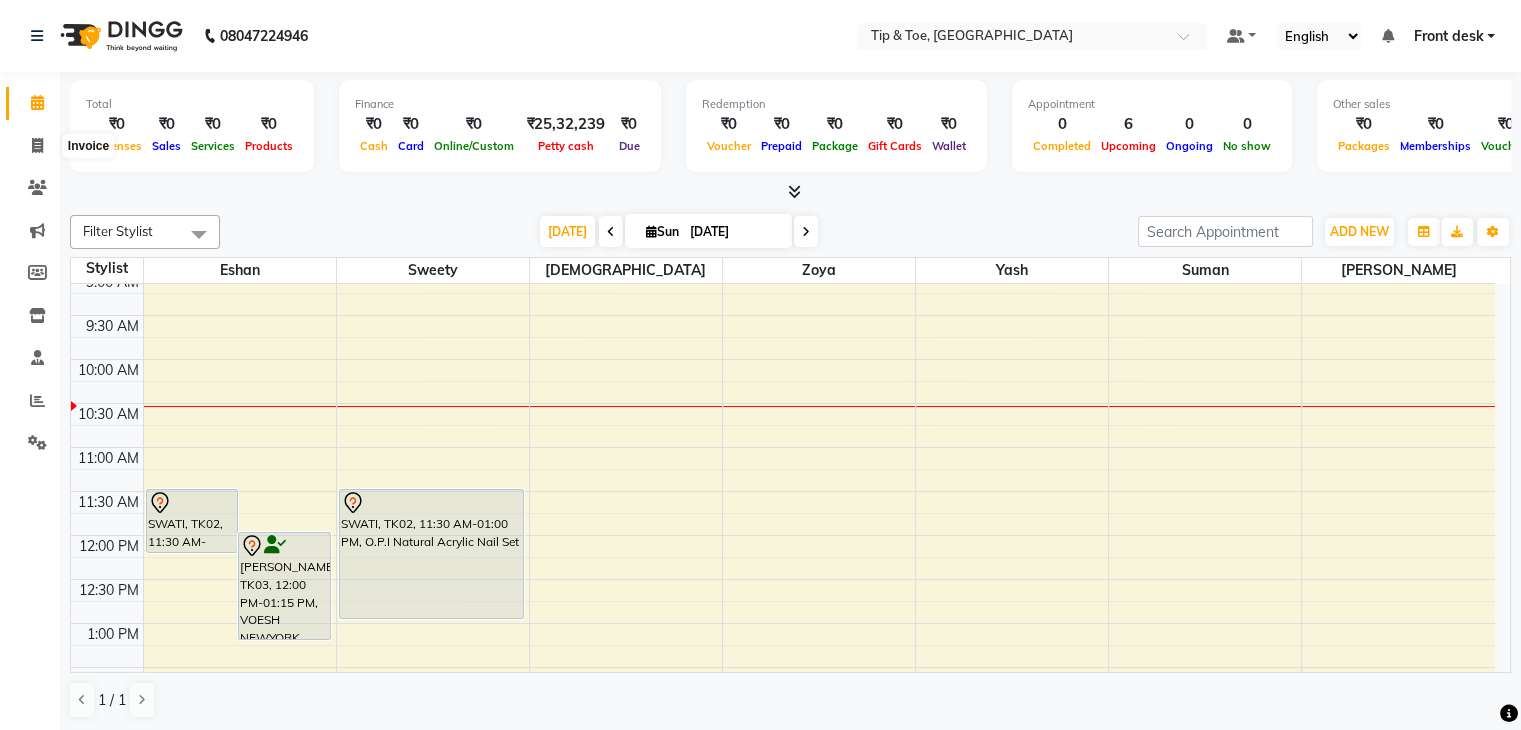 select on "service" 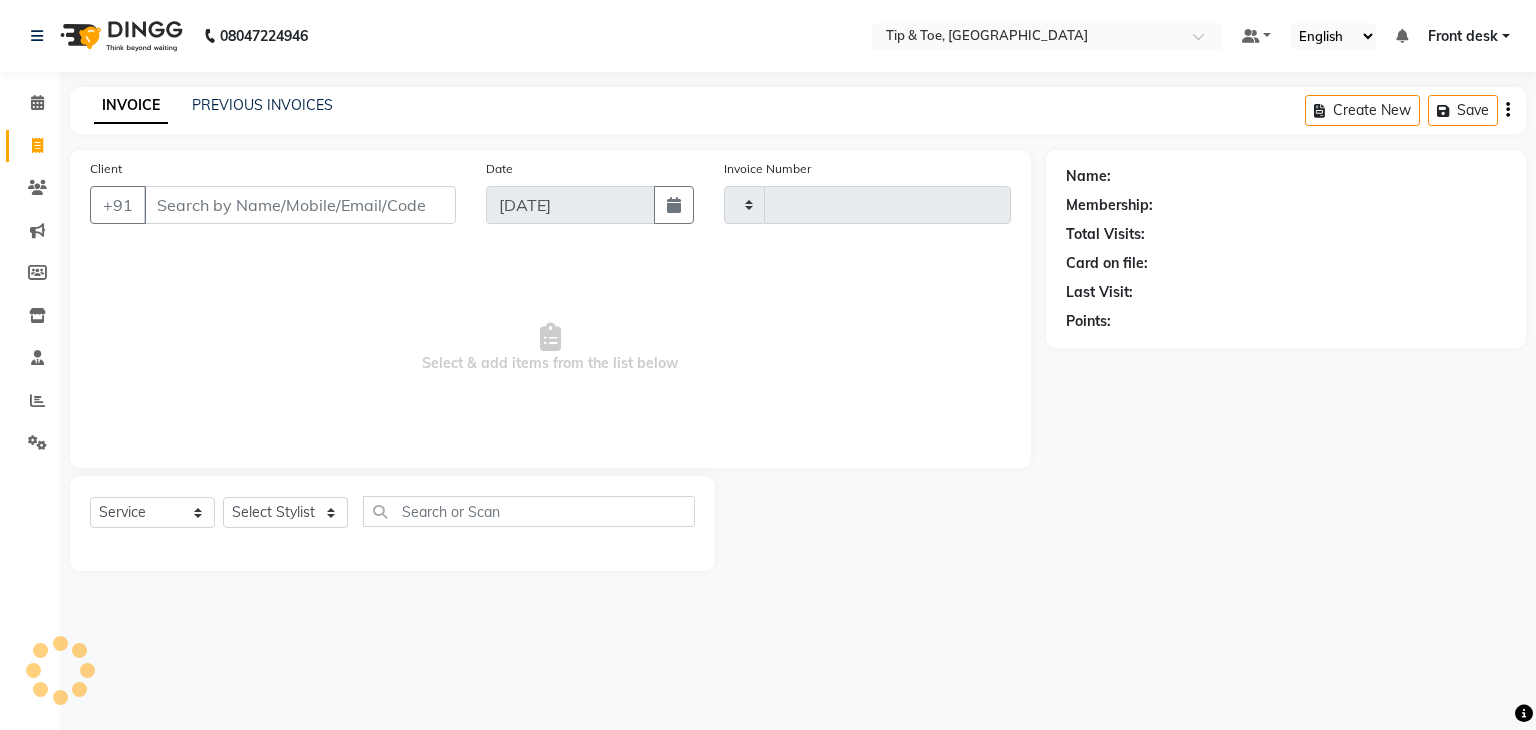 type on "0740" 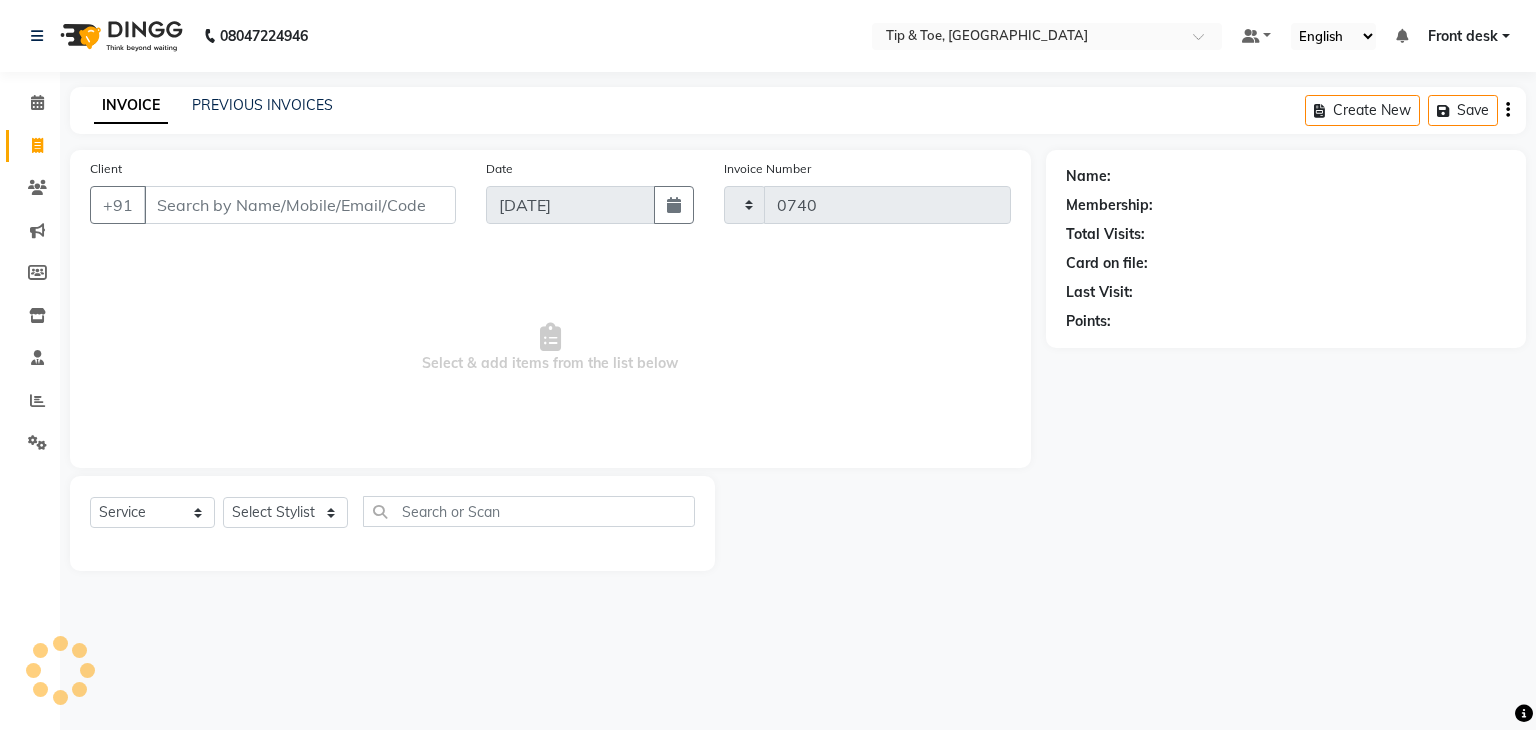 select on "5942" 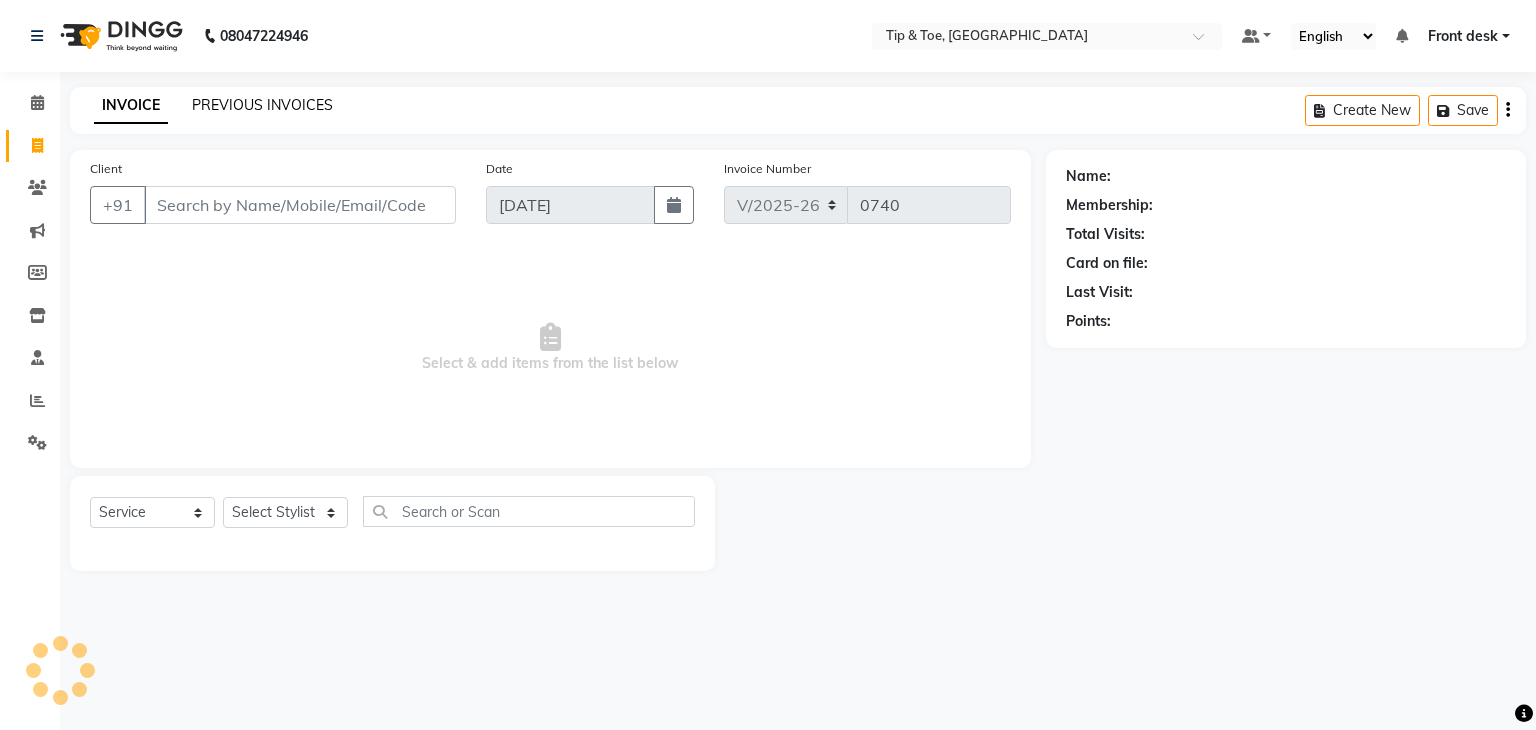 click on "PREVIOUS INVOICES" 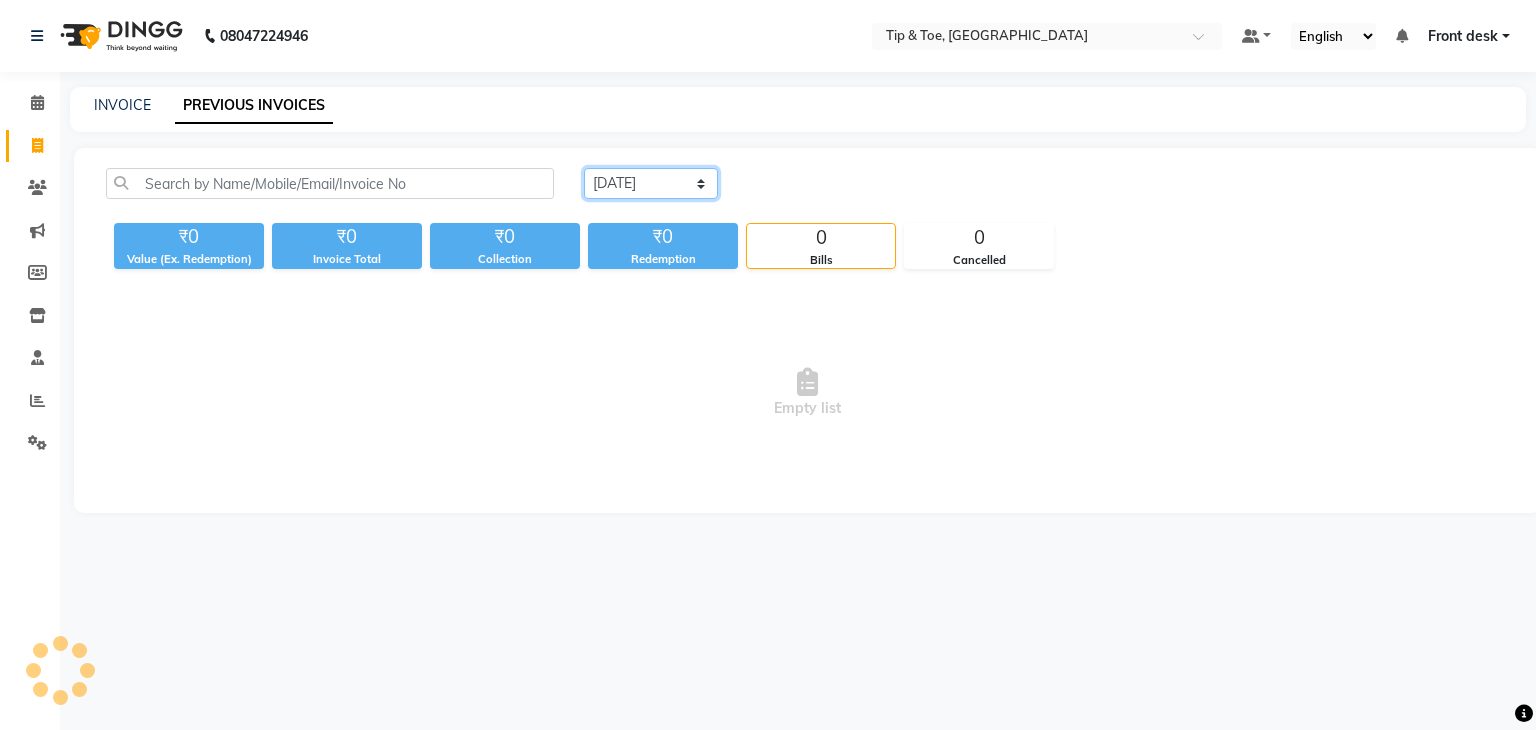 click on "Today Yesterday Custom Range" 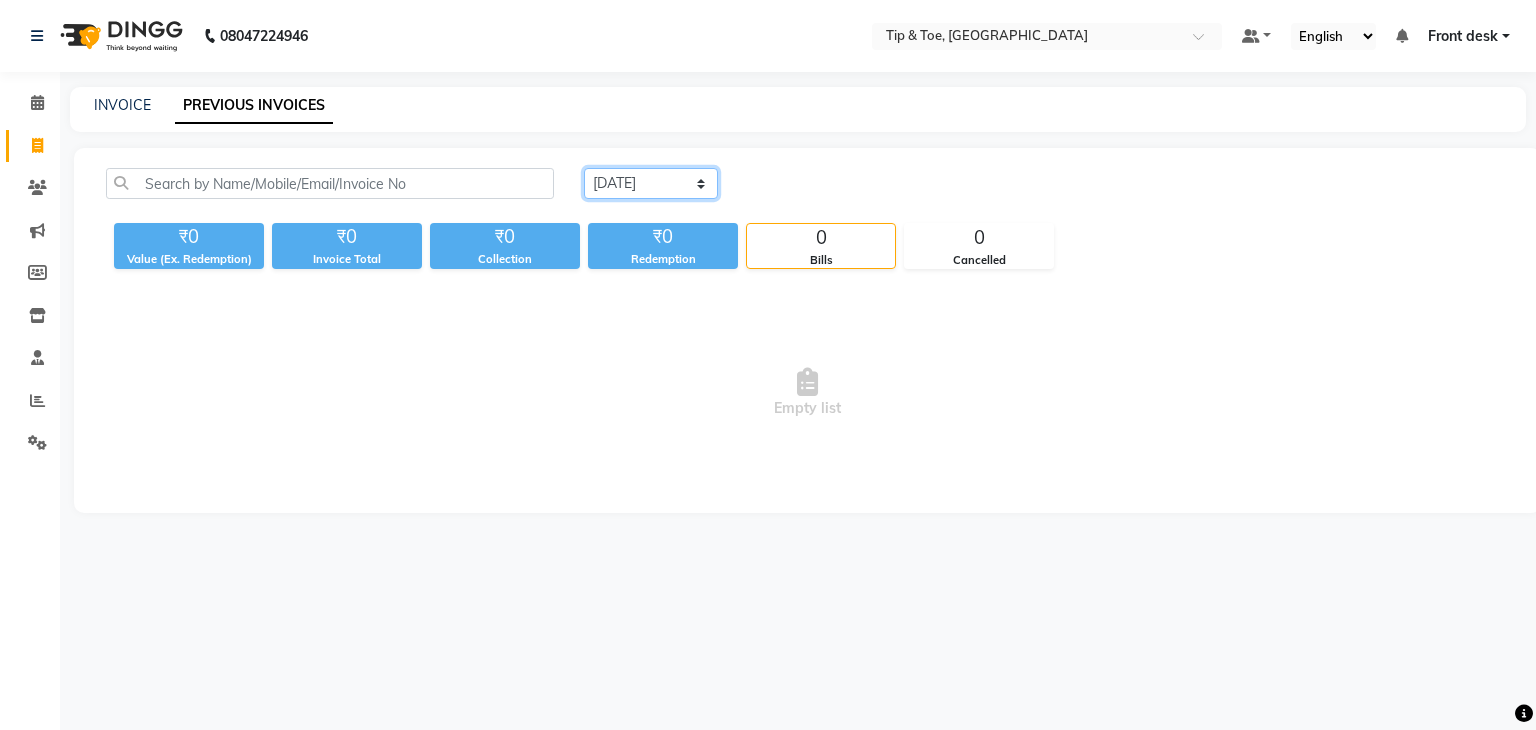 select on "yesterday" 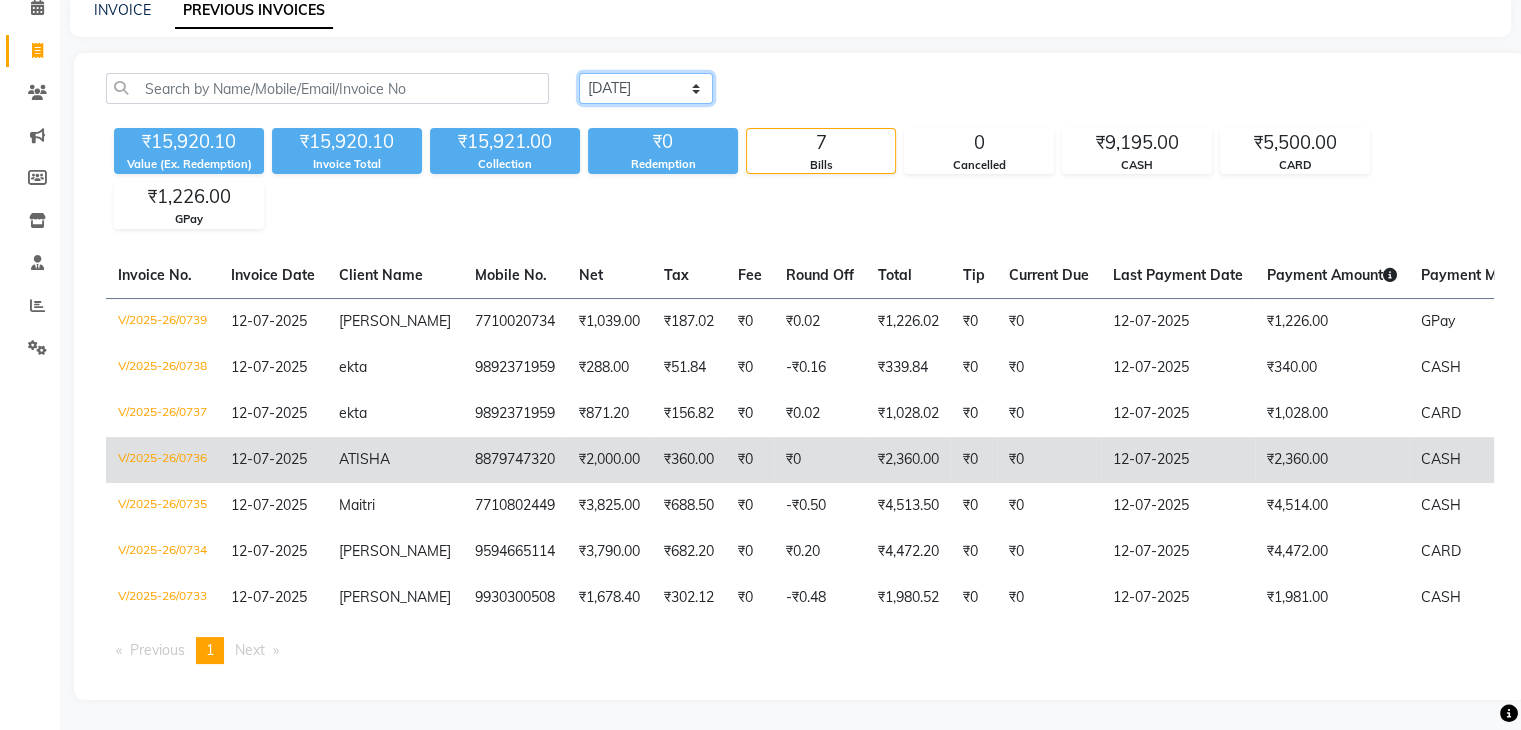 scroll, scrollTop: 130, scrollLeft: 0, axis: vertical 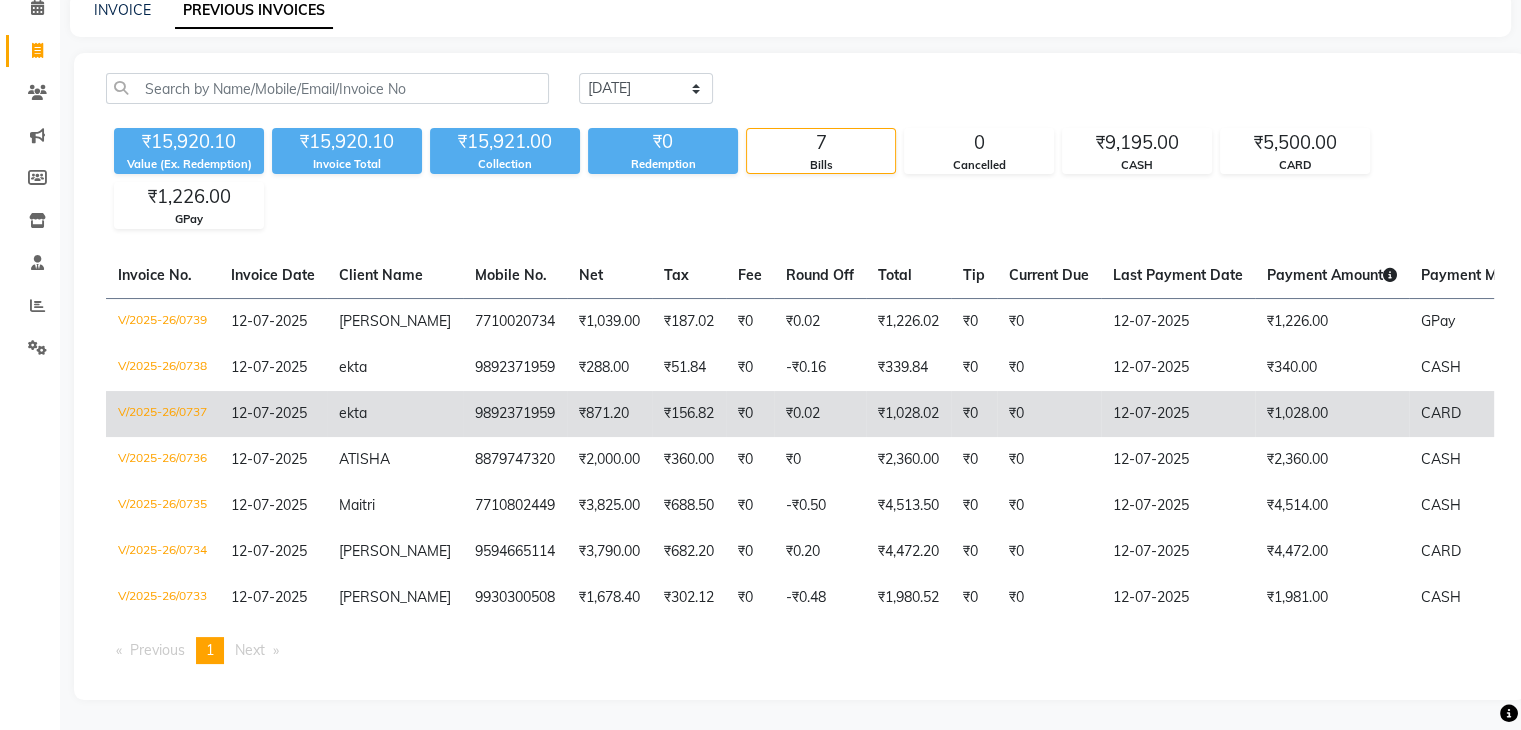click on "₹871.20" 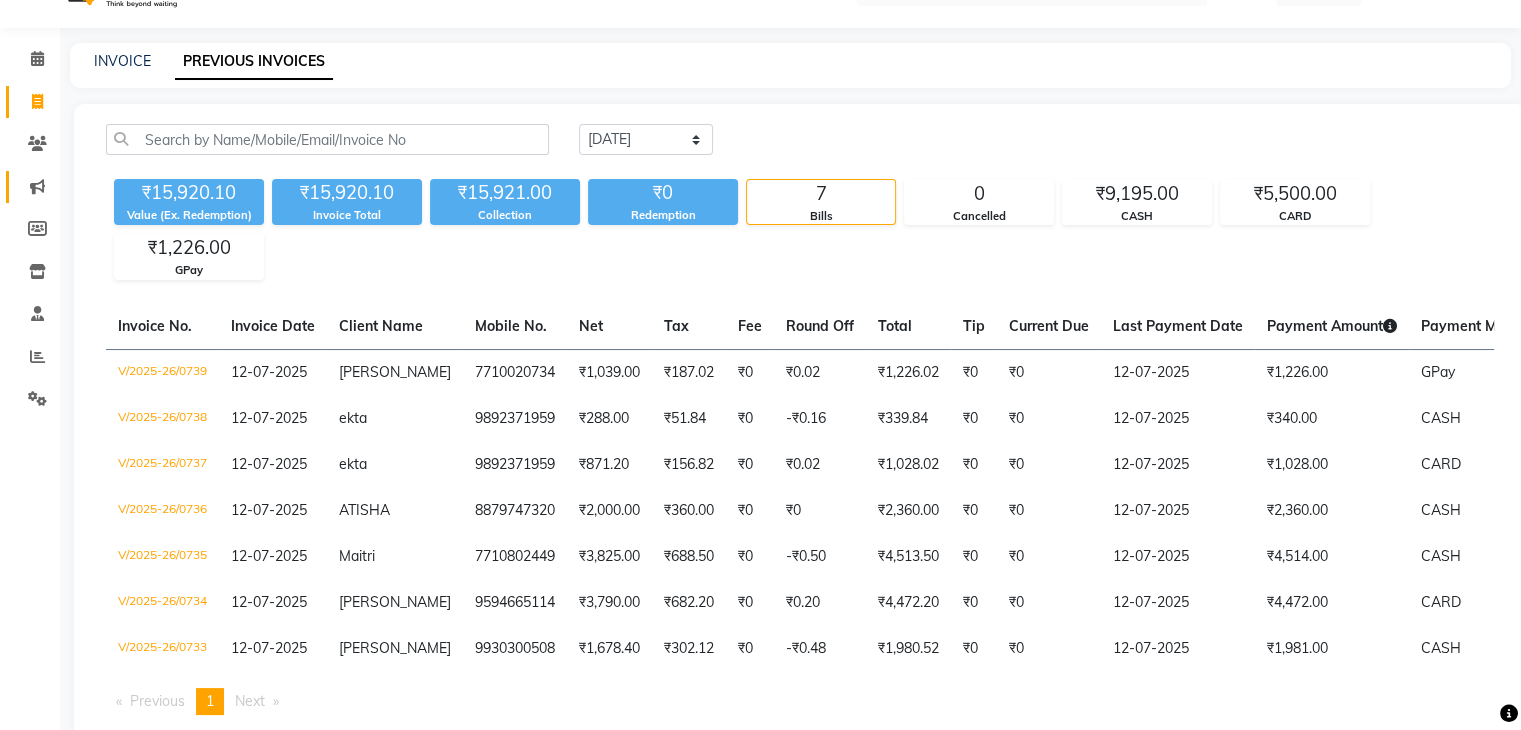 scroll, scrollTop: 0, scrollLeft: 0, axis: both 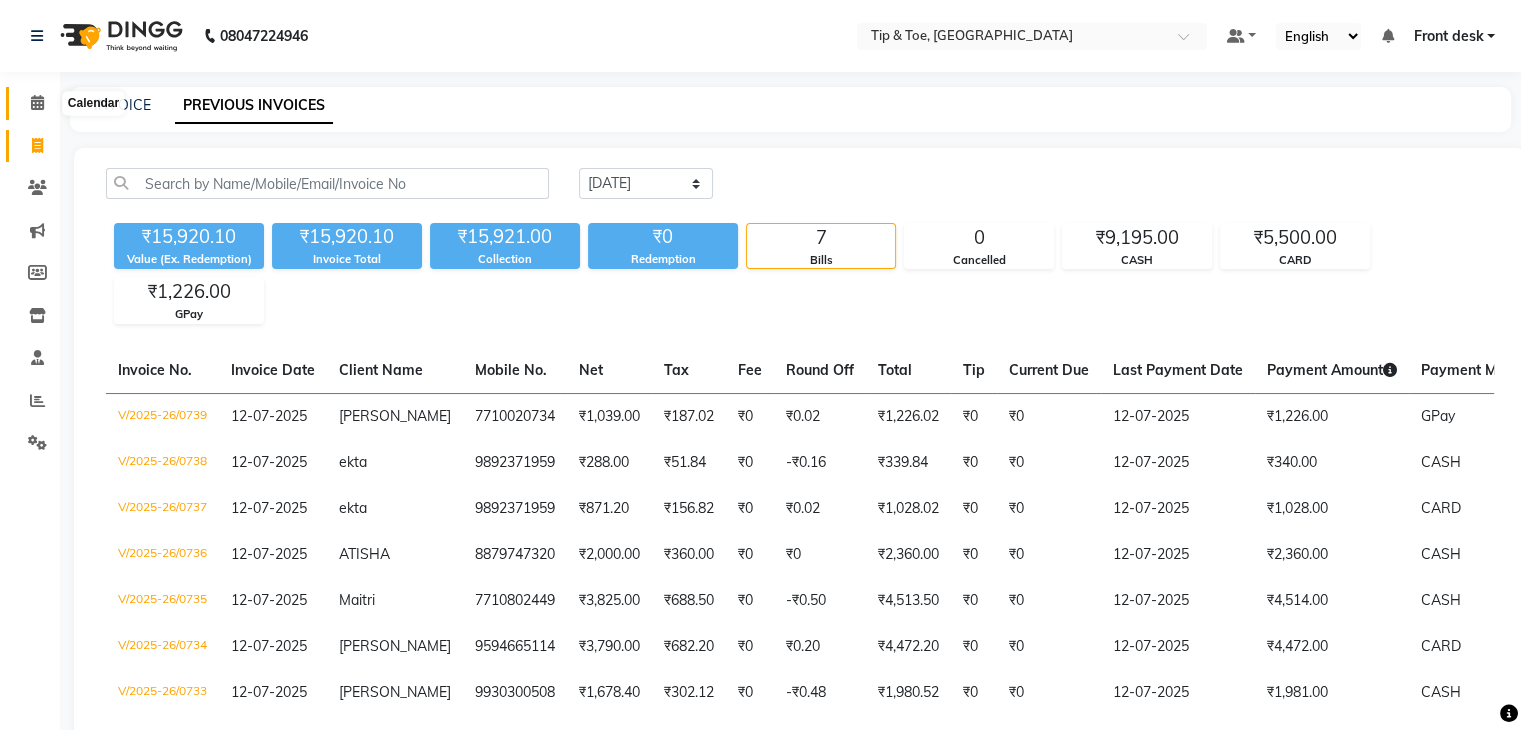click 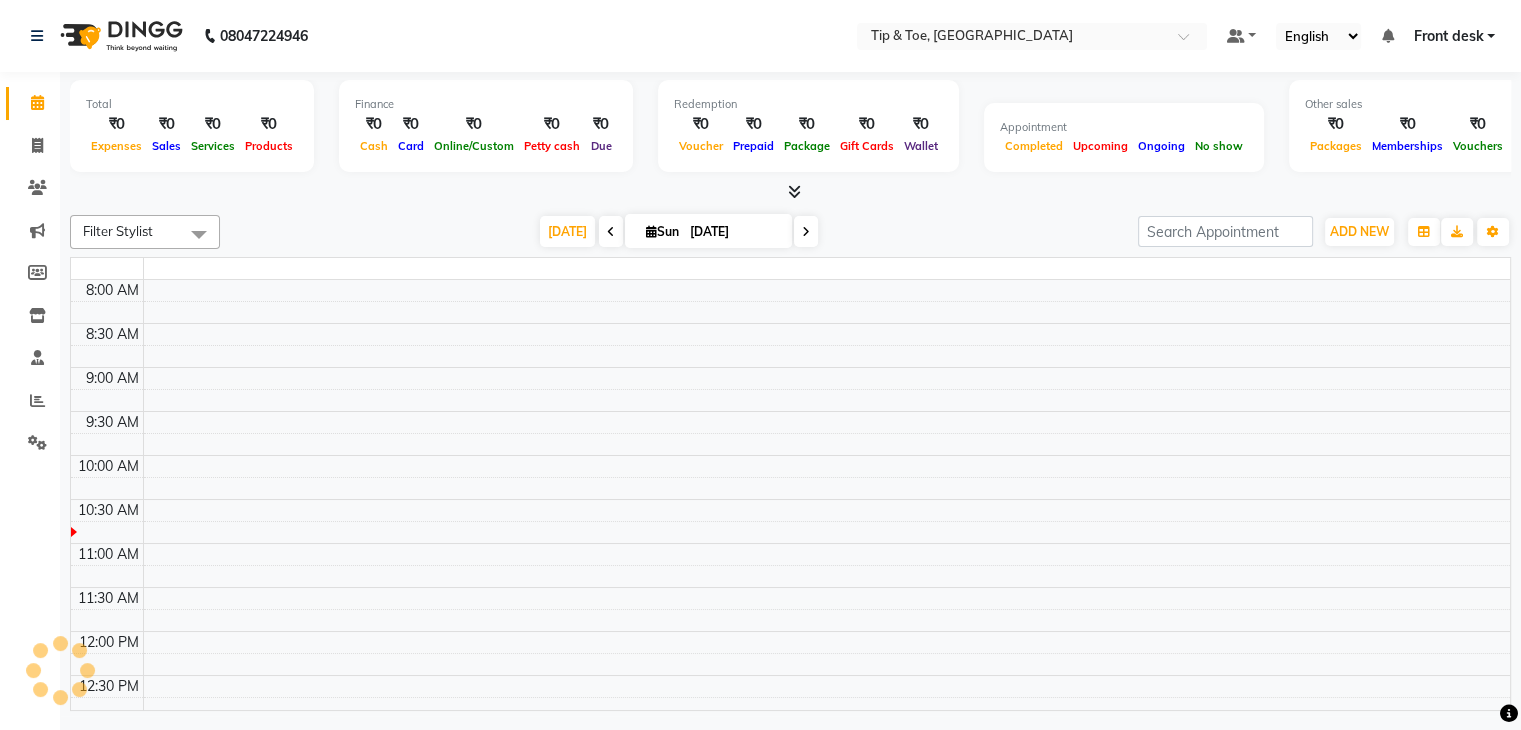 scroll, scrollTop: 0, scrollLeft: 0, axis: both 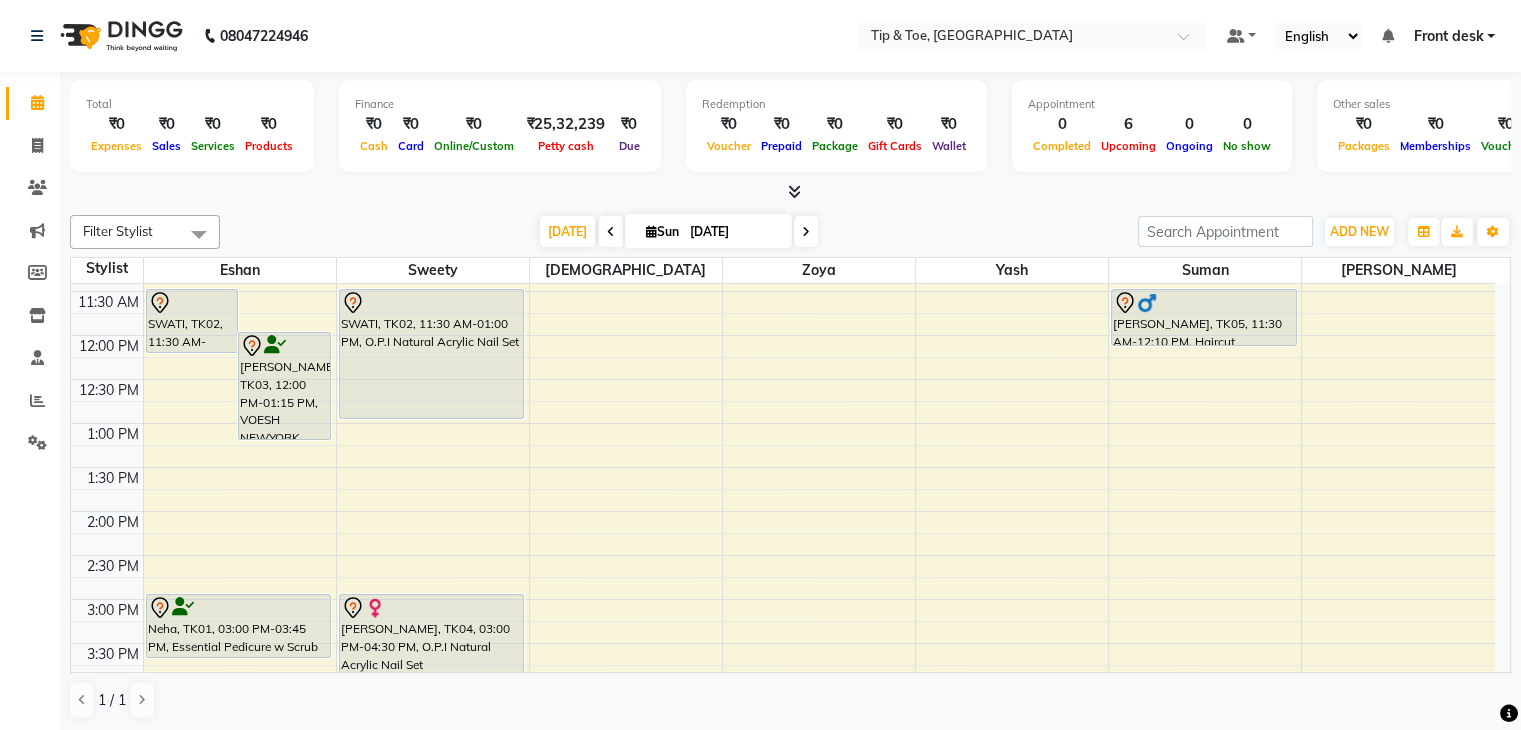 click on "[DATE]" at bounding box center (734, 232) 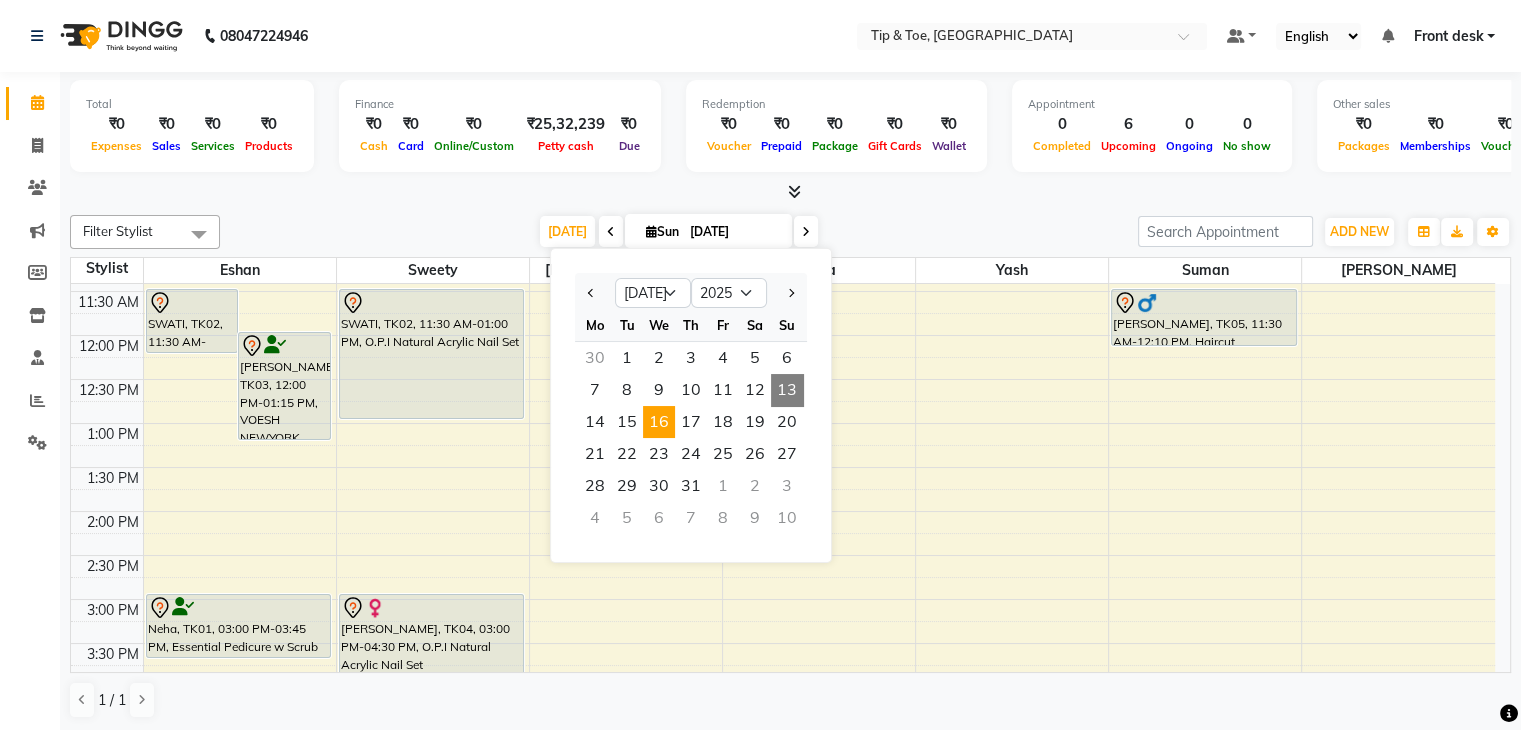 click on "16" at bounding box center (659, 422) 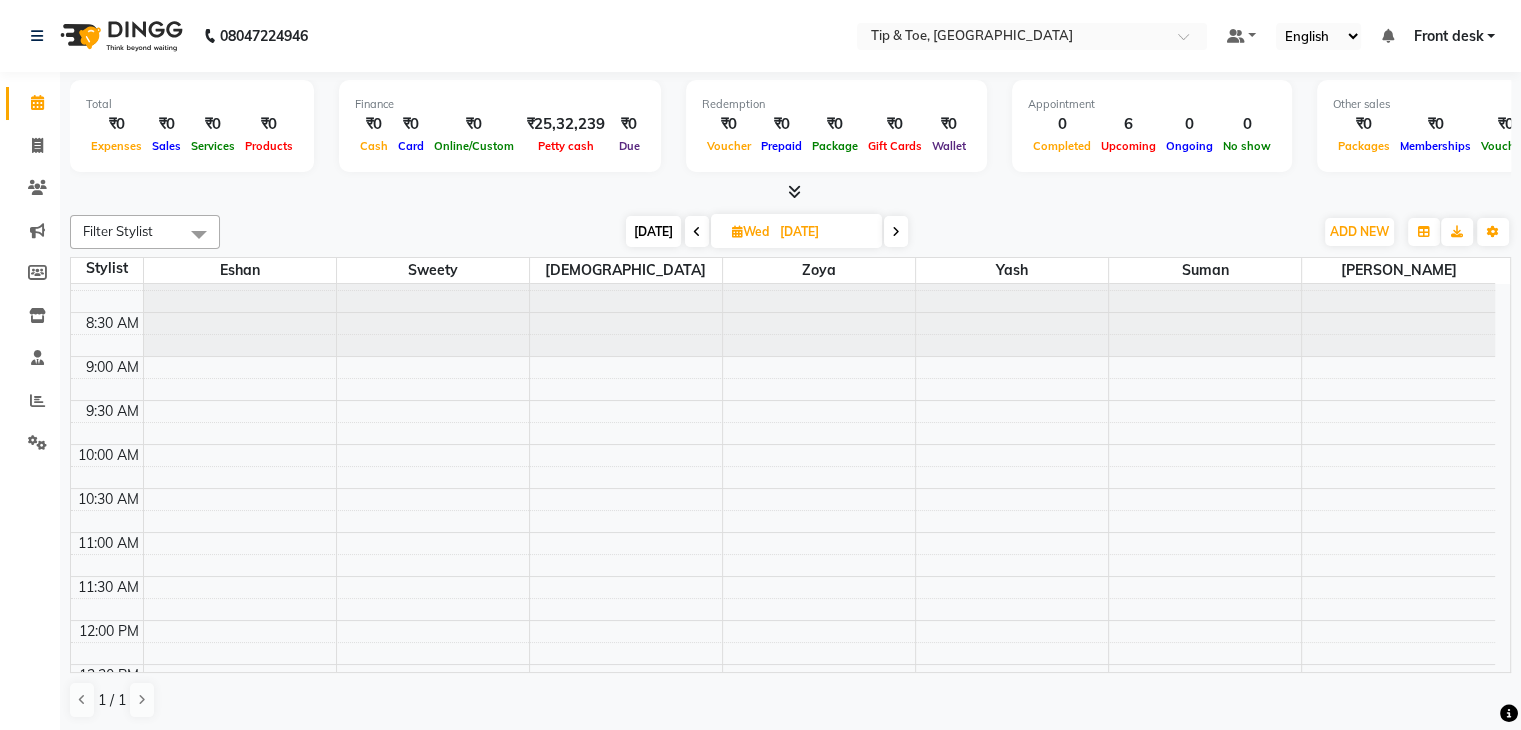 scroll, scrollTop: 0, scrollLeft: 0, axis: both 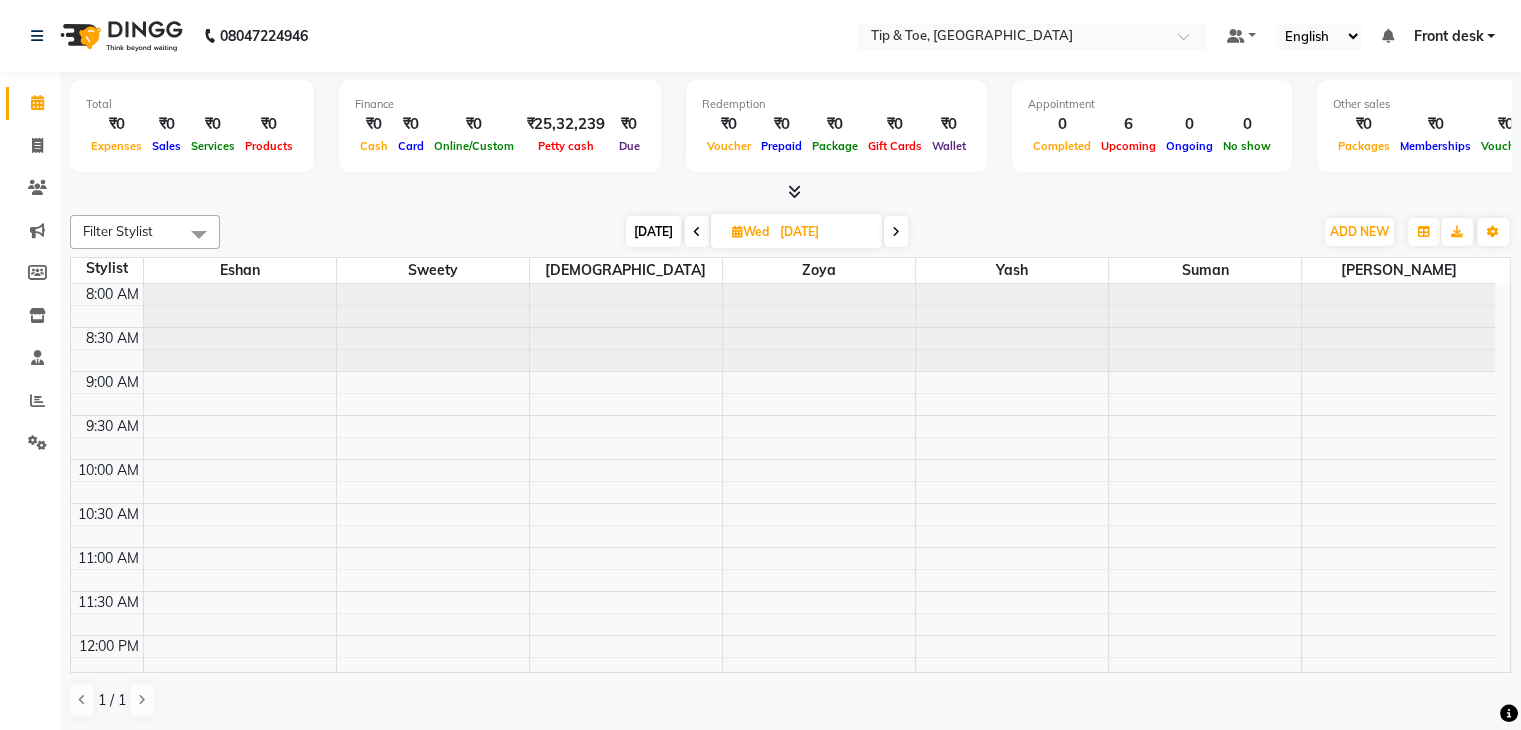 click on "[DATE]" at bounding box center (653, 231) 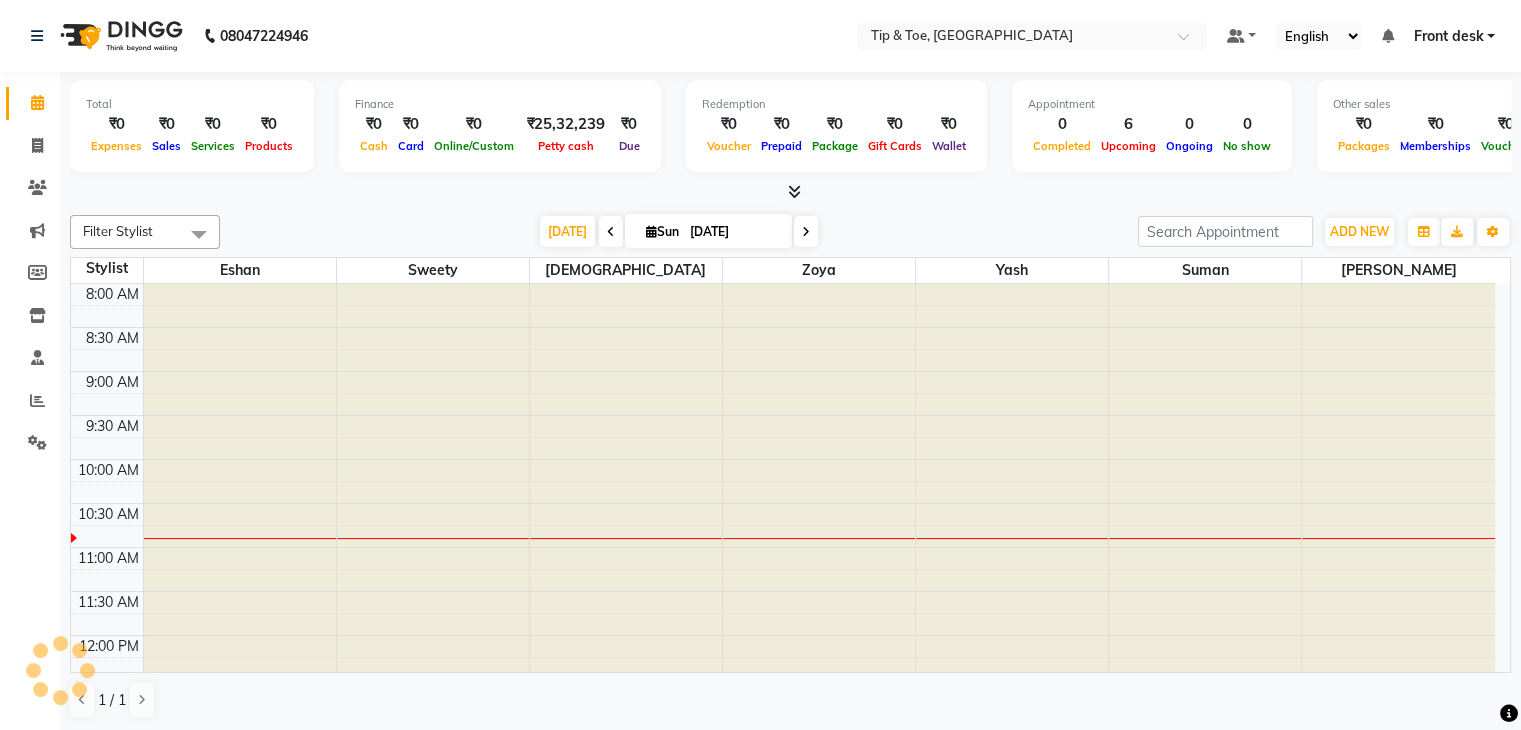 scroll, scrollTop: 175, scrollLeft: 0, axis: vertical 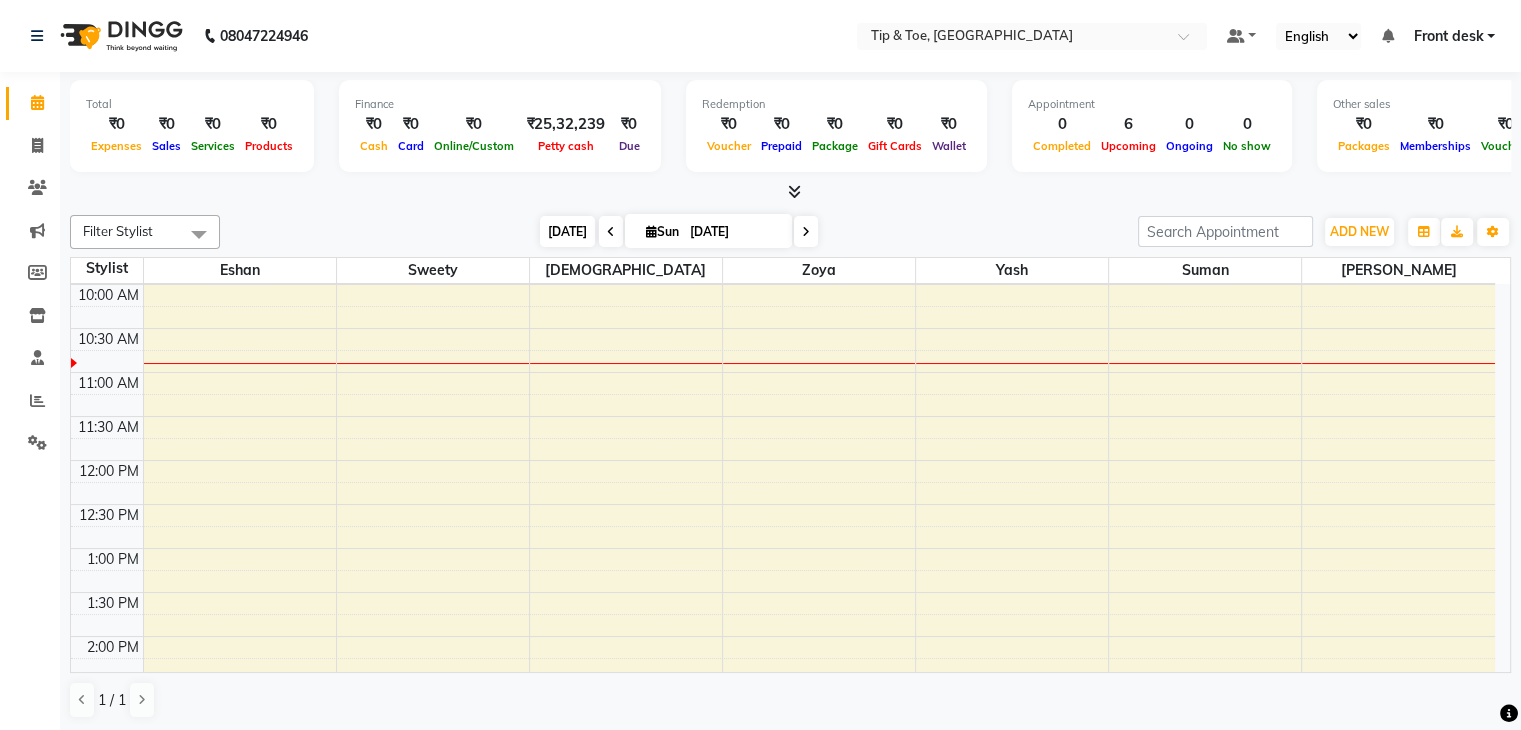 click on "[DATE]" at bounding box center (567, 231) 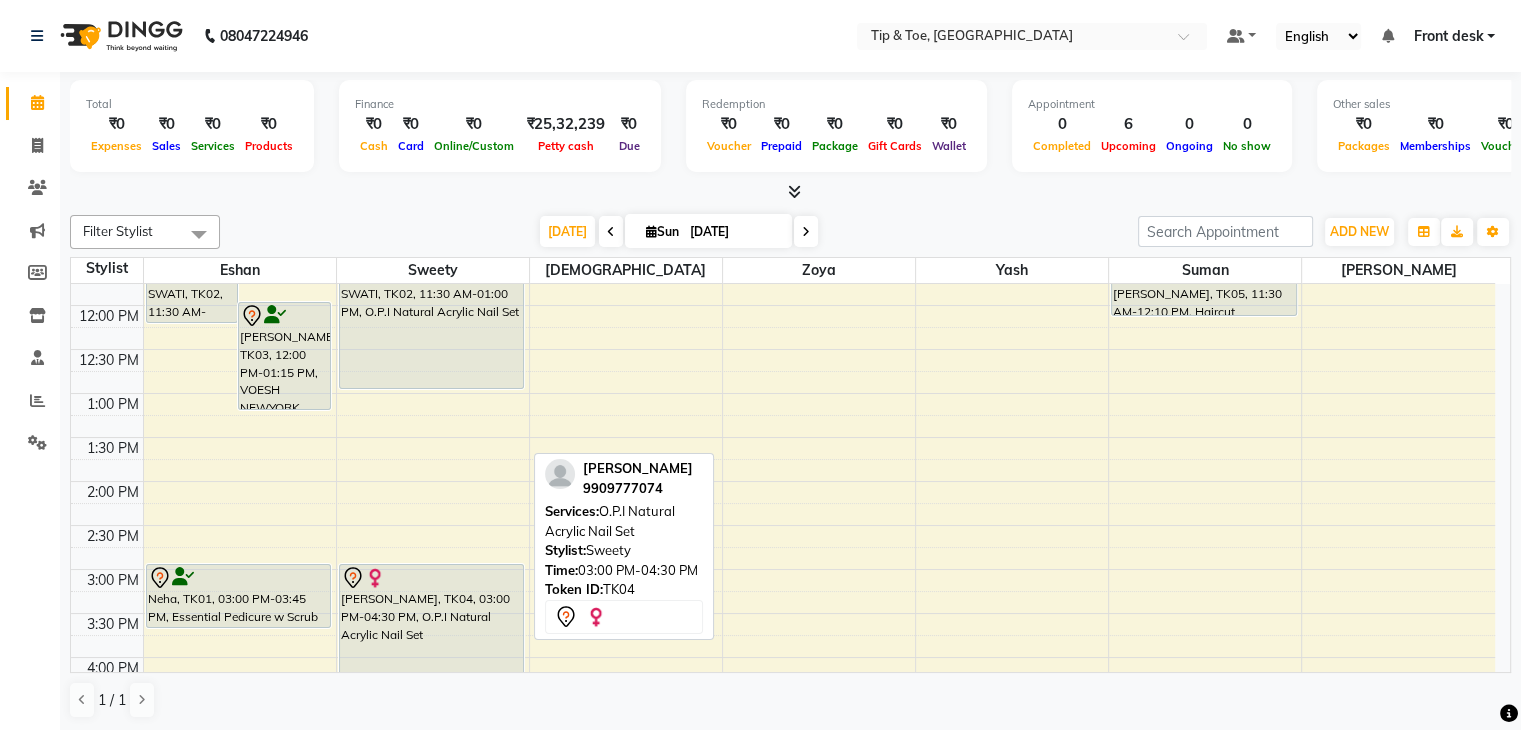 scroll, scrollTop: 376, scrollLeft: 0, axis: vertical 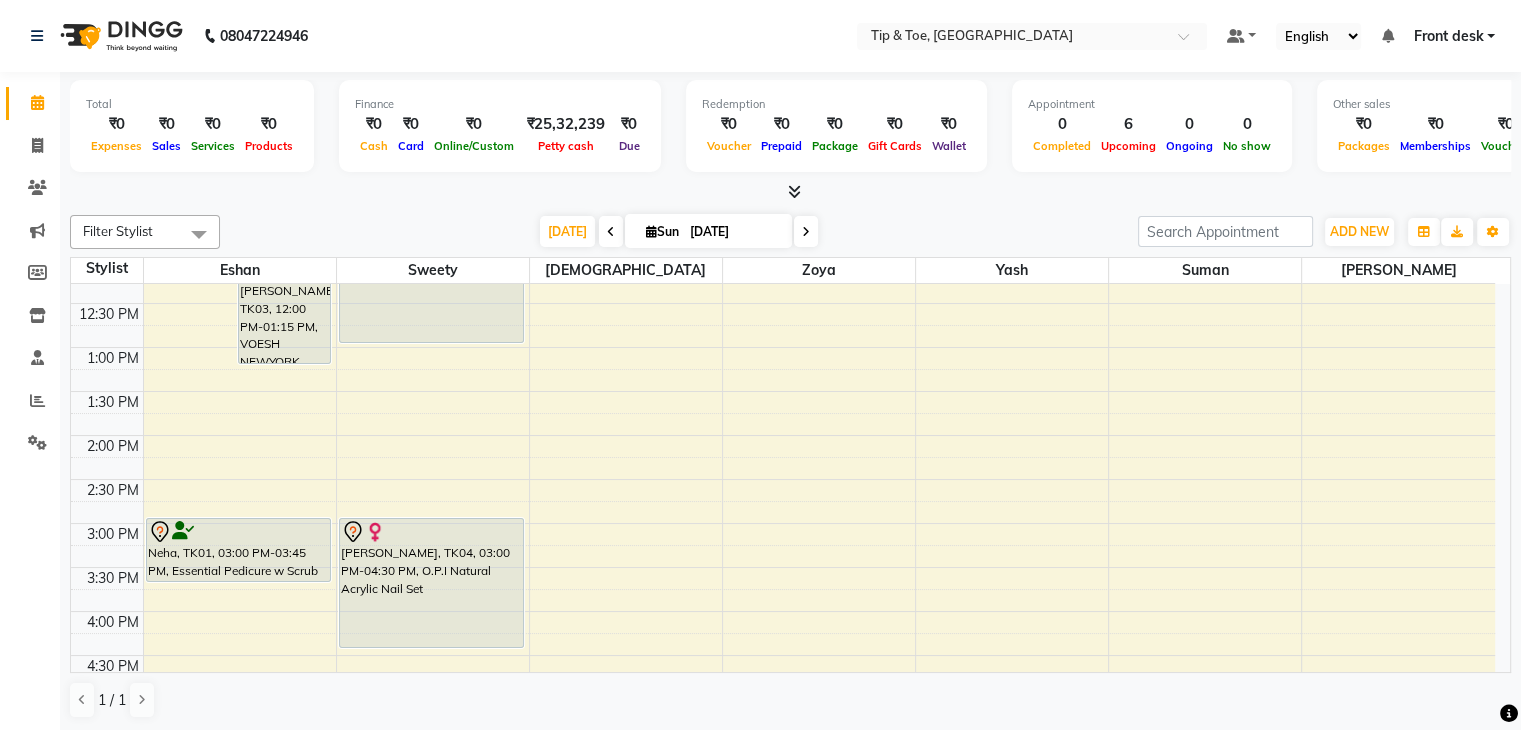 click on "8:00 AM 8:30 AM 9:00 AM 9:30 AM 10:00 AM 10:30 AM 11:00 AM 11:30 AM 12:00 PM 12:30 PM 1:00 PM 1:30 PM 2:00 PM 2:30 PM 3:00 PM 3:30 PM 4:00 PM 4:30 PM 5:00 PM 5:30 PM 6:00 PM 6:30 PM 7:00 PM 7:30 PM 8:00 PM 8:30 PM             SWATI, TK02, 11:30 AM-12:15 PM, Essential Pedicure w Scrub             Shivani Parab, TK03, 12:00 PM-01:15 PM, VOESH NEWYORK Pedicure             Neha, TK01, 03:00 PM-03:45 PM, Essential Pedicure w Scrub             SWATI, TK02, 11:30 AM-01:00 PM, O.P.I Natural Acrylic Nail Set             KRISHNA SHAH, TK04, 03:00 PM-04:30 PM, O.P.I Natural Acrylic Nail Set             Mitesh Vartak, TK05, 11:30 AM-12:10 PM, Haircut" at bounding box center (783, 479) 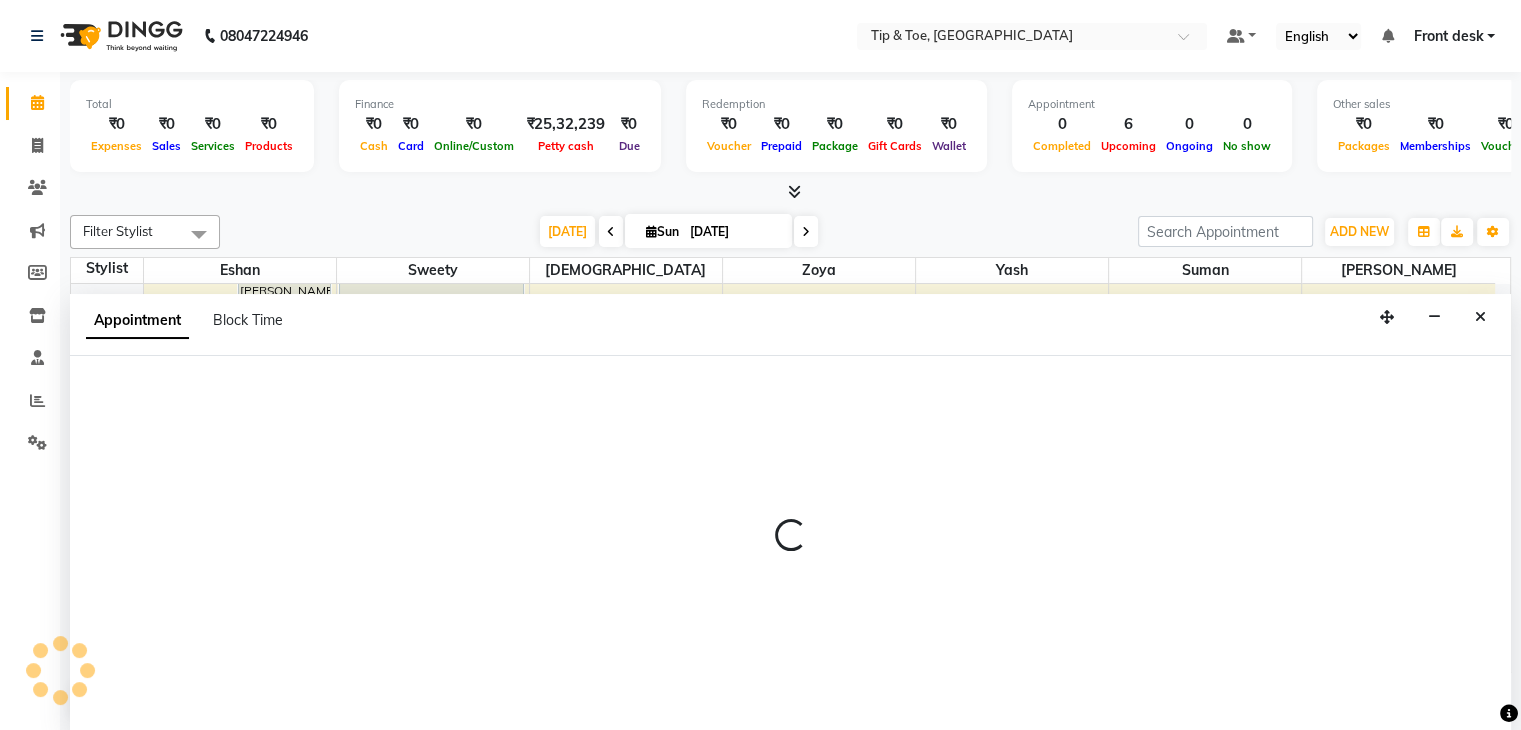 scroll, scrollTop: 1, scrollLeft: 0, axis: vertical 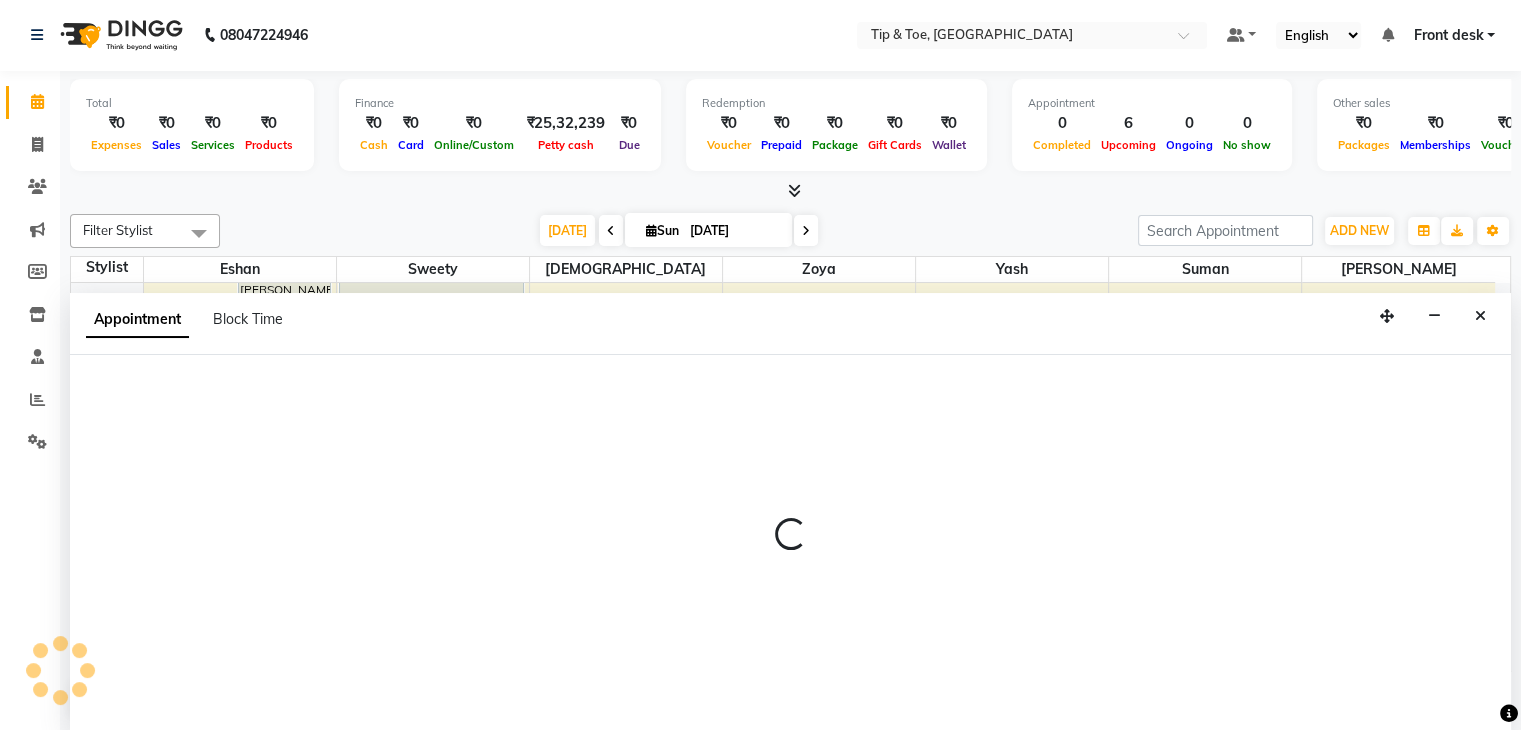 select on "67779" 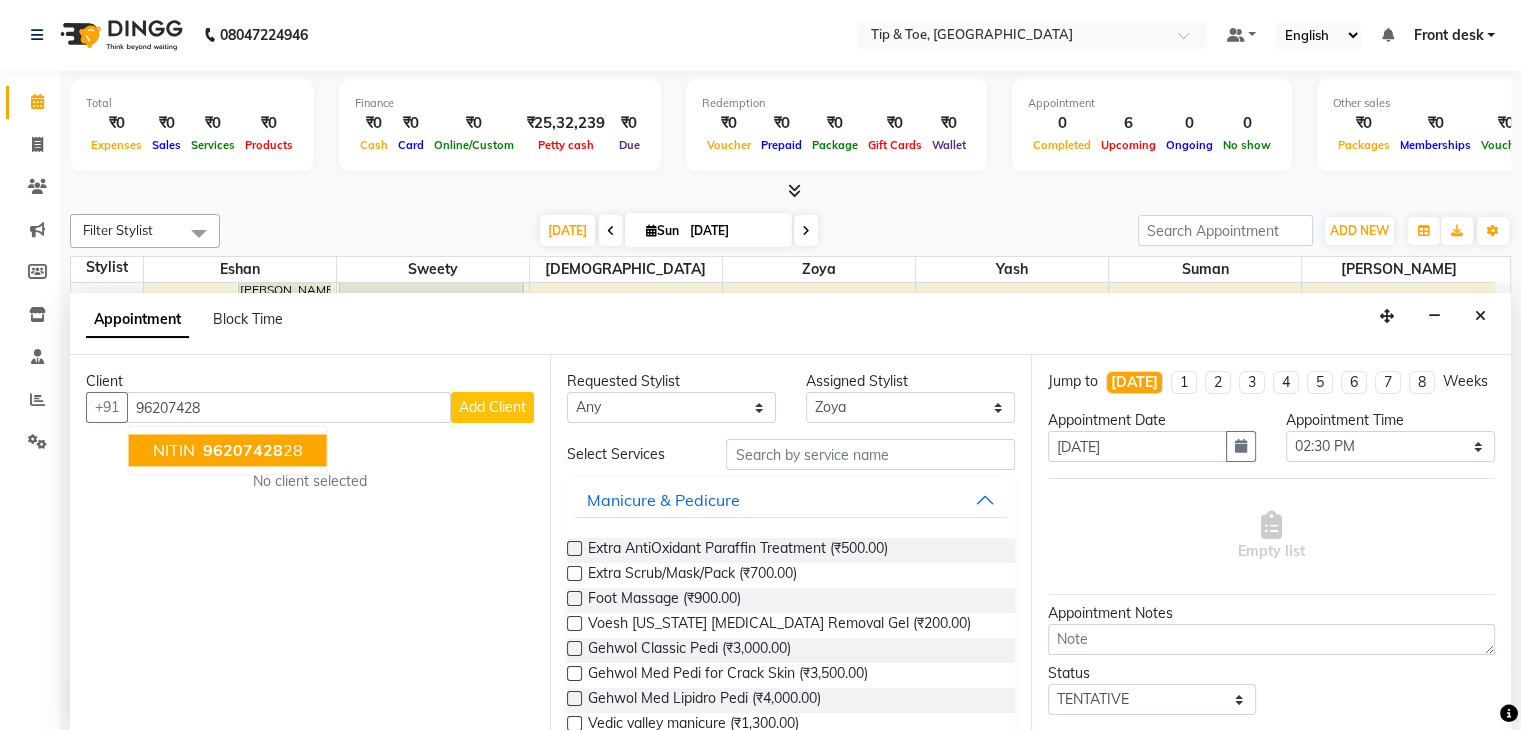 click on "96207428" at bounding box center (243, 451) 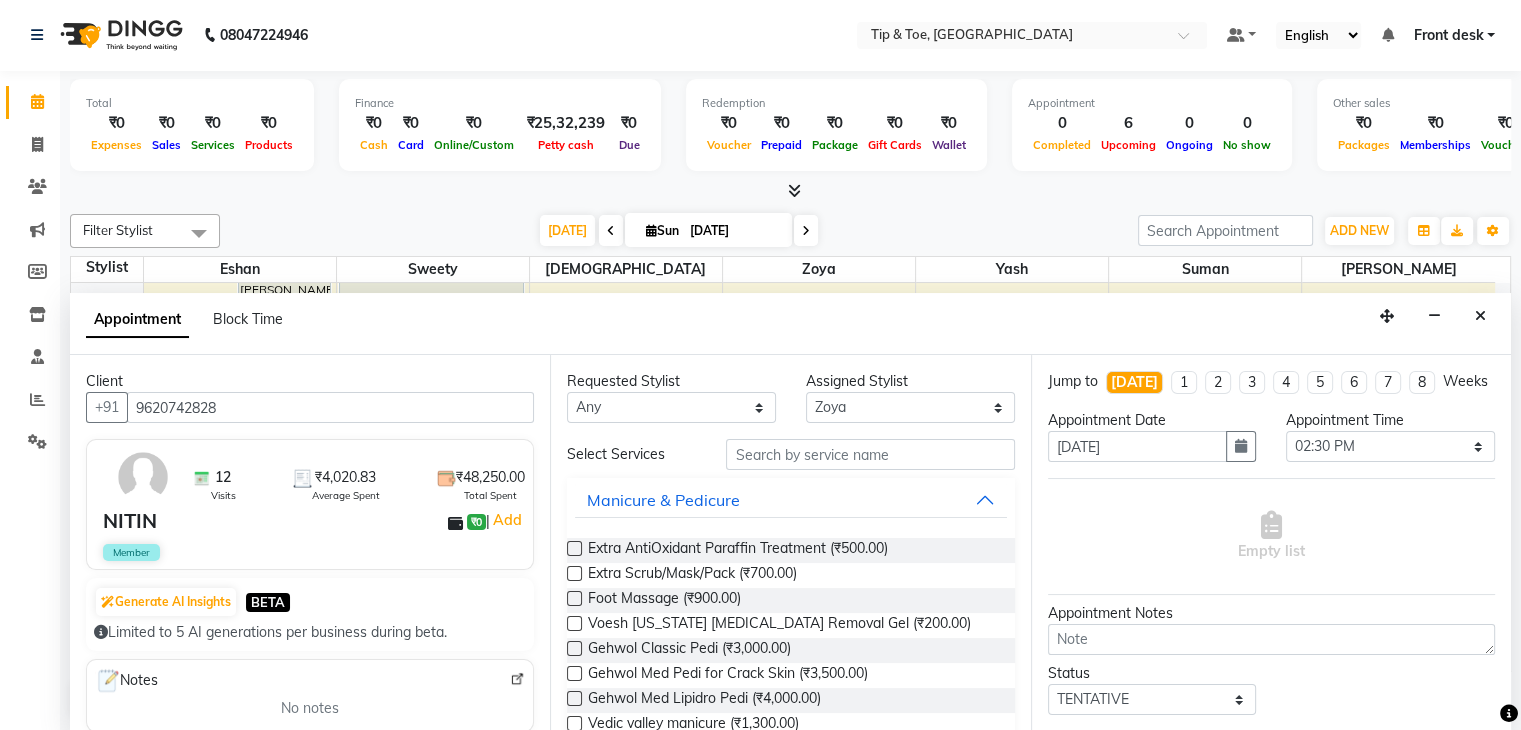 type on "9620742828" 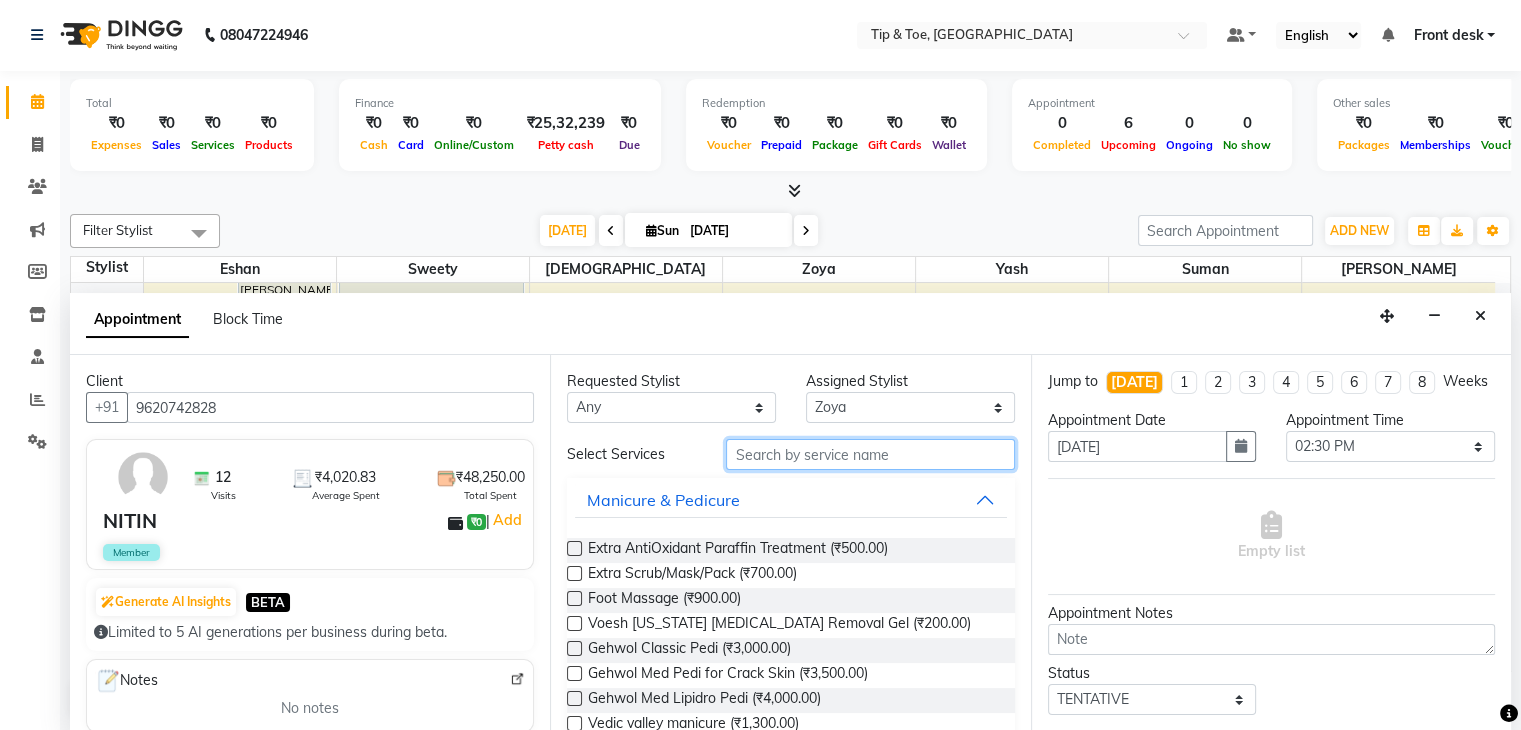 click at bounding box center [870, 454] 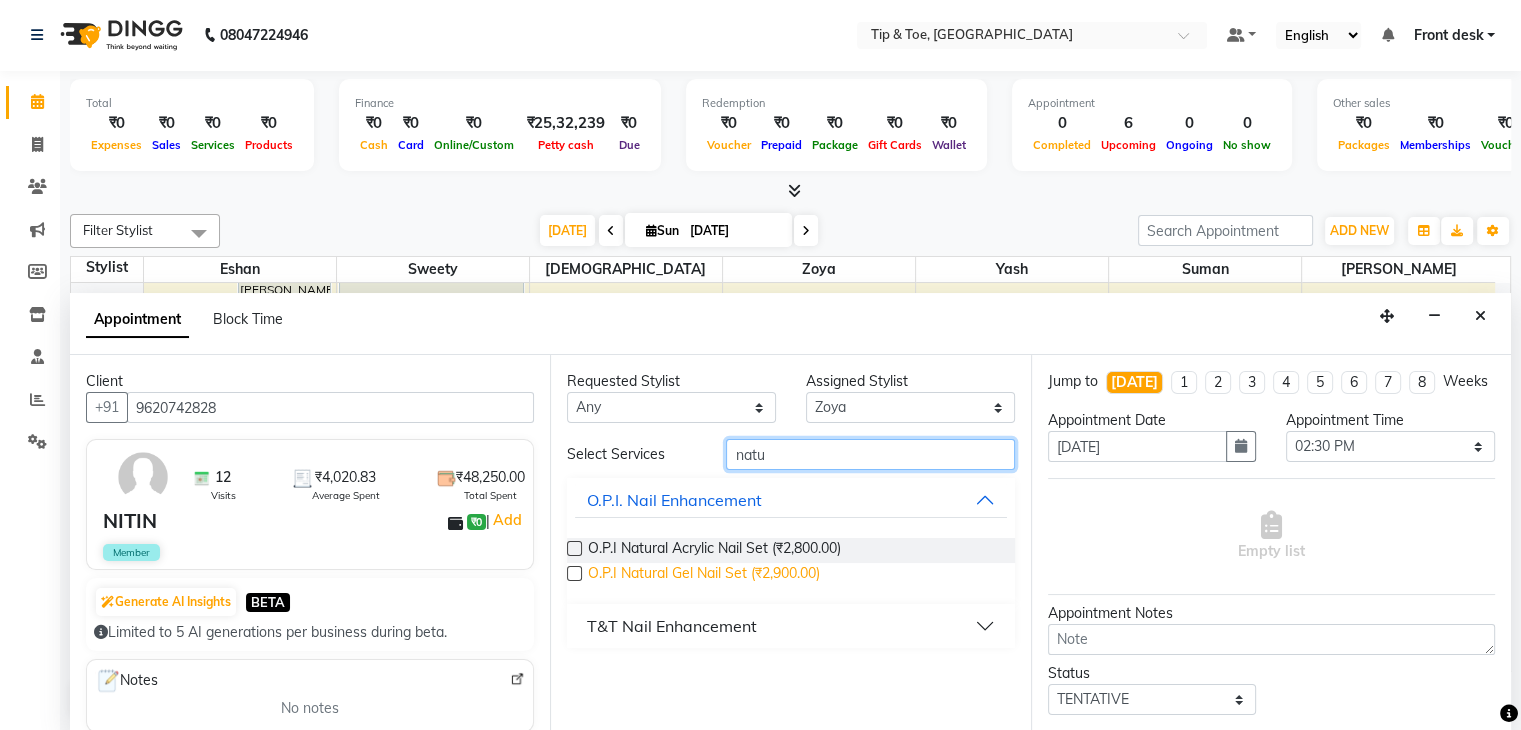 type on "natu" 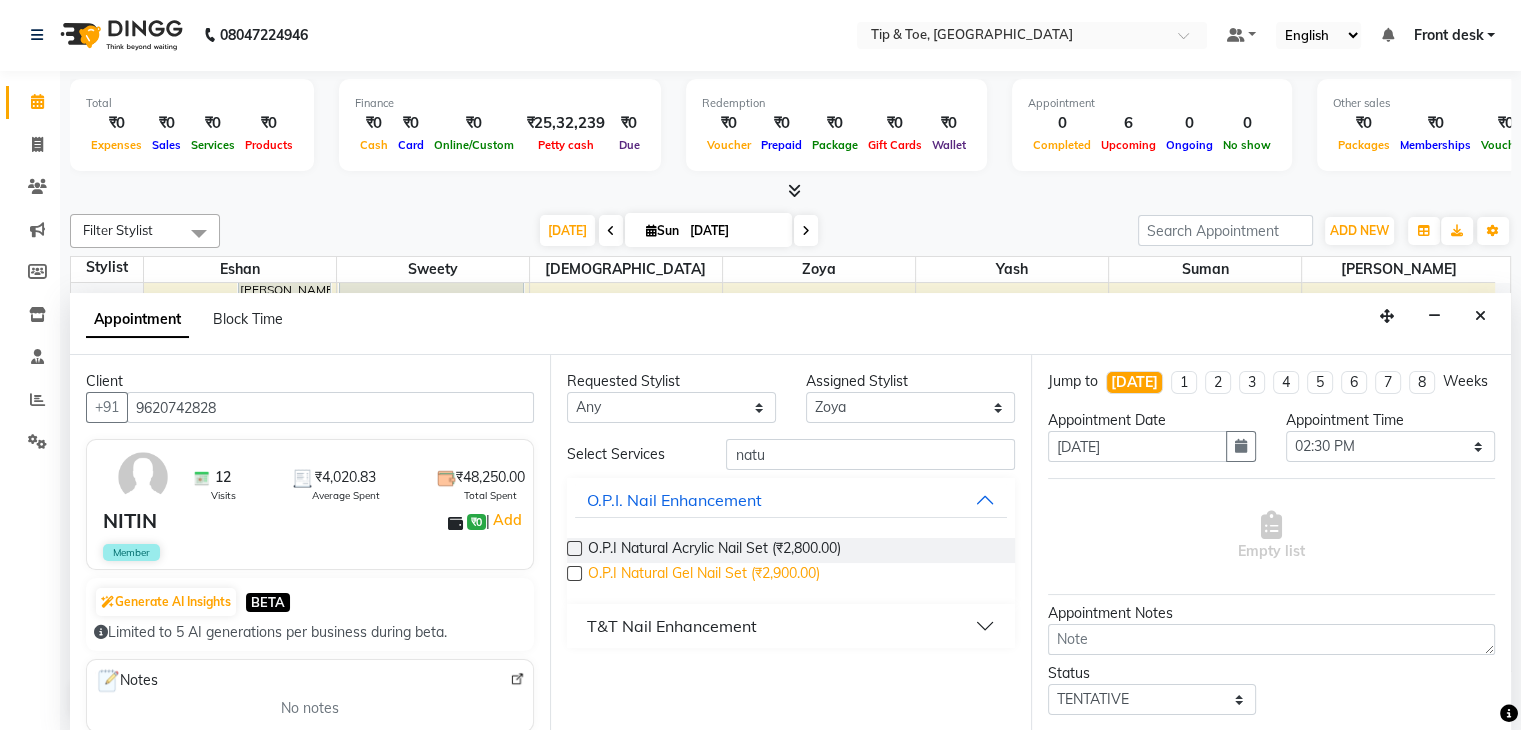 click on "O.P.I Natural Gel Nail Set (₹2,900.00)" at bounding box center [704, 575] 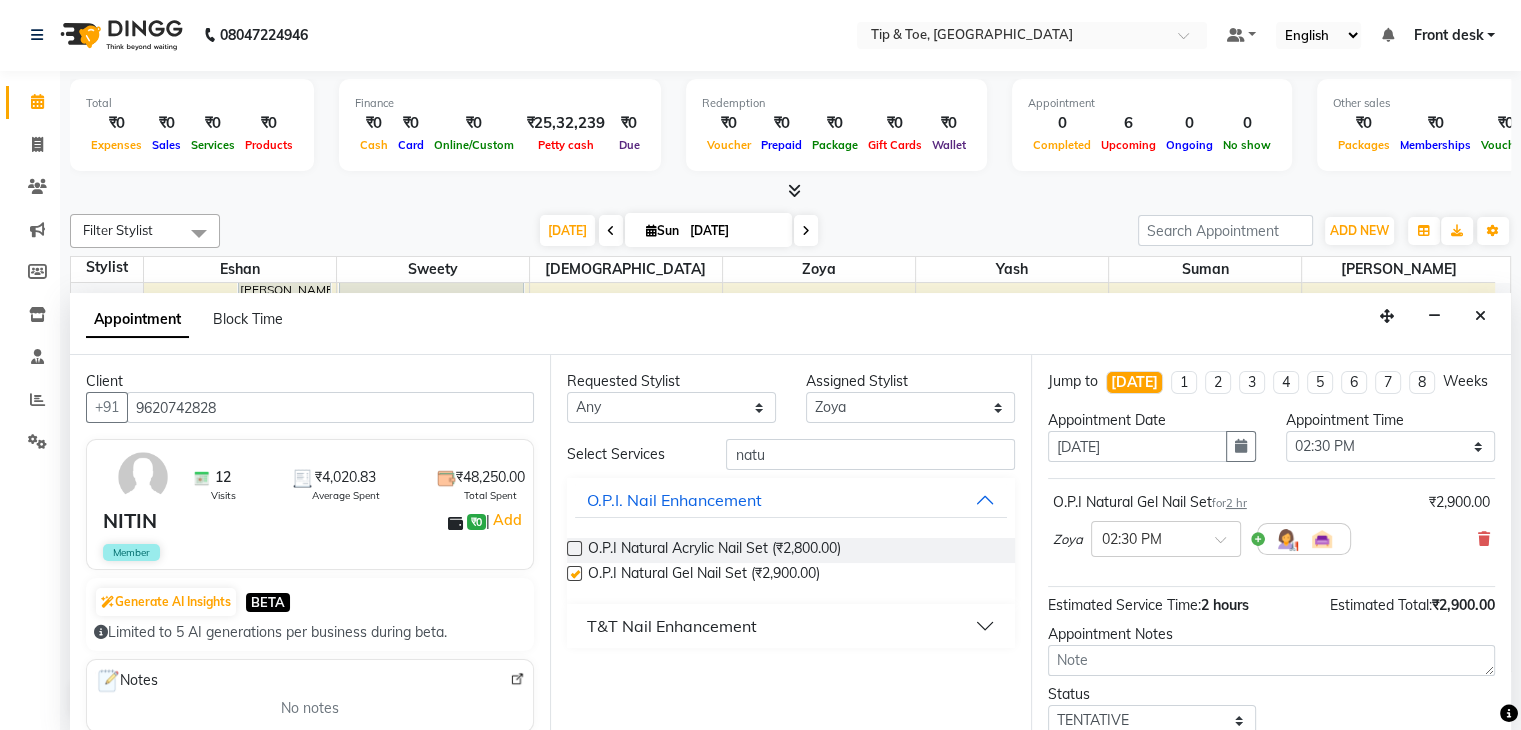 checkbox on "false" 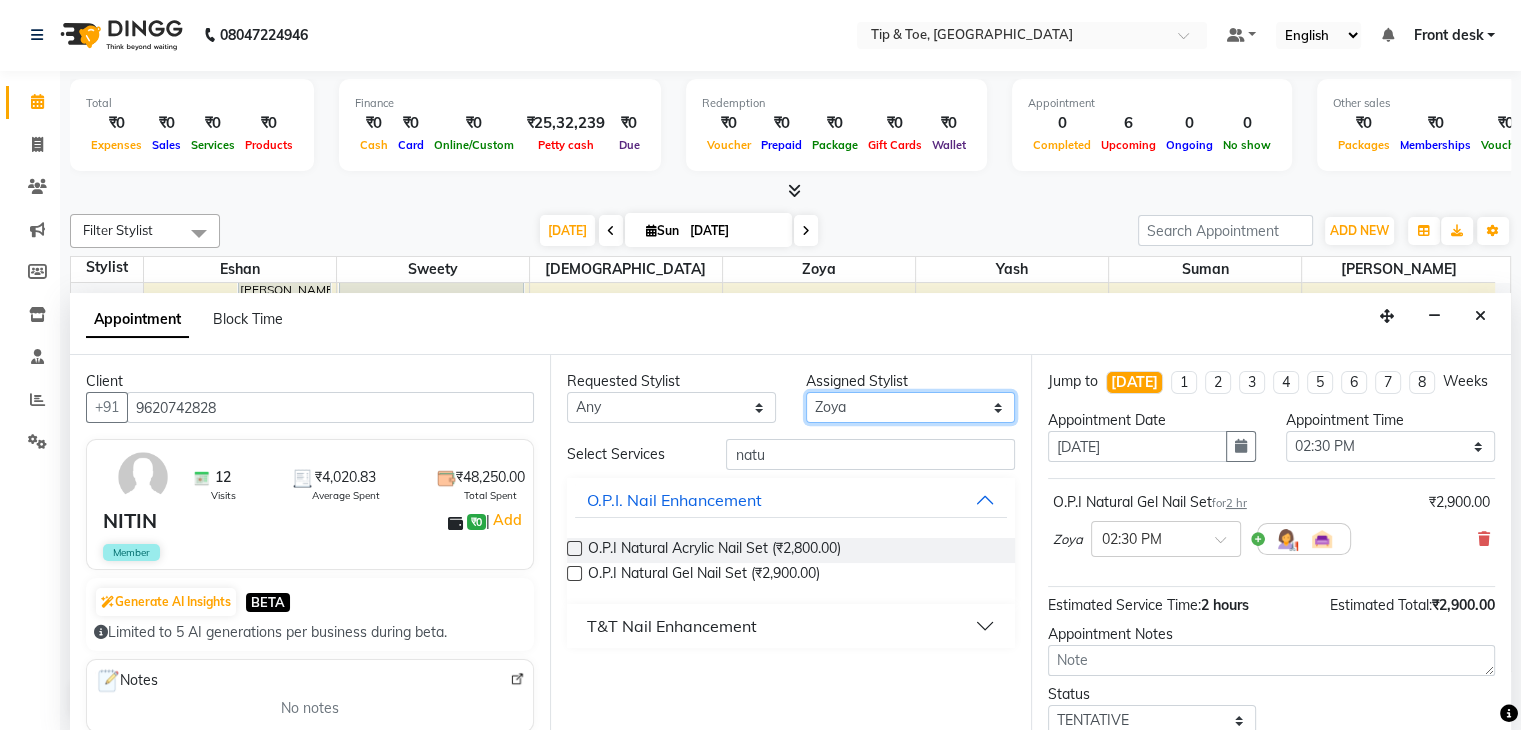 click on "Select Eshan Regan Suman Sweety Vikarm Yash Zoya" at bounding box center (910, 407) 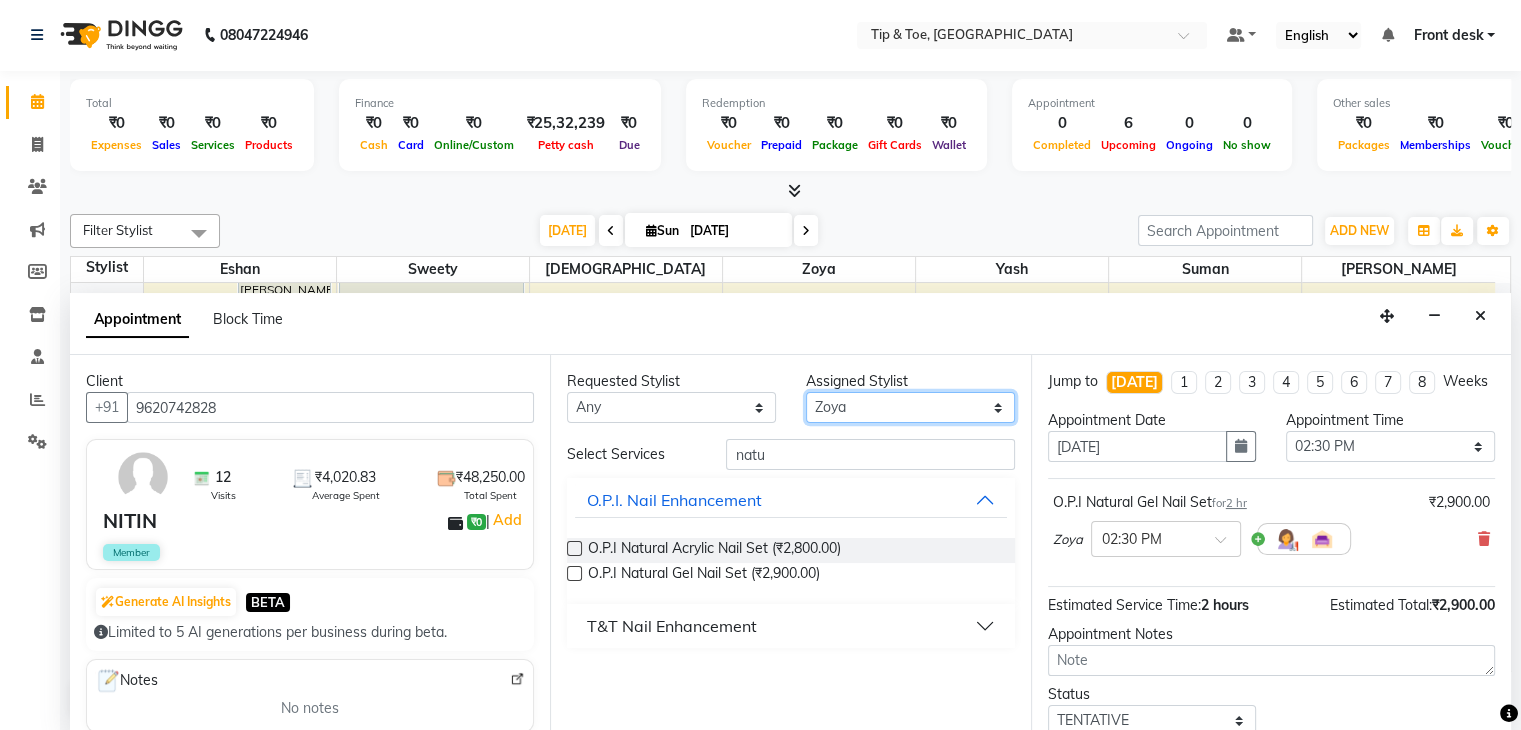 select on "68799" 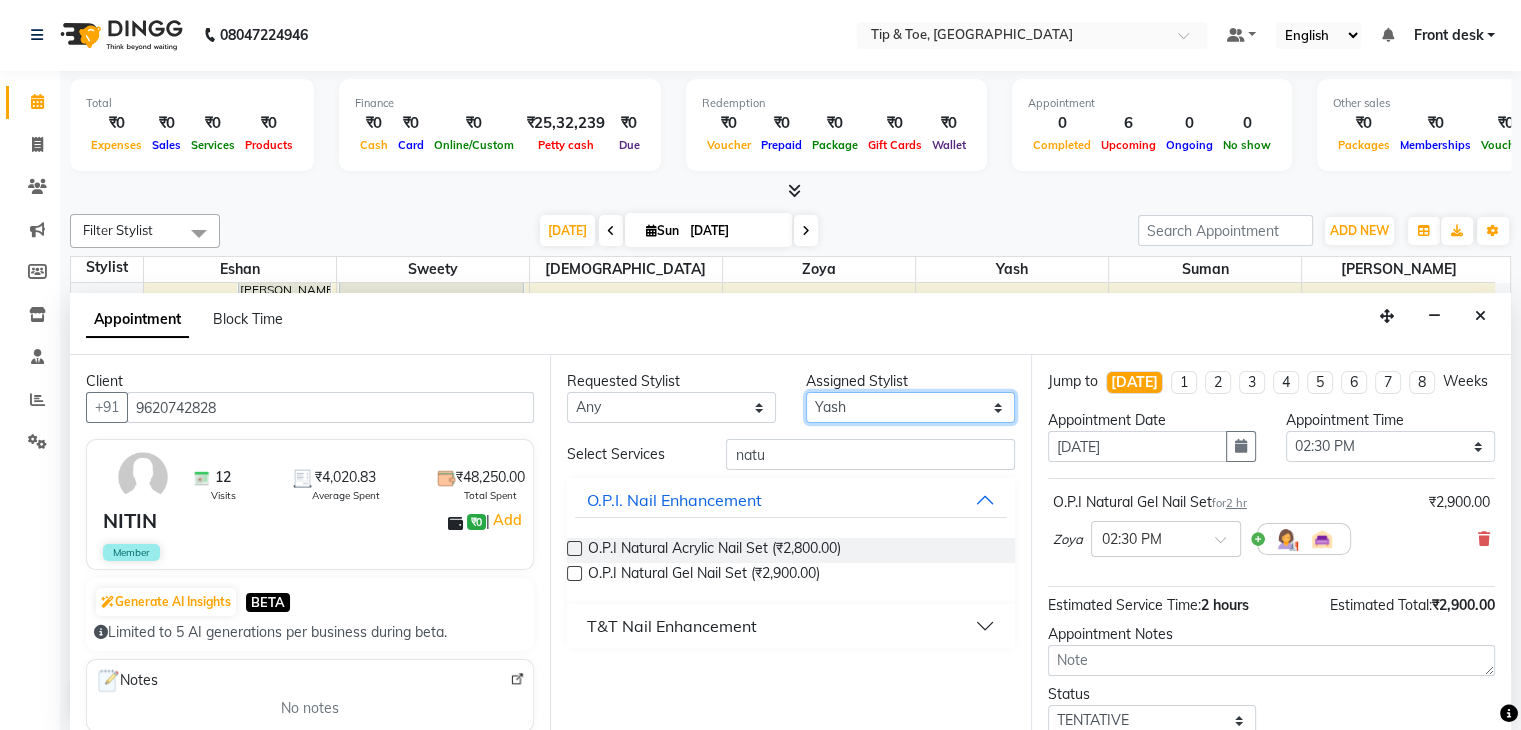 click on "Select Eshan Regan Suman Sweety Vikarm Yash Zoya" at bounding box center [910, 407] 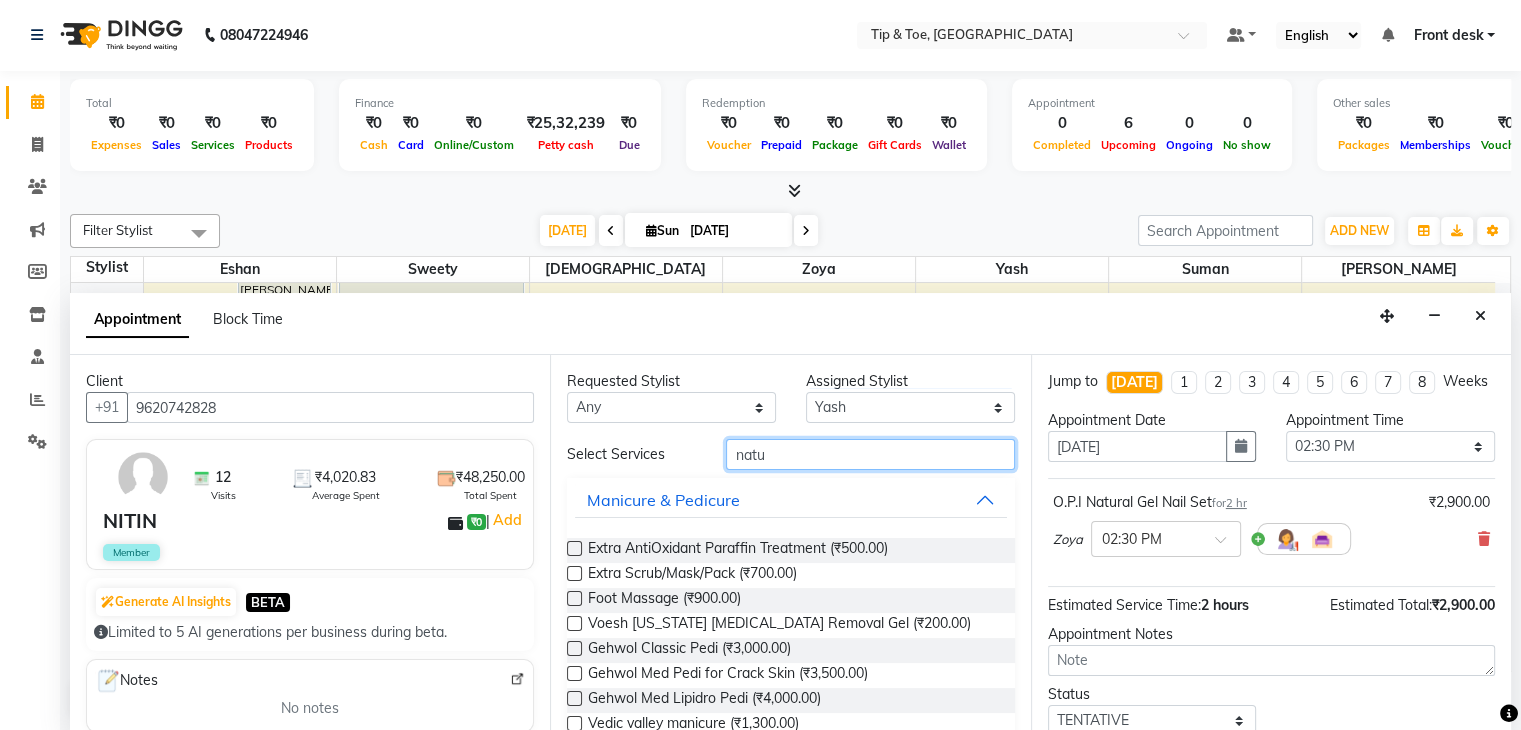 click on "natu" at bounding box center (870, 454) 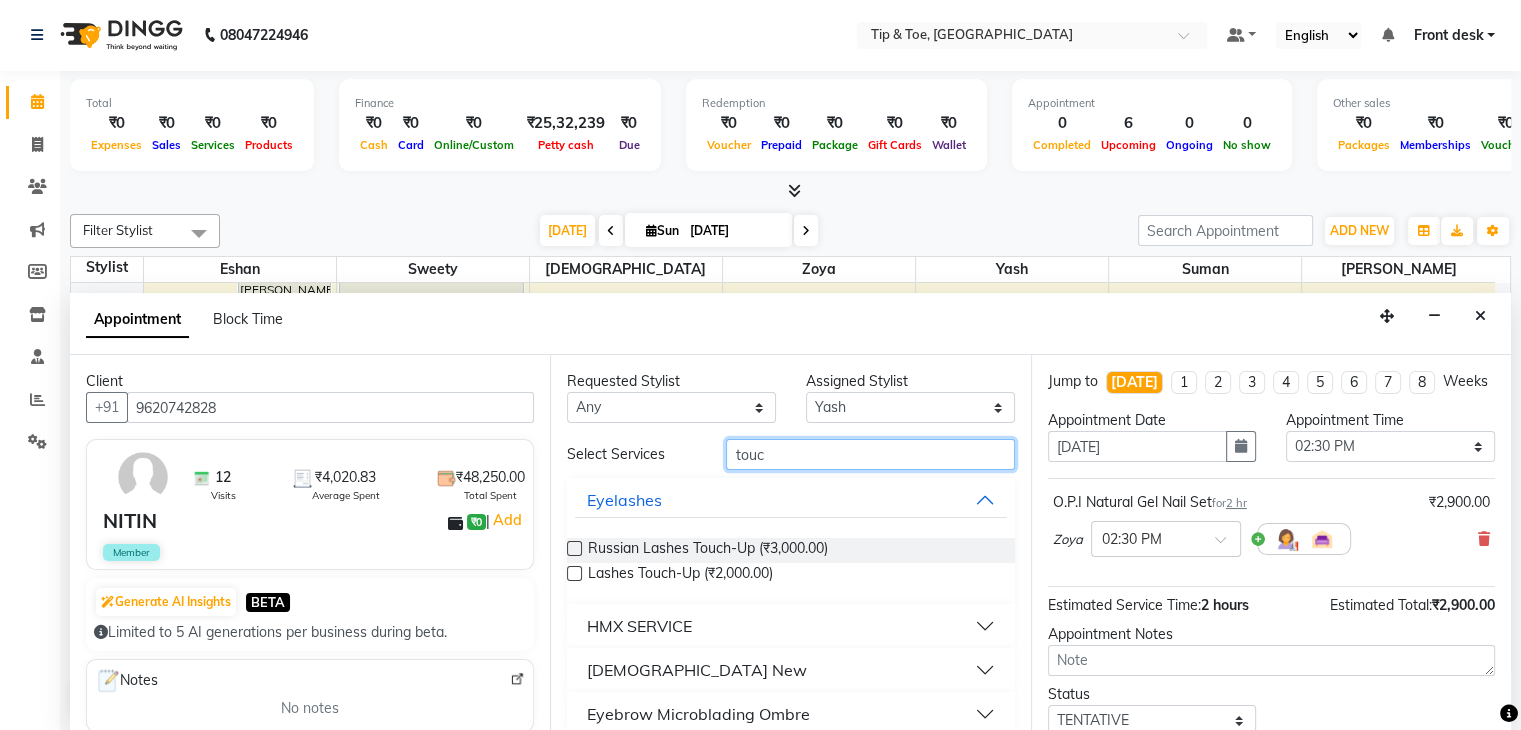 type on "touc" 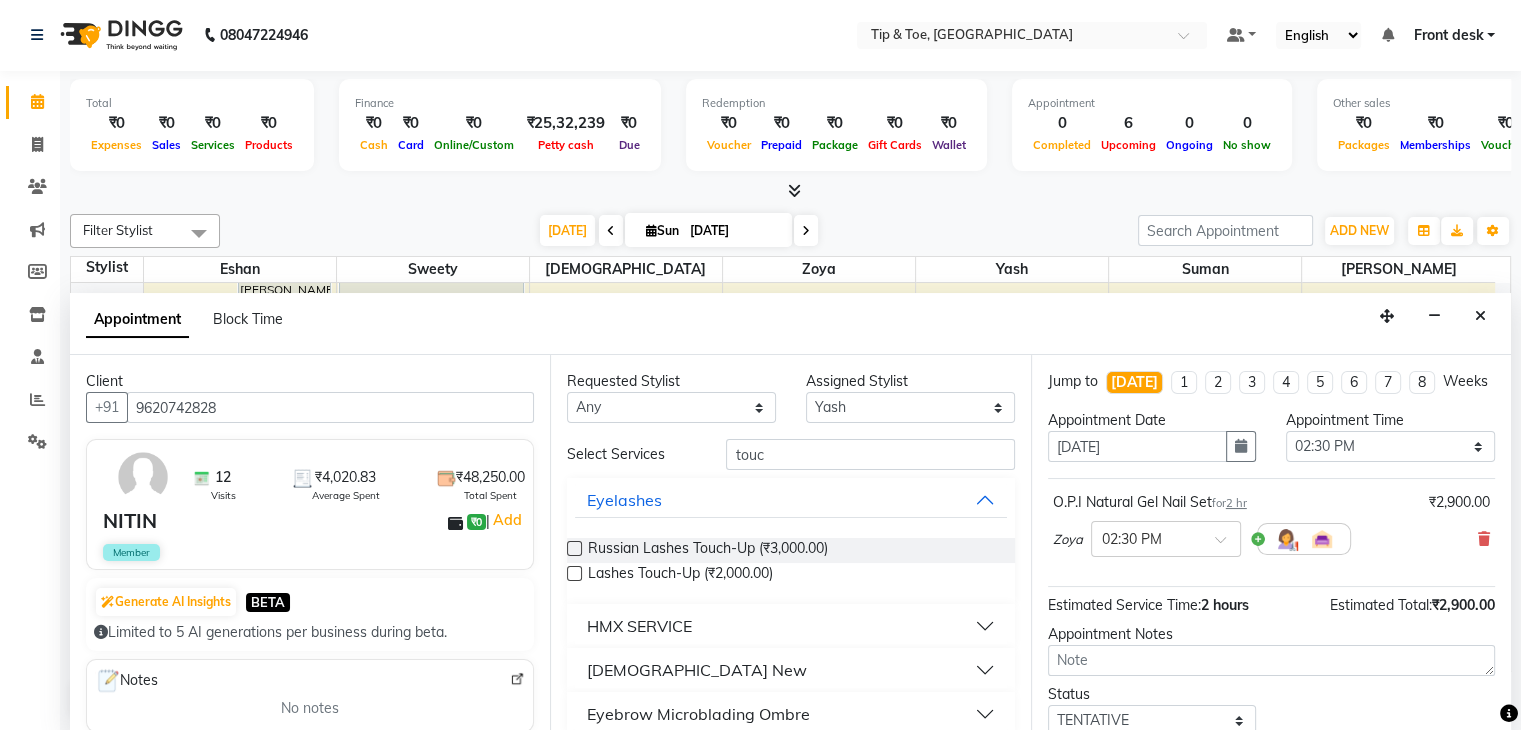 click on "HMX SERVICE" at bounding box center (639, 626) 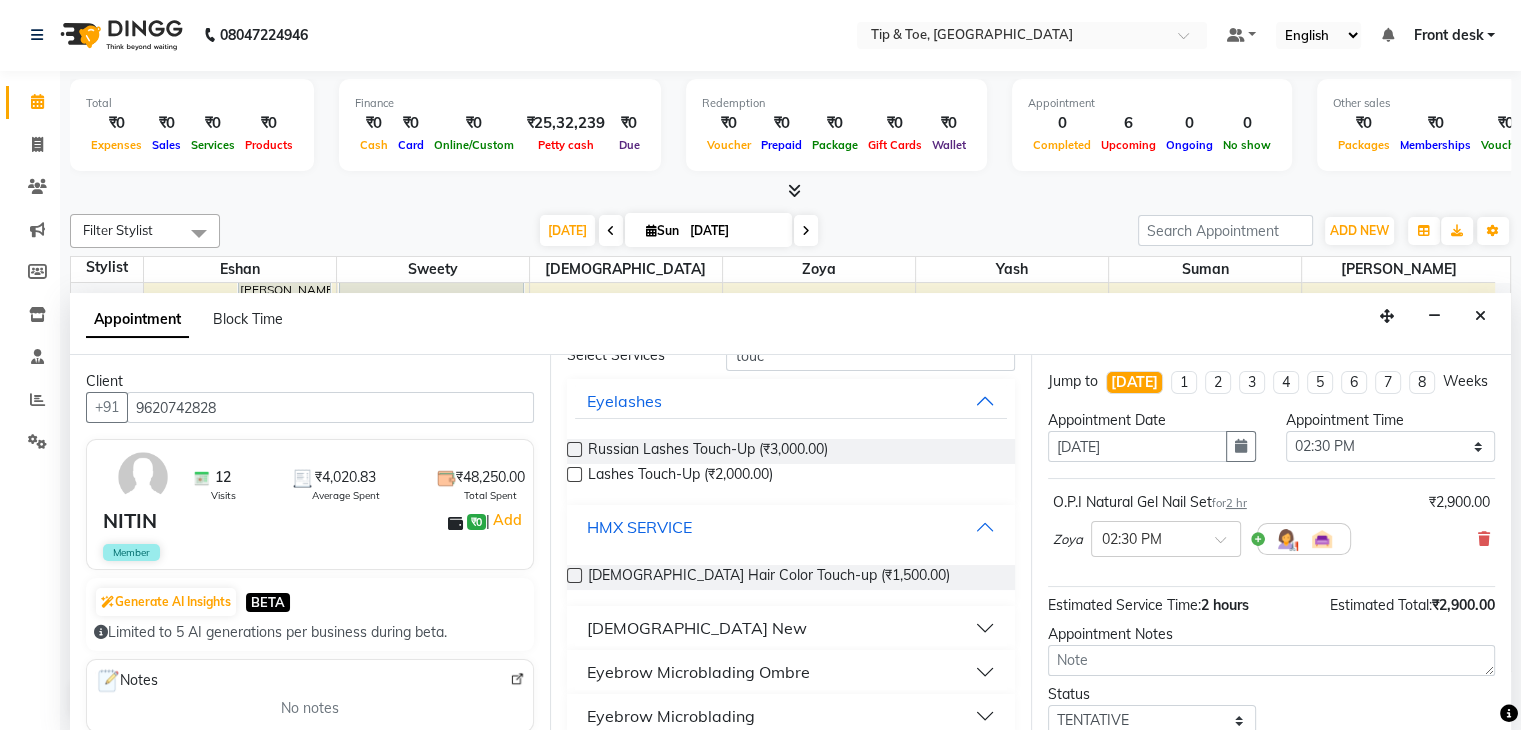 scroll, scrollTop: 100, scrollLeft: 0, axis: vertical 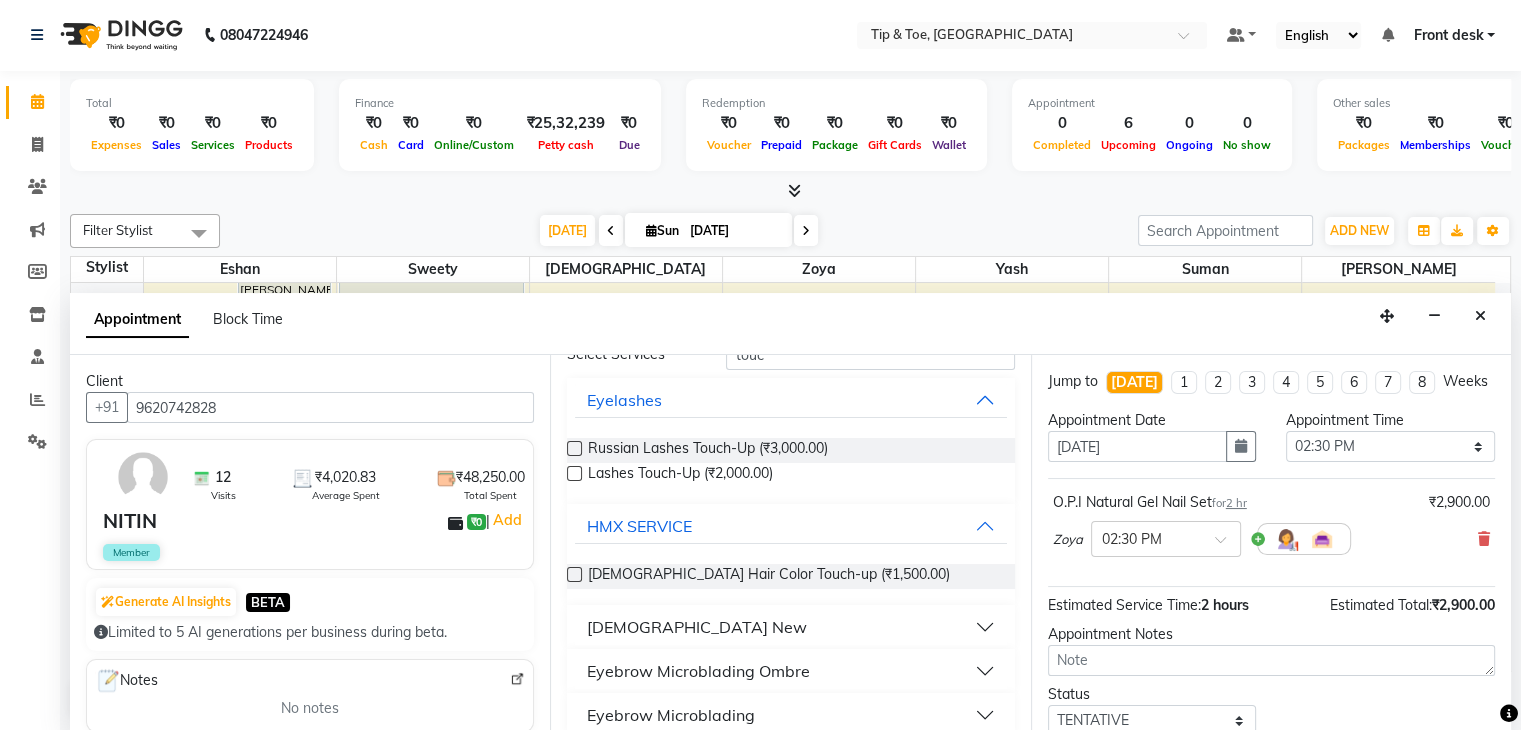 click at bounding box center [574, 574] 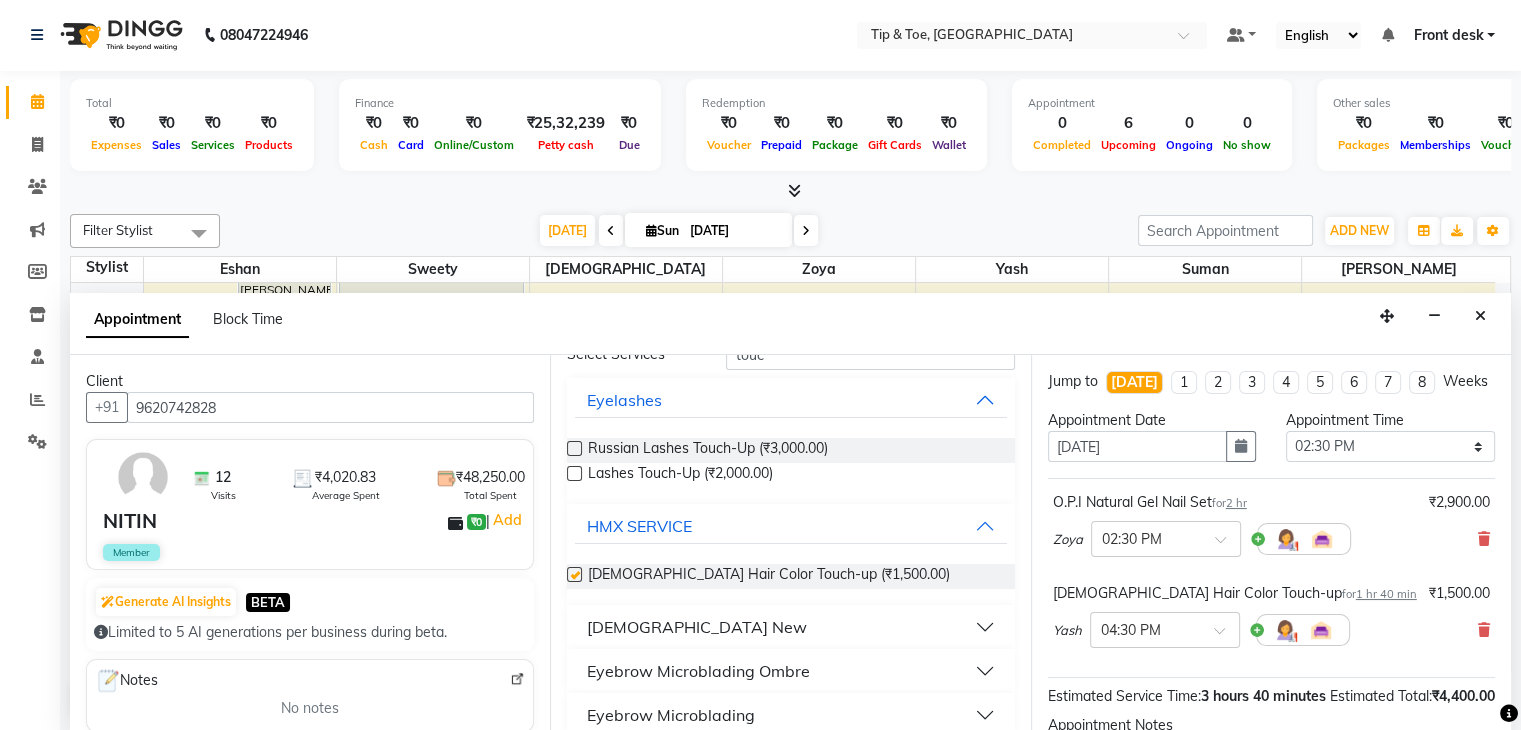 checkbox on "false" 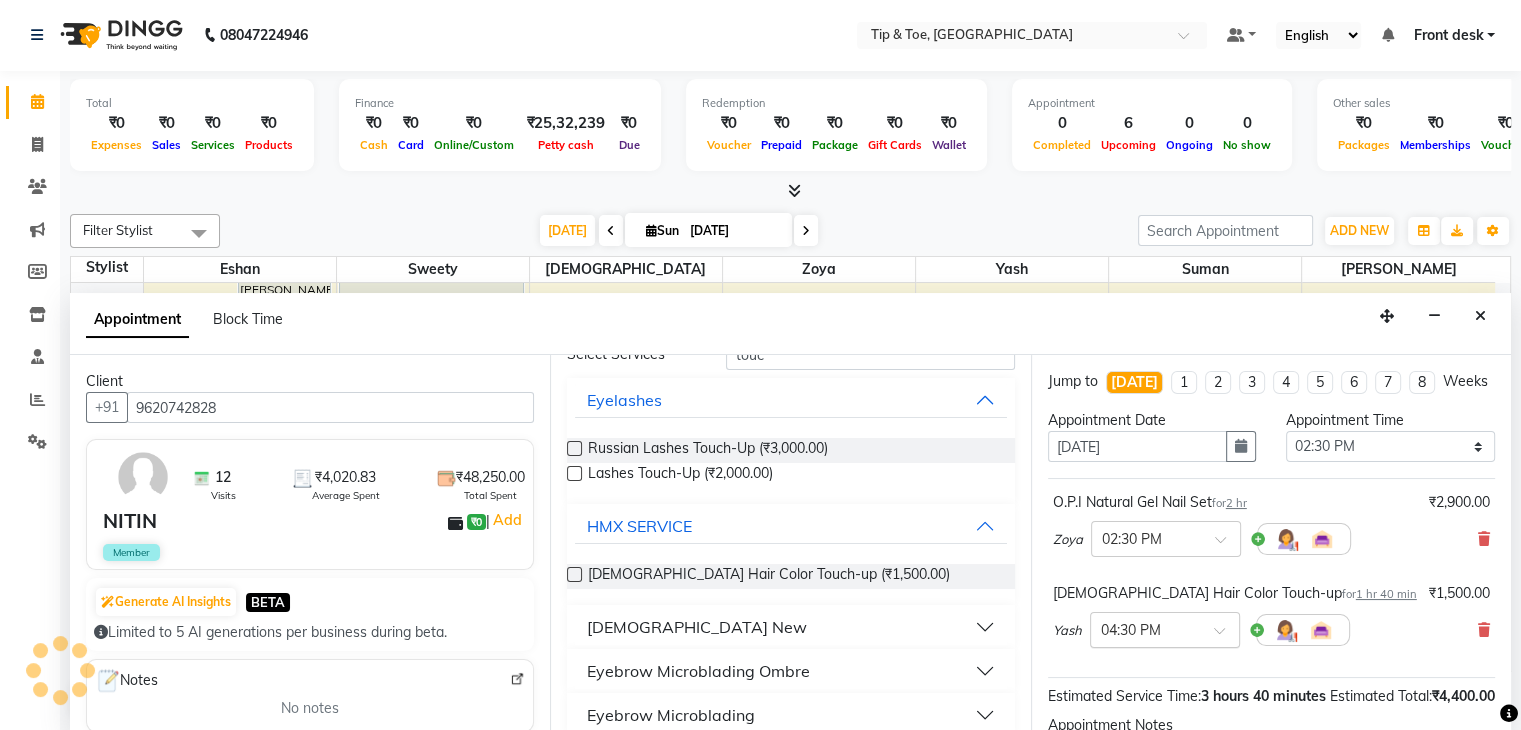 click at bounding box center (1145, 628) 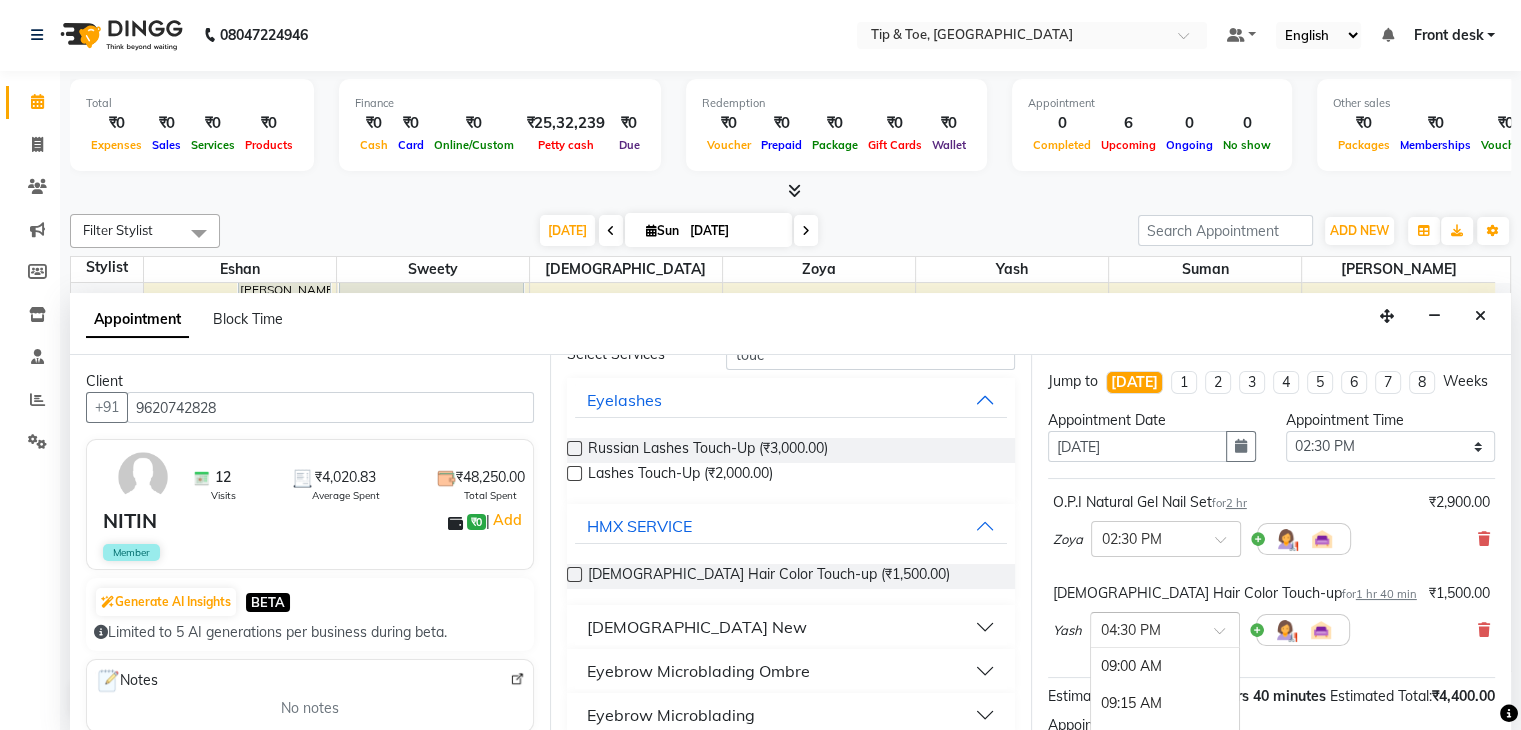scroll, scrollTop: 1110, scrollLeft: 0, axis: vertical 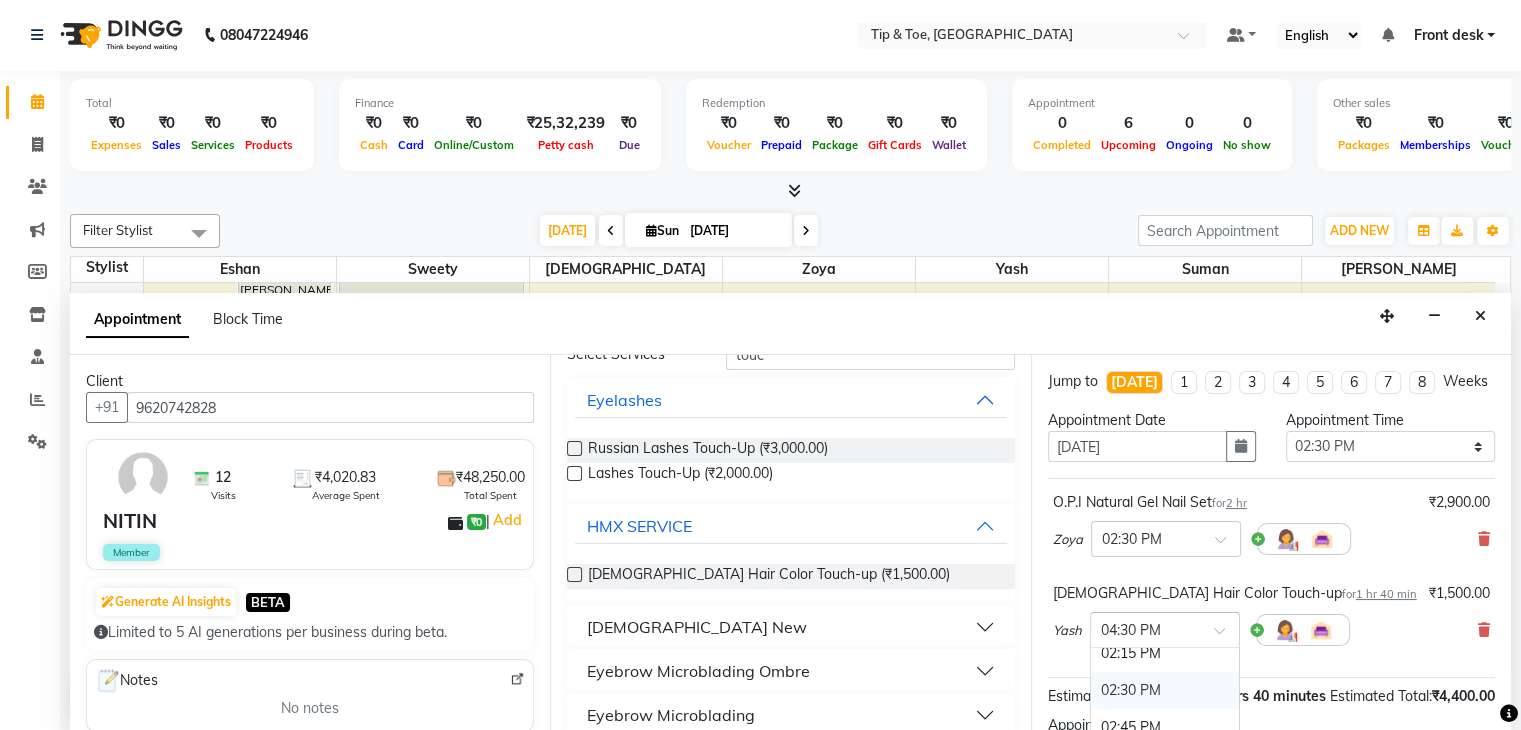 click on "02:30 PM" at bounding box center [1165, 690] 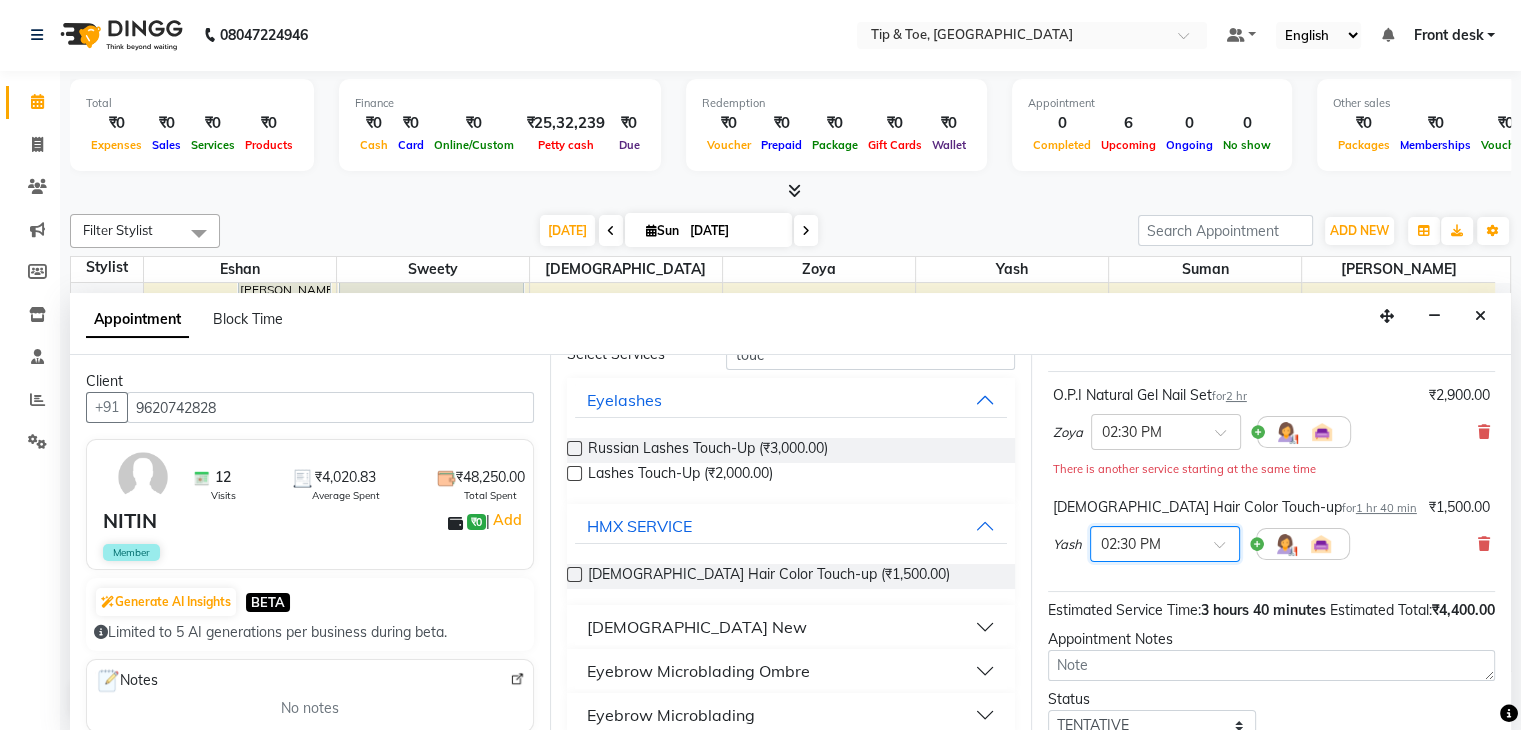 scroll, scrollTop: 282, scrollLeft: 0, axis: vertical 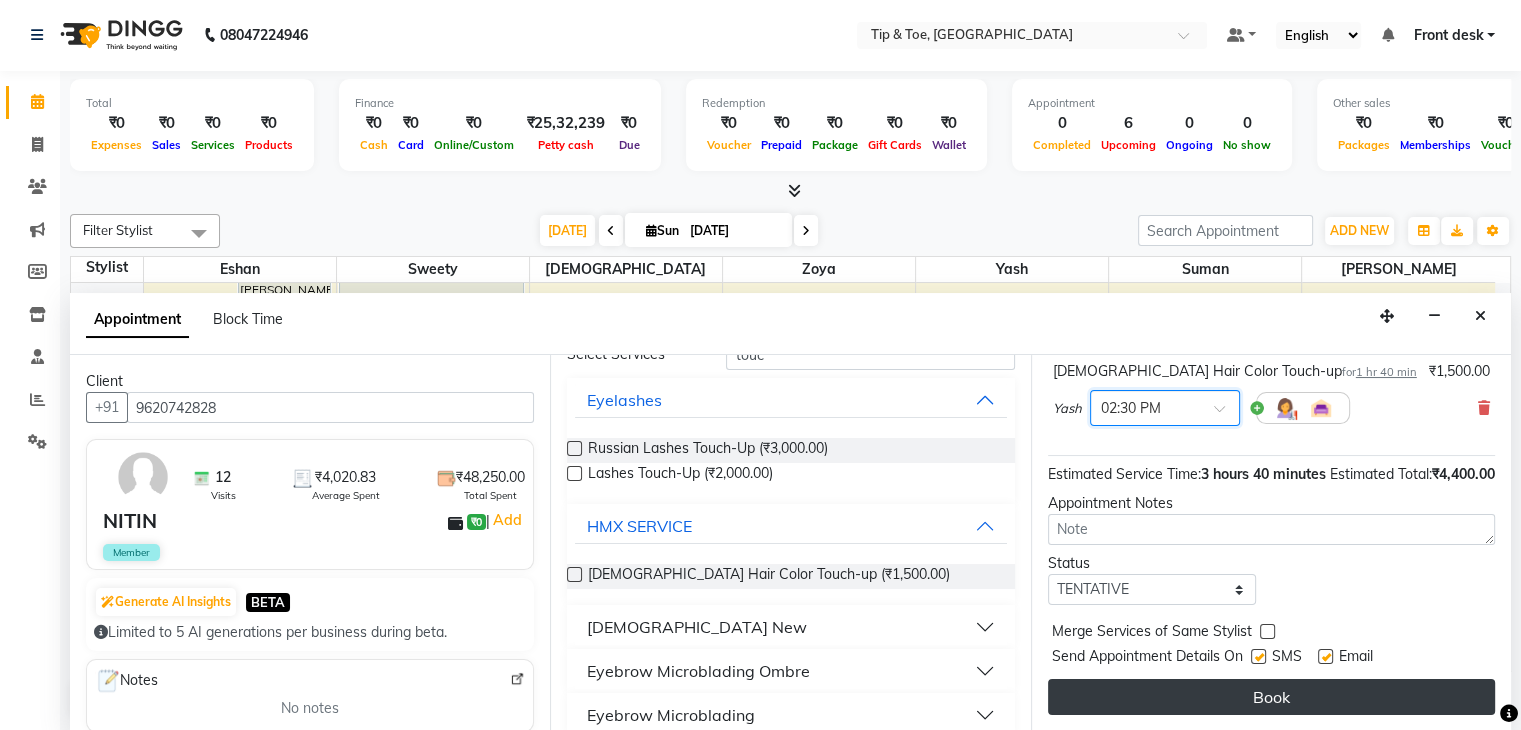 click on "Book" at bounding box center [1271, 697] 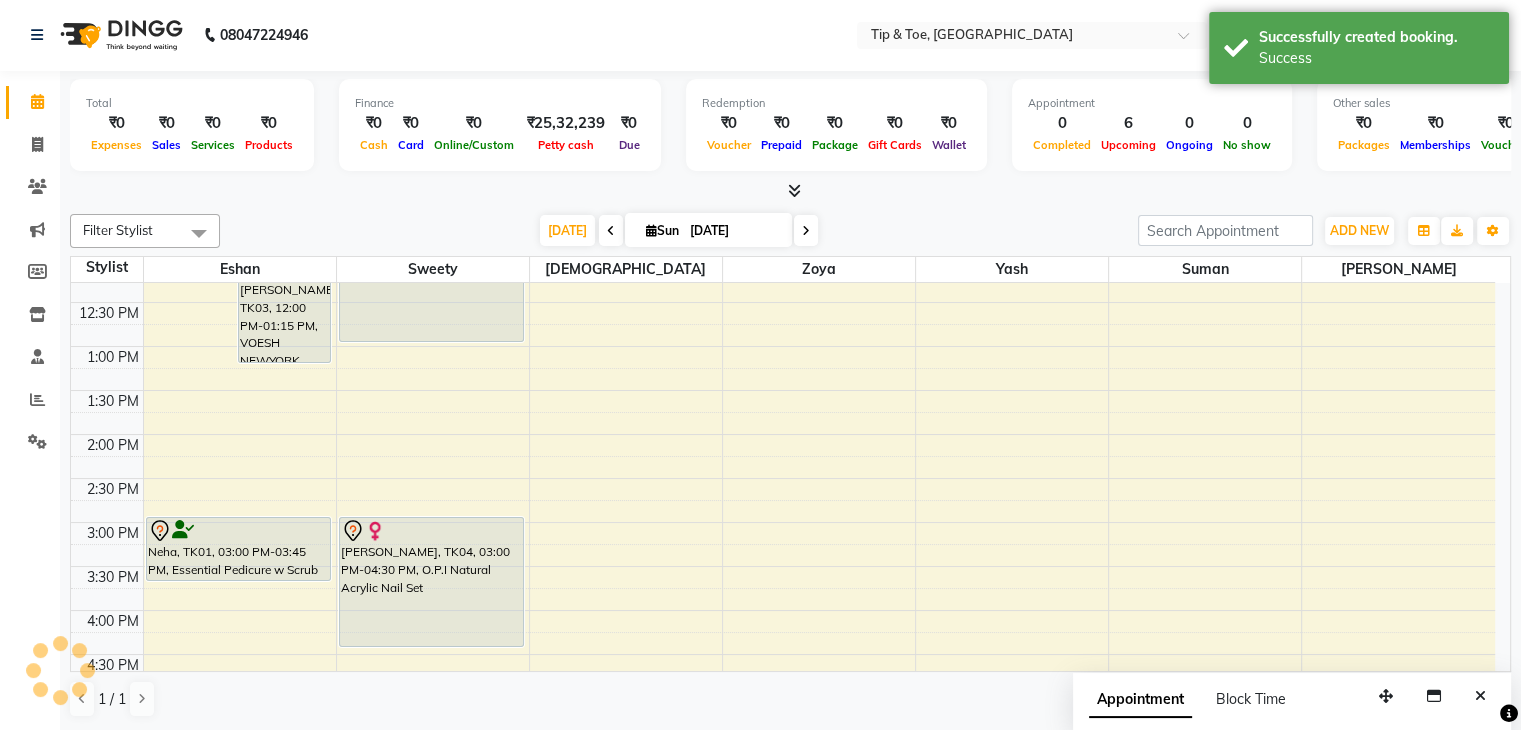 scroll, scrollTop: 0, scrollLeft: 0, axis: both 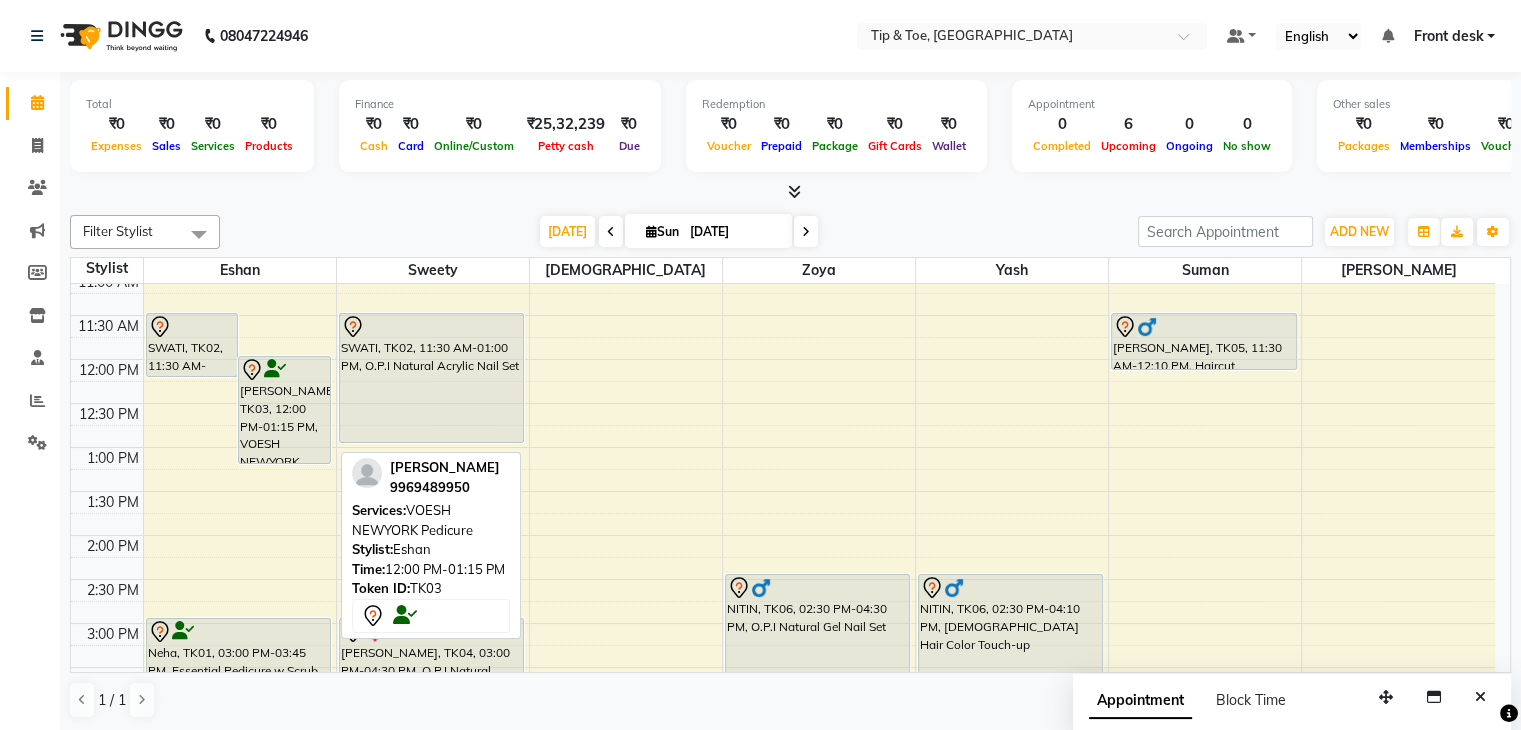 click on "Shivani Parab, TK03, 12:00 PM-01:15 PM, VOESH NEWYORK Pedicure" at bounding box center (284, 410) 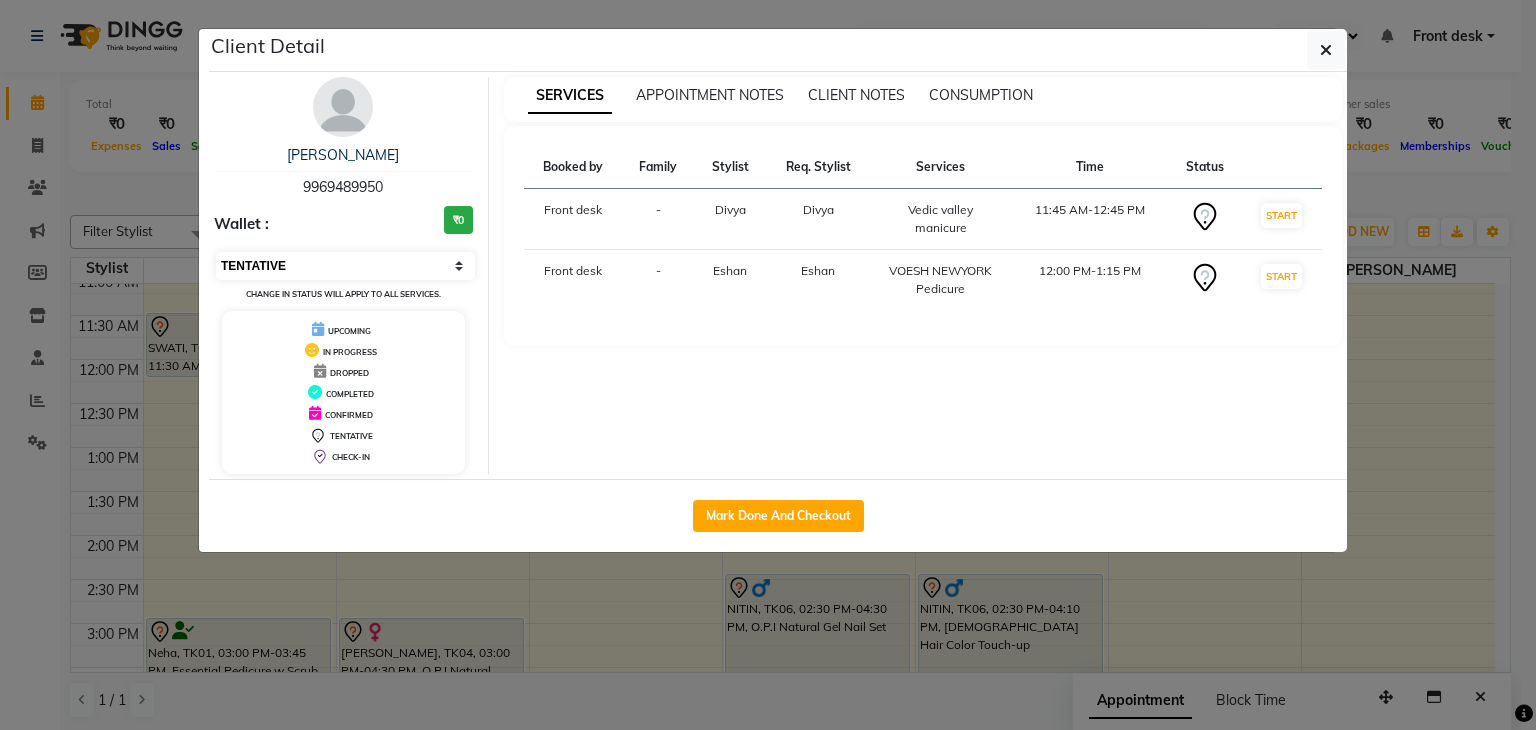 click on "Select IN SERVICE CONFIRMED TENTATIVE CHECK IN MARK DONE DROPPED UPCOMING" at bounding box center (345, 266) 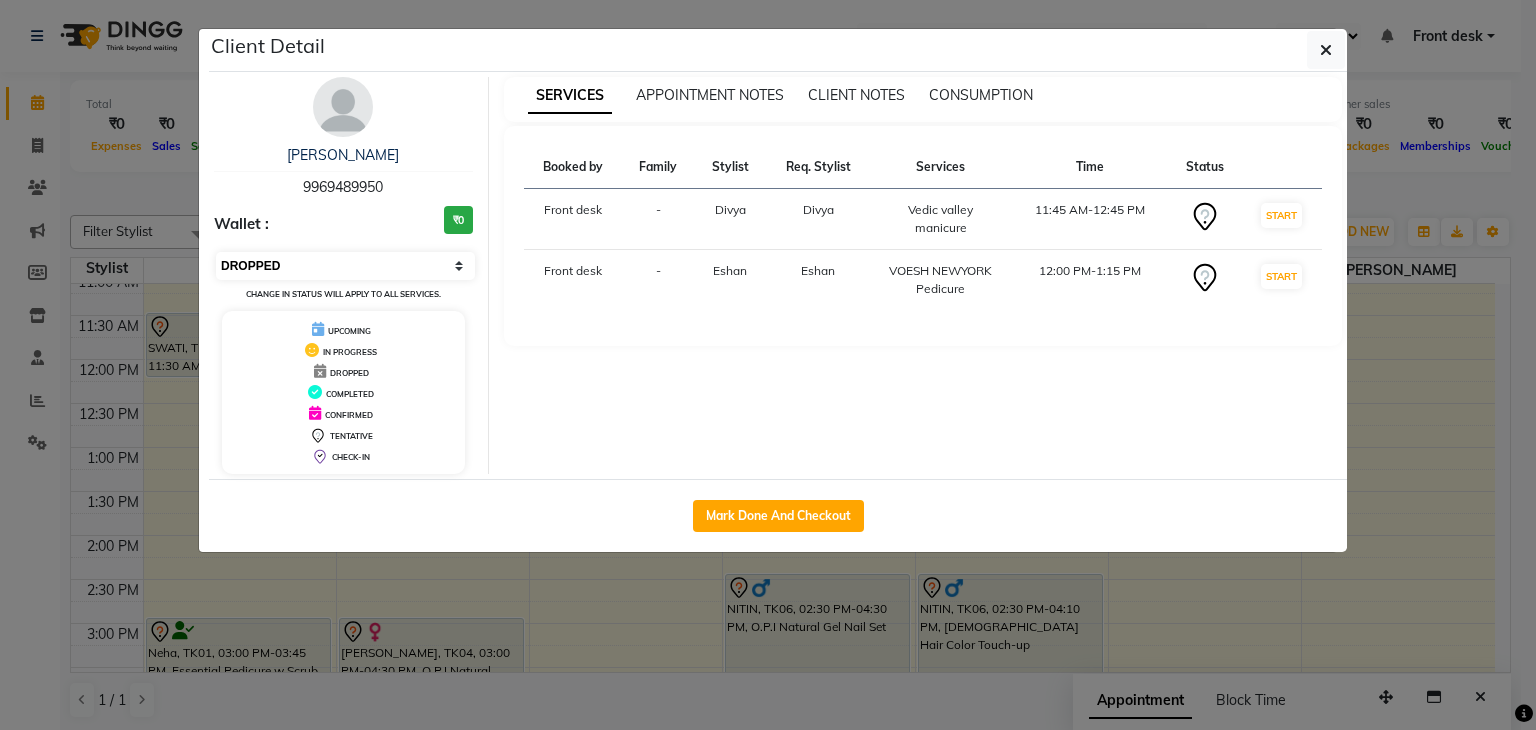 click on "Select IN SERVICE CONFIRMED TENTATIVE CHECK IN MARK DONE DROPPED UPCOMING" at bounding box center [345, 266] 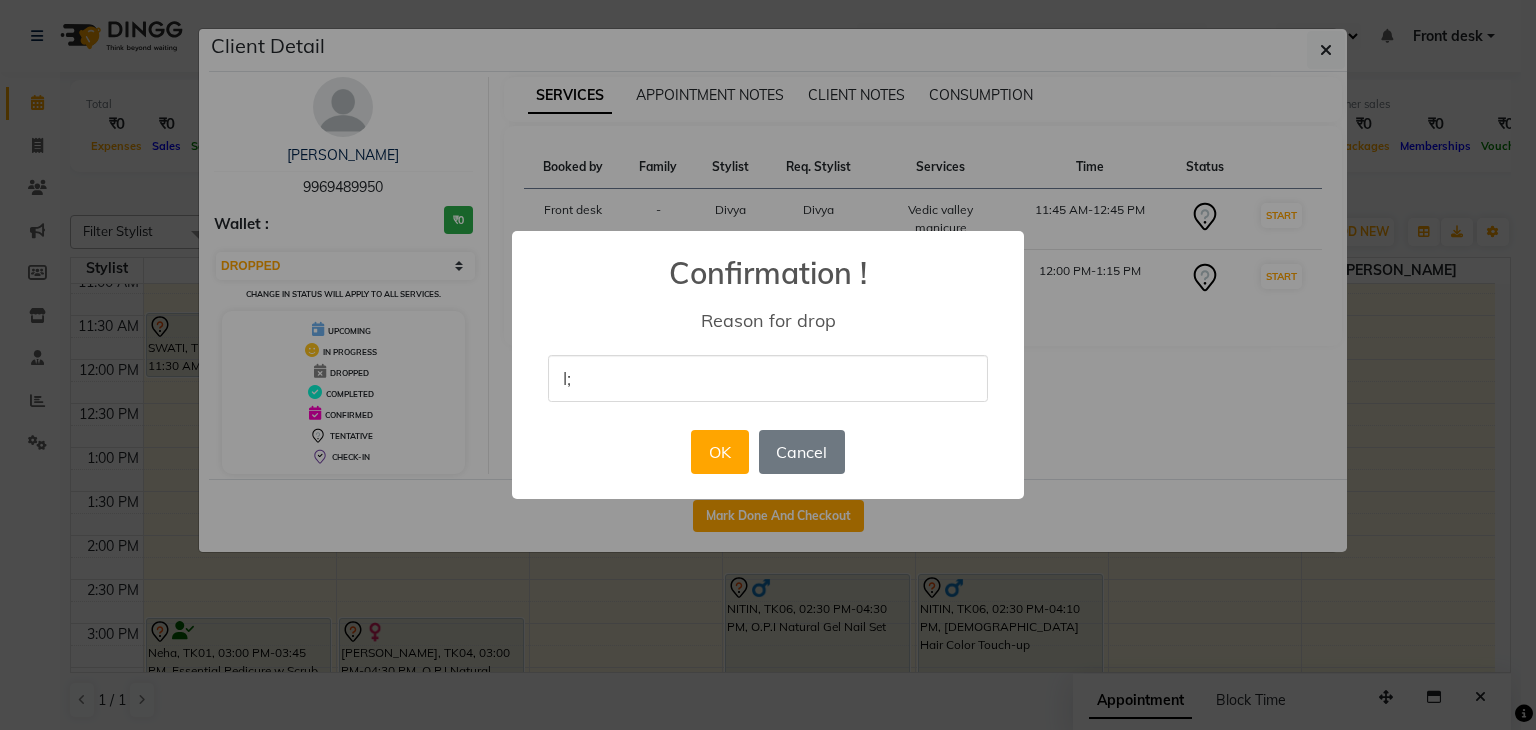 type on "l;" 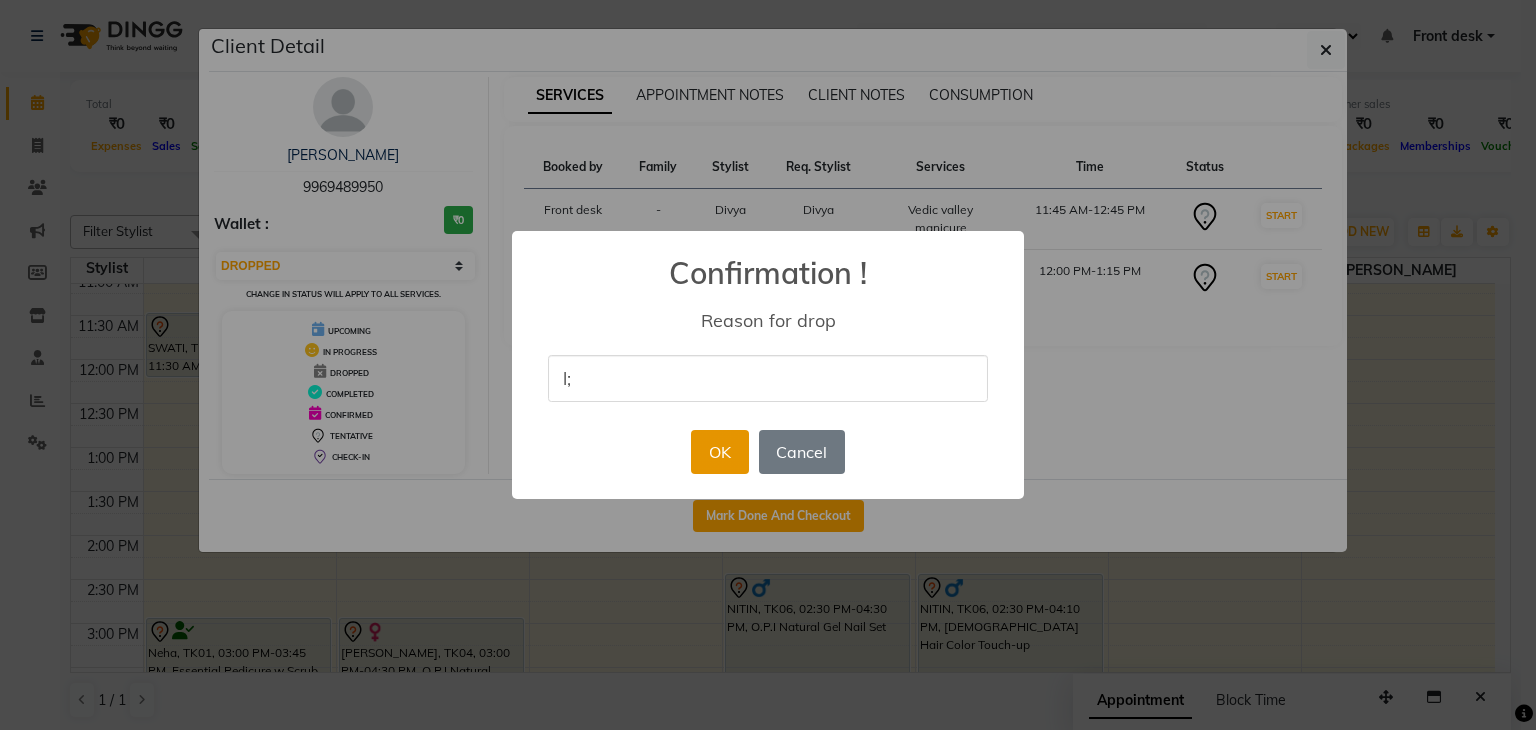 click on "OK" at bounding box center (719, 452) 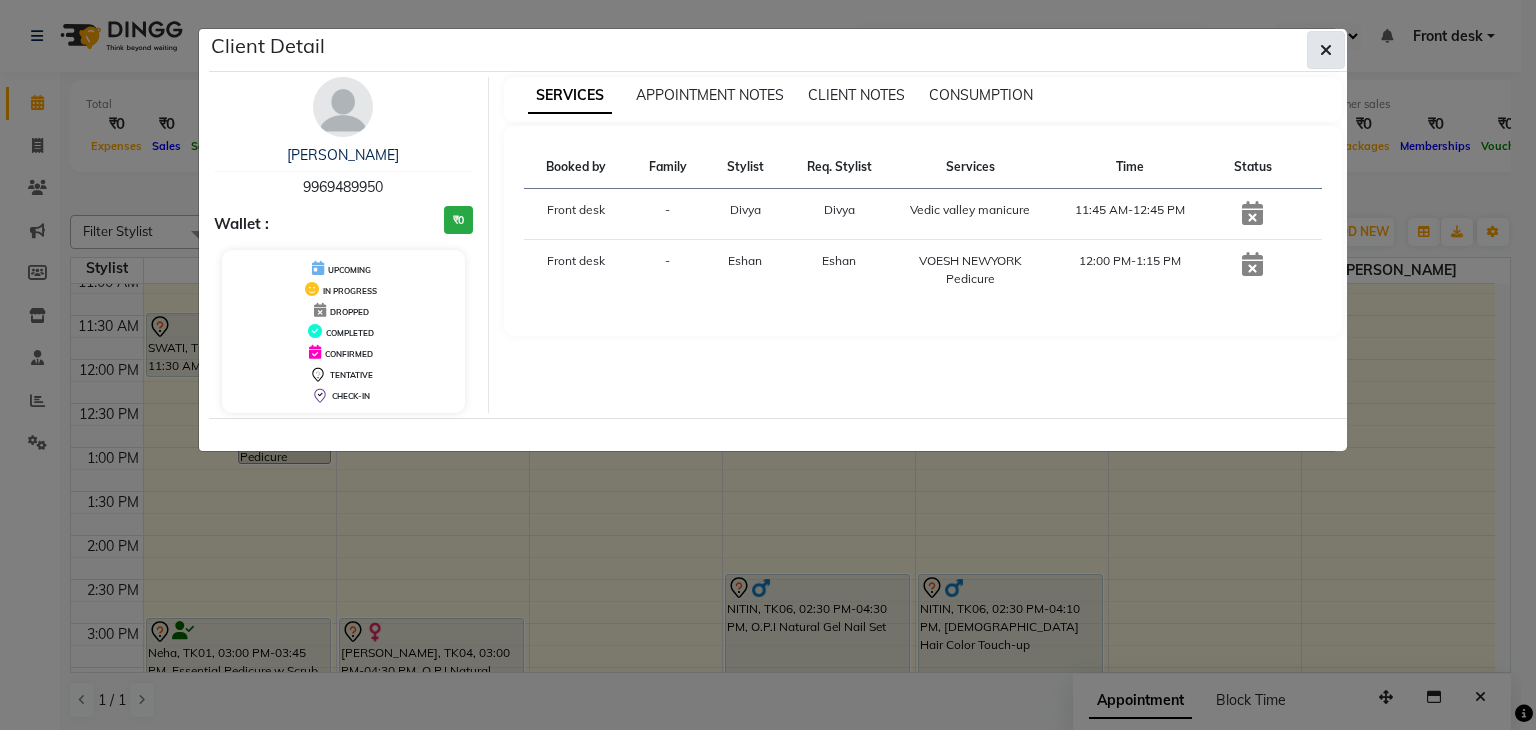 click 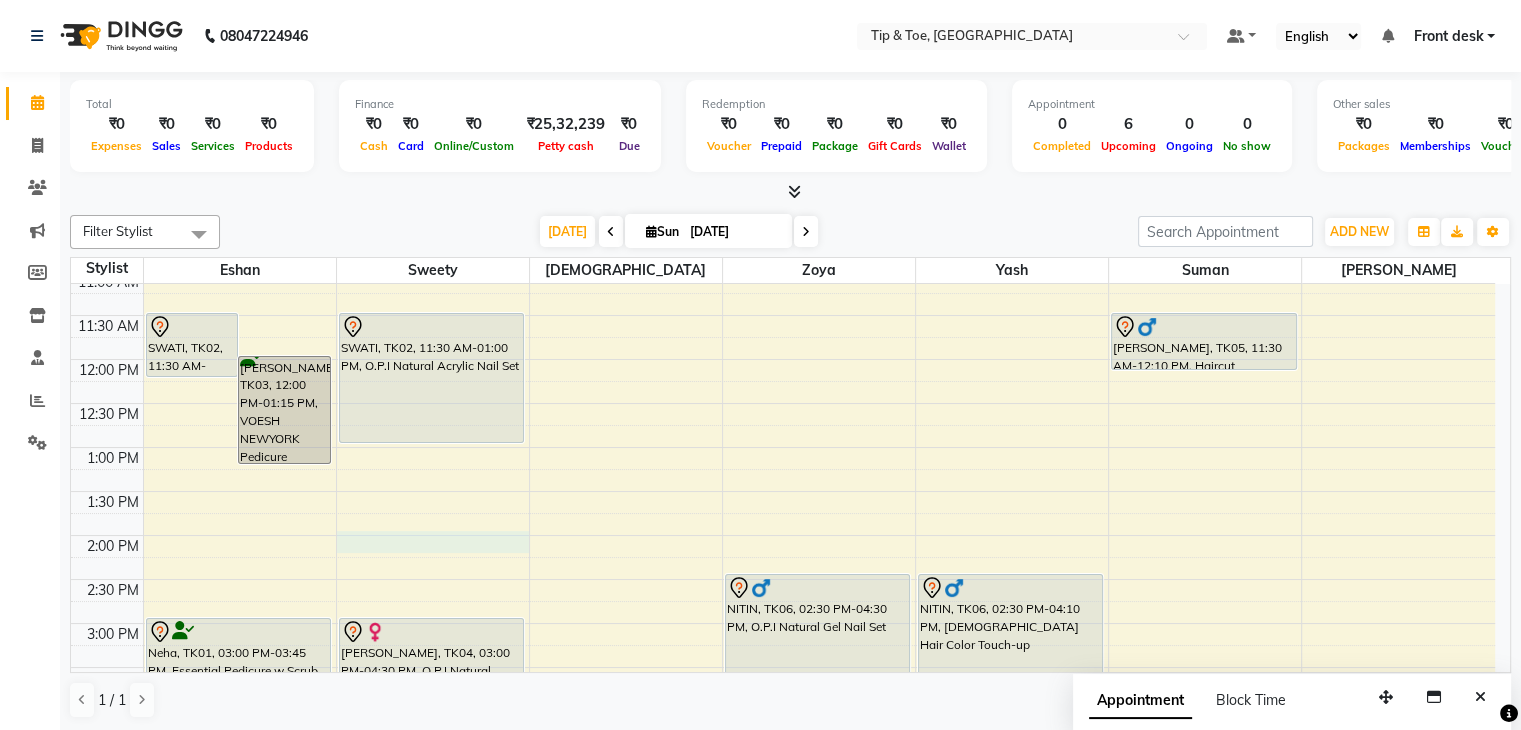 click on "8:00 AM 8:30 AM 9:00 AM 9:30 AM 10:00 AM 10:30 AM 11:00 AM 11:30 AM 12:00 PM 12:30 PM 1:00 PM 1:30 PM 2:00 PM 2:30 PM 3:00 PM 3:30 PM 4:00 PM 4:30 PM 5:00 PM 5:30 PM 6:00 PM 6:30 PM 7:00 PM 7:30 PM 8:00 PM 8:30 PM             SWATI, TK02, 11:30 AM-12:15 PM, Essential Pedicure w Scrub     Shivani Parab, TK03, 12:00 PM-01:15 PM, VOESH NEWYORK Pedicure             Neha, TK01, 03:00 PM-03:45 PM, Essential Pedicure w Scrub             SWATI, TK02, 11:30 AM-01:00 PM, O.P.I Natural Acrylic Nail Set             KRISHNA SHAH, TK04, 03:00 PM-04:30 PM, O.P.I Natural Acrylic Nail Set             NITIN, TK06, 02:30 PM-04:30 PM, O.P.I Natural Gel Nail Set             NITIN, TK06, 02:30 PM-04:10 PM, Female Hair Color Touch-up             Mitesh Vartak, TK05, 11:30 AM-12:10 PM, Haircut" at bounding box center [783, 579] 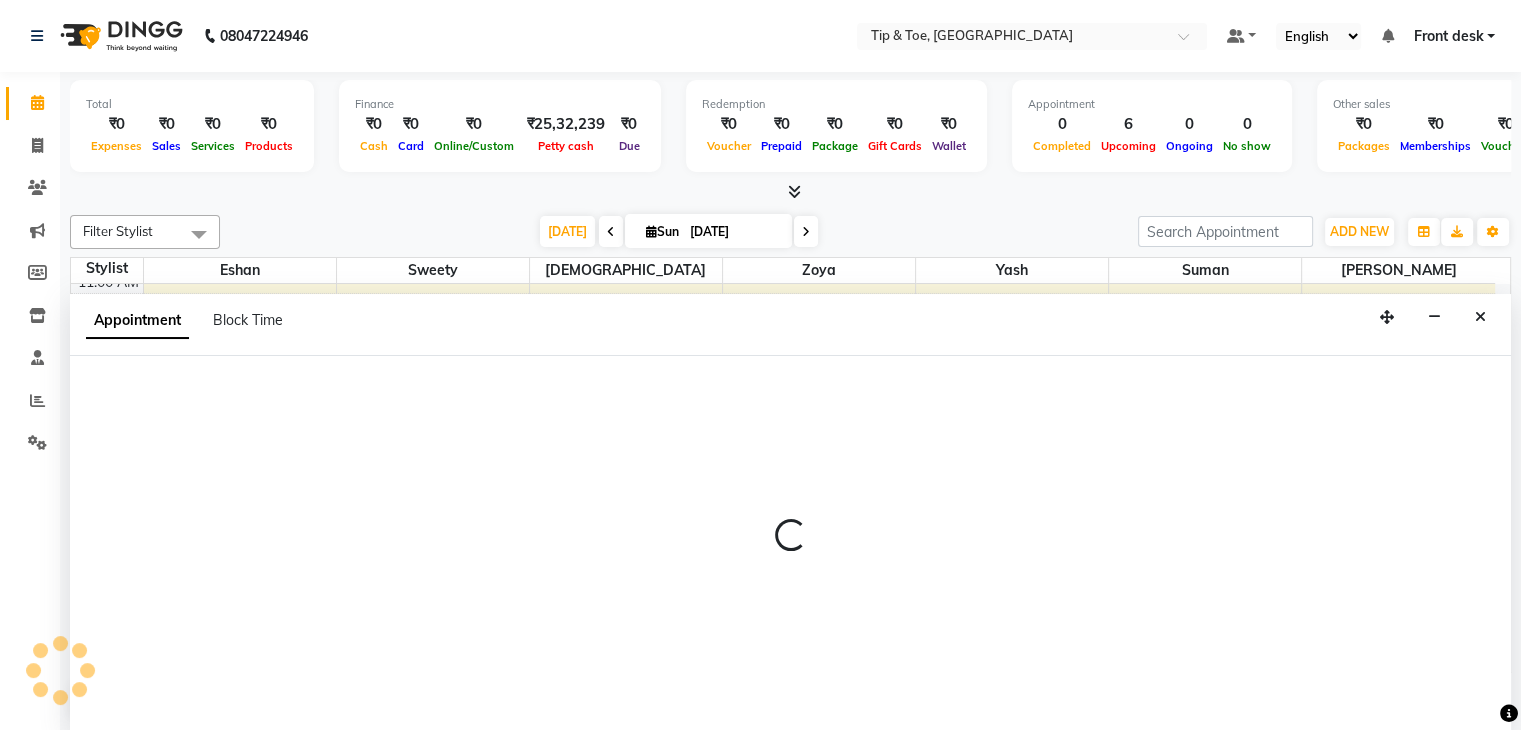 scroll, scrollTop: 1, scrollLeft: 0, axis: vertical 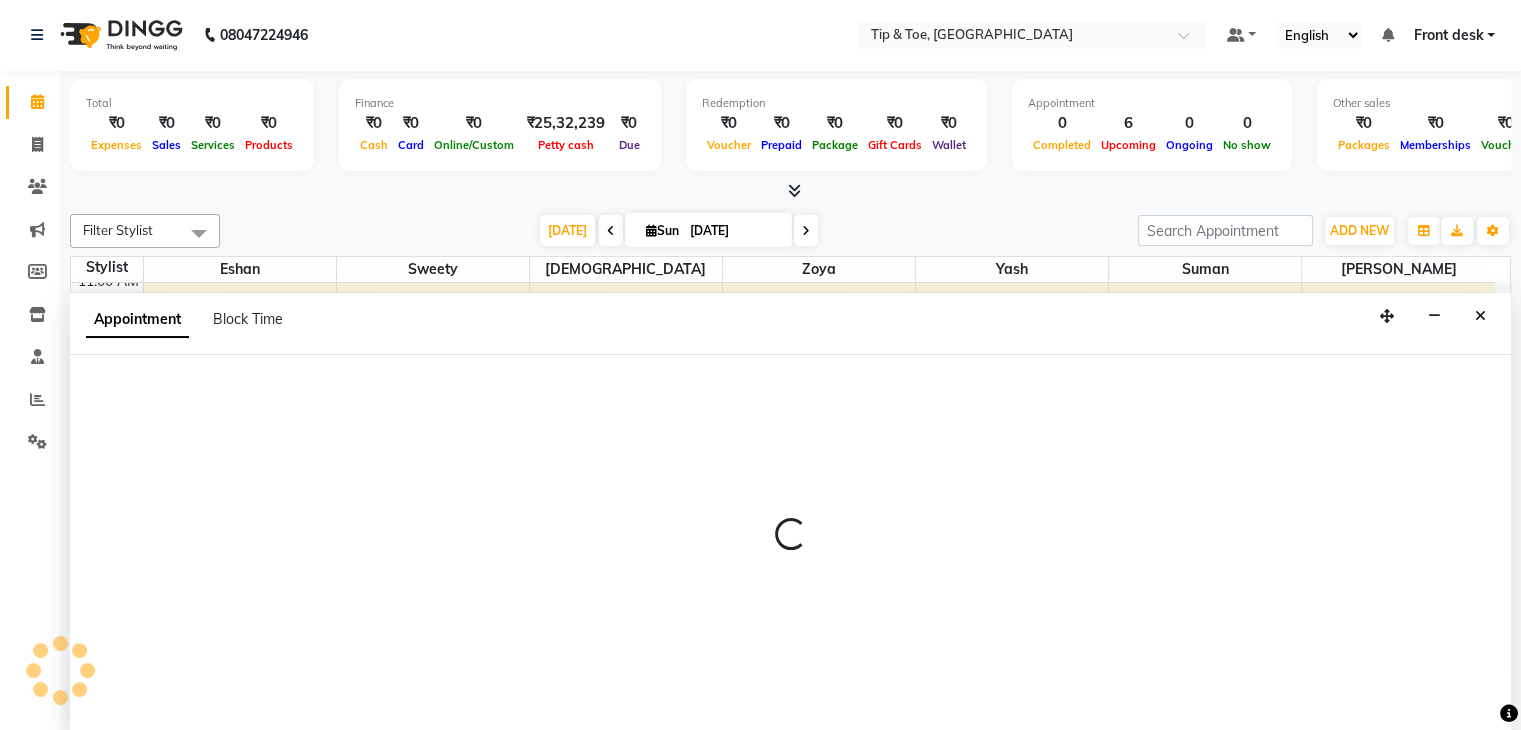 select on "48234" 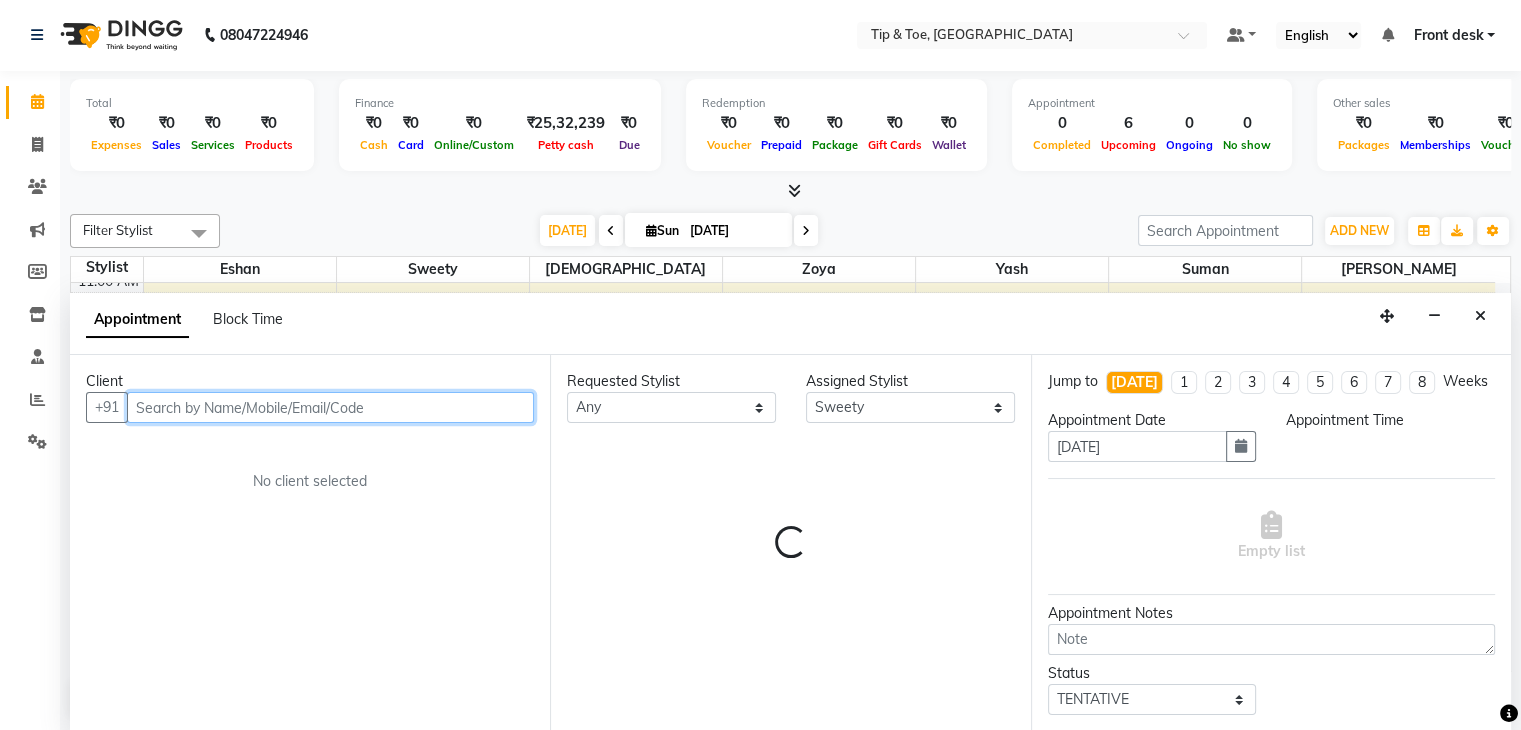 select on "840" 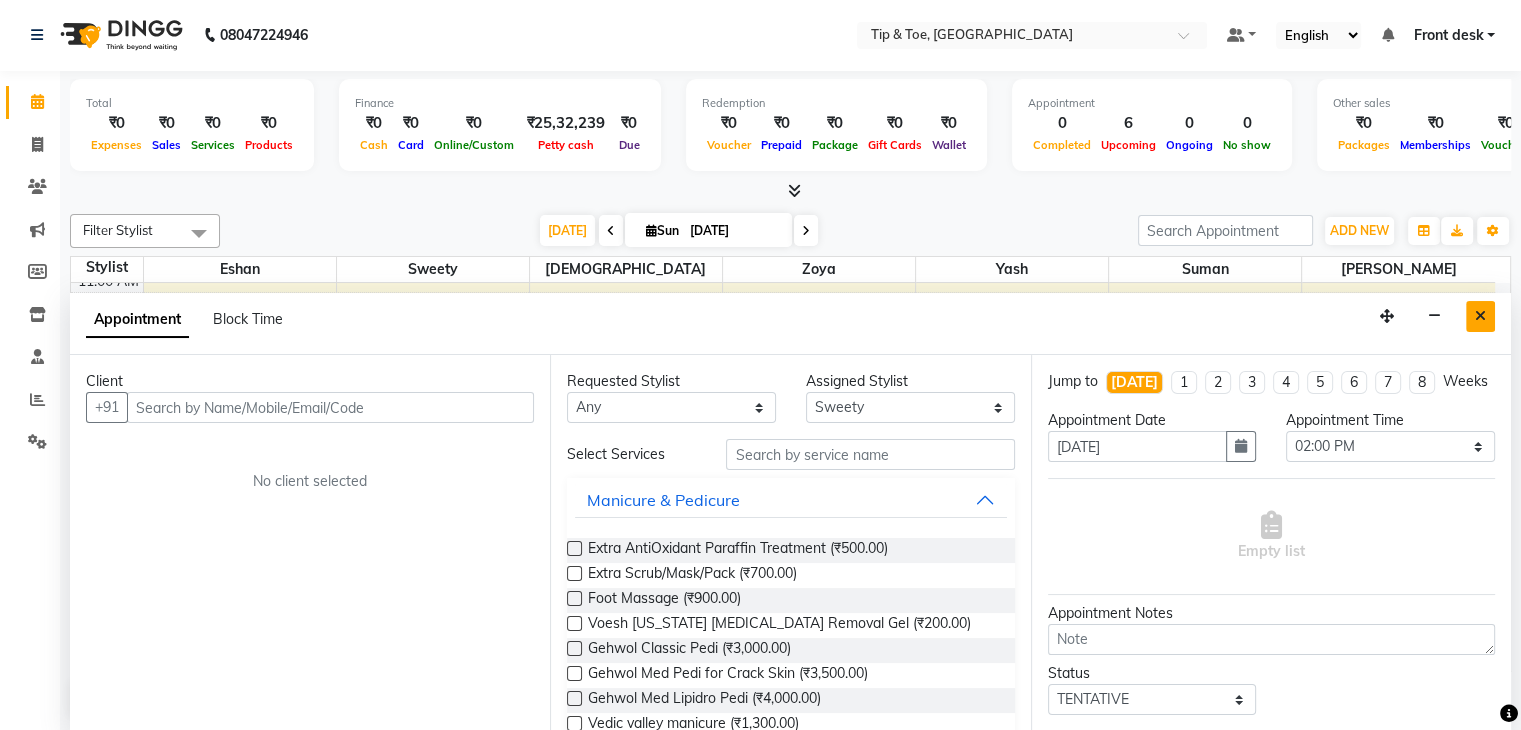 click at bounding box center (1480, 316) 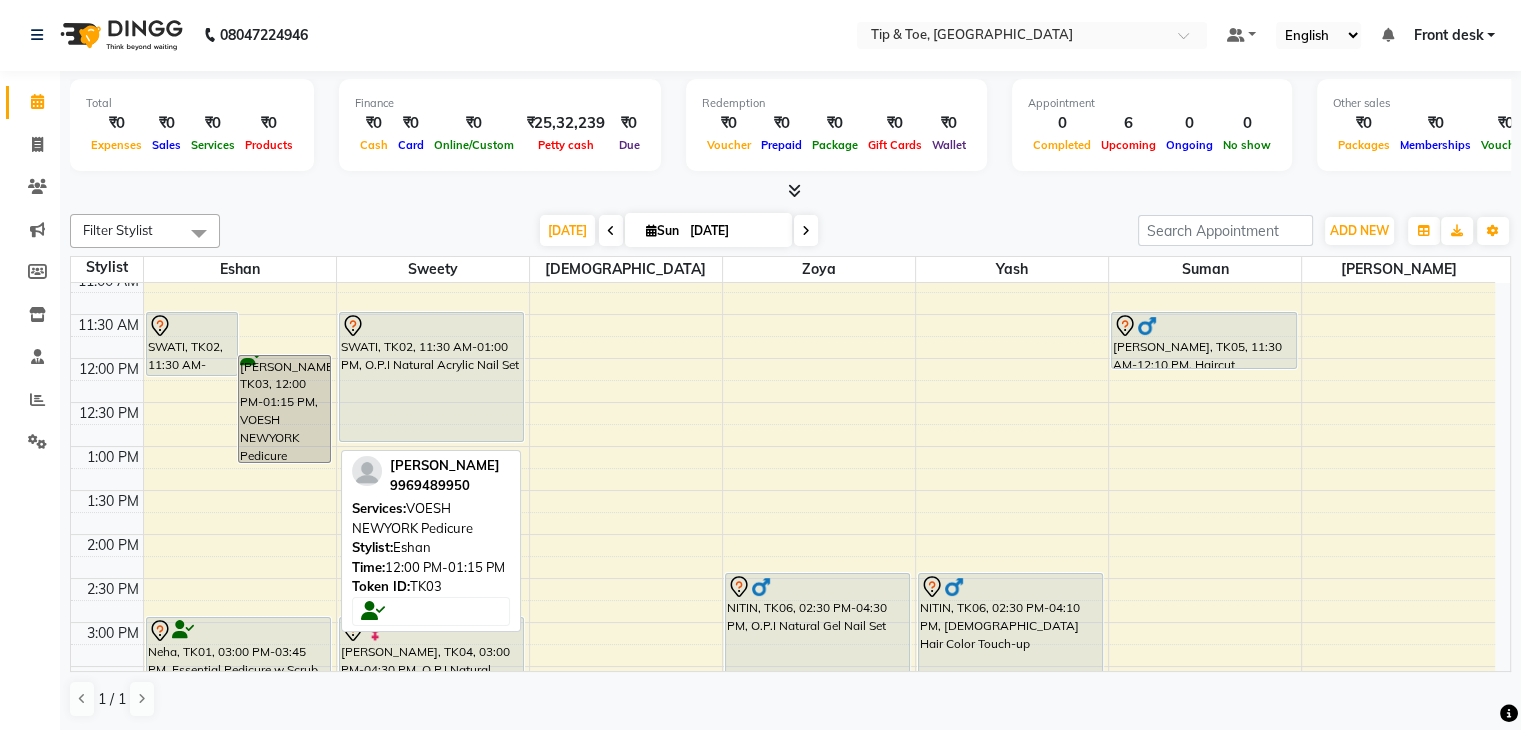 click on "Shivani Parab, TK03, 12:00 PM-01:15 PM, VOESH NEWYORK Pedicure" at bounding box center [284, 409] 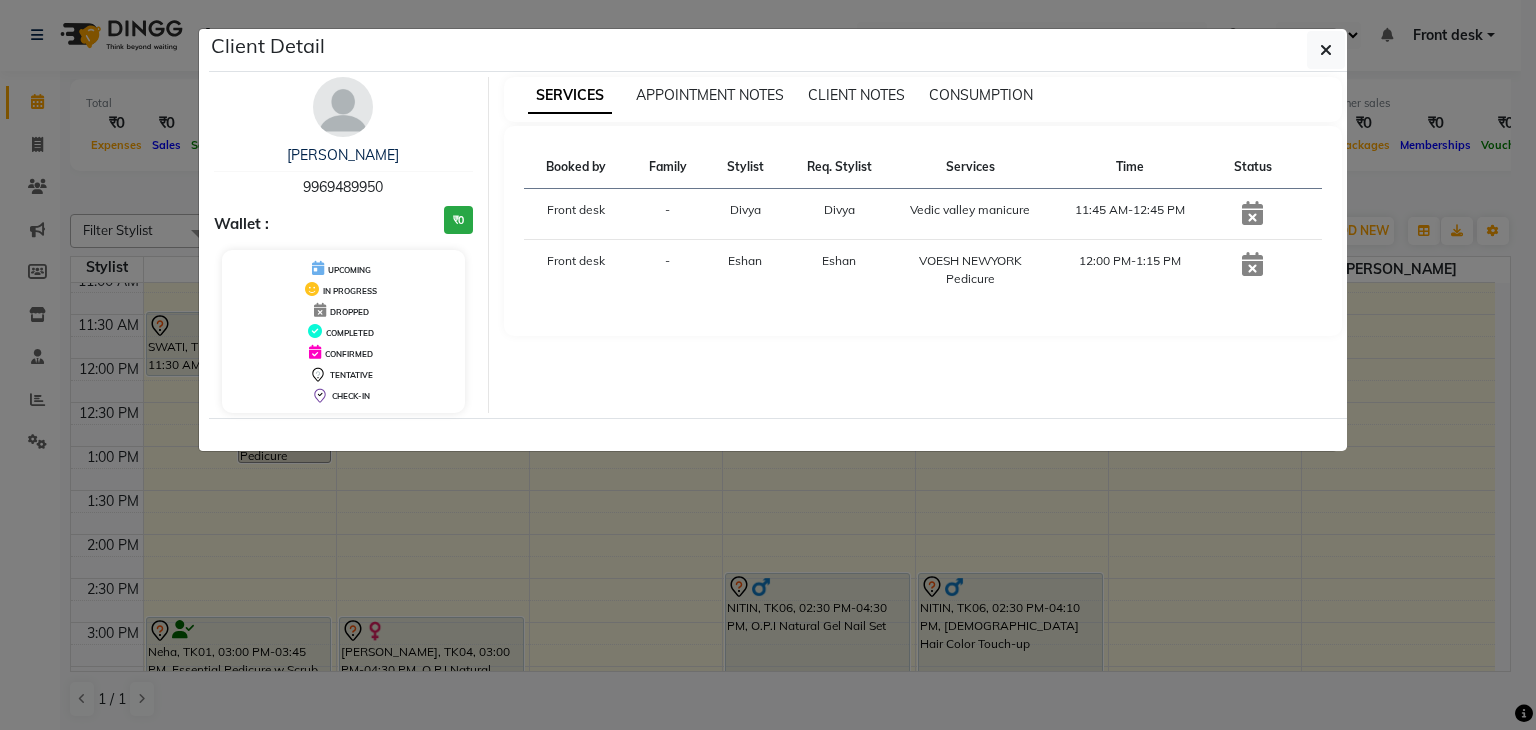 click on "Wallet : ₹0" at bounding box center (343, 224) 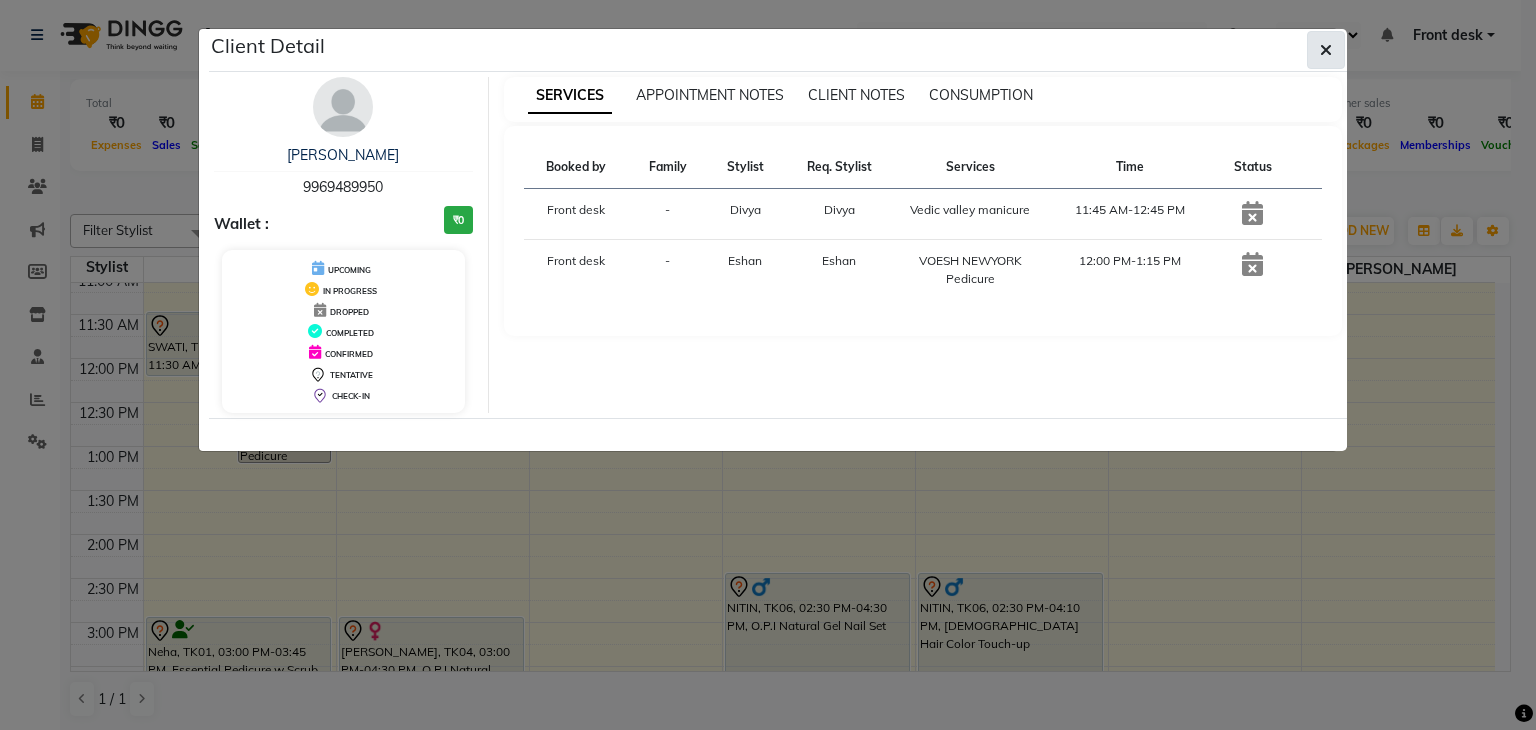 click 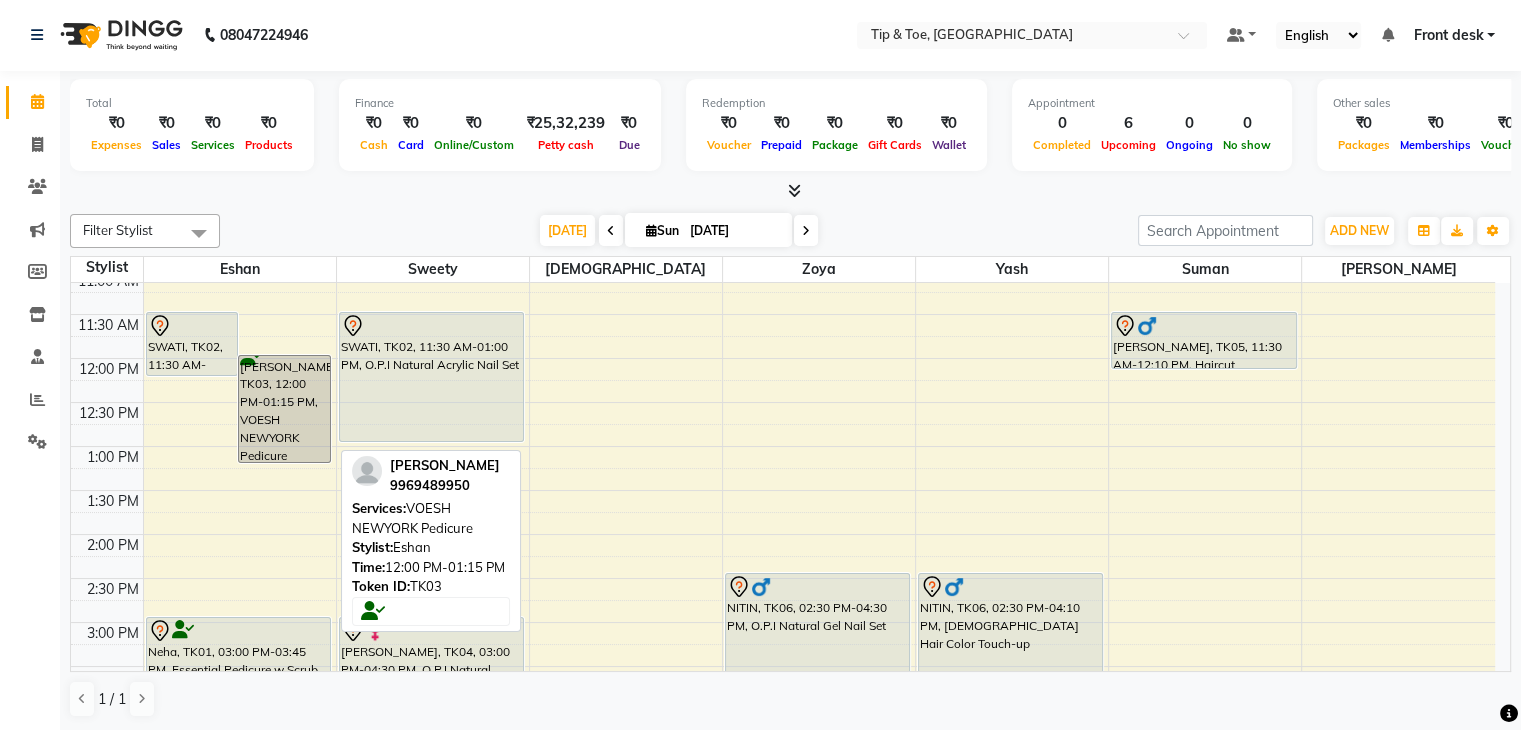 click on "Shivani Parab, TK03, 12:00 PM-01:15 PM, VOESH NEWYORK Pedicure" at bounding box center (284, 409) 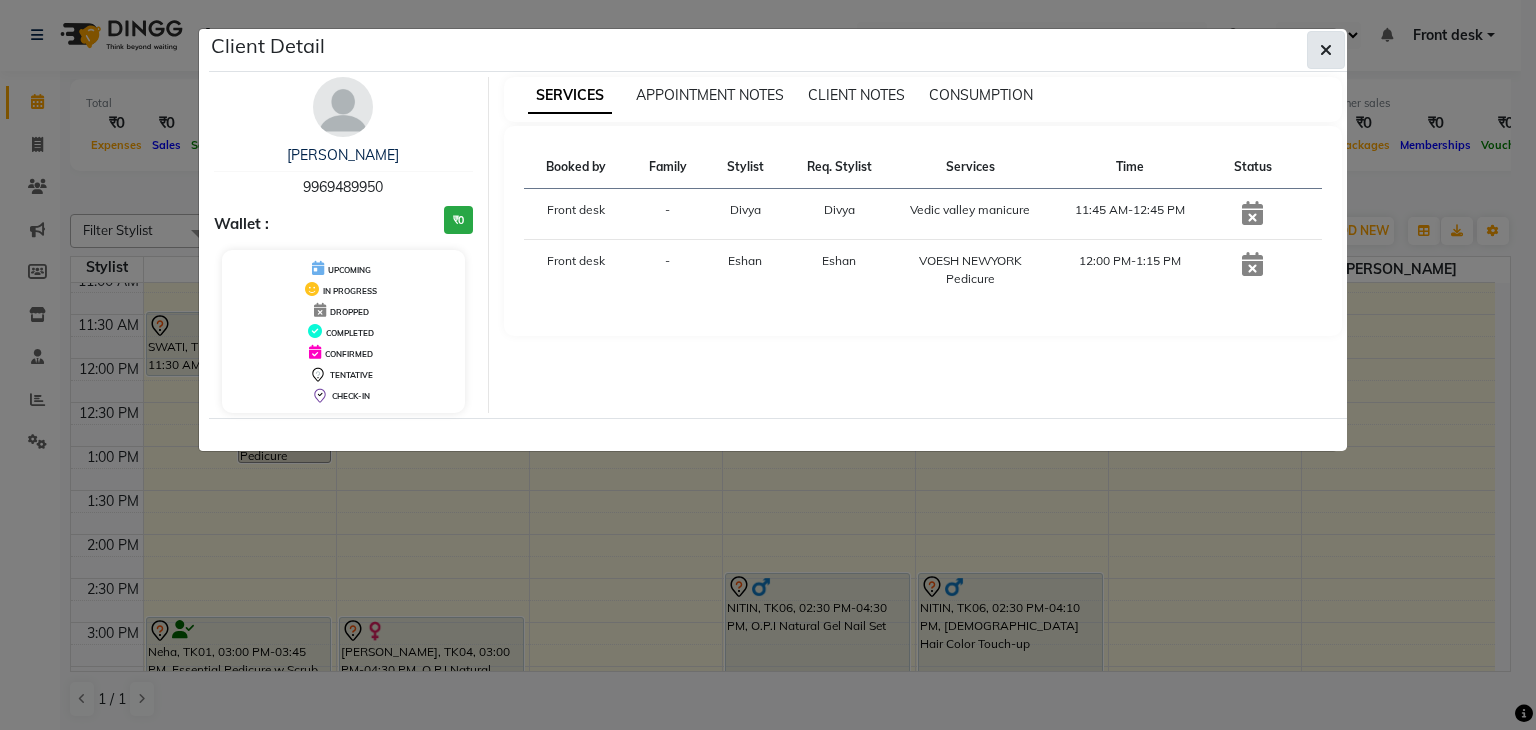 click 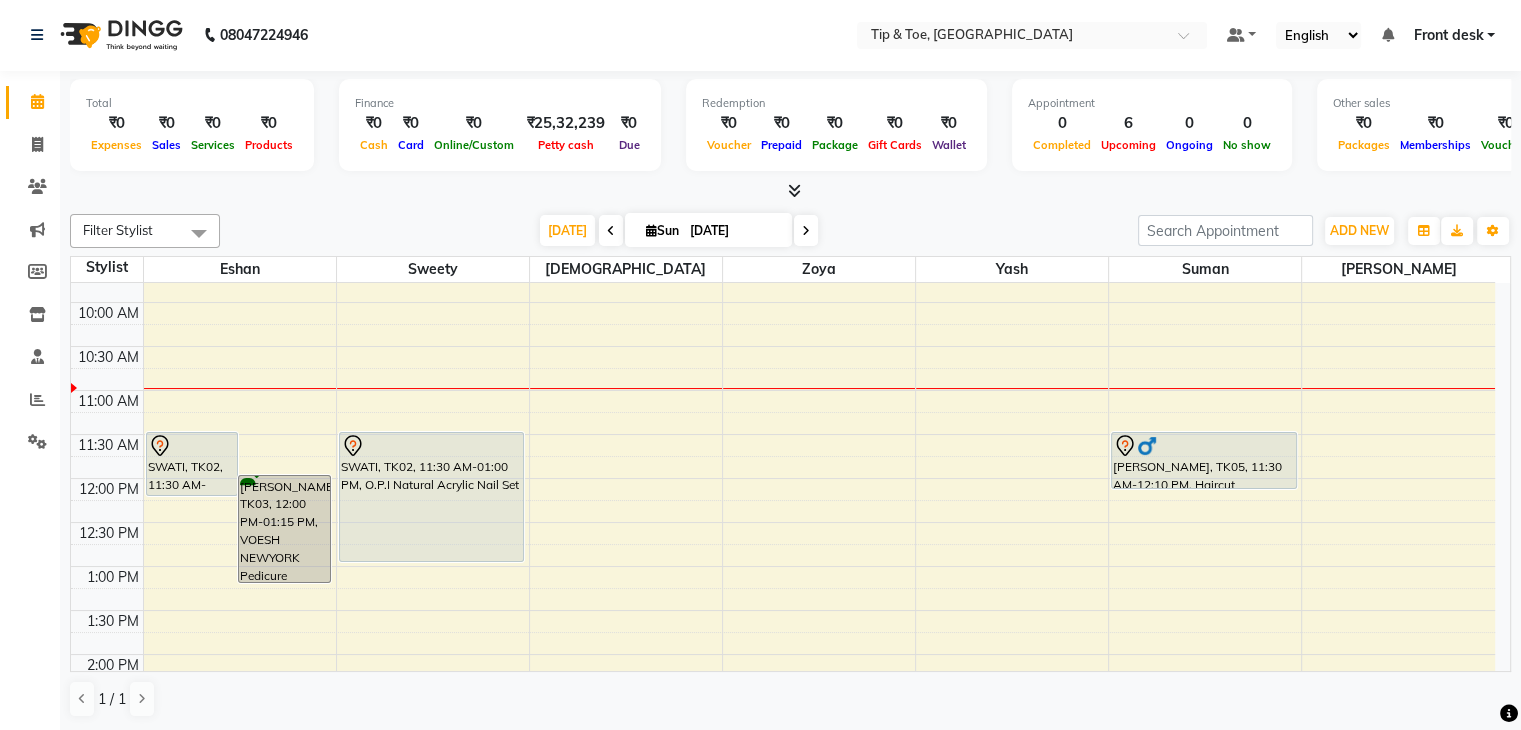 scroll, scrollTop: 144, scrollLeft: 0, axis: vertical 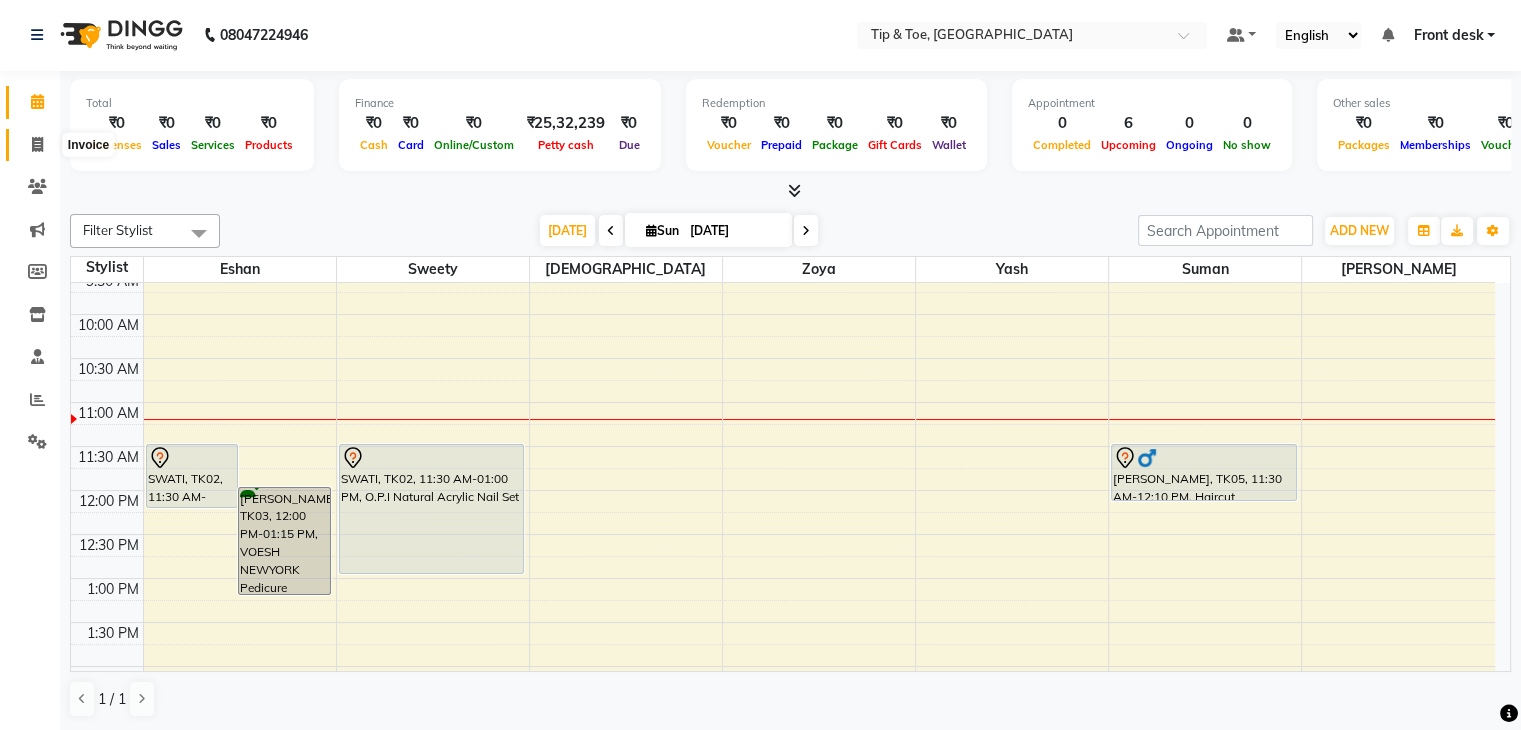 drag, startPoint x: 24, startPoint y: 145, endPoint x: 108, endPoint y: 161, distance: 85.51023 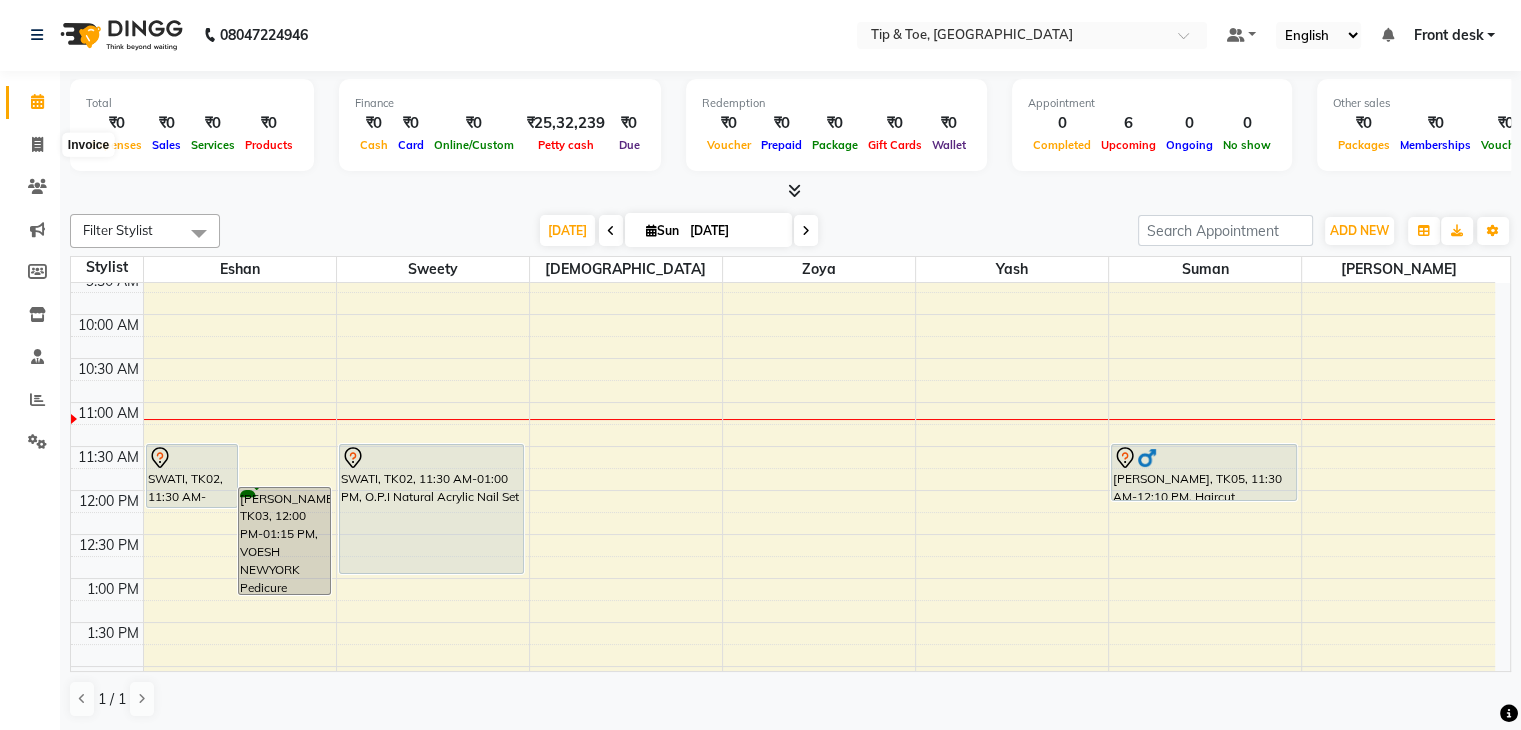 select on "service" 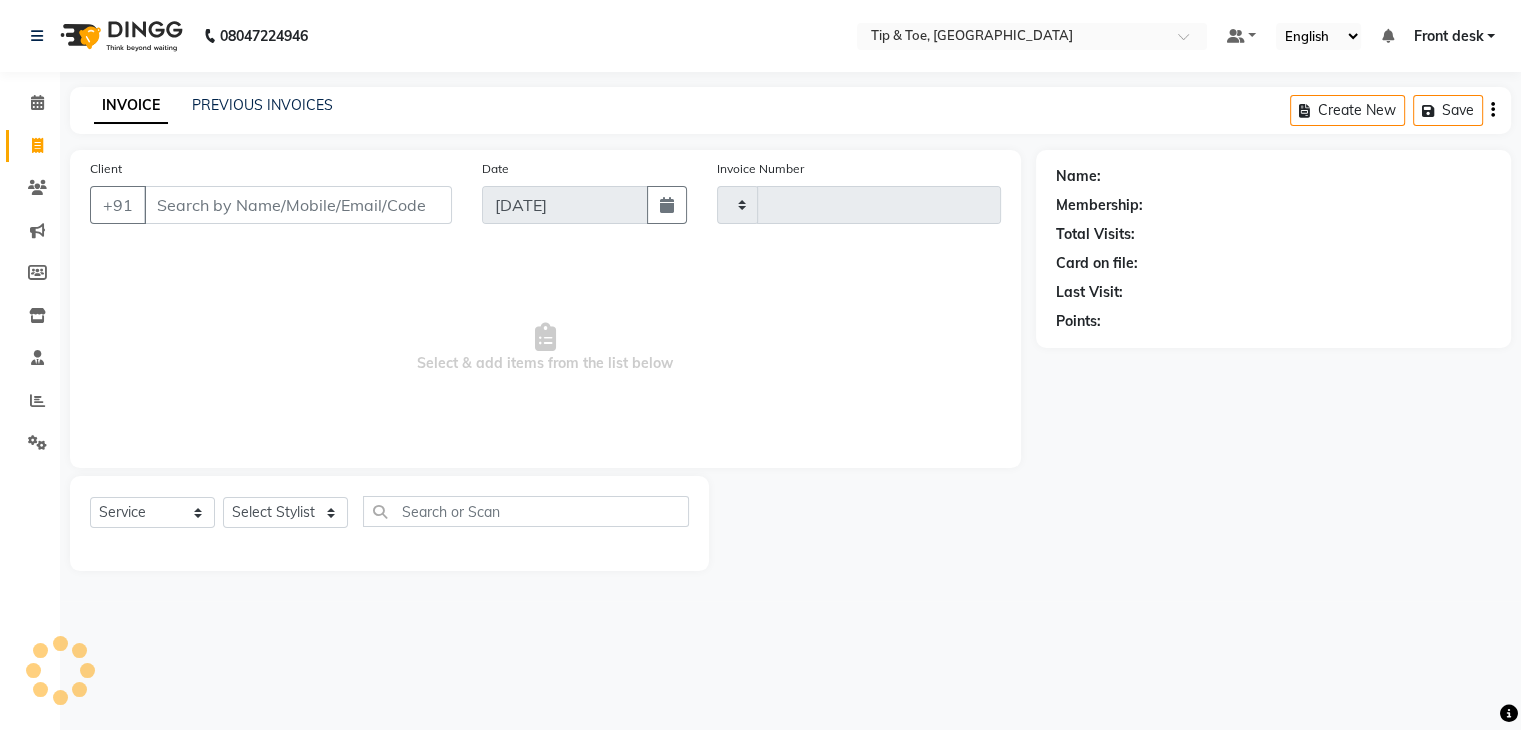 type on "0740" 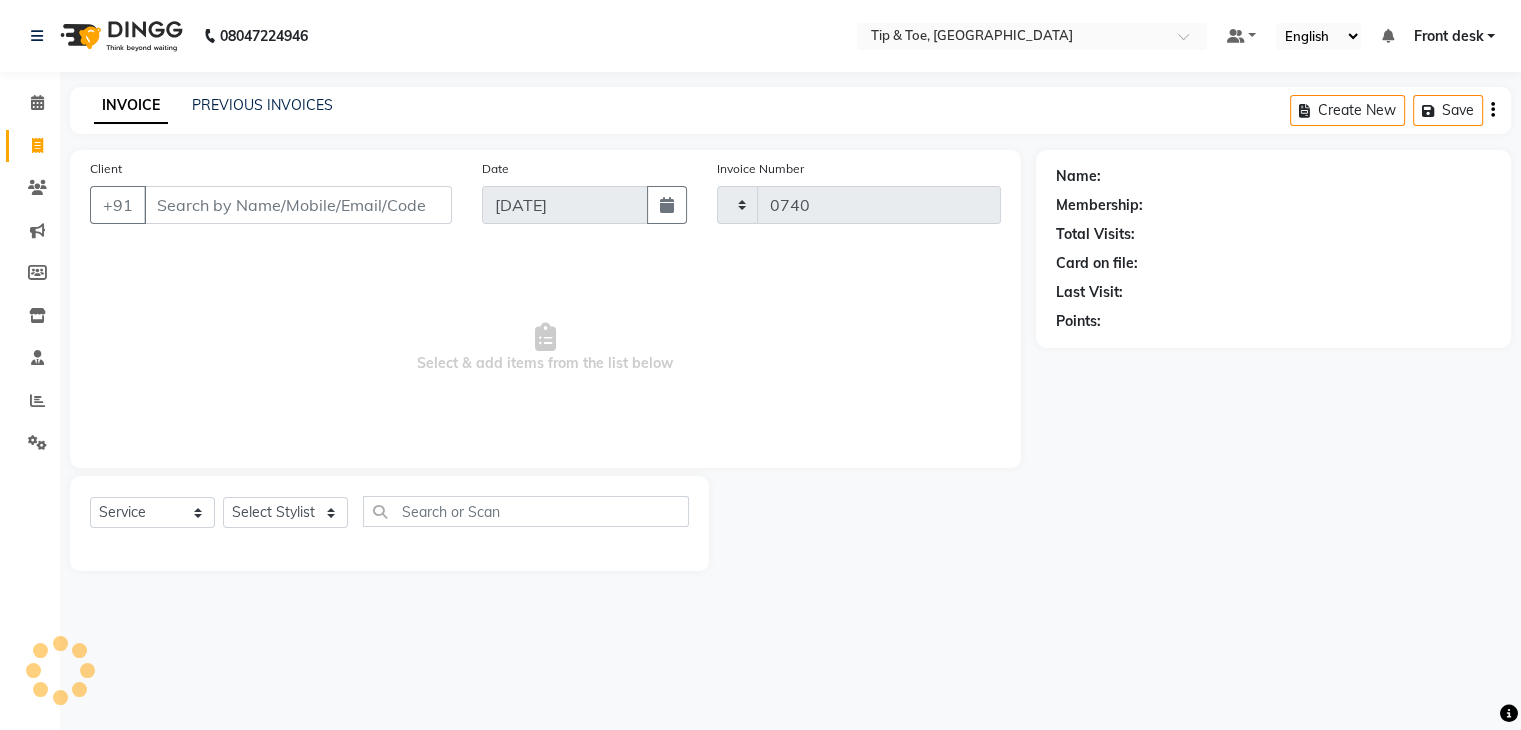 scroll, scrollTop: 0, scrollLeft: 0, axis: both 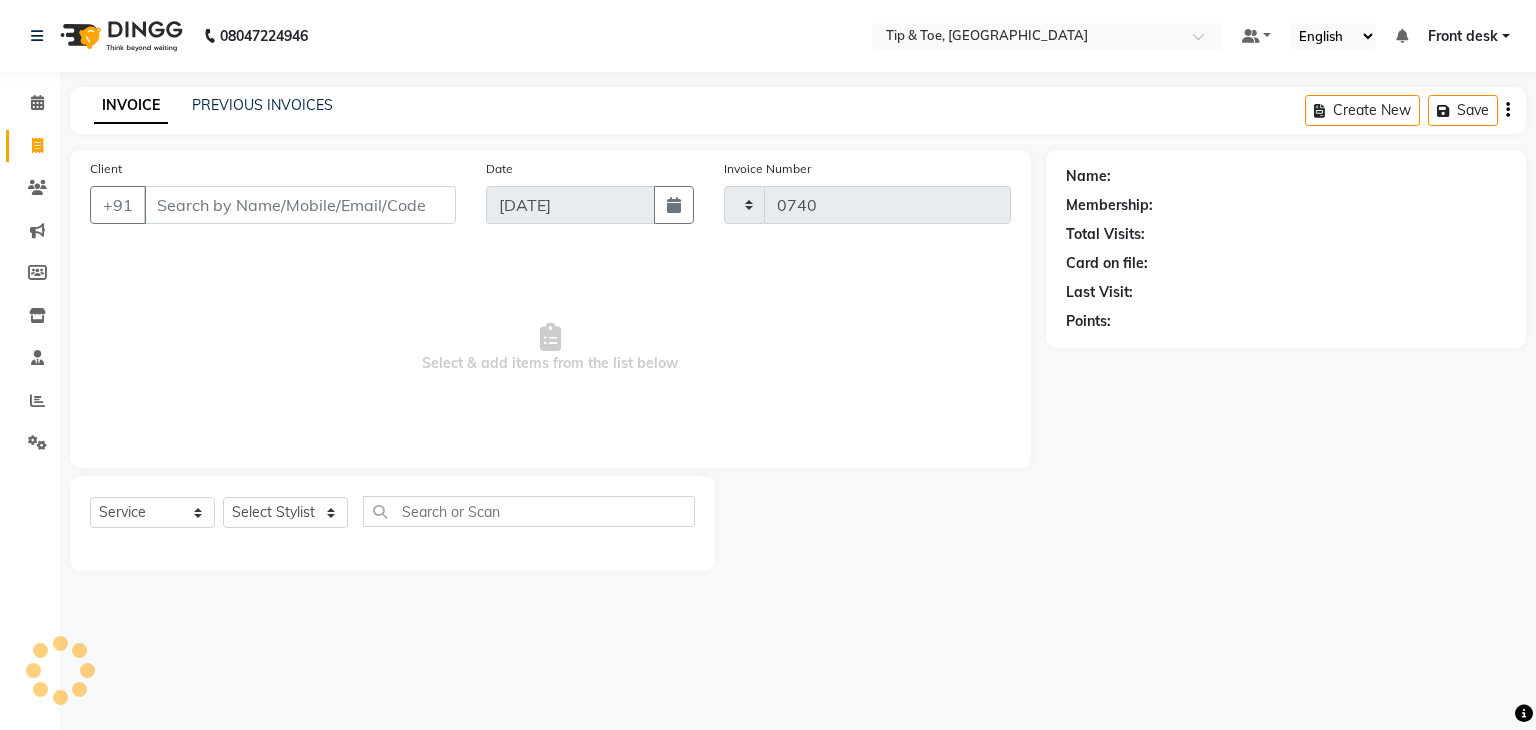 select on "5942" 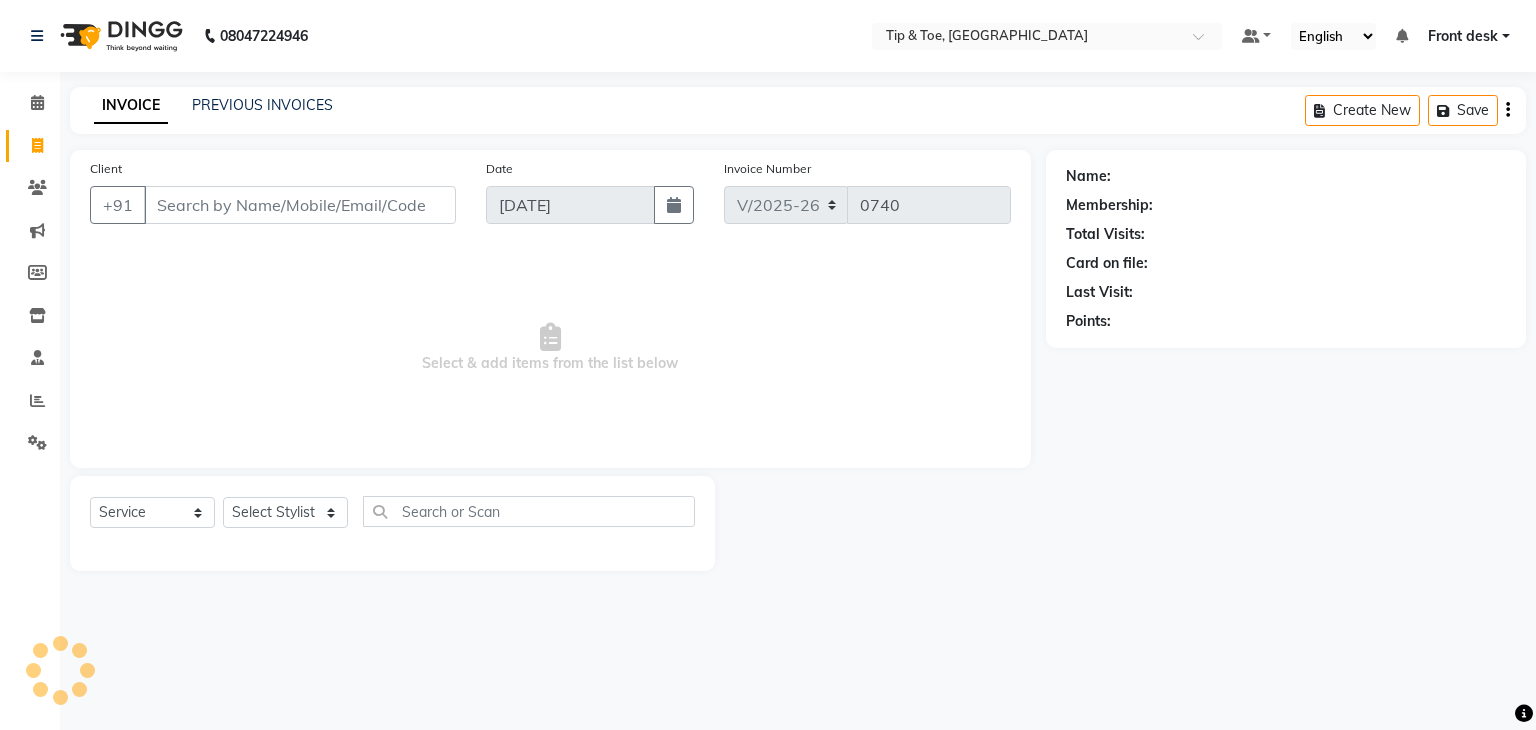 click on "INVOICE PREVIOUS INVOICES Create New   Save" 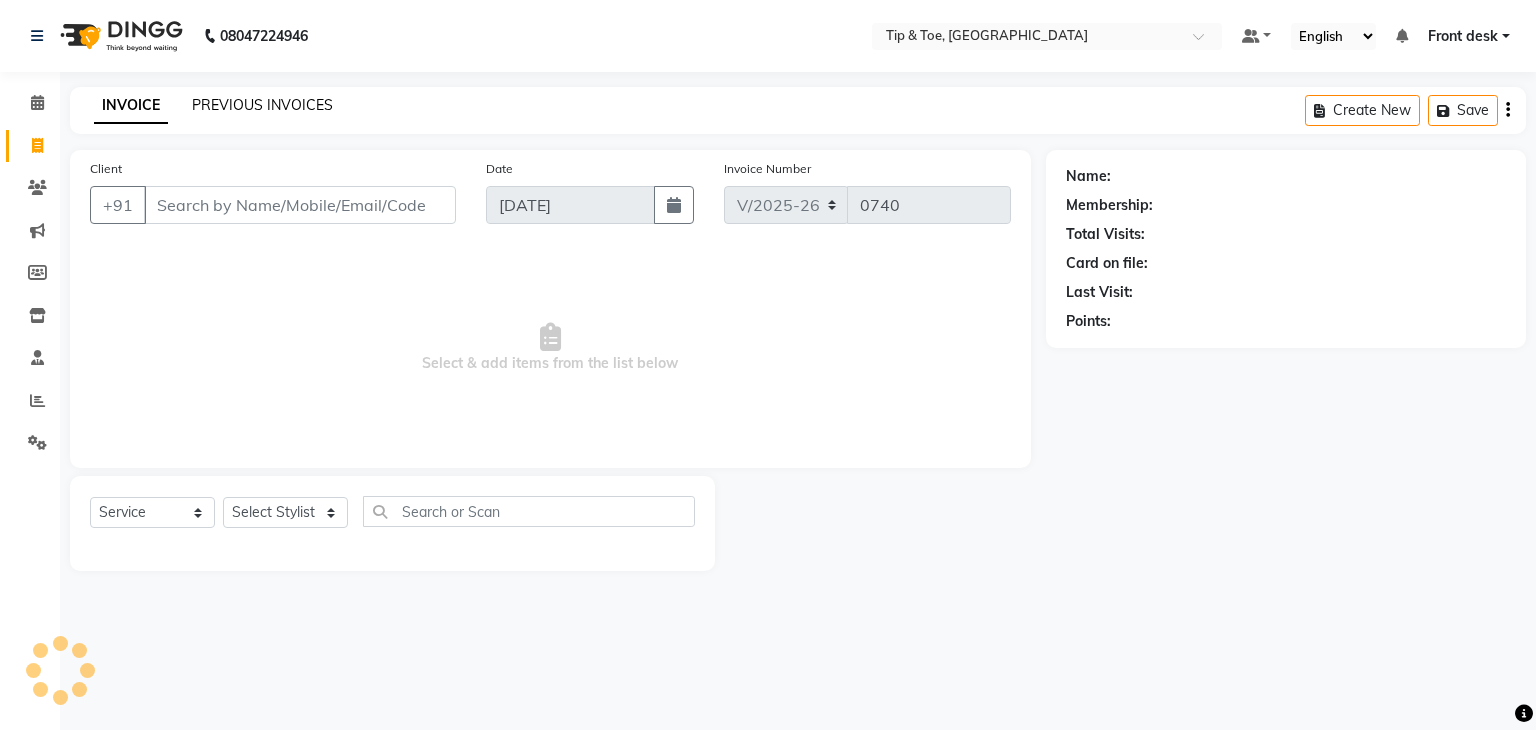 click on "PREVIOUS INVOICES" 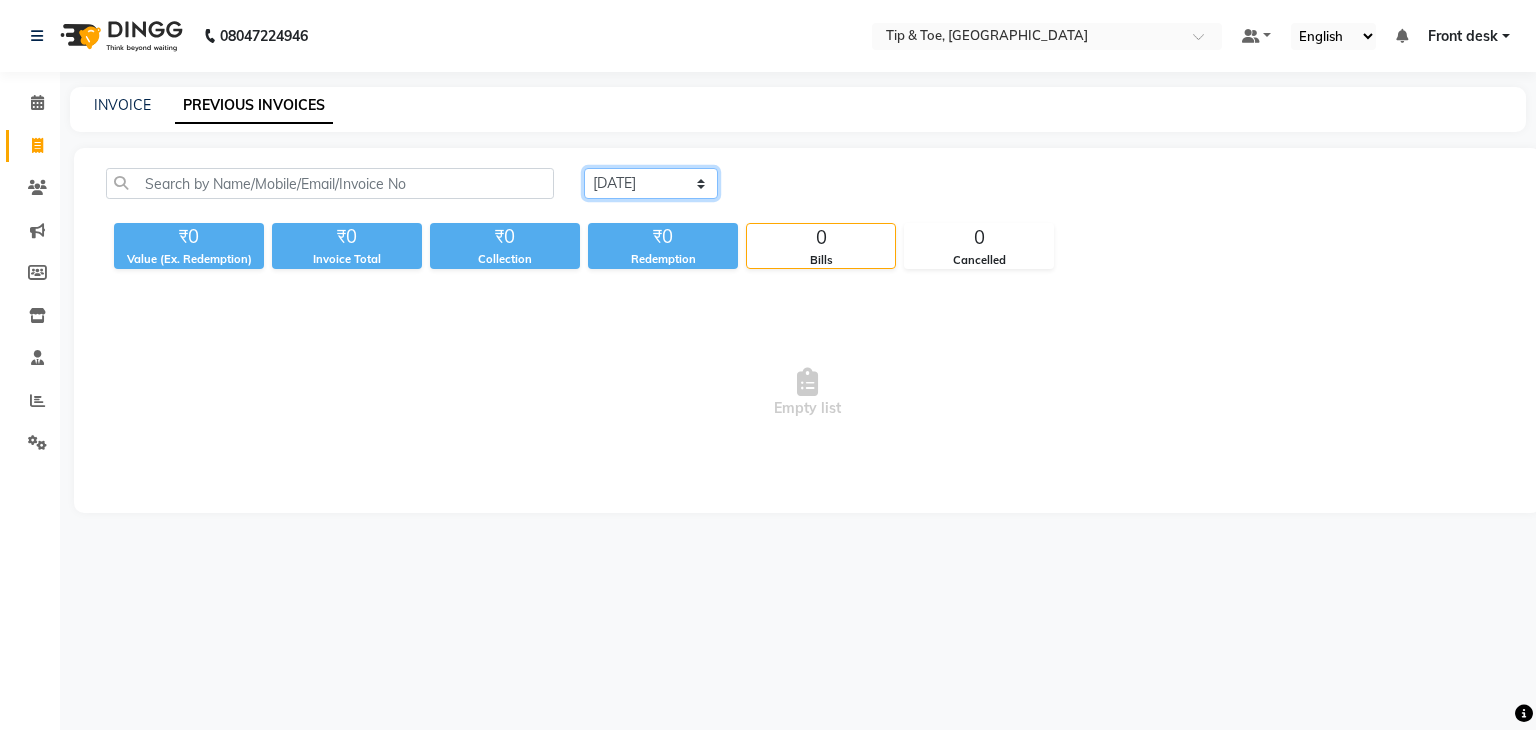 click on "Today Yesterday Custom Range" 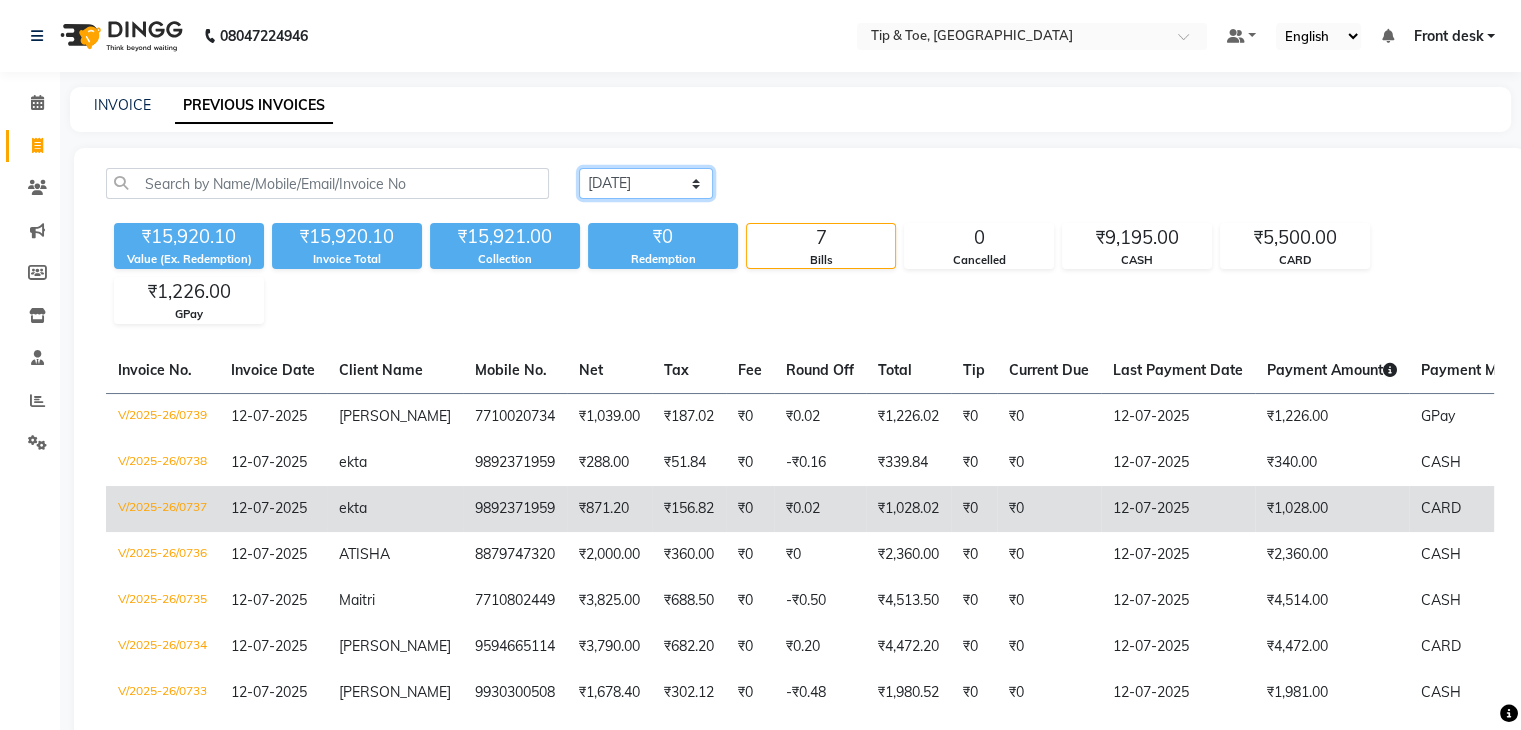 scroll, scrollTop: 130, scrollLeft: 0, axis: vertical 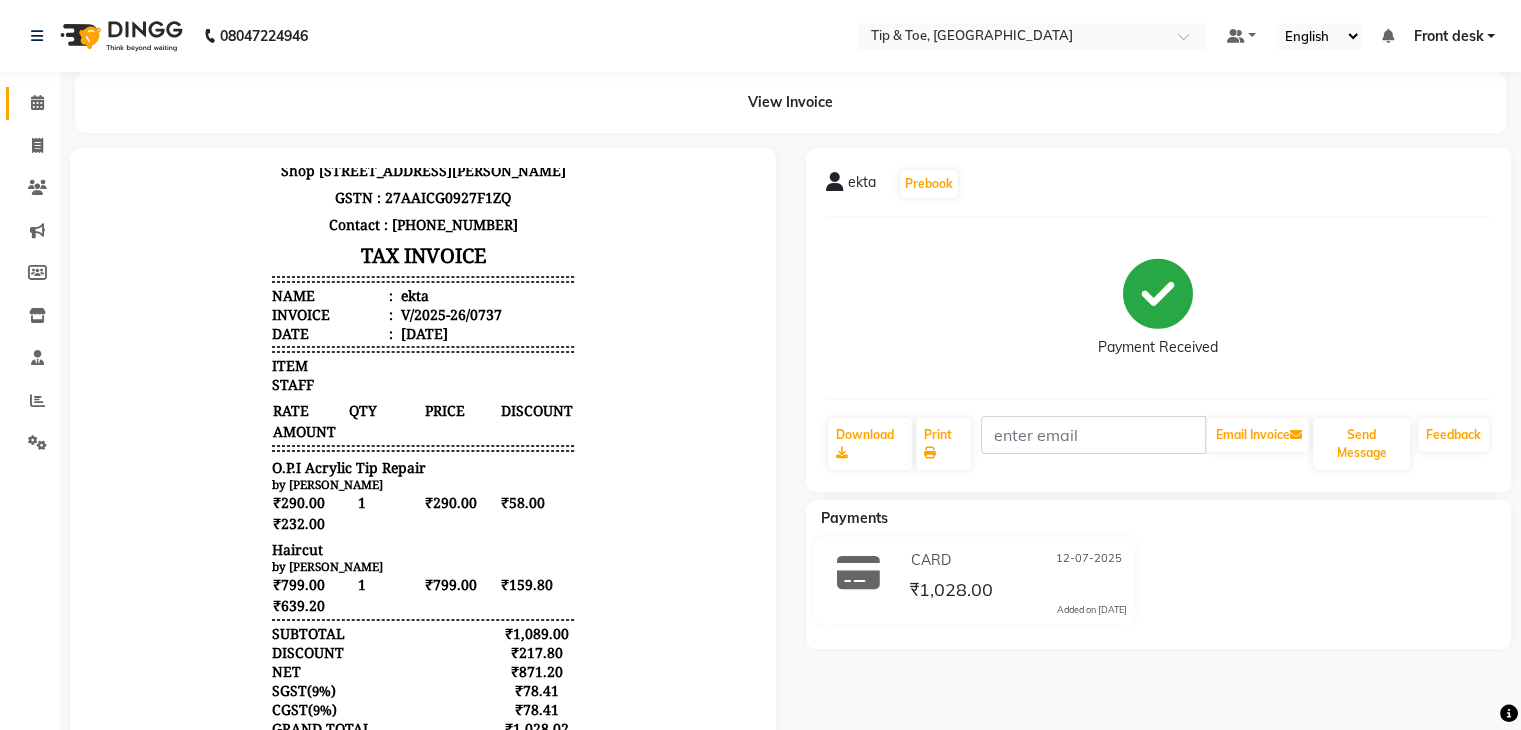 click on "Calendar" 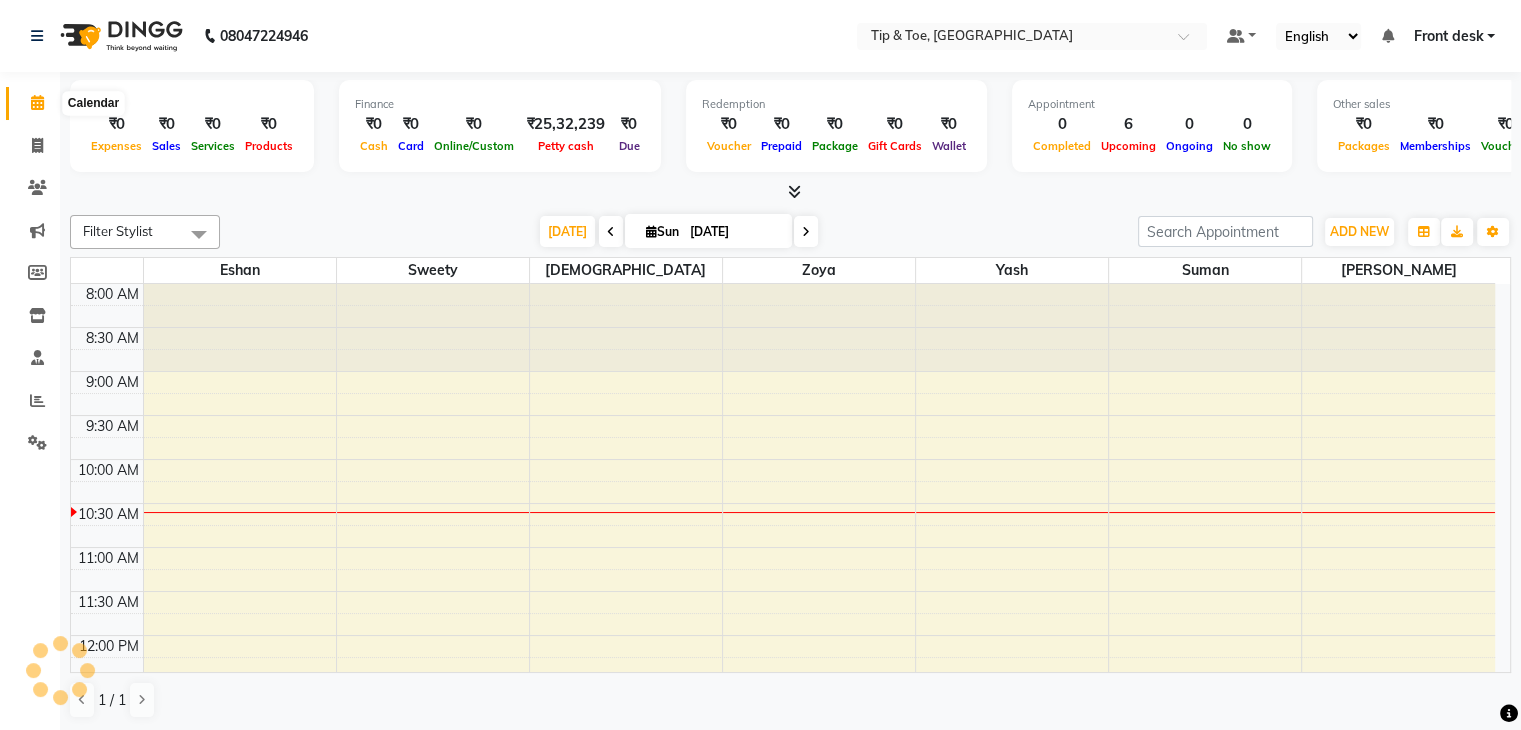 click 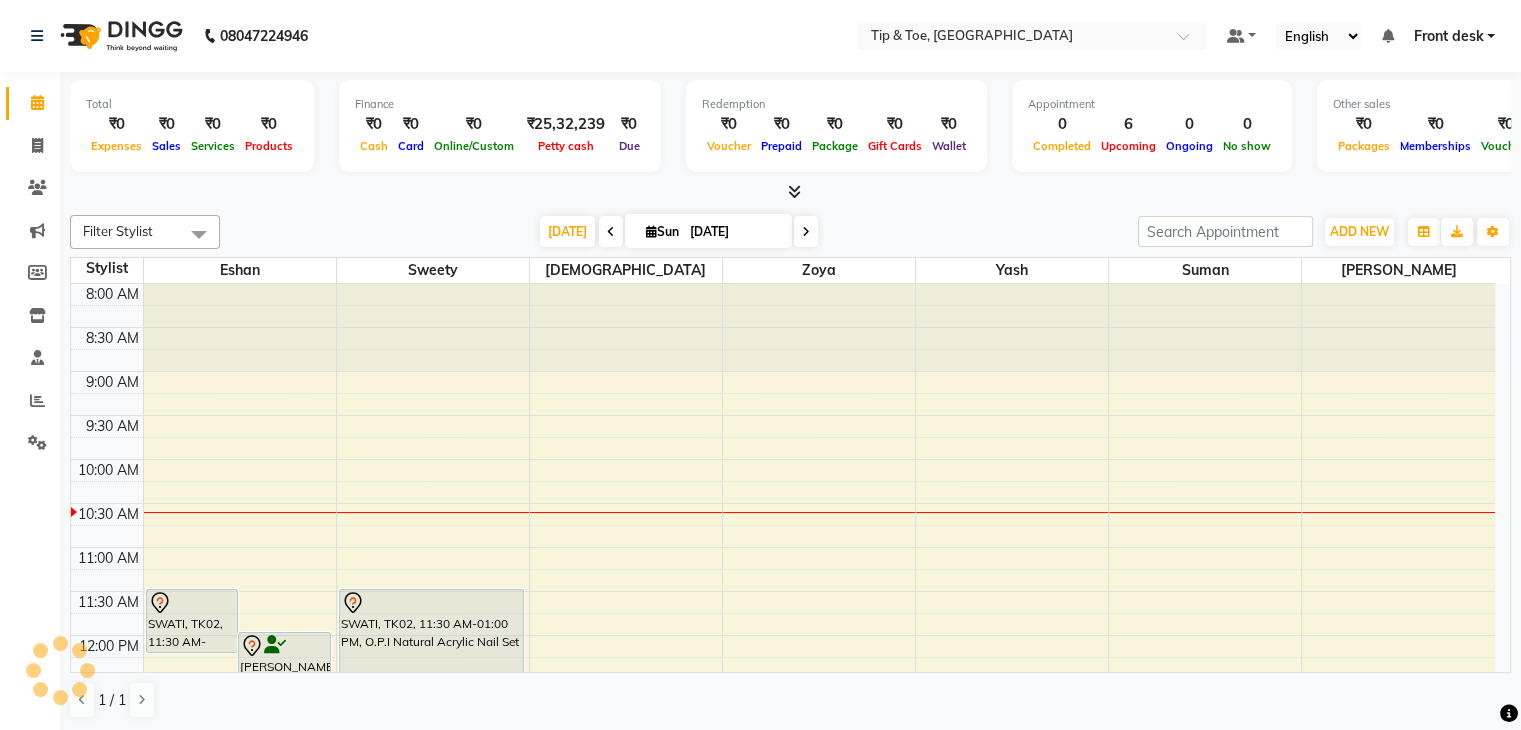 scroll, scrollTop: 175, scrollLeft: 0, axis: vertical 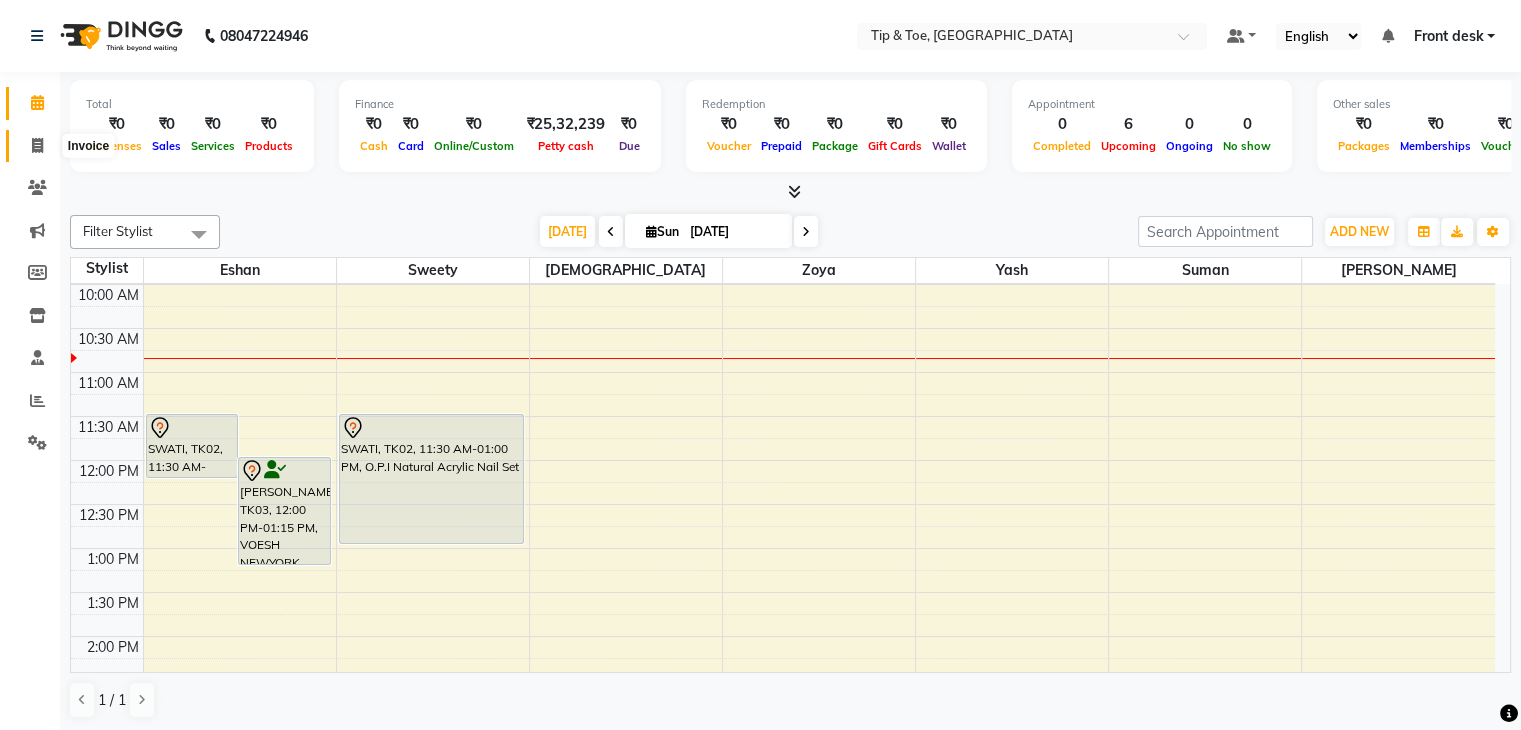 click 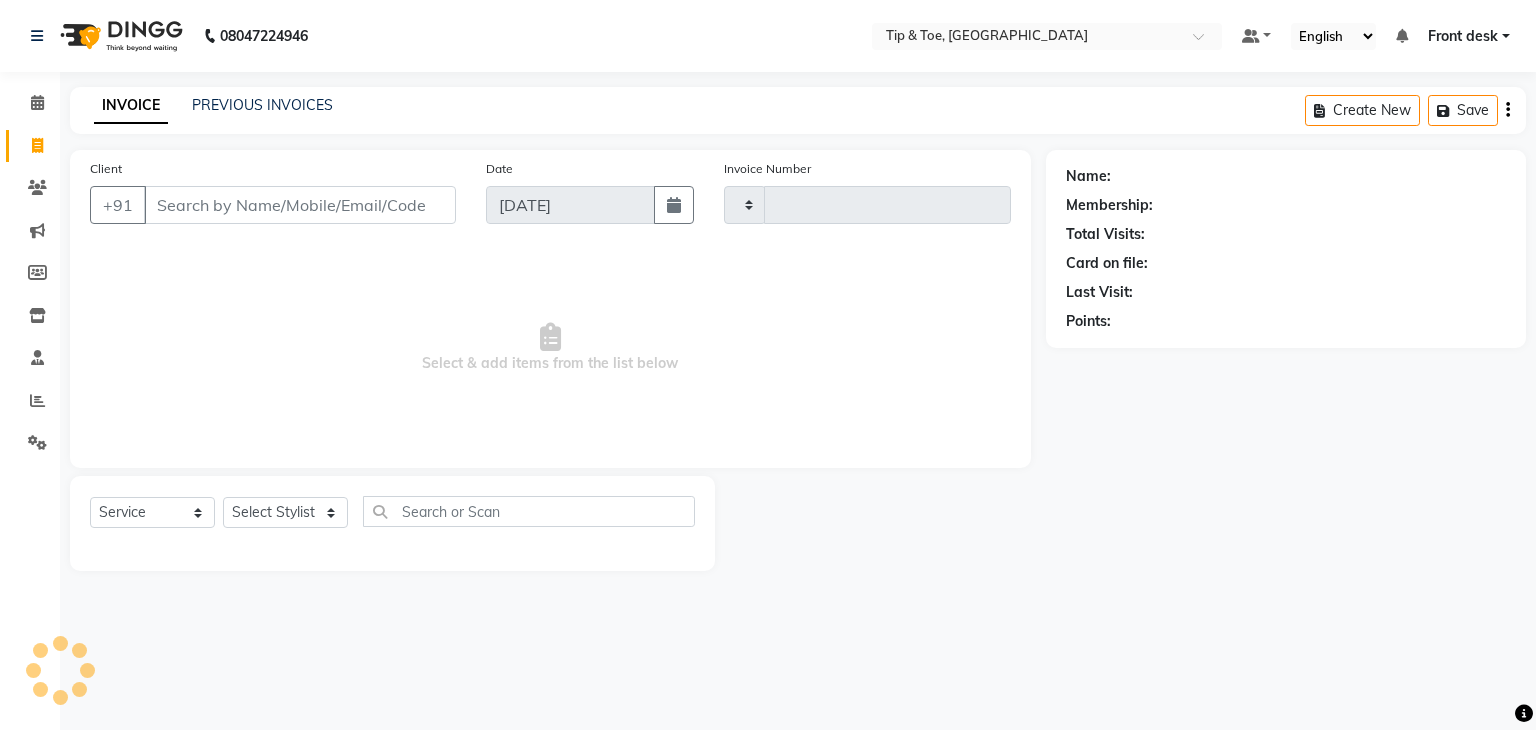 type on "0740" 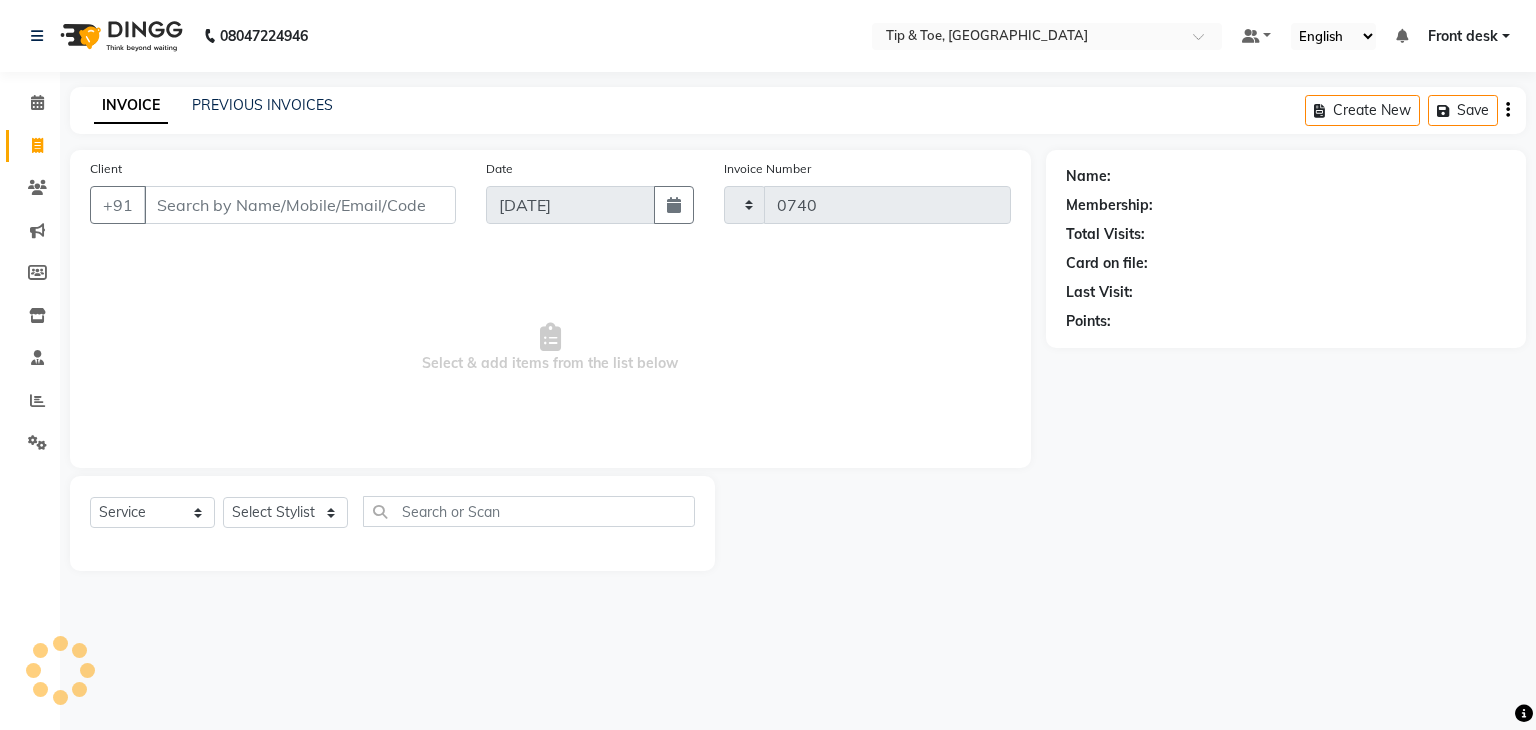 select on "5942" 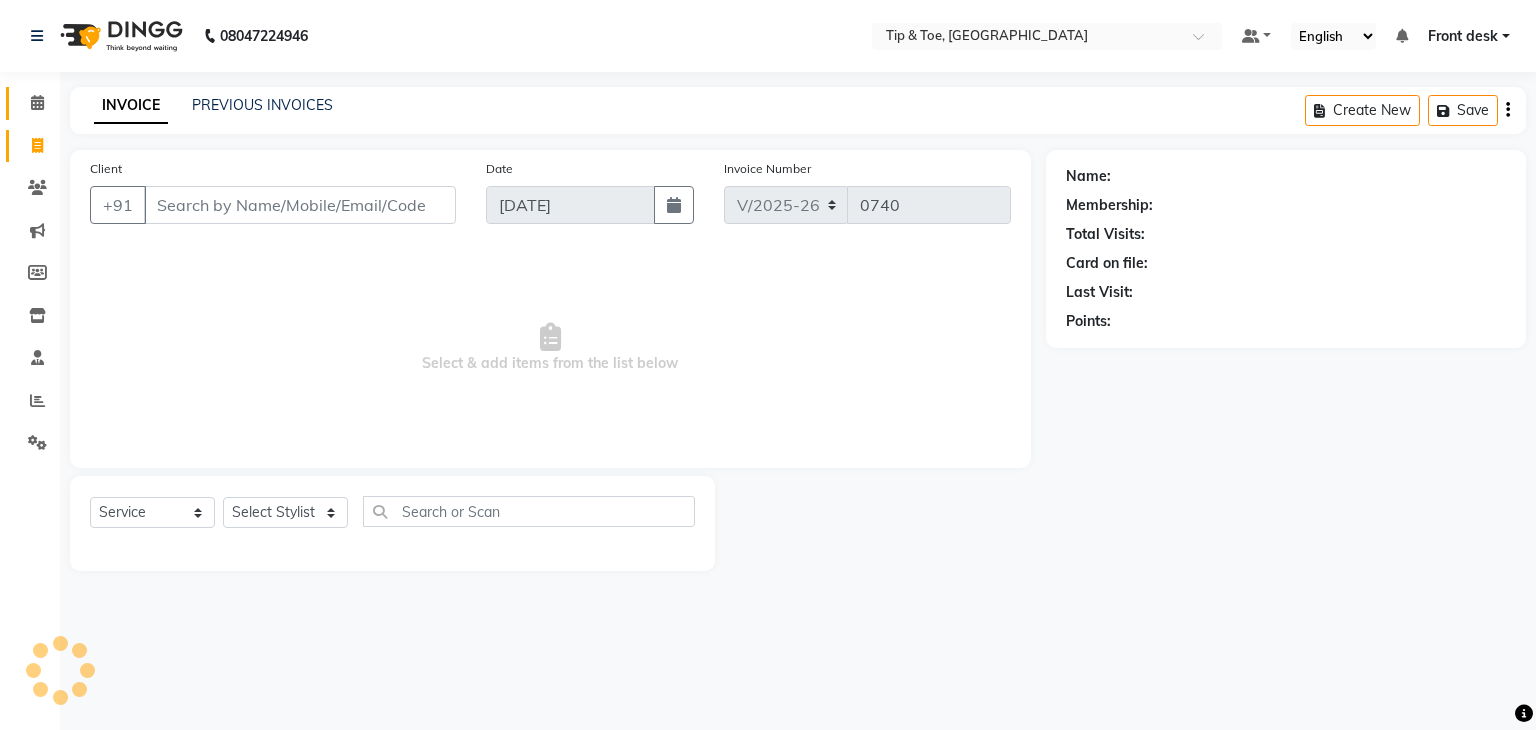 click on "Calendar" 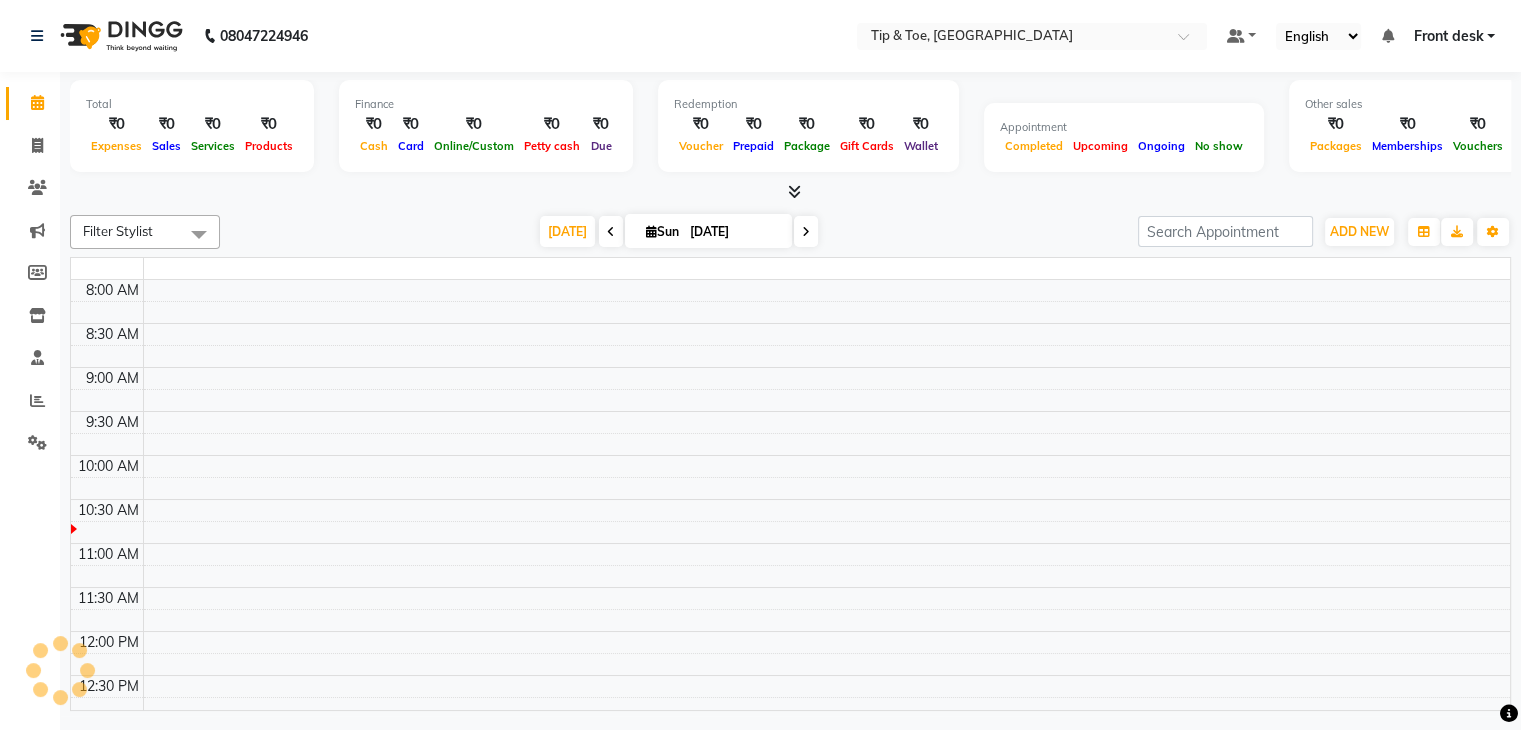 scroll, scrollTop: 0, scrollLeft: 0, axis: both 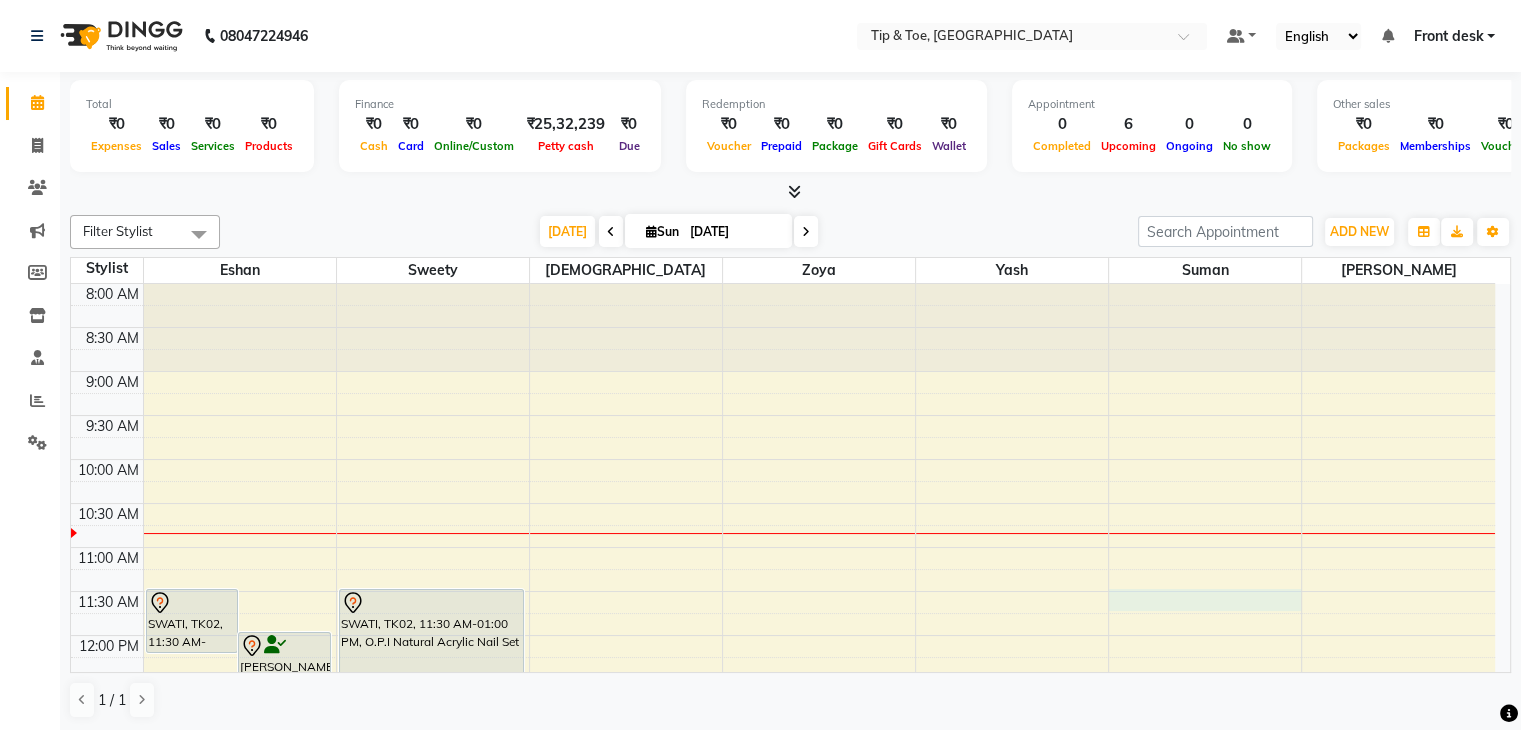 click on "8:00 AM 8:30 AM 9:00 AM 9:30 AM 10:00 AM 10:30 AM 11:00 AM 11:30 AM 12:00 PM 12:30 PM 1:00 PM 1:30 PM 2:00 PM 2:30 PM 3:00 PM 3:30 PM 4:00 PM 4:30 PM 5:00 PM 5:30 PM 6:00 PM 6:30 PM 7:00 PM 7:30 PM 8:00 PM 8:30 PM             SWATI, TK02, 11:30 AM-12:15 PM, Essential Pedicure w Scrub             Shivani Parab, TK03, 12:00 PM-01:15 PM, VOESH NEWYORK Pedicure             Neha, TK01, 03:00 PM-03:45 PM, Essential Pedicure w Scrub             SWATI, TK02, 11:30 AM-01:00 PM, O.P.I Natural Acrylic Nail Set             KRISHNA SHAH, TK04, 03:00 PM-04:30 PM, O.P.I Natural Acrylic Nail Set" at bounding box center (783, 855) 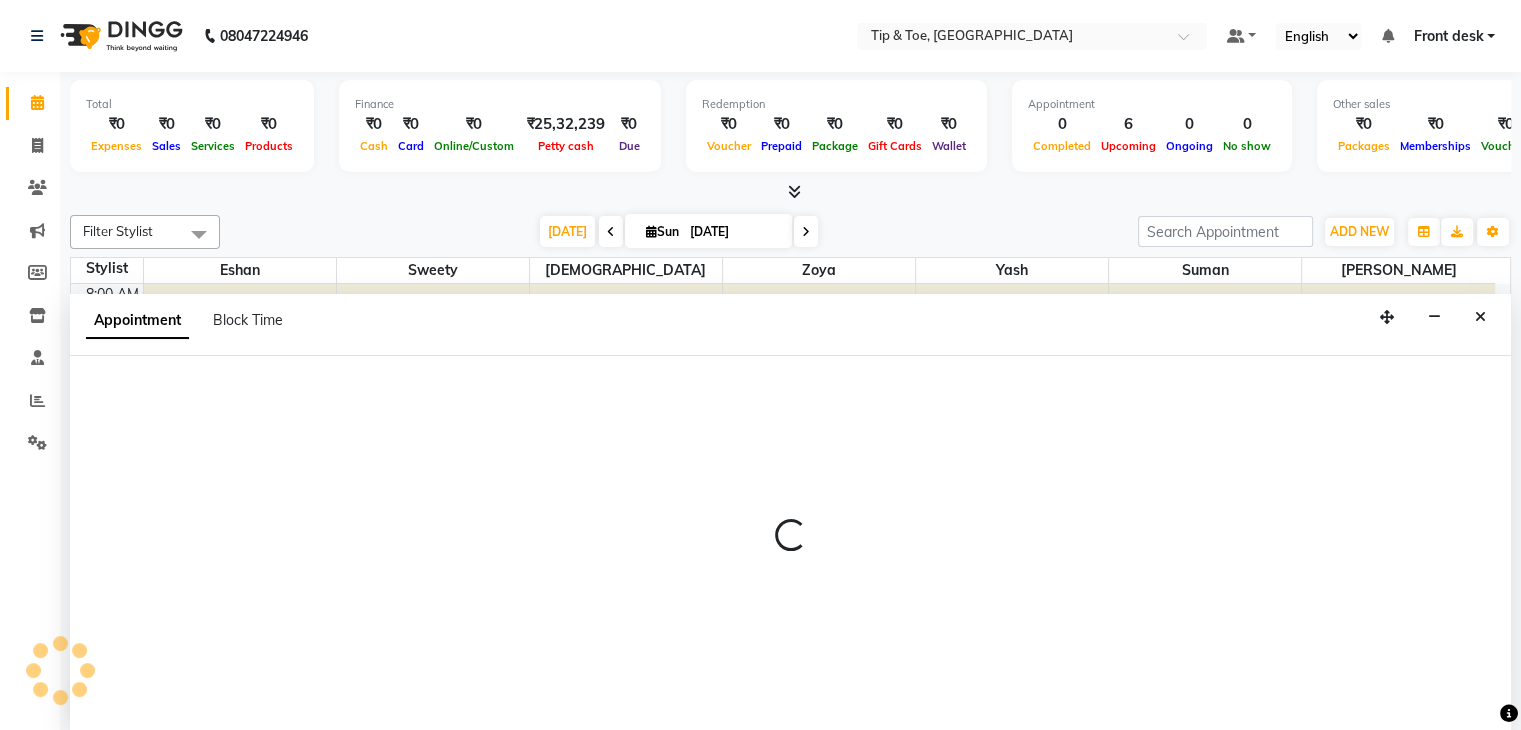 scroll, scrollTop: 1, scrollLeft: 0, axis: vertical 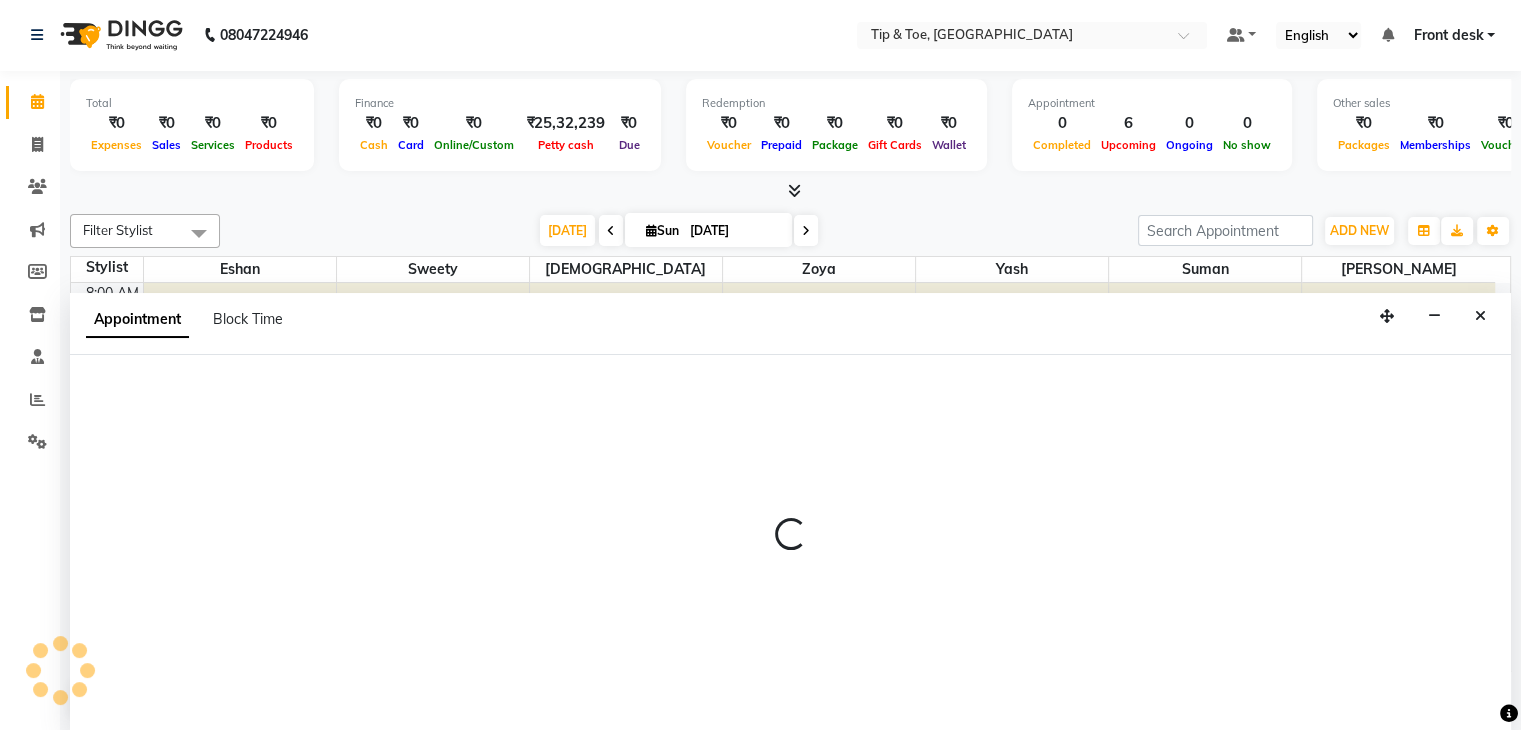select on "83602" 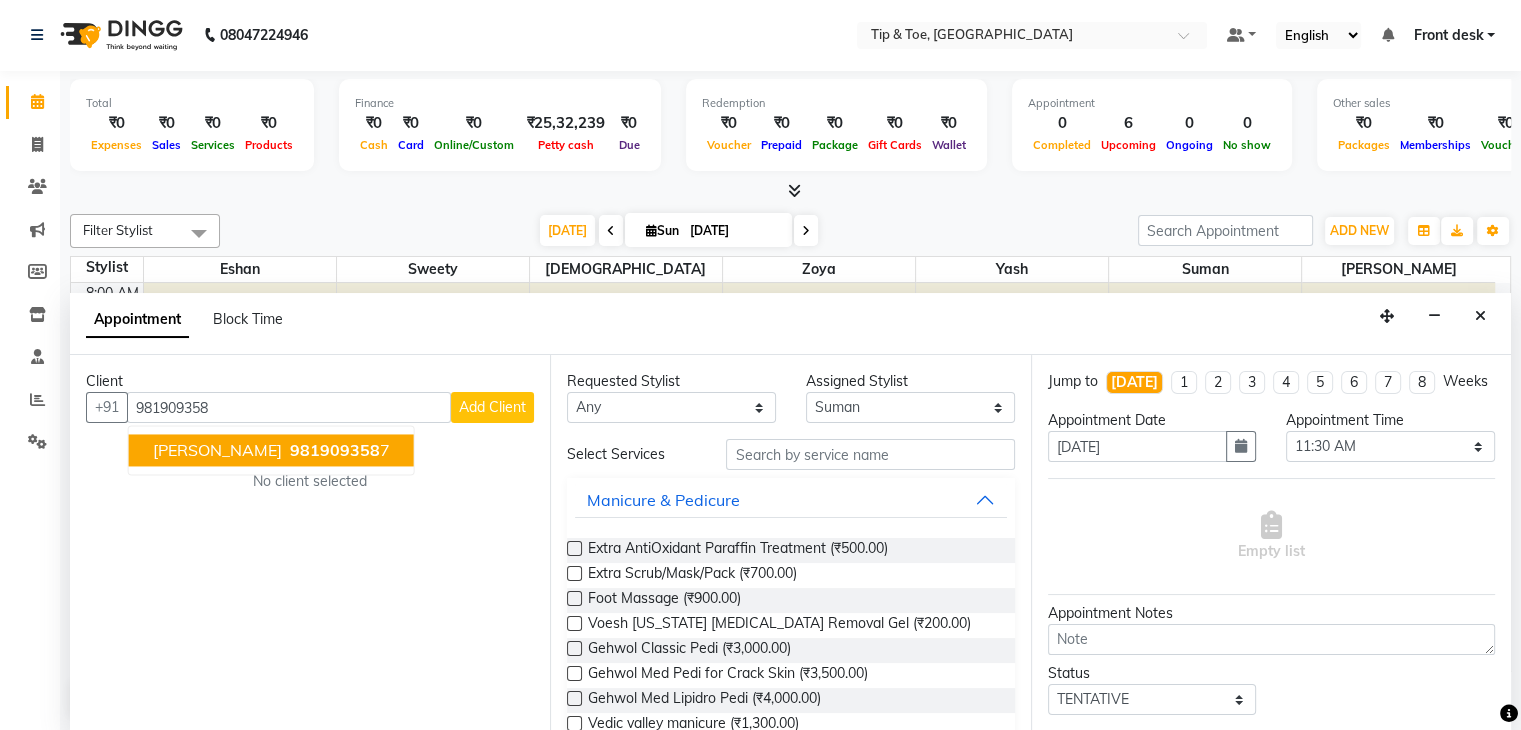 click on "981909358" at bounding box center [335, 451] 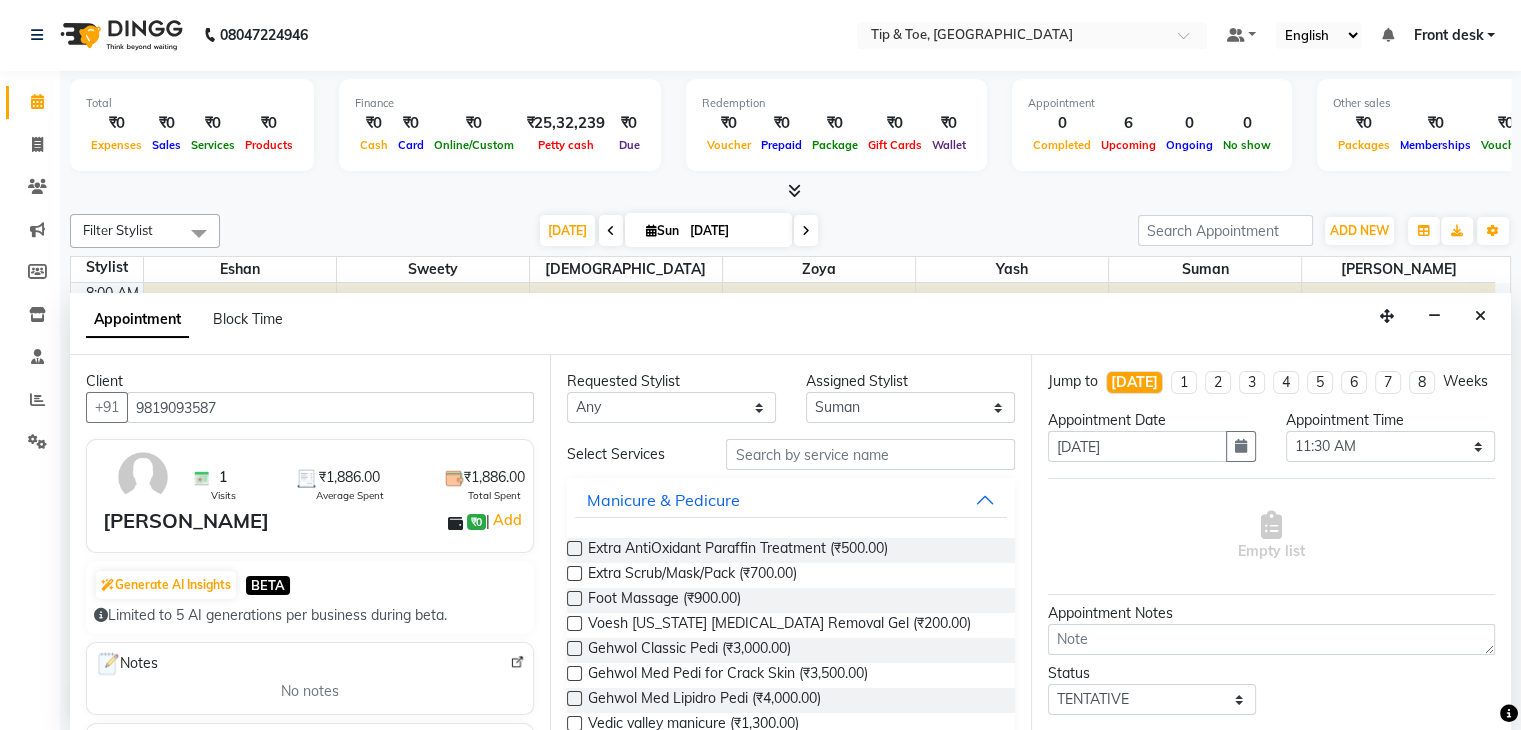 type on "9819093587" 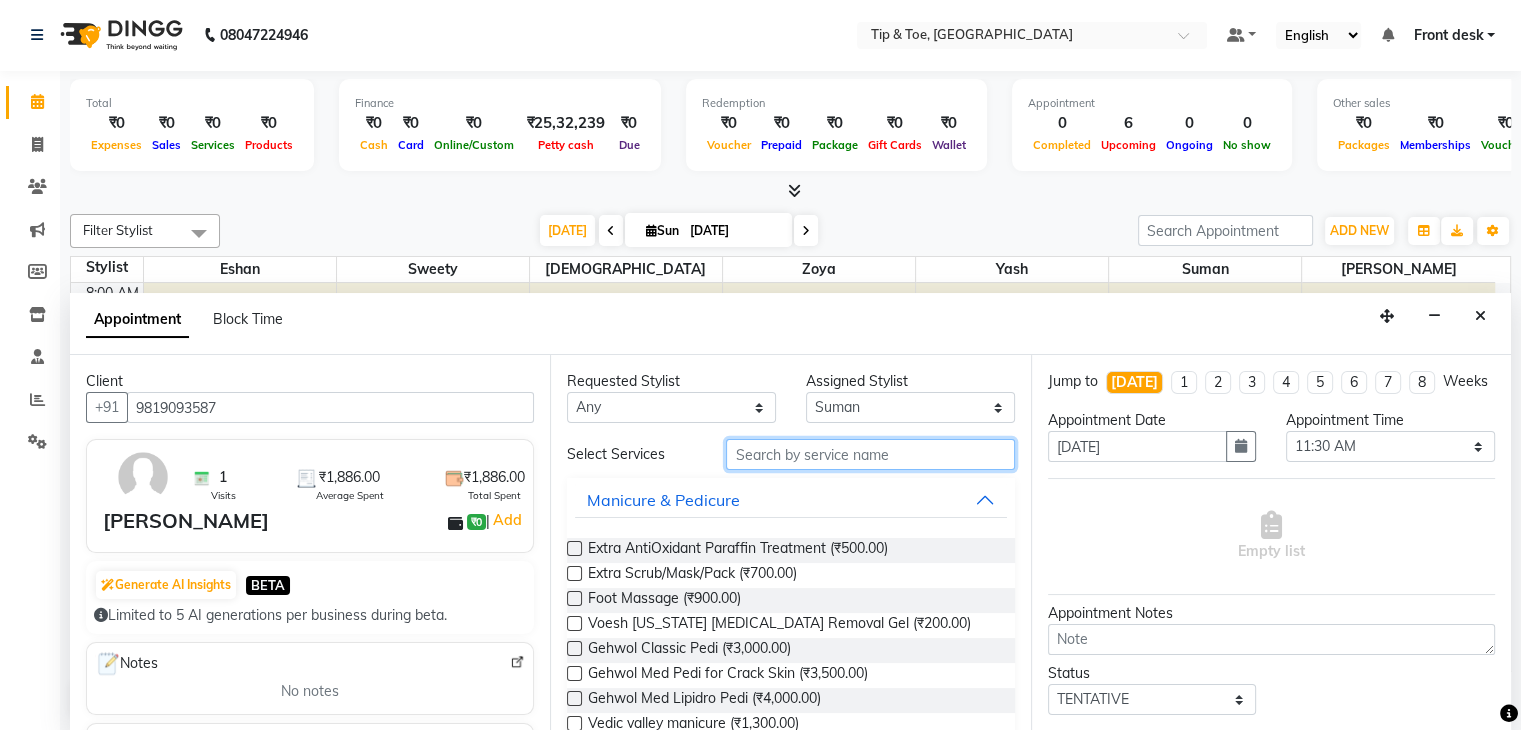 click at bounding box center (870, 454) 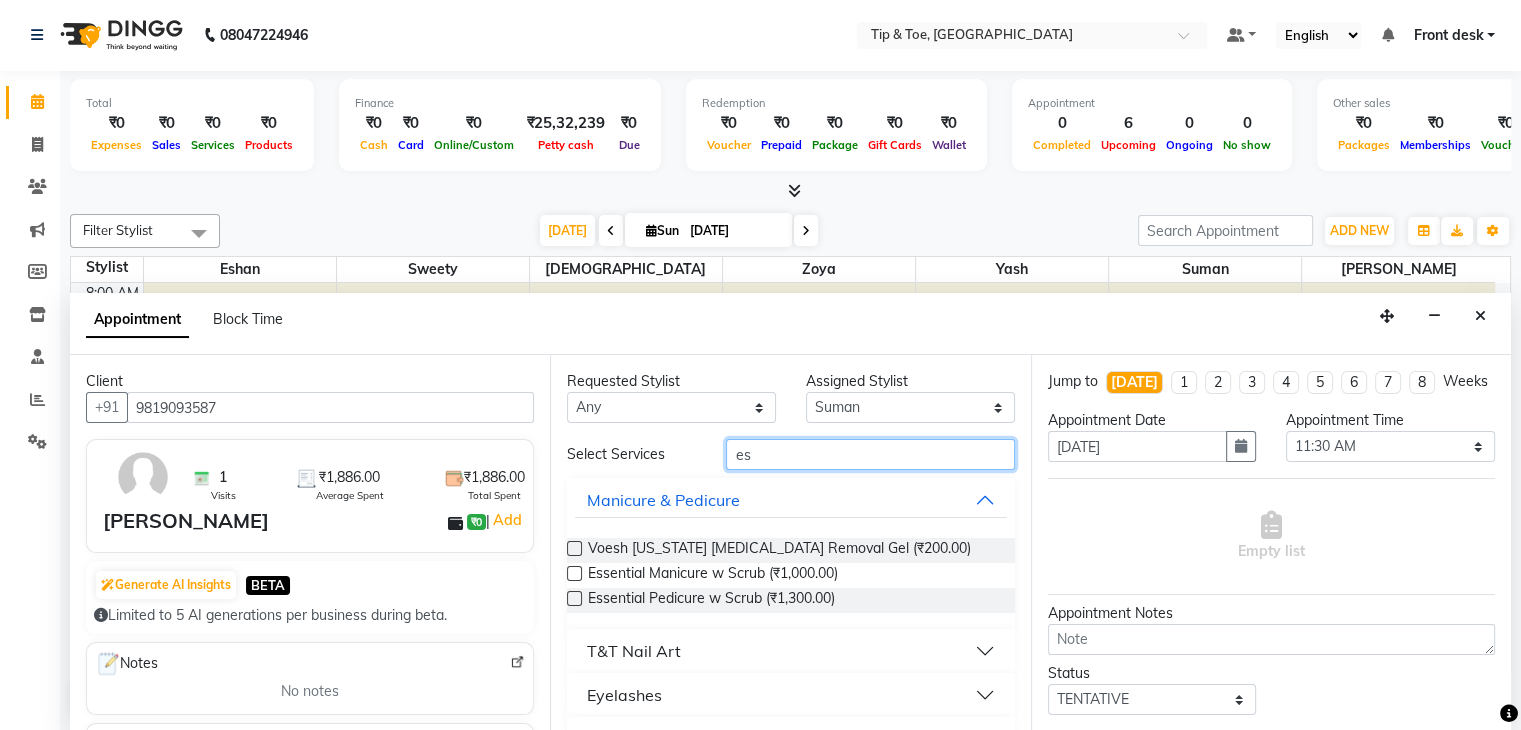 type on "e" 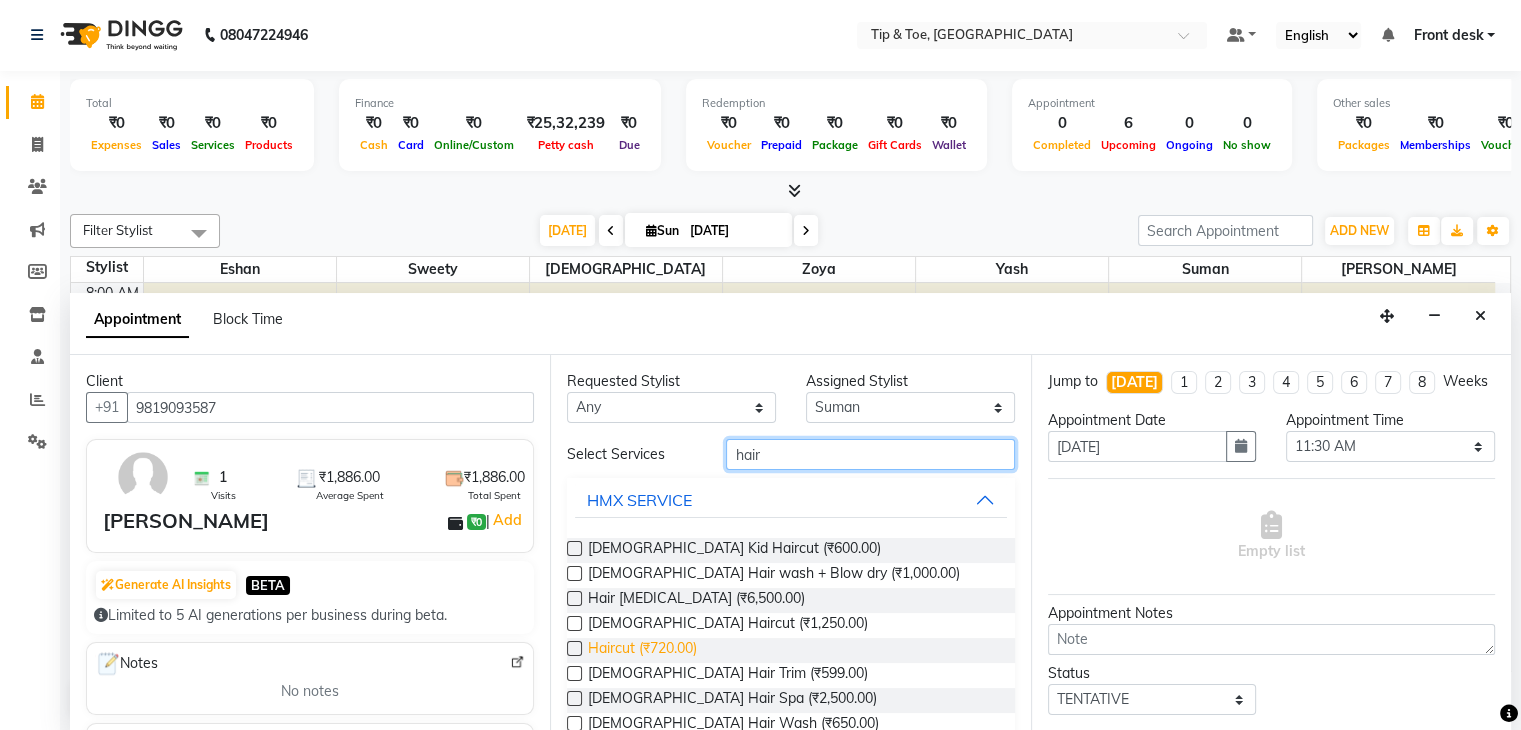 type on "hair" 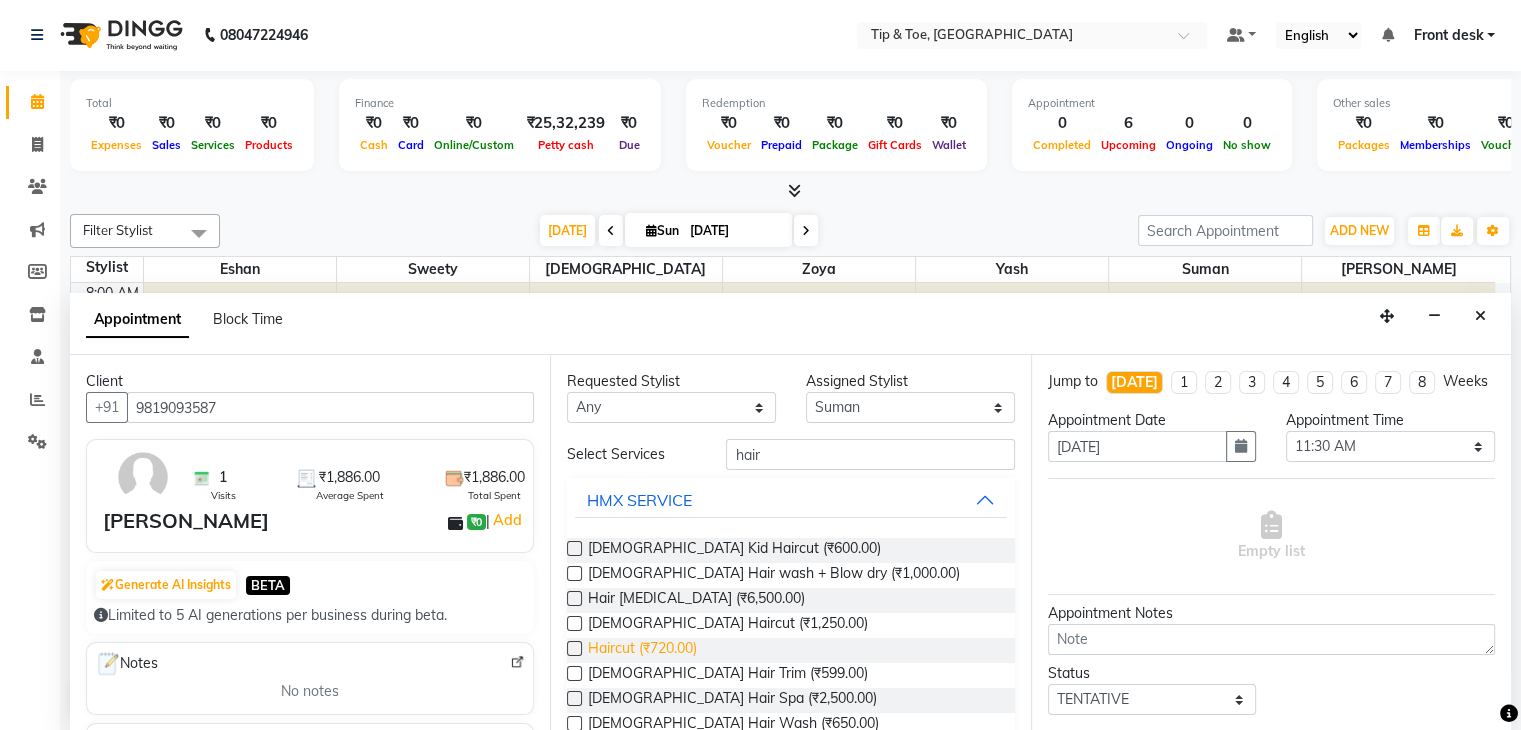 click on "Haircut (₹720.00)" at bounding box center (642, 650) 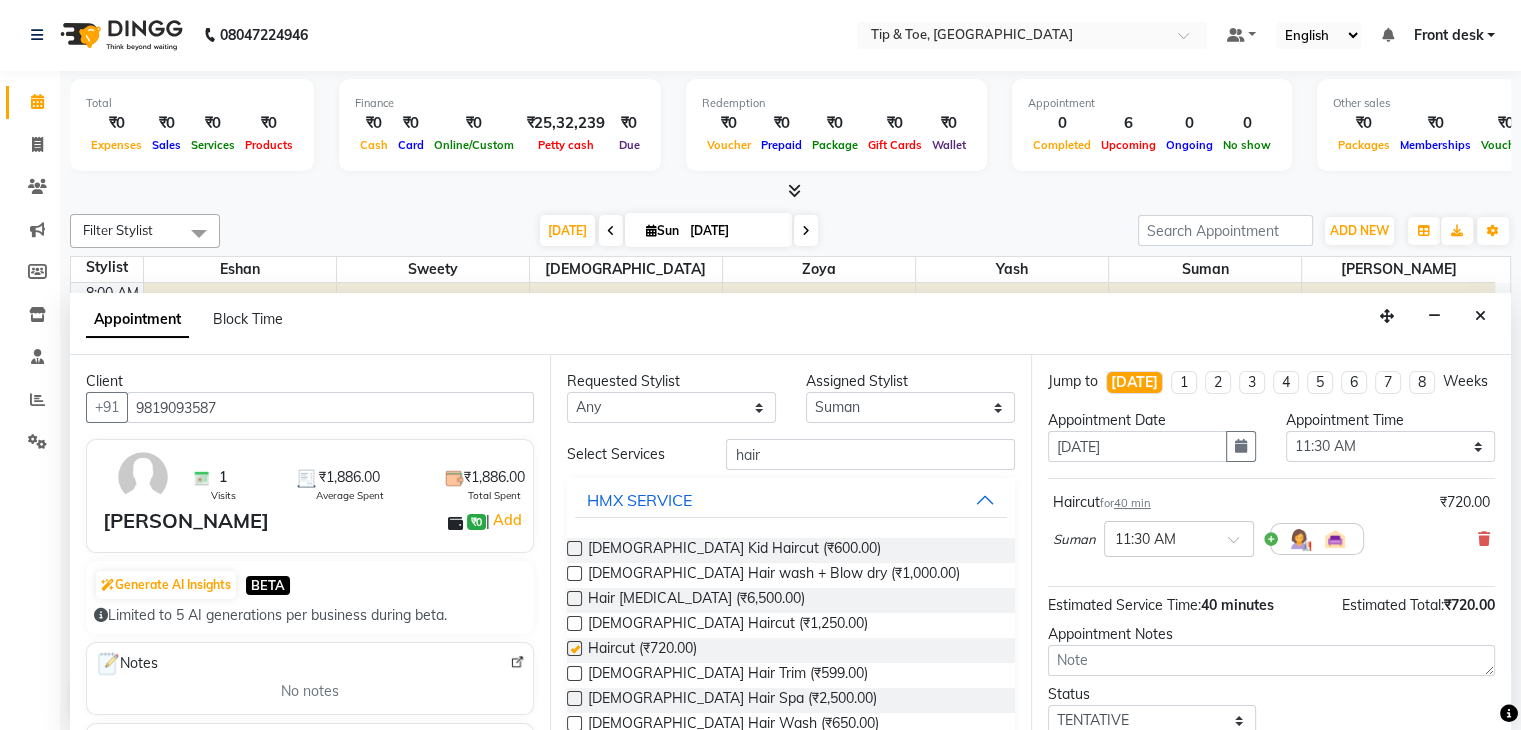 checkbox on "false" 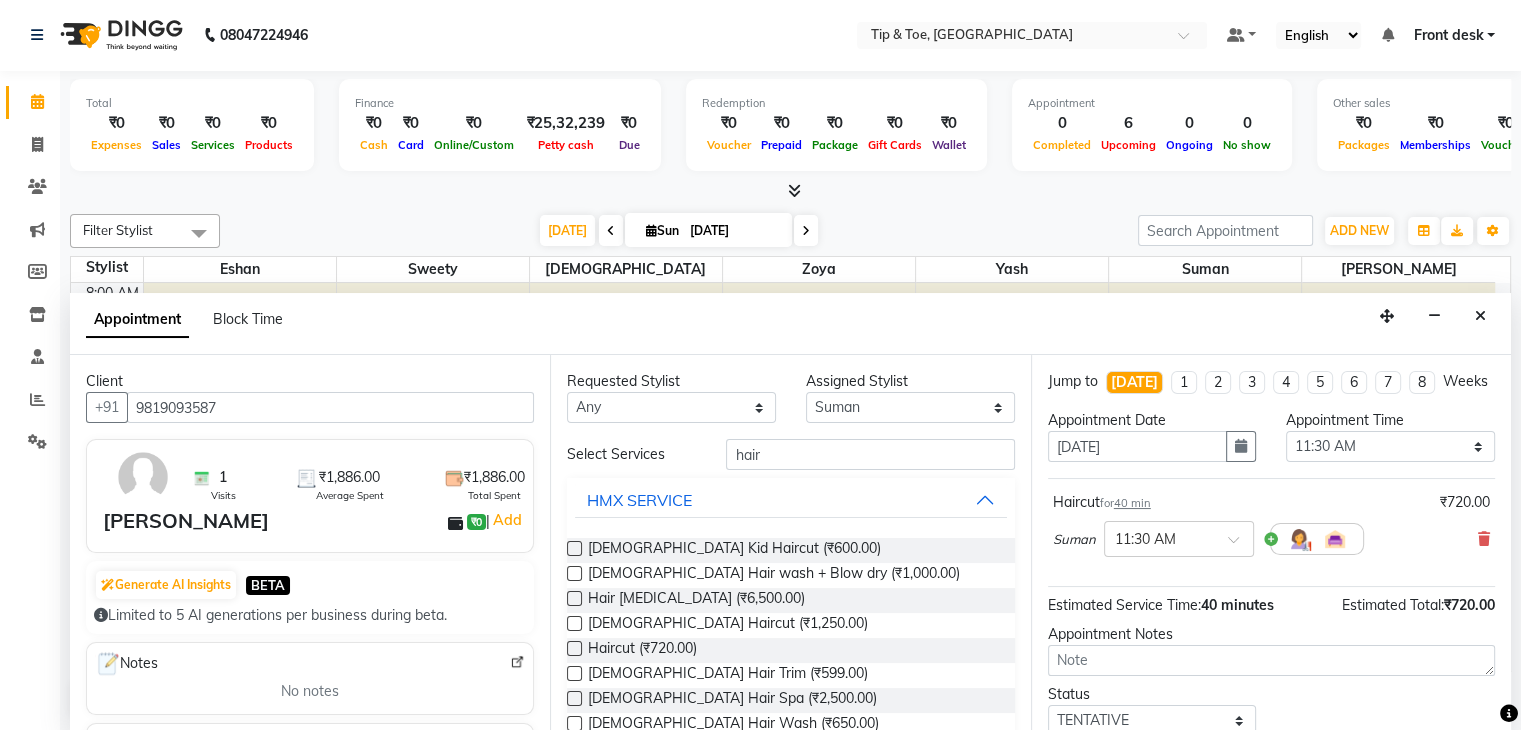 scroll, scrollTop: 149, scrollLeft: 0, axis: vertical 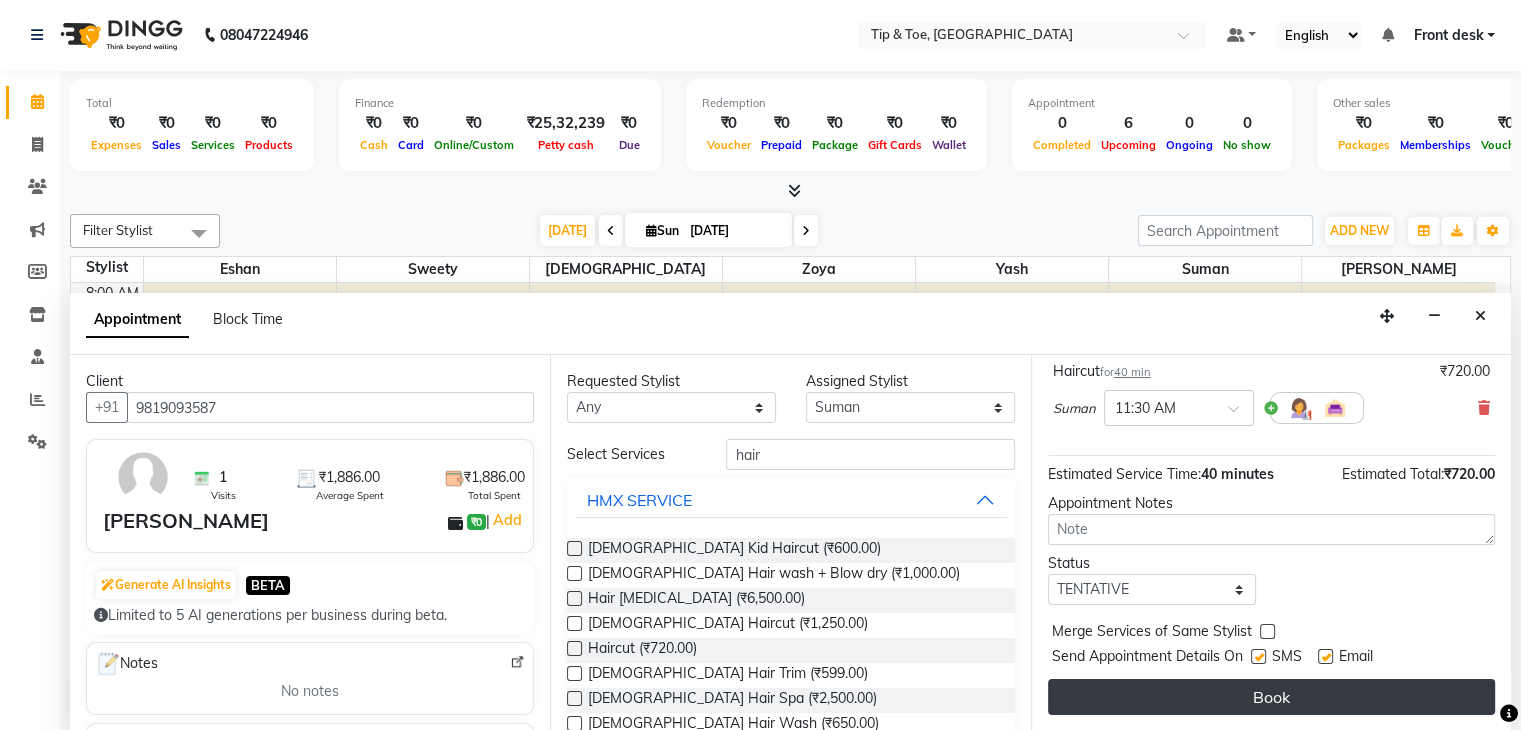click on "Book" at bounding box center [1271, 697] 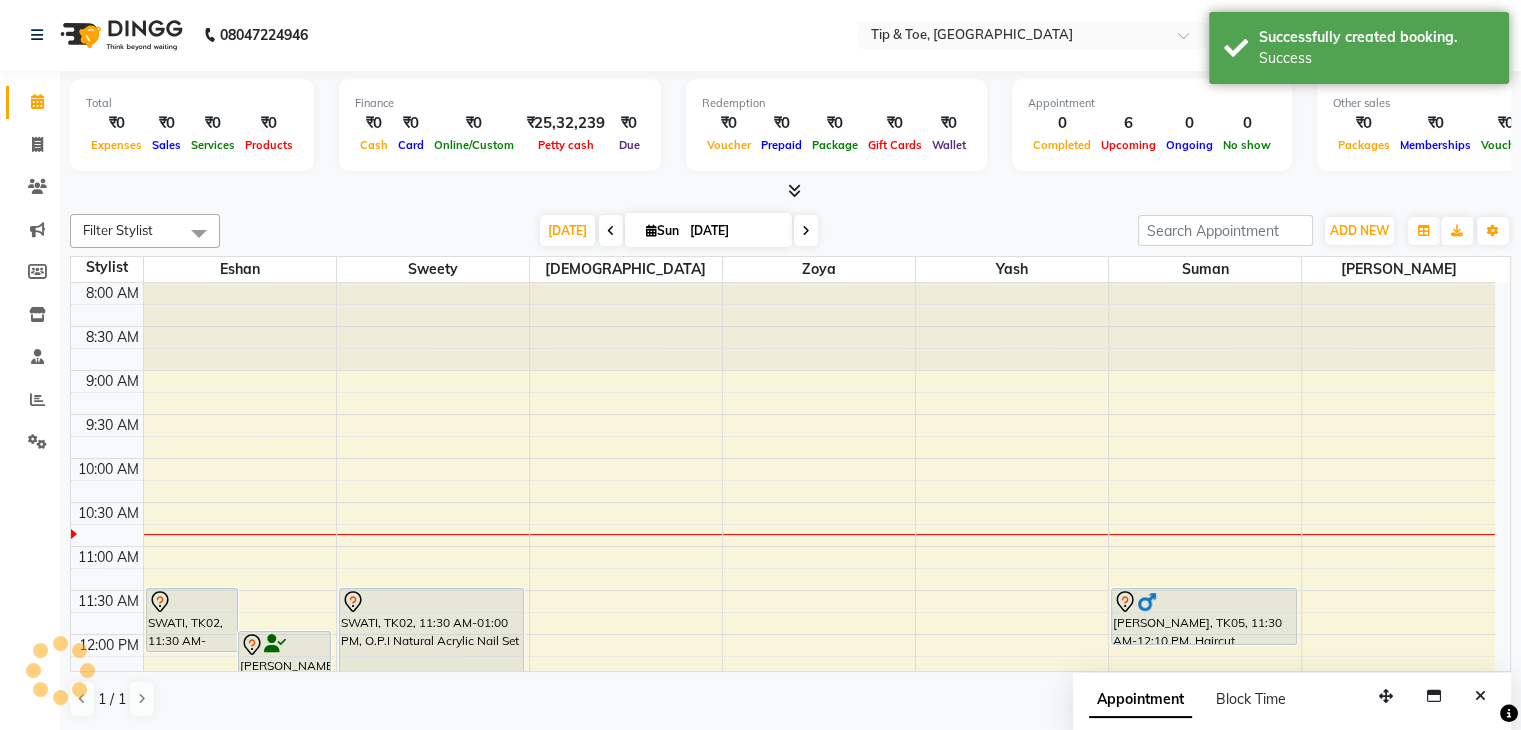 scroll, scrollTop: 0, scrollLeft: 0, axis: both 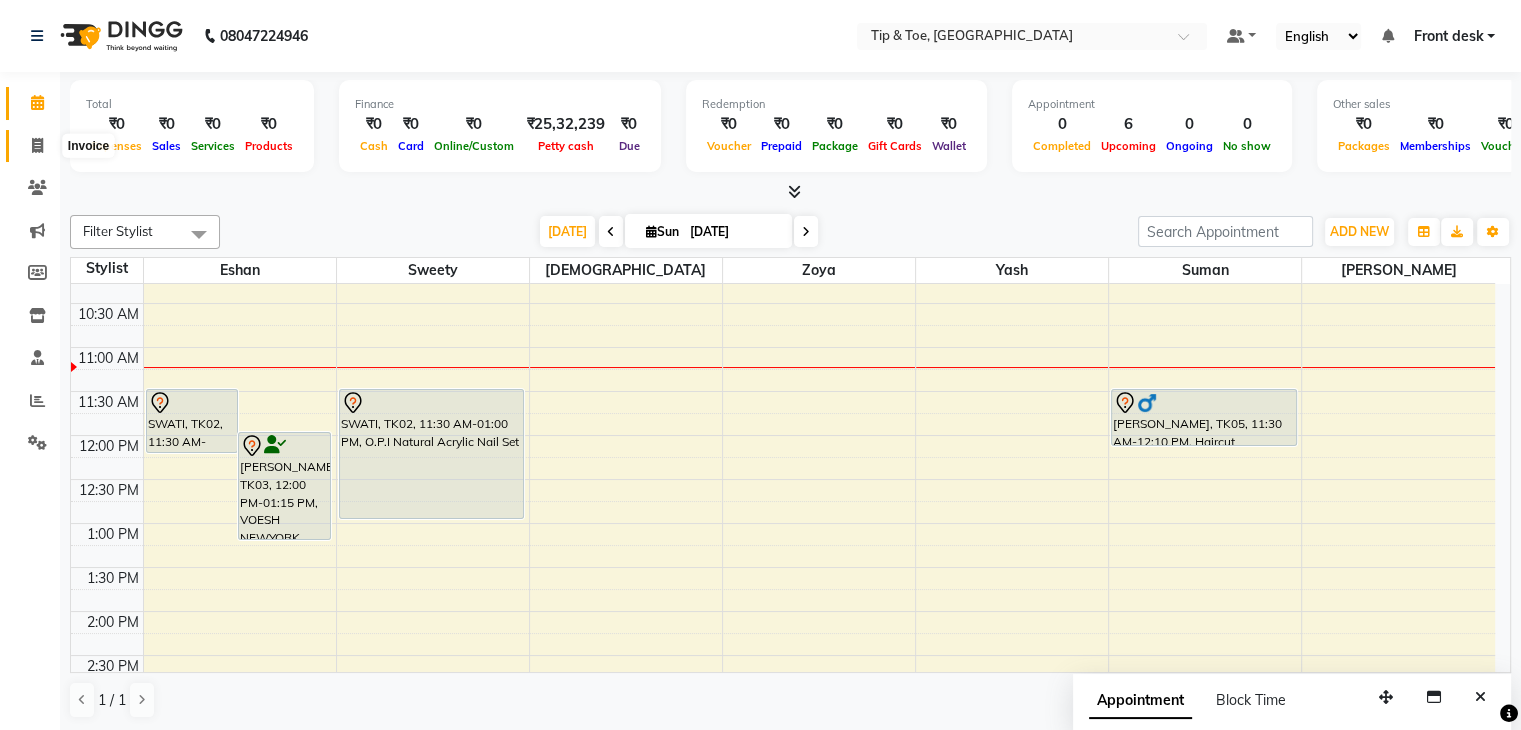click 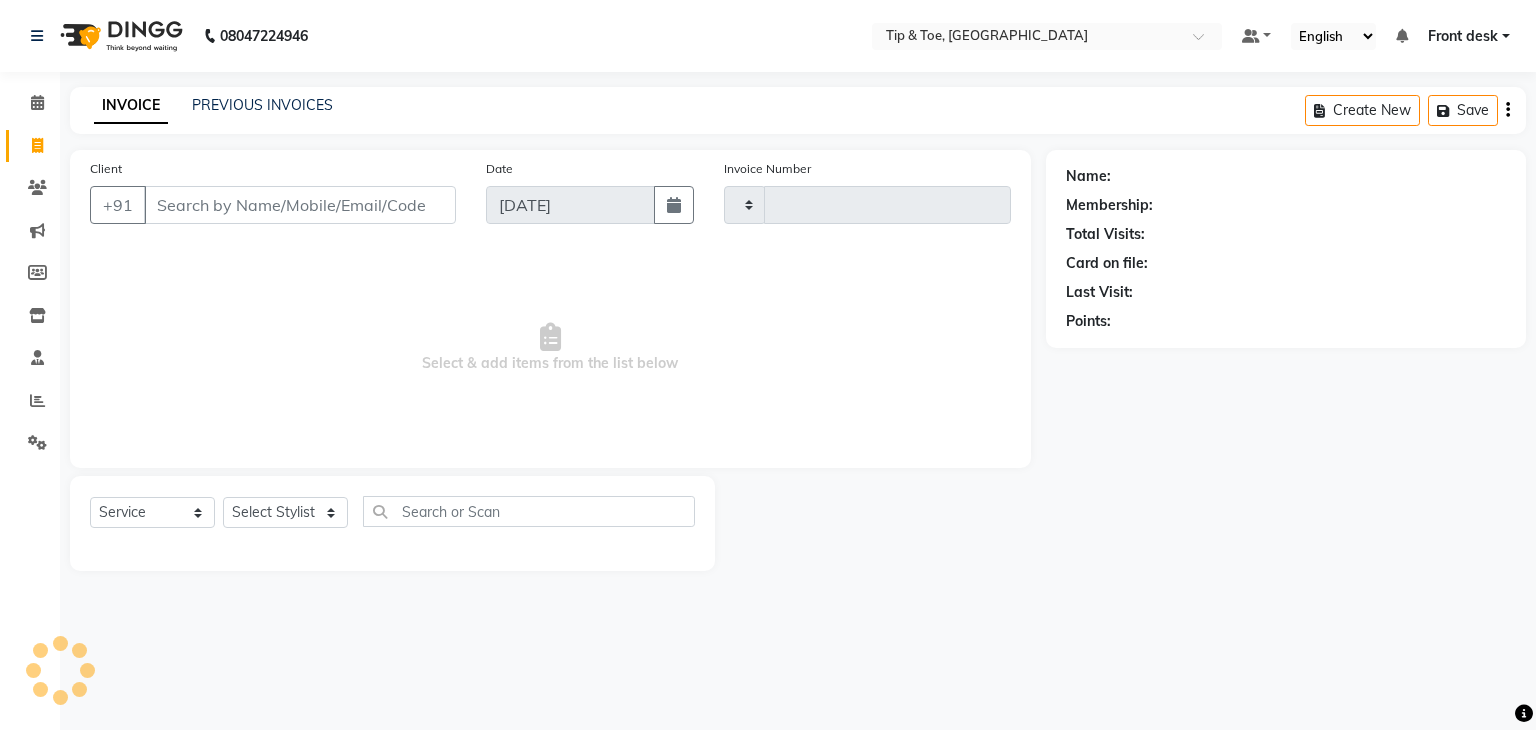 type on "0740" 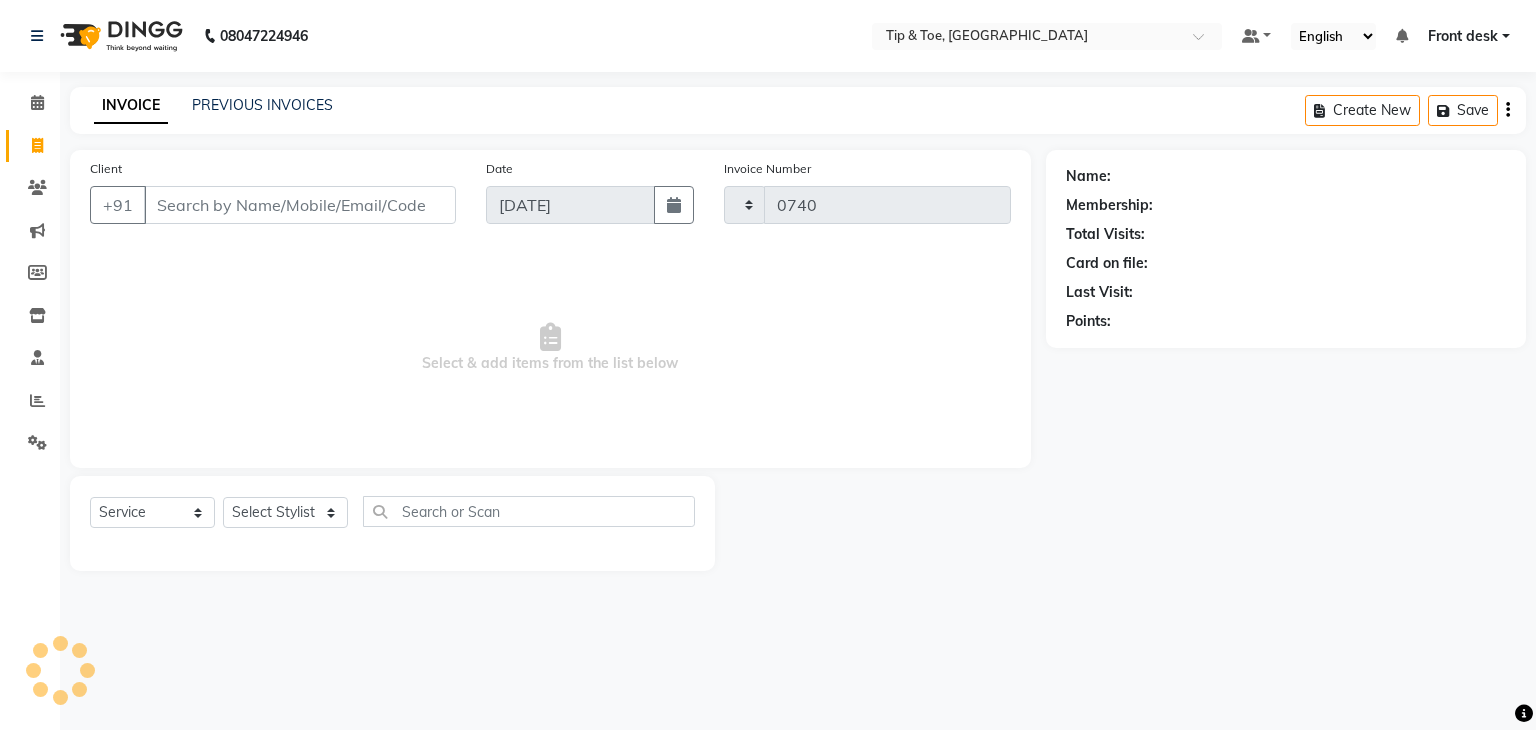 select on "5942" 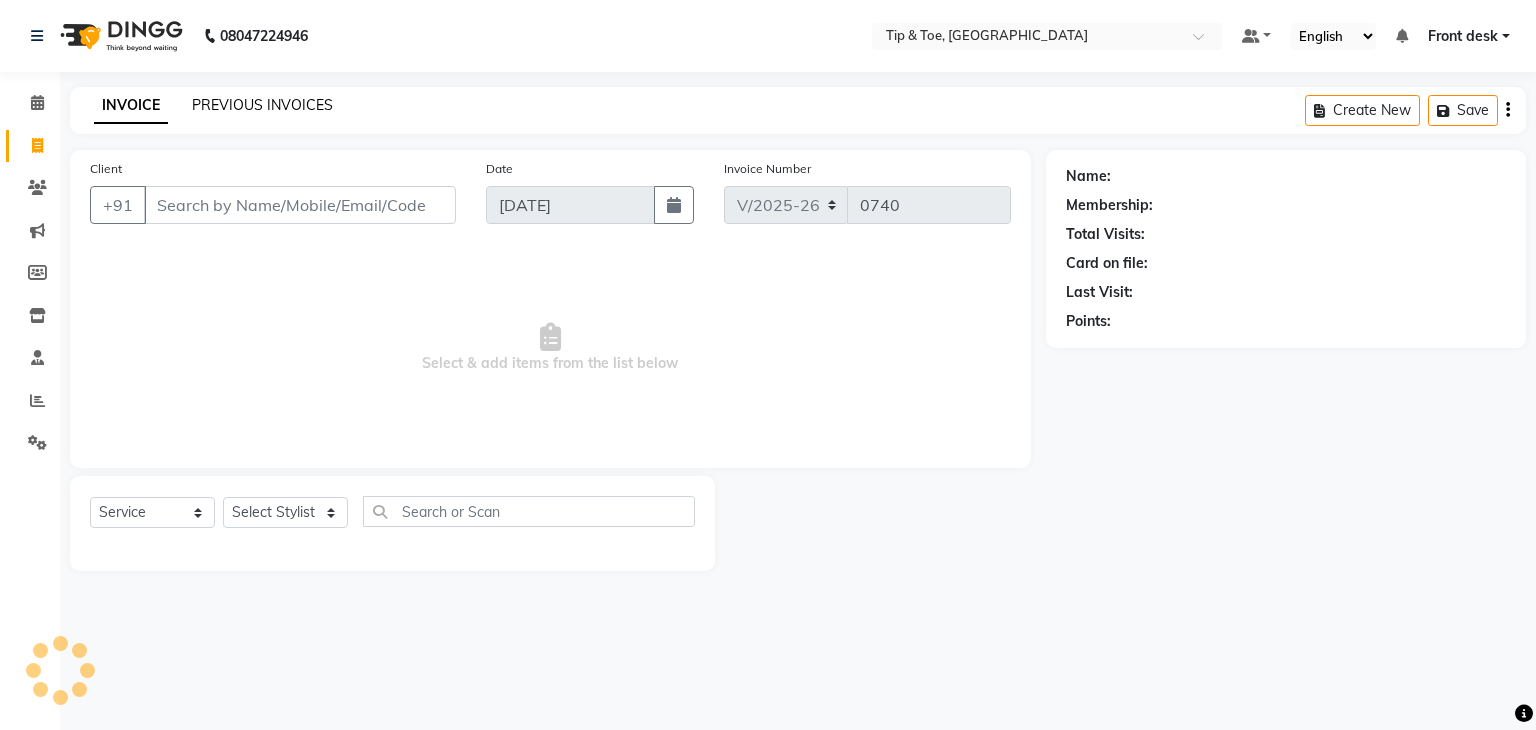 click on "PREVIOUS INVOICES" 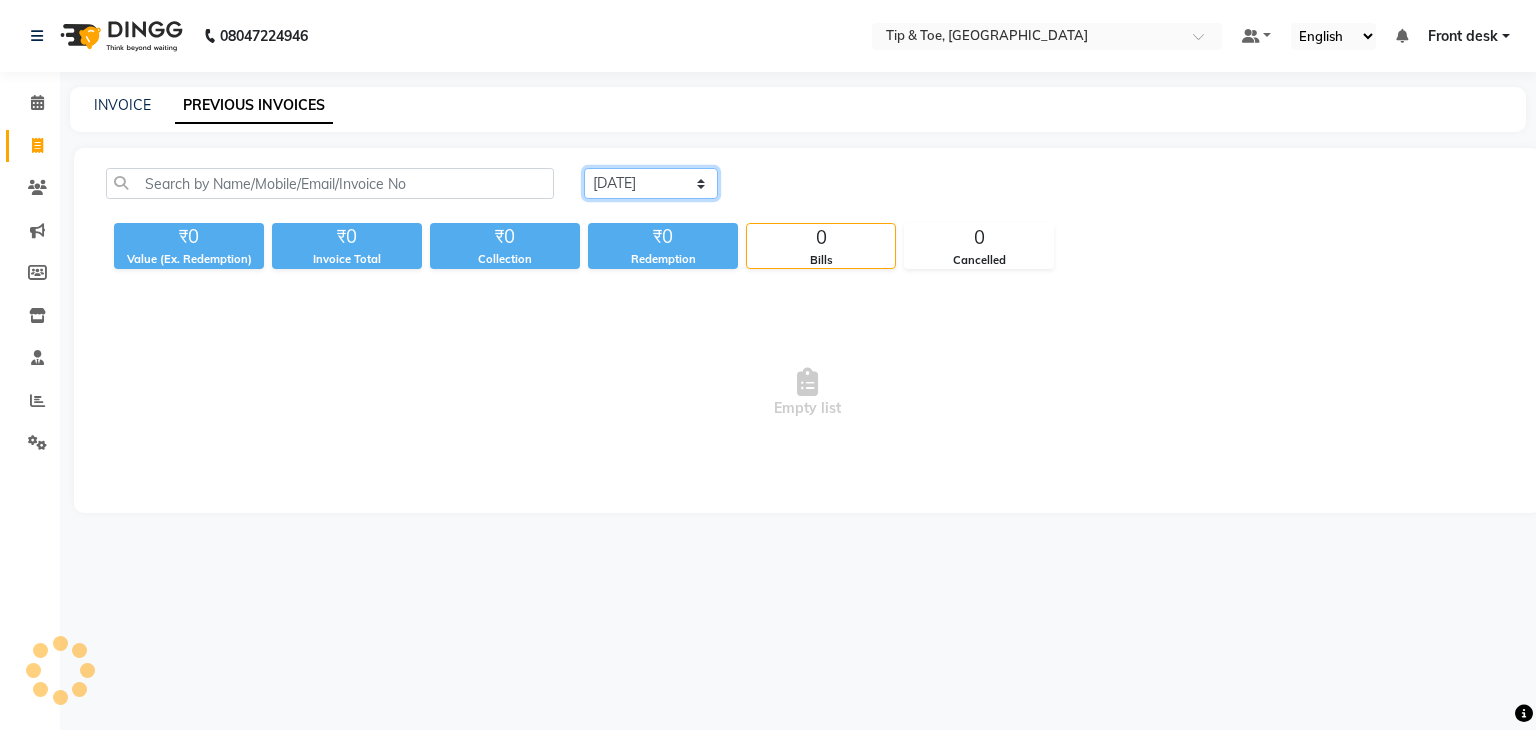 click on "Today Yesterday Custom Range" 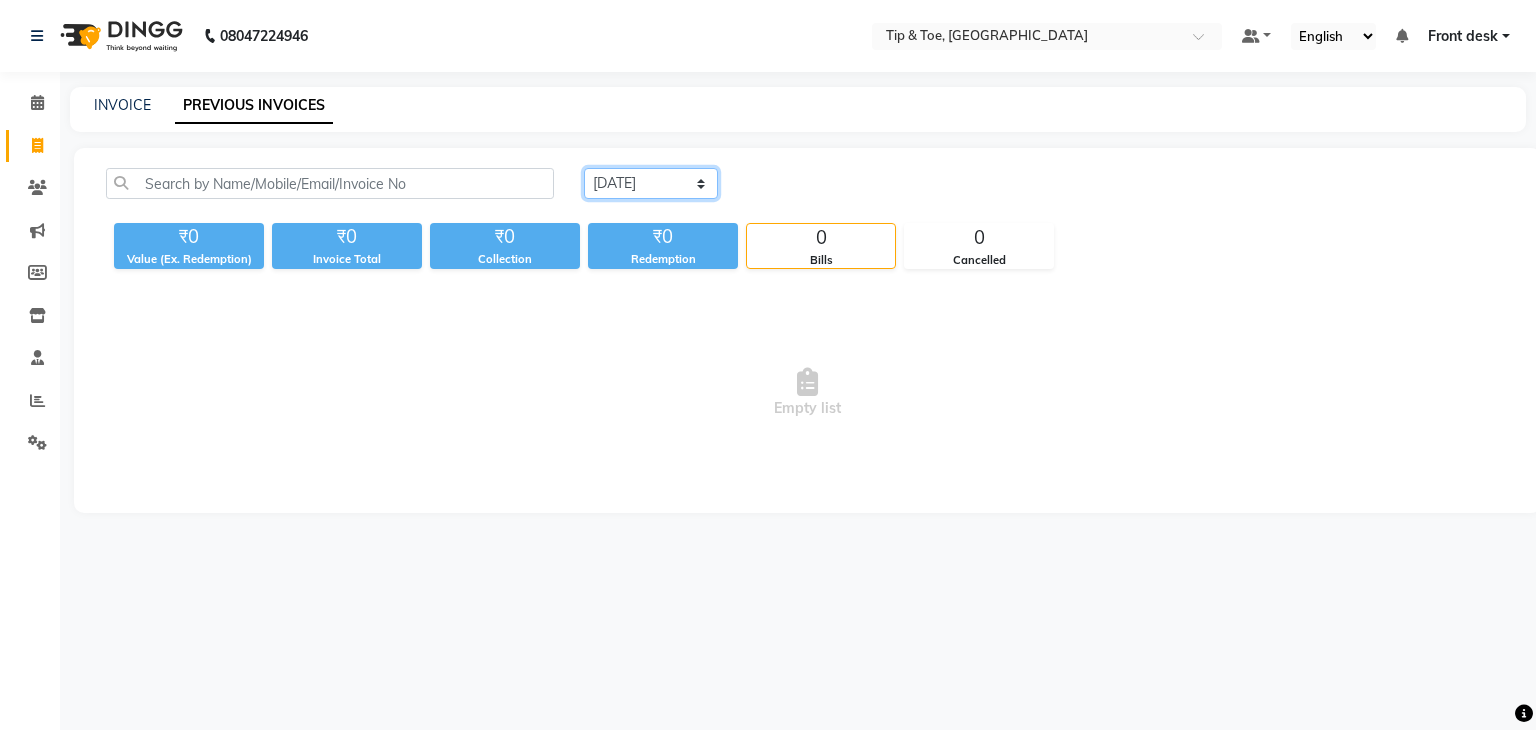 select on "yesterday" 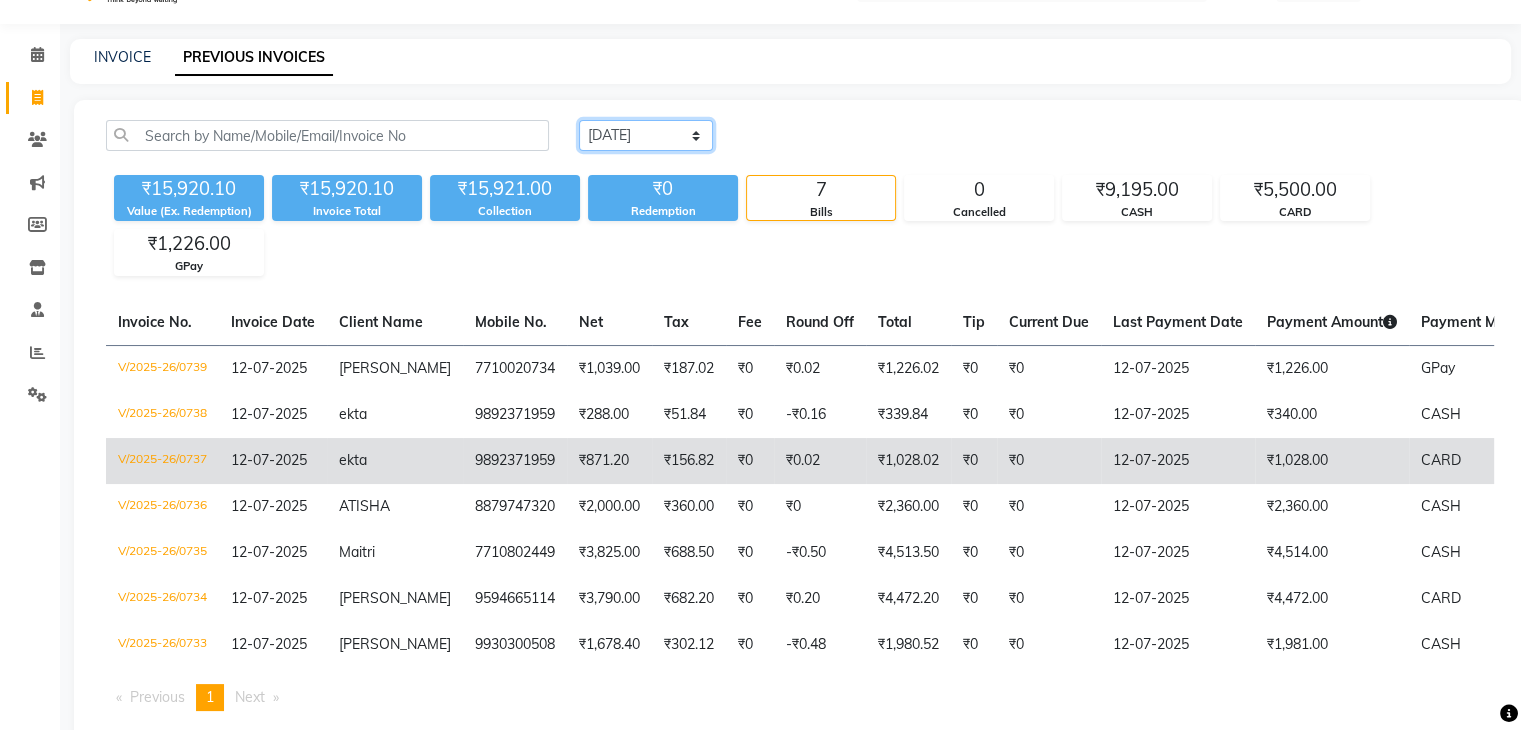scroll, scrollTop: 130, scrollLeft: 0, axis: vertical 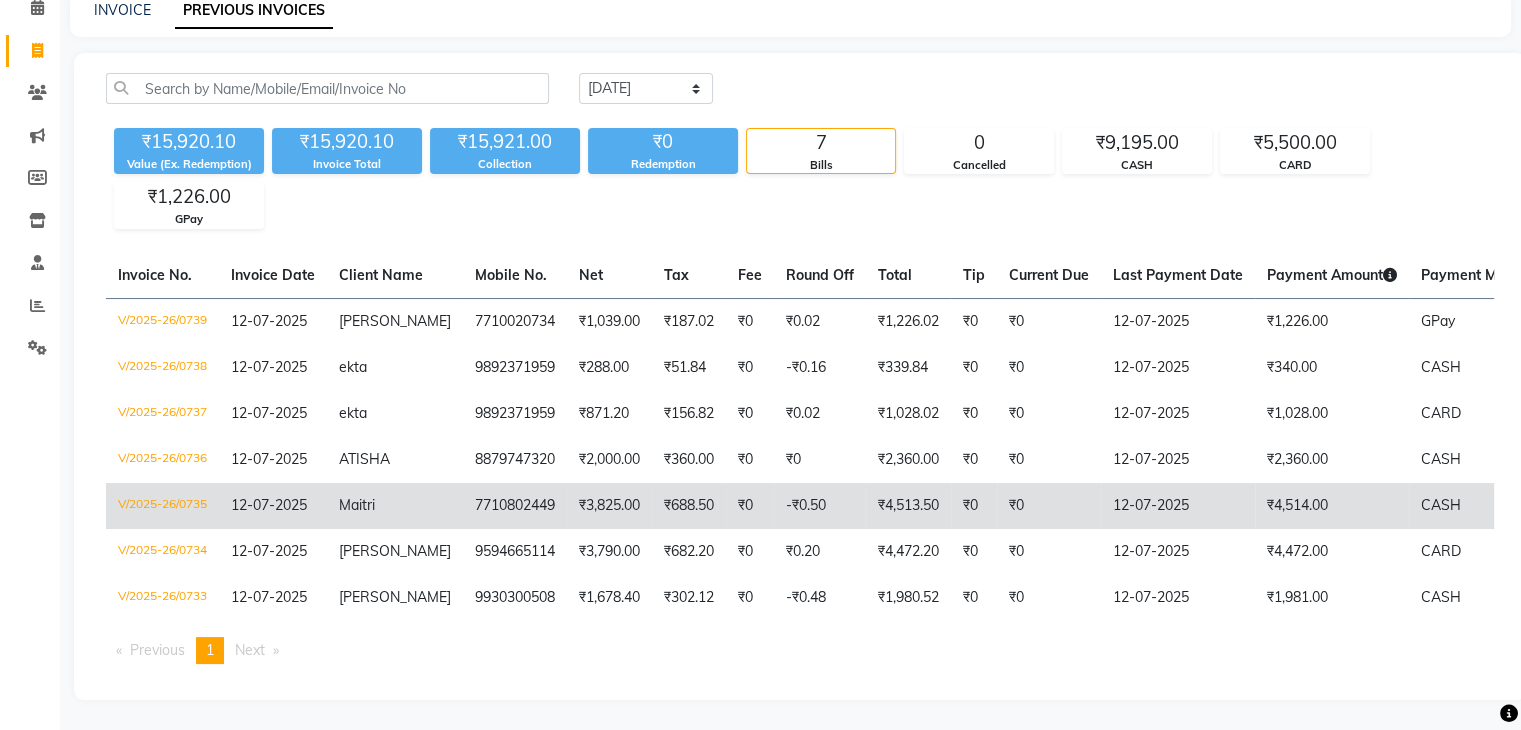 click on "₹0" 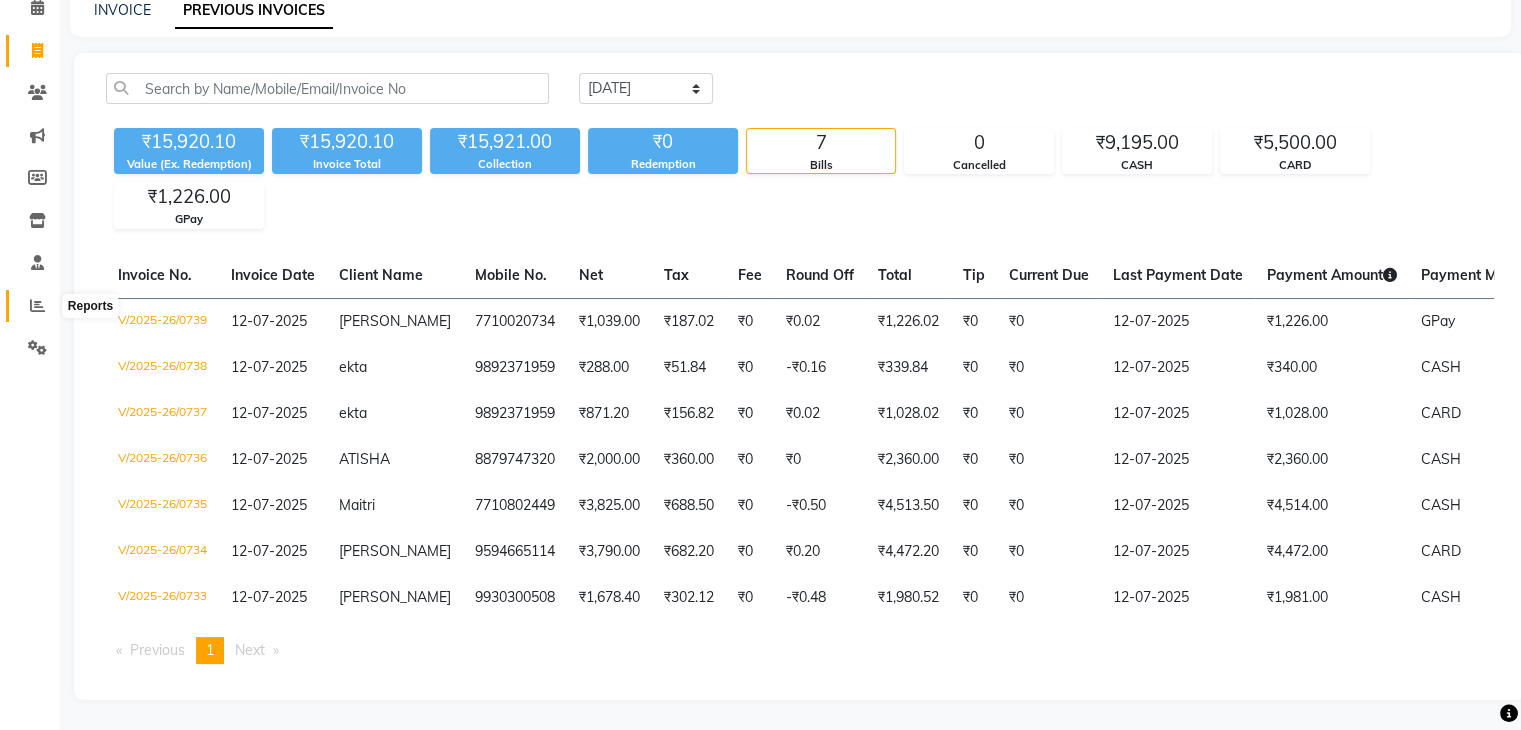 click on "Reports" 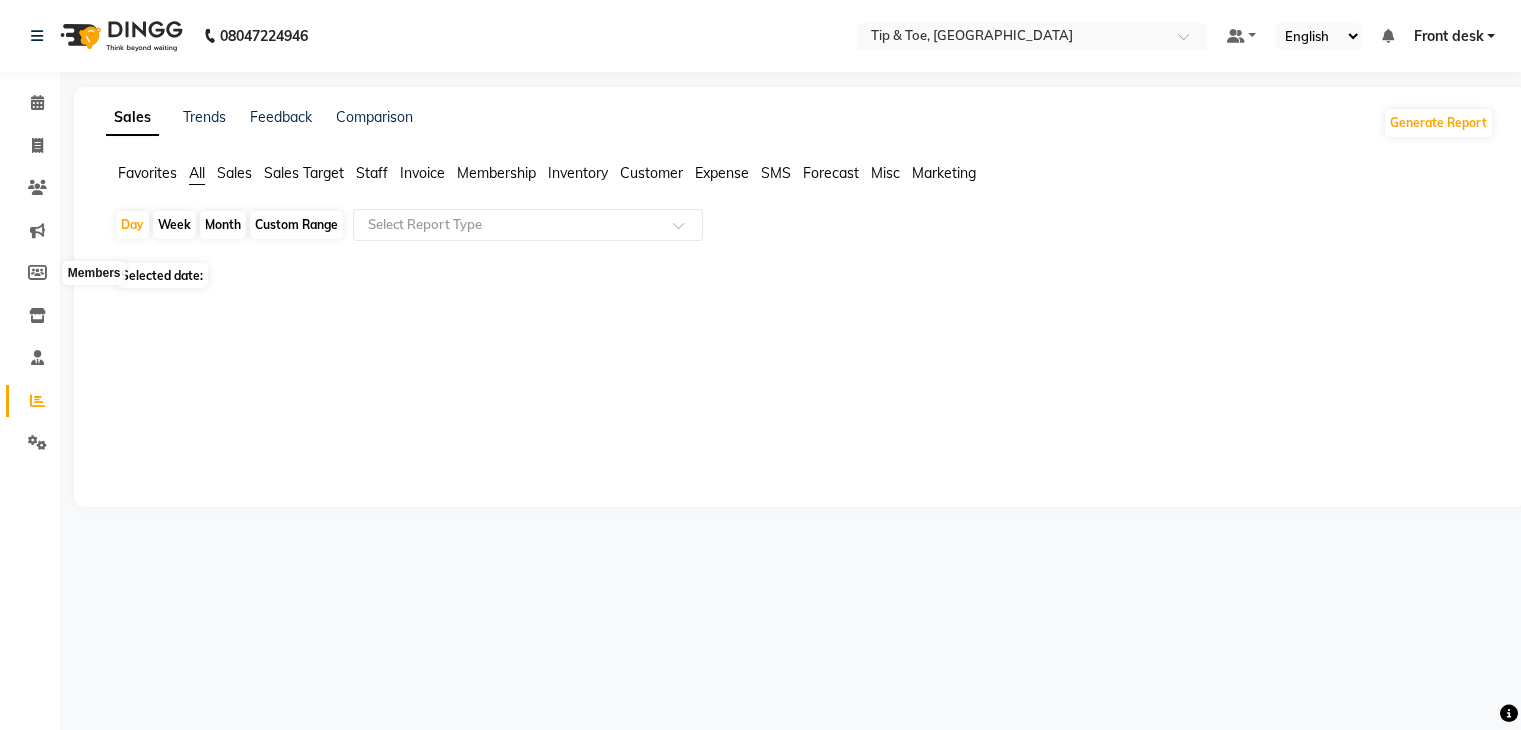 scroll, scrollTop: 0, scrollLeft: 0, axis: both 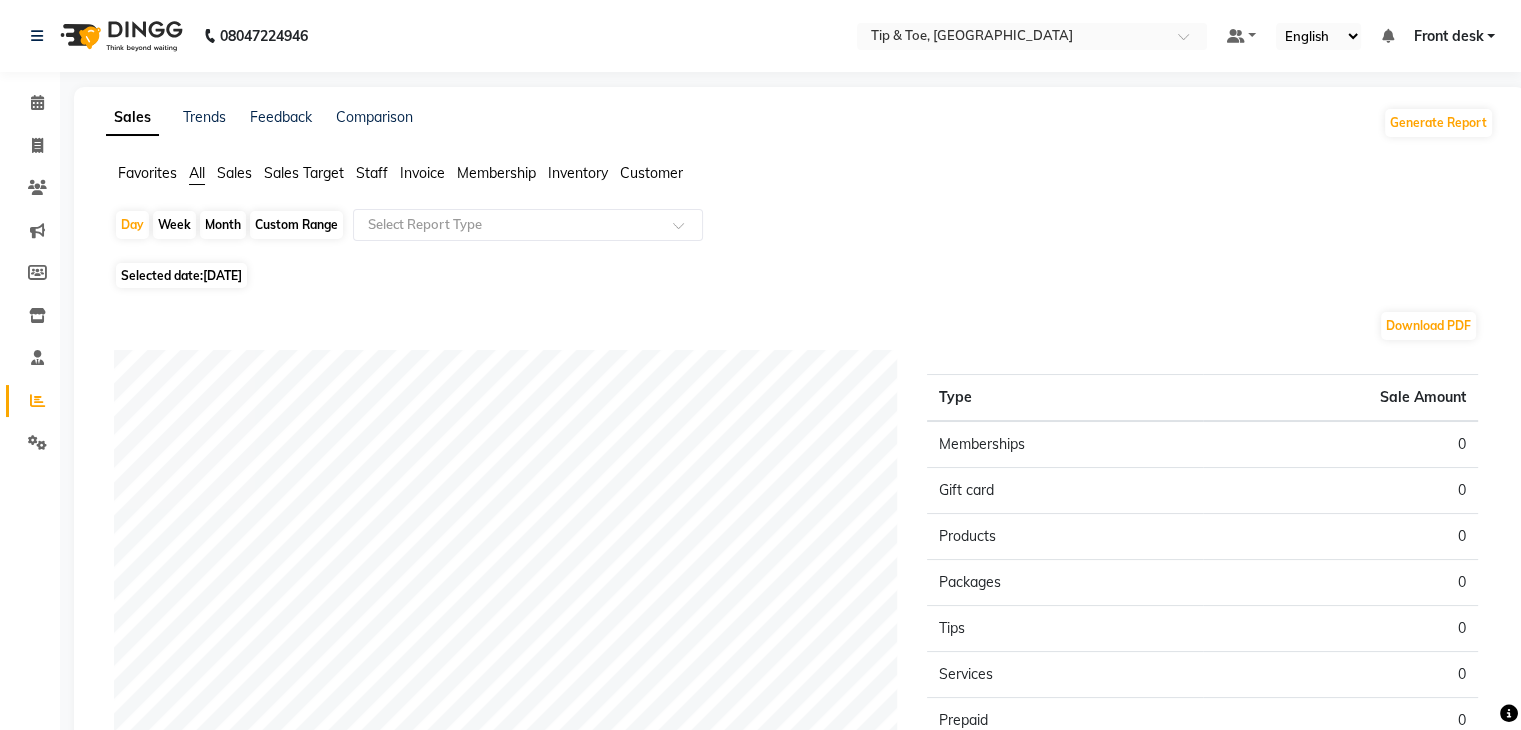 click on "Favorites All Sales Sales Target Staff Invoice Membership Inventory Customer" 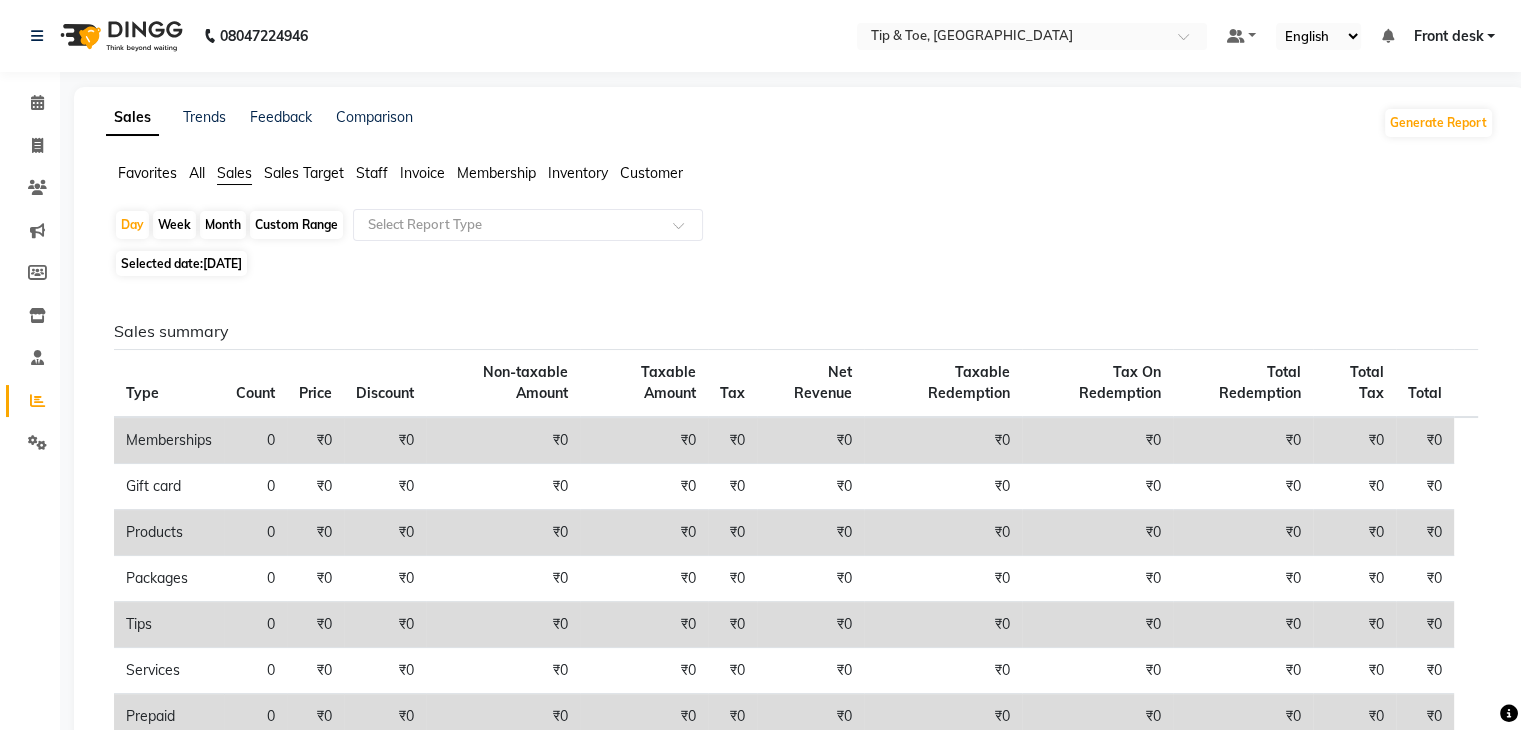 click on "Staff" 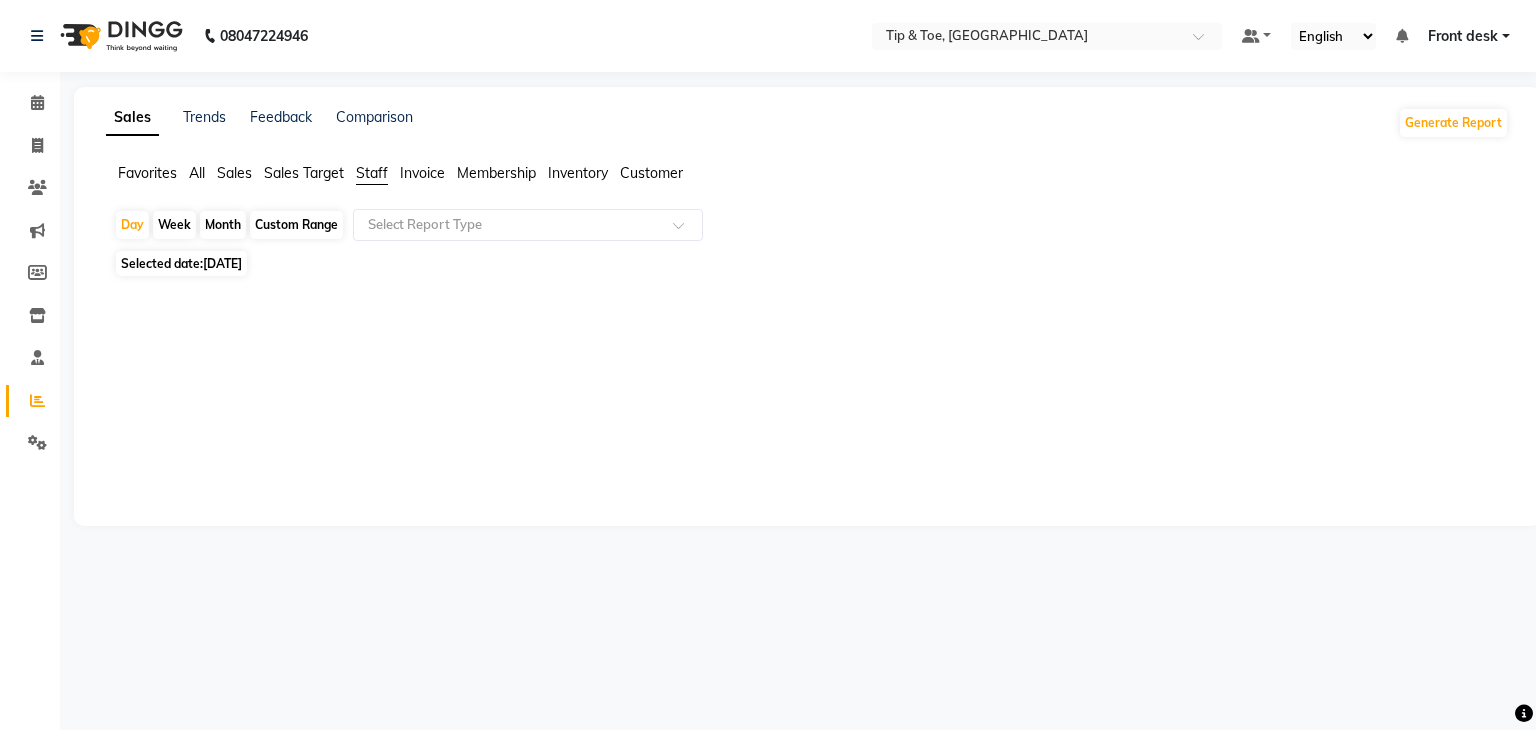 click on "Selected date:  13-07-2025" 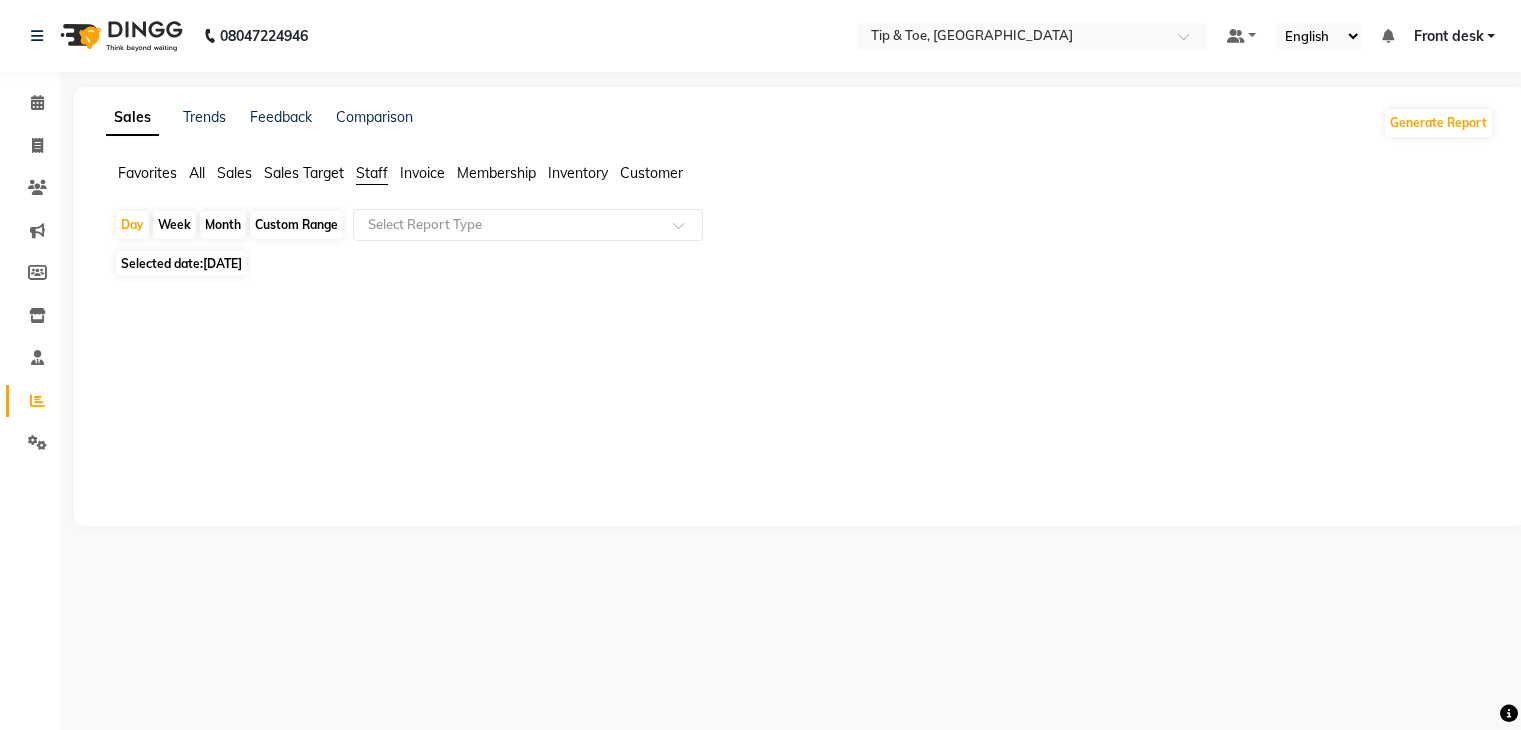 select on "7" 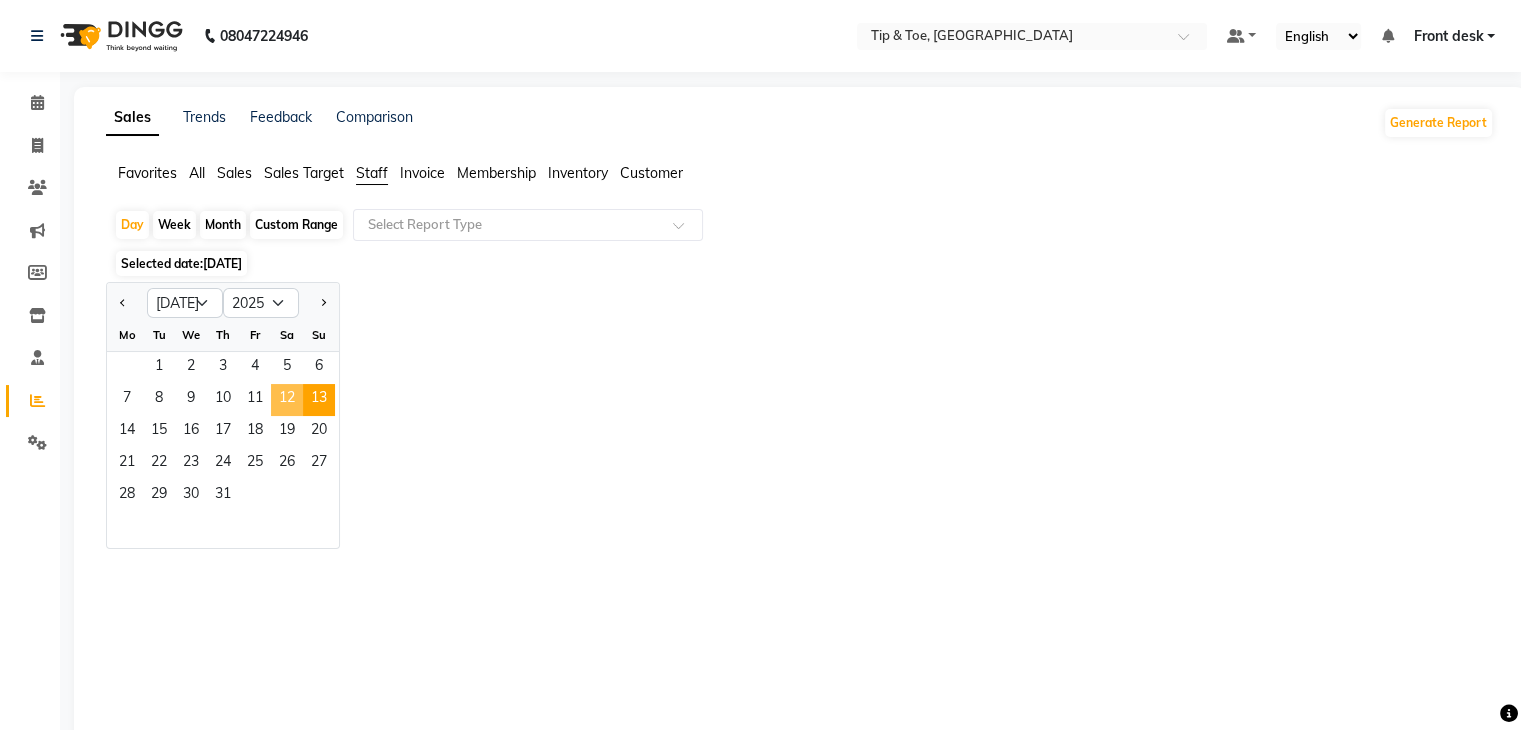 click on "12" 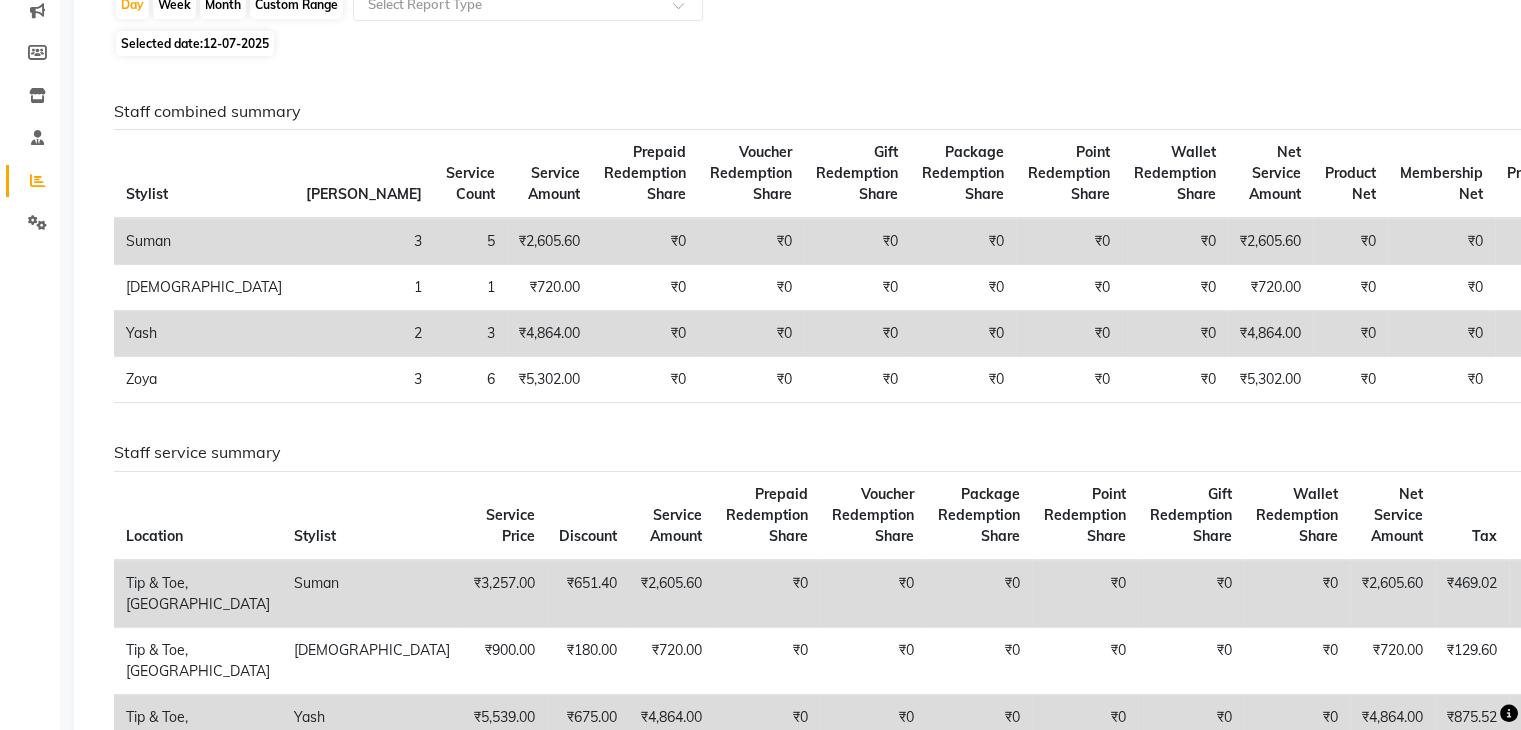scroll, scrollTop: 0, scrollLeft: 0, axis: both 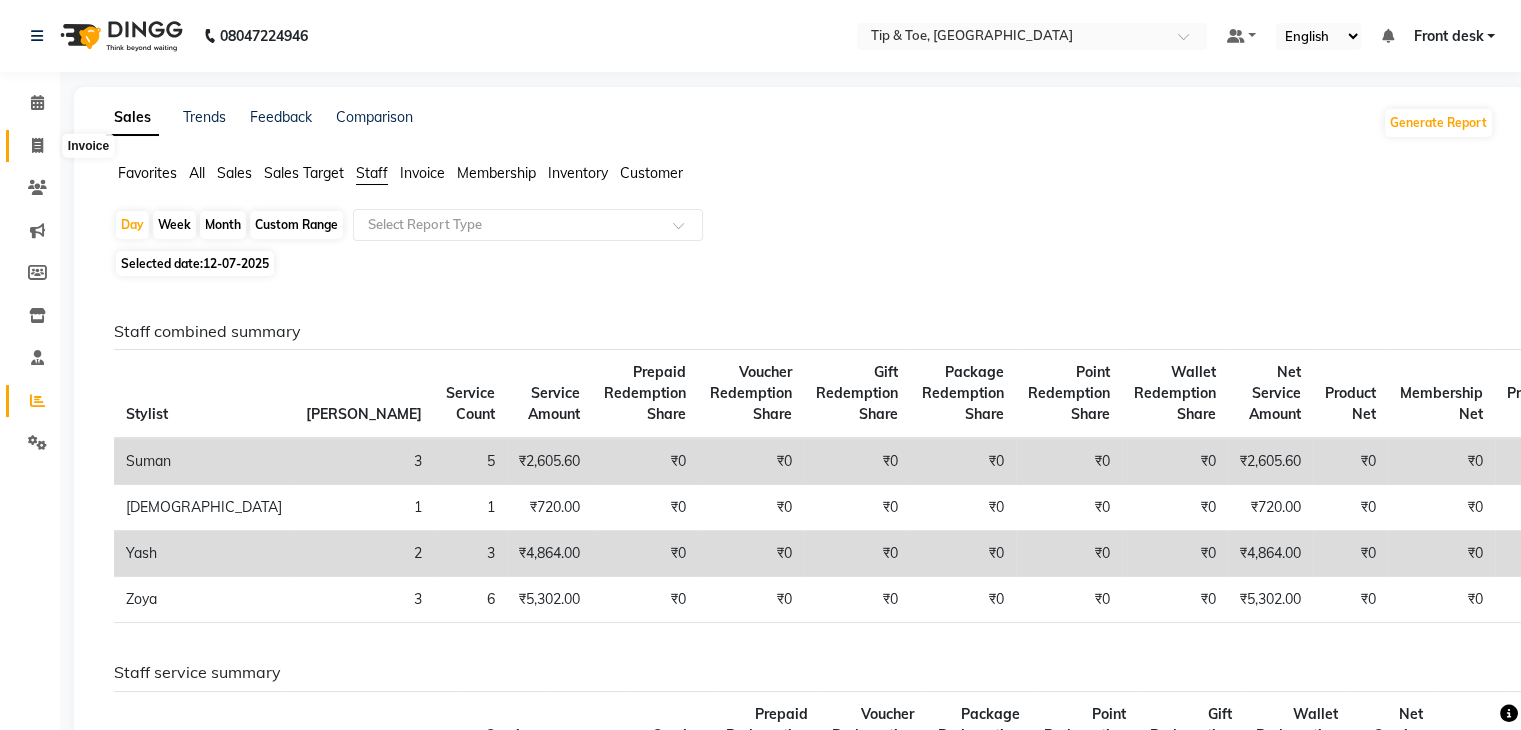 click 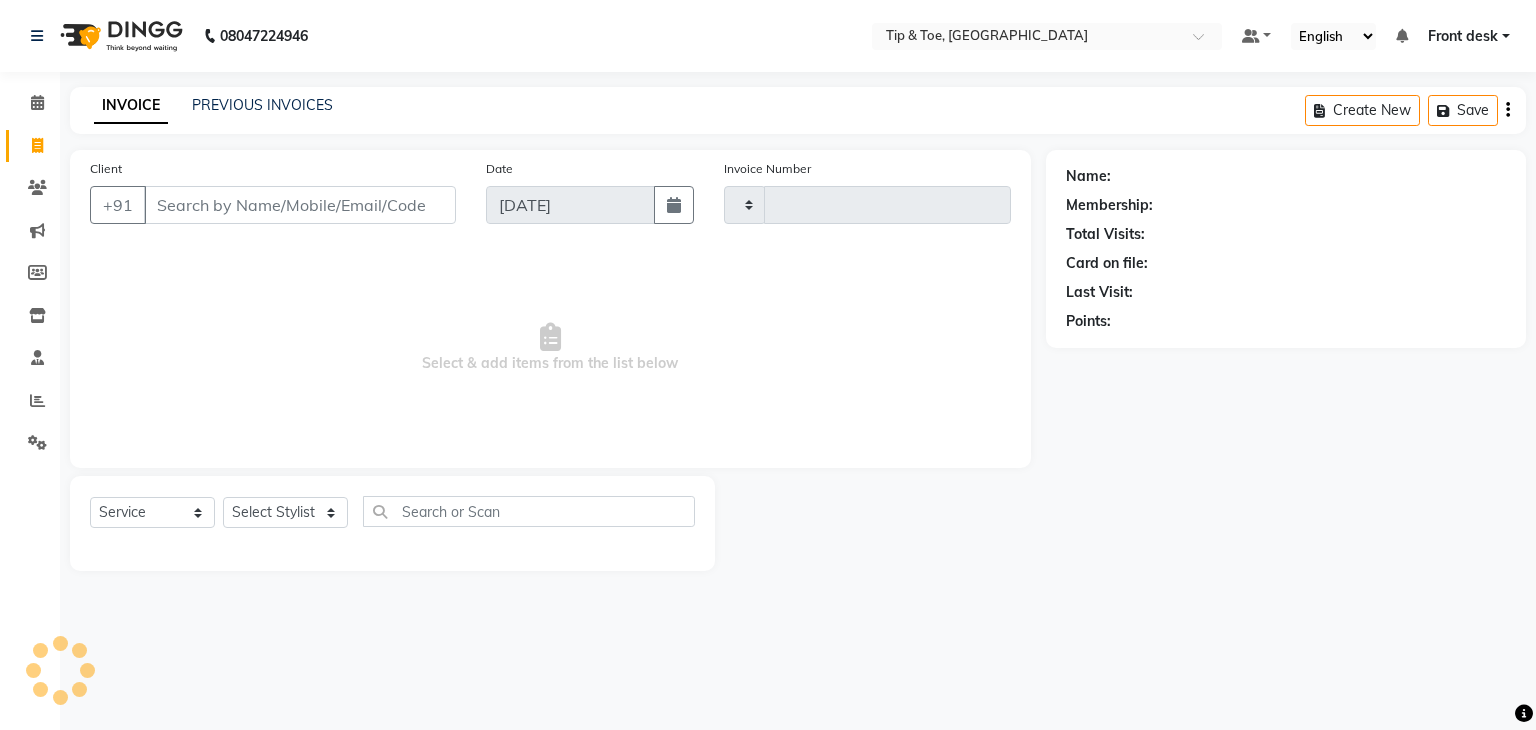 type on "0740" 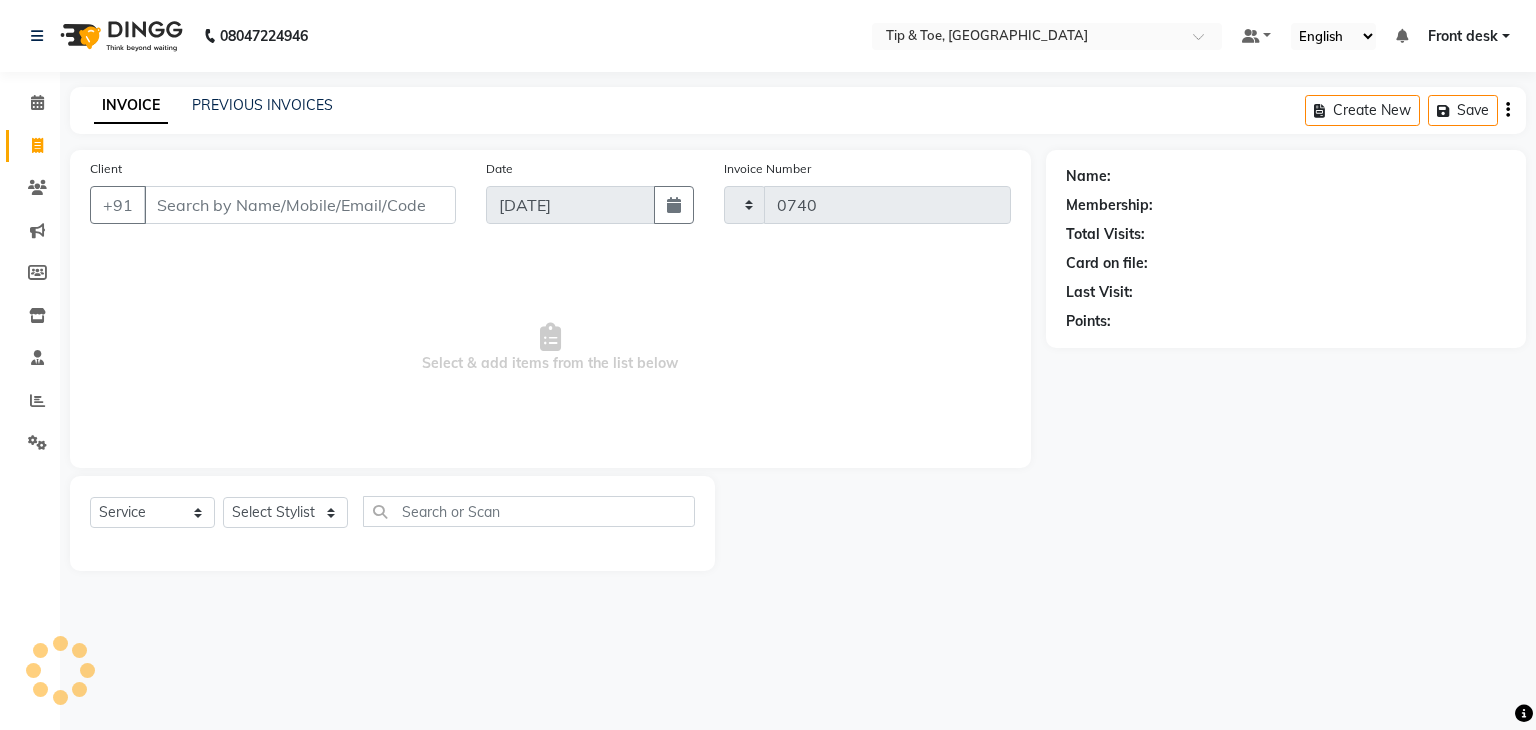 select on "5942" 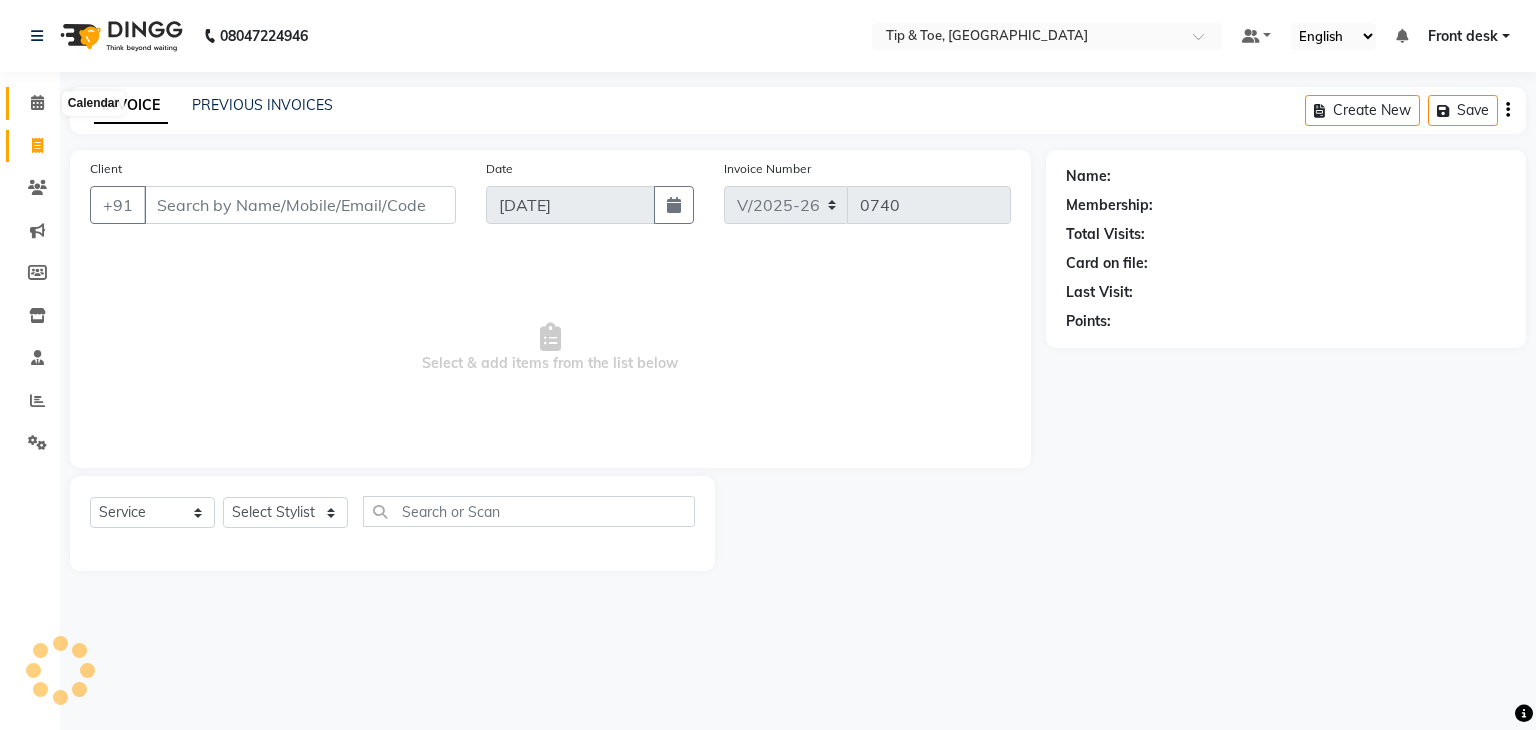 click 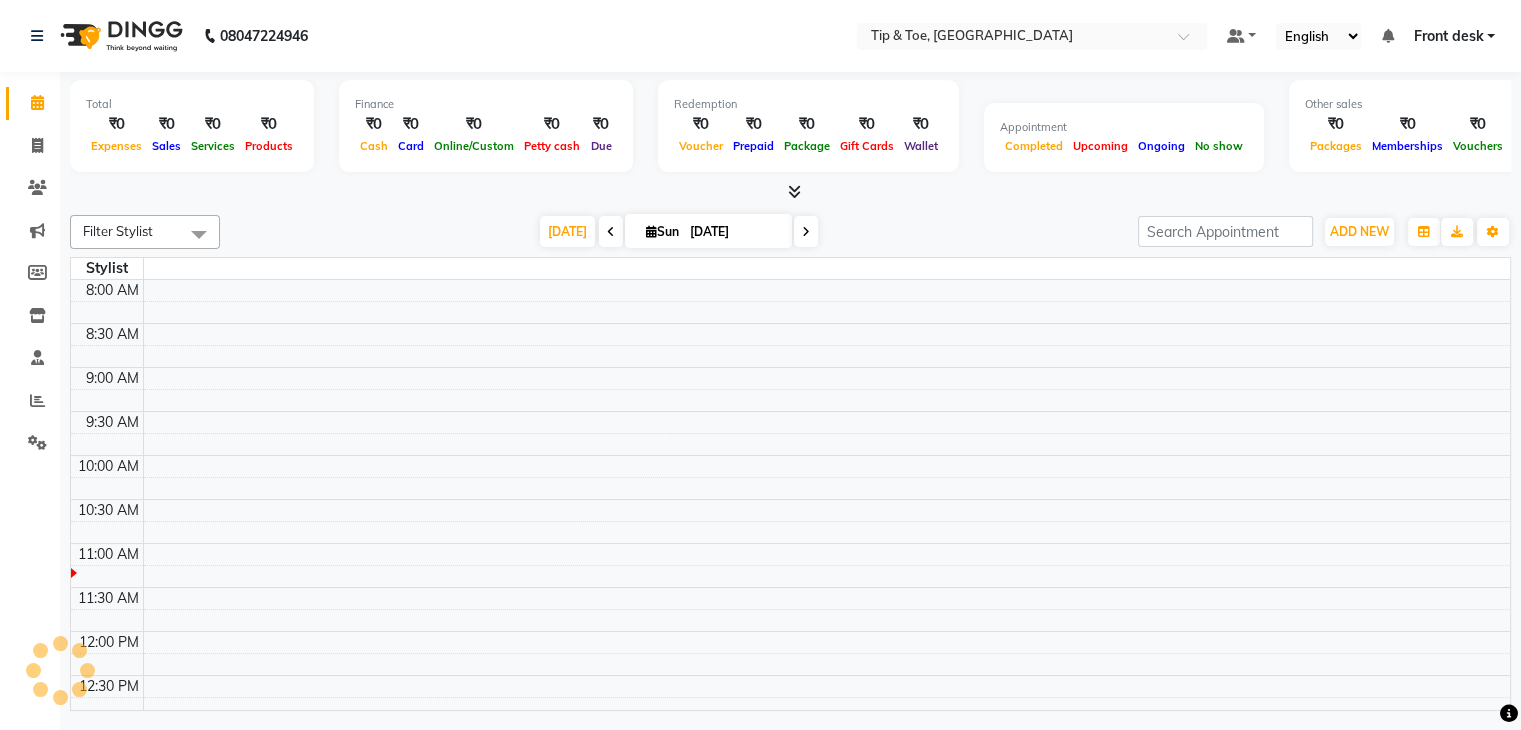 scroll, scrollTop: 263, scrollLeft: 0, axis: vertical 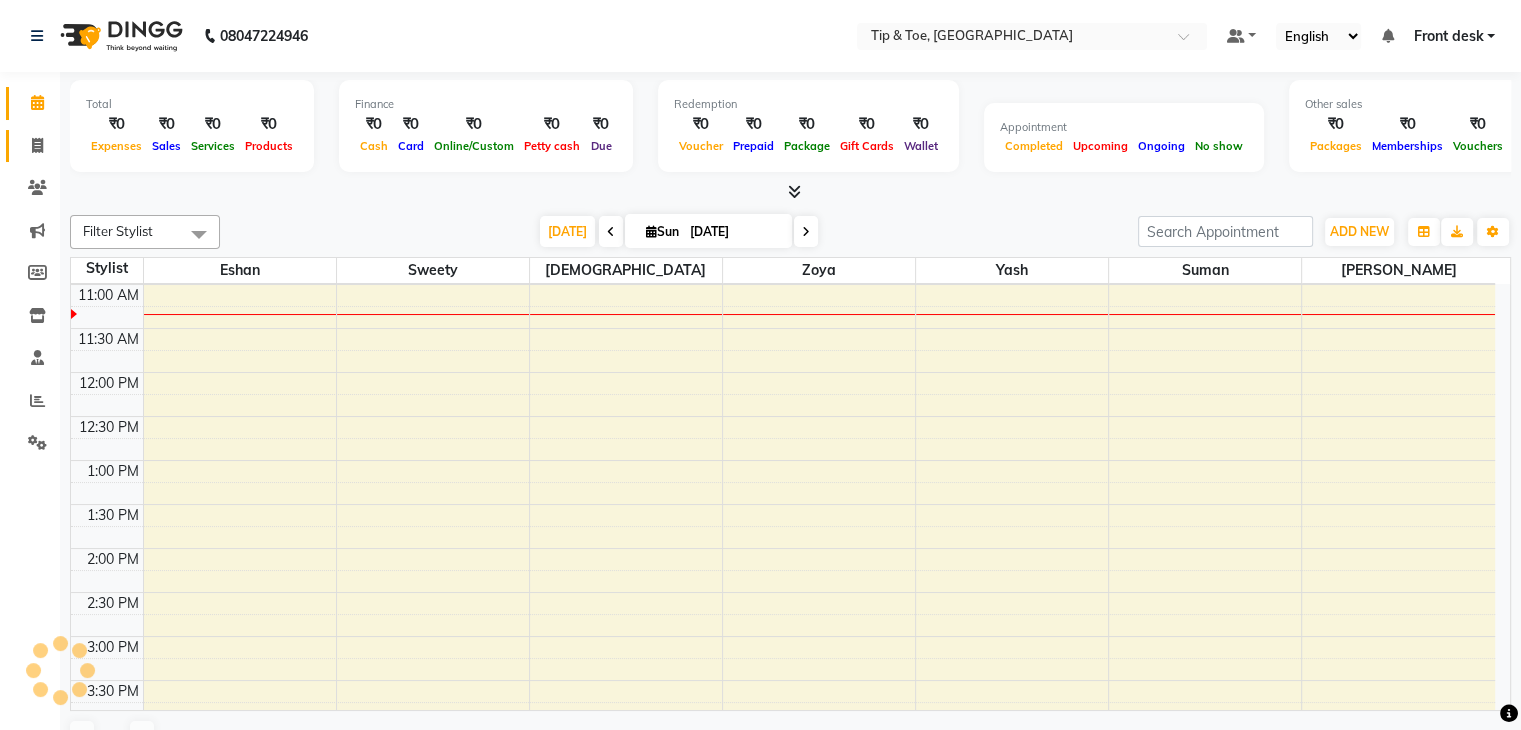 click 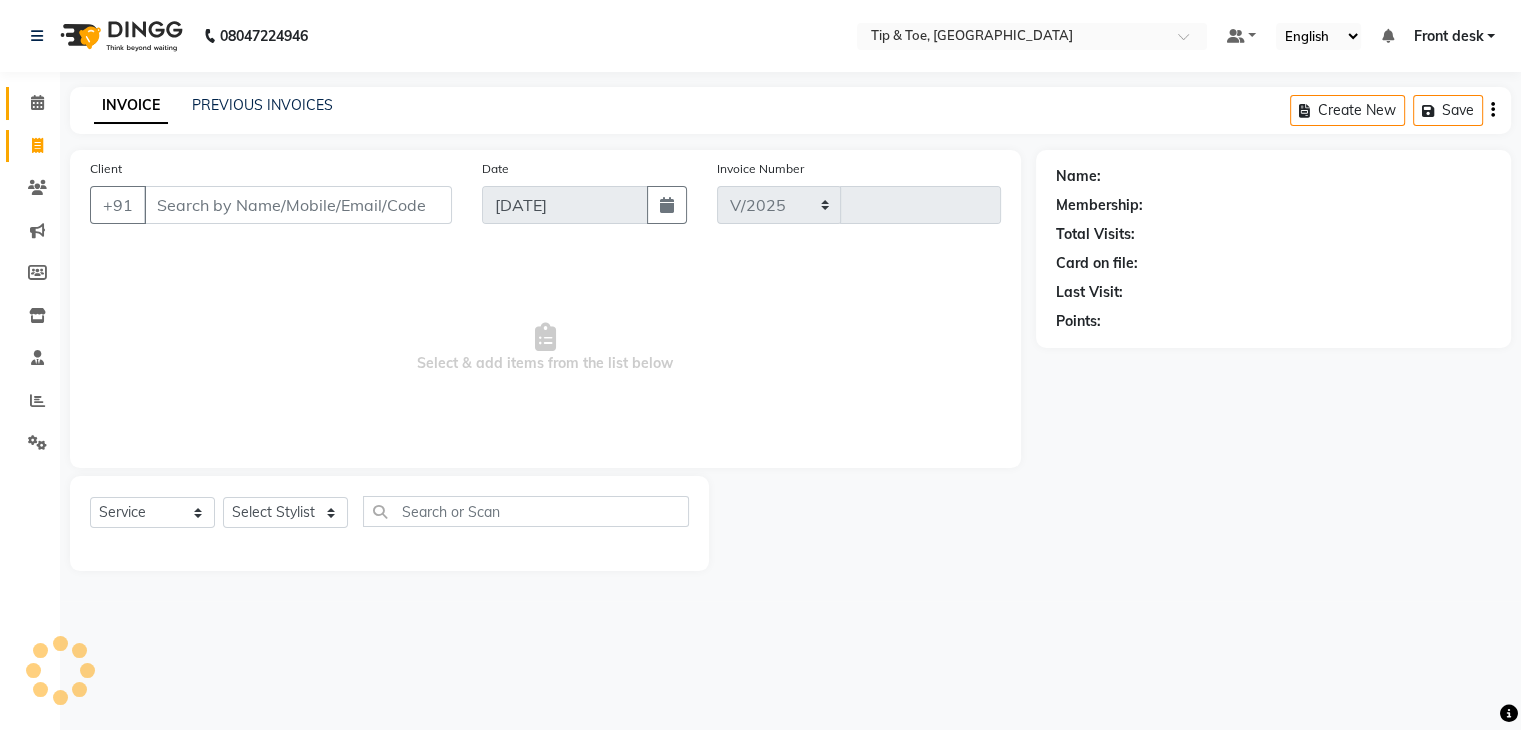 select on "5942" 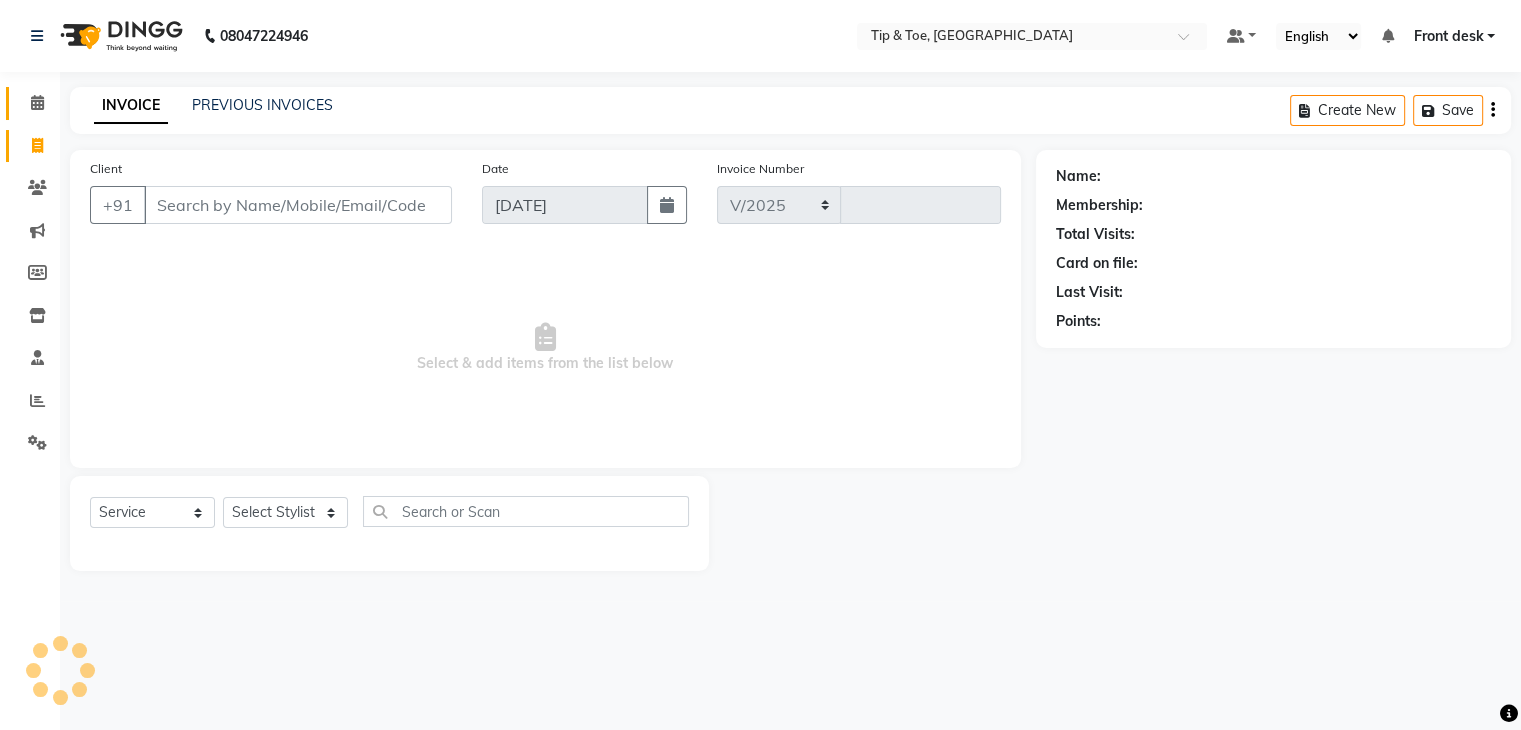 type on "0740" 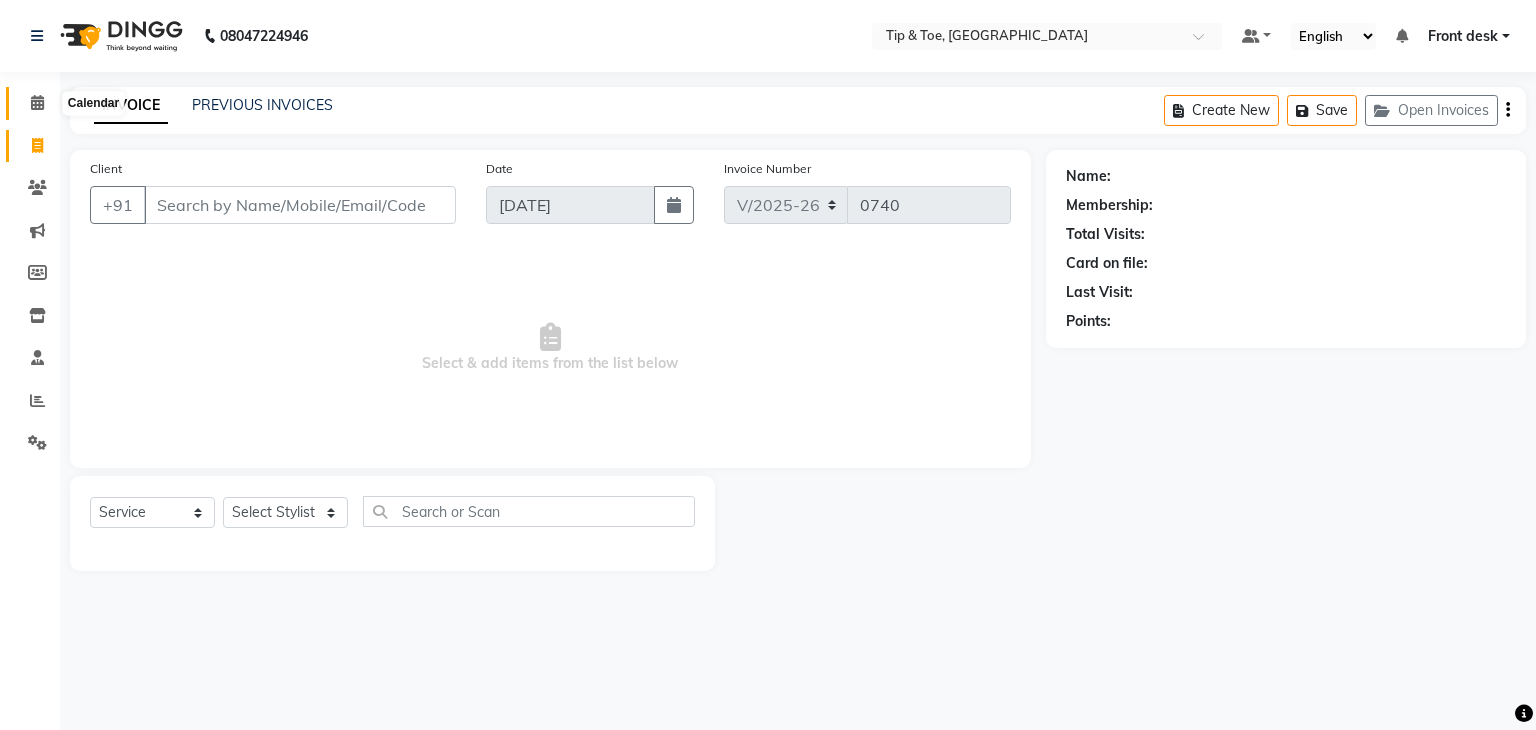 click 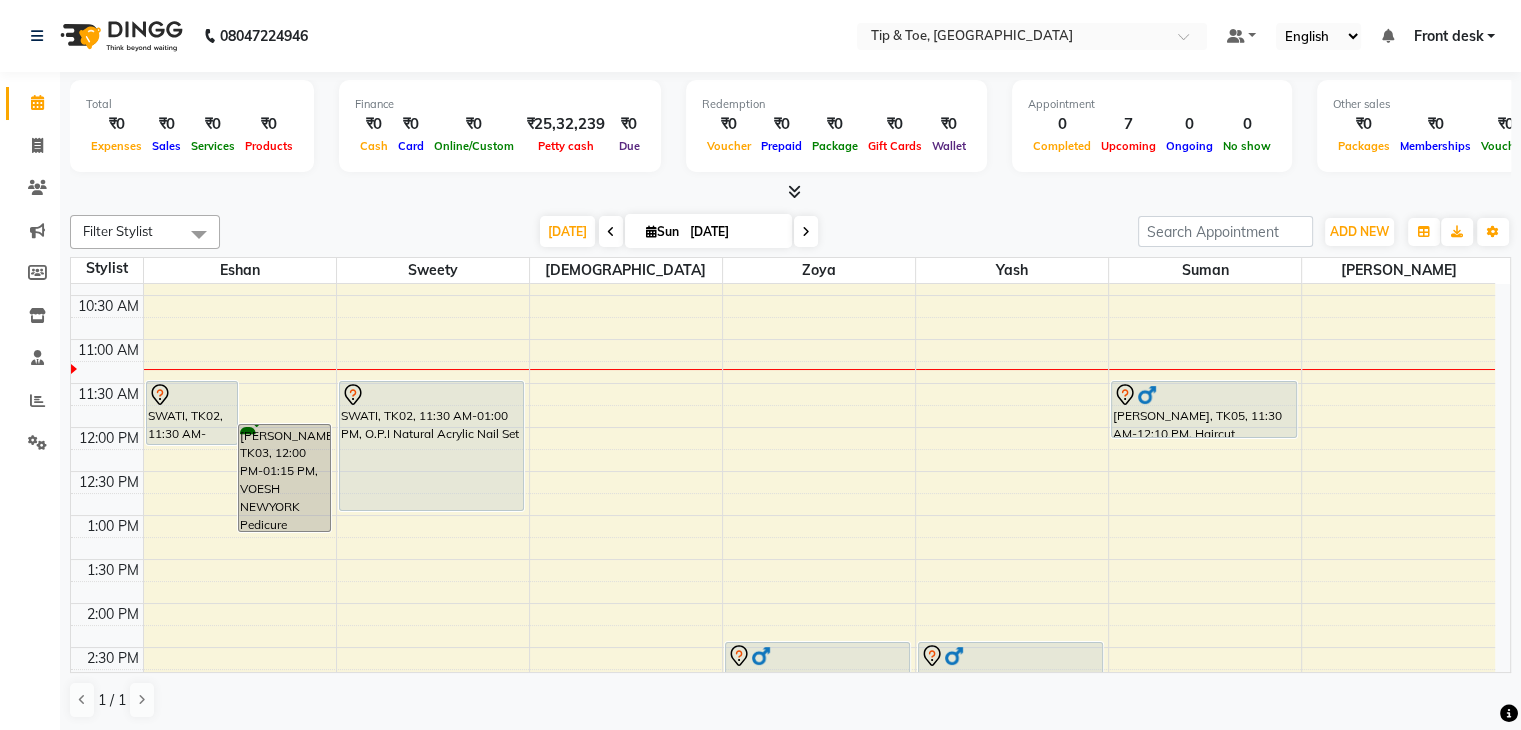 scroll, scrollTop: 163, scrollLeft: 0, axis: vertical 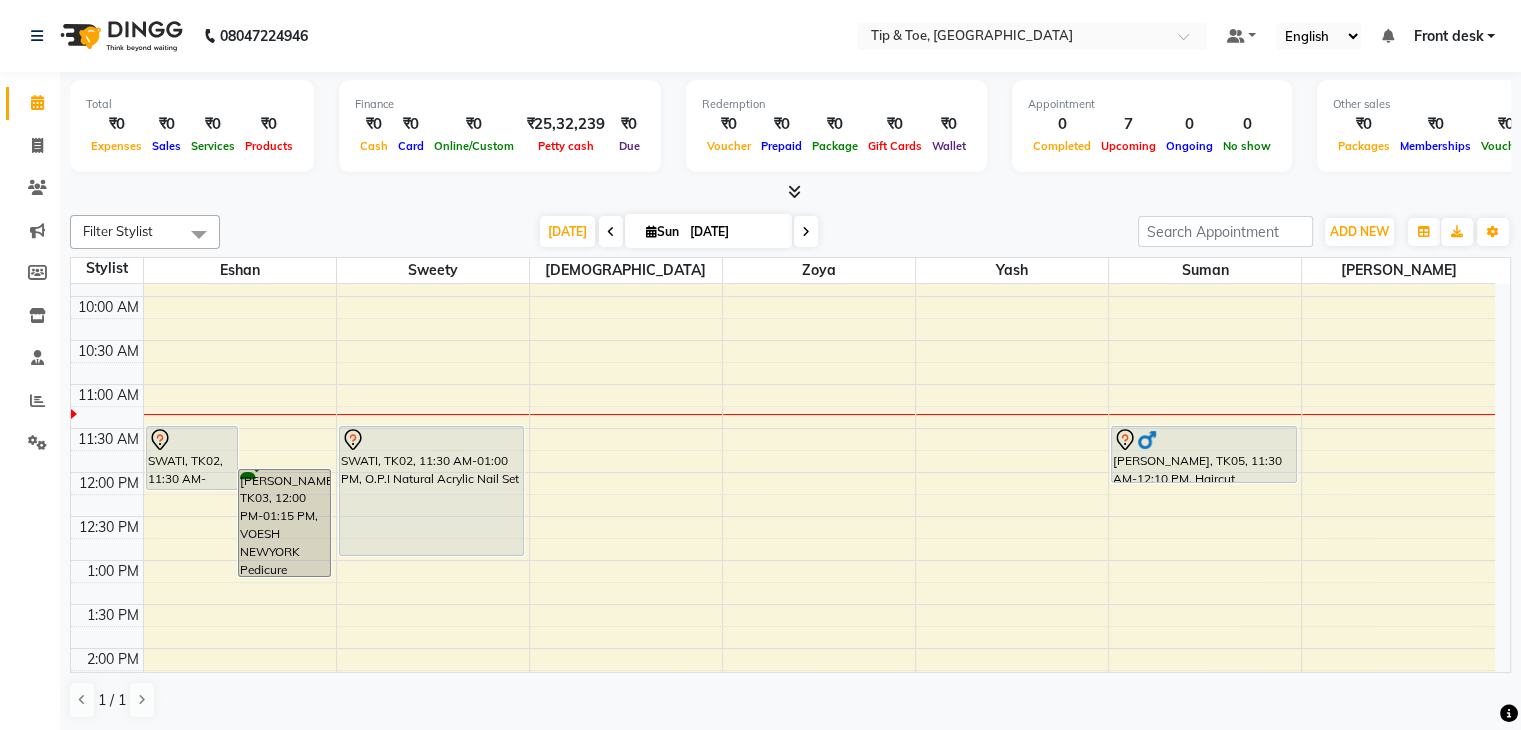 click at bounding box center (806, 231) 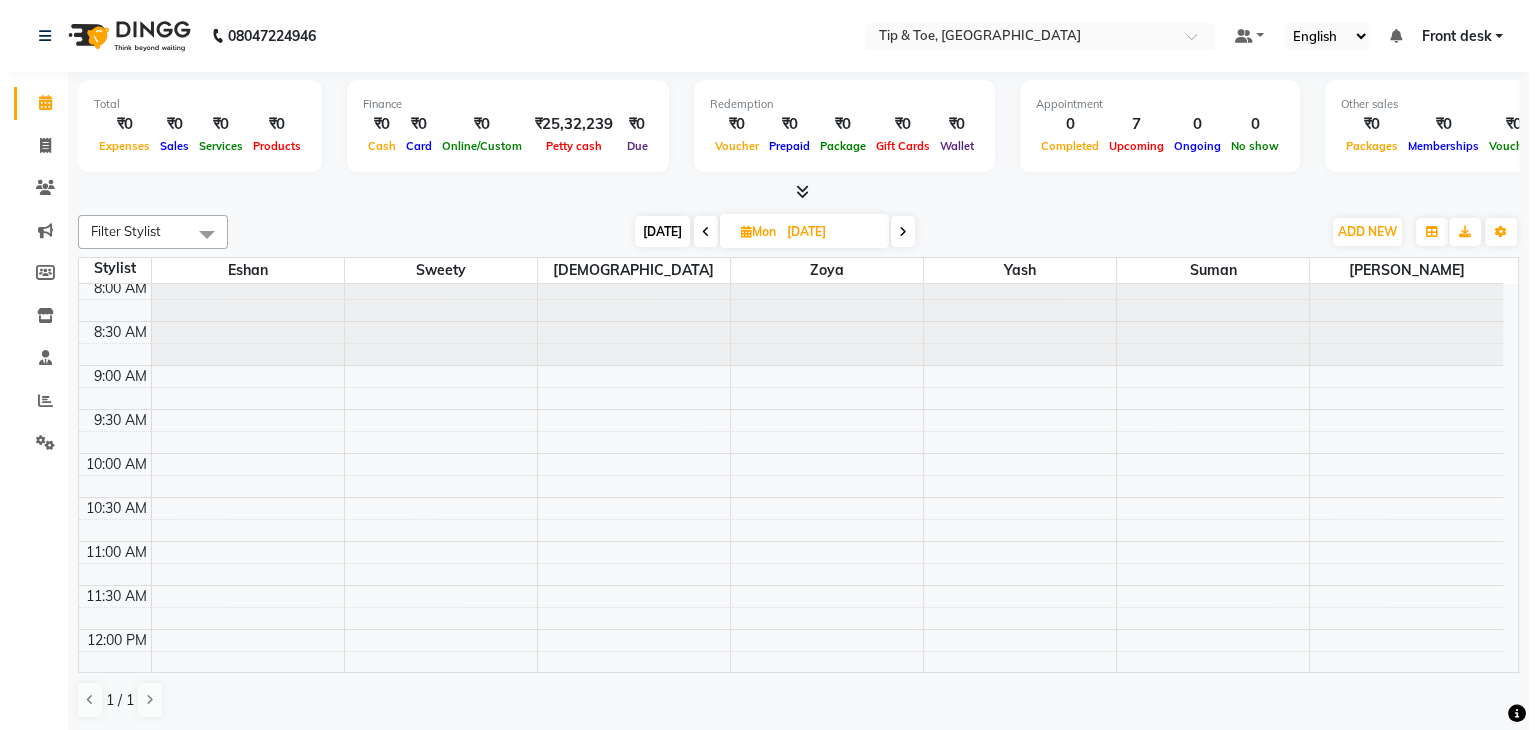 scroll, scrollTop: 0, scrollLeft: 0, axis: both 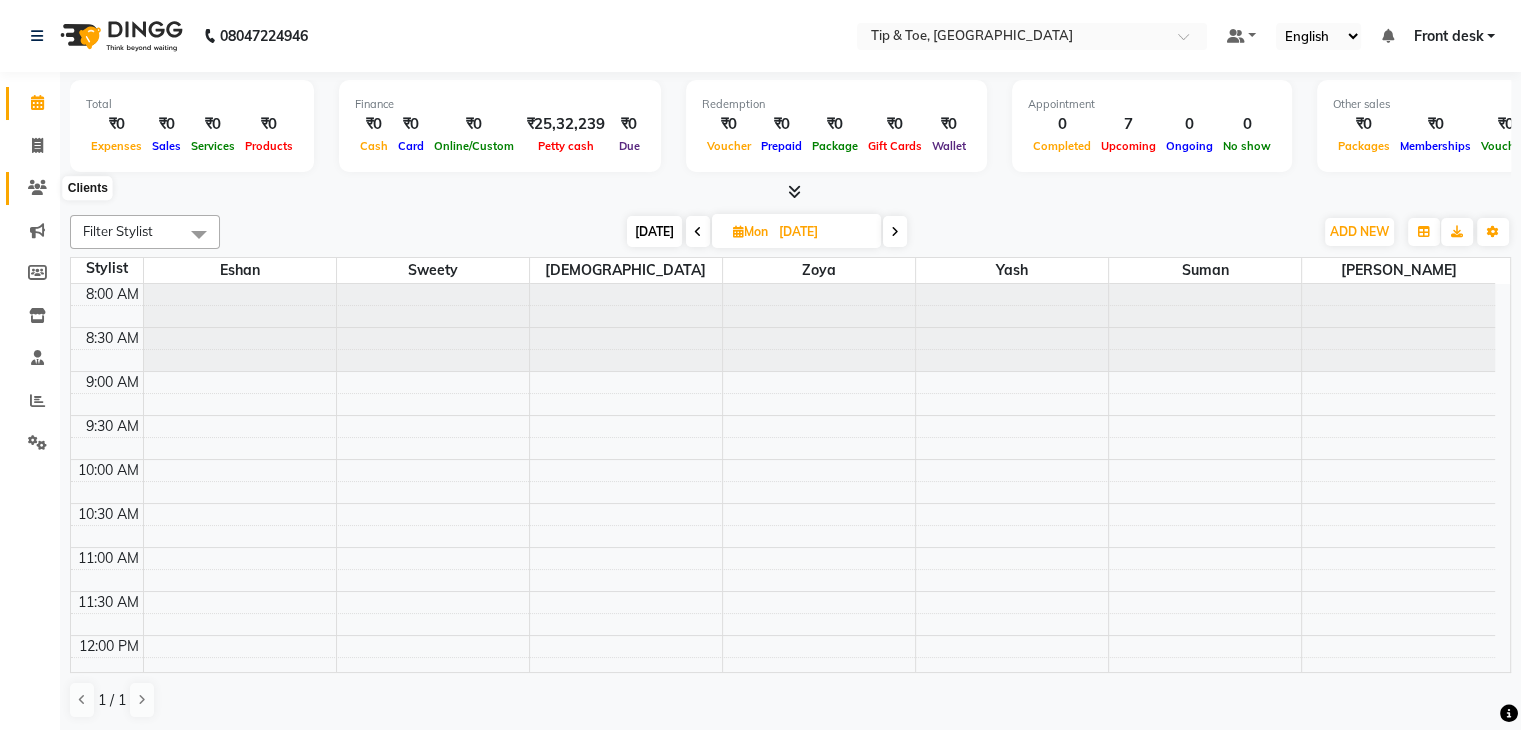 click 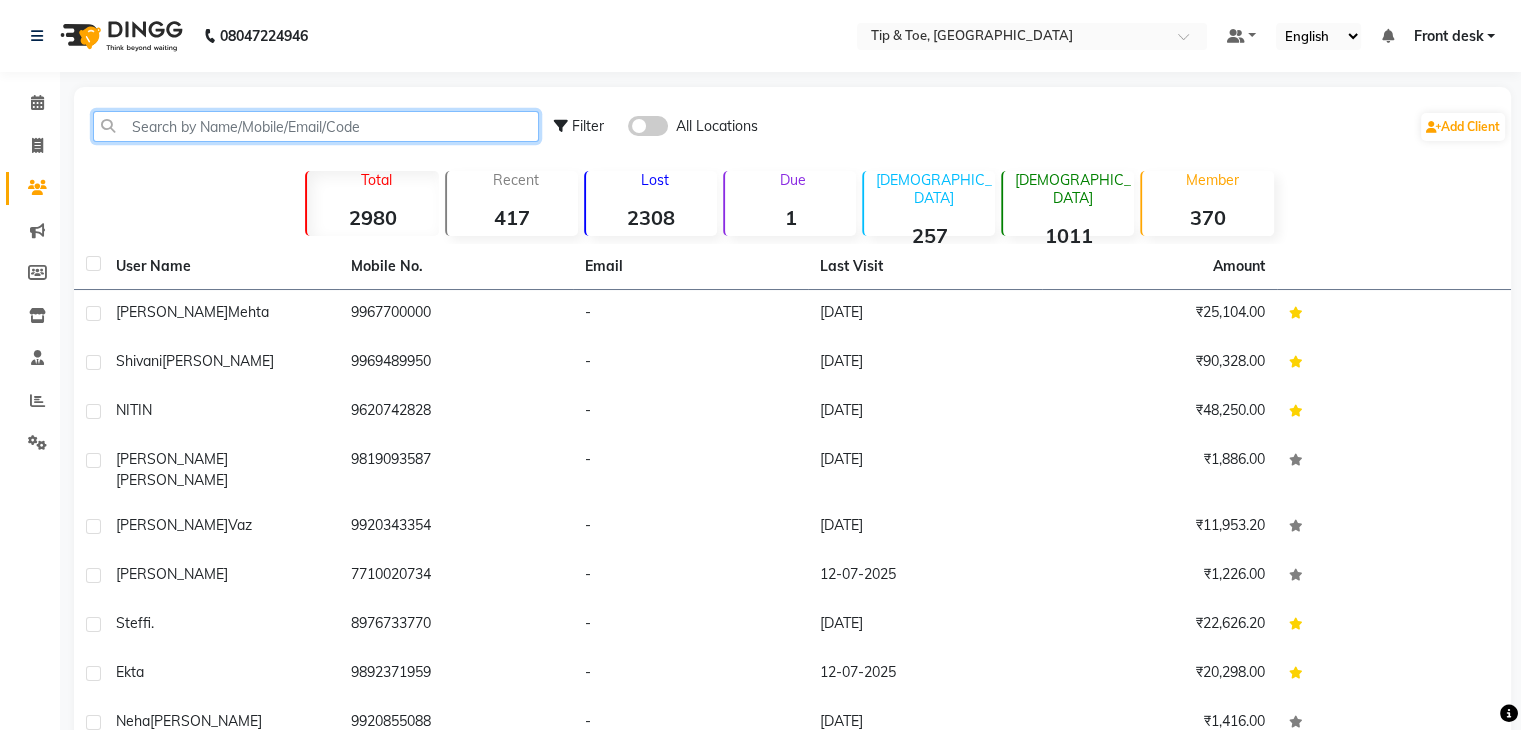 click 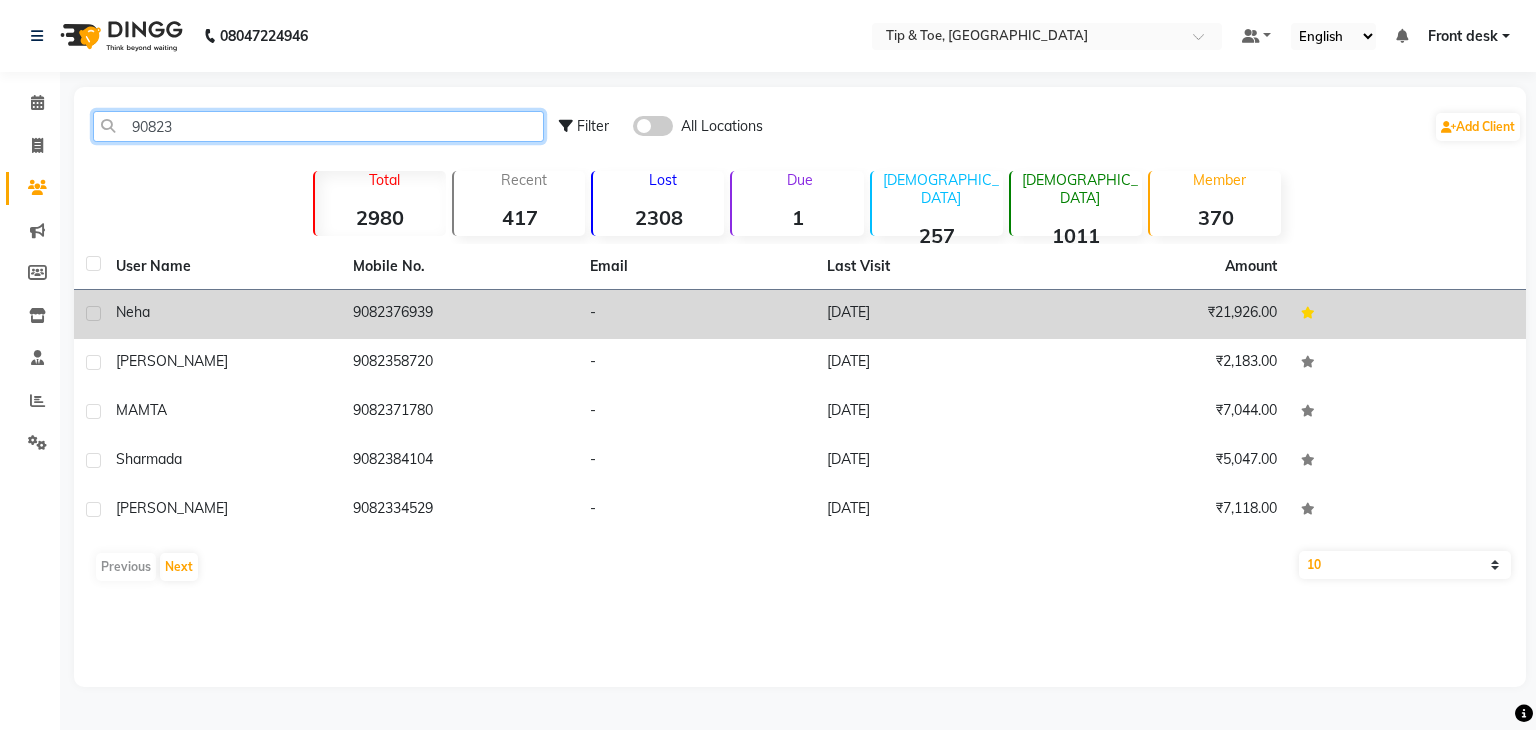 type on "90823" 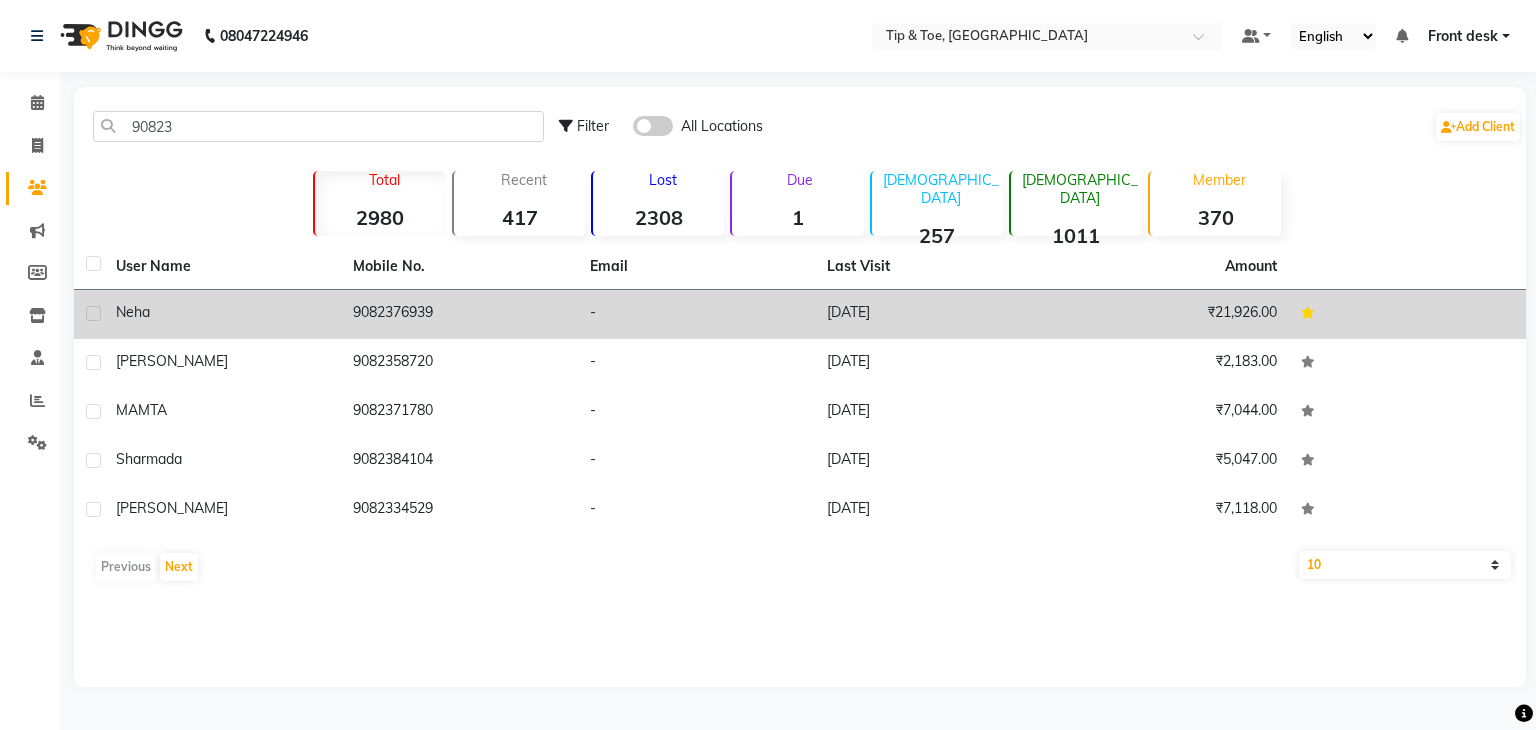 click on "9082376939" 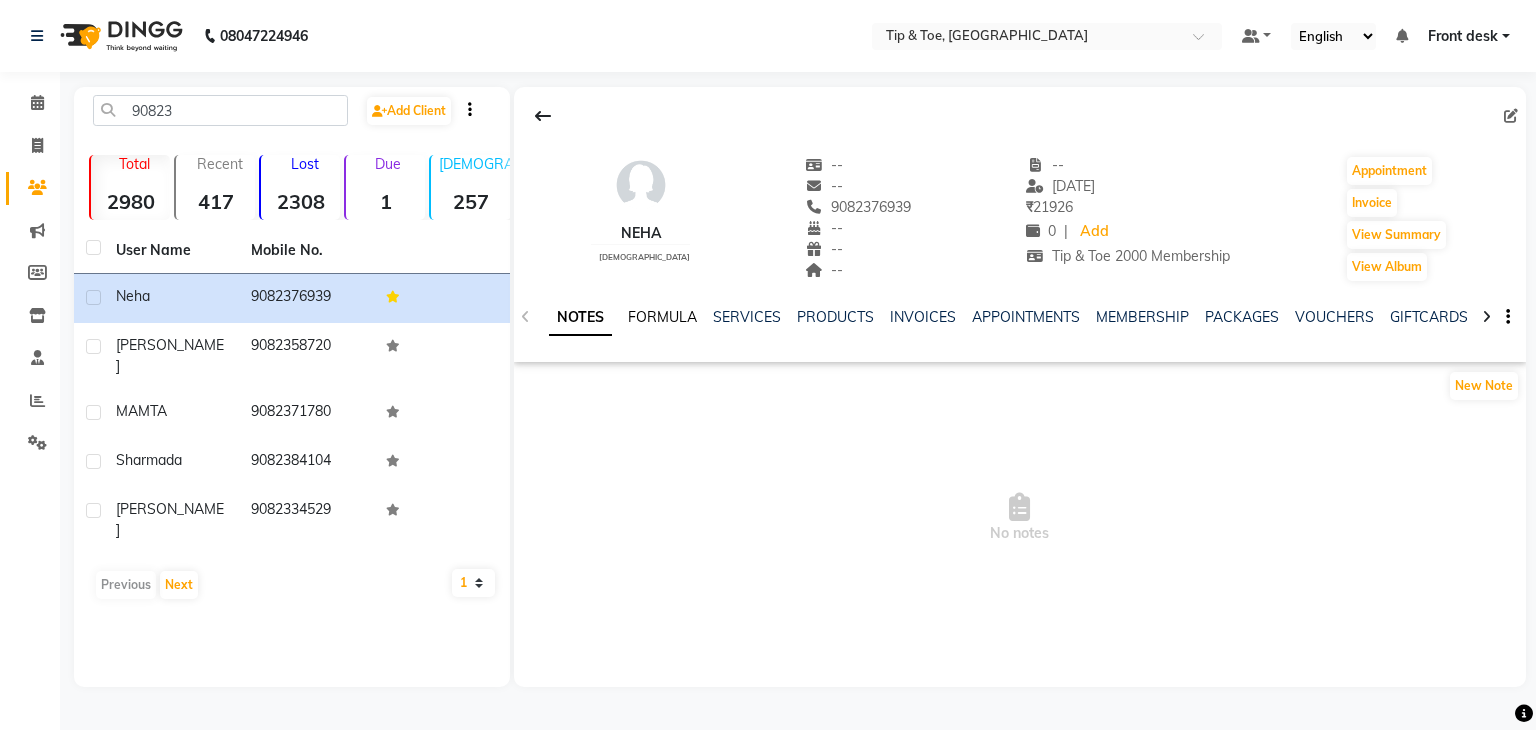 click on "FORMULA" 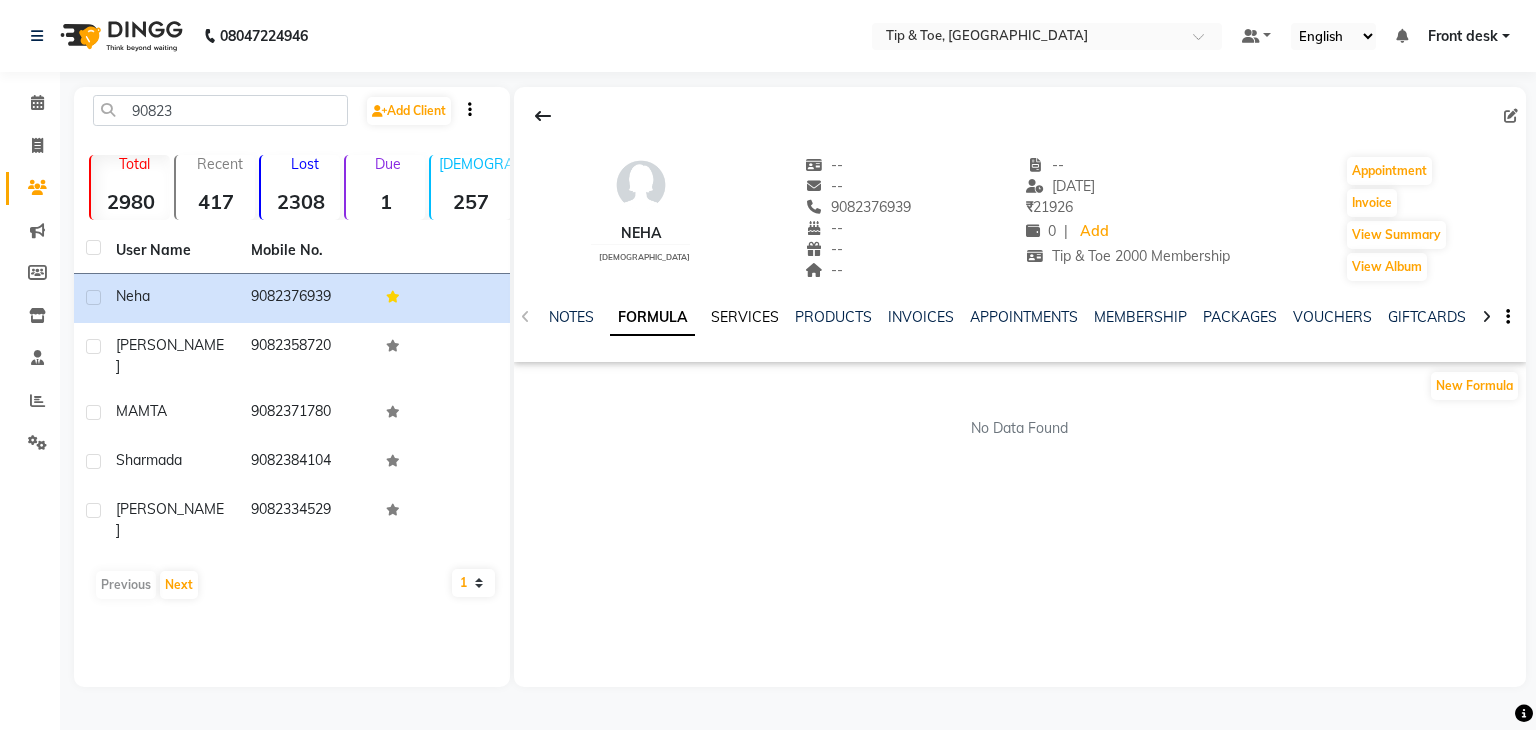 click on "SERVICES" 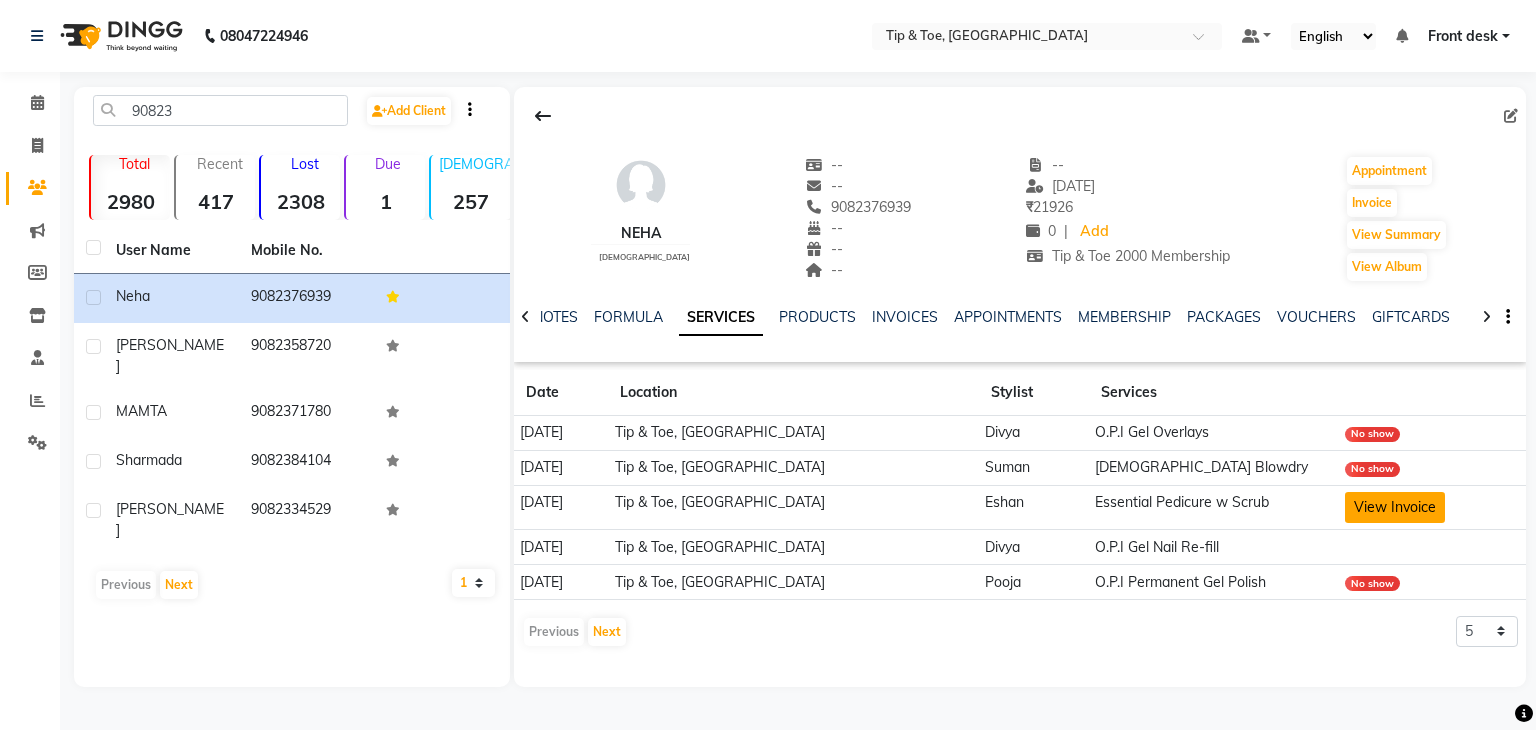 click on "View Invoice" 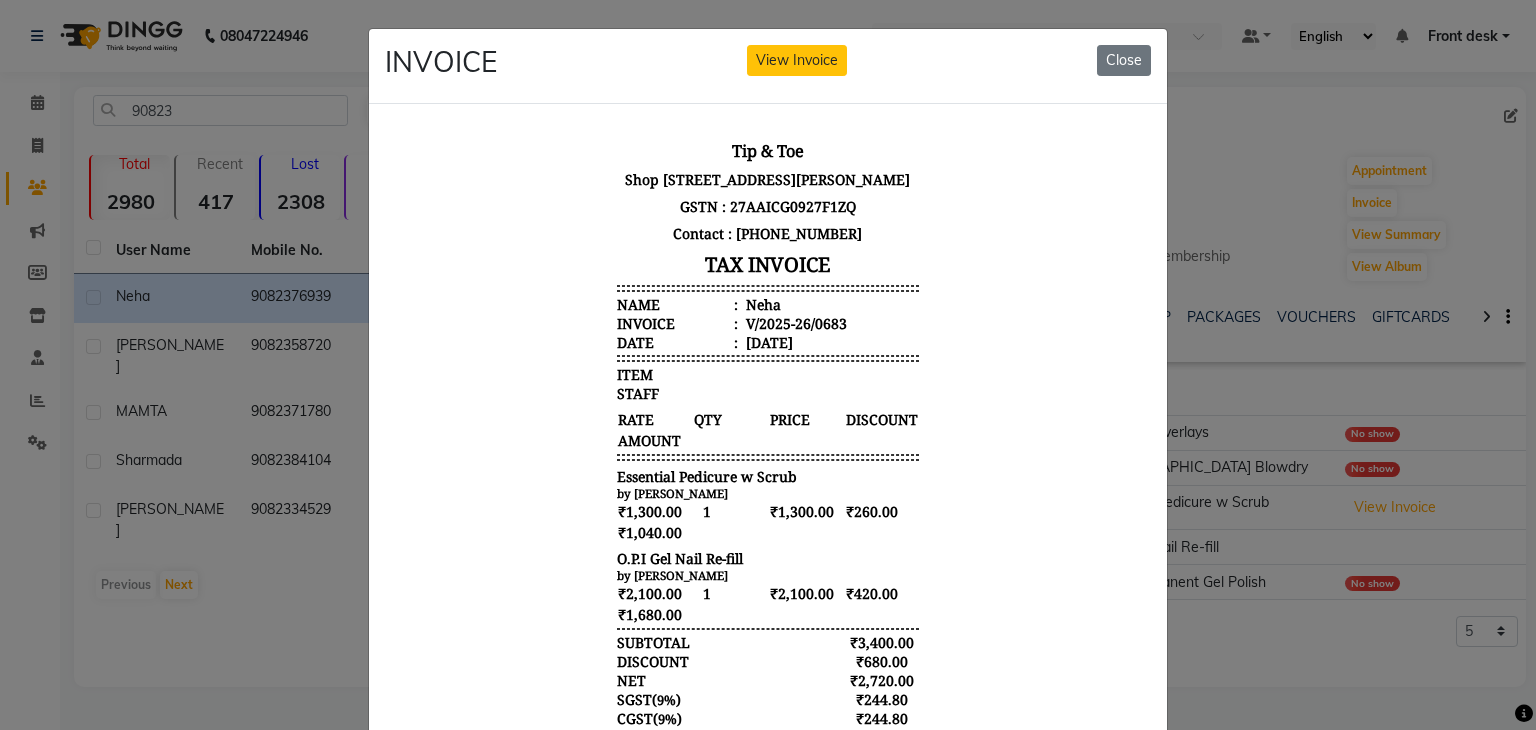 scroll, scrollTop: 16, scrollLeft: 0, axis: vertical 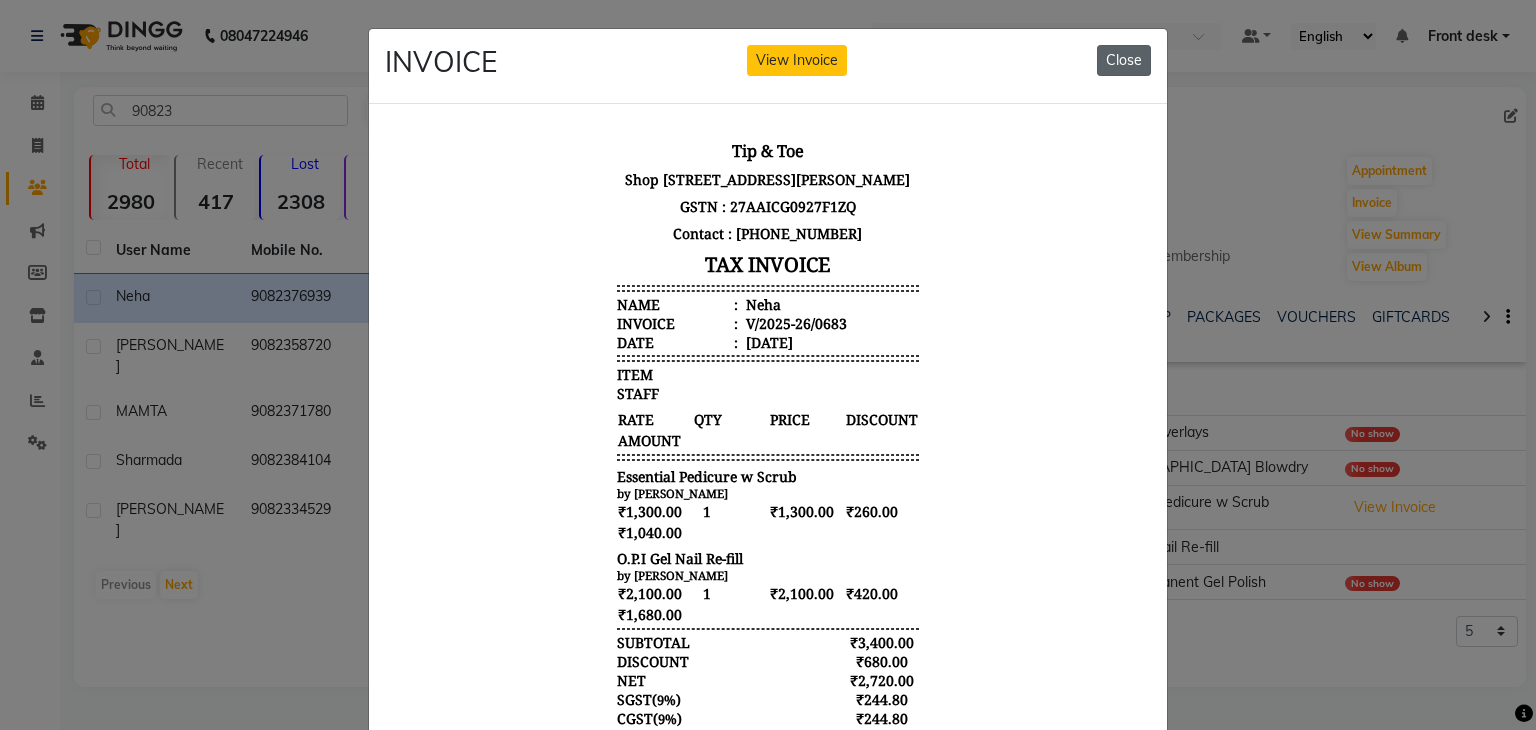 click on "Close" 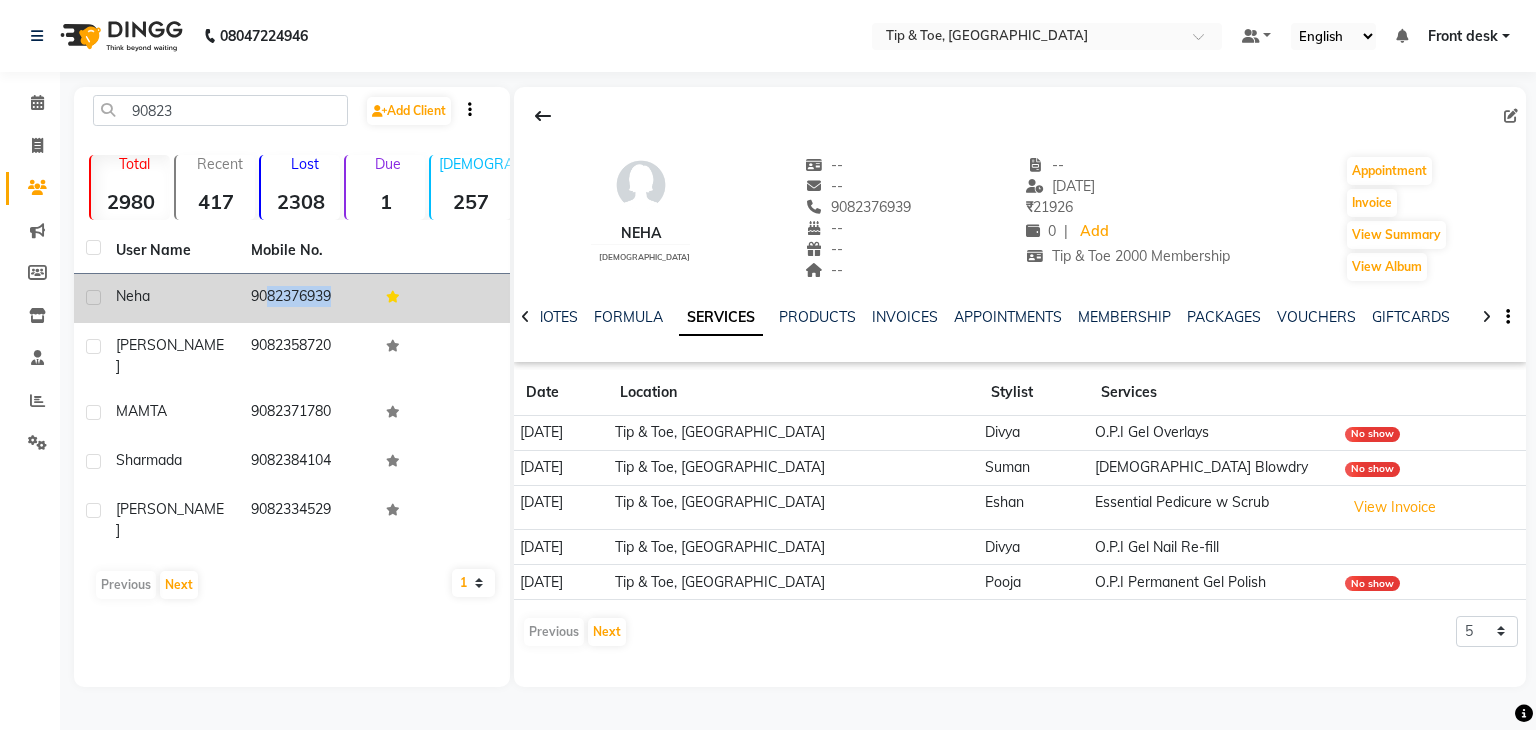 drag, startPoint x: 242, startPoint y: 296, endPoint x: 400, endPoint y: 304, distance: 158.20241 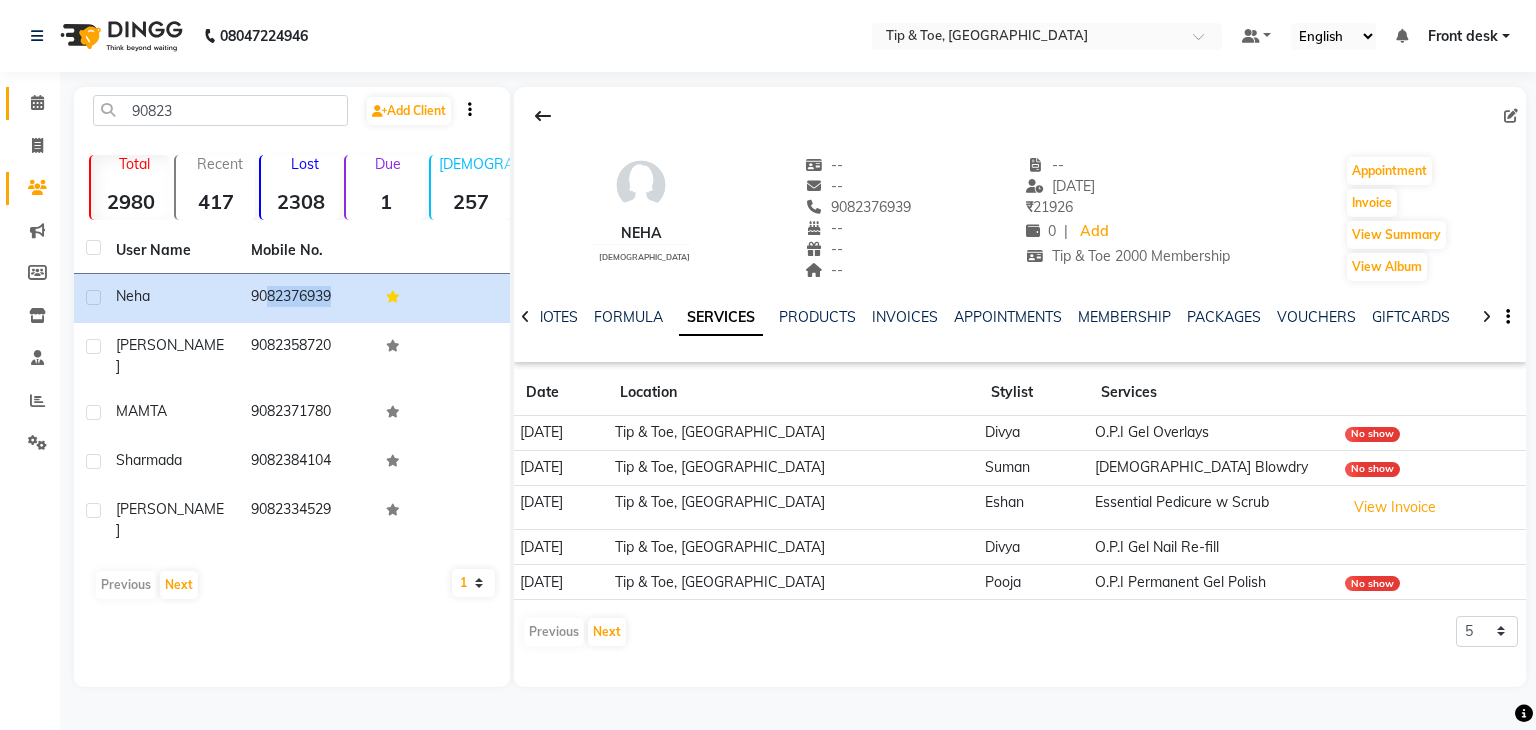 click on "Calendar" 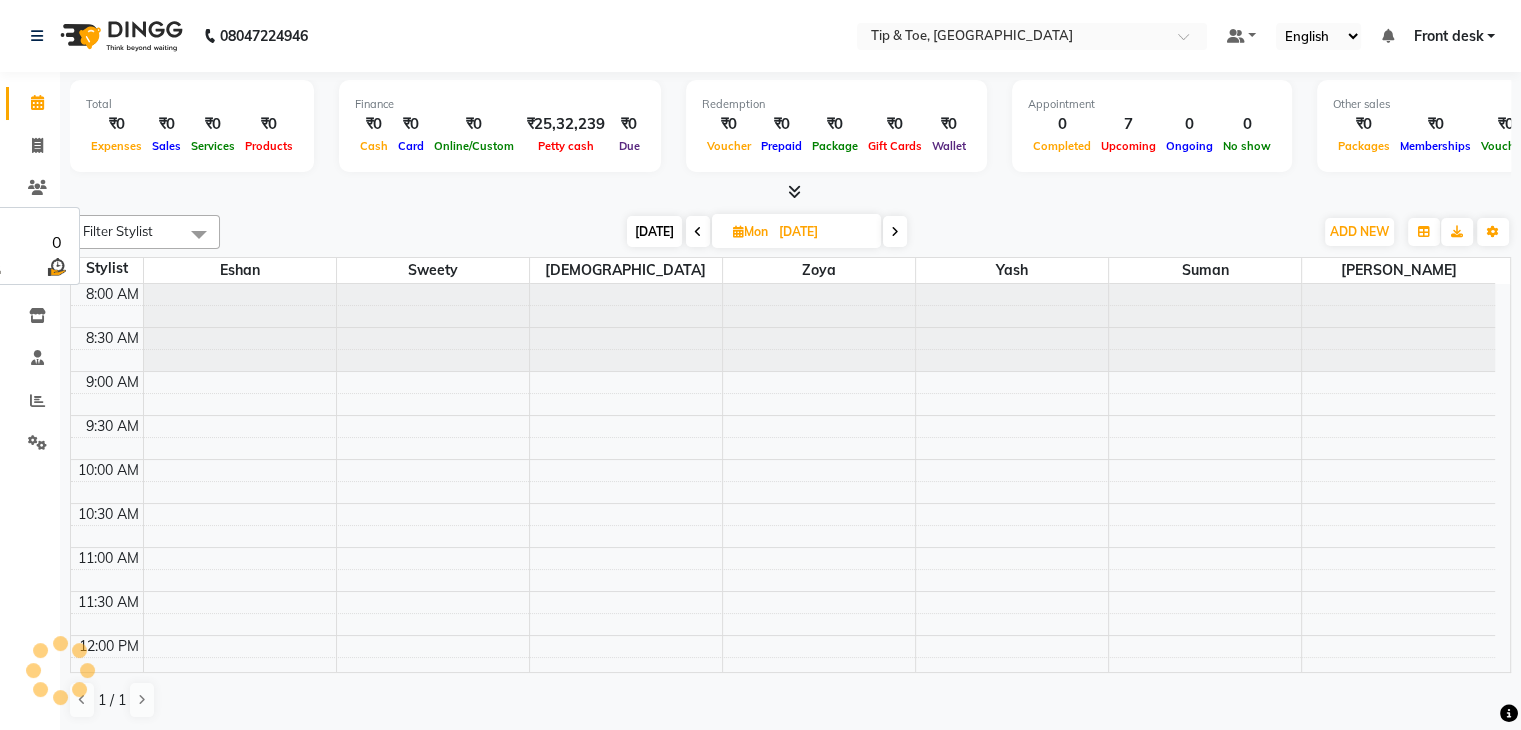 scroll, scrollTop: 0, scrollLeft: 0, axis: both 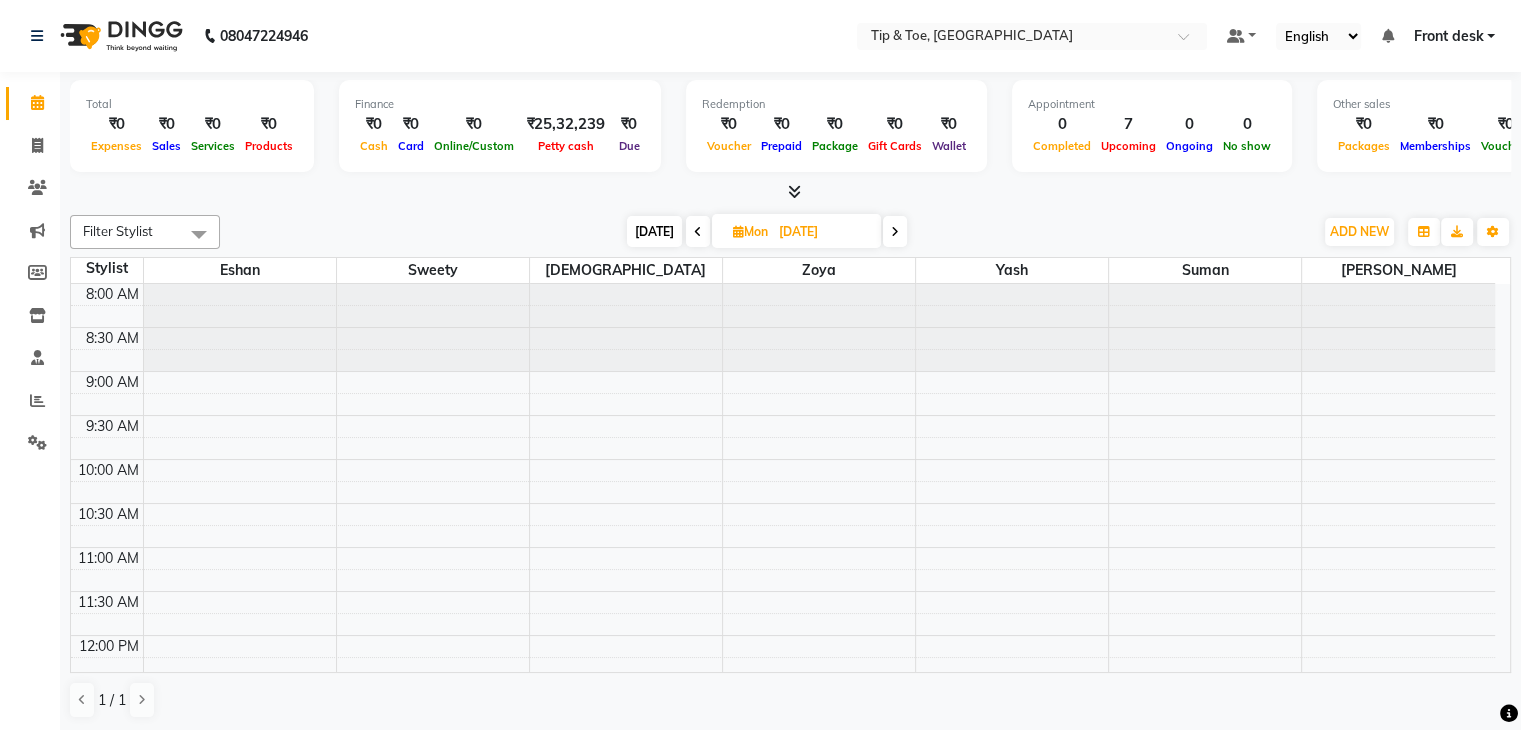 click on "8:00 AM 8:30 AM 9:00 AM 9:30 AM 10:00 AM 10:30 AM 11:00 AM 11:30 AM 12:00 PM 12:30 PM 1:00 PM 1:30 PM 2:00 PM 2:30 PM 3:00 PM 3:30 PM 4:00 PM 4:30 PM 5:00 PM 5:30 PM 6:00 PM 6:30 PM 7:00 PM 7:30 PM 8:00 PM 8:30 PM" at bounding box center [783, 855] 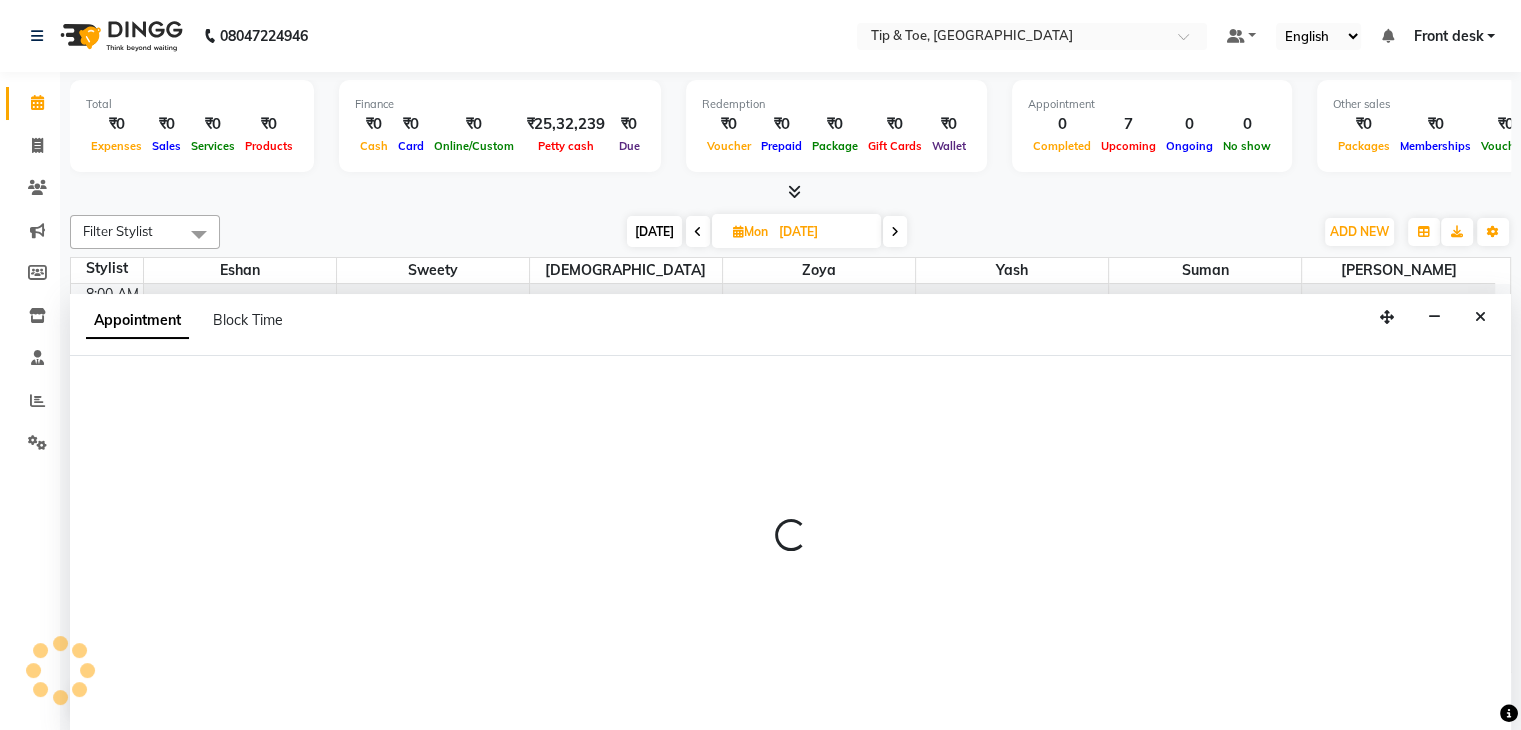 scroll, scrollTop: 1, scrollLeft: 0, axis: vertical 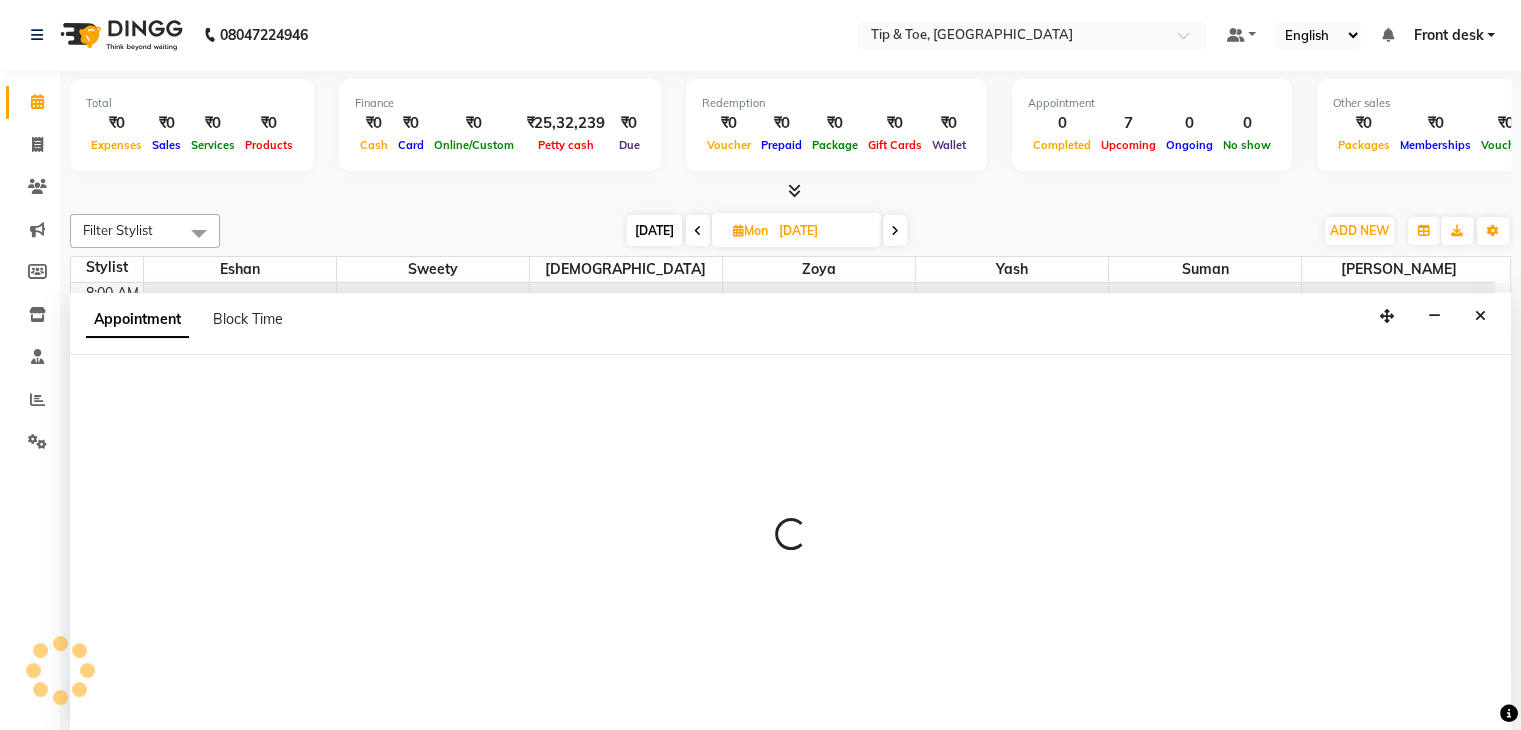 select on "48234" 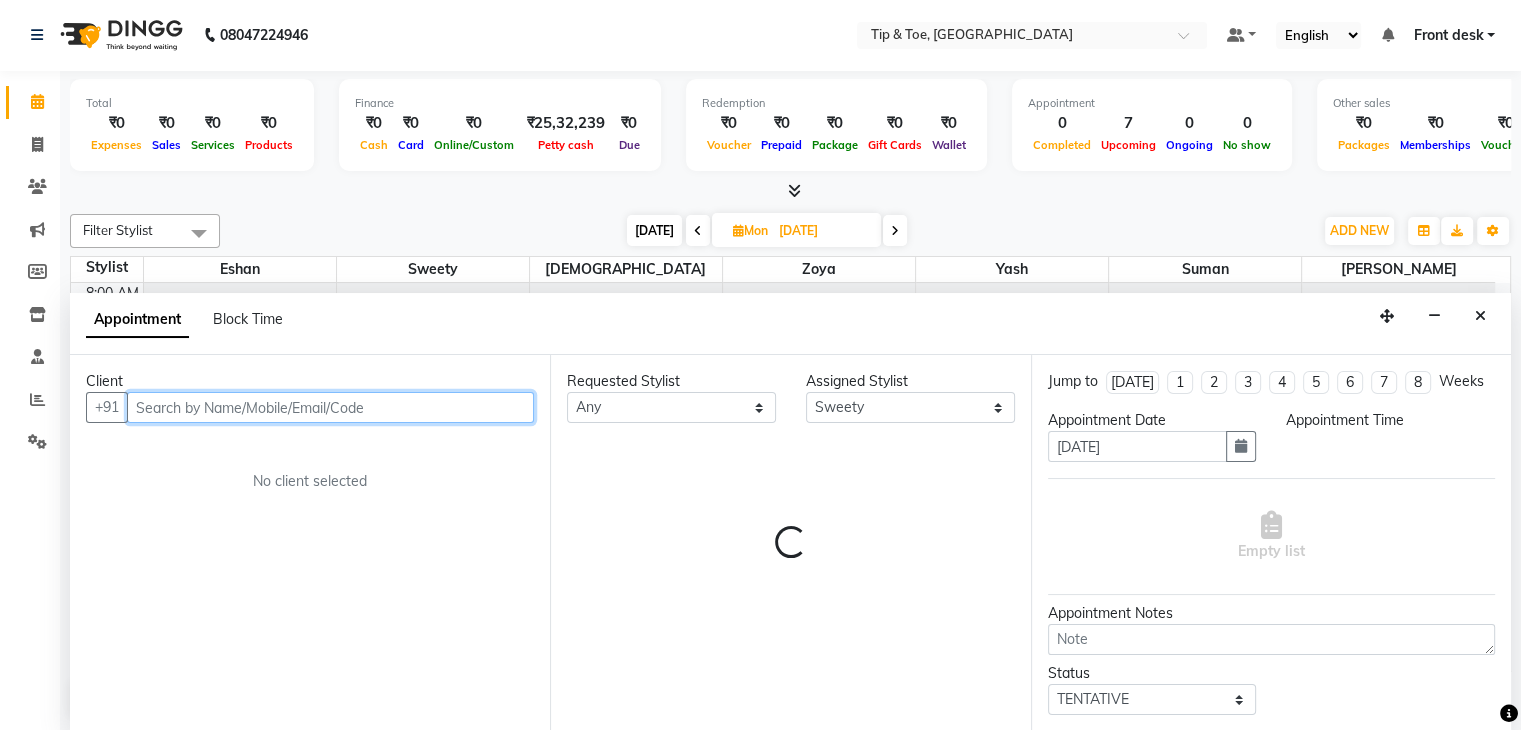select on "690" 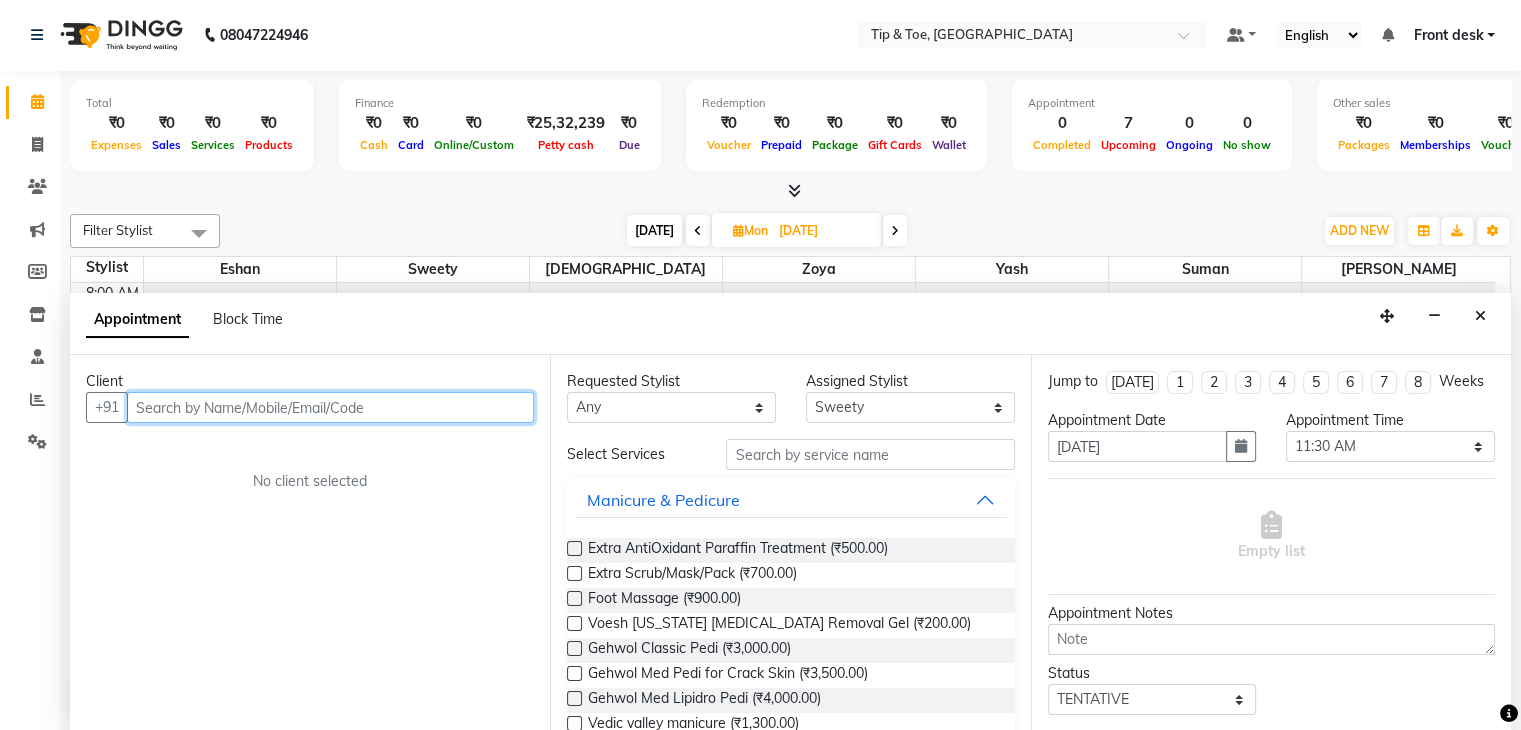 paste on "9082376939" 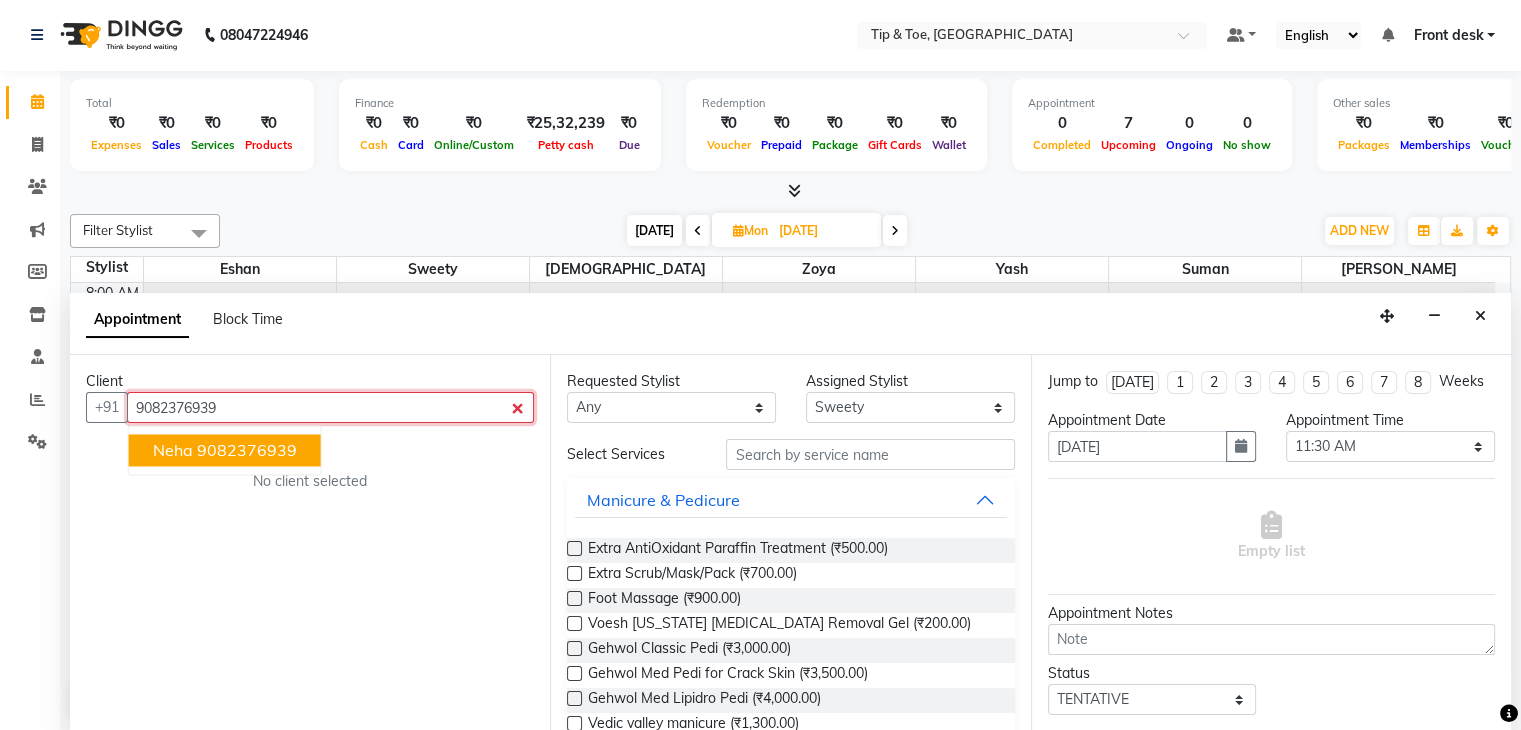 click on "Neha" at bounding box center [173, 451] 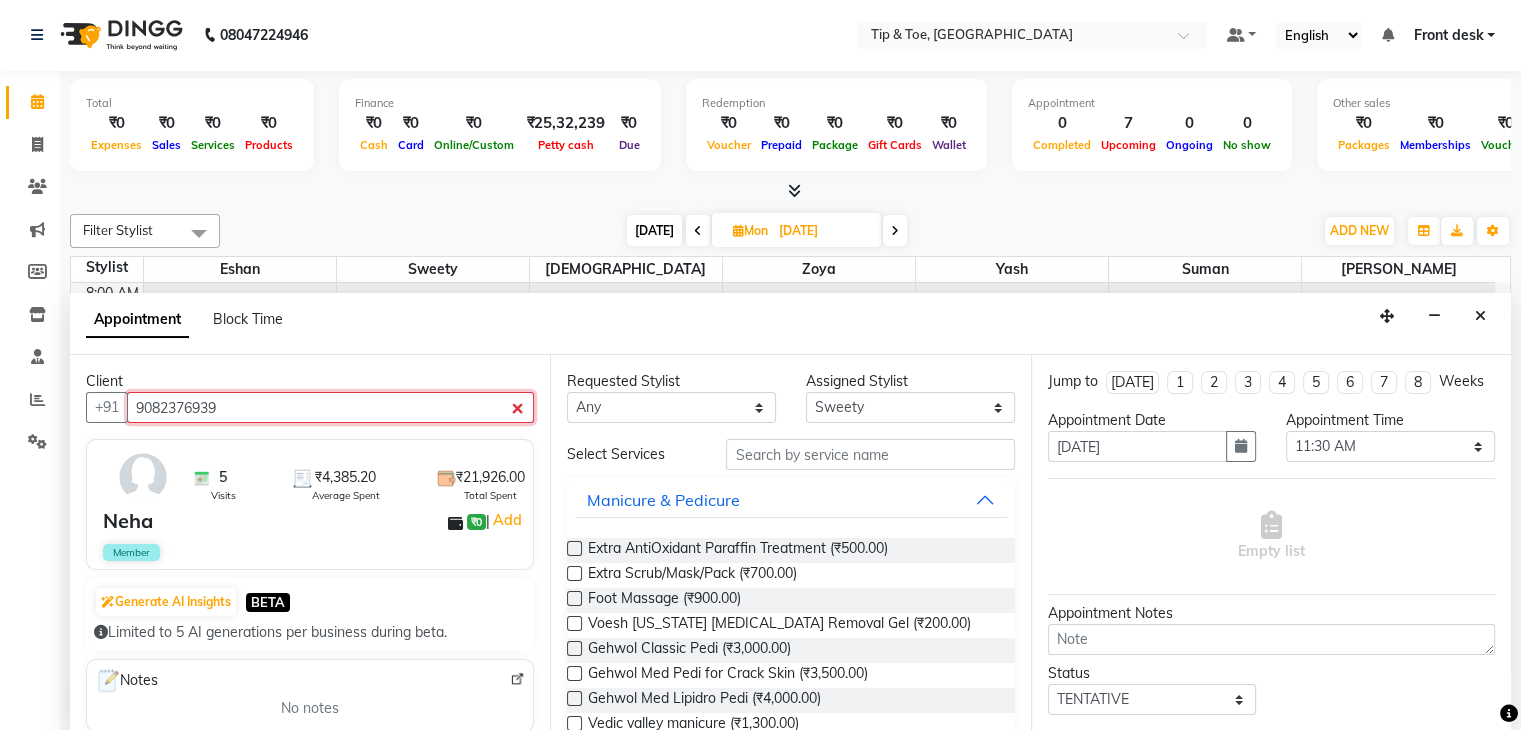 type on "9082376939" 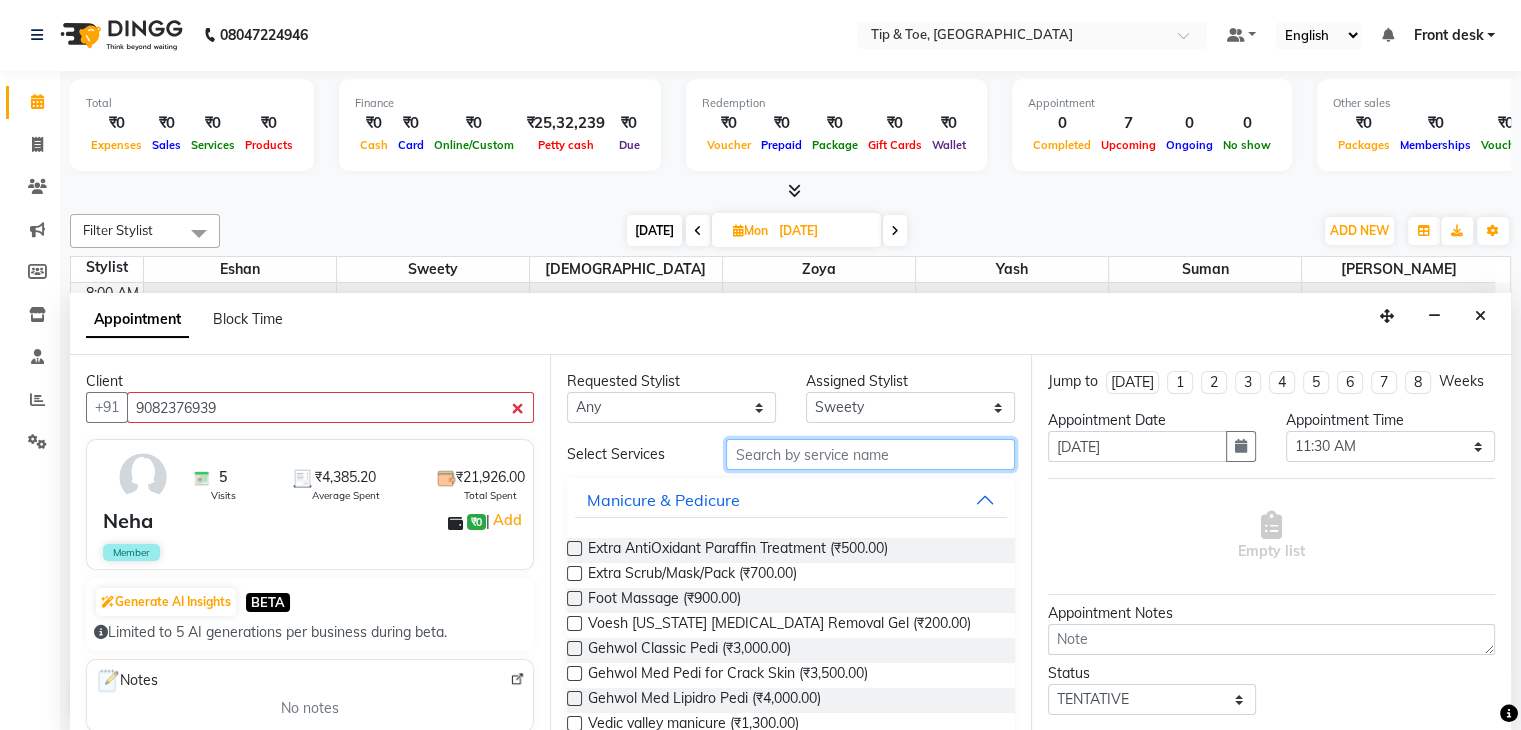 click at bounding box center (870, 454) 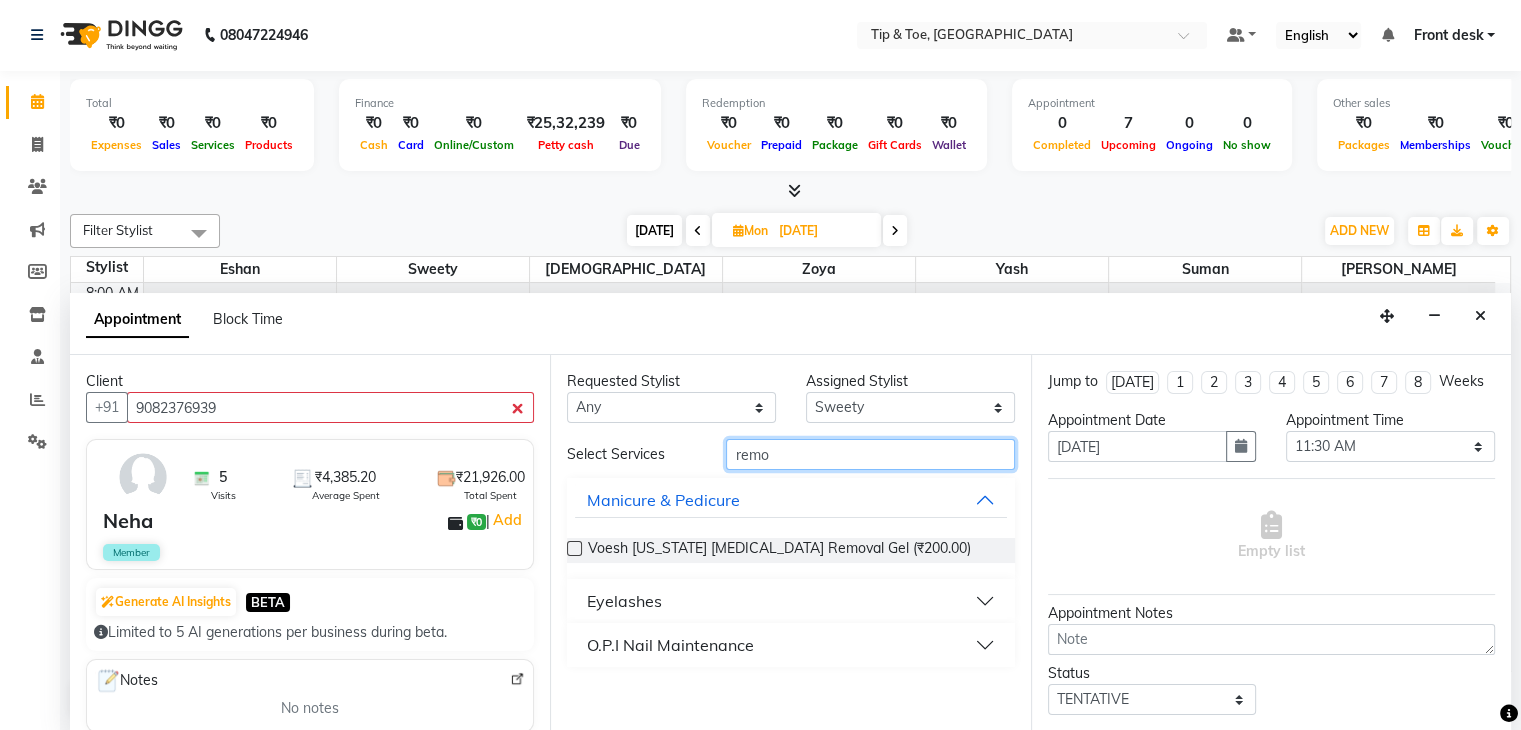 type on "remo" 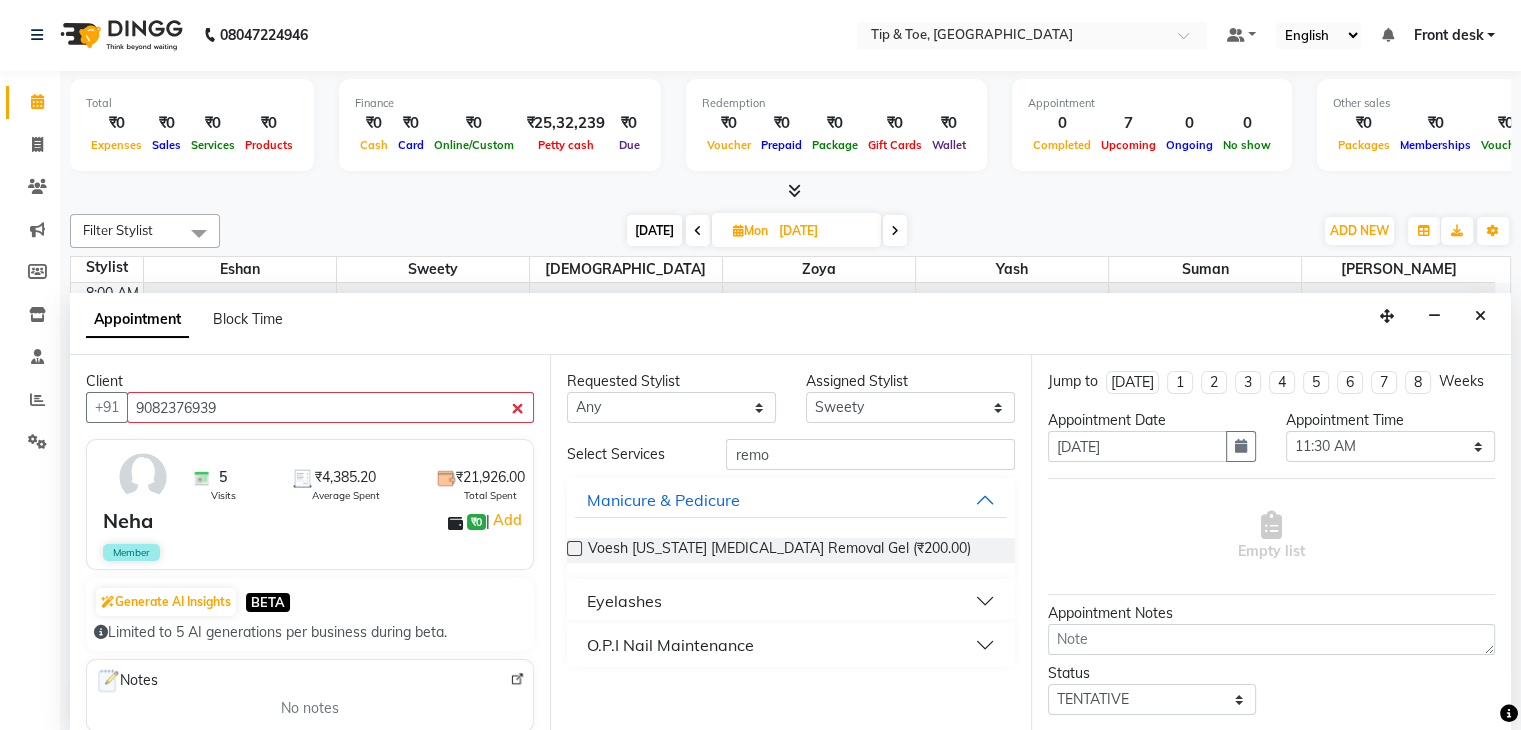 click on "O.P.I Nail Maintenance" at bounding box center [670, 645] 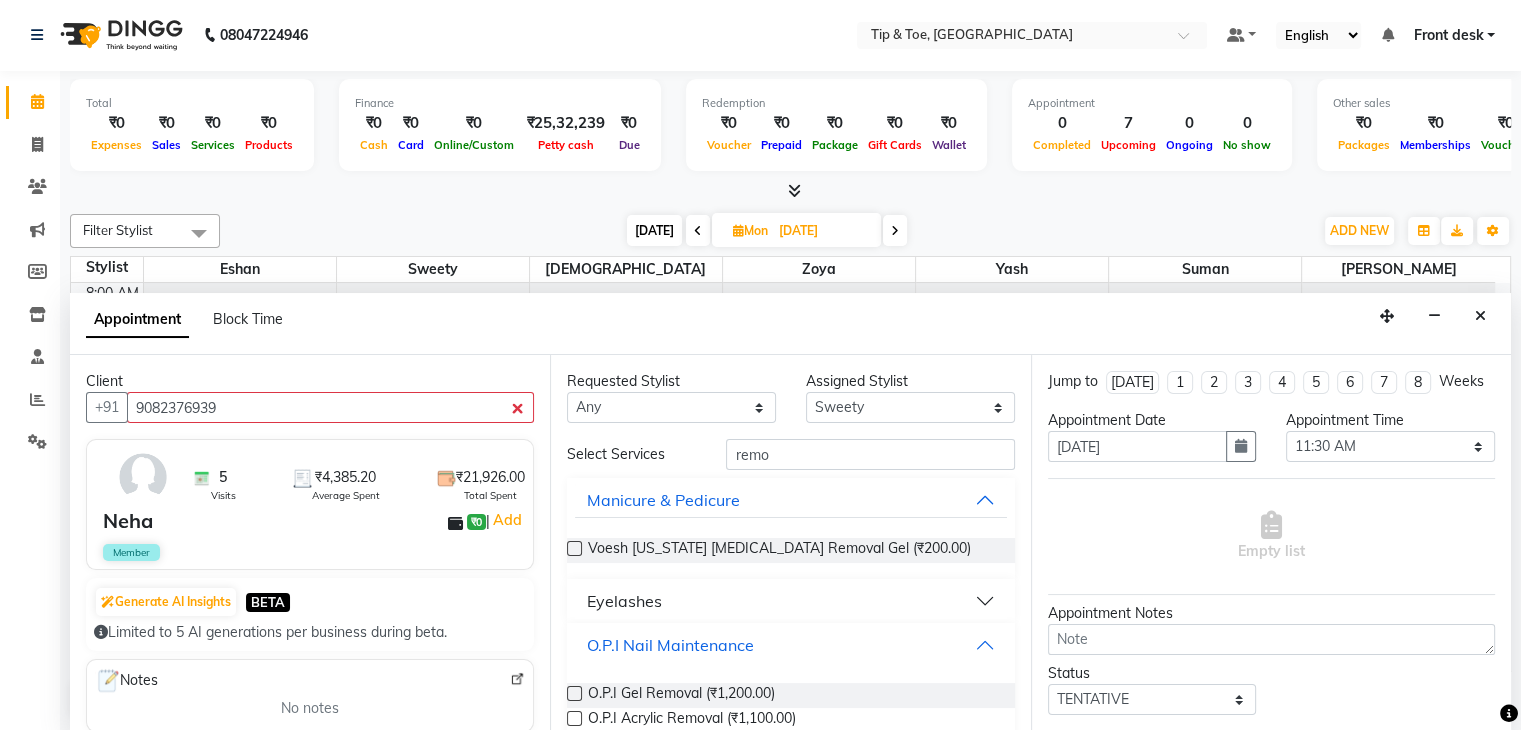 scroll, scrollTop: 84, scrollLeft: 0, axis: vertical 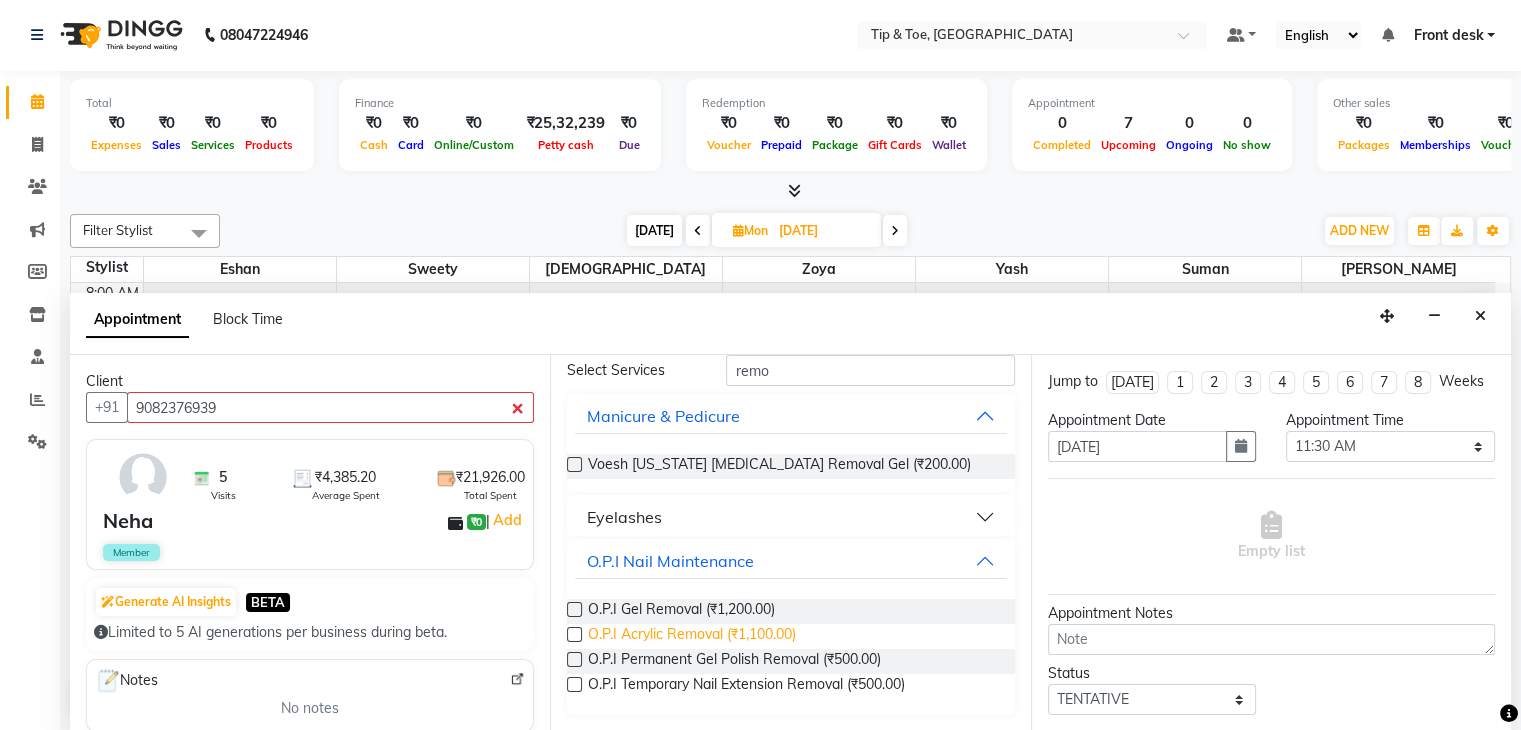 click on "O.P.I Acrylic Removal (₹1,100.00)" at bounding box center (692, 636) 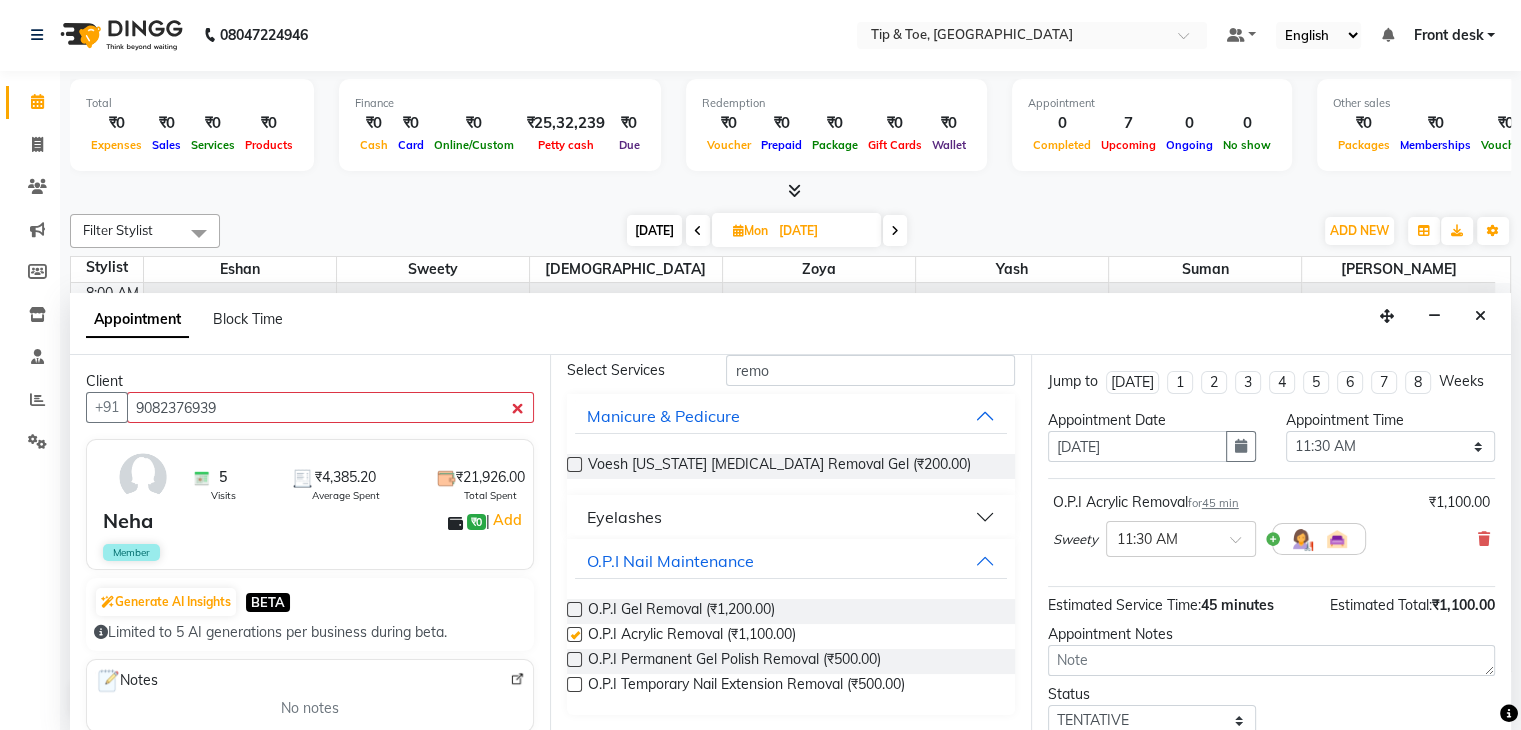 checkbox on "false" 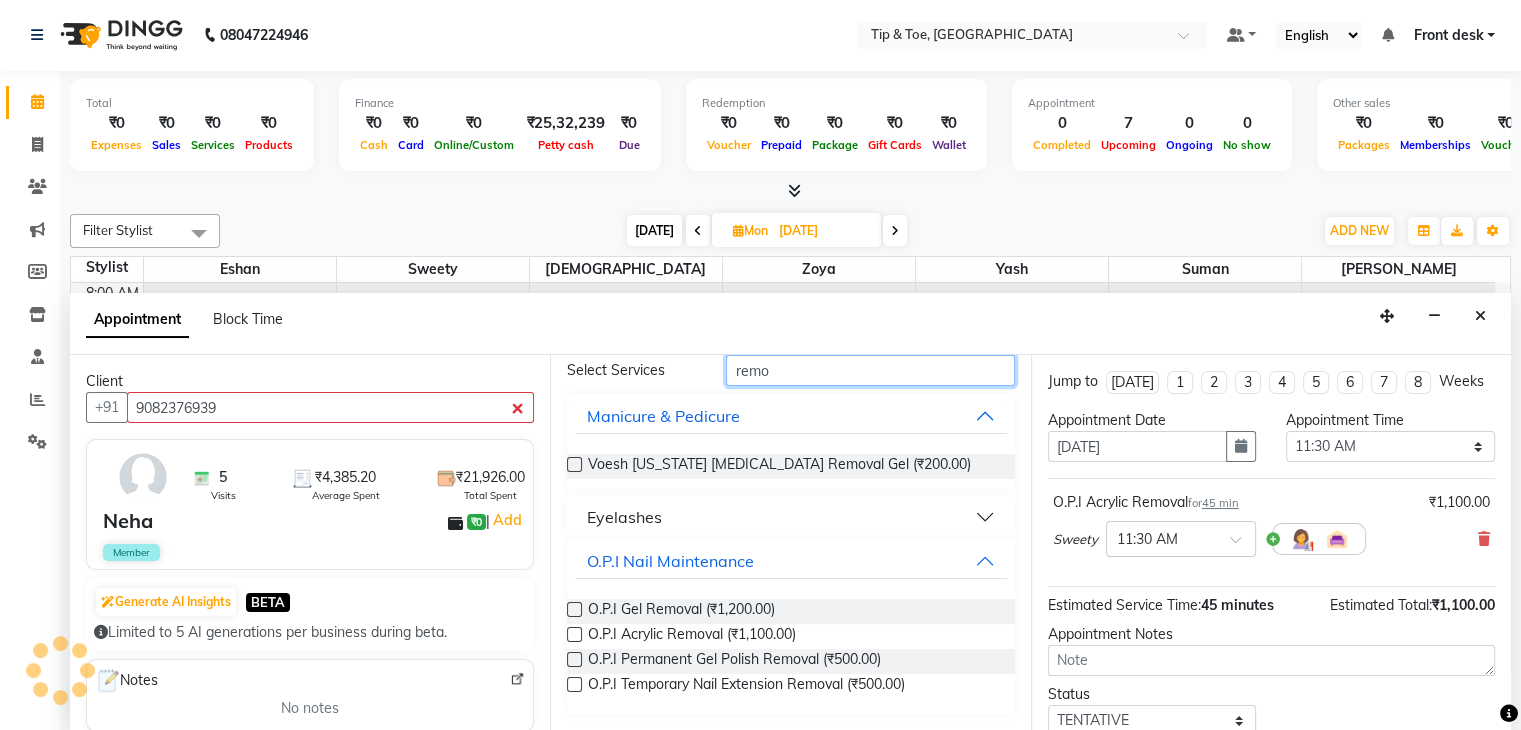 click on "remo" at bounding box center [870, 370] 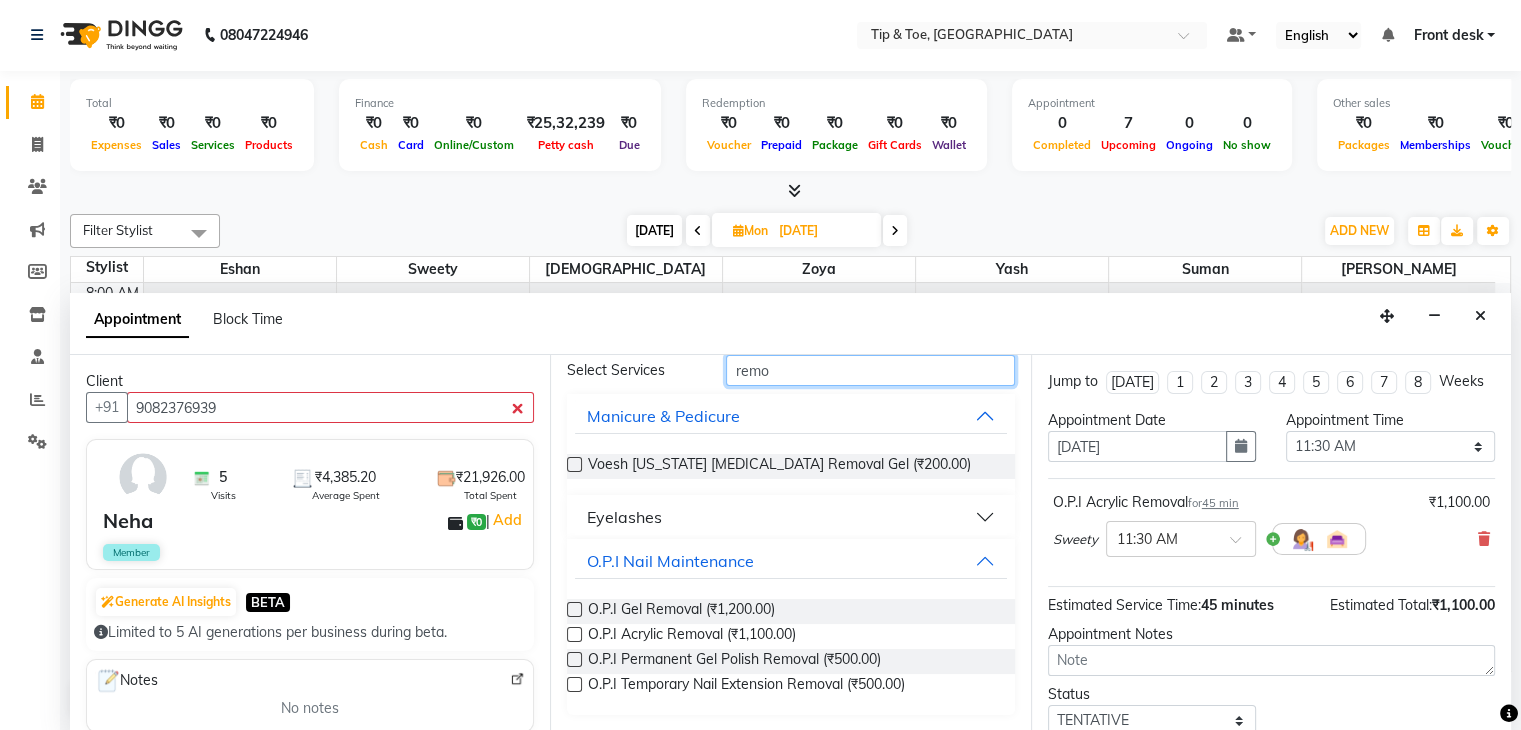 click on "remo" at bounding box center [870, 370] 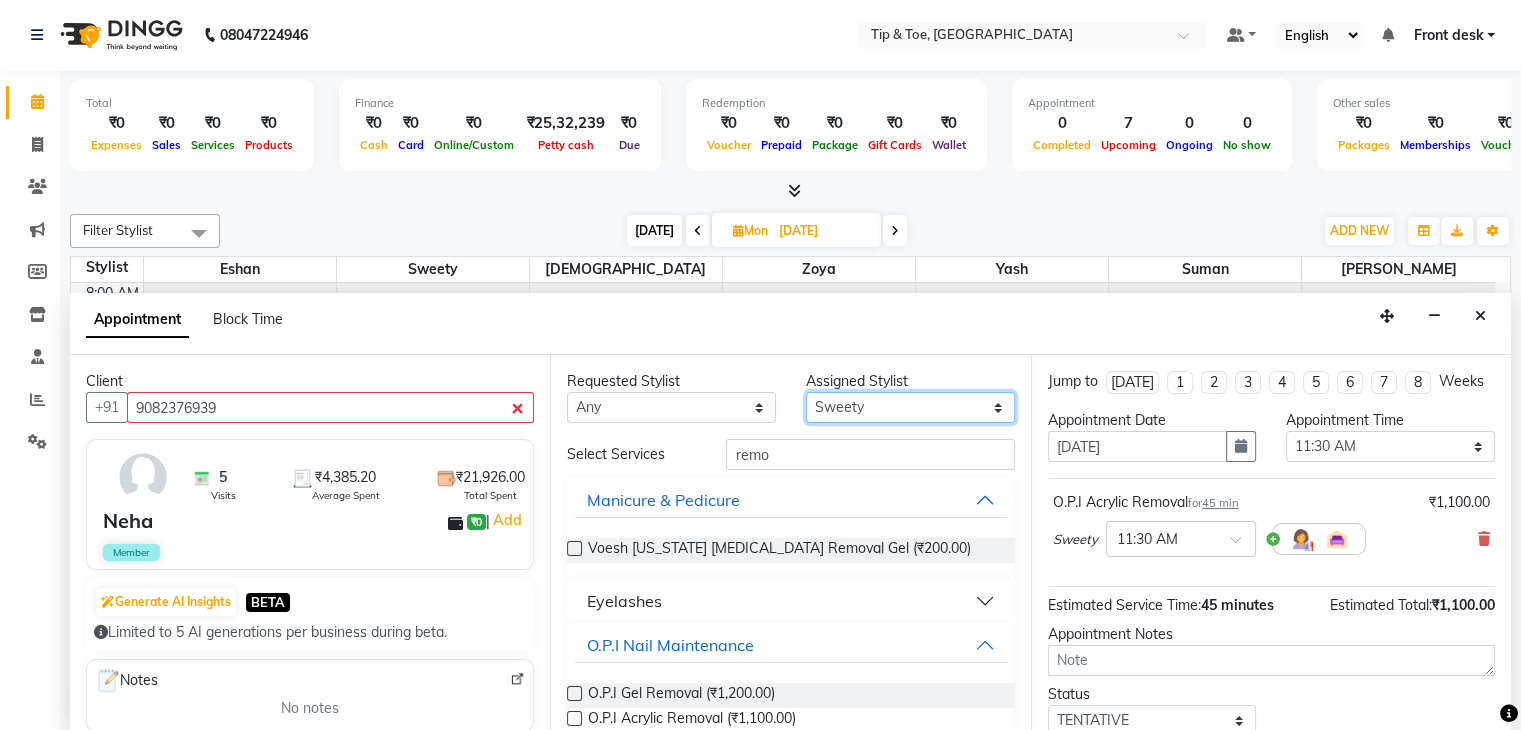 click on "Select Eshan Regan Suman Sweety Vikarm Yash Zoya" at bounding box center (910, 407) 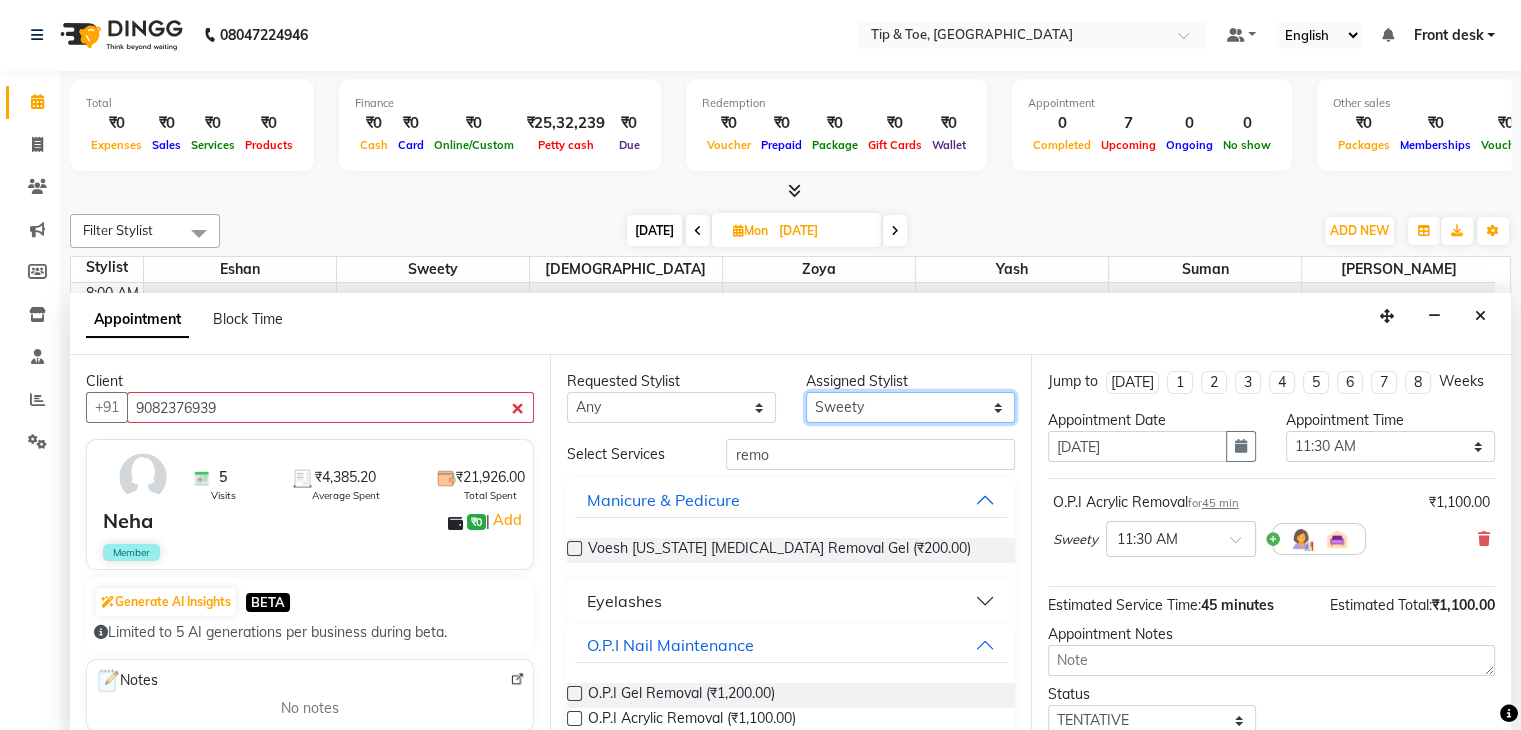 select on "42045" 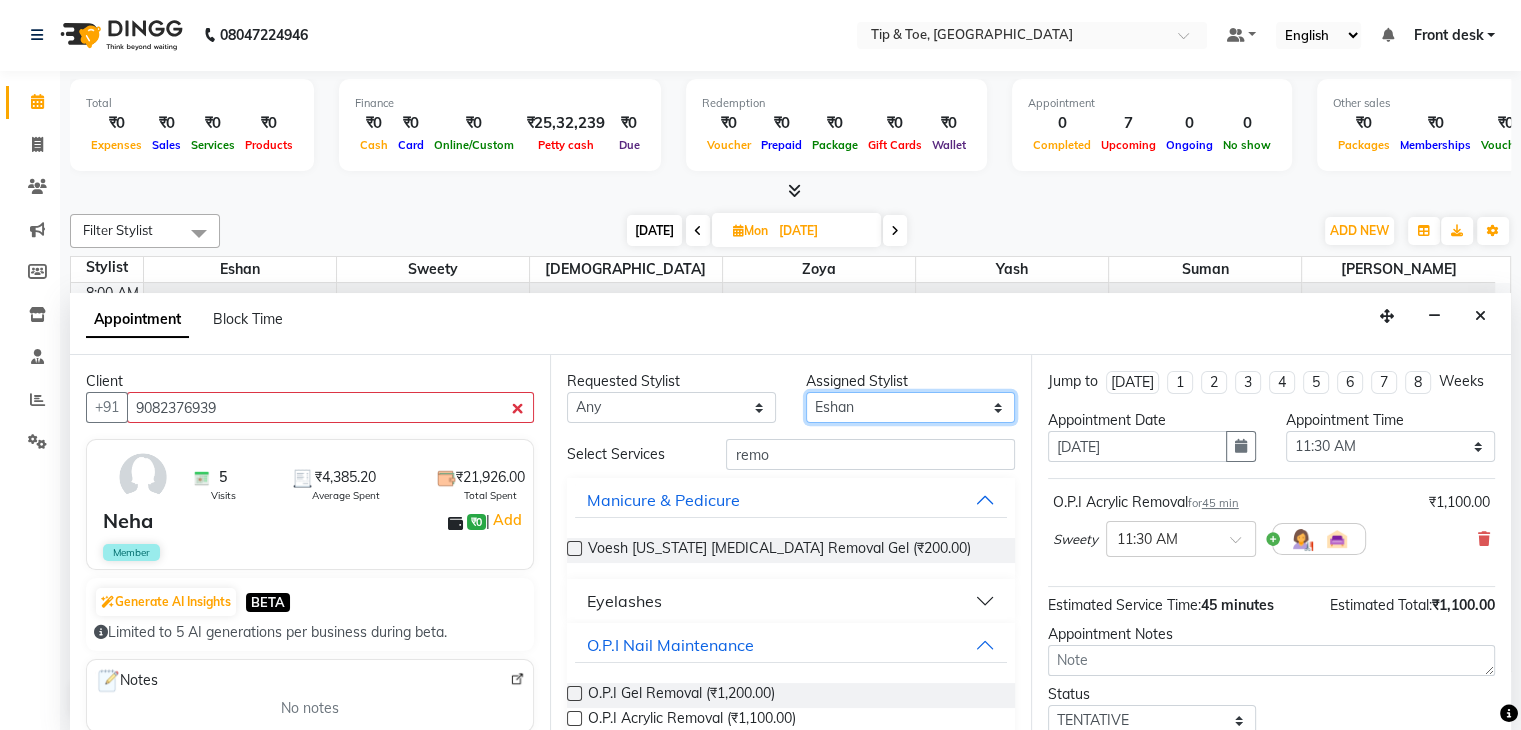 click on "Select Eshan Regan Suman Sweety Vikarm Yash Zoya" at bounding box center (910, 407) 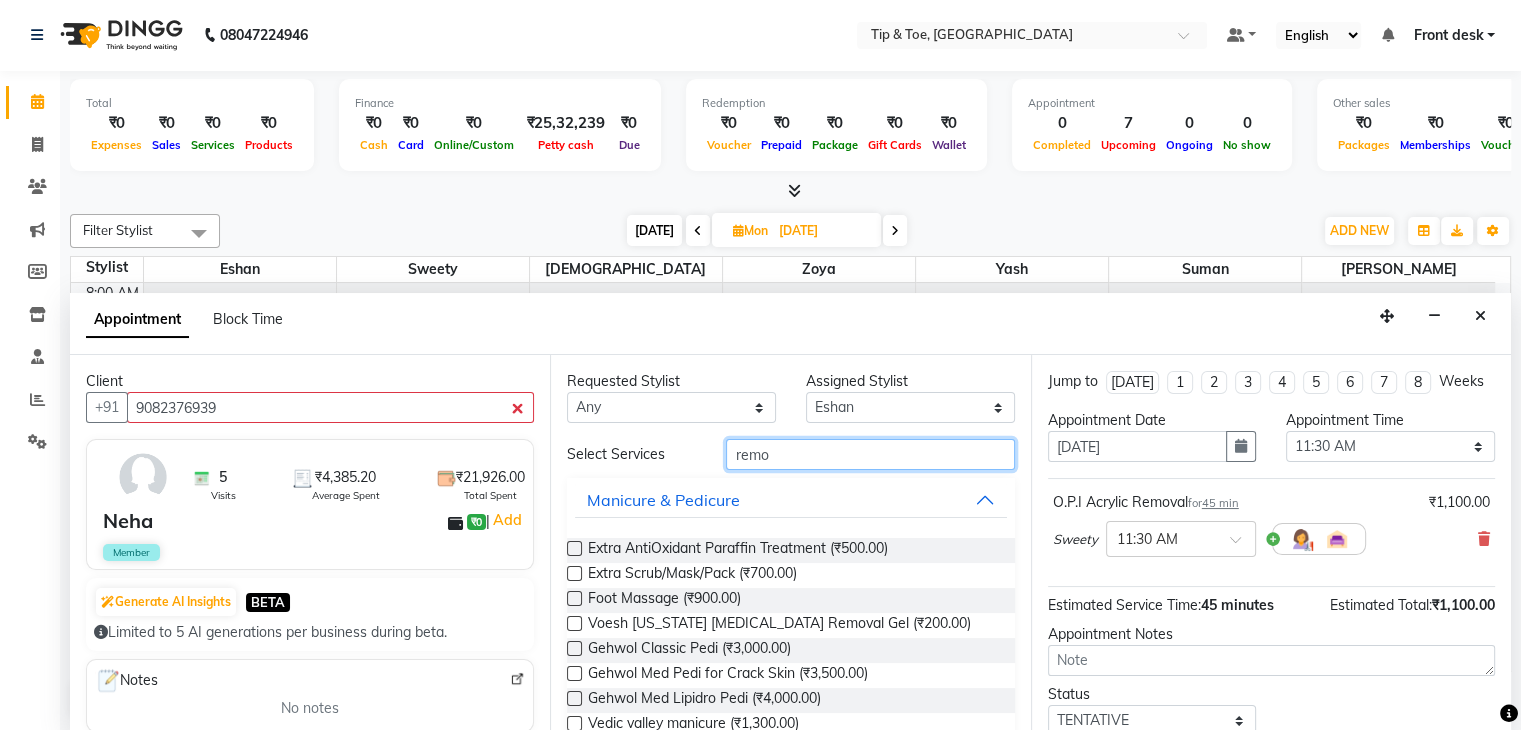 click on "remo" at bounding box center [870, 454] 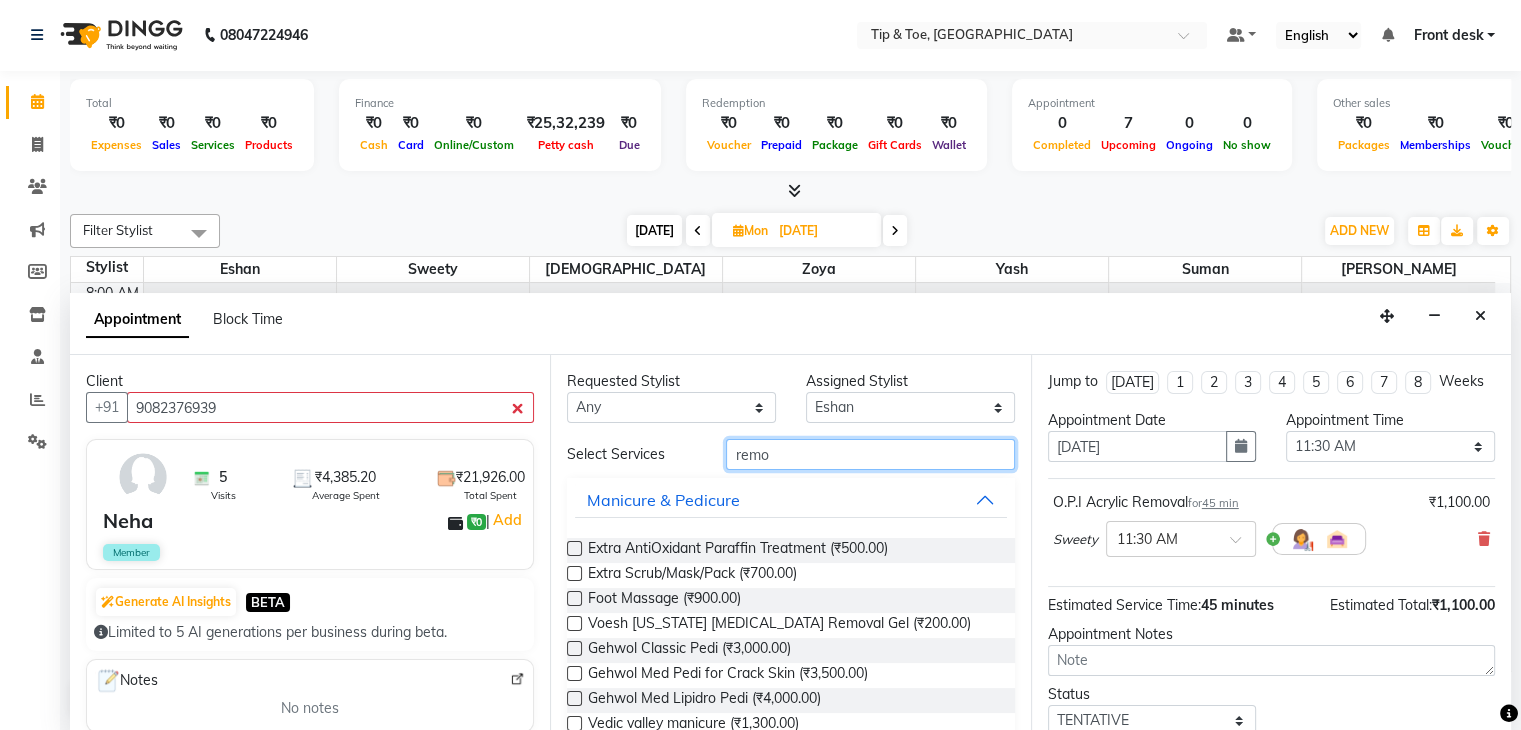 click on "remo" at bounding box center [870, 454] 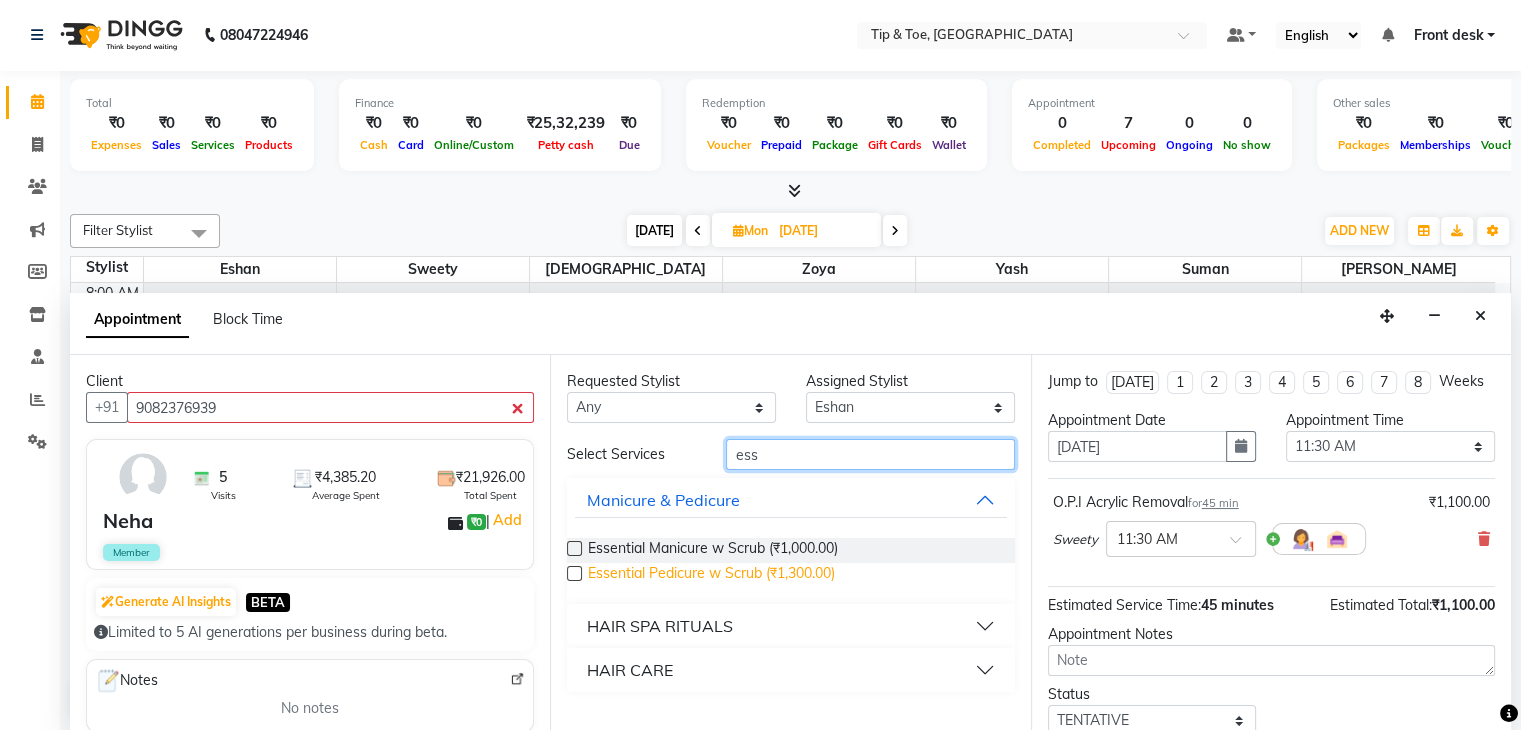 type on "ess" 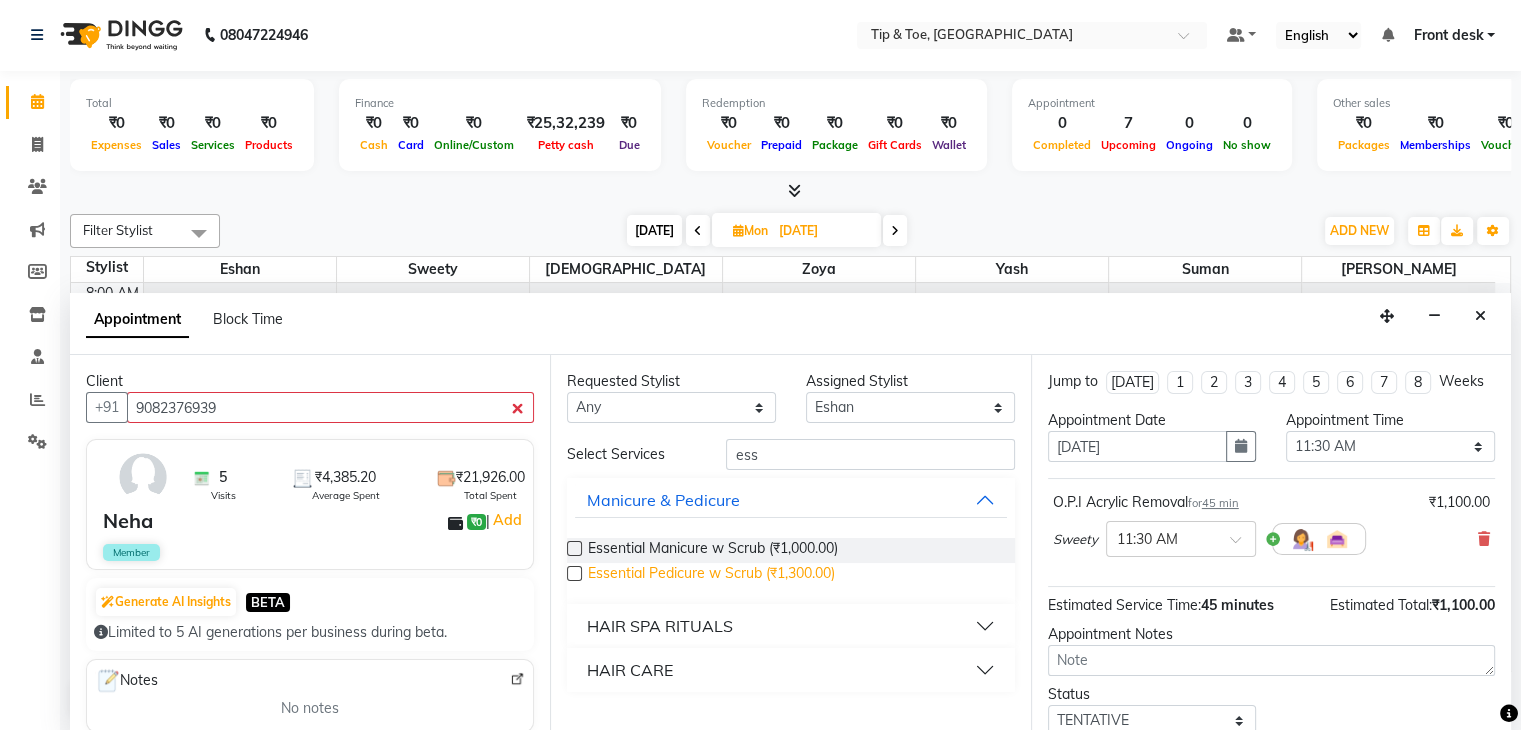 click on "Essential Pedicure w Scrub (₹1,300.00)" at bounding box center [711, 575] 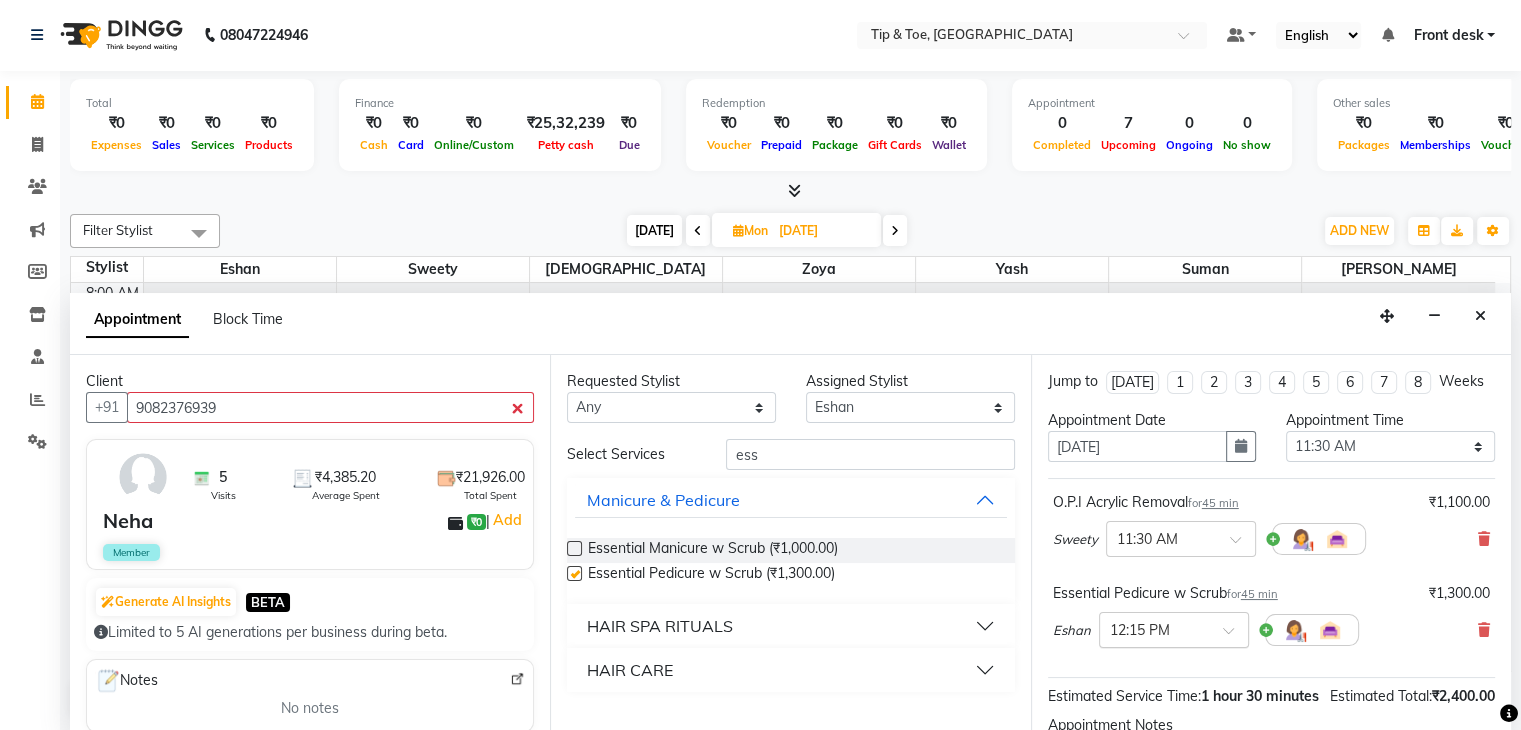 checkbox on "false" 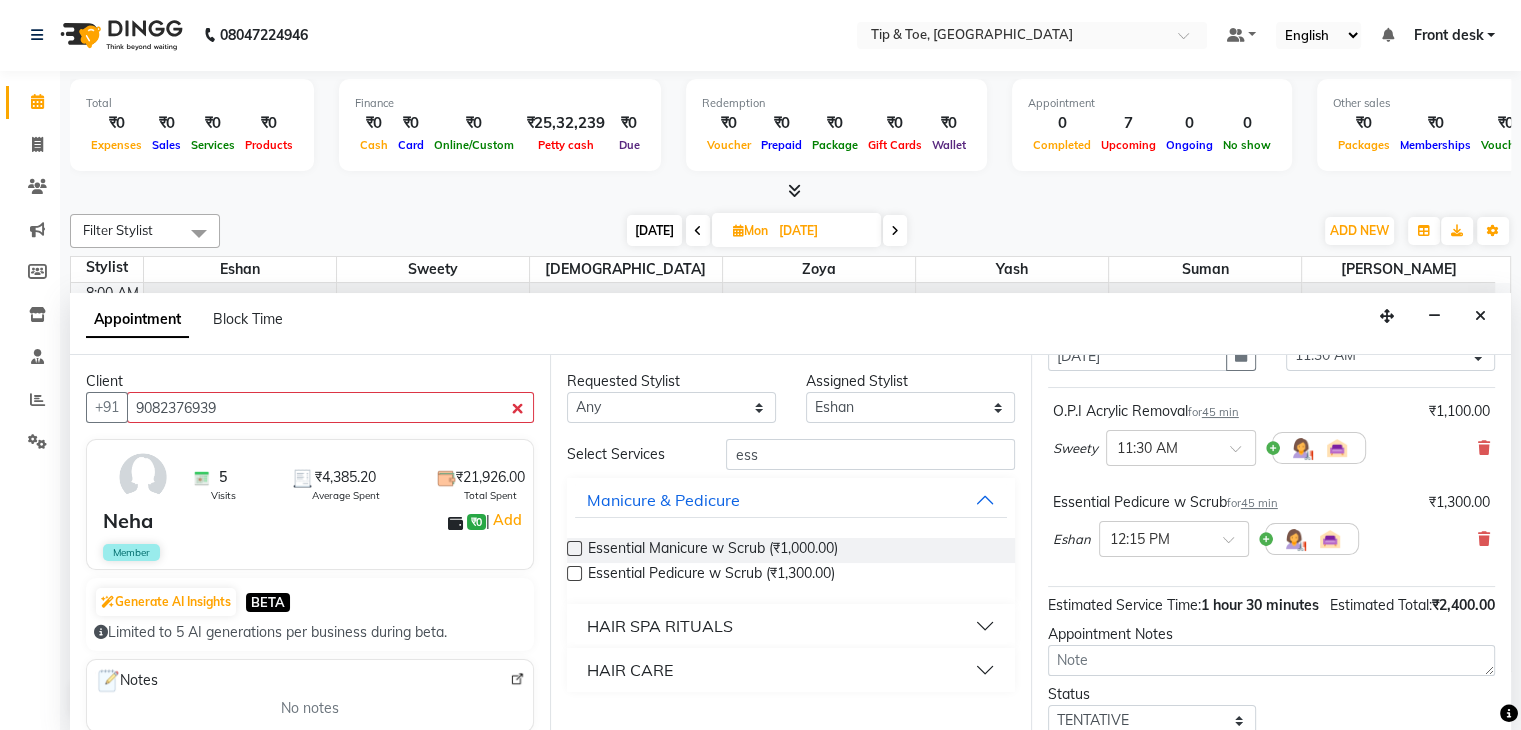 scroll, scrollTop: 42, scrollLeft: 0, axis: vertical 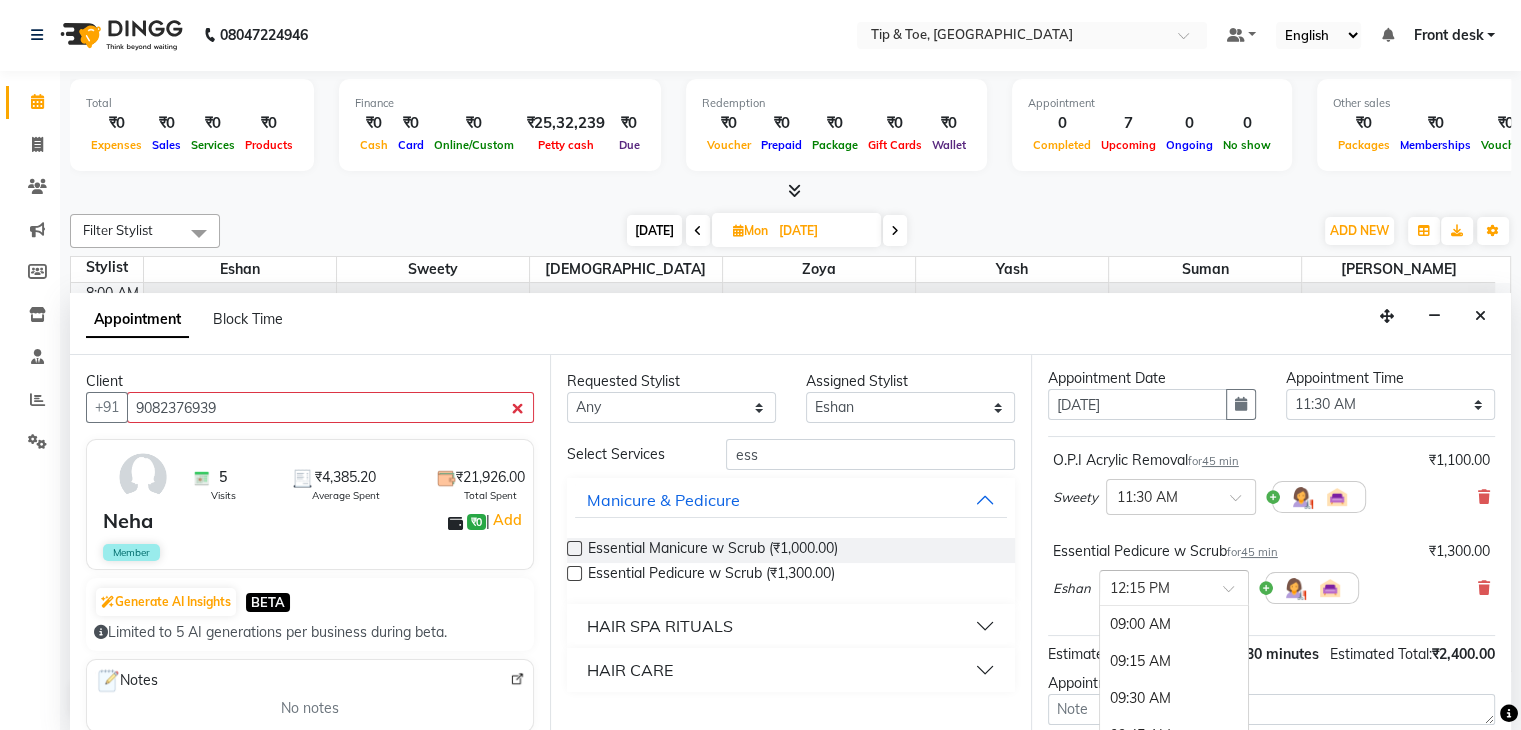 click at bounding box center (1174, 586) 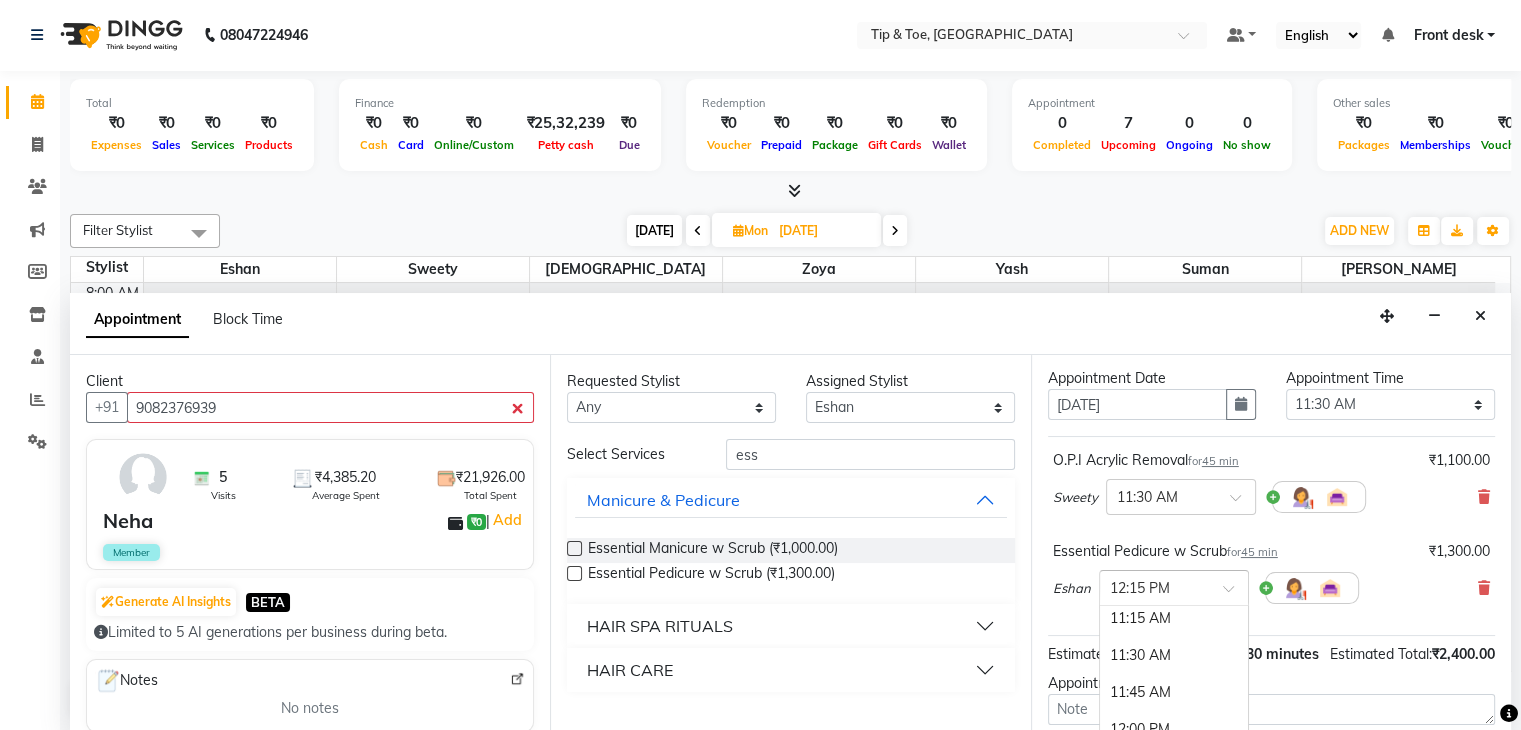 scroll, scrollTop: 320, scrollLeft: 0, axis: vertical 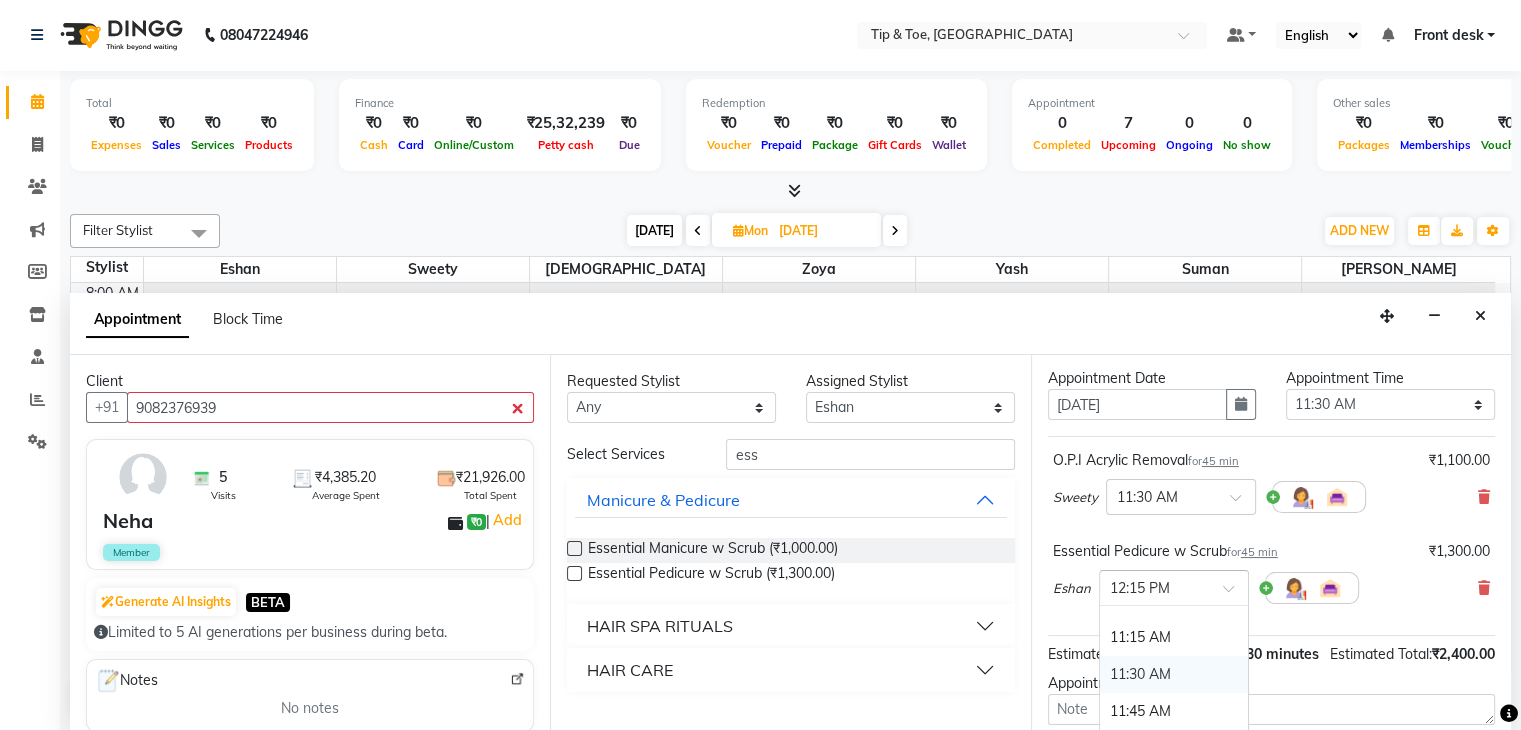 click on "11:30 AM" at bounding box center (1174, 674) 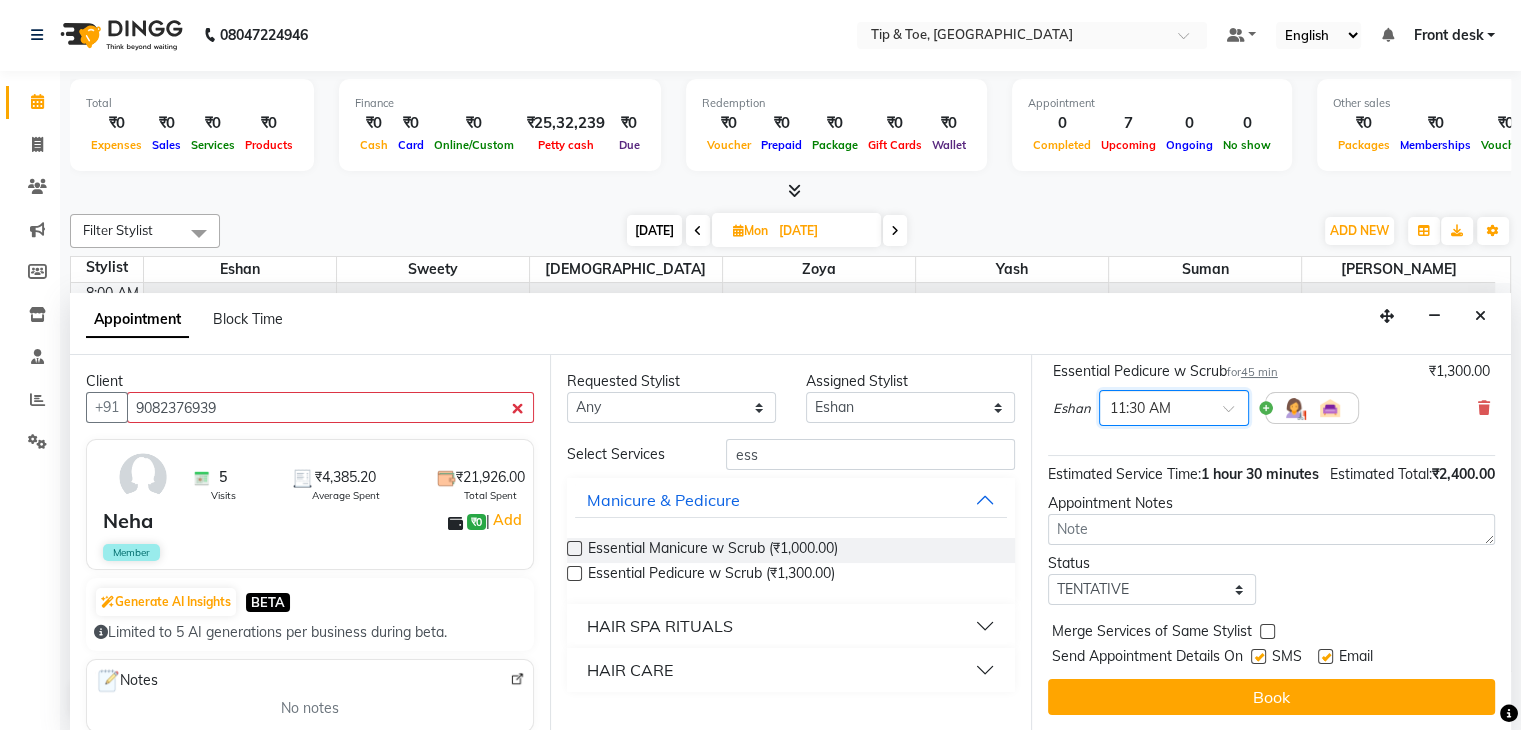 scroll, scrollTop: 263, scrollLeft: 0, axis: vertical 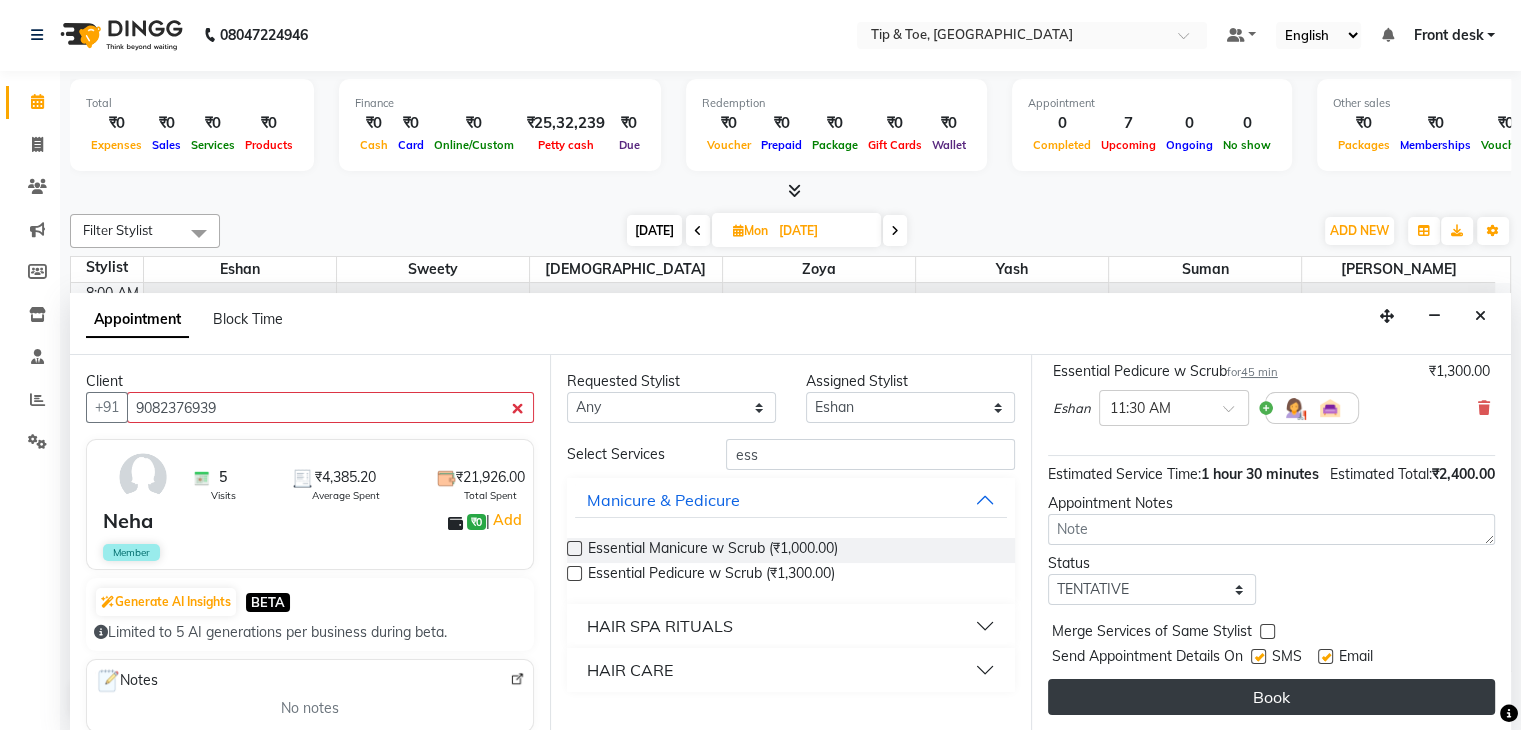 click on "Book" at bounding box center [1271, 697] 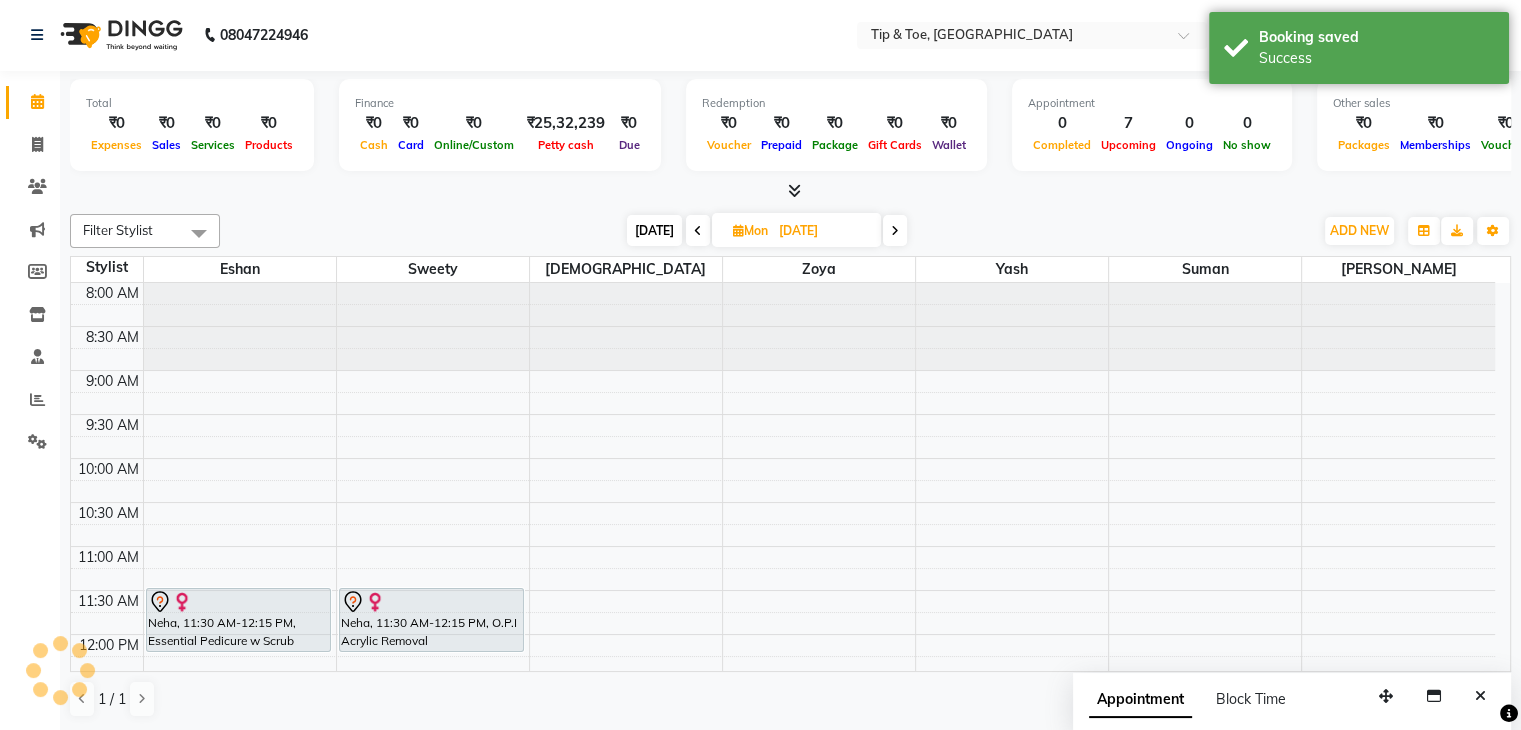 scroll, scrollTop: 0, scrollLeft: 0, axis: both 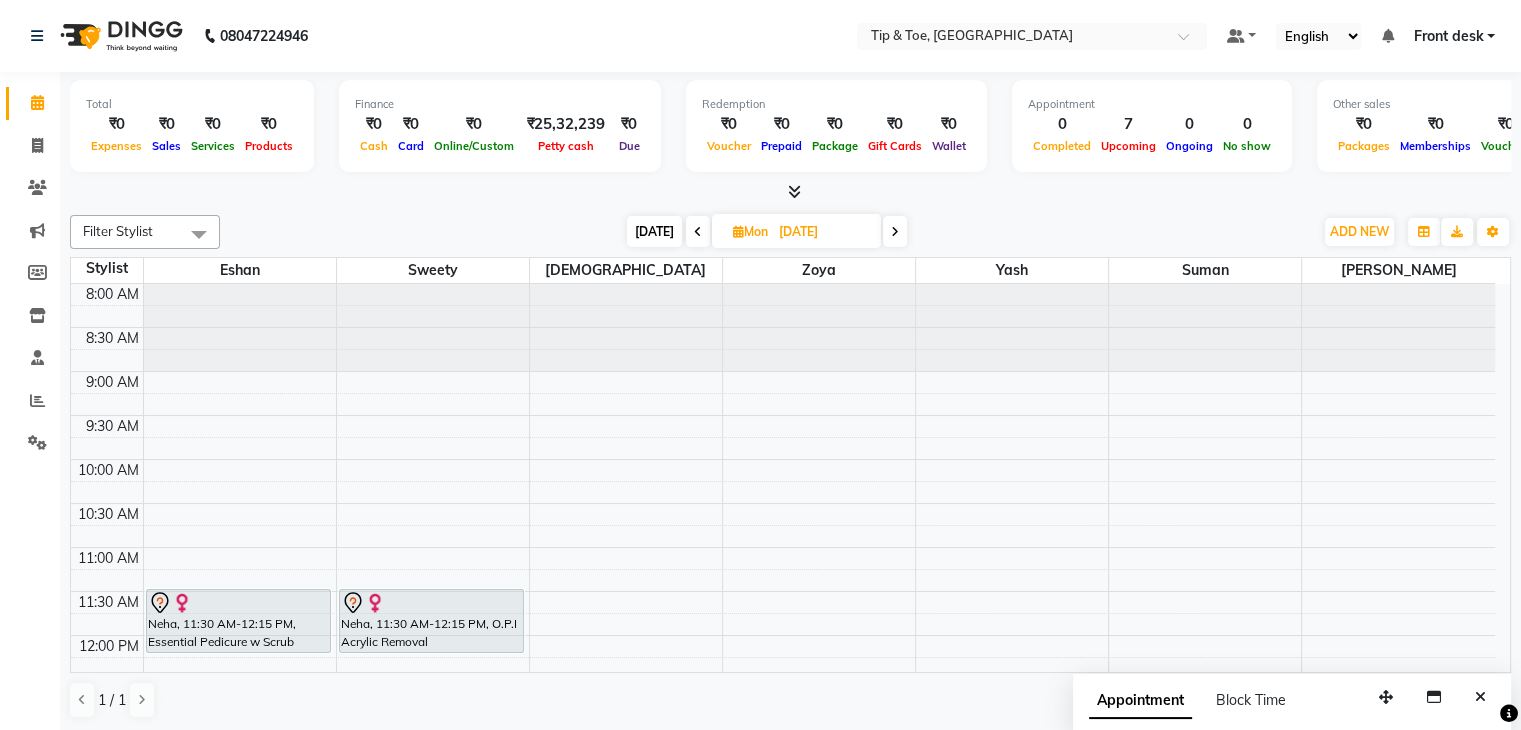 click on "Today" at bounding box center [654, 231] 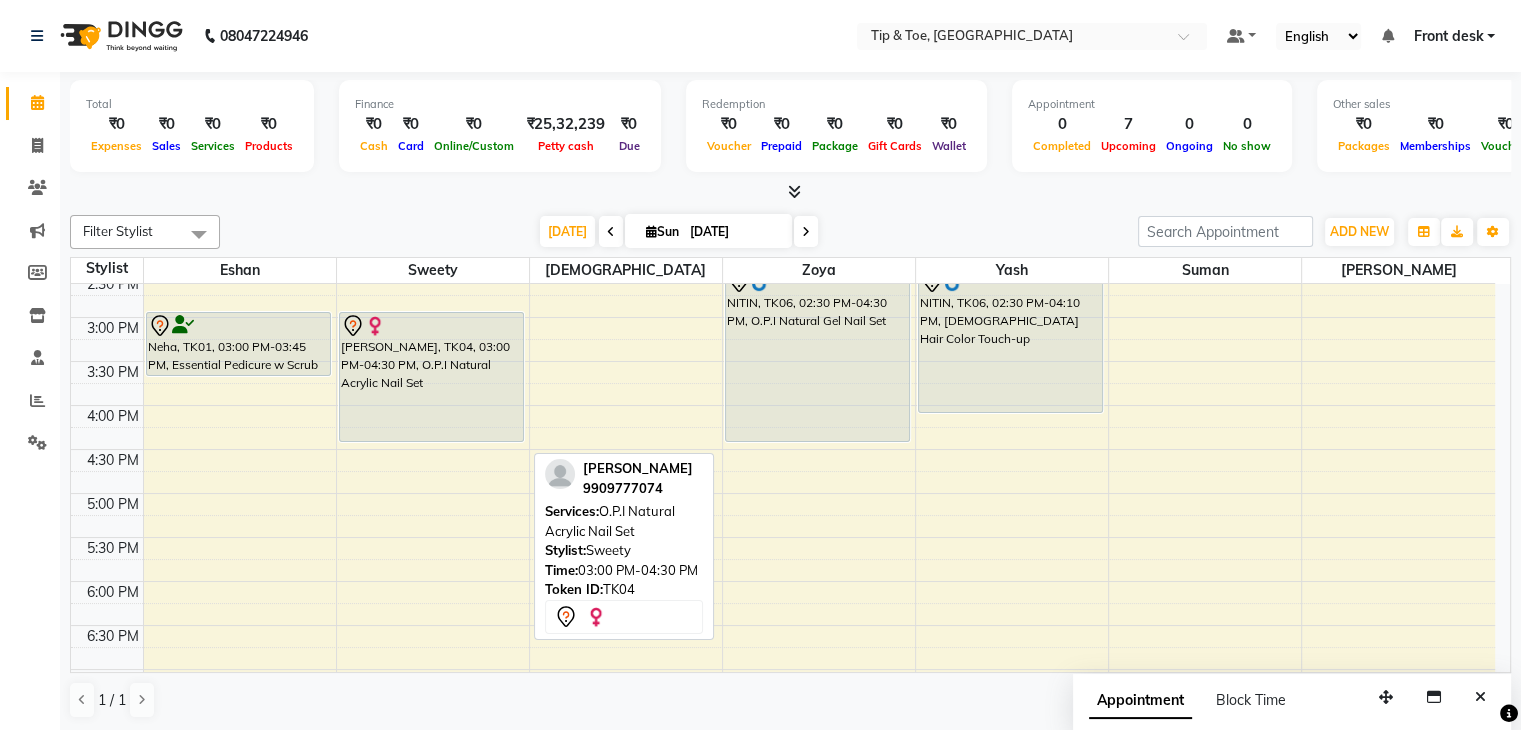scroll, scrollTop: 600, scrollLeft: 0, axis: vertical 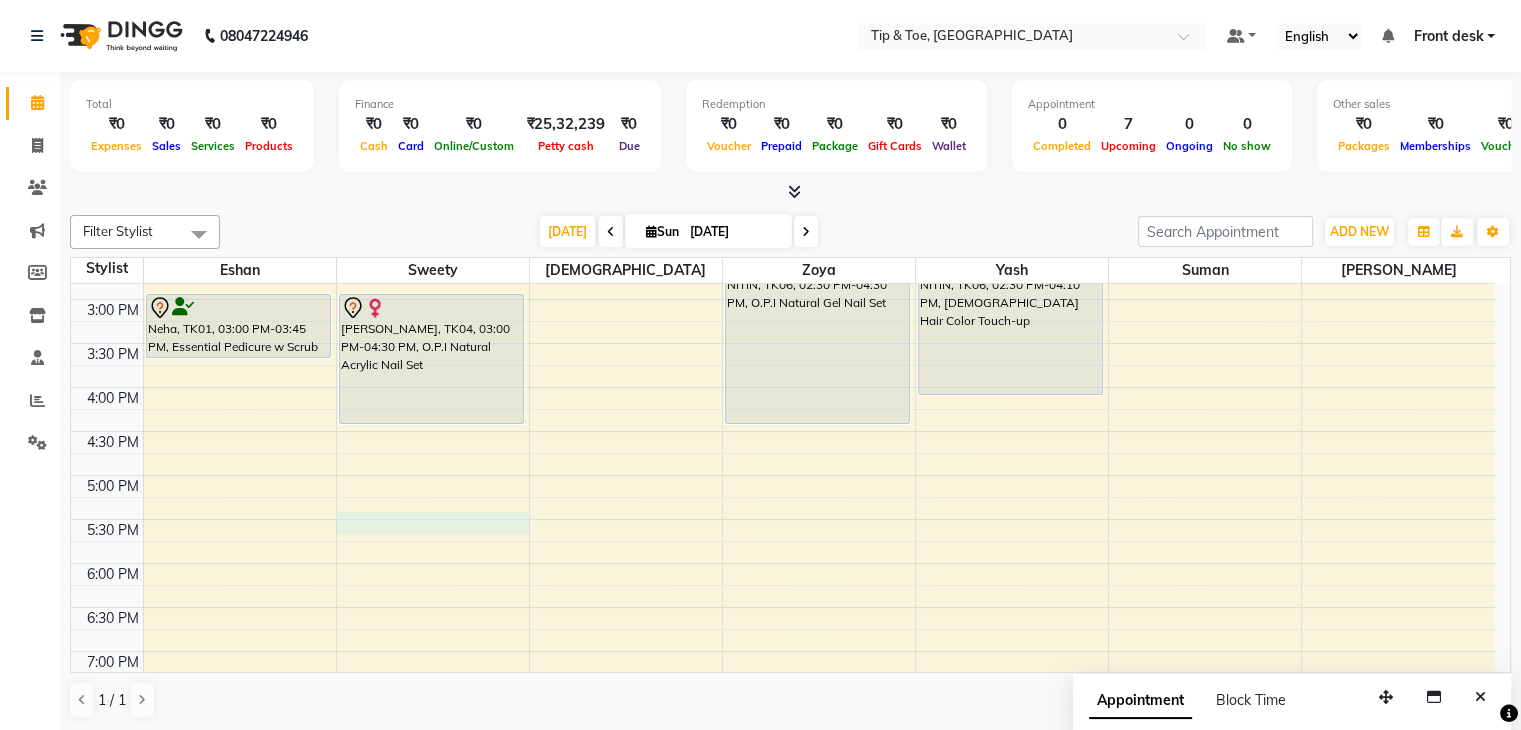 click on "8:00 AM 8:30 AM 9:00 AM 9:30 AM 10:00 AM 10:30 AM 11:00 AM 11:30 AM 12:00 PM 12:30 PM 1:00 PM 1:30 PM 2:00 PM 2:30 PM 3:00 PM 3:30 PM 4:00 PM 4:30 PM 5:00 PM 5:30 PM 6:00 PM 6:30 PM 7:00 PM 7:30 PM 8:00 PM 8:30 PM             SWATI, TK02, 11:30 AM-12:15 PM, Essential Pedicure w Scrub     Shivani Parab, TK03, 12:00 PM-01:15 PM, VOESH NEWYORK Pedicure             Neha, TK01, 03:00 PM-03:45 PM, Essential Pedicure w Scrub             SWATI, TK02, 11:30 AM-01:00 PM, O.P.I Natural Acrylic Nail Set             KRISHNA SHAH, TK04, 03:00 PM-04:30 PM, O.P.I Natural Acrylic Nail Set             NITIN, TK06, 02:30 PM-04:30 PM, O.P.I Natural Gel Nail Set             NITIN, TK06, 02:30 PM-04:10 PM, Female Hair Color Touch-up             Mitesh Vartak, TK05, 11:30 AM-12:10 PM, Haircut" at bounding box center [783, 255] 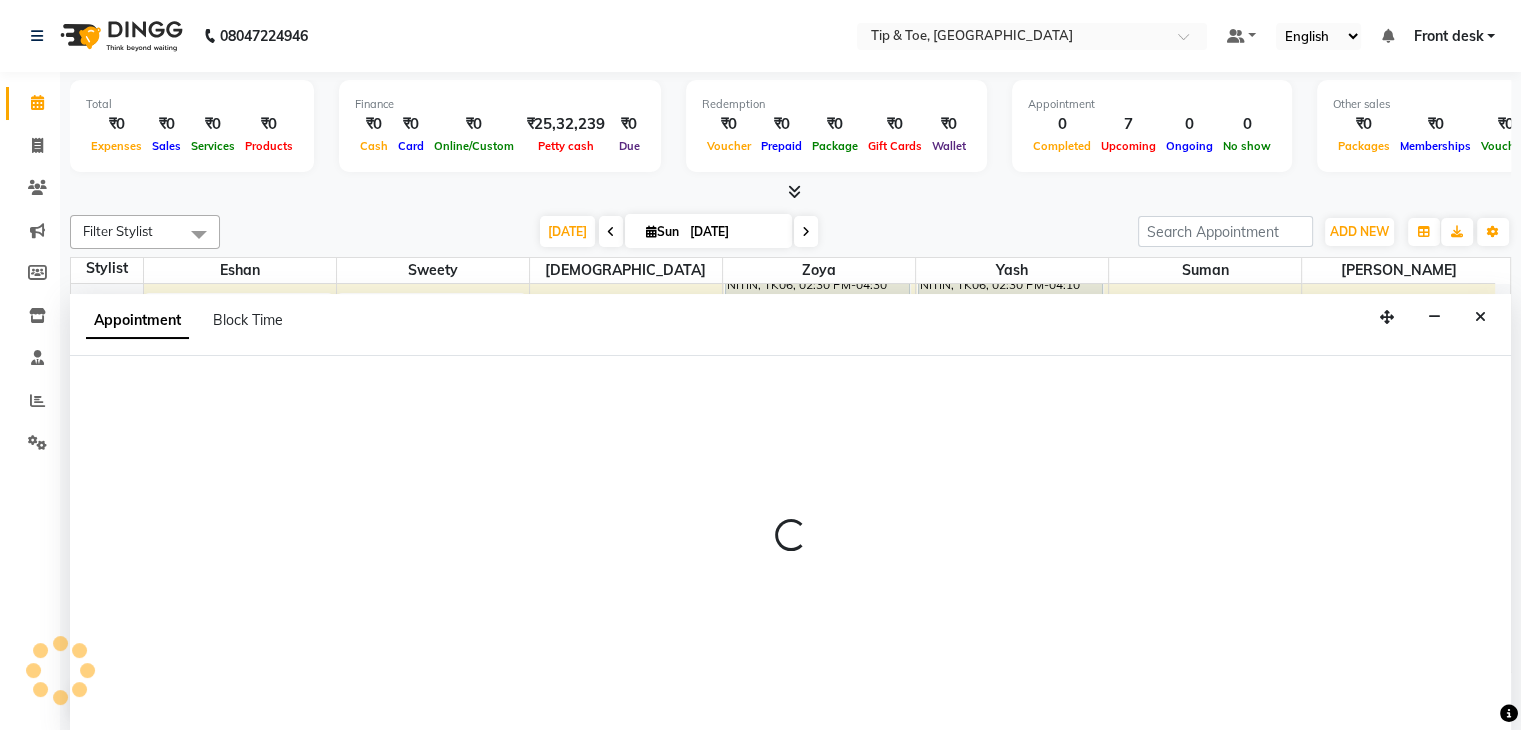 scroll, scrollTop: 1, scrollLeft: 0, axis: vertical 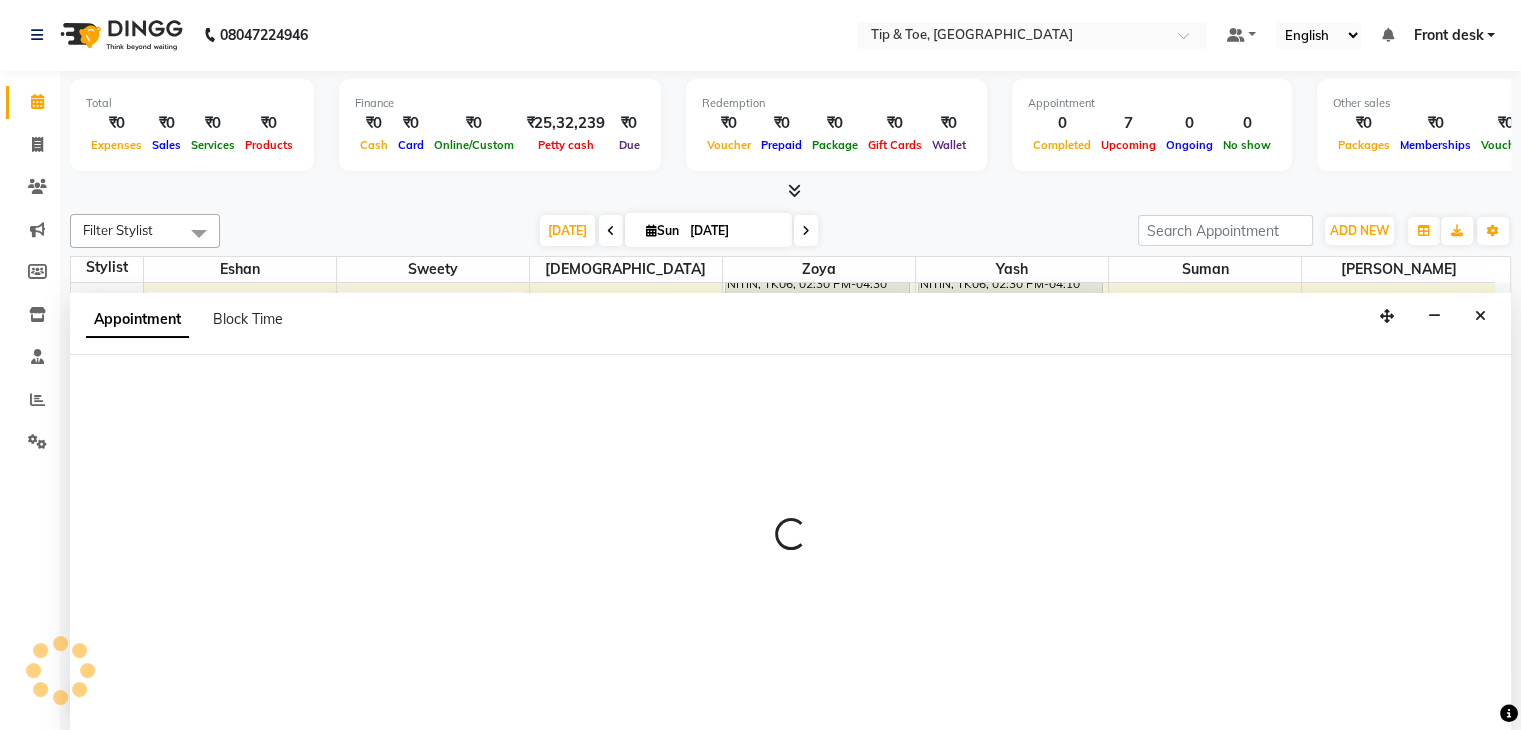 select on "48234" 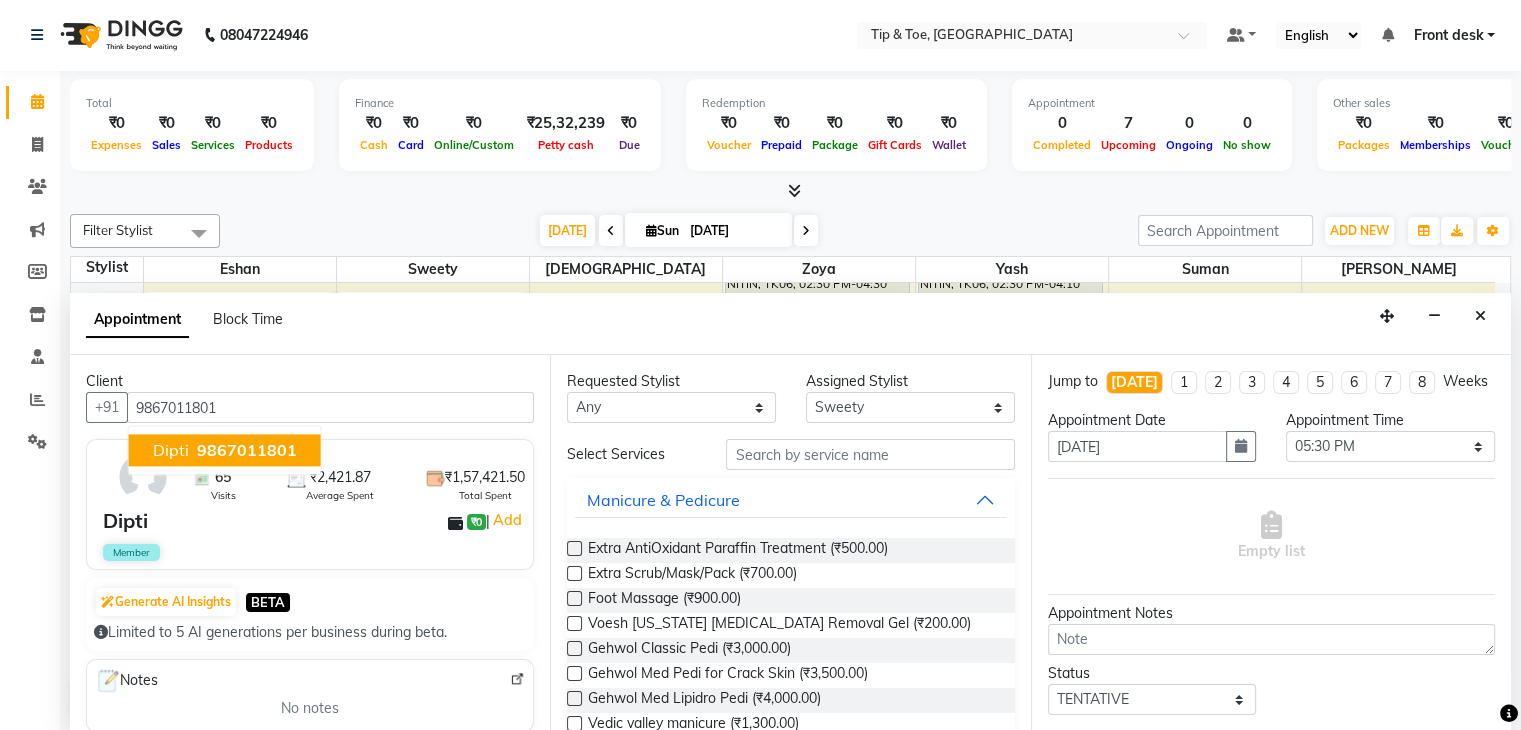 click on "9867011801" at bounding box center [247, 451] 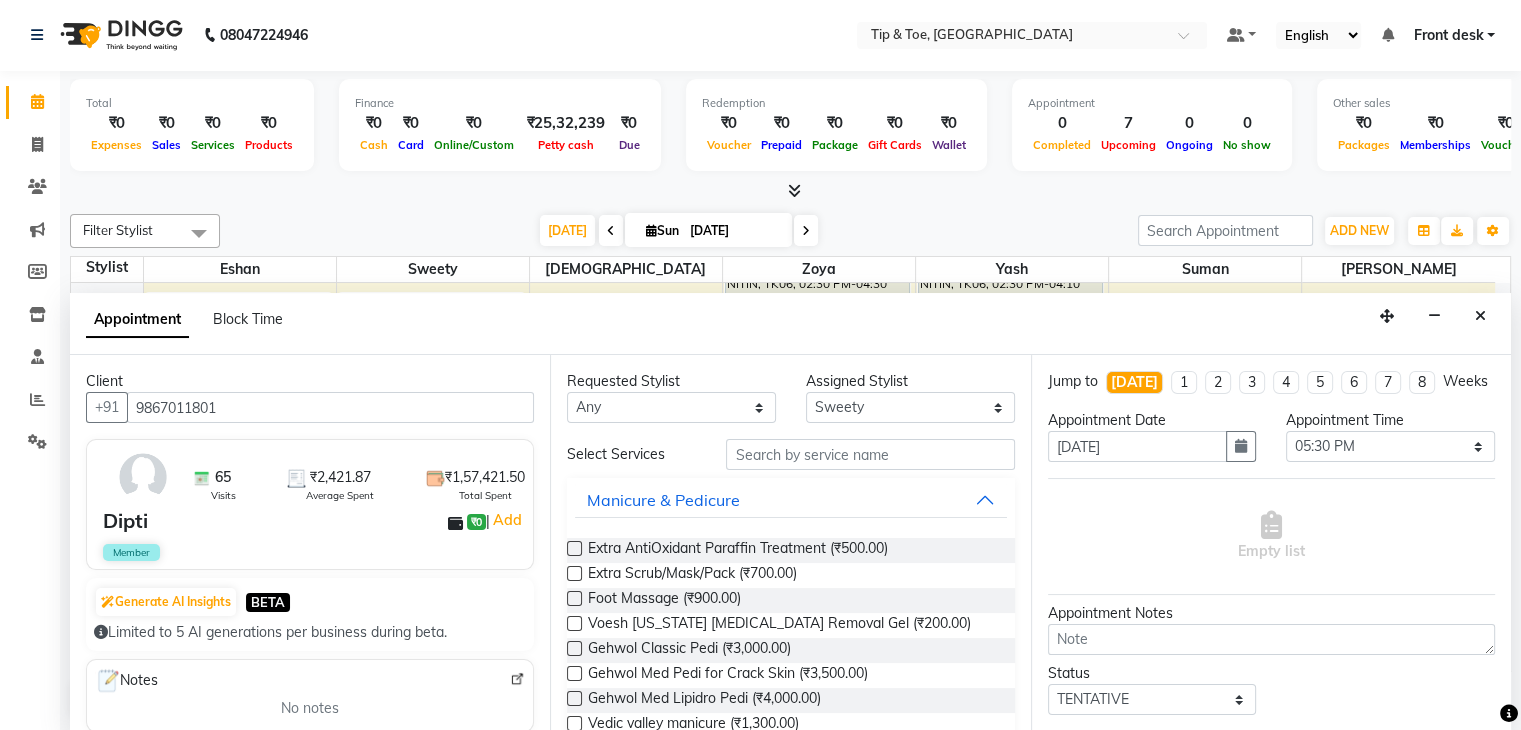 type on "9867011801" 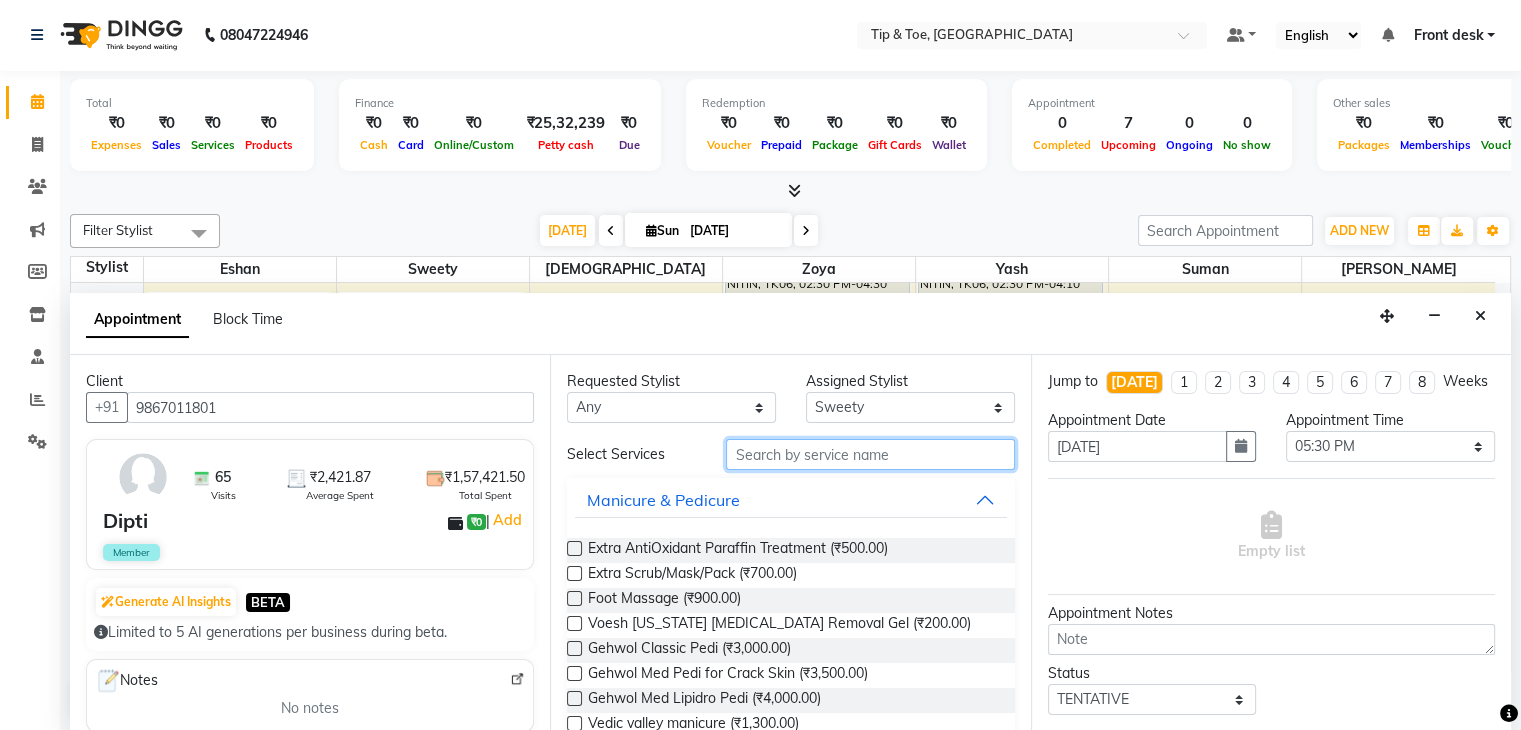 click at bounding box center [870, 454] 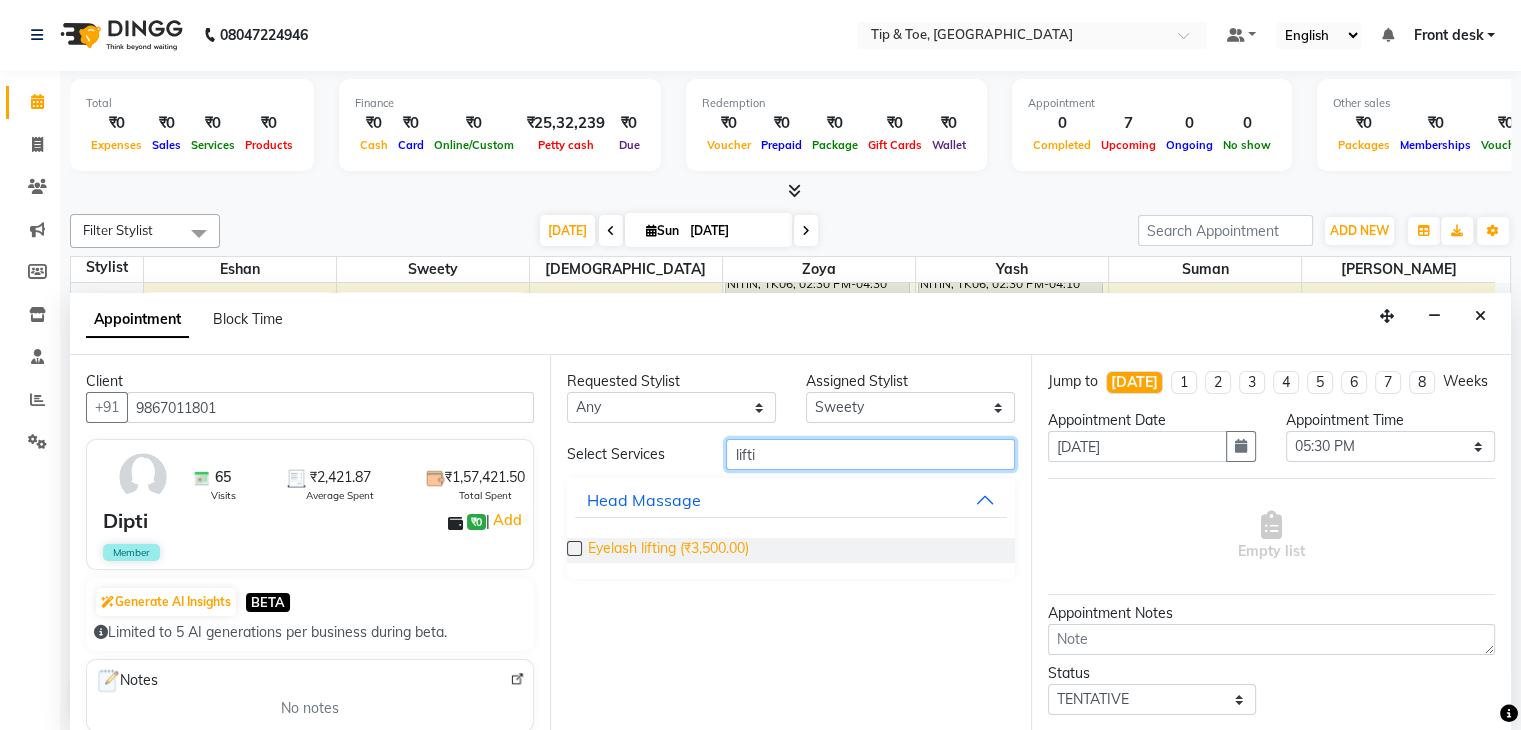type on "lifti" 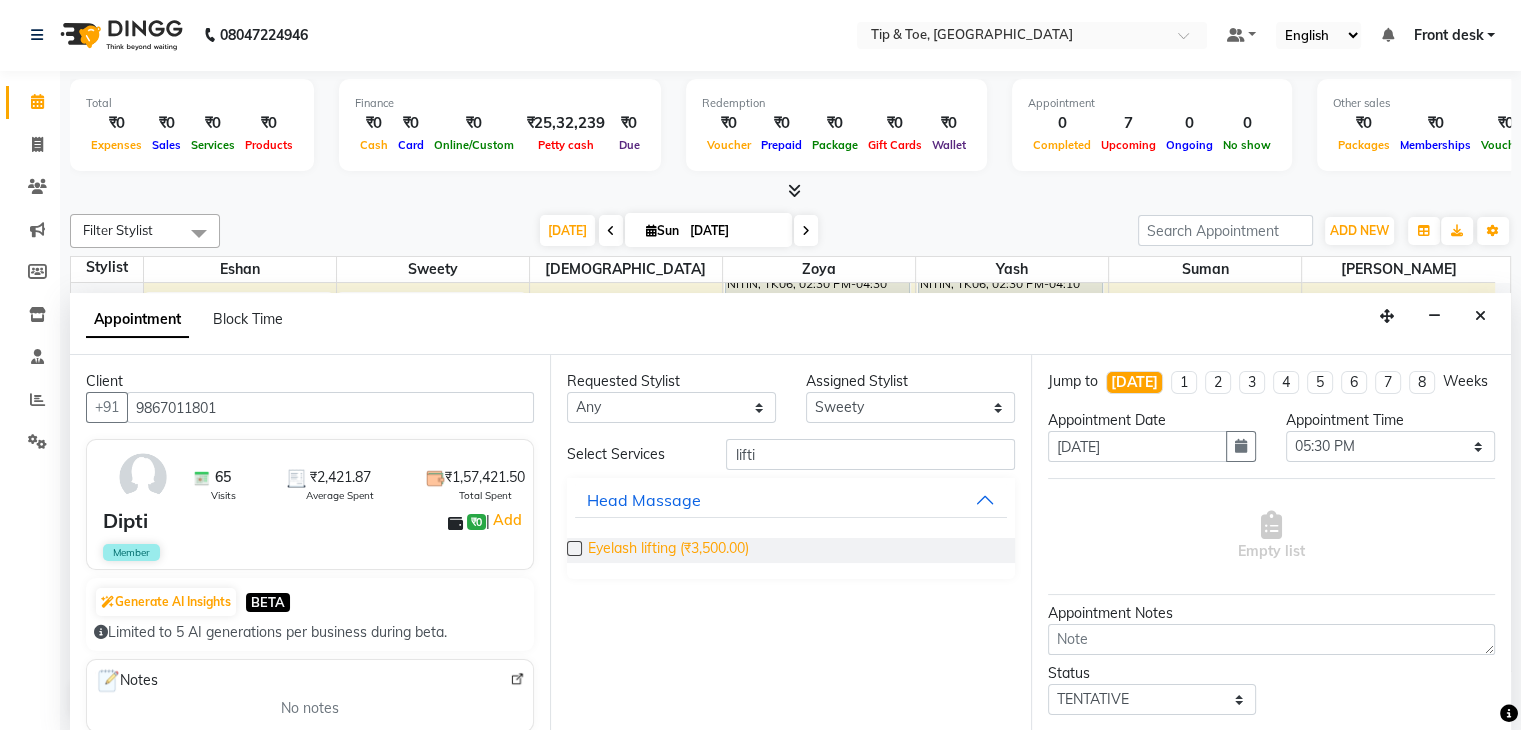 click on "Eyelash lifting (₹3,500.00)" at bounding box center [668, 550] 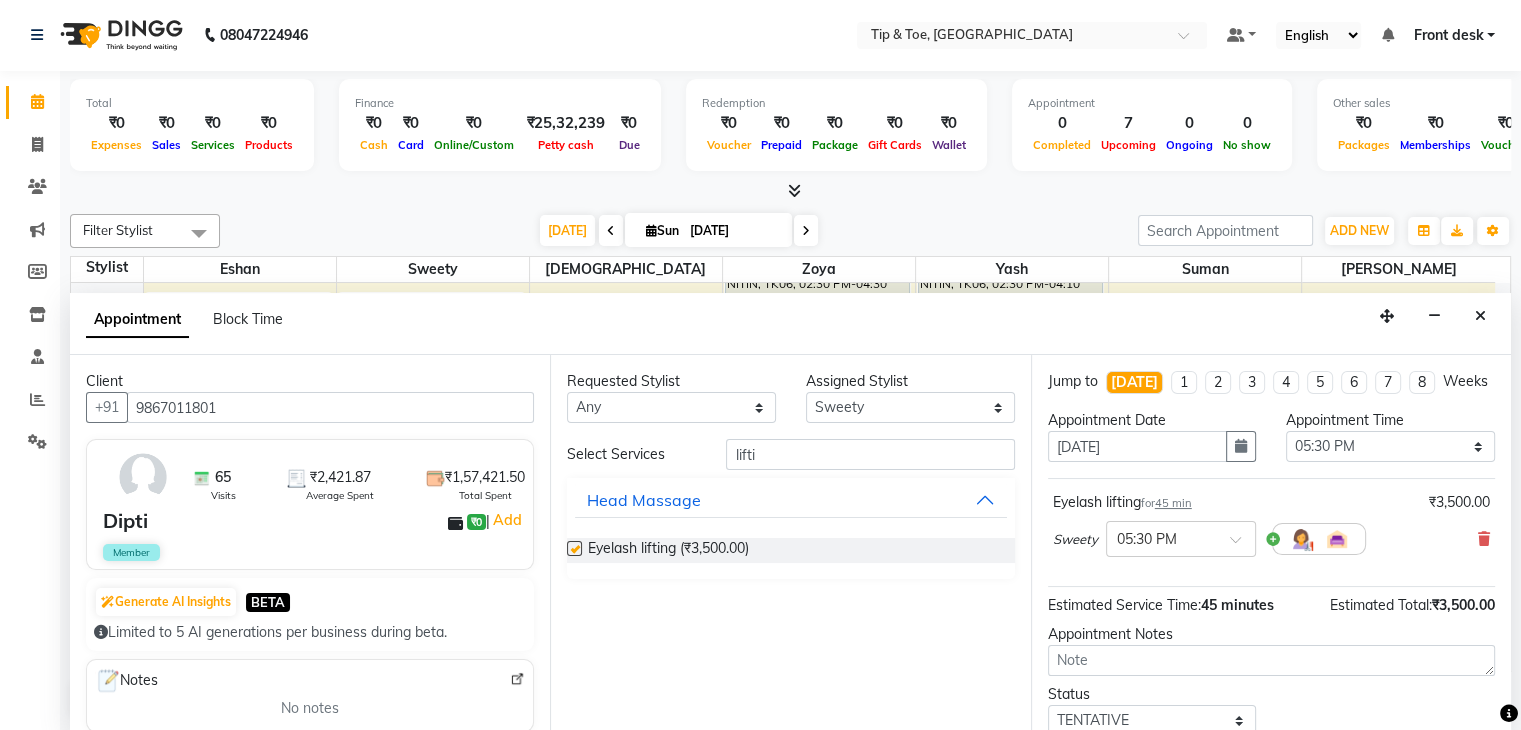 checkbox on "false" 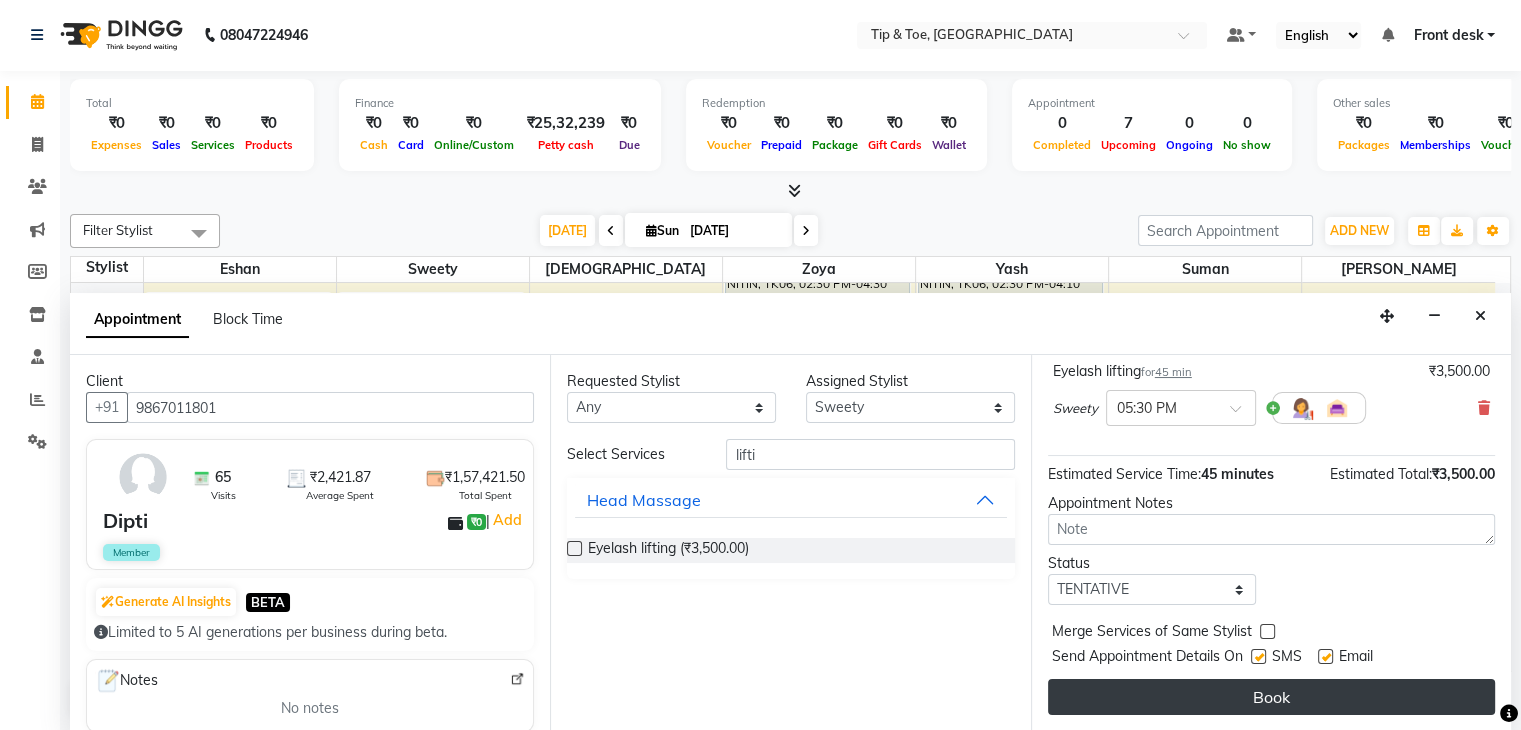 scroll, scrollTop: 149, scrollLeft: 0, axis: vertical 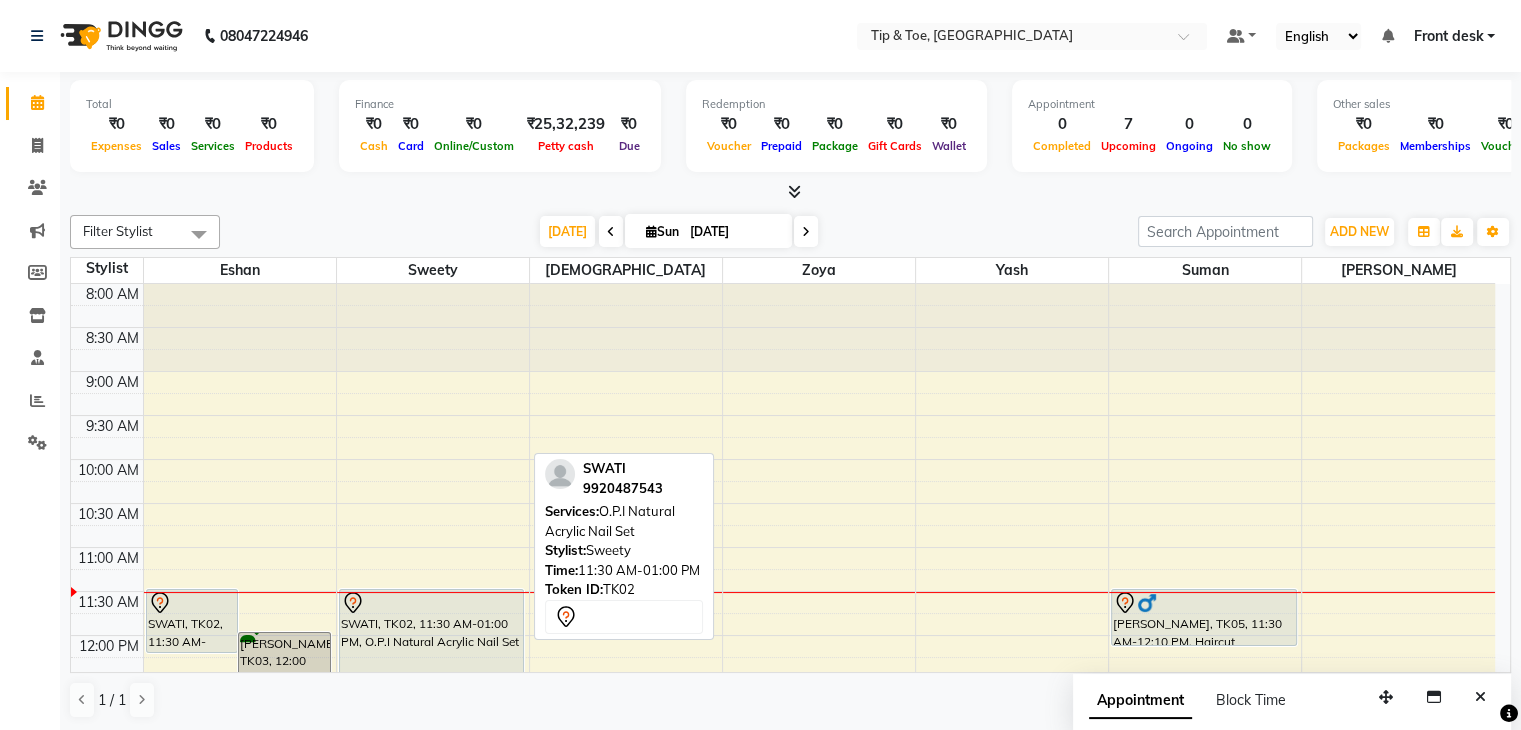 click on "SWATI, TK02, 11:30 AM-01:00 PM, O.P.I Natural Acrylic Nail Set" at bounding box center (431, 654) 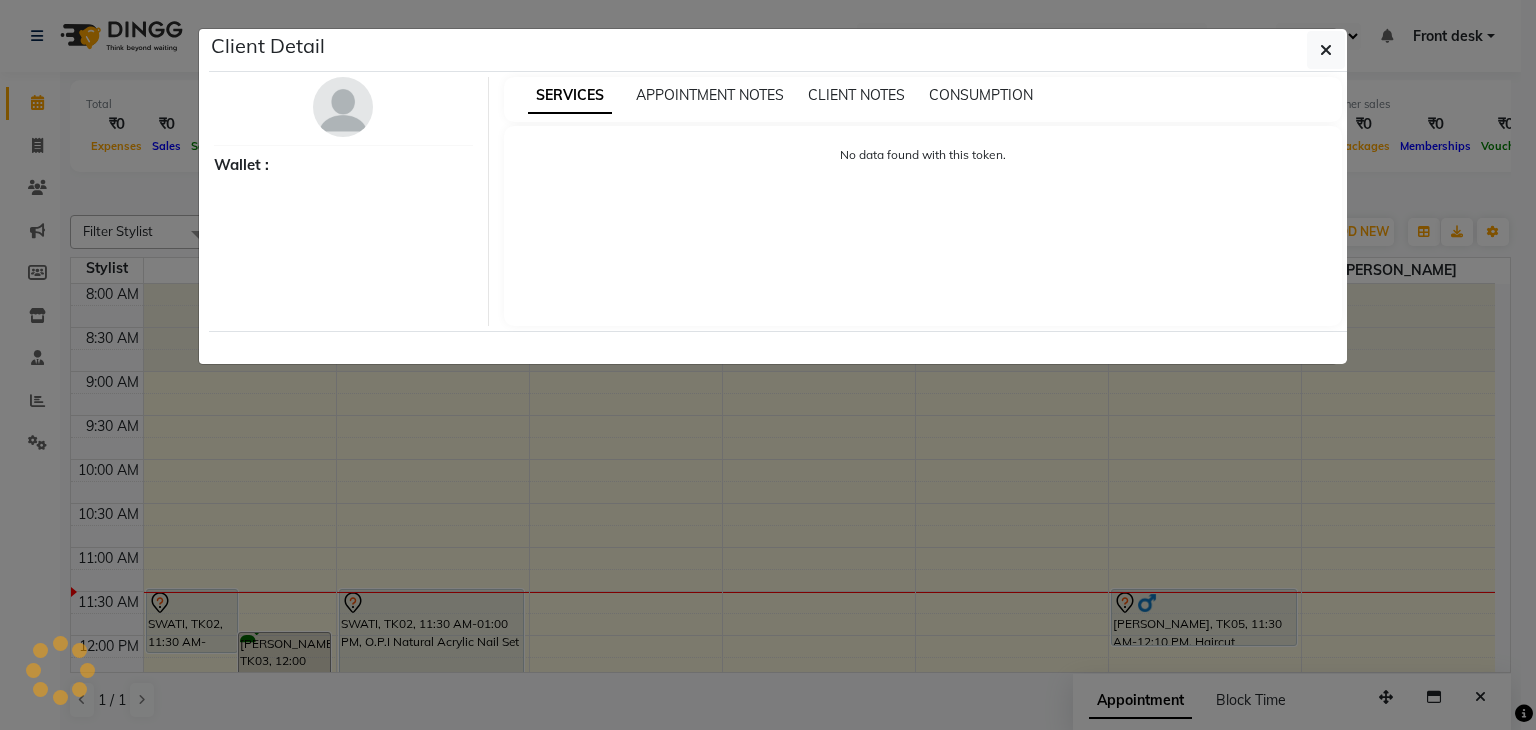 select on "7" 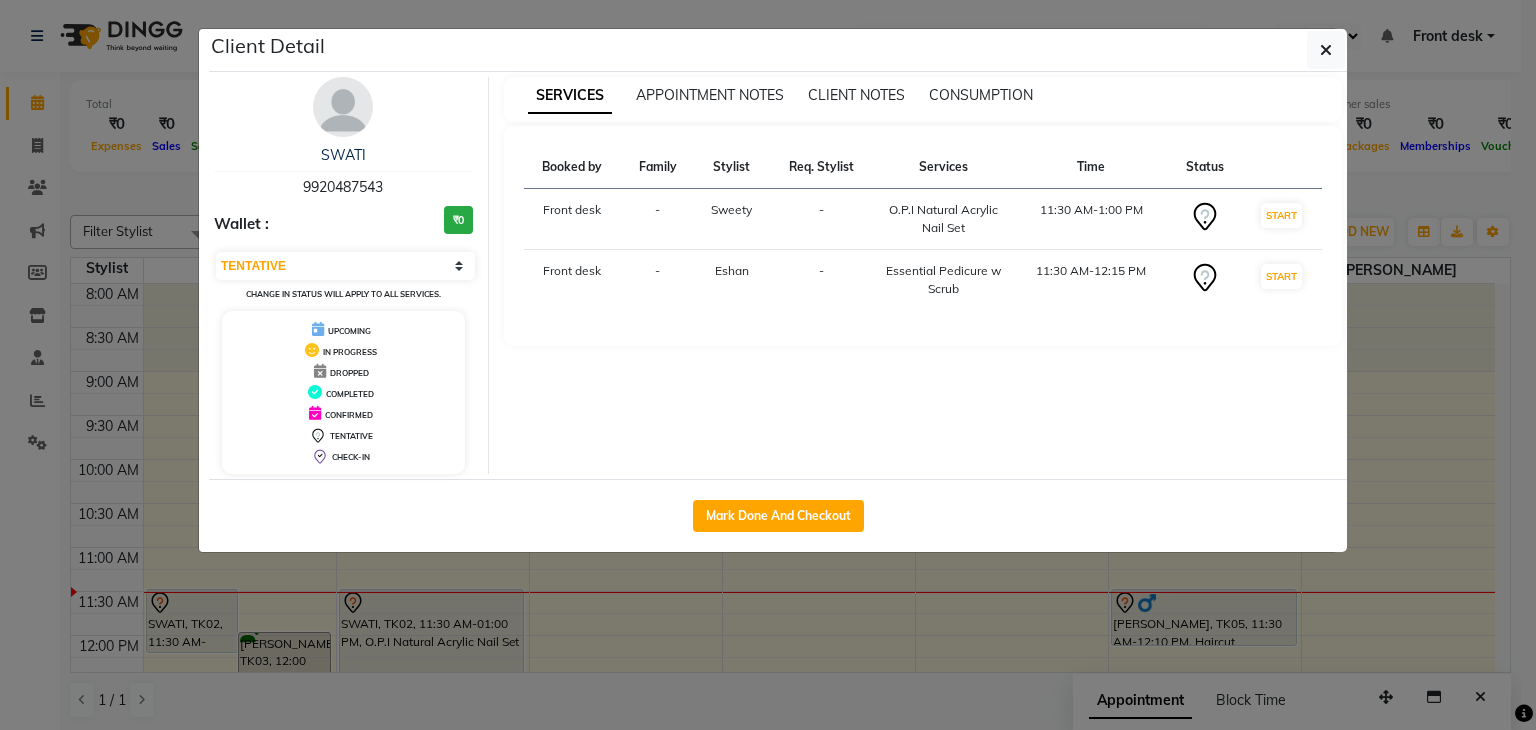 click on "9920487543" at bounding box center (343, 187) 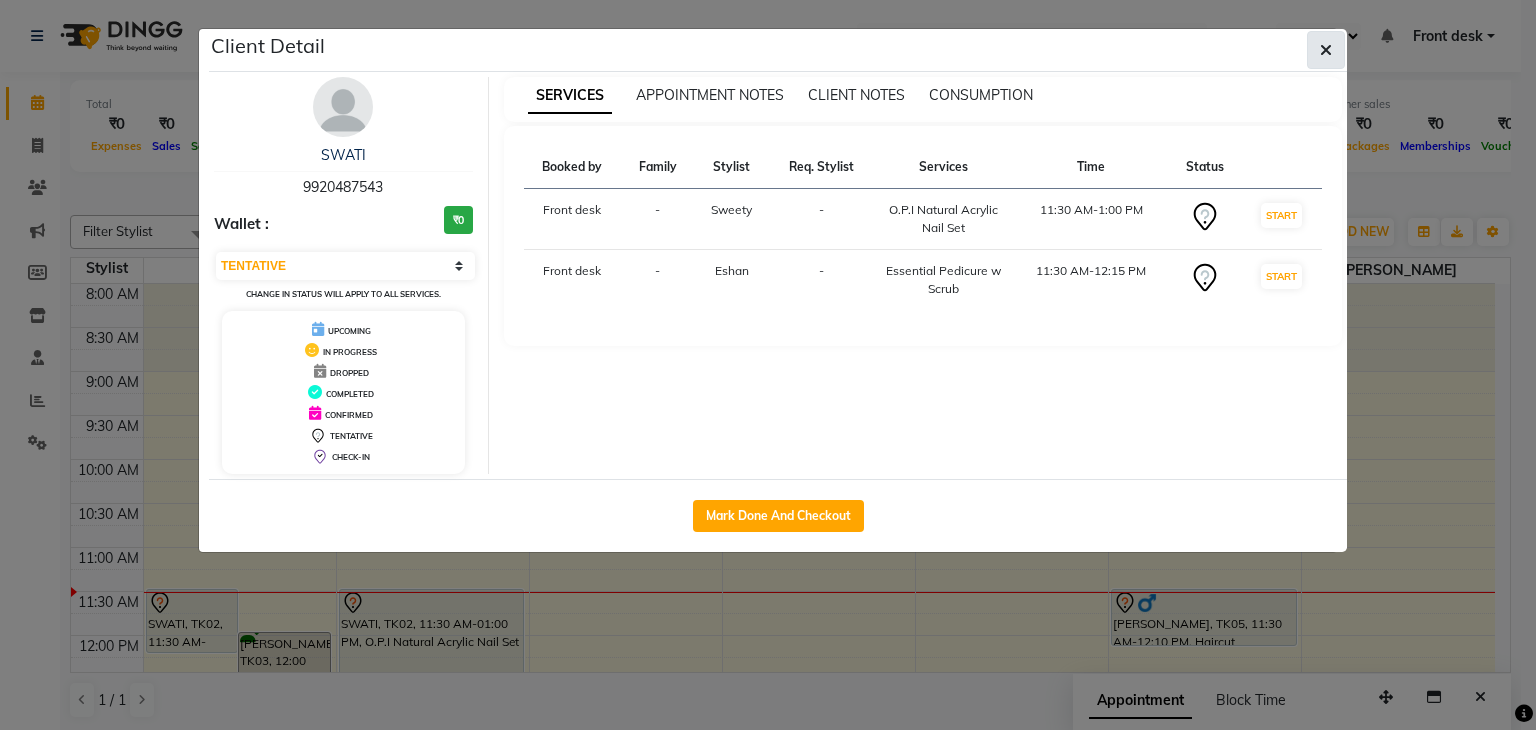 click 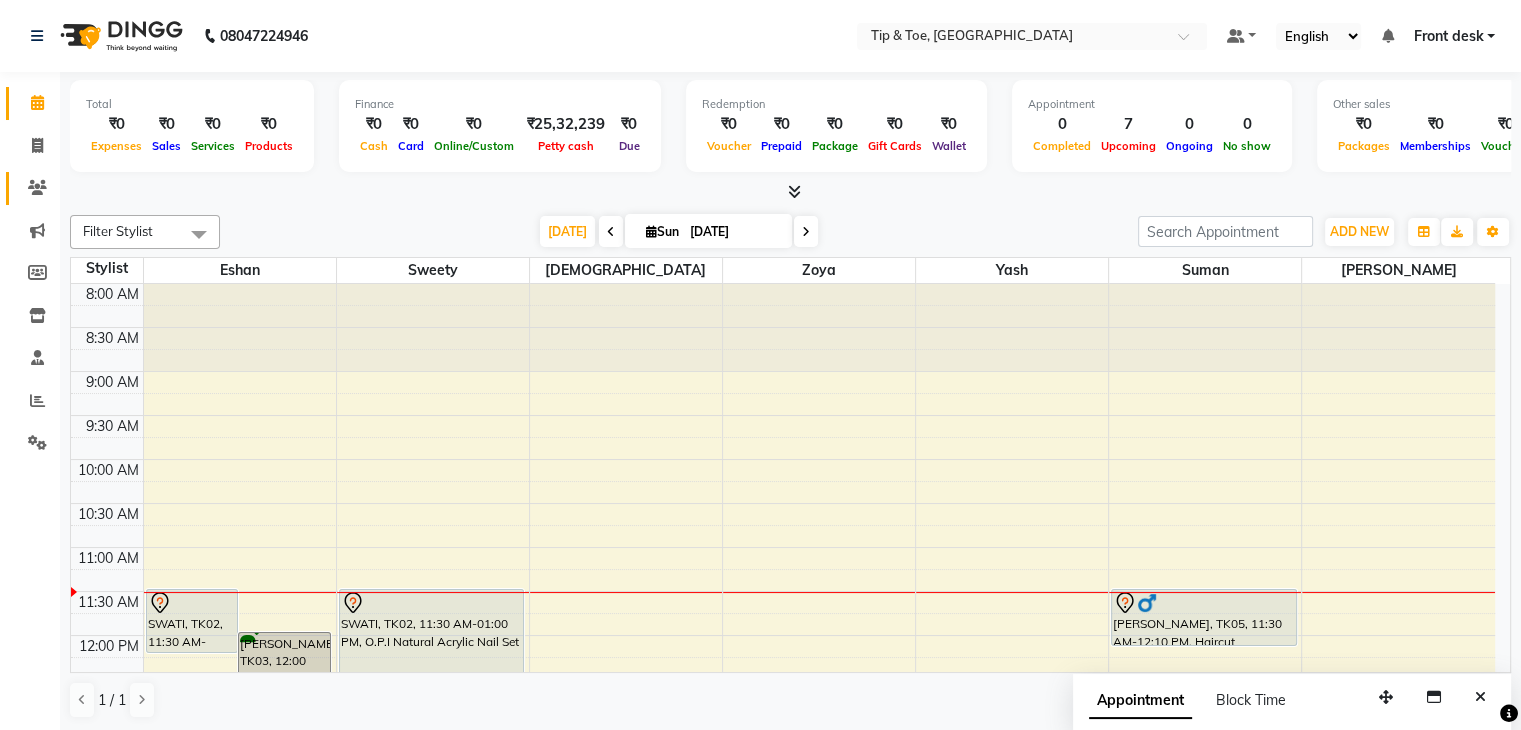 click 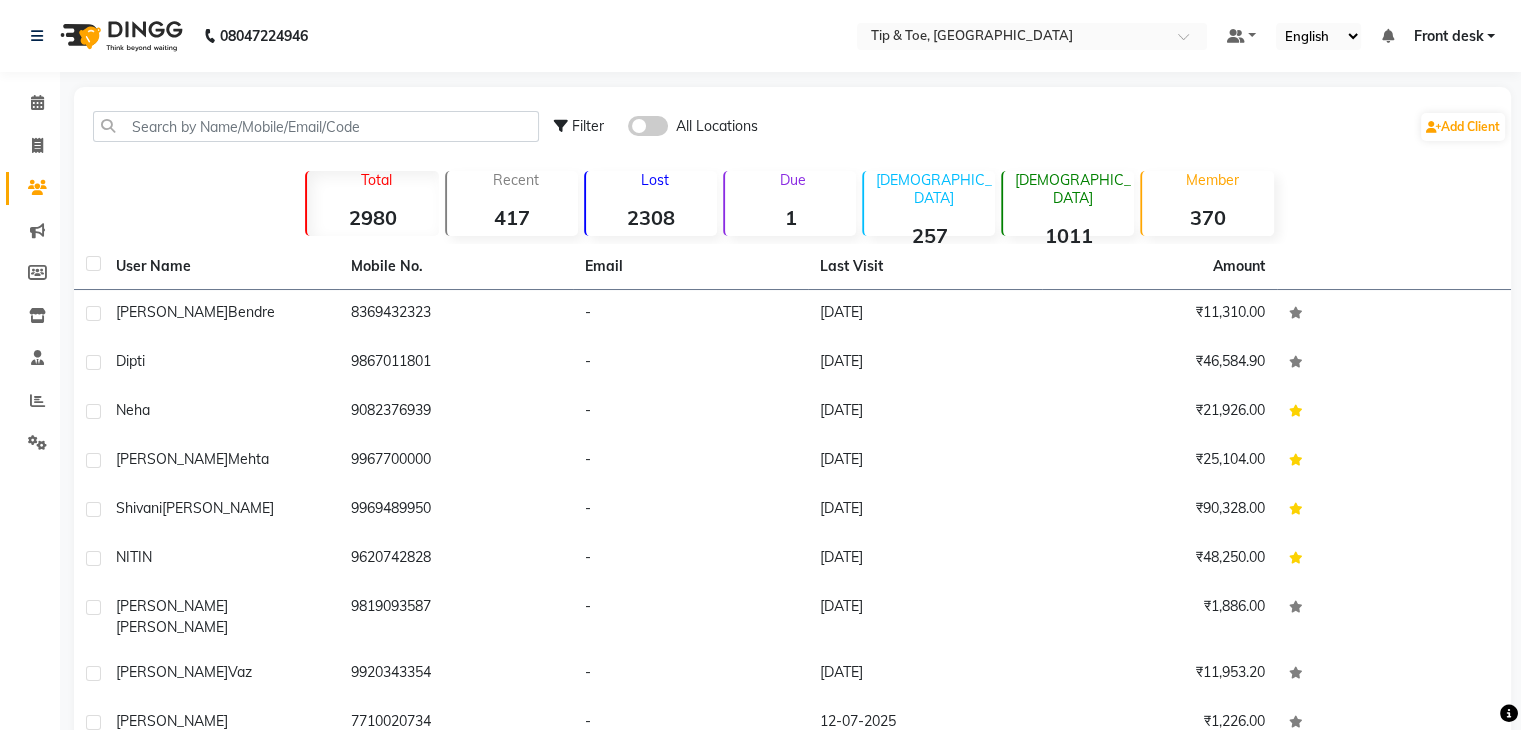 click on "Filter All Locations  Add Client" 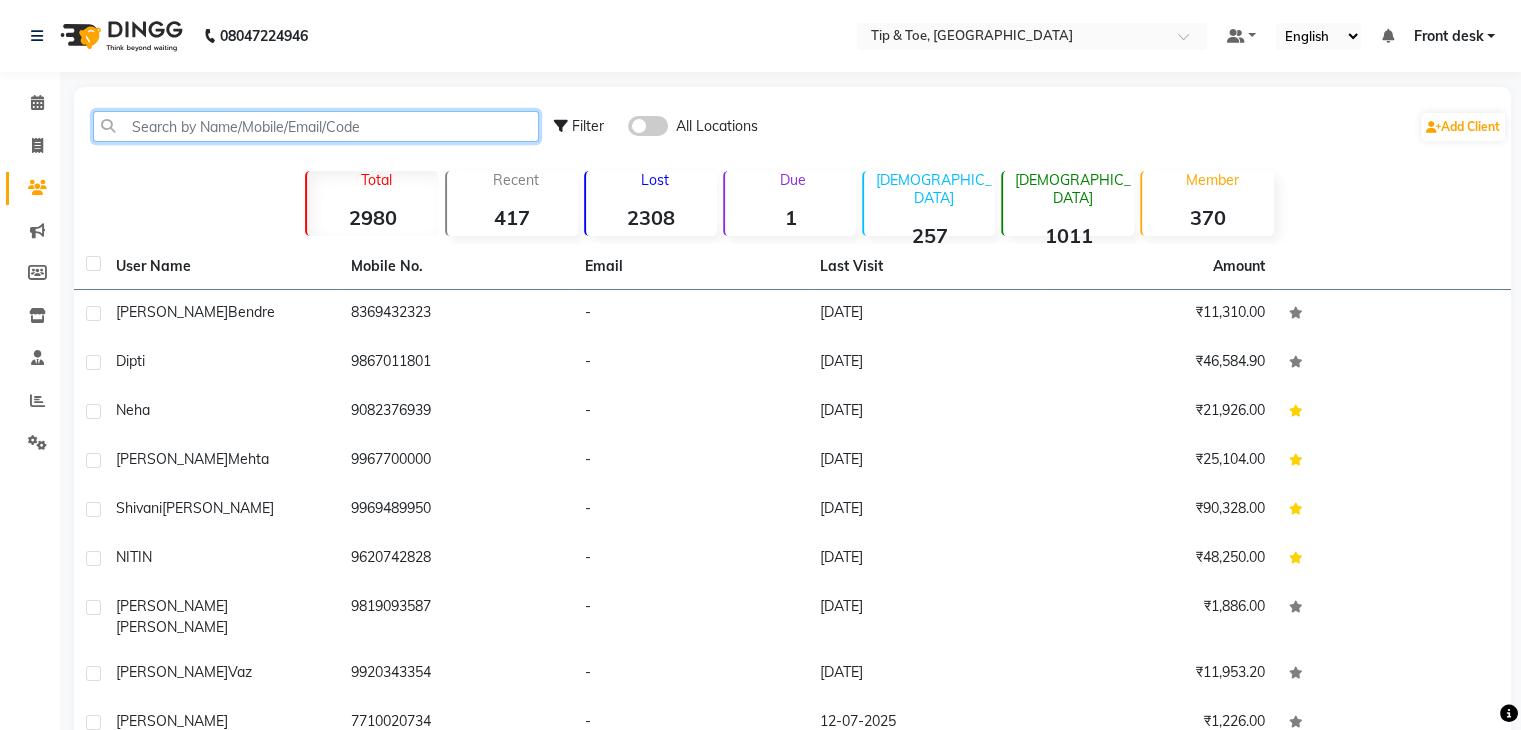 click 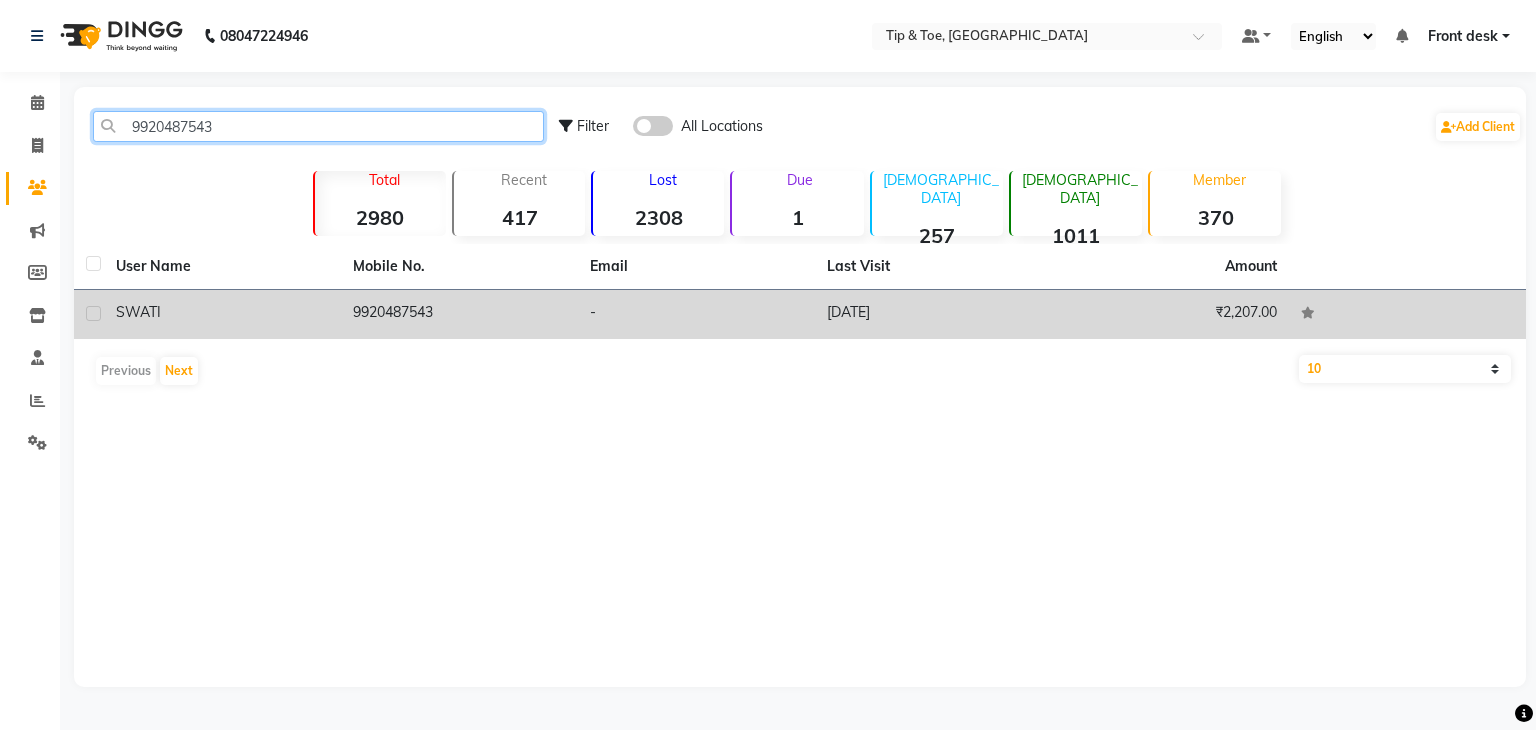 type on "9920487543" 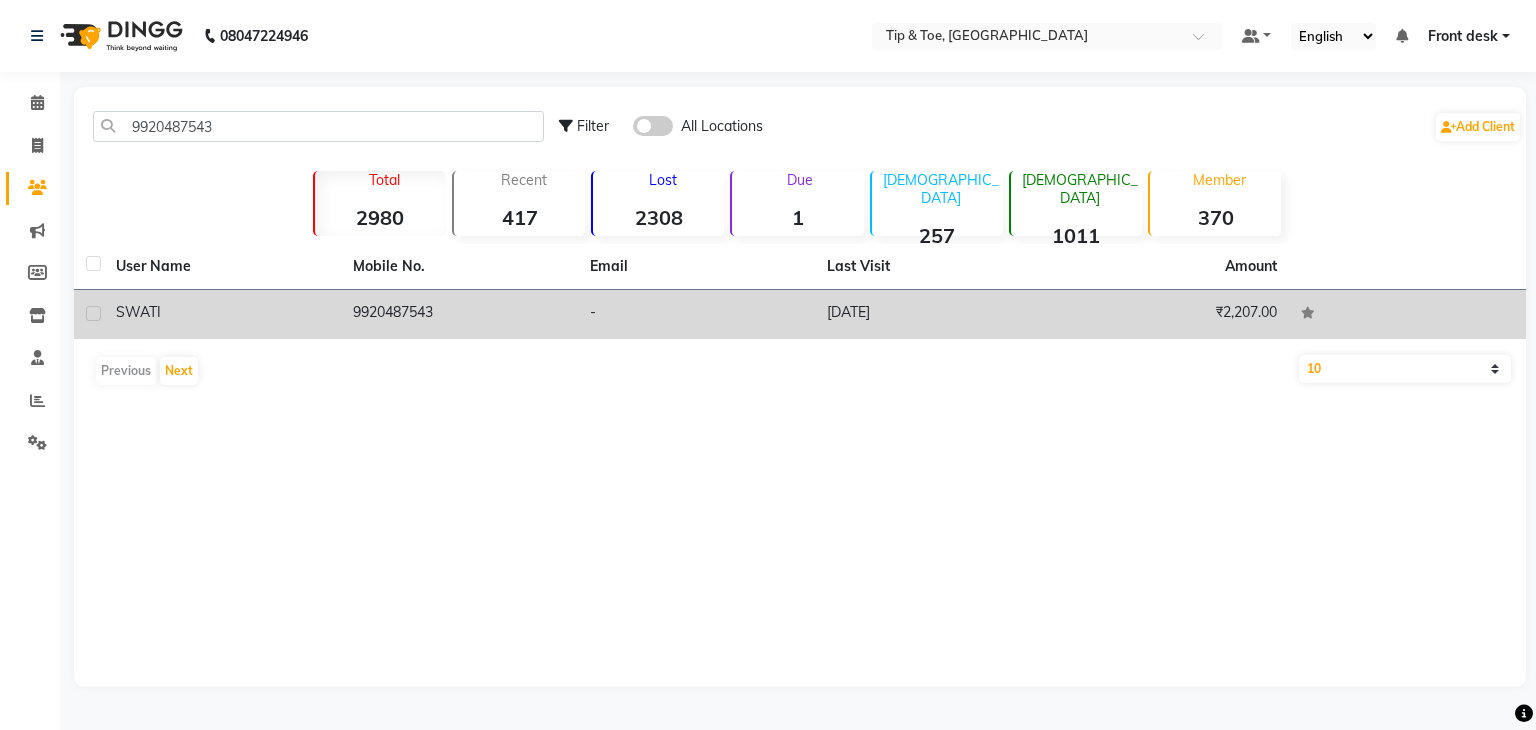 click on "9920487543" 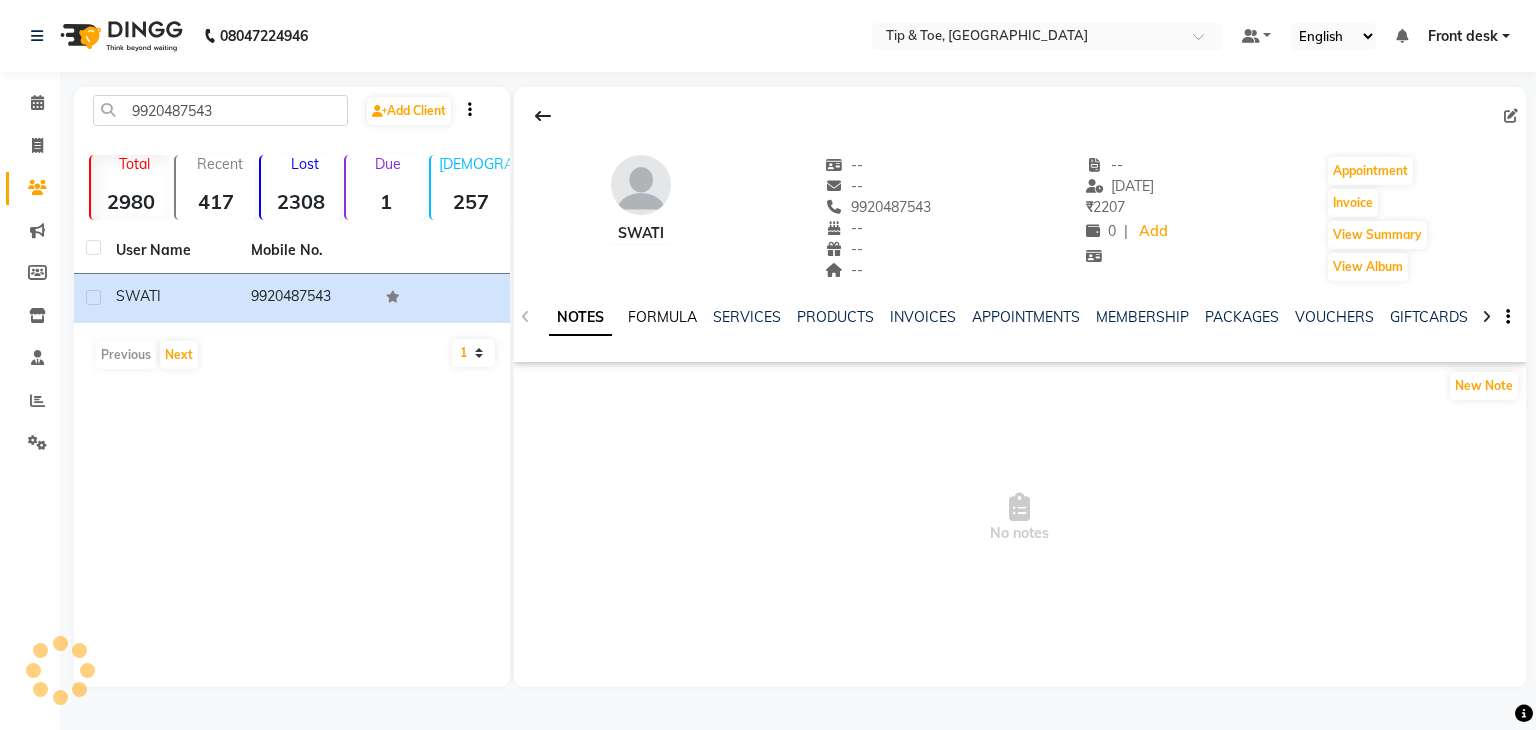 click on "FORMULA" 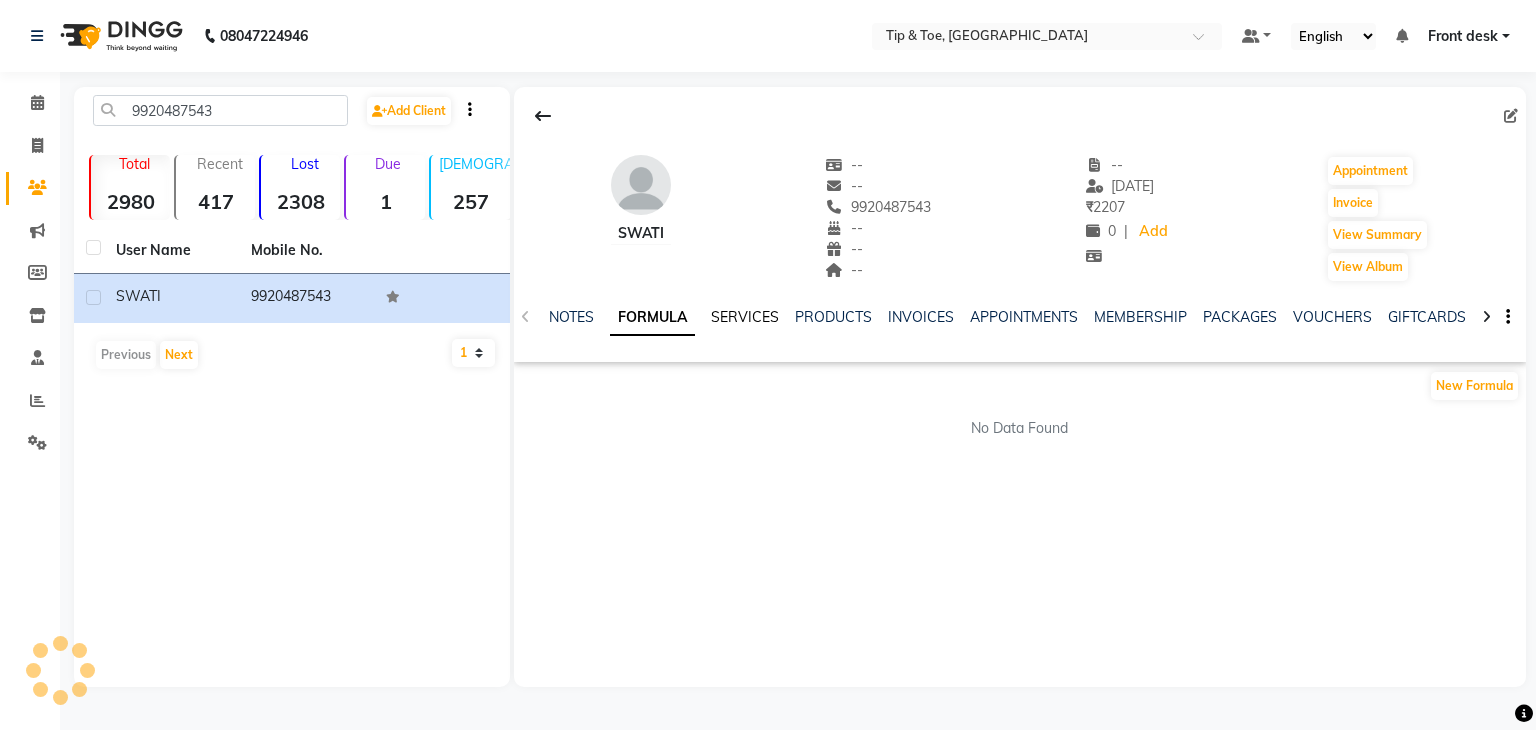 click on "SERVICES" 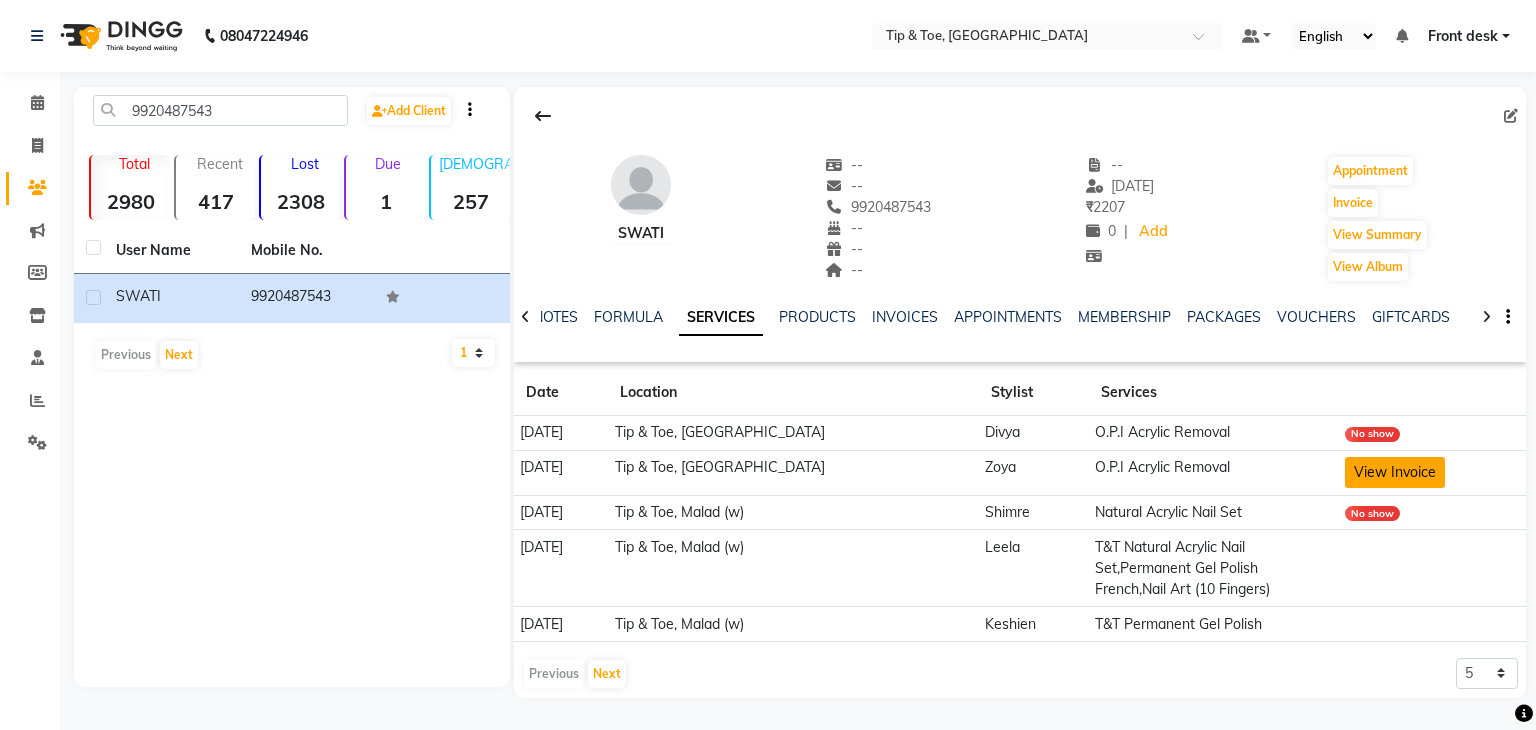 click on "View Invoice" 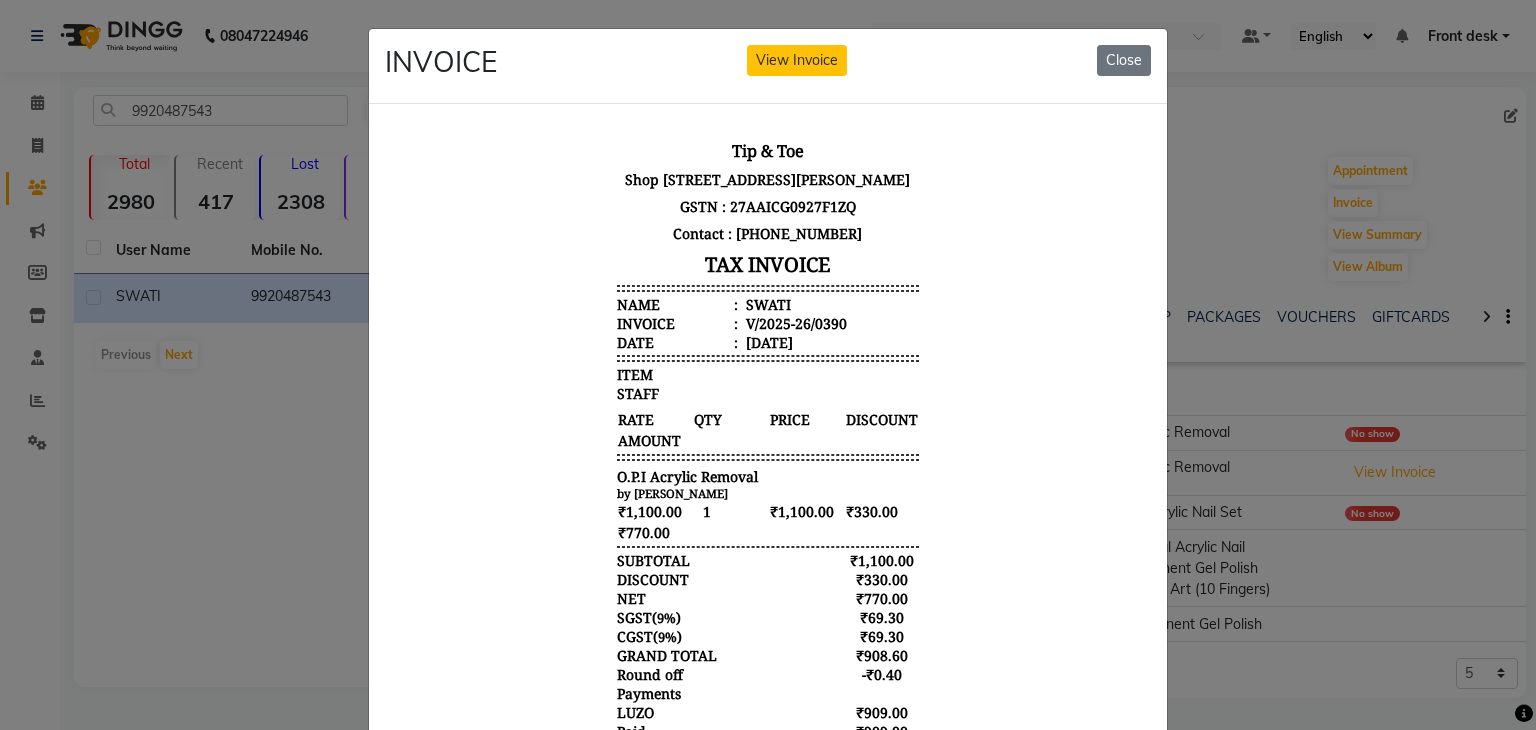 scroll, scrollTop: 16, scrollLeft: 0, axis: vertical 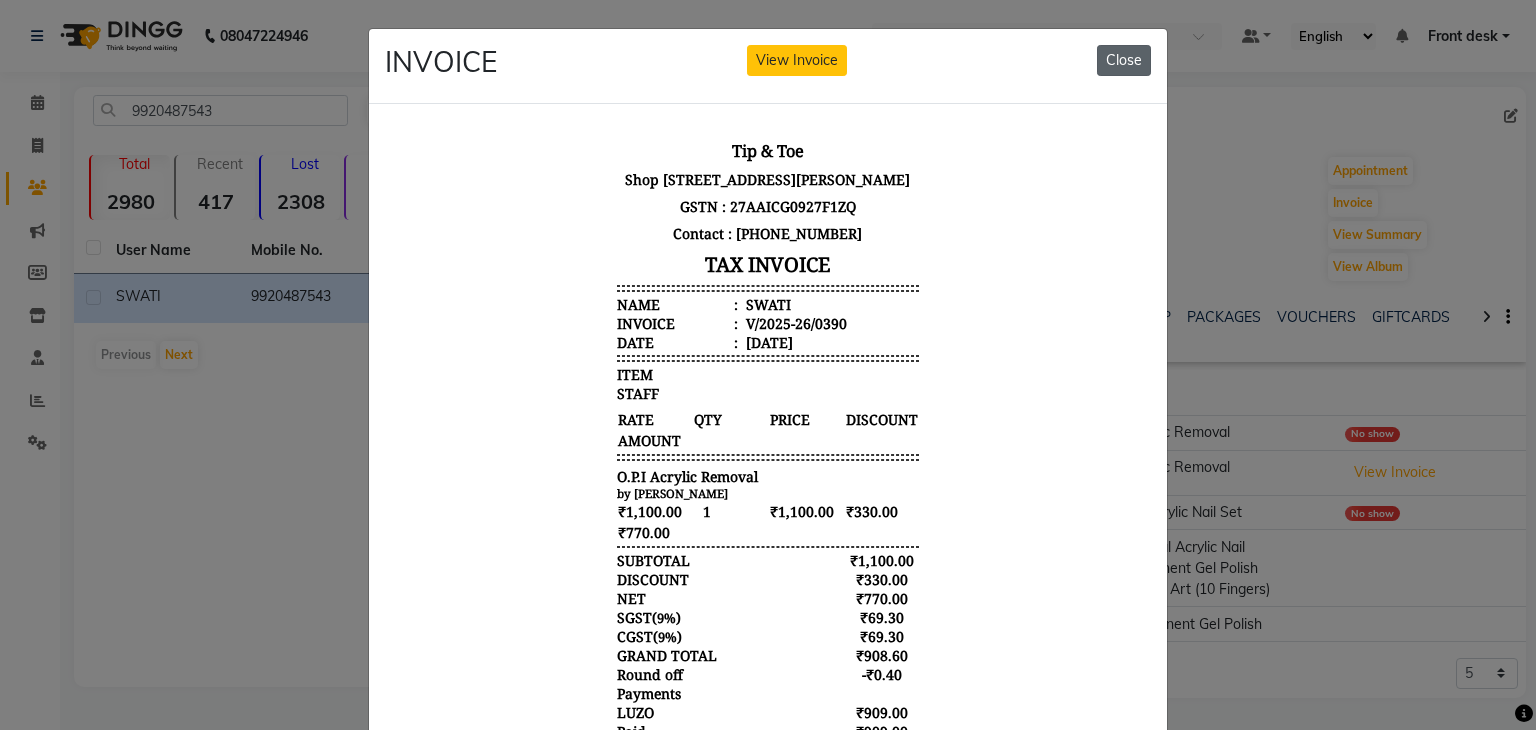click on "Close" 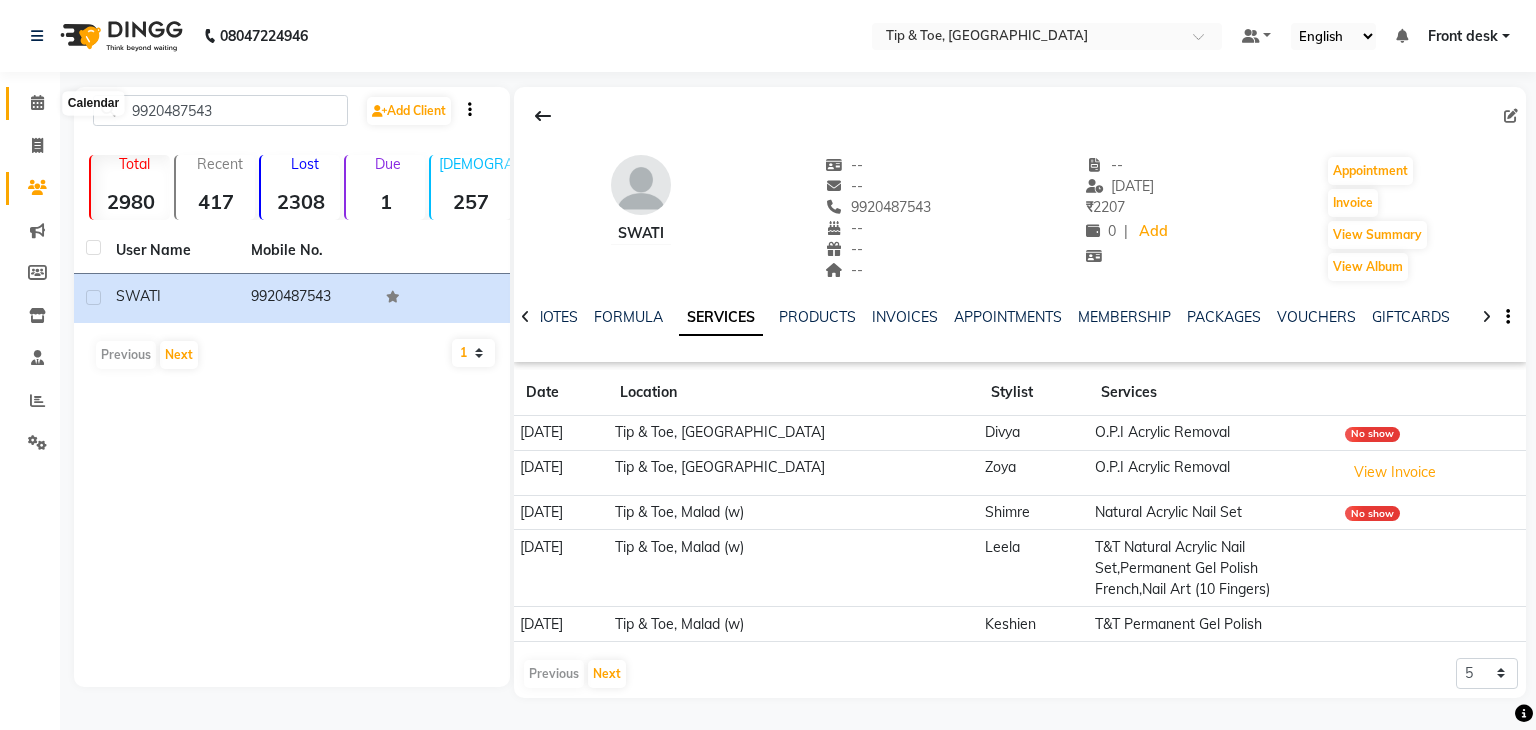 click 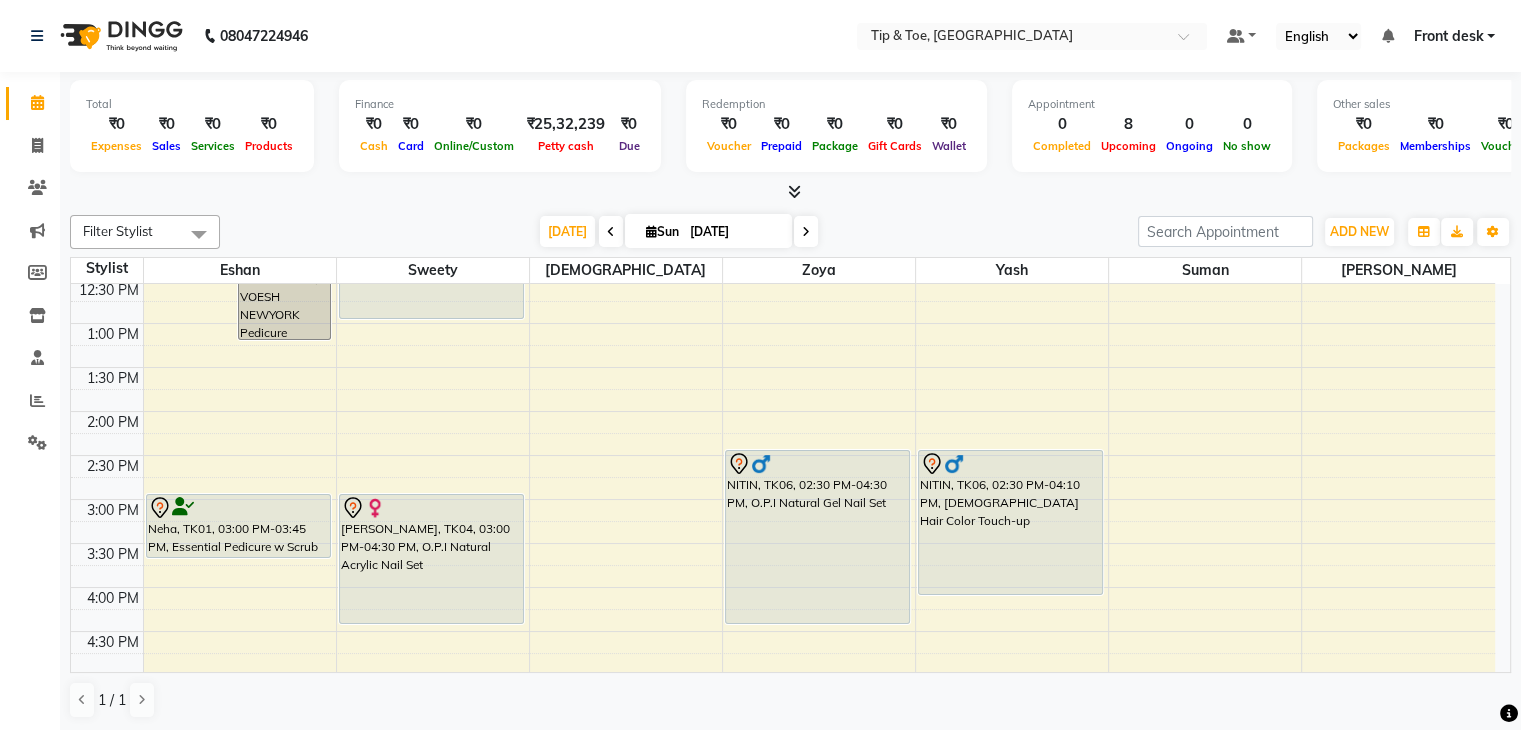 scroll, scrollTop: 200, scrollLeft: 0, axis: vertical 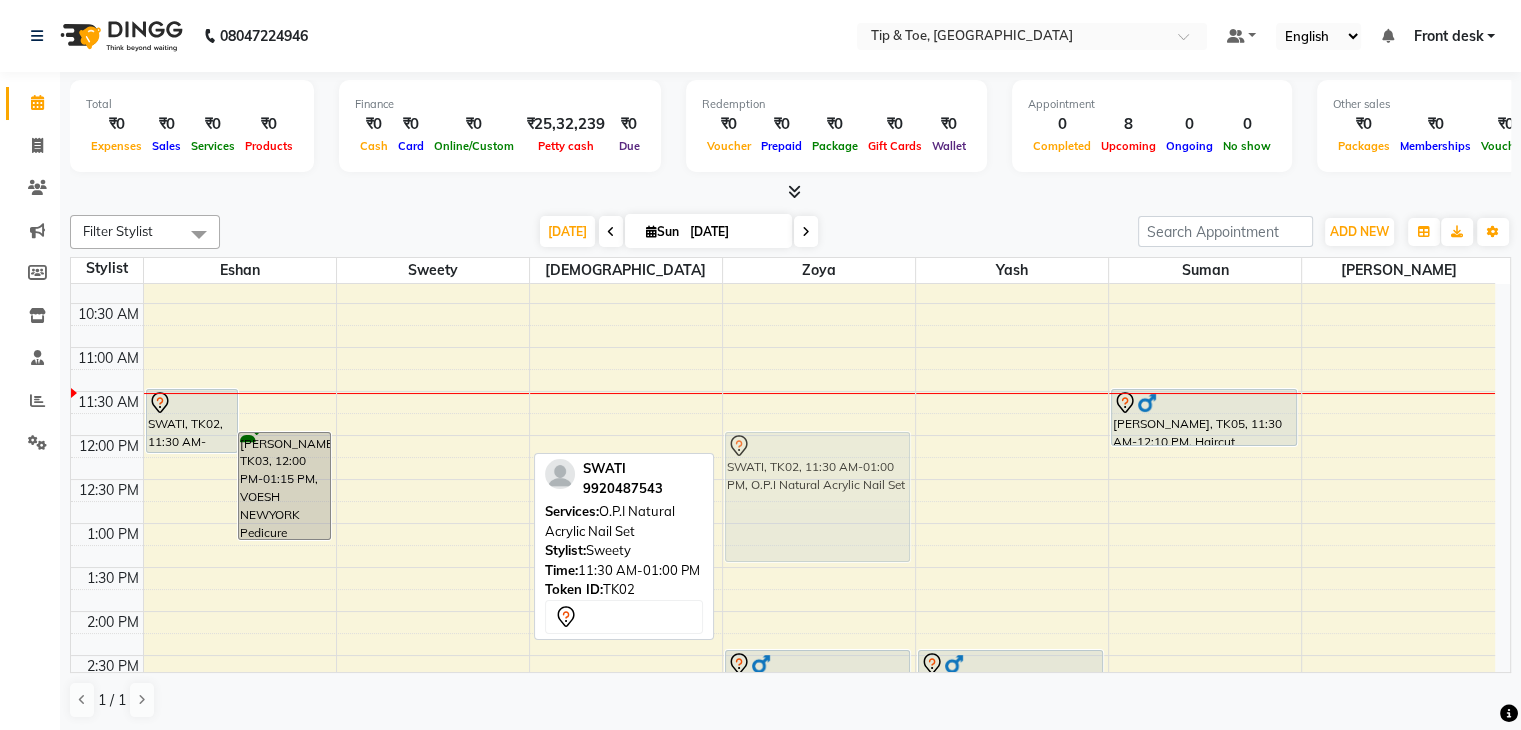 drag, startPoint x: 428, startPoint y: 425, endPoint x: 772, endPoint y: 471, distance: 347.06195 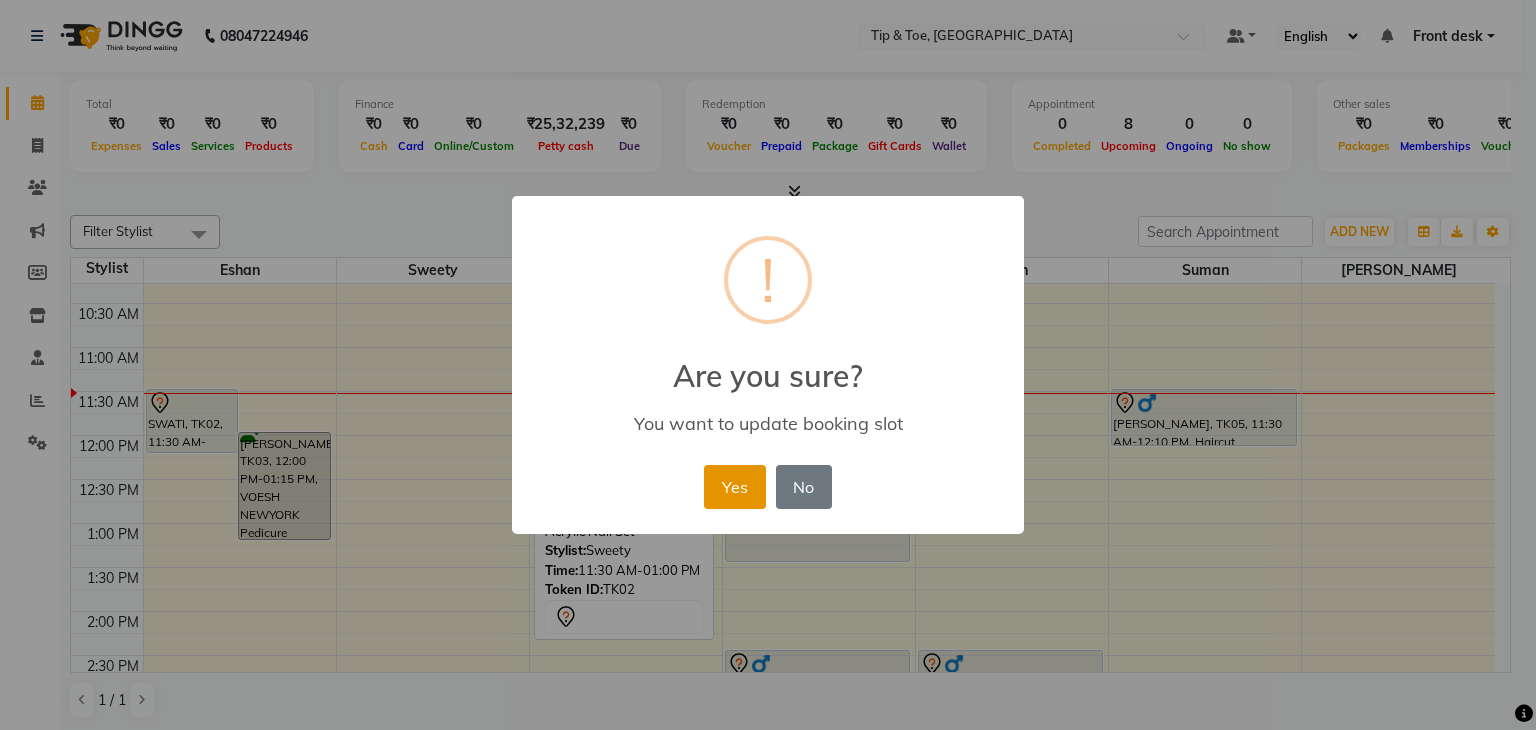 click on "Yes" at bounding box center (734, 487) 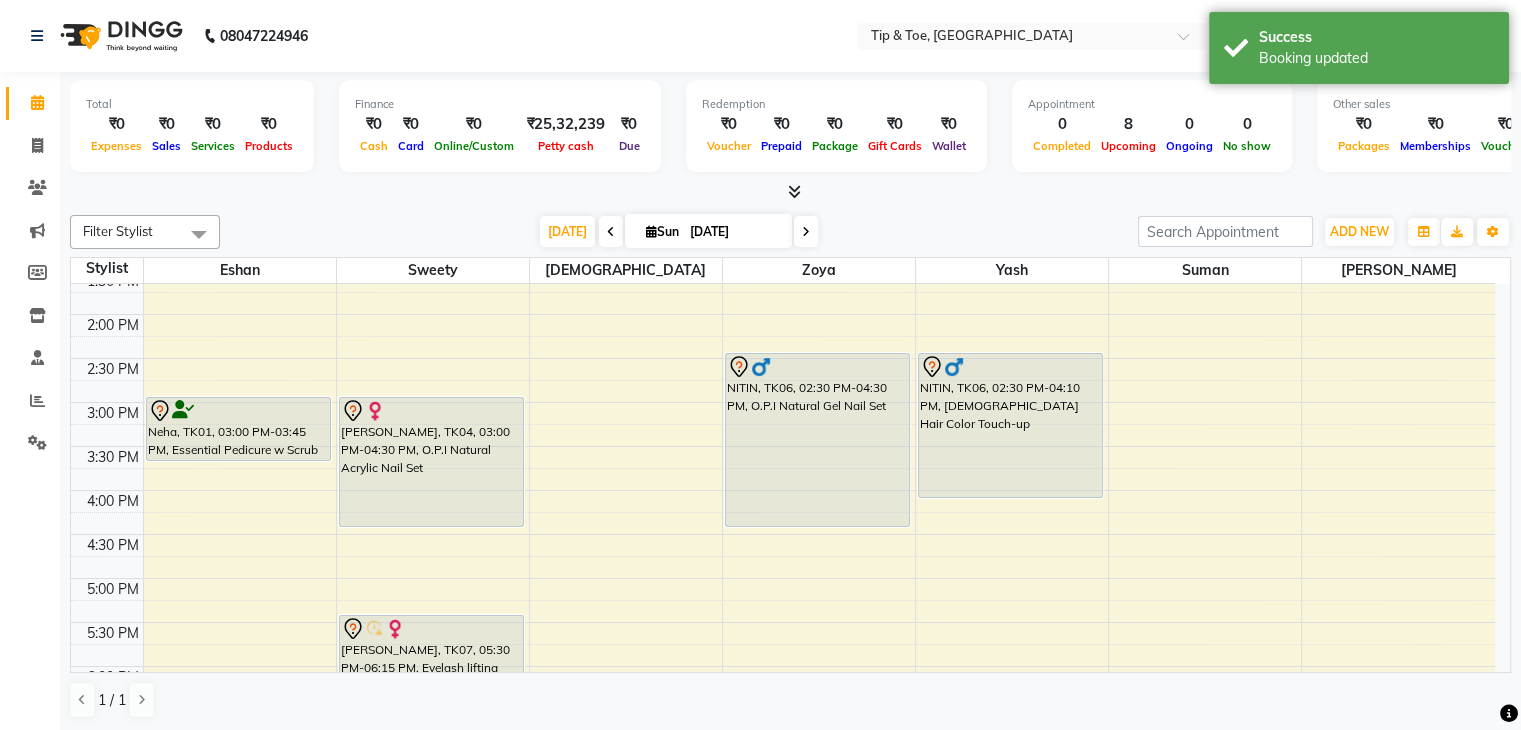 scroll, scrollTop: 500, scrollLeft: 0, axis: vertical 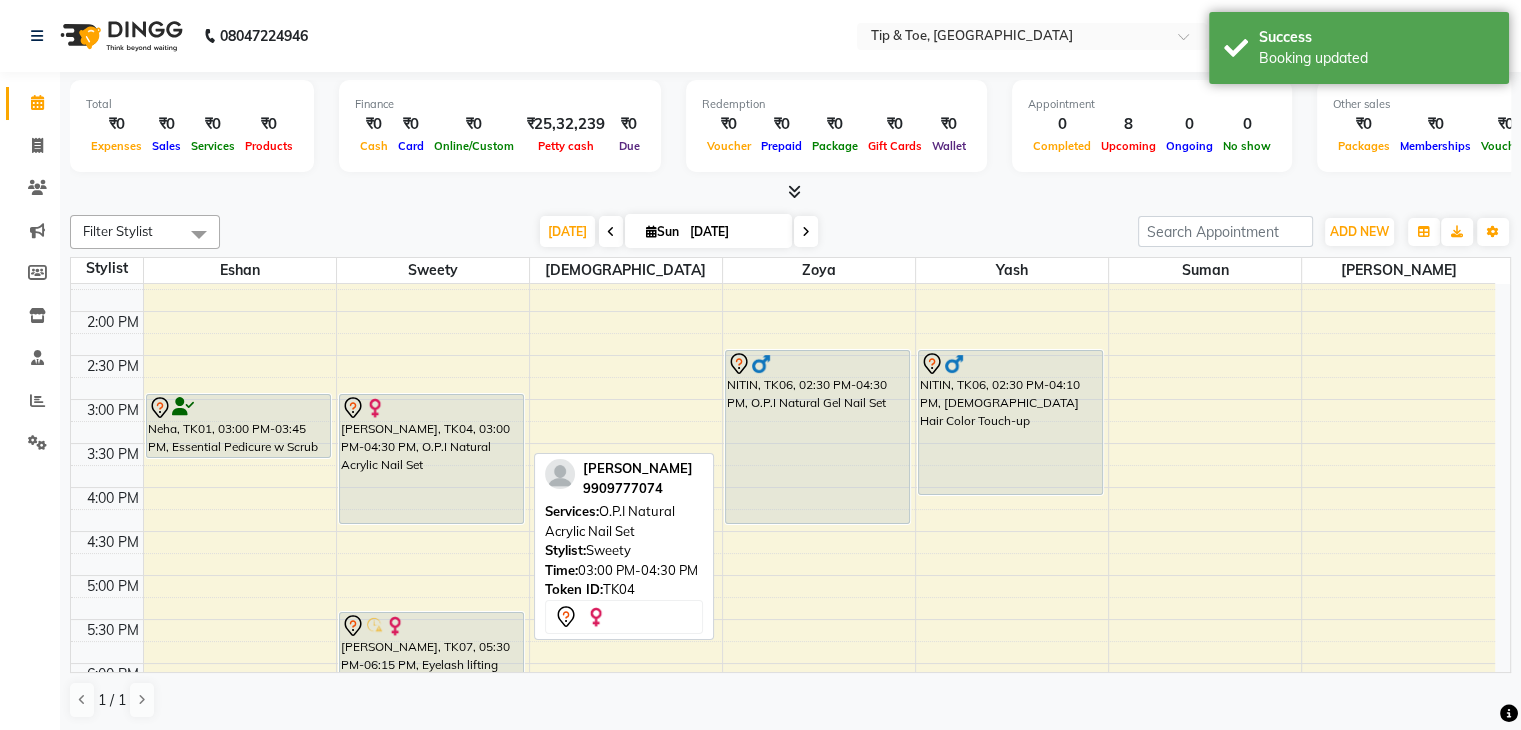 click at bounding box center (431, 408) 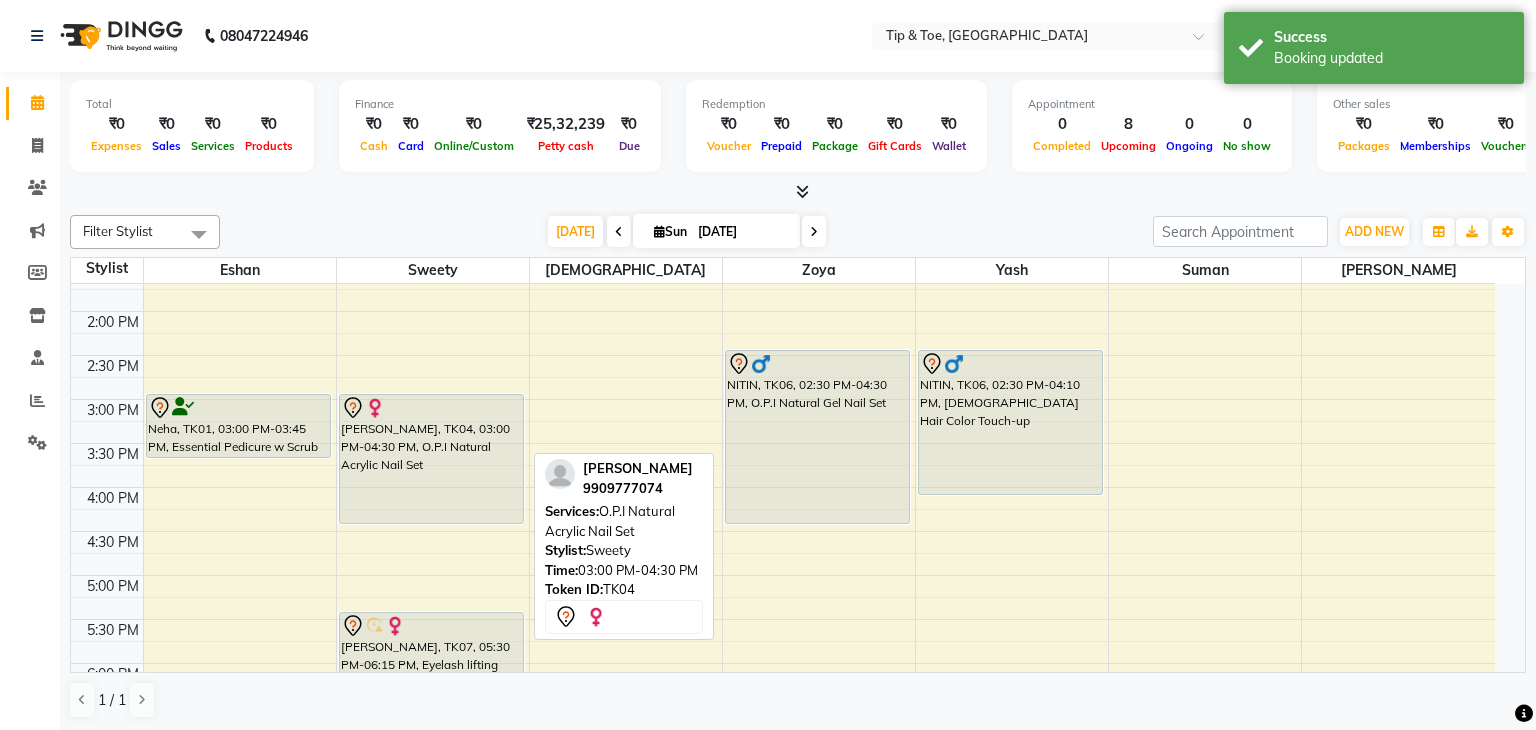 select on "7" 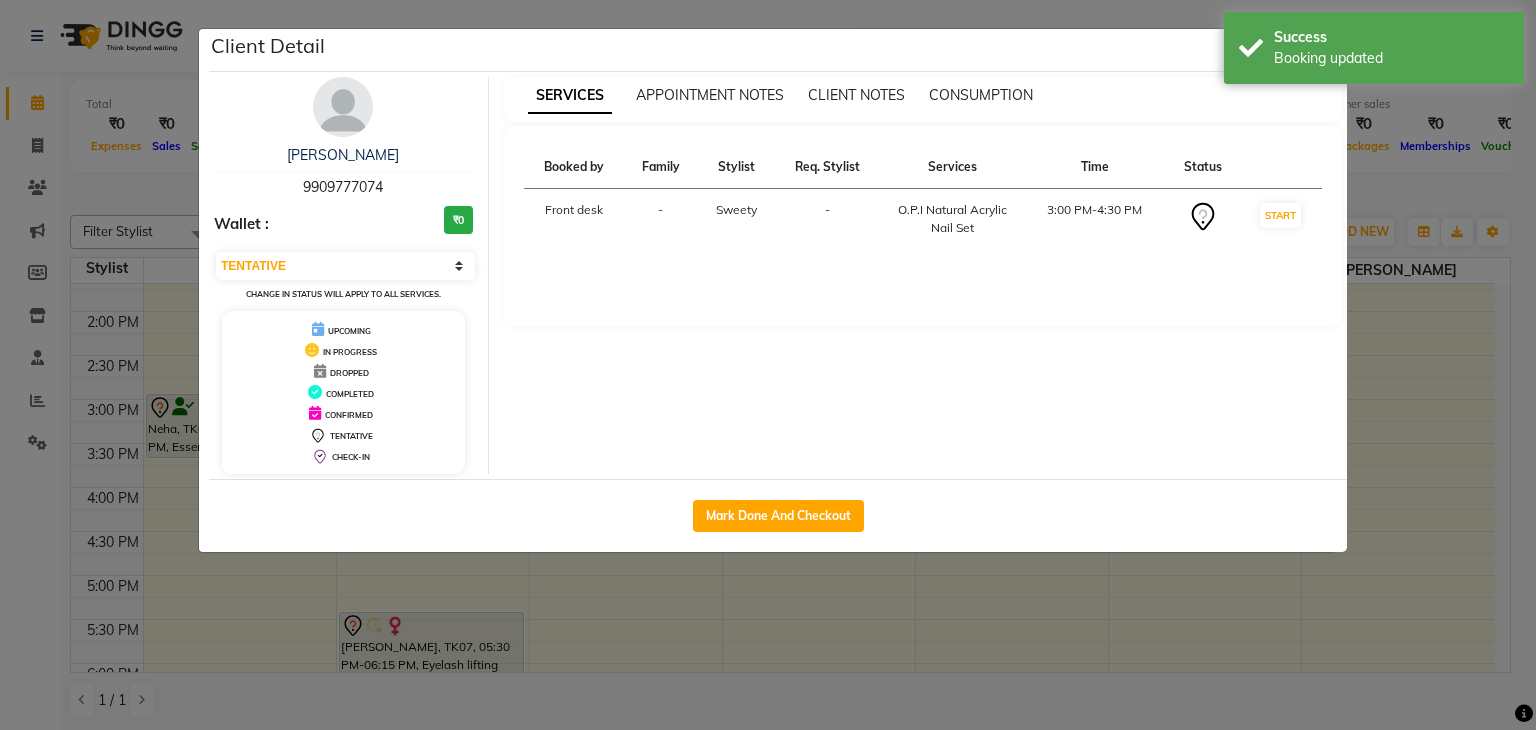 click on "9909777074" at bounding box center [343, 187] 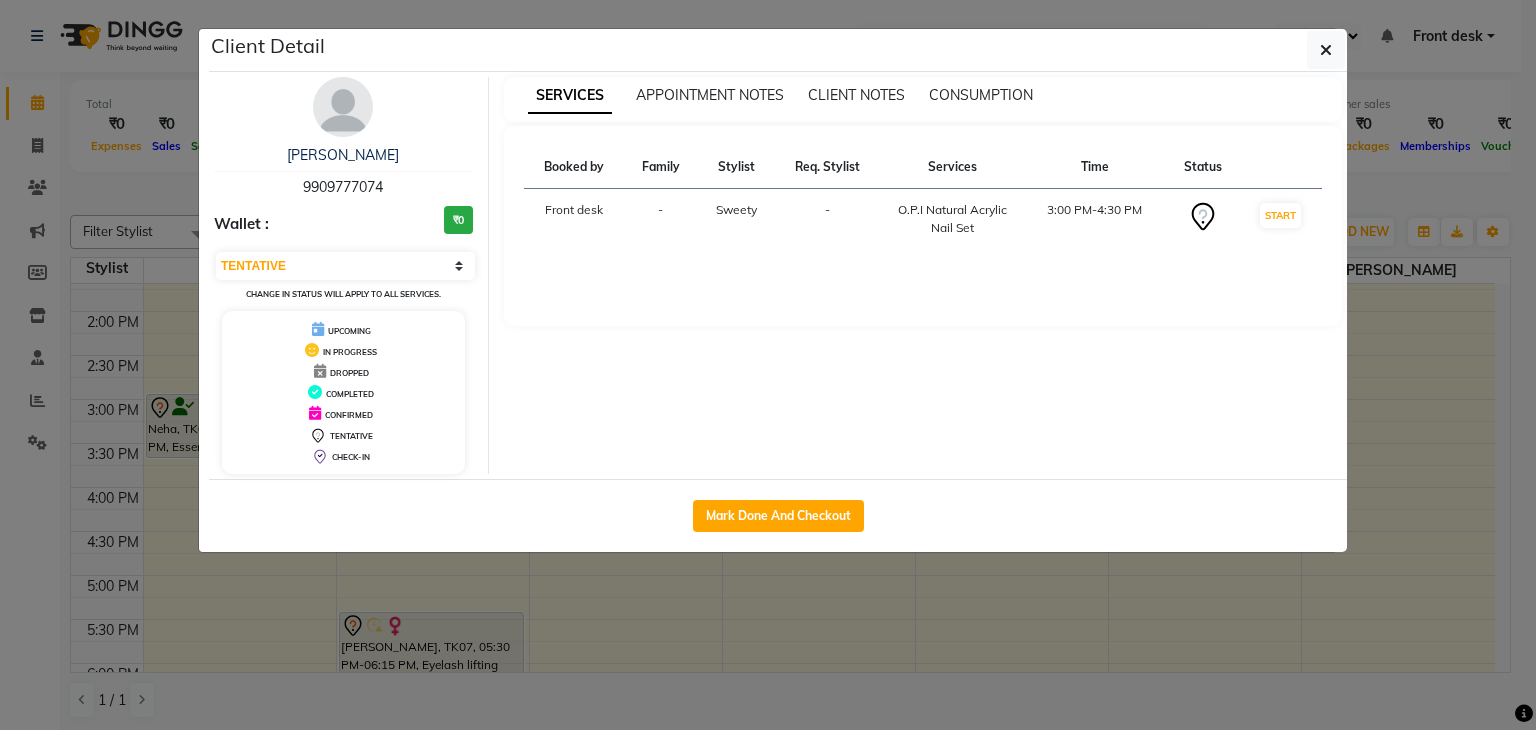 copy on "9909777074" 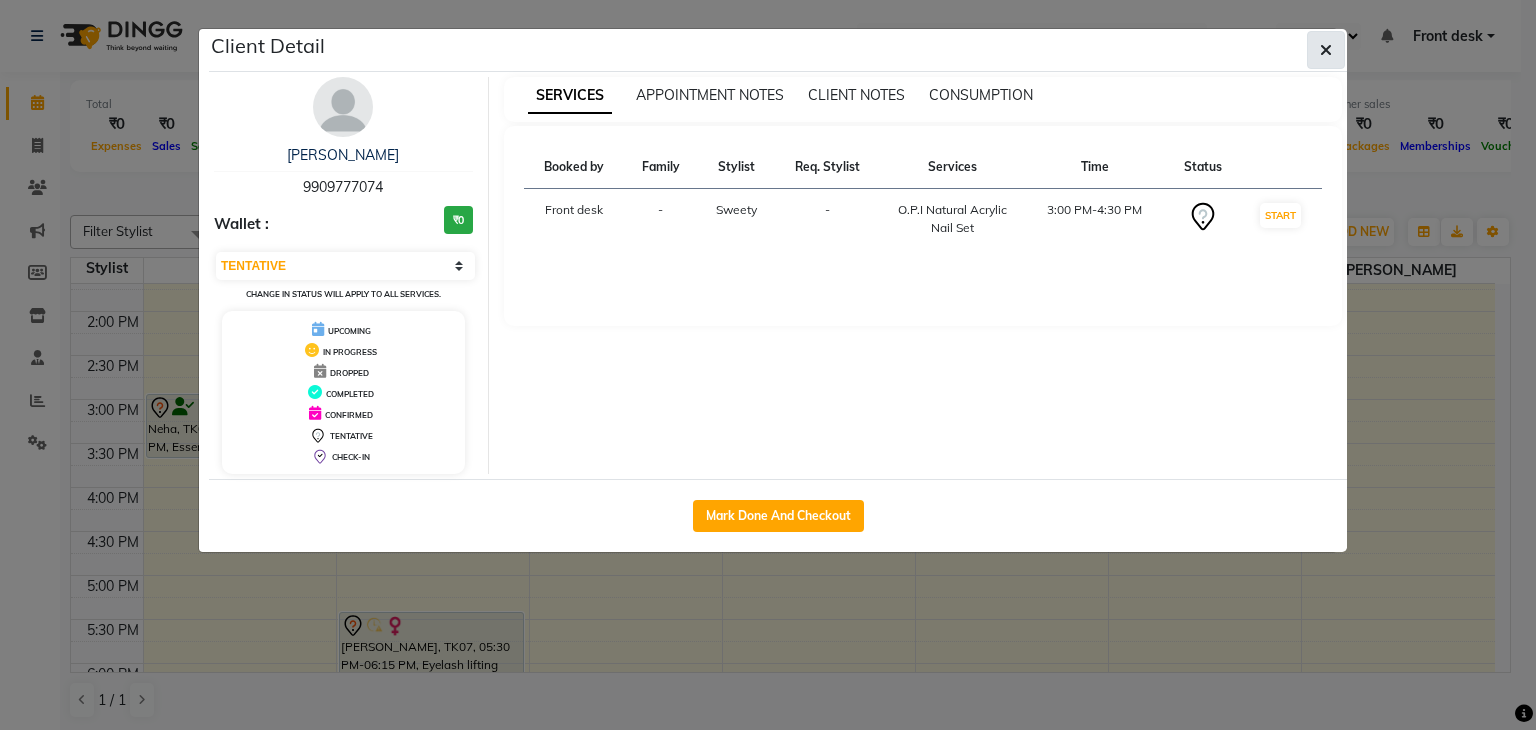 click 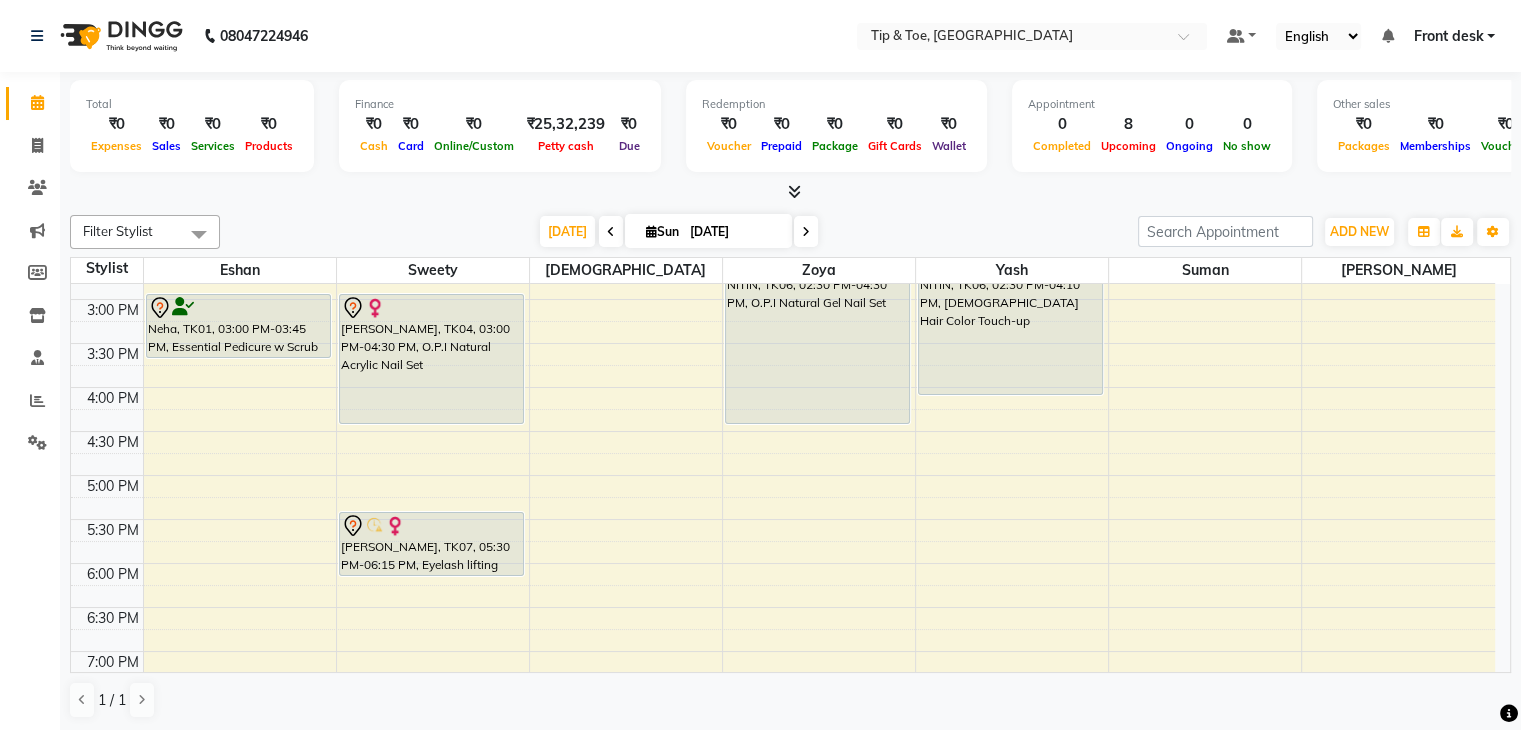 scroll, scrollTop: 600, scrollLeft: 0, axis: vertical 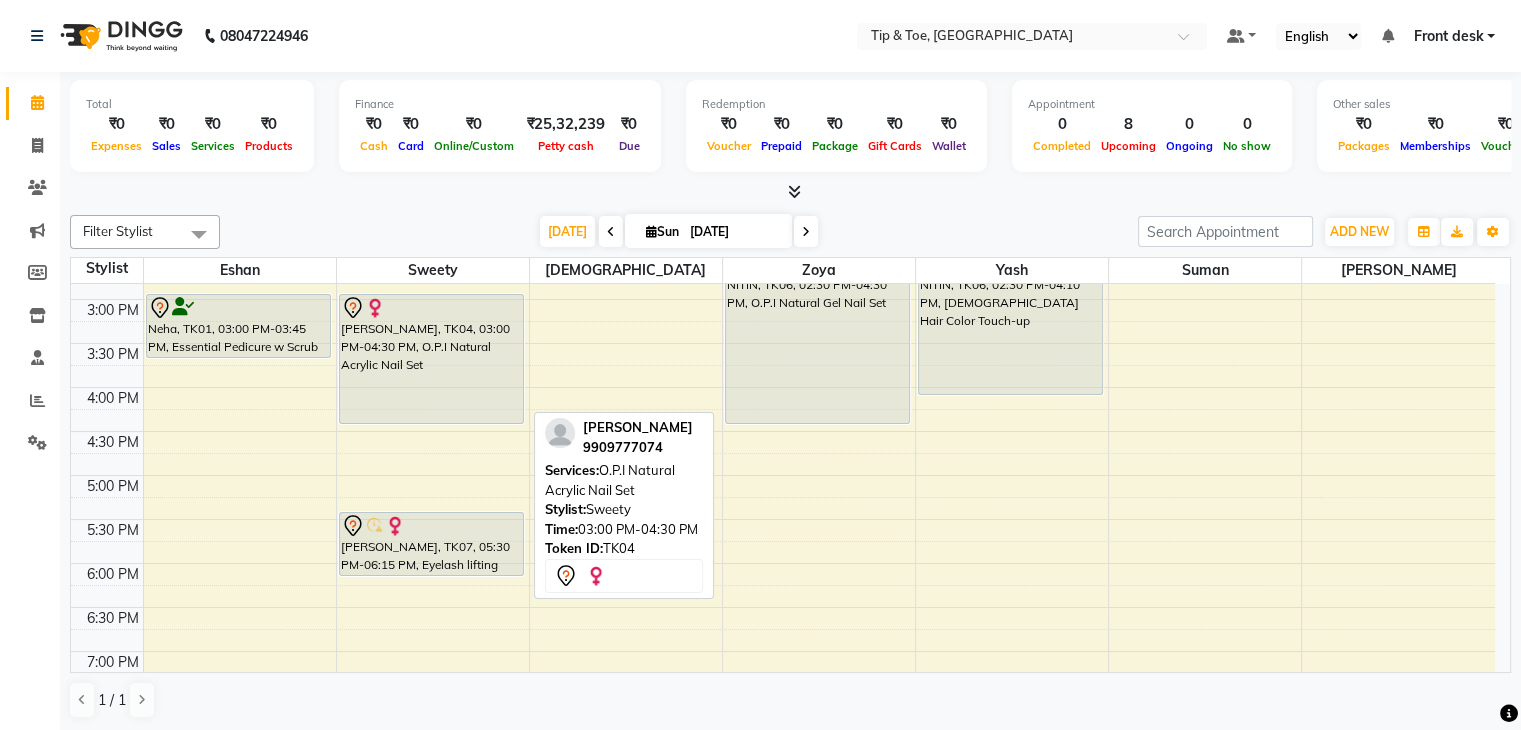 click on "KRISHNA SHAH, TK04, 03:00 PM-04:30 PM, O.P.I Natural Acrylic Nail Set" at bounding box center (431, 359) 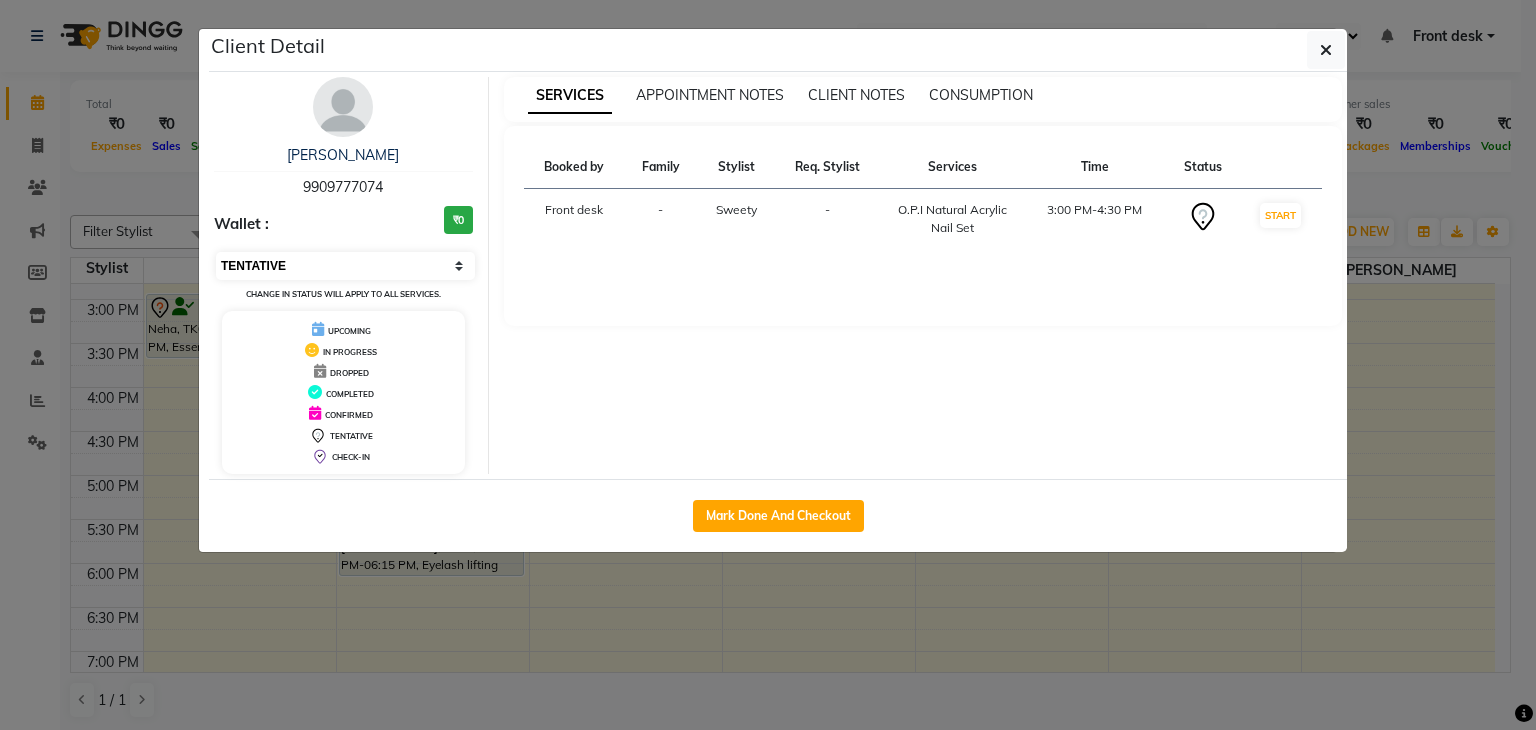 click on "Select IN SERVICE CONFIRMED TENTATIVE CHECK IN MARK DONE DROPPED UPCOMING" at bounding box center [345, 266] 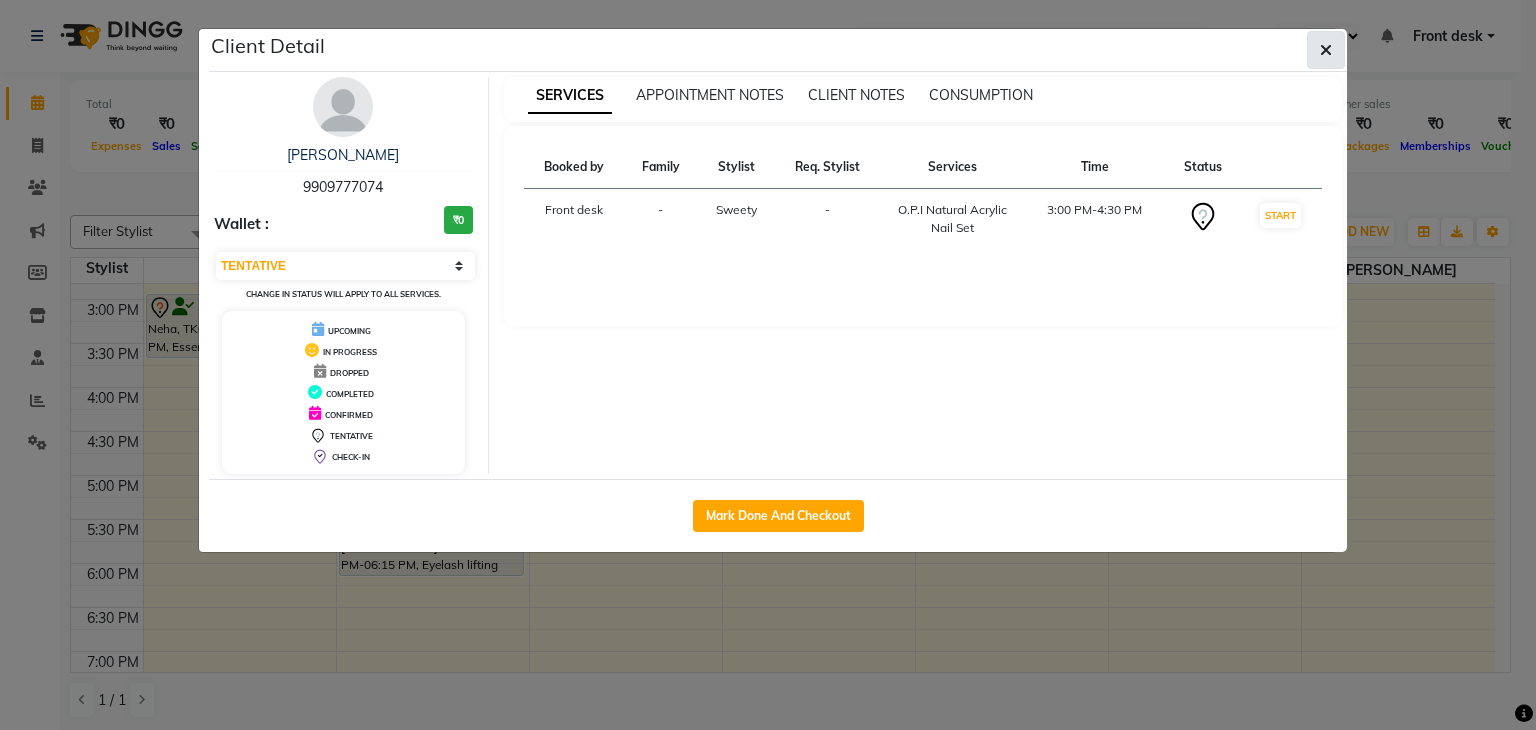 click 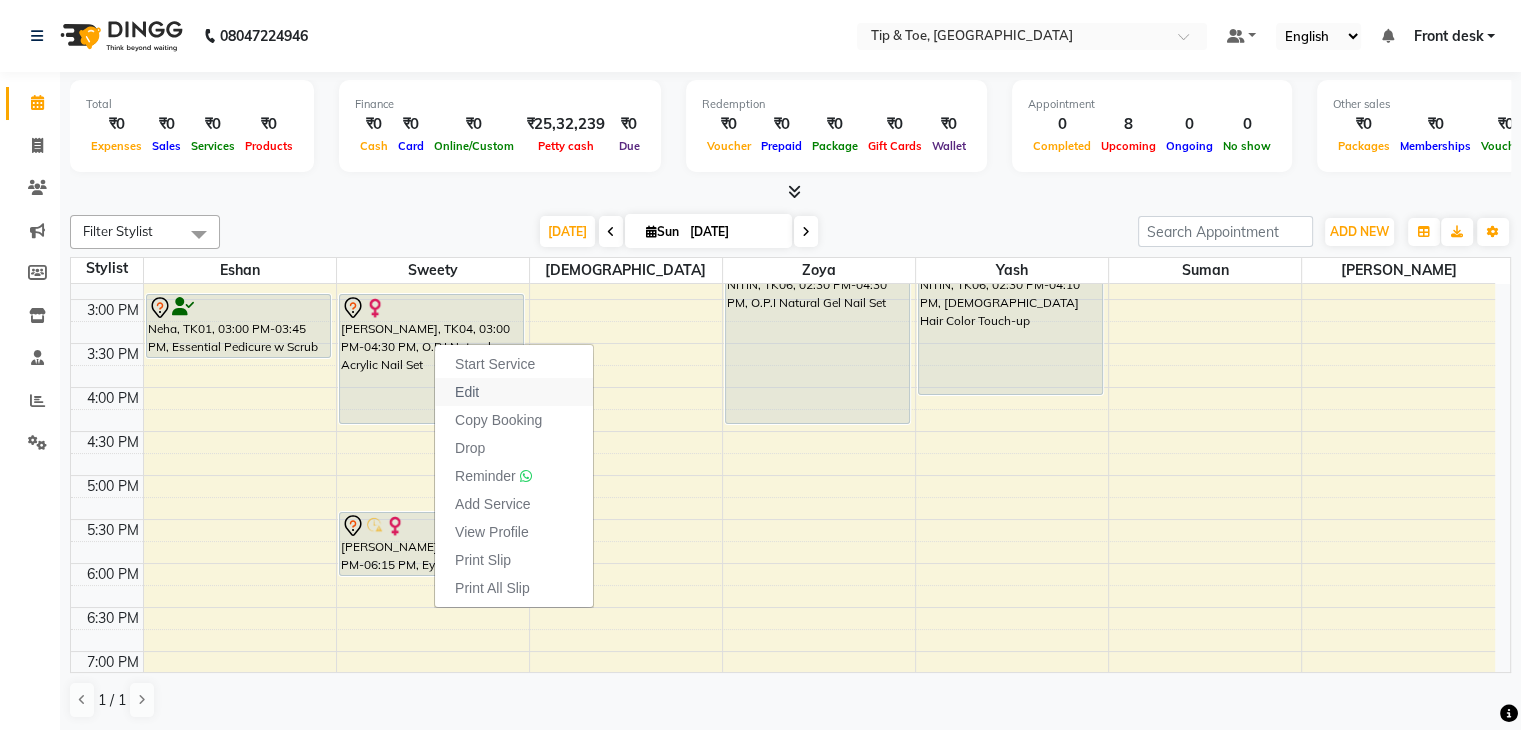 click on "Edit" at bounding box center [514, 392] 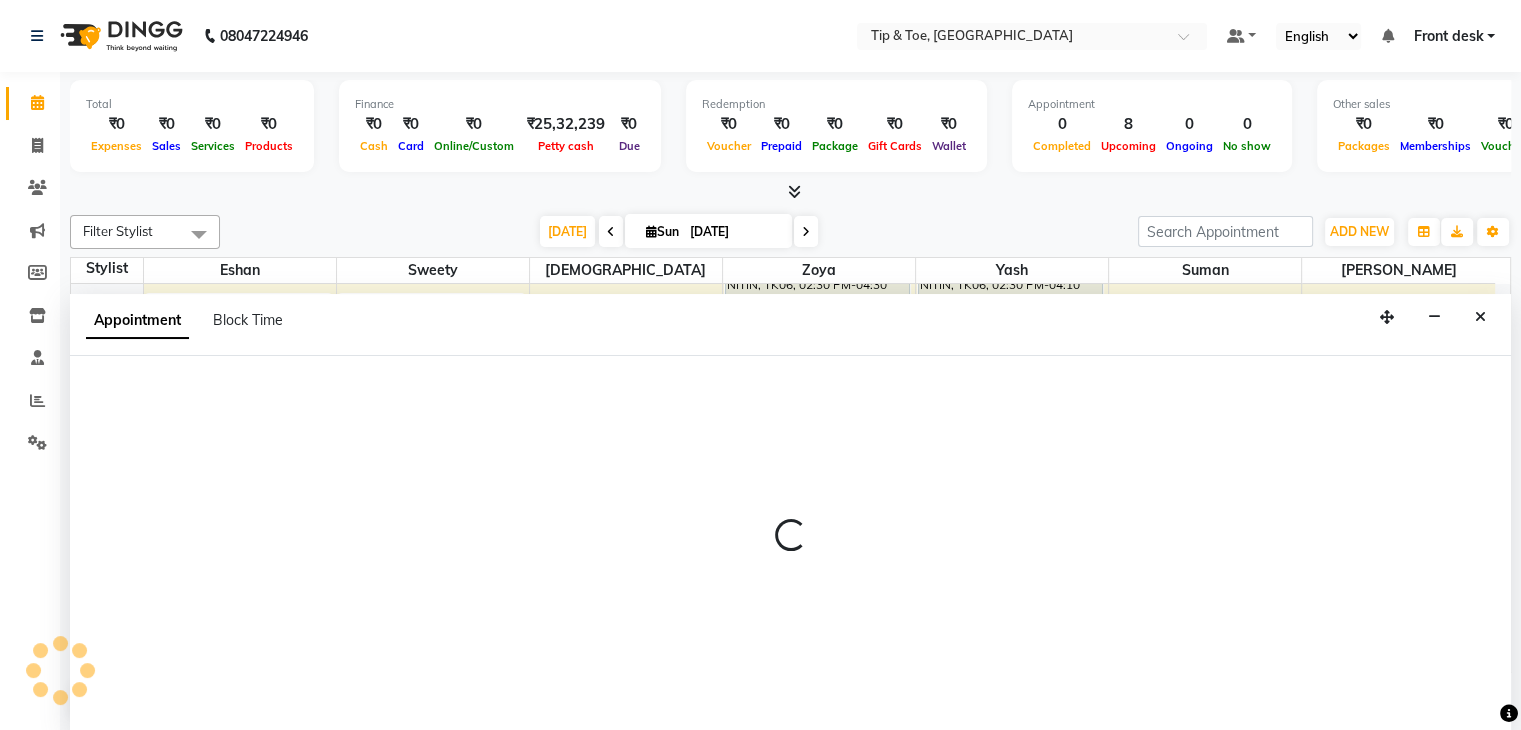 scroll, scrollTop: 1, scrollLeft: 0, axis: vertical 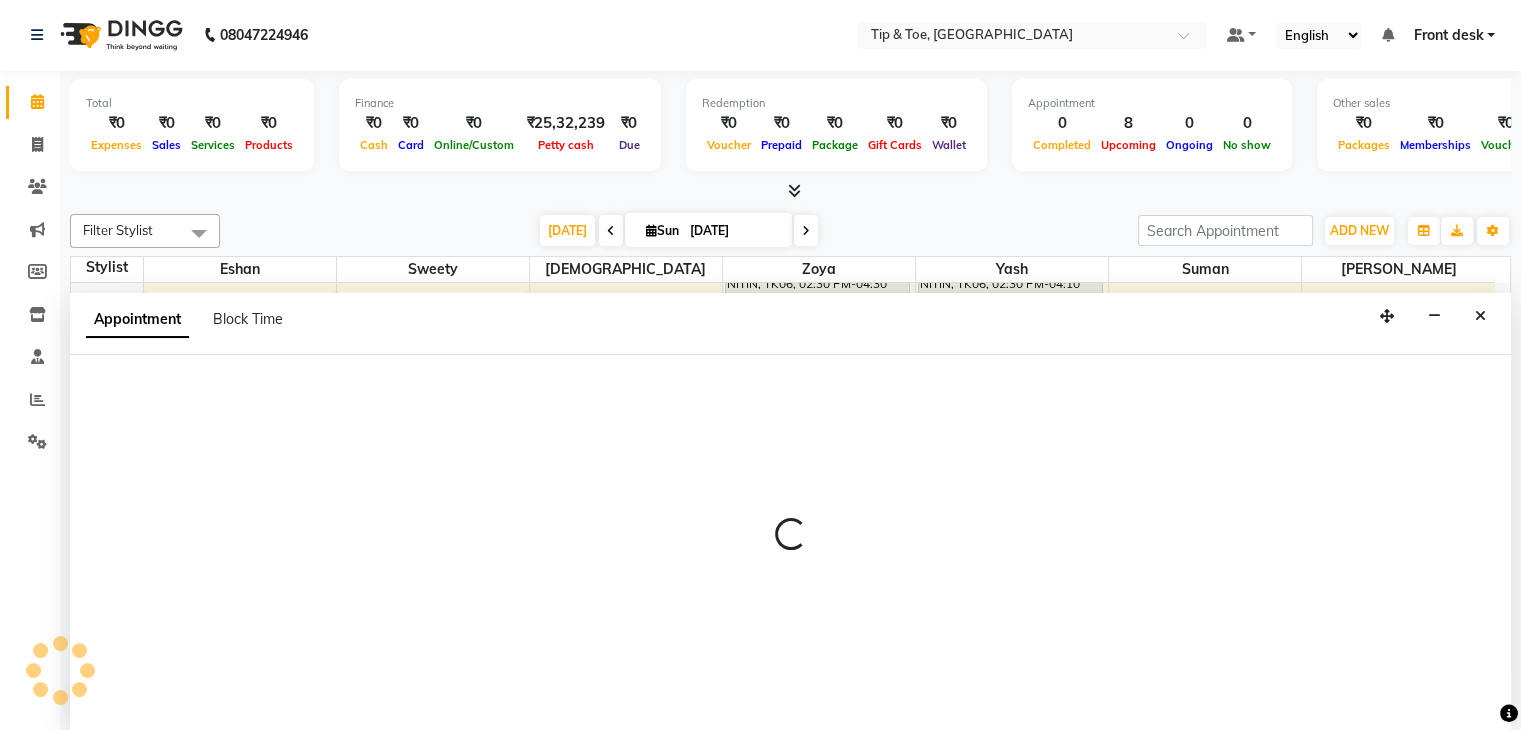 select on "tentative" 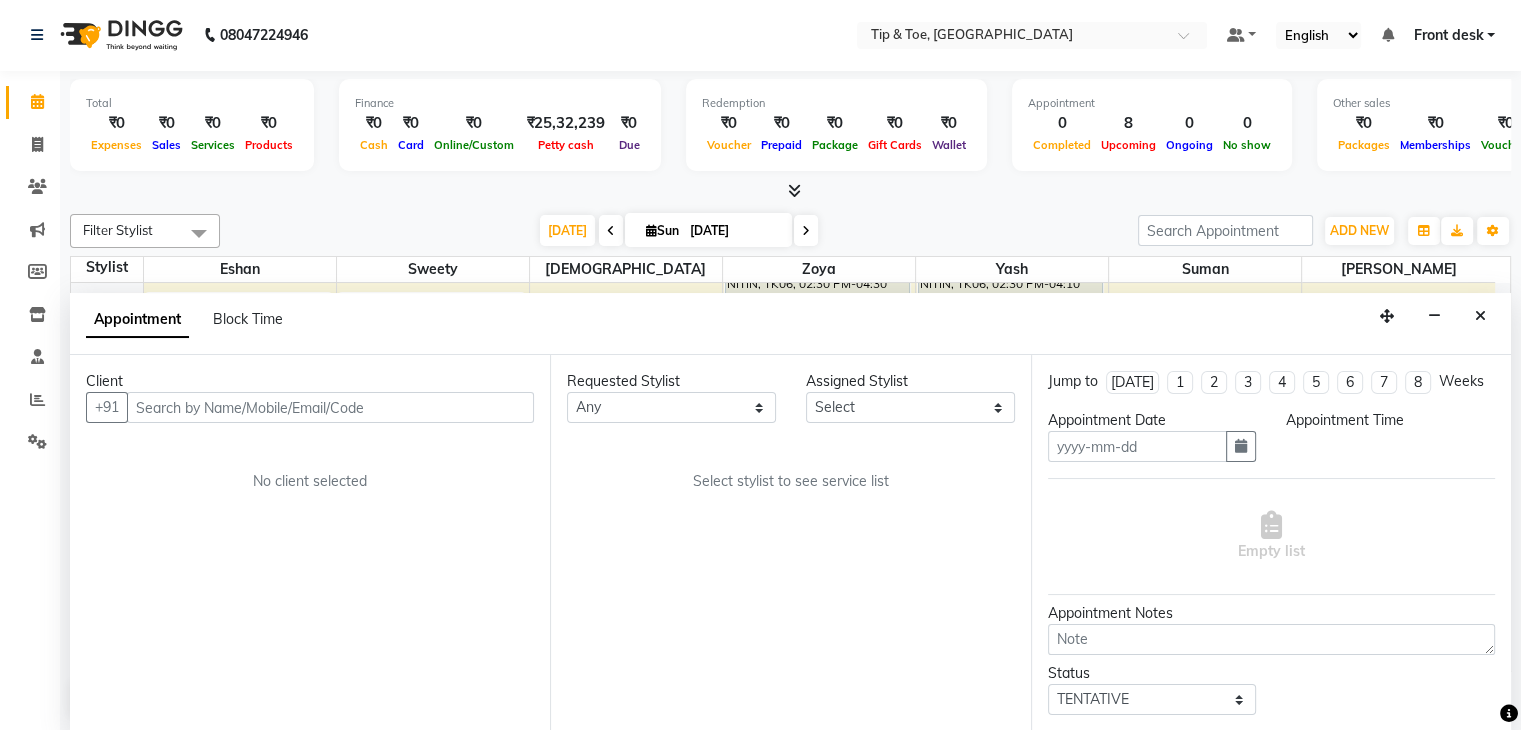 type on "[DATE]" 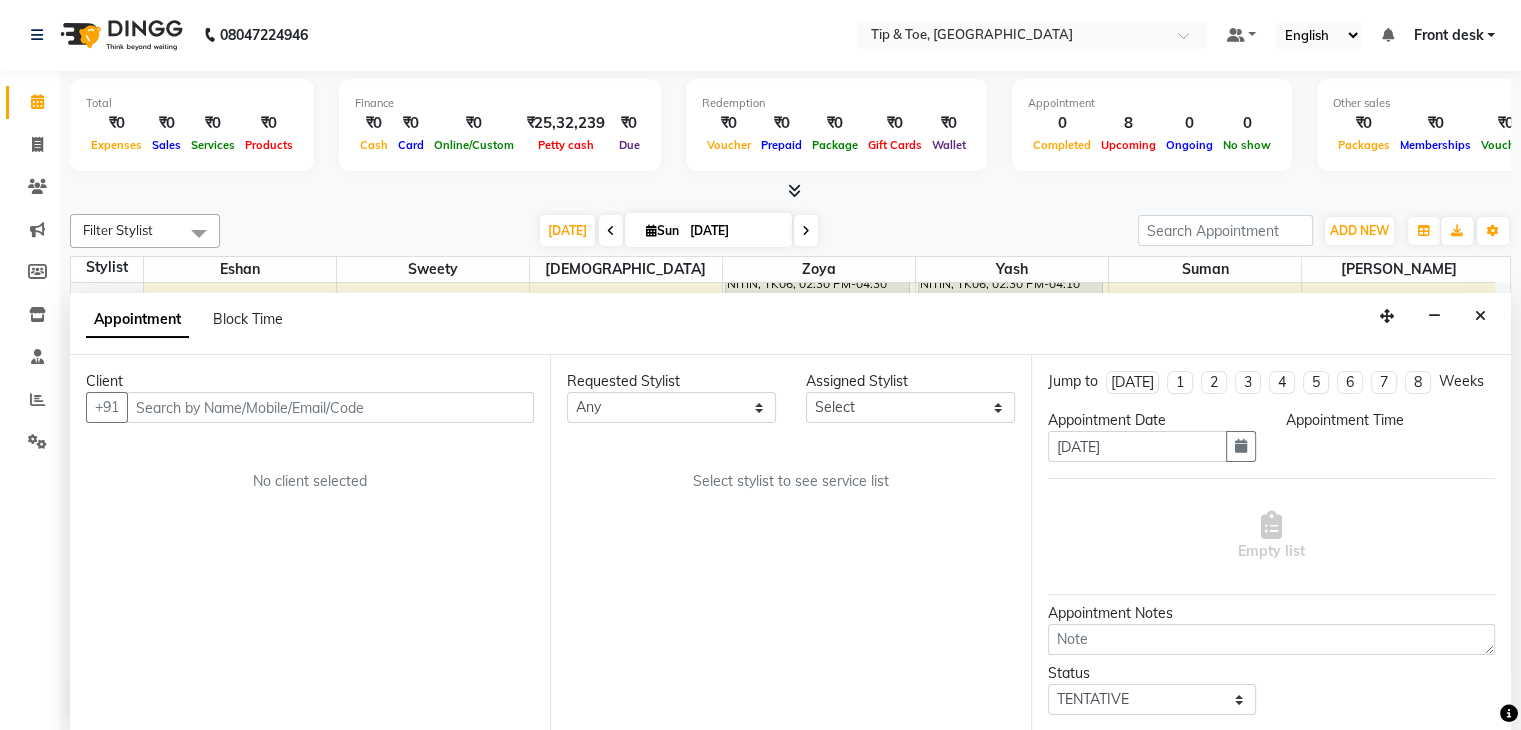 scroll, scrollTop: 0, scrollLeft: 0, axis: both 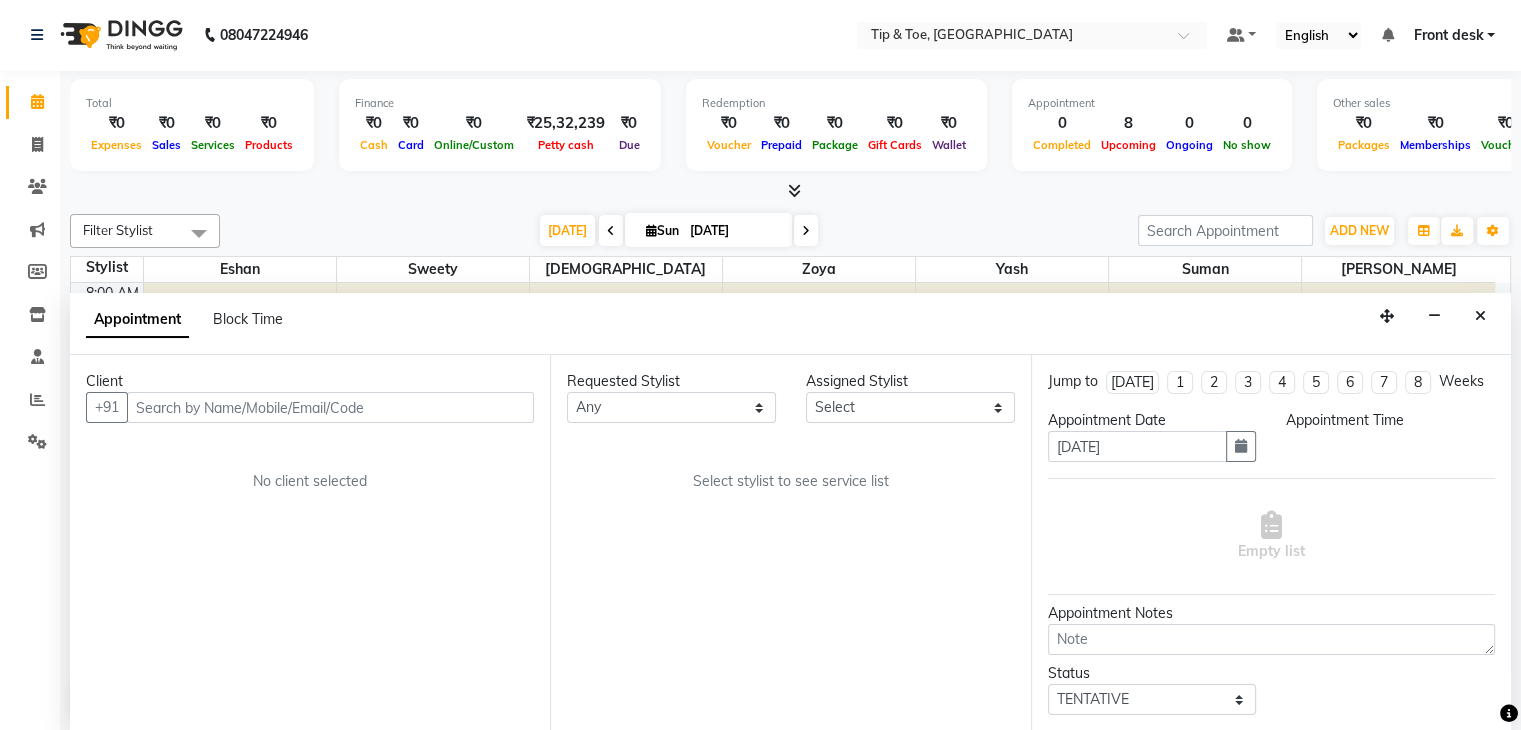 select on "48234" 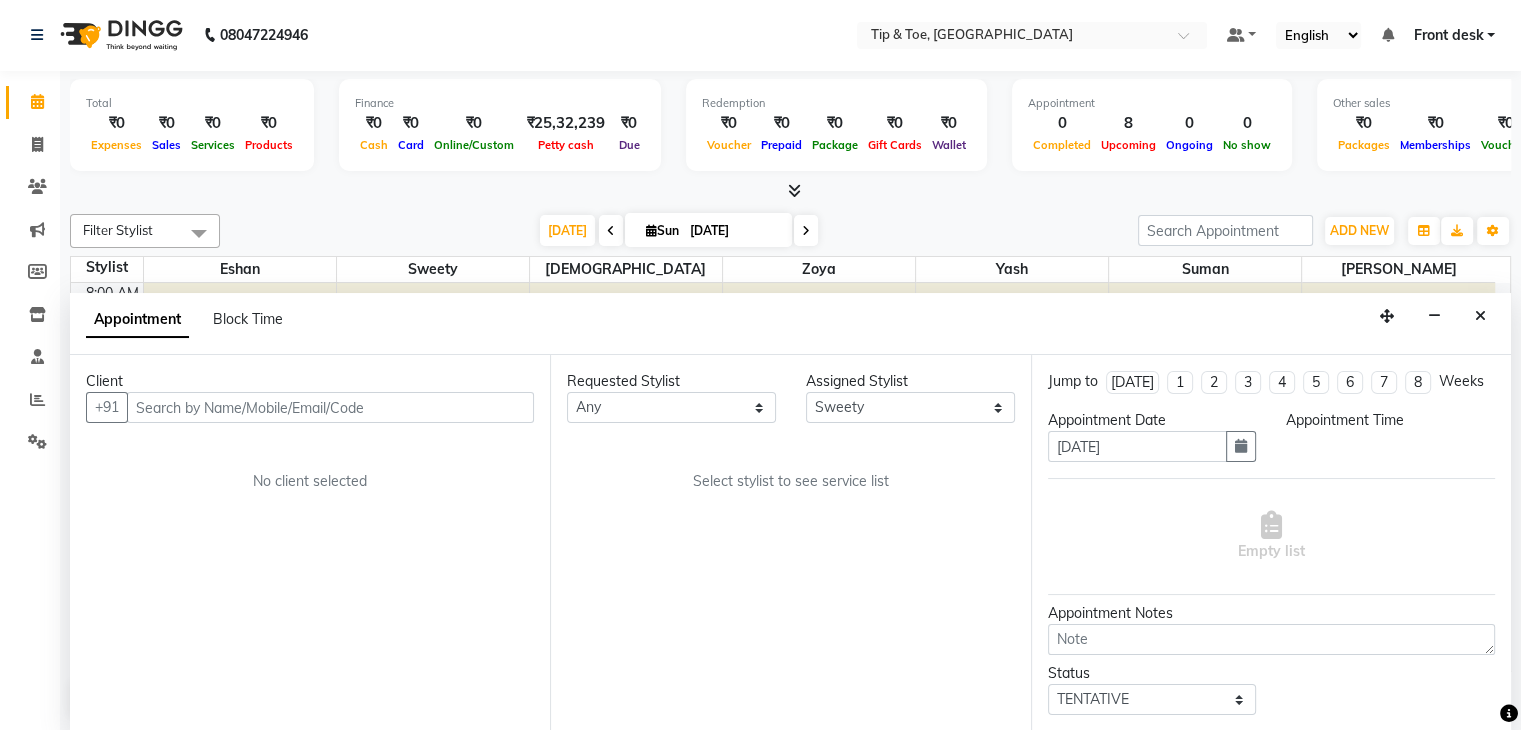 select on "900" 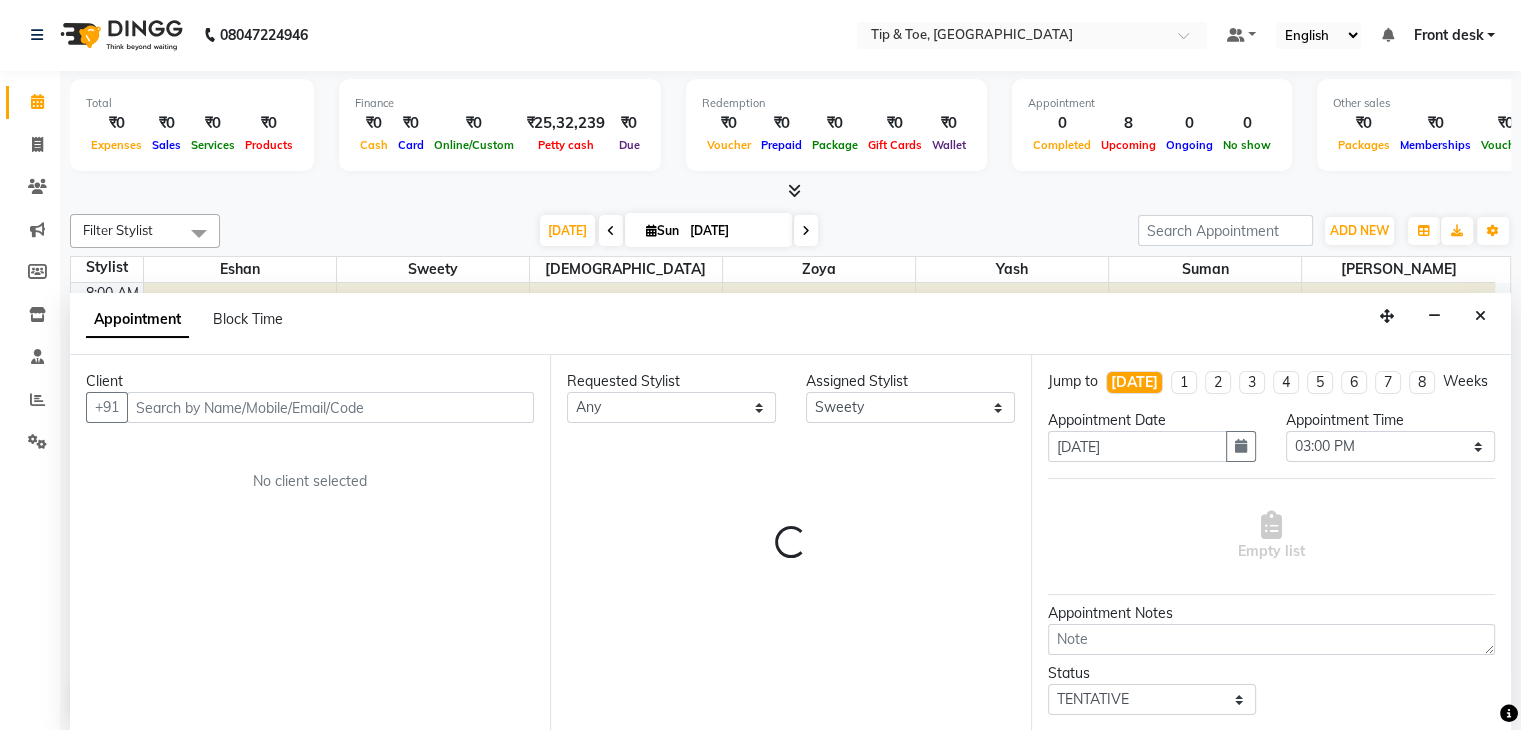 scroll, scrollTop: 263, scrollLeft: 0, axis: vertical 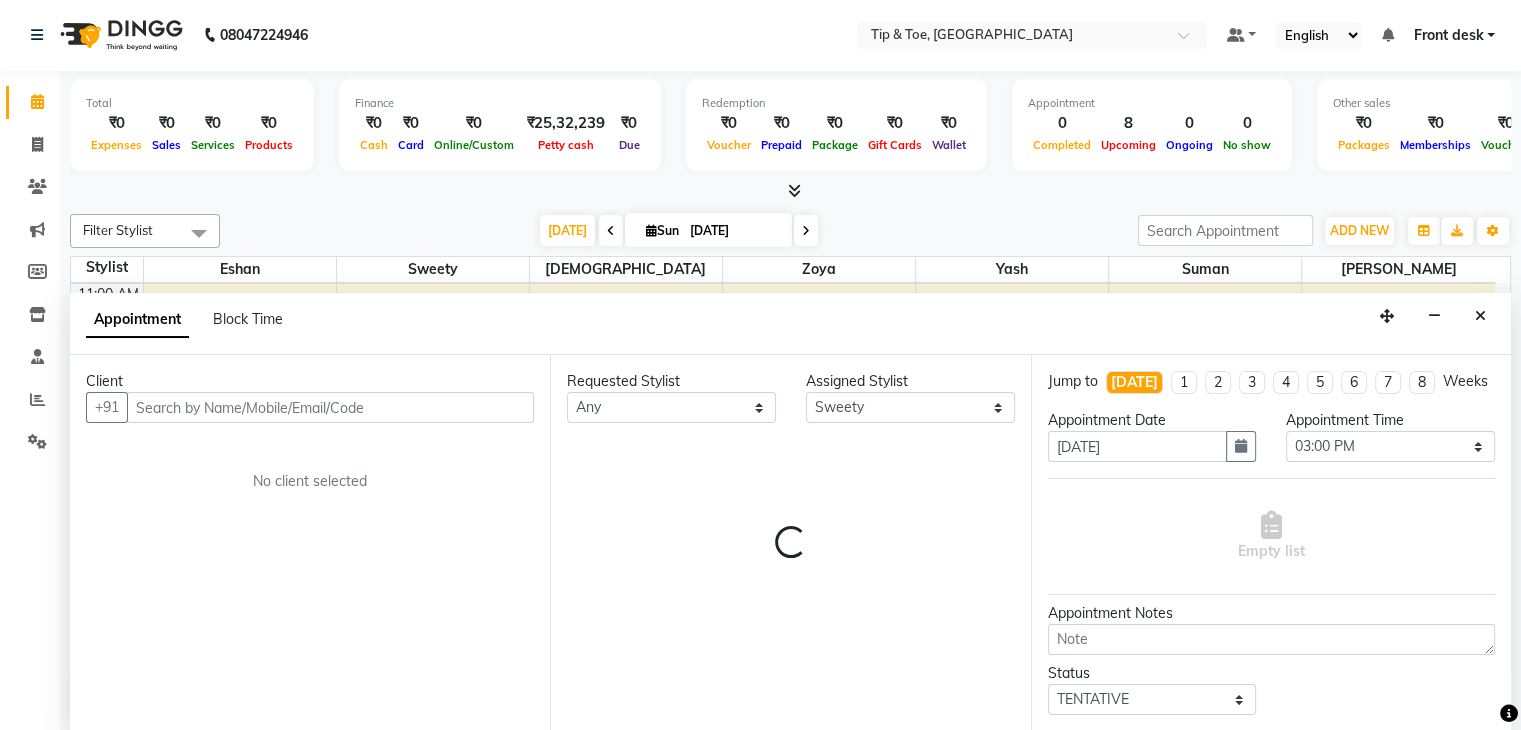 select on "2882" 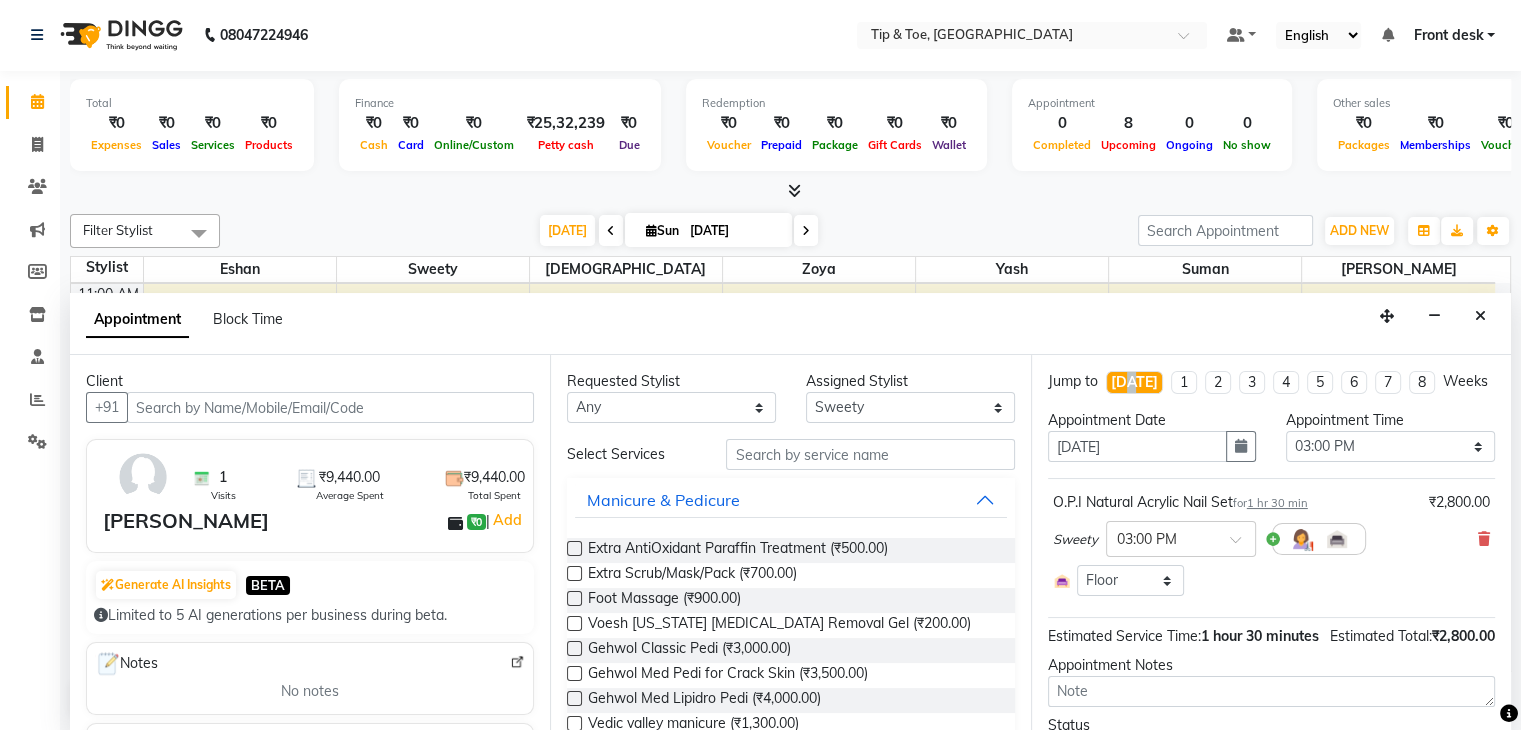 click on "Today" at bounding box center (1134, 382) 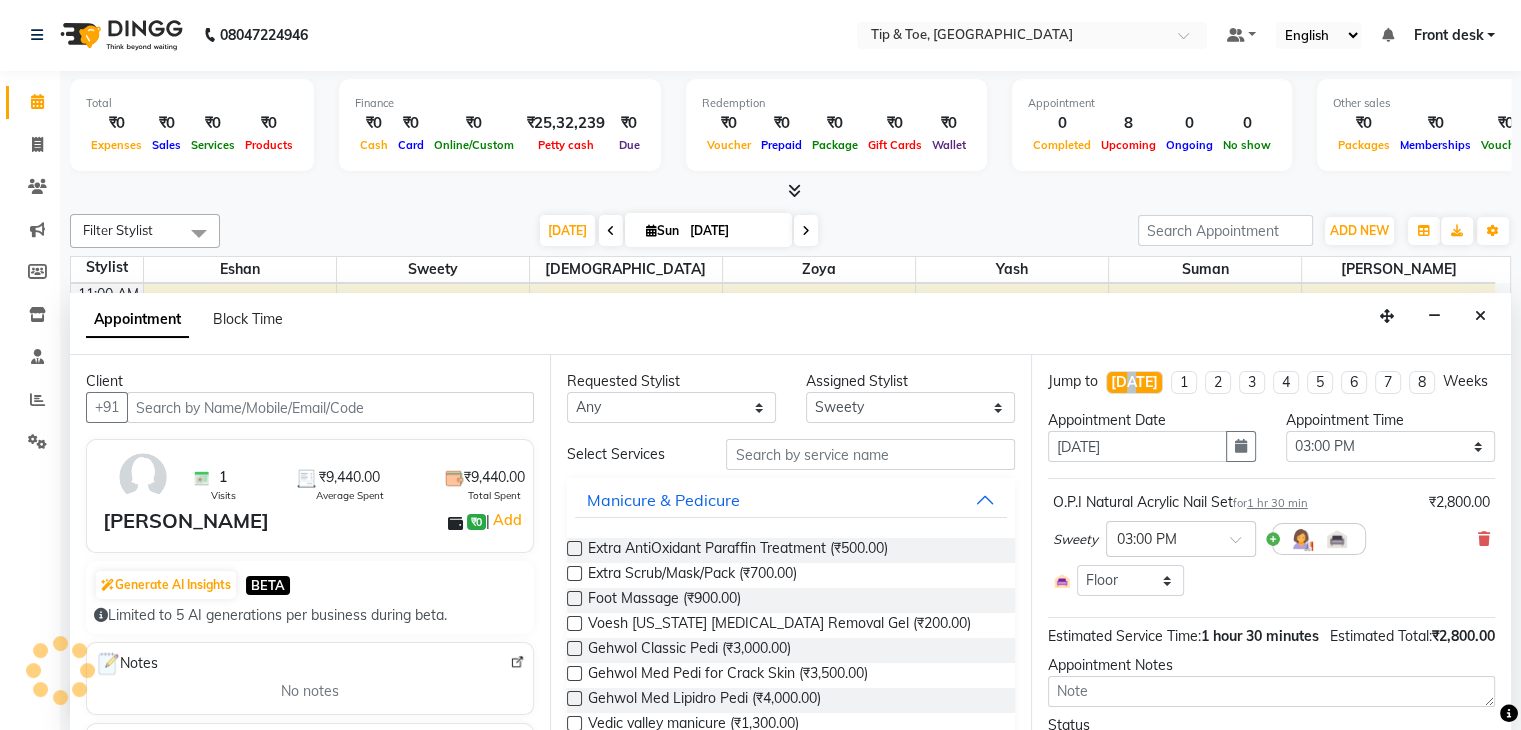 scroll, scrollTop: 263, scrollLeft: 0, axis: vertical 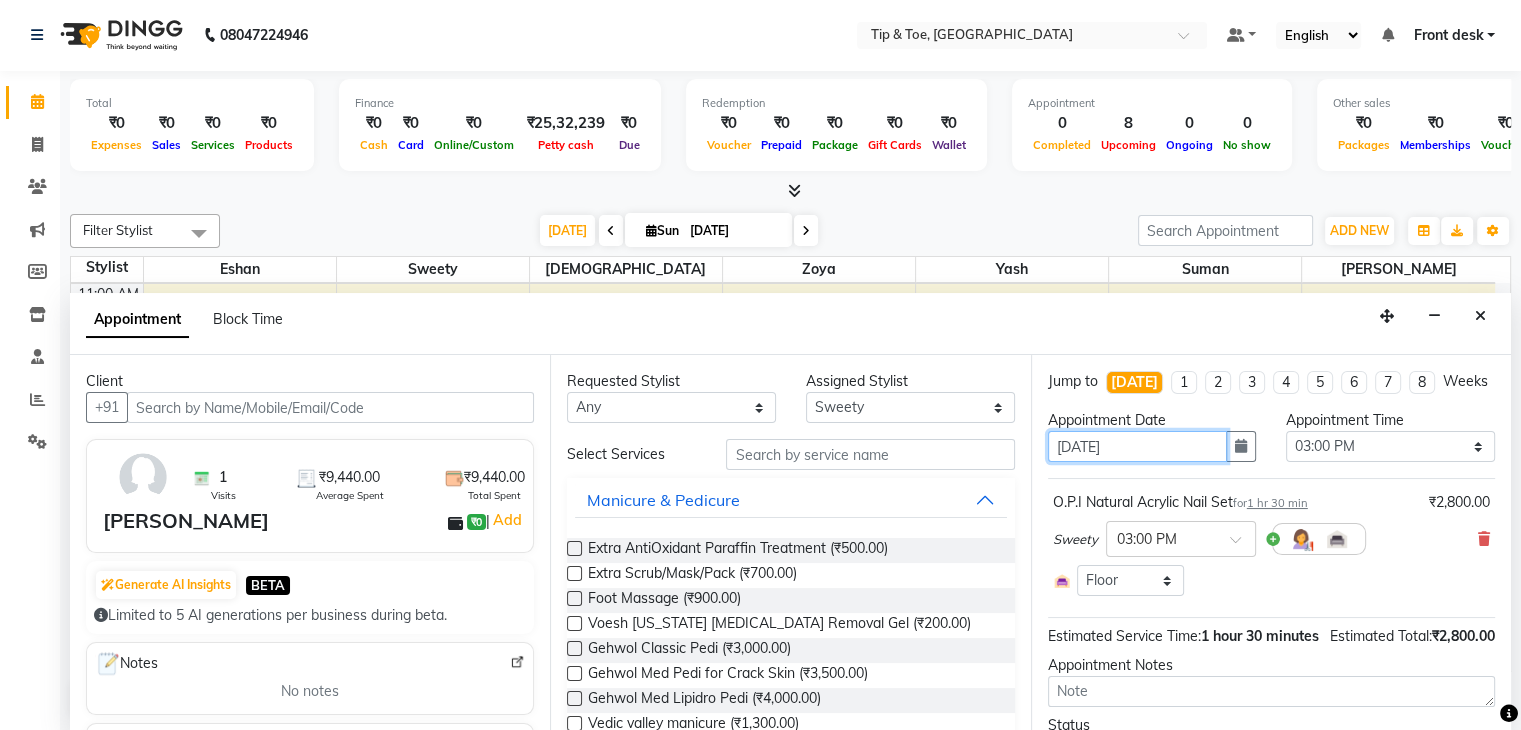 click on "[DATE]" at bounding box center [1138, 446] 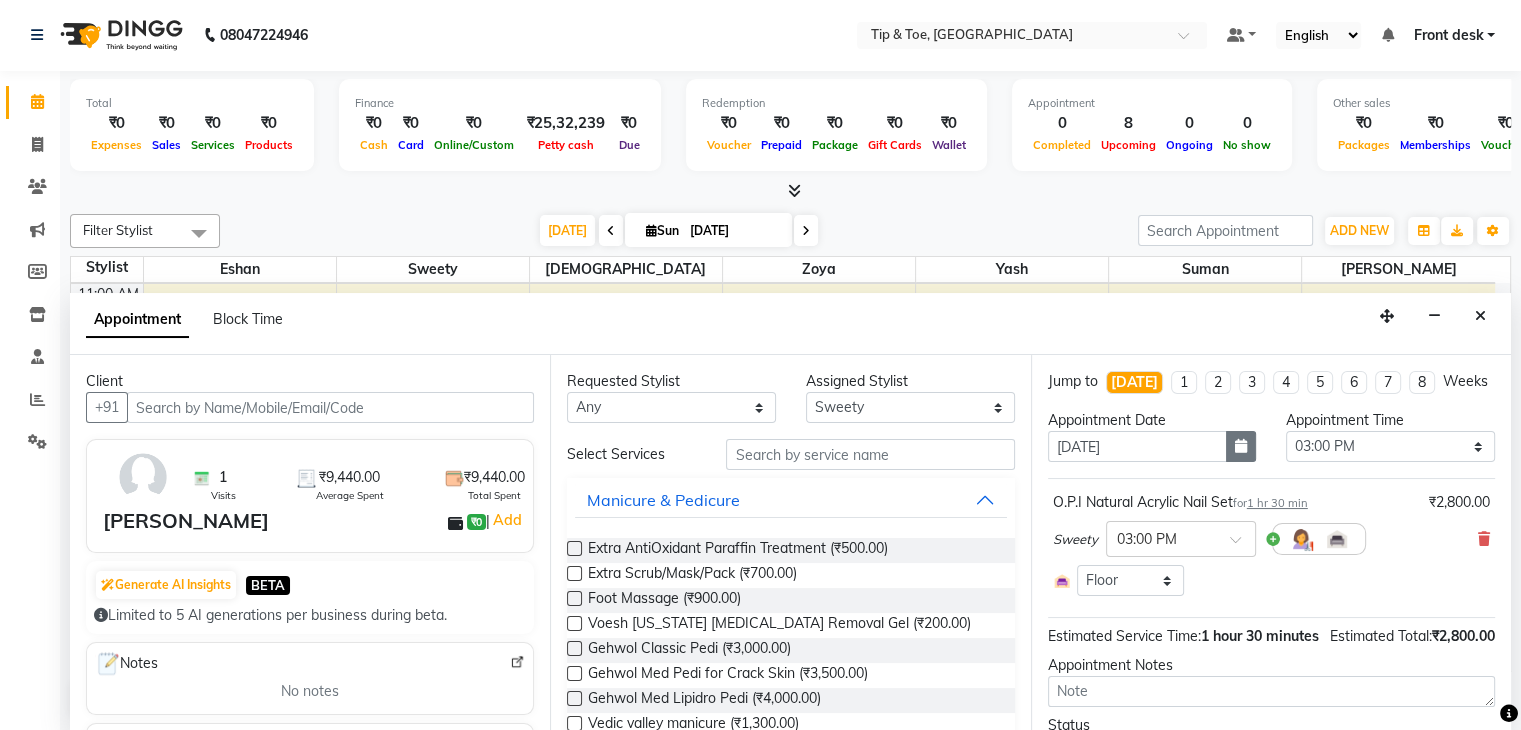 click at bounding box center (1241, 446) 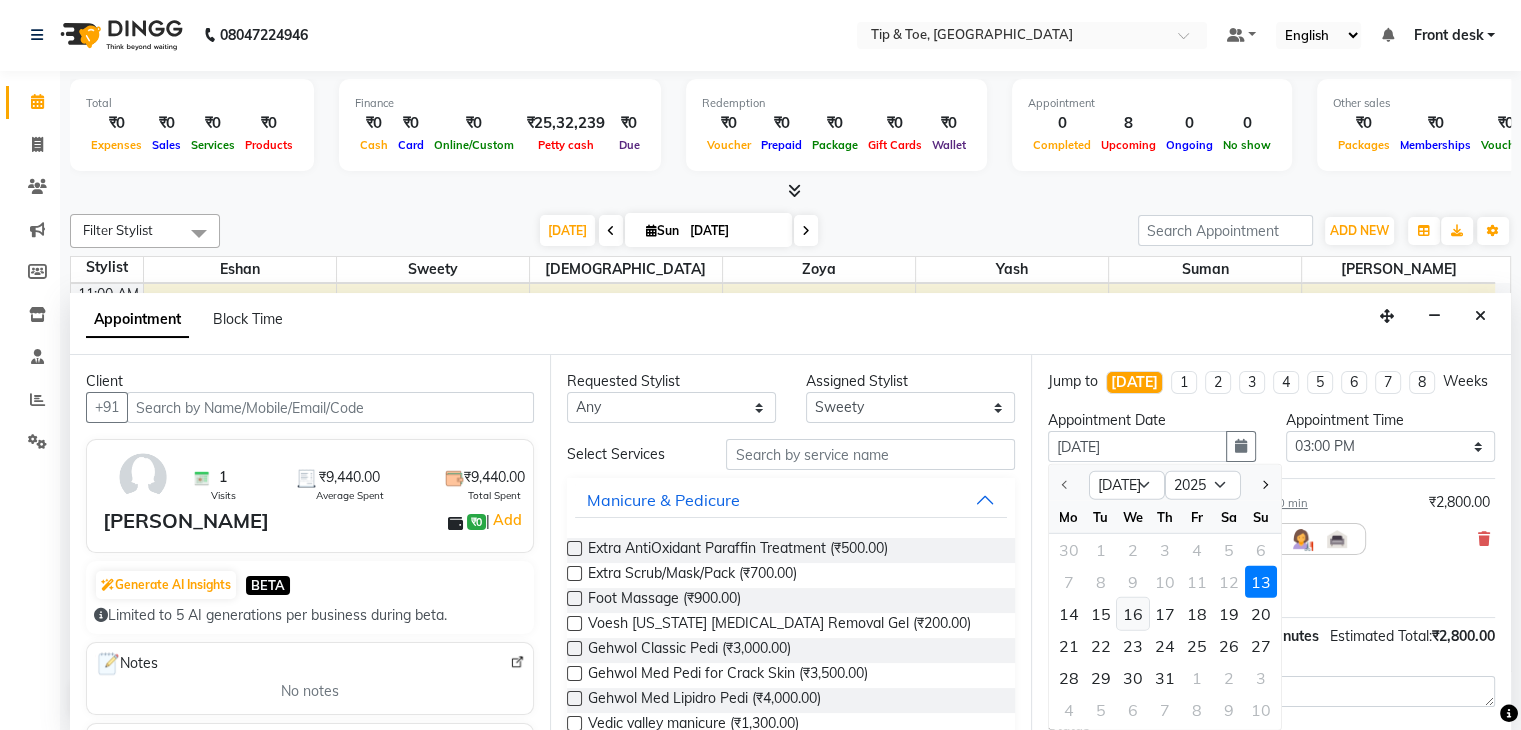 click on "16" at bounding box center (1133, 614) 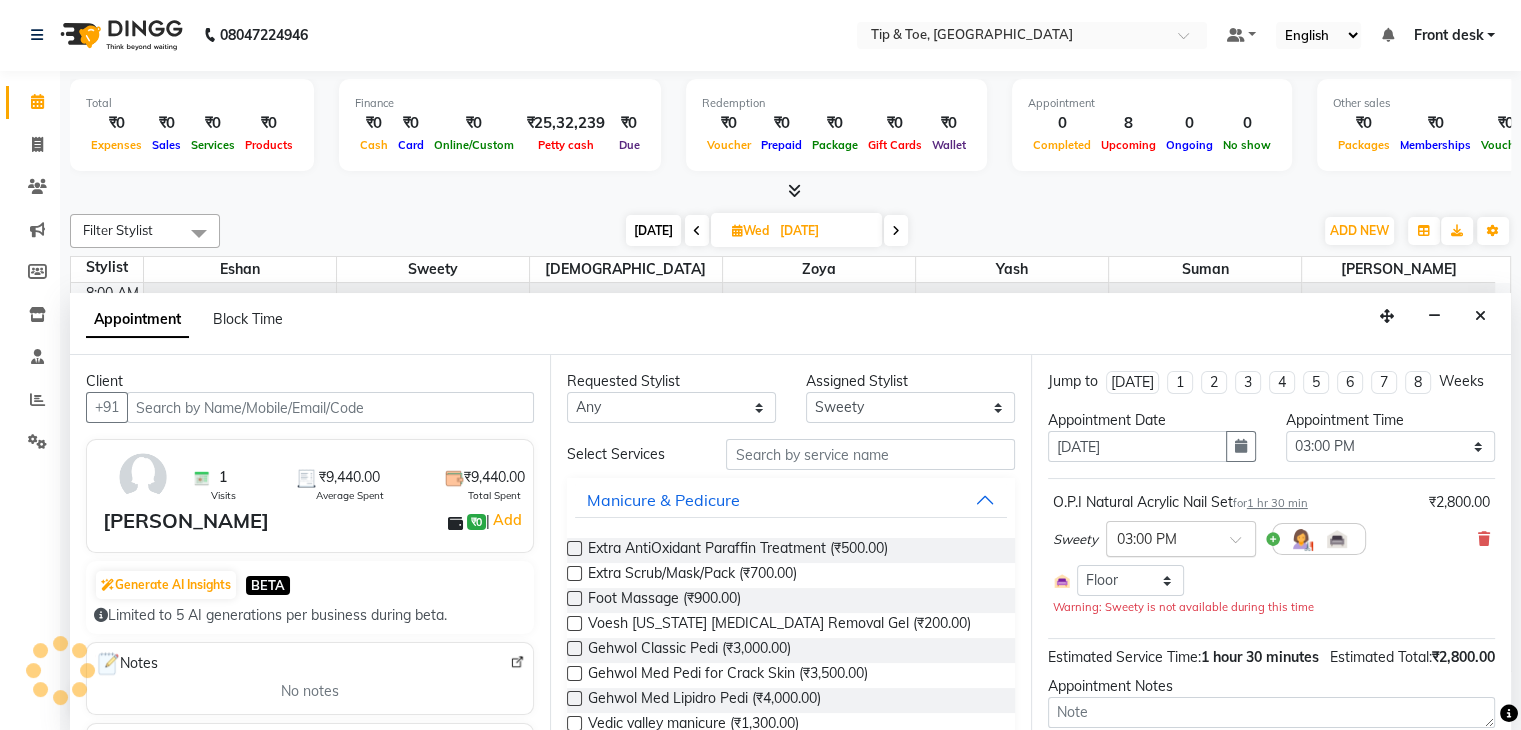 scroll, scrollTop: 263, scrollLeft: 0, axis: vertical 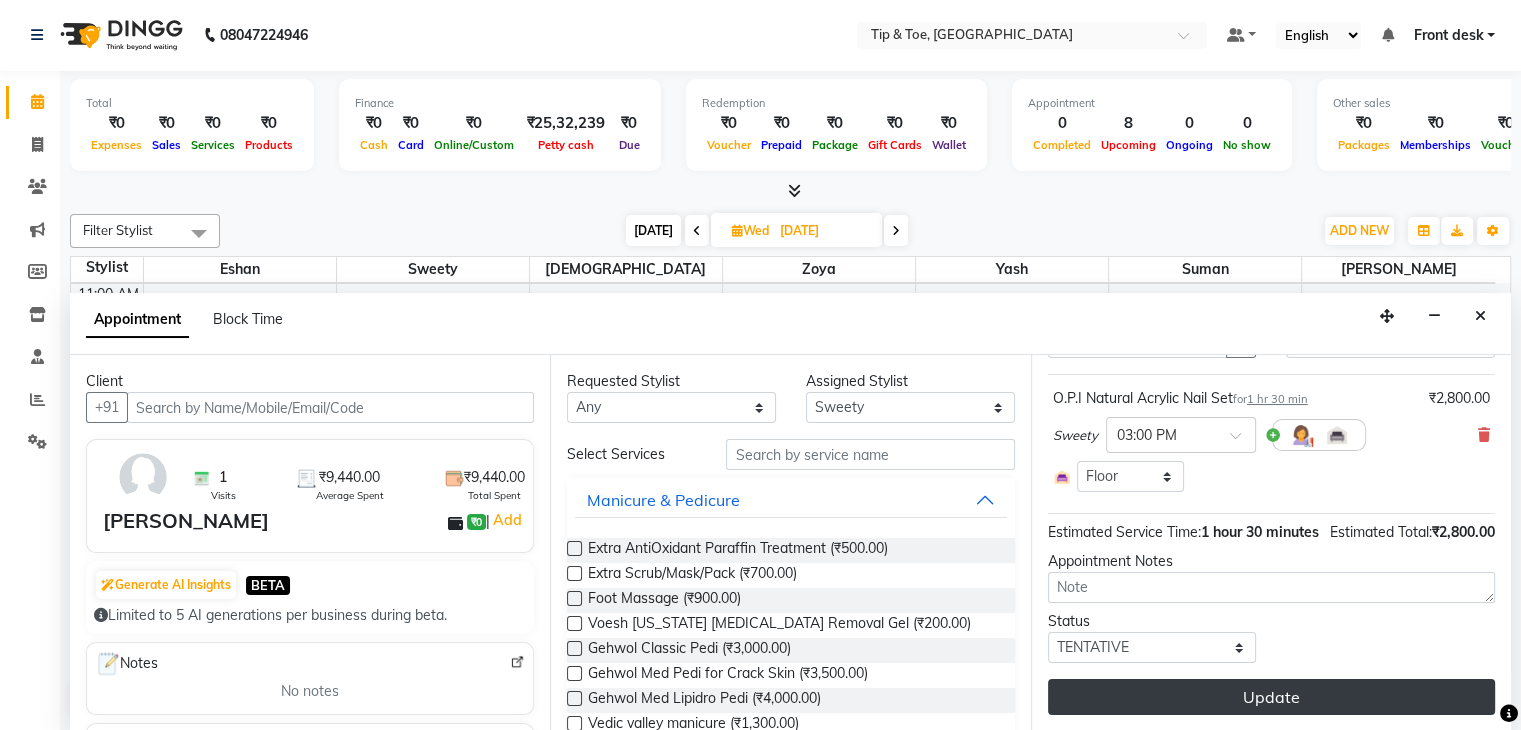 click on "Update" at bounding box center (1271, 697) 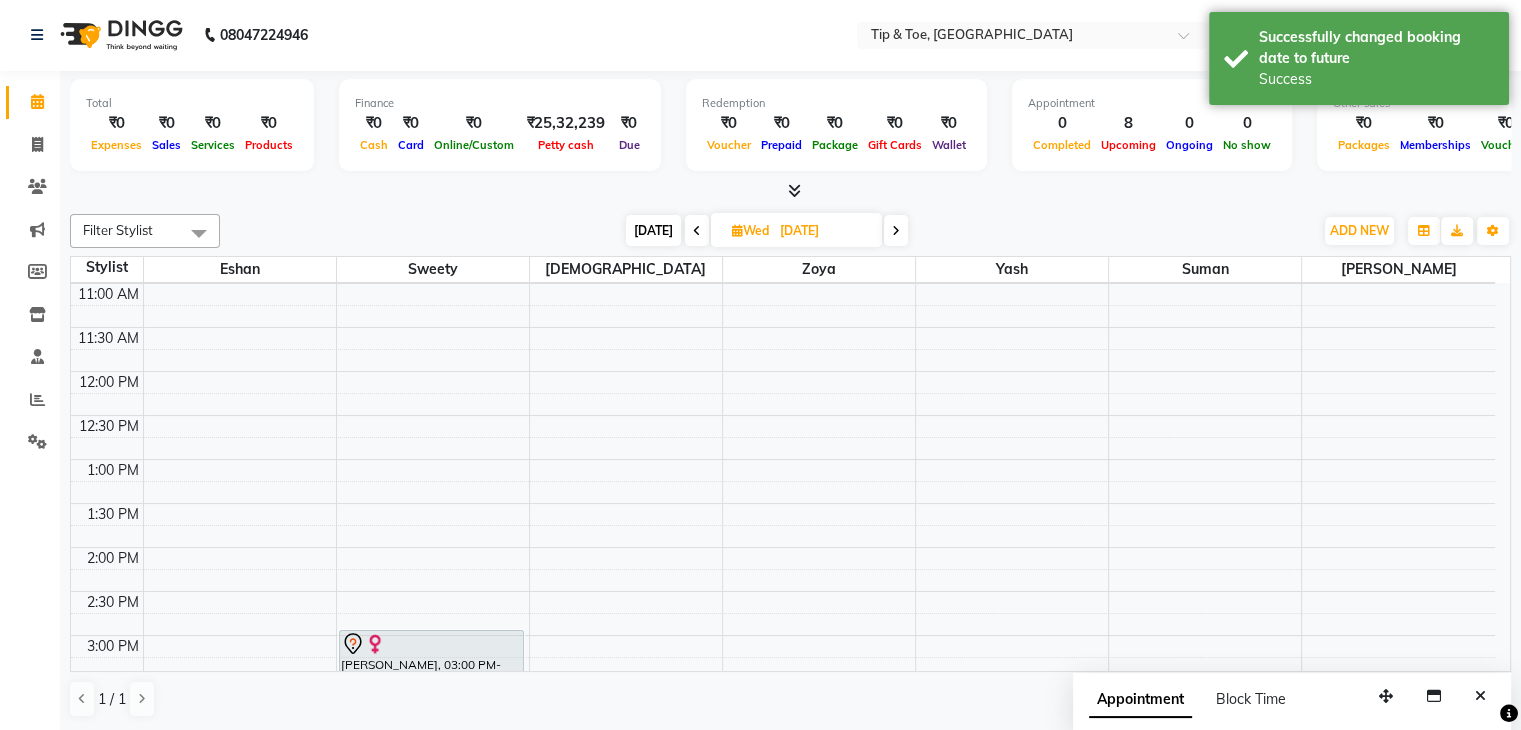 scroll, scrollTop: 0, scrollLeft: 0, axis: both 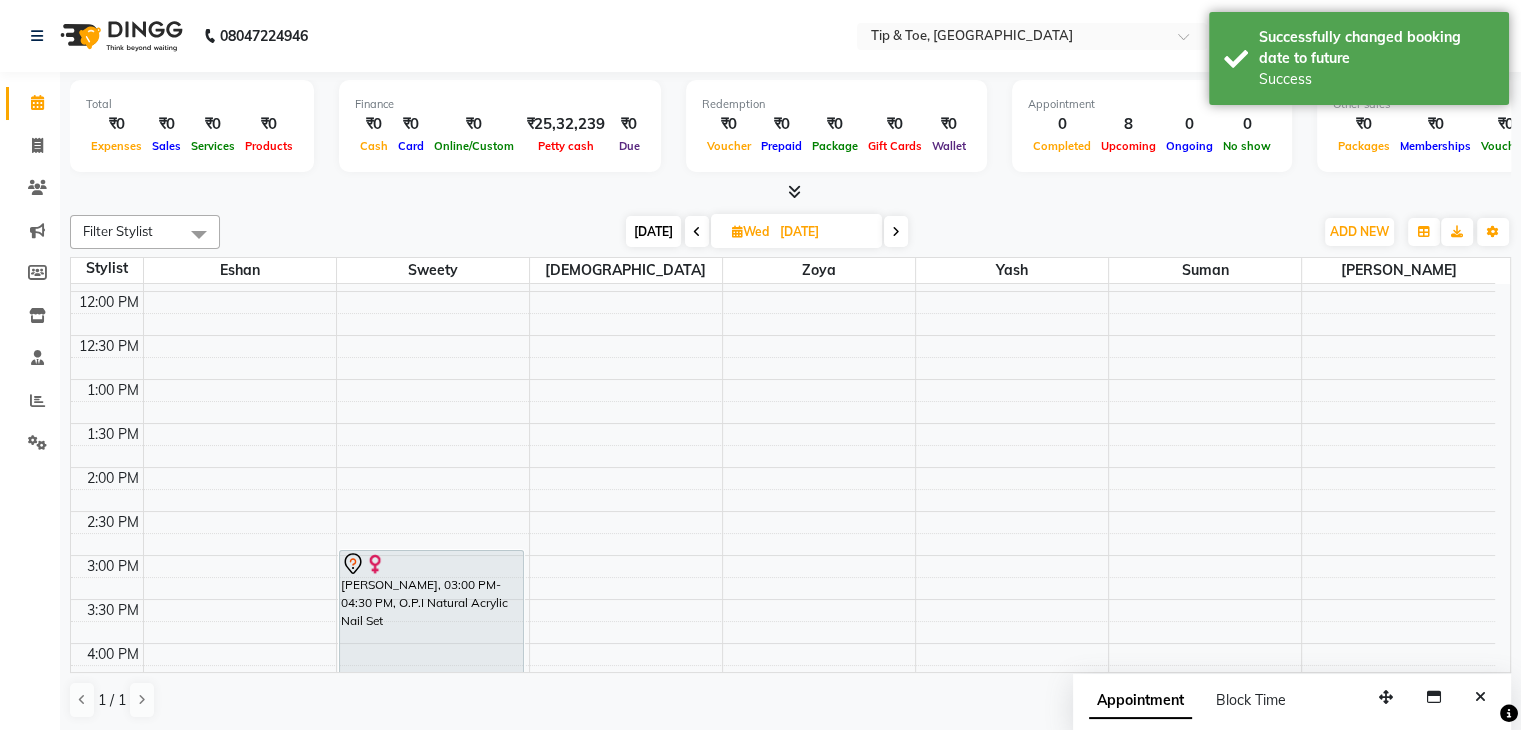 click on "Today" at bounding box center (653, 231) 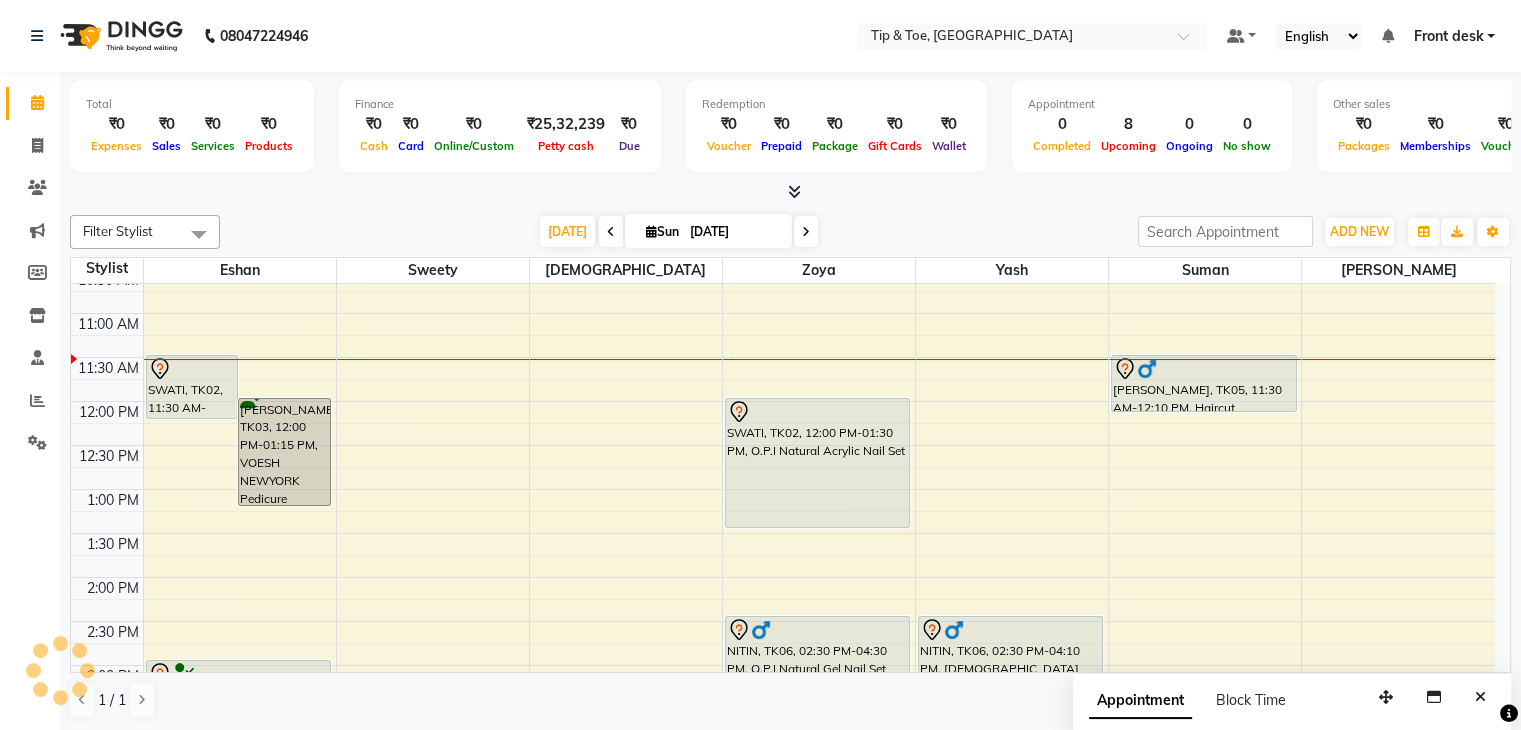 scroll, scrollTop: 200, scrollLeft: 0, axis: vertical 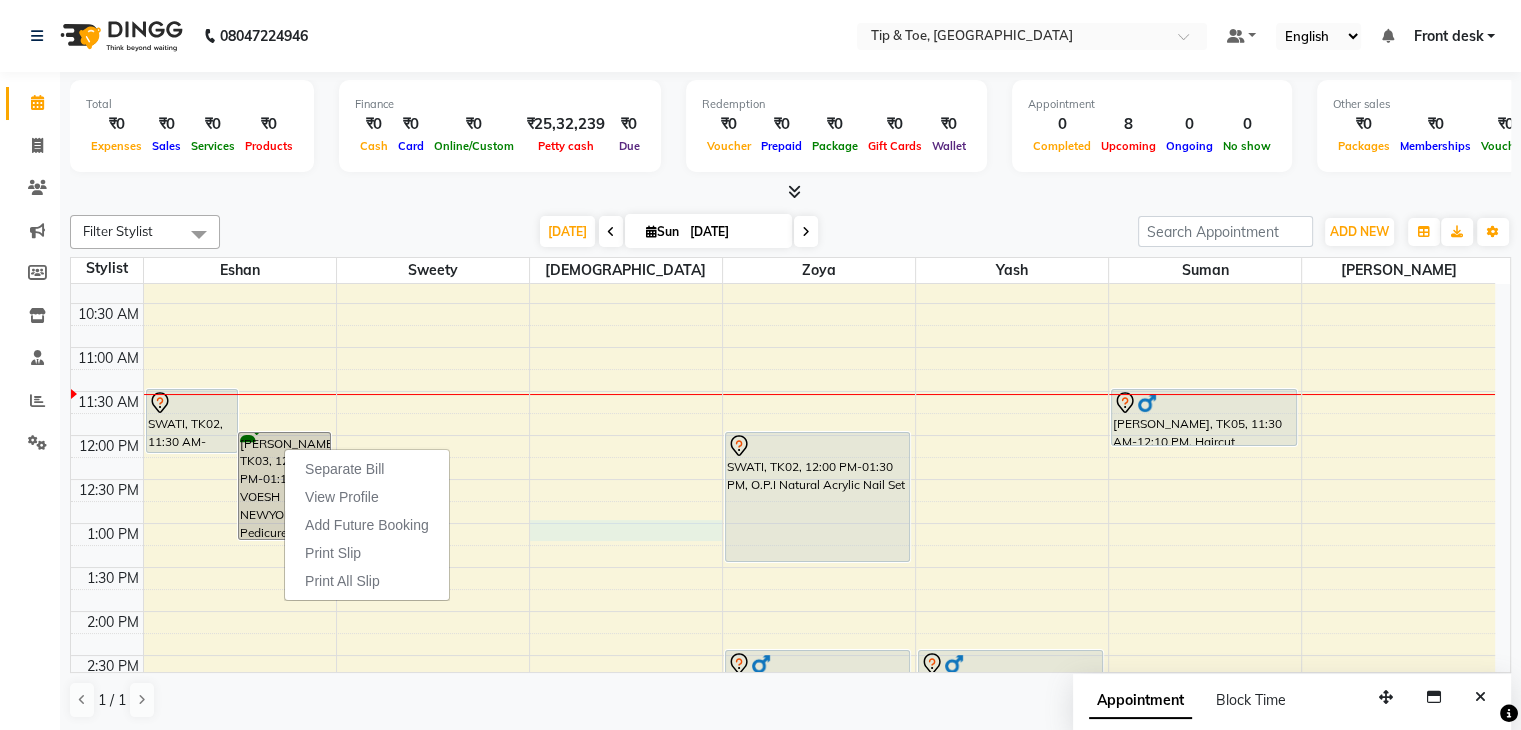 click on "8:00 AM 8:30 AM 9:00 AM 9:30 AM 10:00 AM 10:30 AM 11:00 AM 11:30 AM 12:00 PM 12:30 PM 1:00 PM 1:30 PM 2:00 PM 2:30 PM 3:00 PM 3:30 PM 4:00 PM 4:30 PM 5:00 PM 5:30 PM 6:00 PM 6:30 PM 7:00 PM 7:30 PM 8:00 PM 8:30 PM             SWATI, TK02, 11:30 AM-12:15 PM, Essential Pedicure w Scrub     Shivani Parab, TK03, 12:00 PM-01:15 PM, VOESH NEWYORK Pedicure             Neha, TK01, 03:00 PM-03:45 PM, Essential Pedicure w Scrub             Dipti, TK07, 05:30 PM-06:15 PM, Eyelash lifting             SWATI, TK02, 12:00 PM-01:30 PM, O.P.I Natural Acrylic Nail Set             NITIN, TK06, 02:30 PM-04:30 PM, O.P.I Natural Gel Nail Set             NITIN, TK06, 02:30 PM-04:10 PM, Female Hair Color Touch-up             Mitesh Vartak, TK05, 11:30 AM-12:10 PM, Haircut" at bounding box center [783, 655] 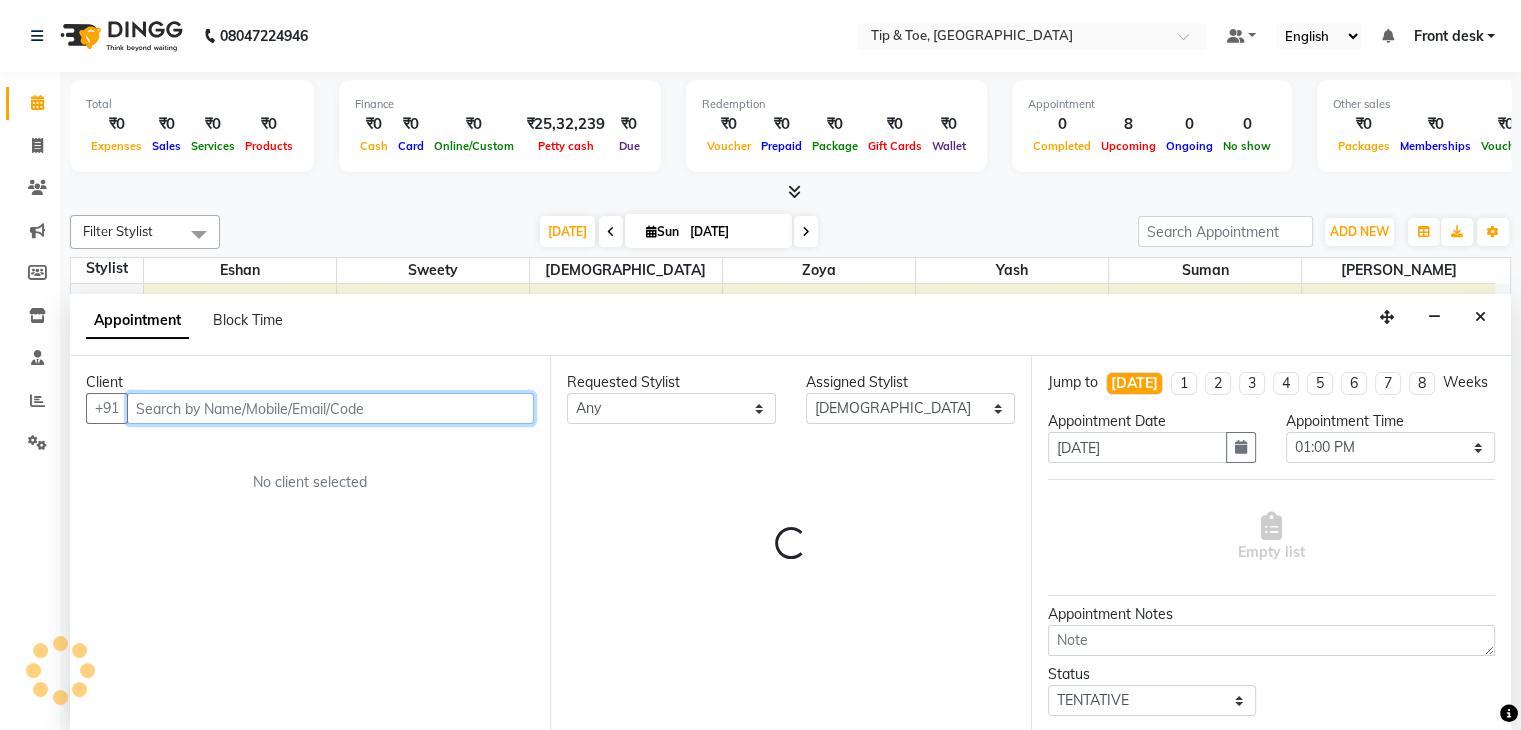 scroll, scrollTop: 1, scrollLeft: 0, axis: vertical 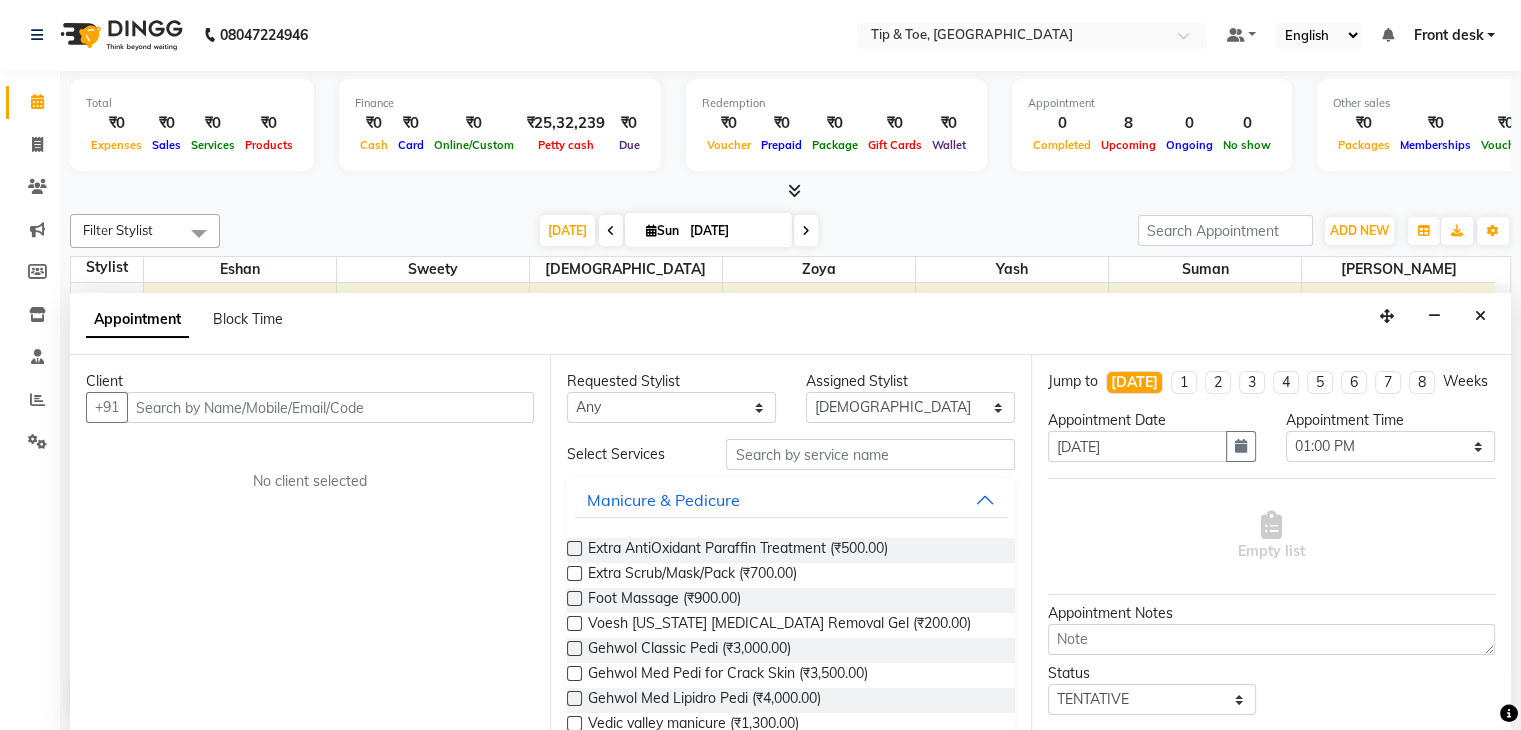drag, startPoint x: 1484, startPoint y: 321, endPoint x: 694, endPoint y: 294, distance: 790.46124 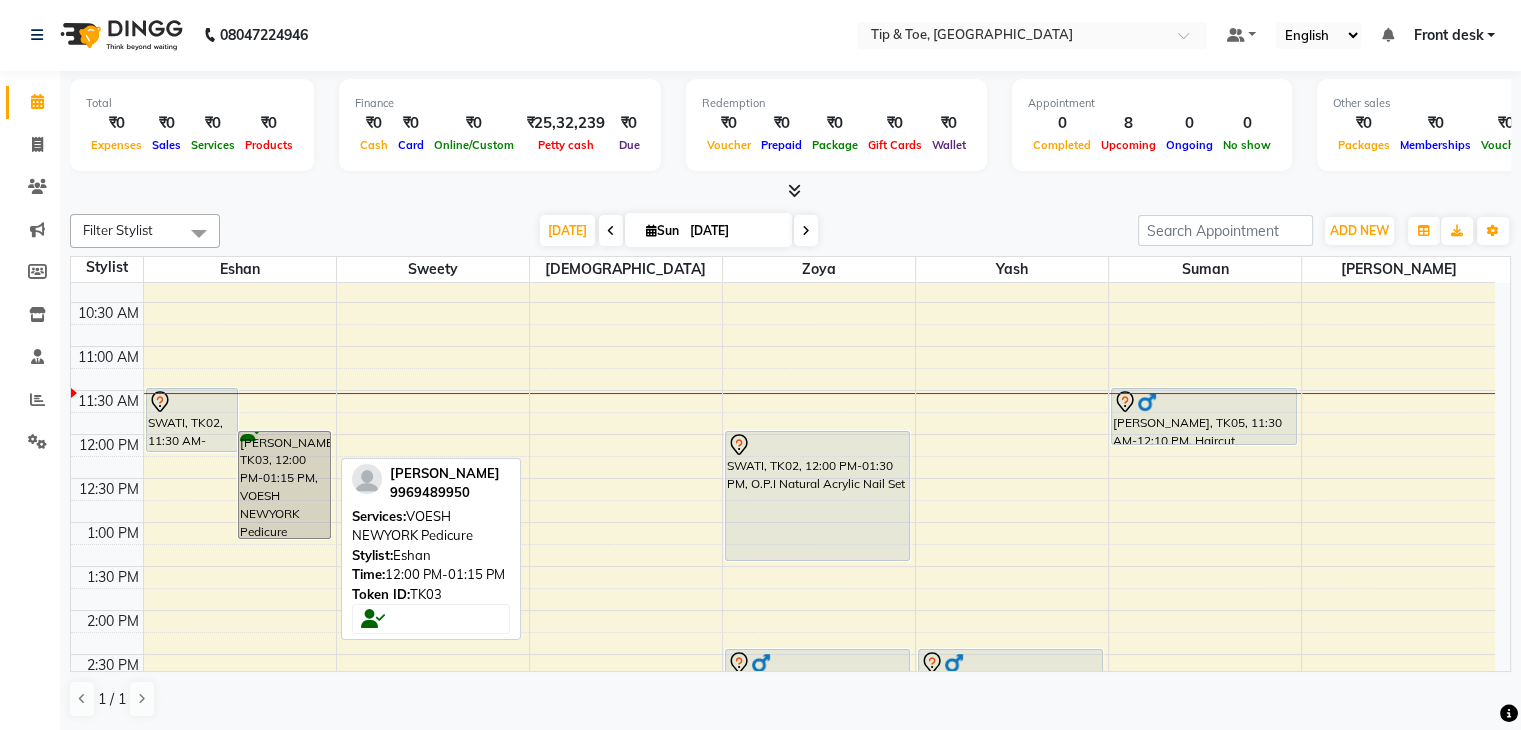 click on "Shivani Parab, TK03, 12:00 PM-01:15 PM, VOESH NEWYORK Pedicure" at bounding box center [284, 485] 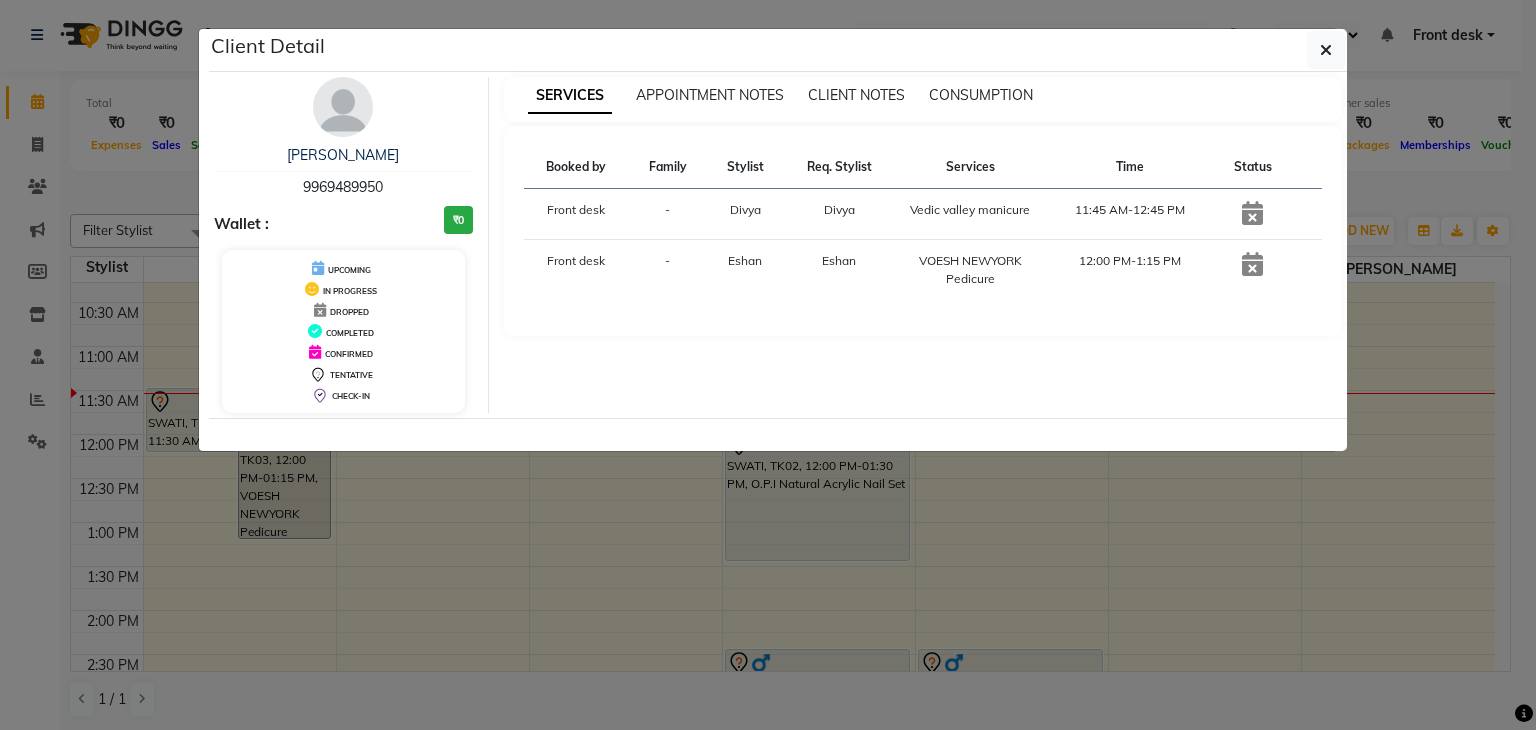 click on "COMPLETED" at bounding box center [350, 333] 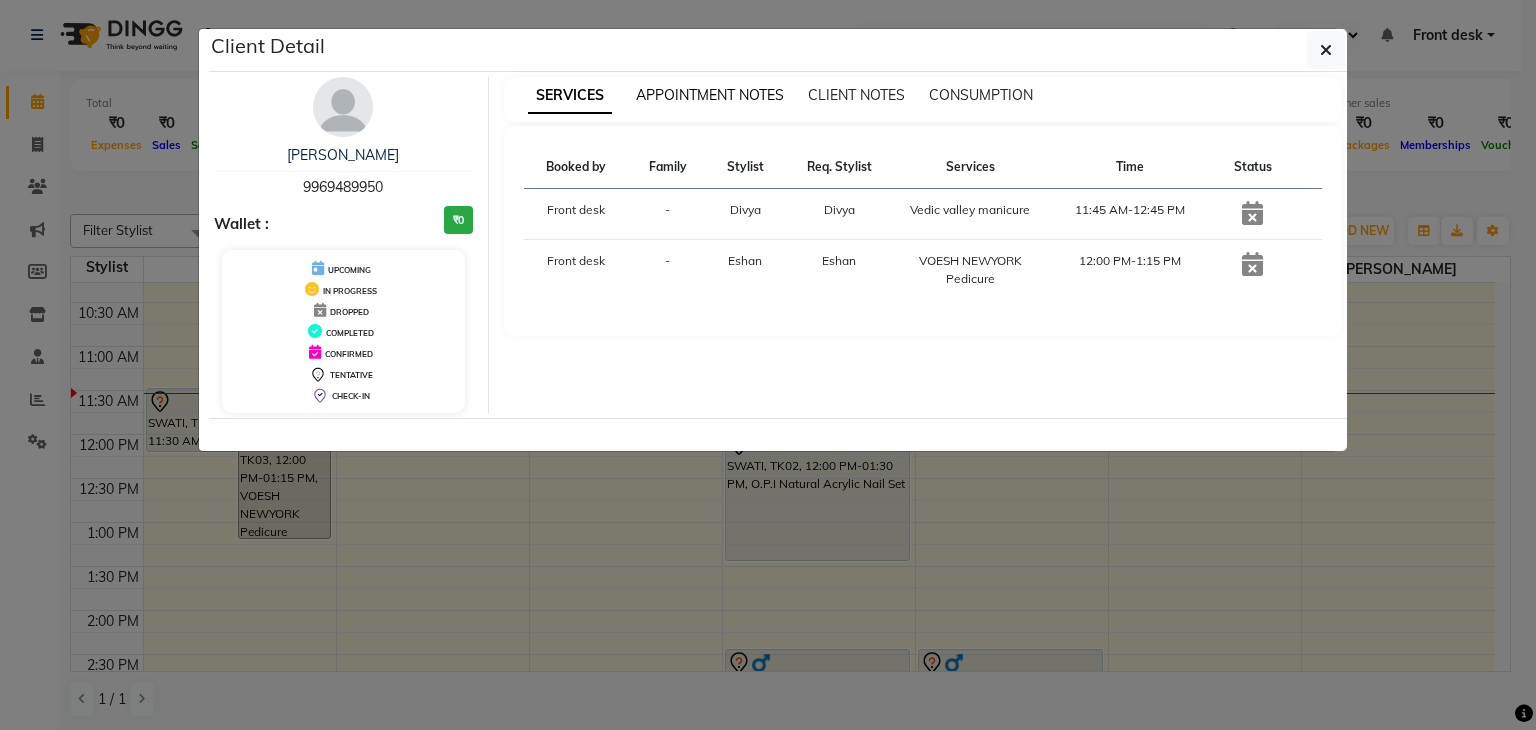click on "APPOINTMENT NOTES" at bounding box center (710, 95) 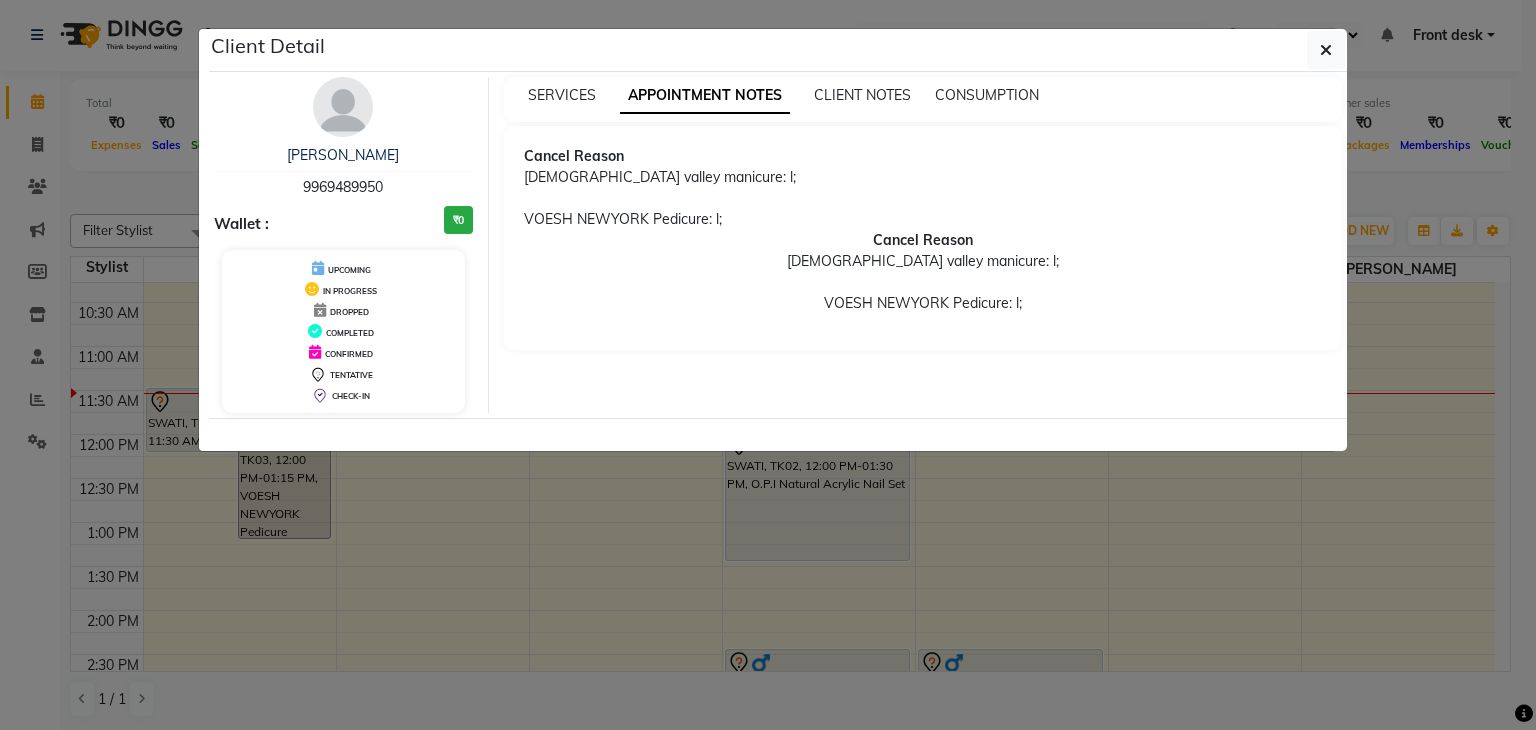 click on "Cancel Reason Vedic valley manicure:   l; VOESH NEWYORK Pedicure:   l;" at bounding box center [923, 272] 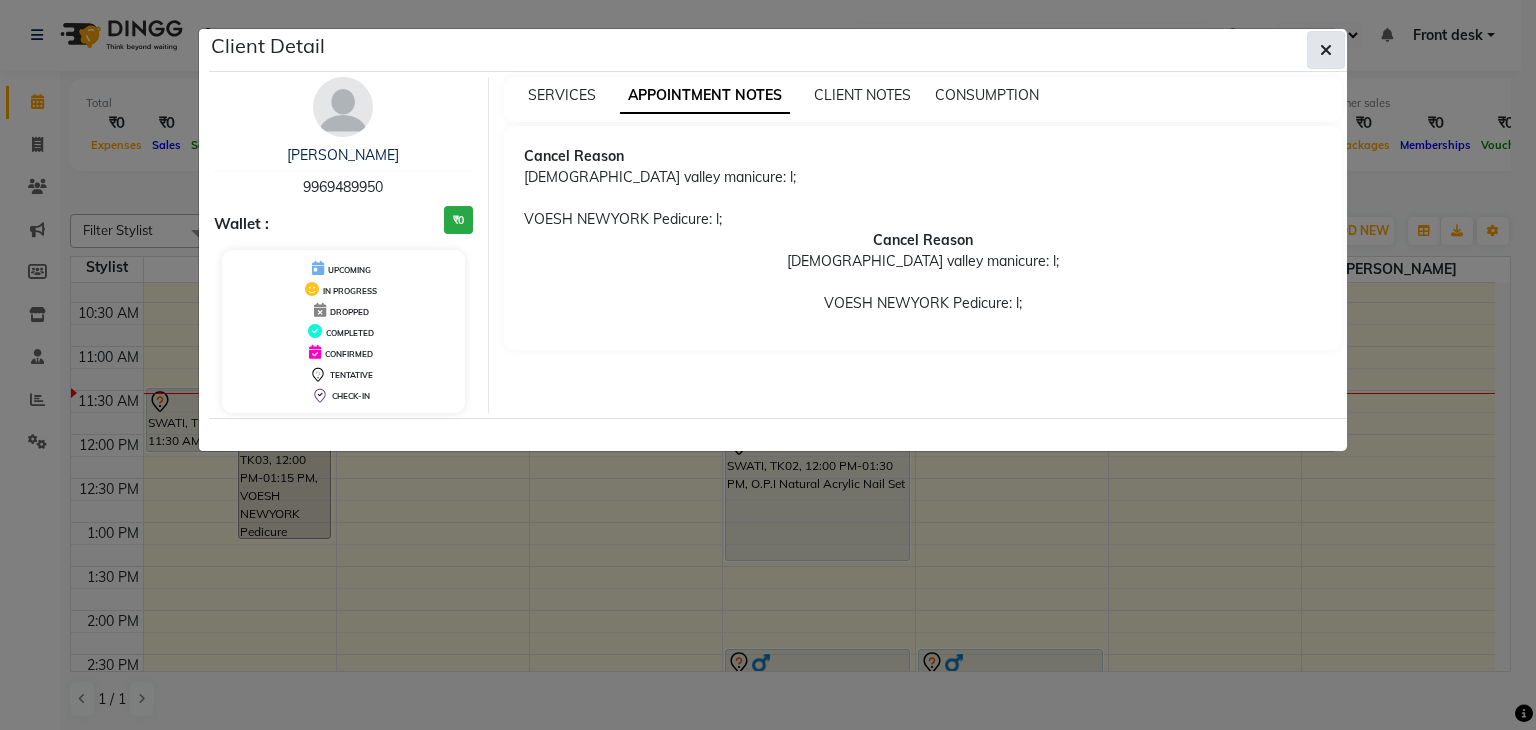click 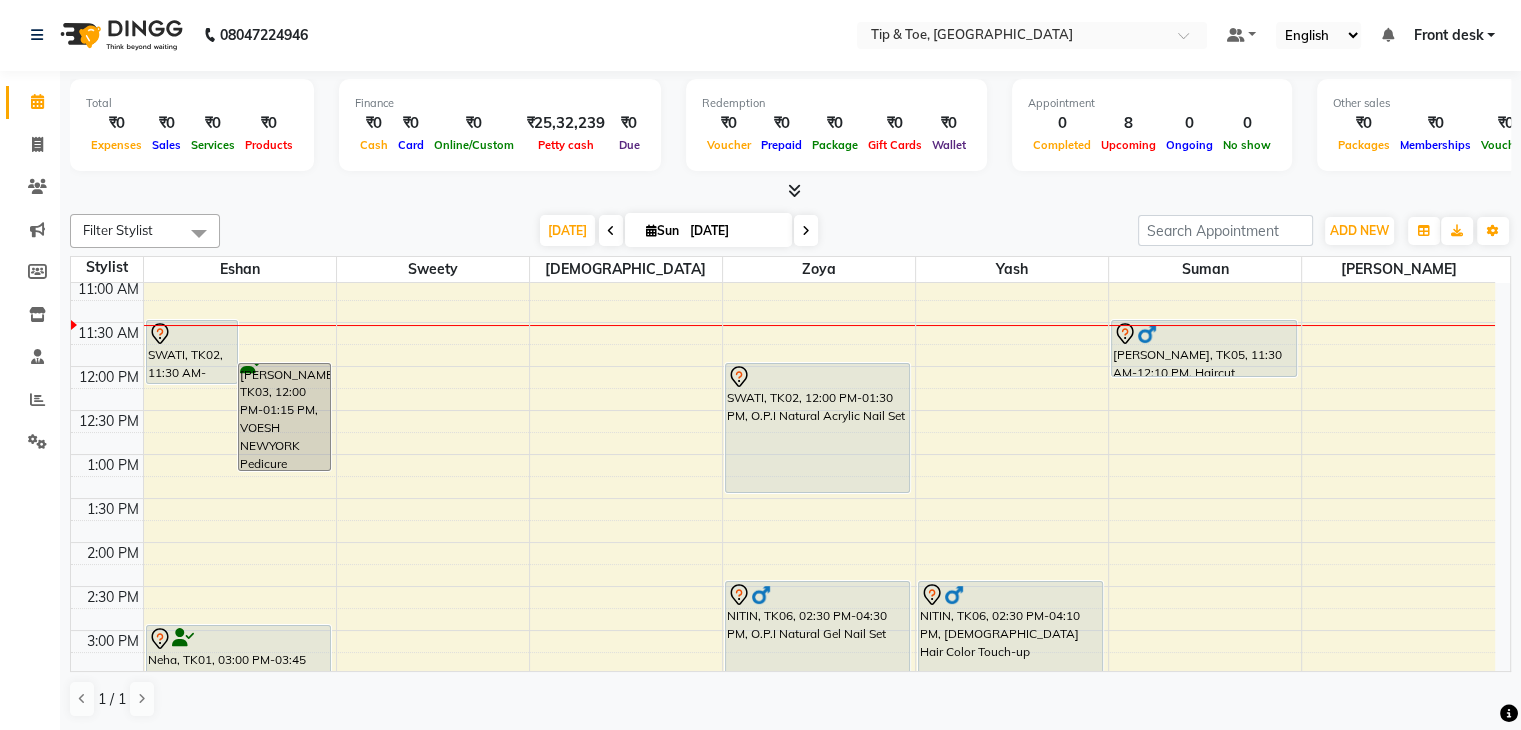 scroll, scrollTop: 600, scrollLeft: 0, axis: vertical 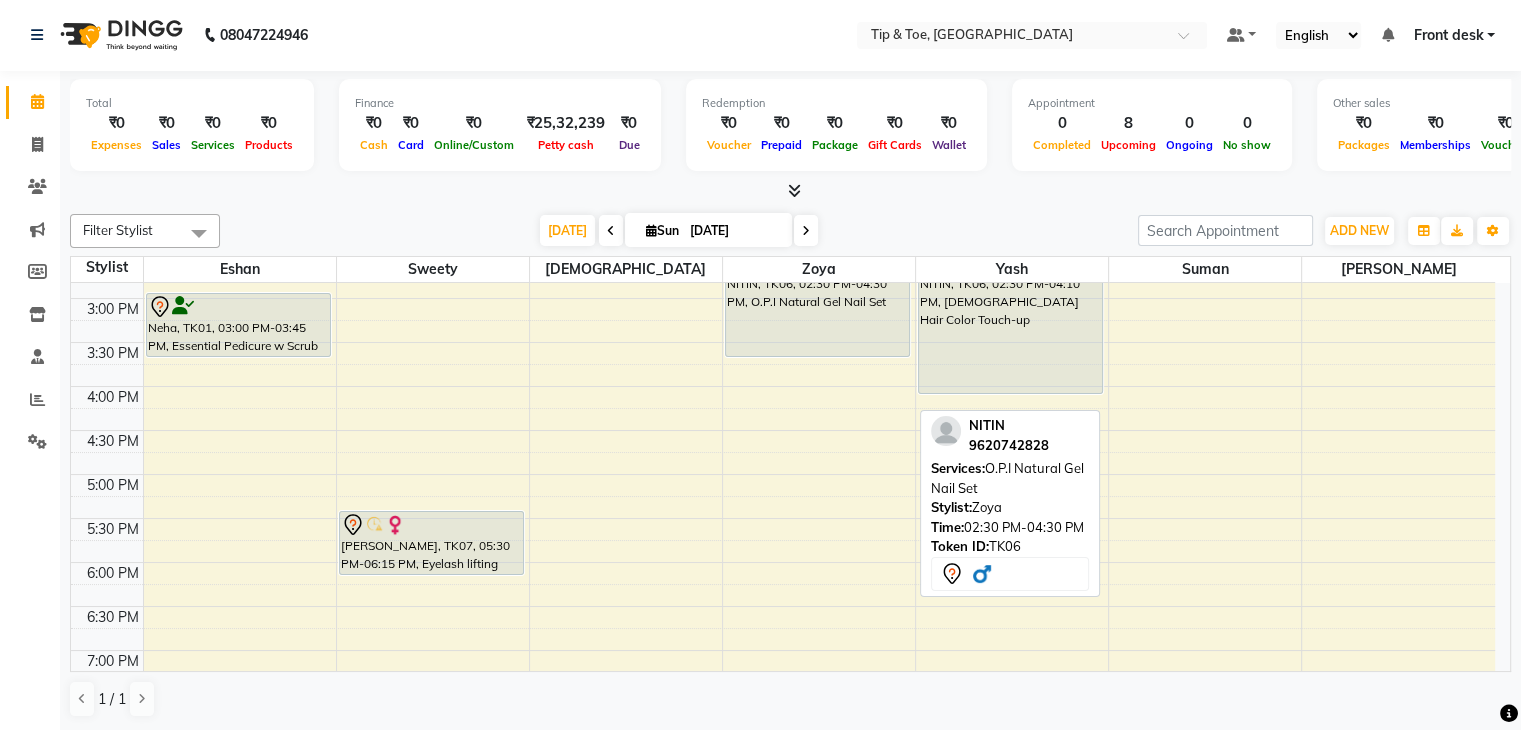 drag, startPoint x: 818, startPoint y: 418, endPoint x: 819, endPoint y: 348, distance: 70.00714 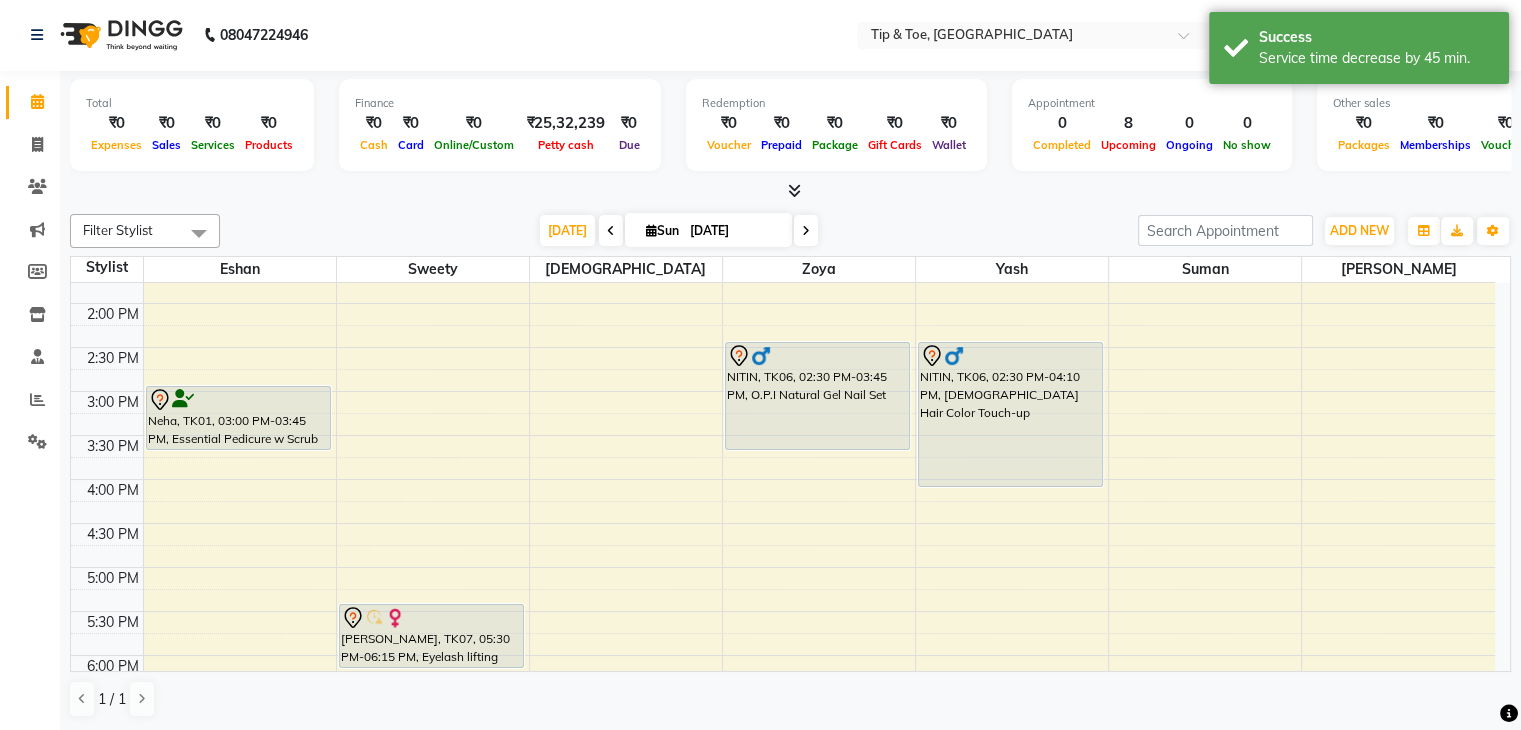 scroll, scrollTop: 444, scrollLeft: 0, axis: vertical 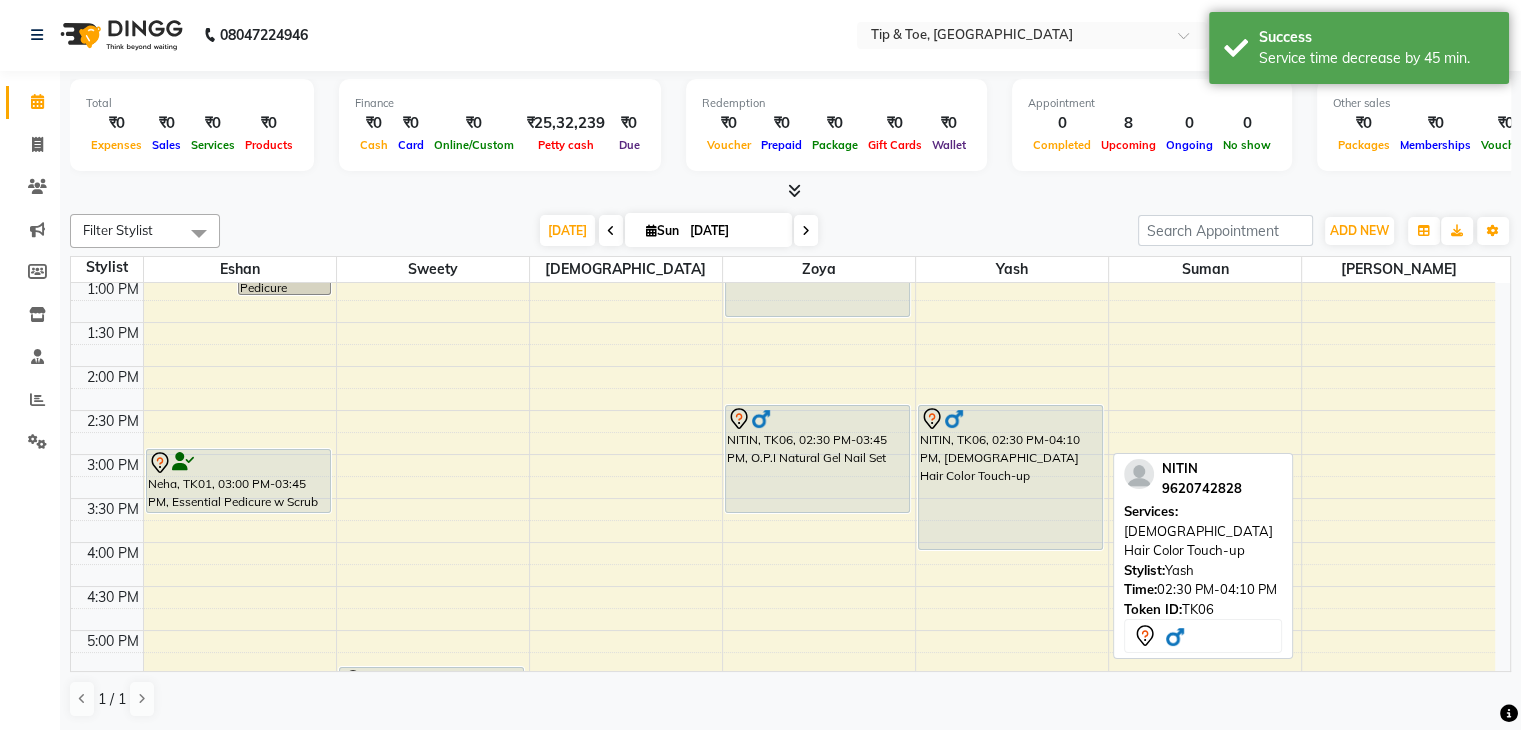 click on "NITIN, TK06, 02:30 PM-04:10 PM, Female Hair Color Touch-up" at bounding box center (1010, 477) 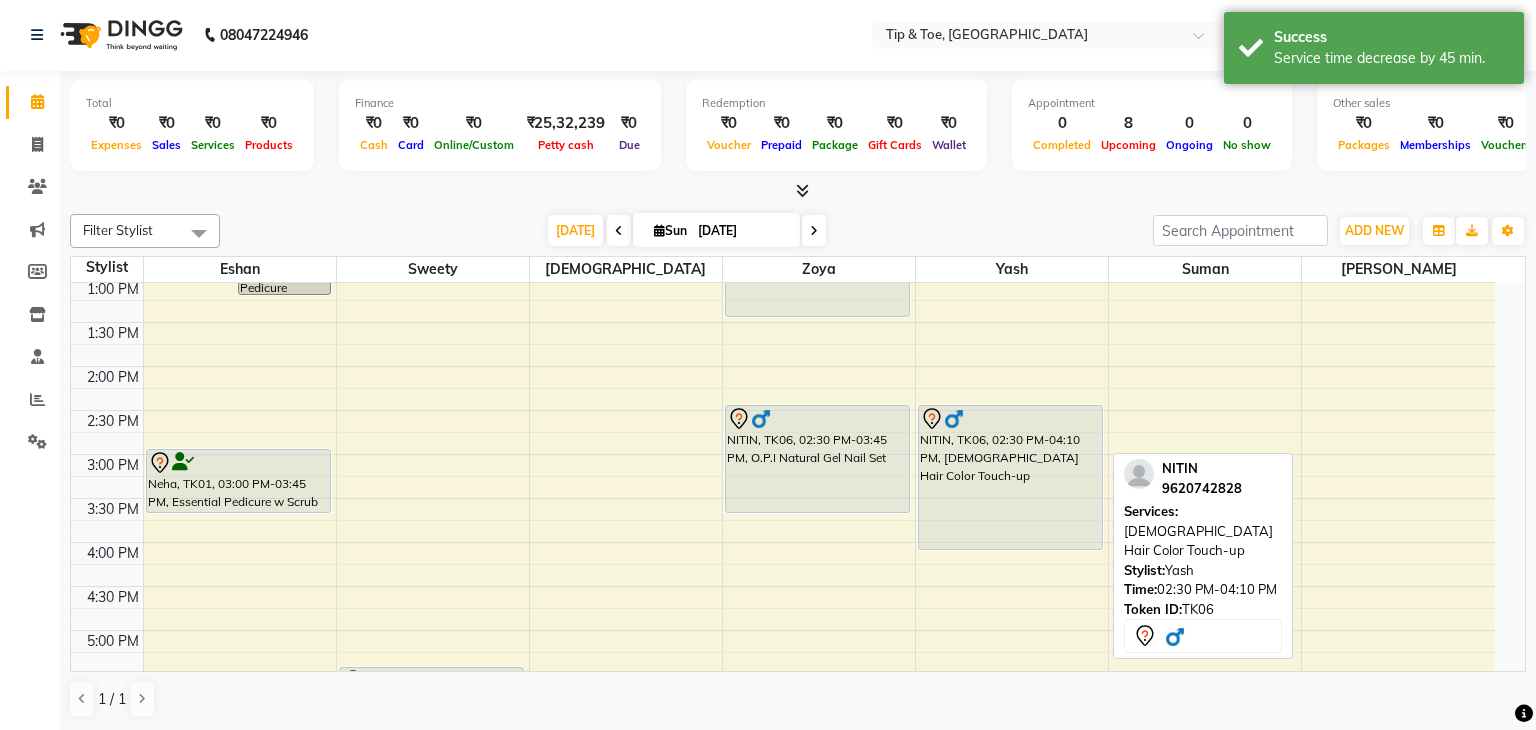 select on "7" 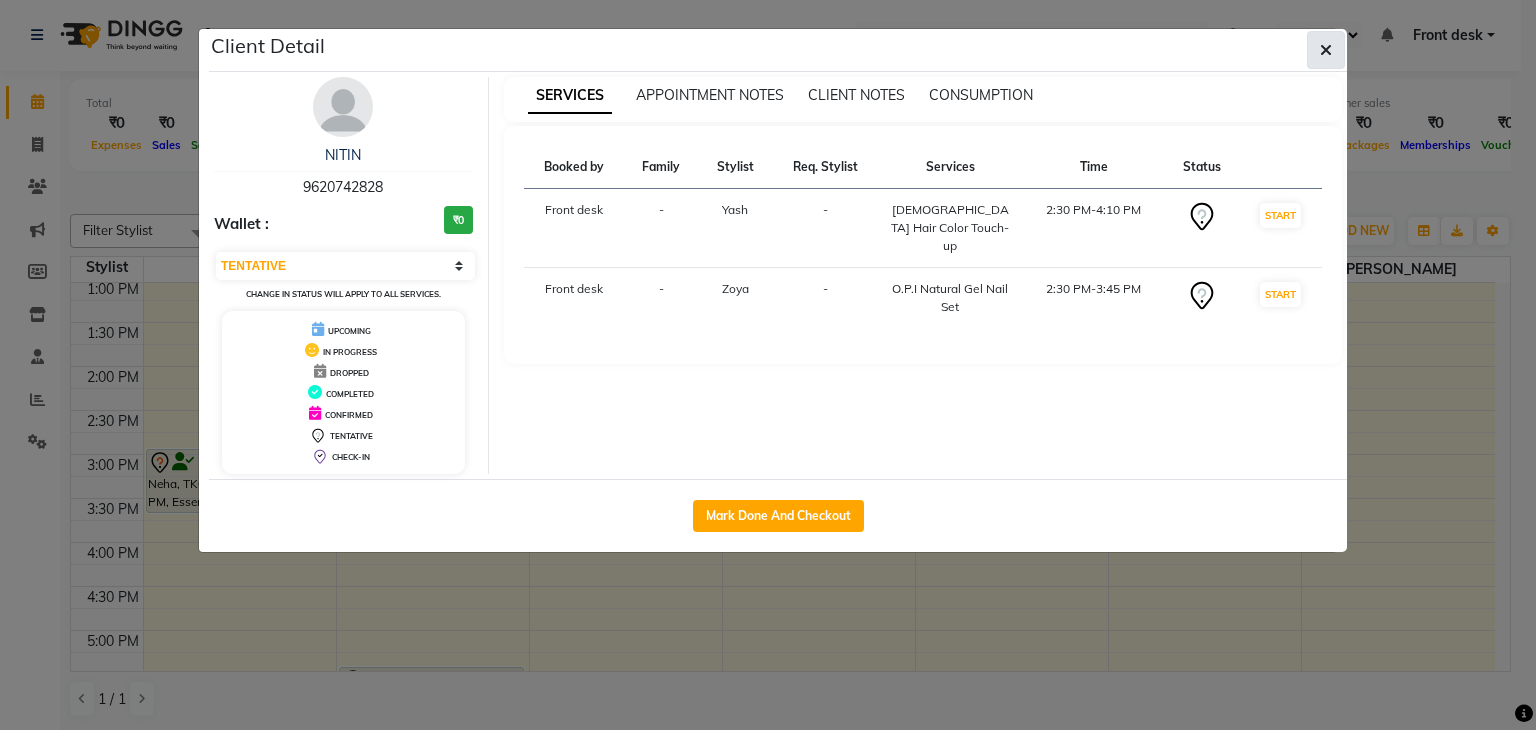 click 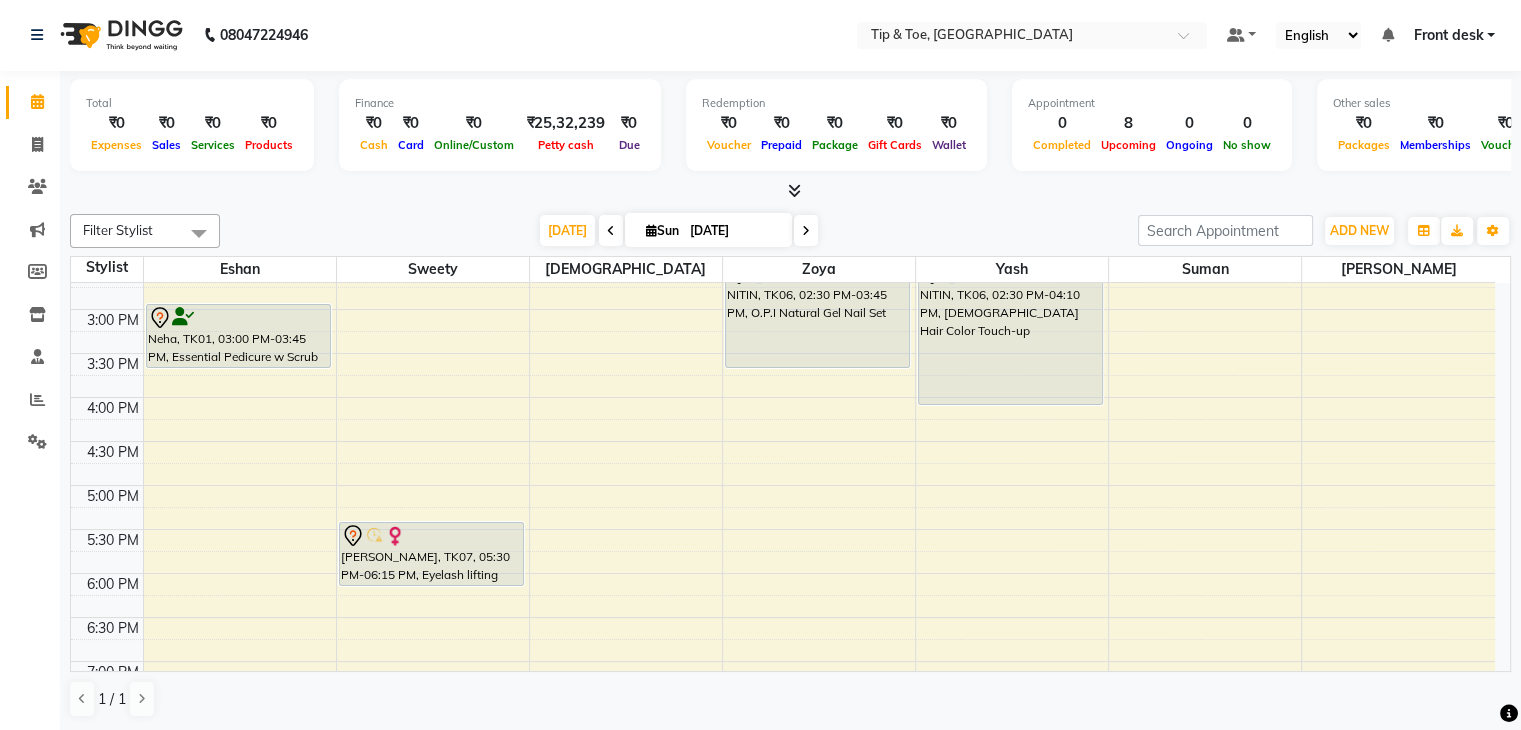 scroll, scrollTop: 544, scrollLeft: 0, axis: vertical 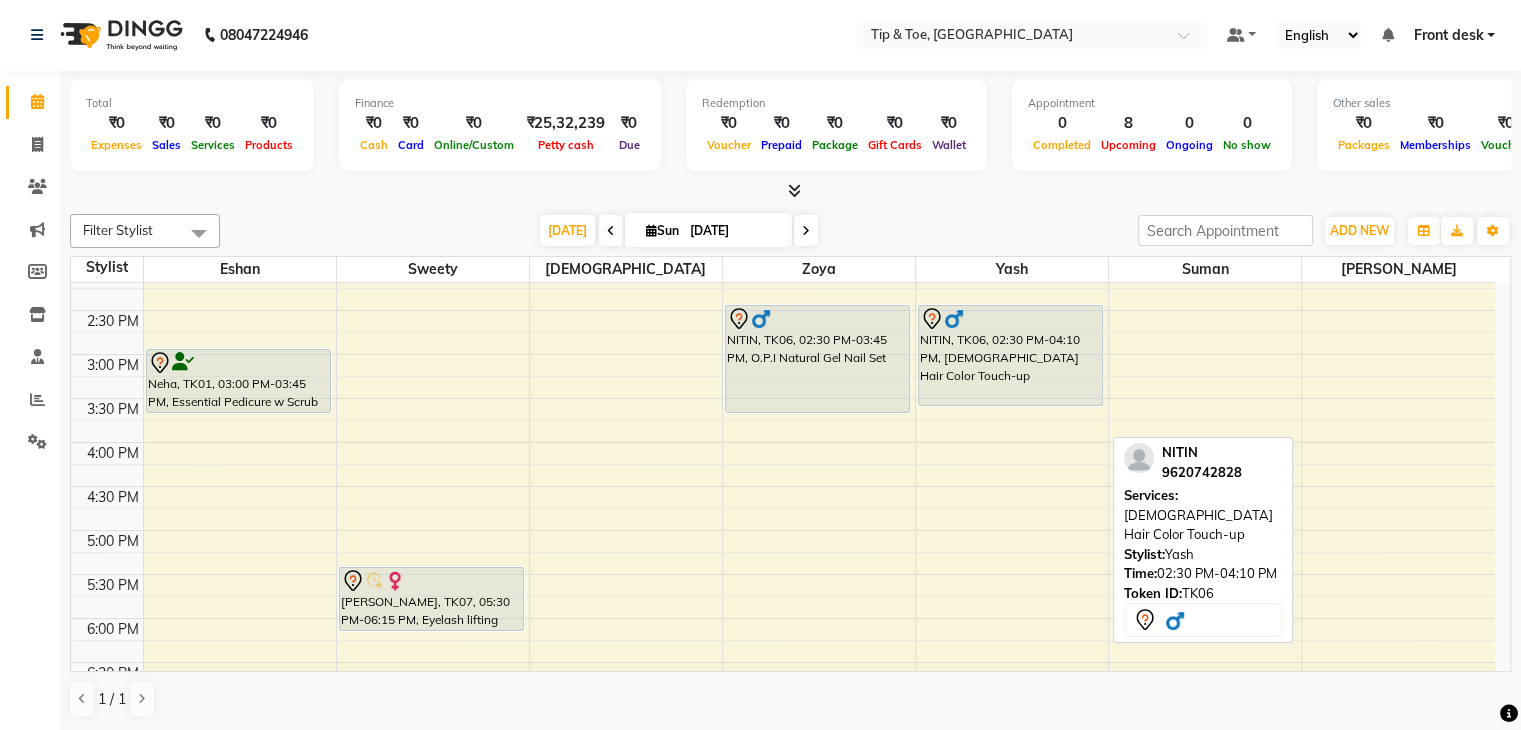 drag, startPoint x: 1024, startPoint y: 446, endPoint x: 1009, endPoint y: 394, distance: 54.120235 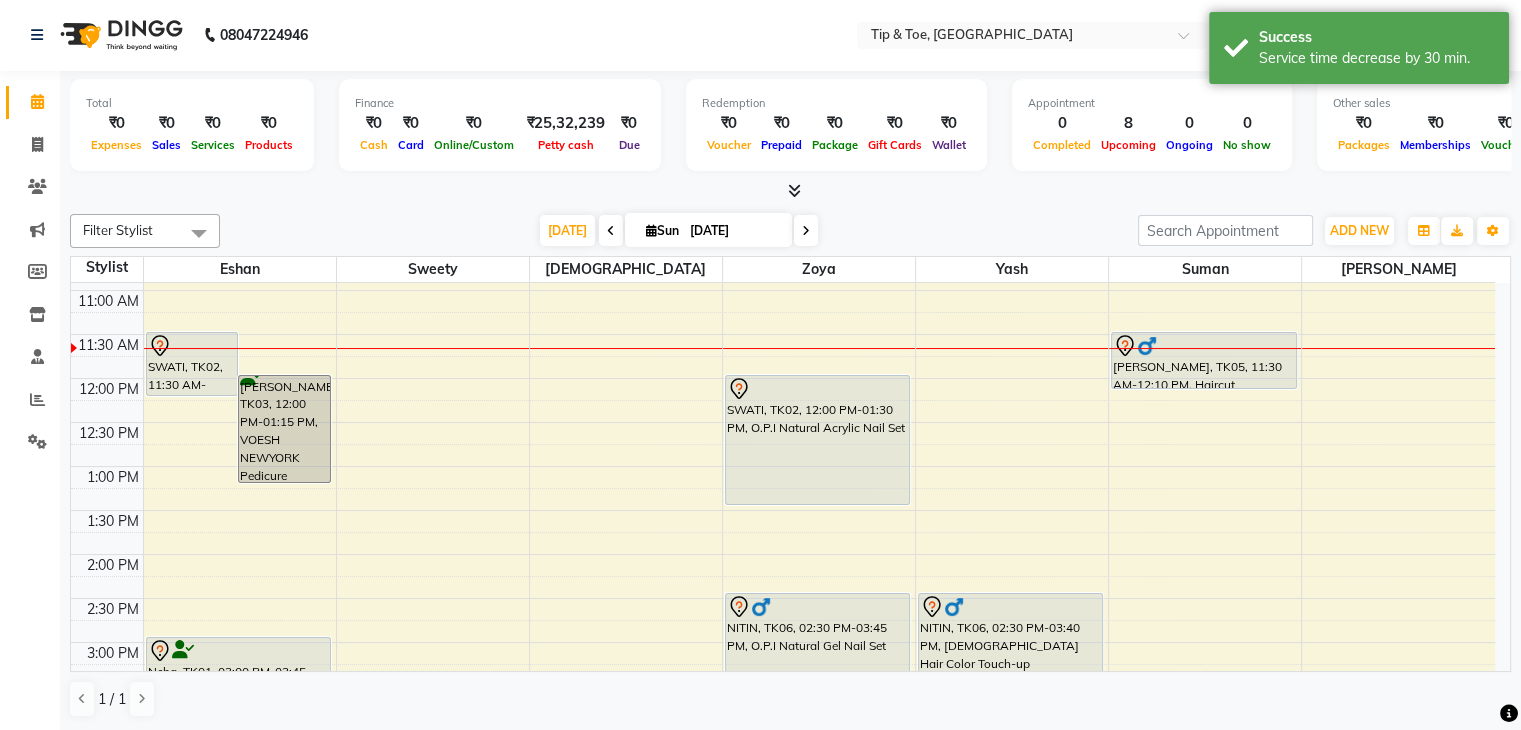 scroll, scrollTop: 244, scrollLeft: 0, axis: vertical 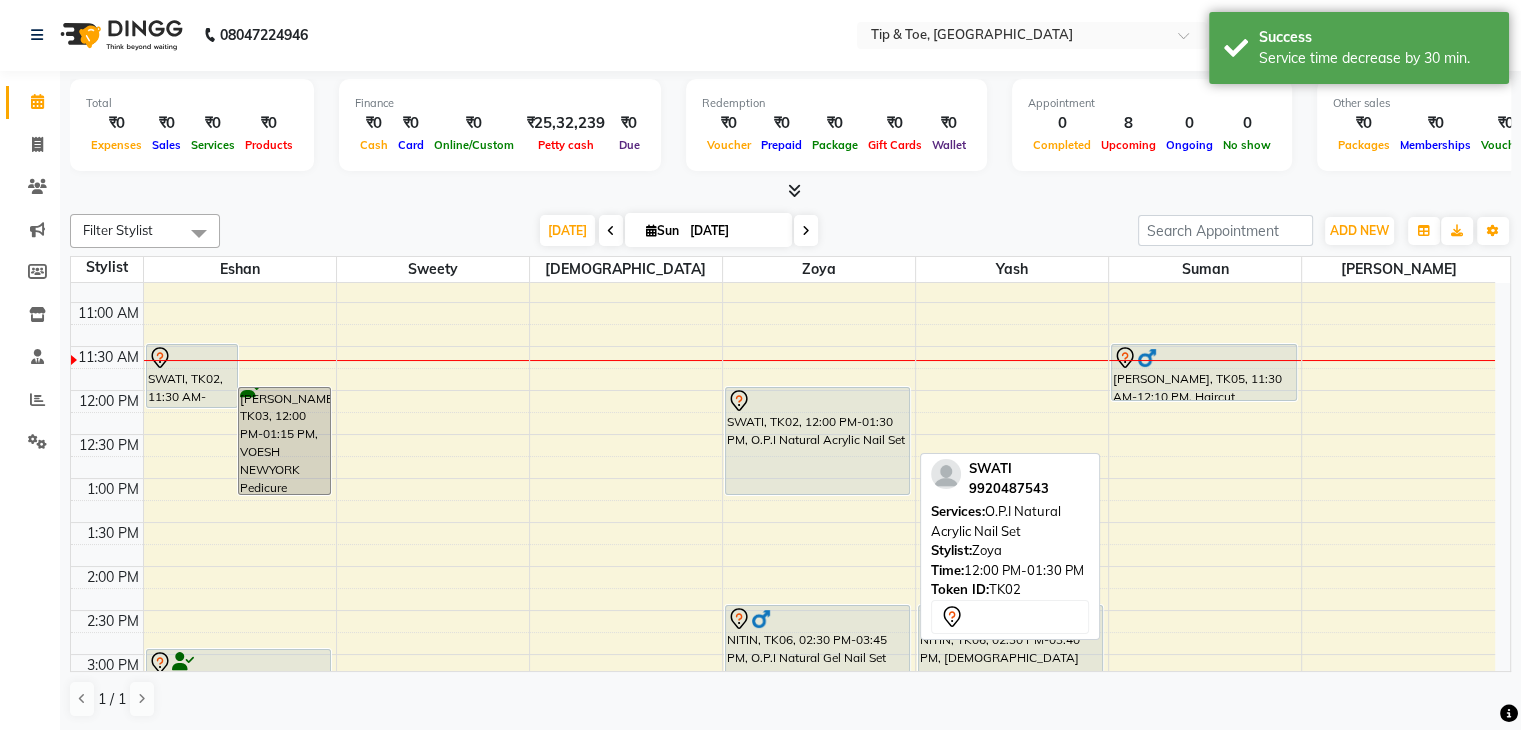 drag, startPoint x: 821, startPoint y: 509, endPoint x: 820, endPoint y: 481, distance: 28.01785 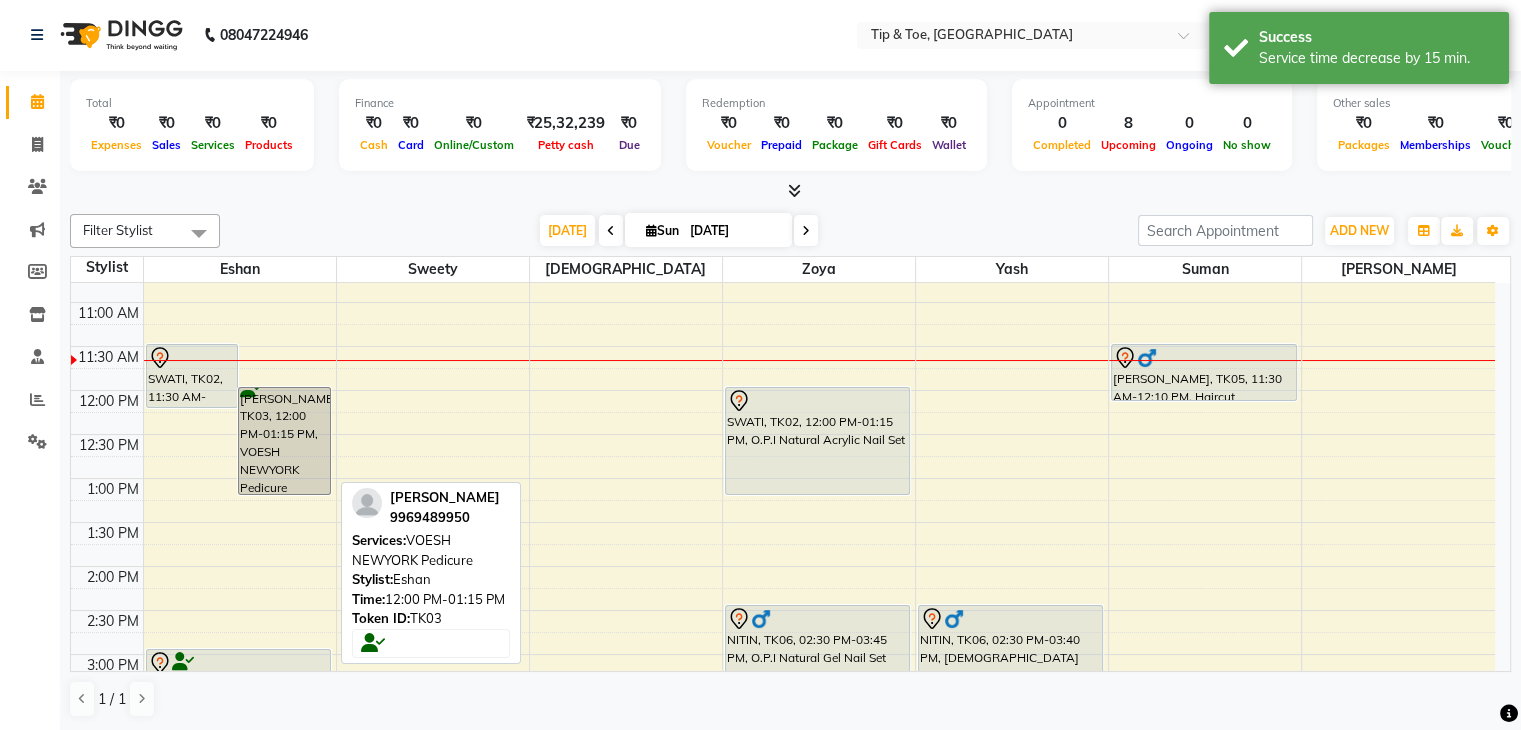 drag, startPoint x: 284, startPoint y: 489, endPoint x: 278, endPoint y: 463, distance: 26.683329 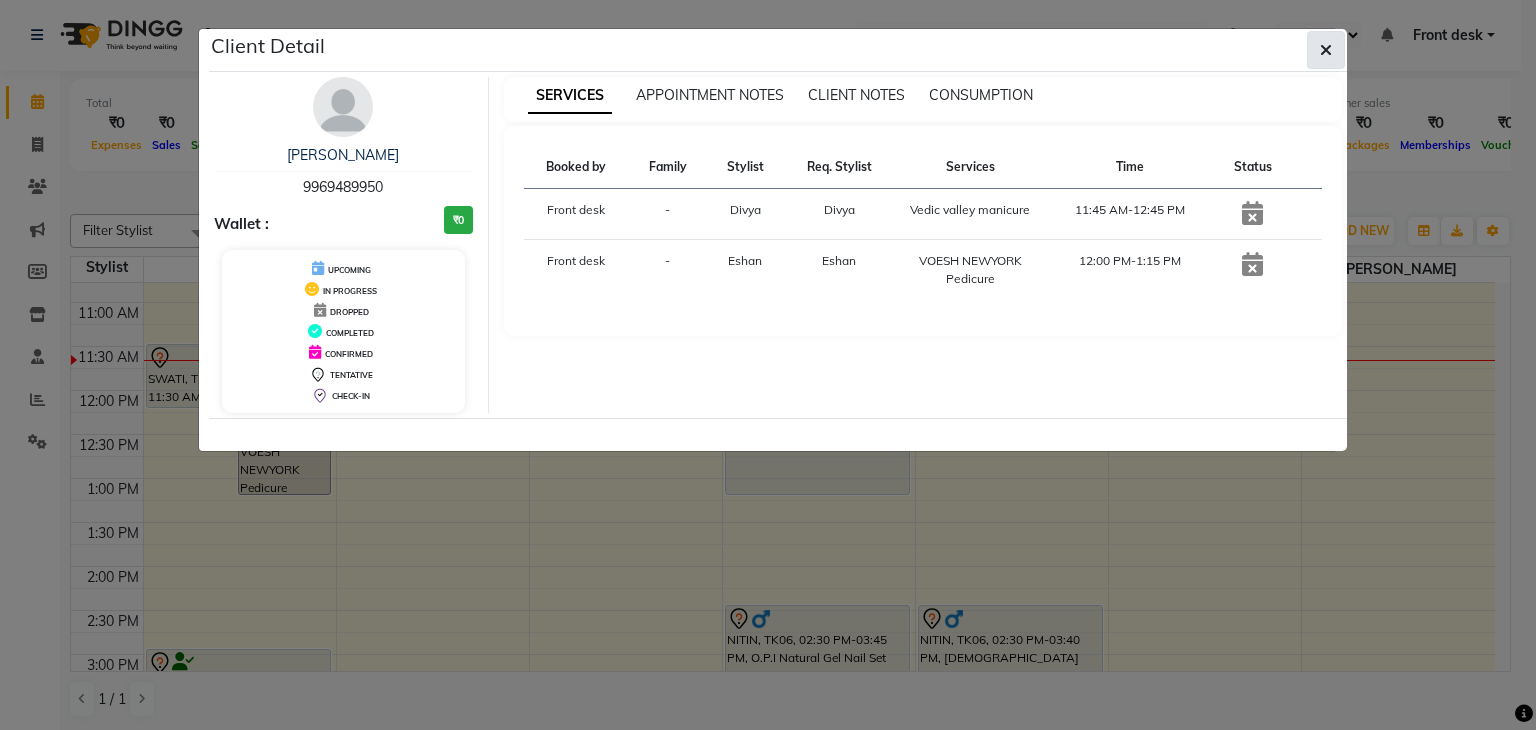 click 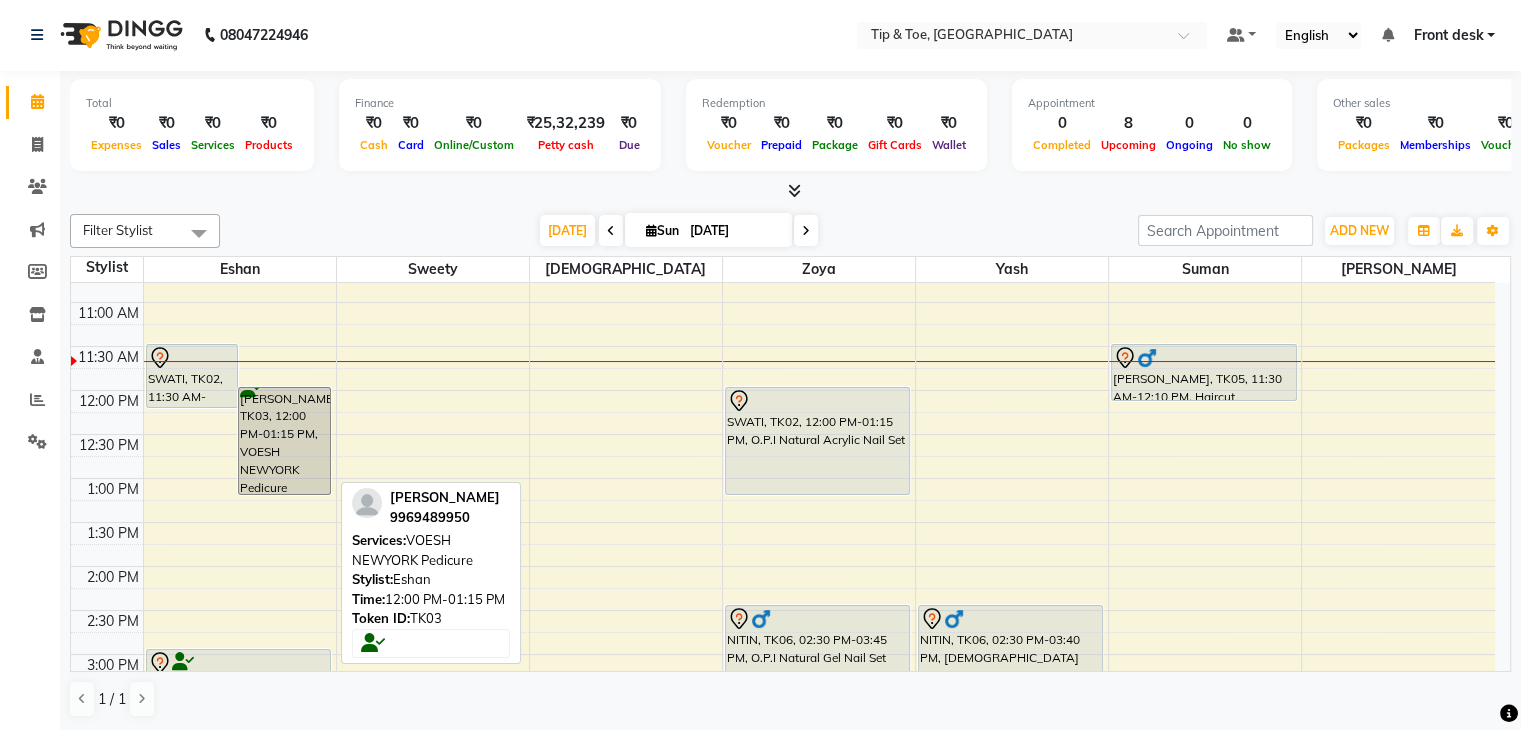 drag, startPoint x: 264, startPoint y: 490, endPoint x: 258, endPoint y: 454, distance: 36.496574 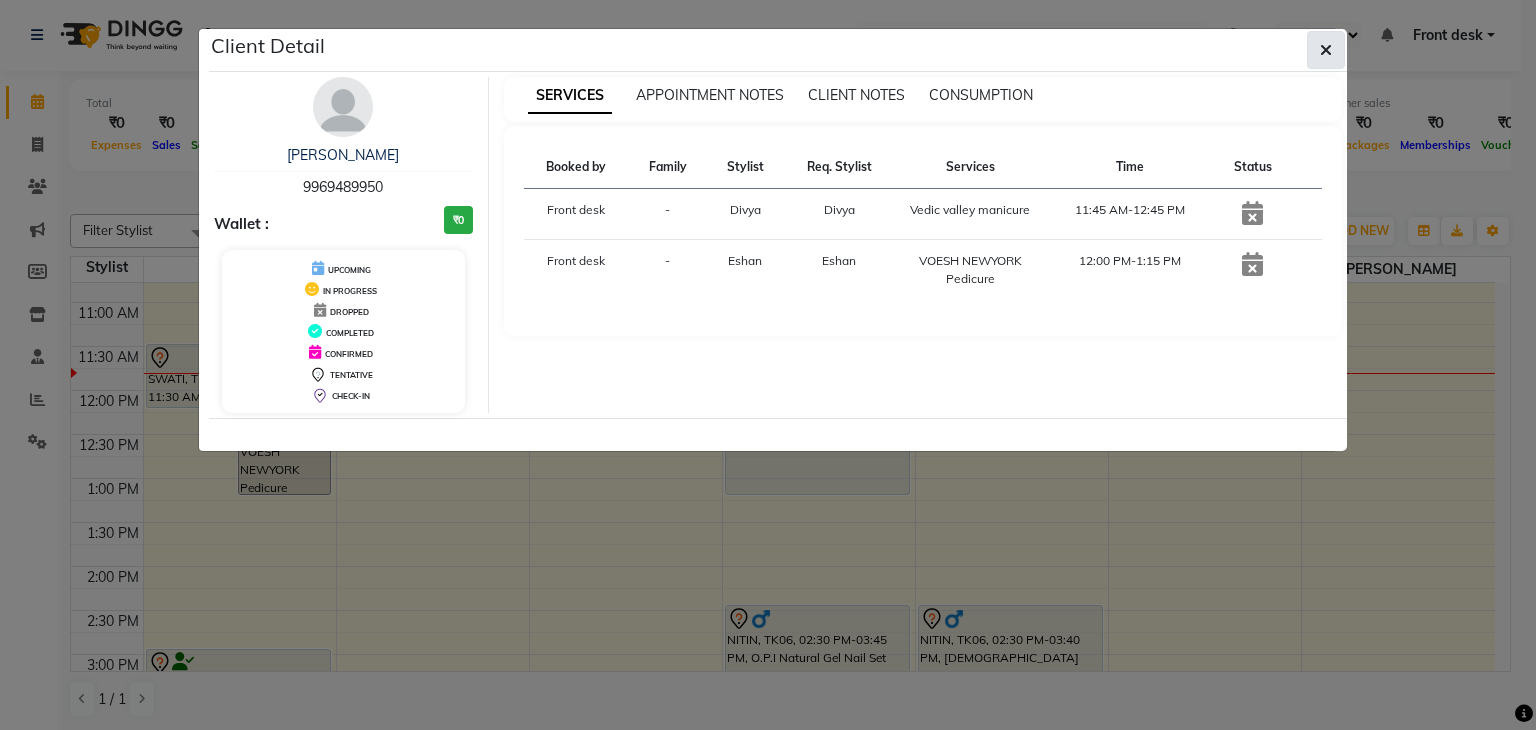drag, startPoint x: 1332, startPoint y: 61, endPoint x: 1337, endPoint y: 89, distance: 28.442924 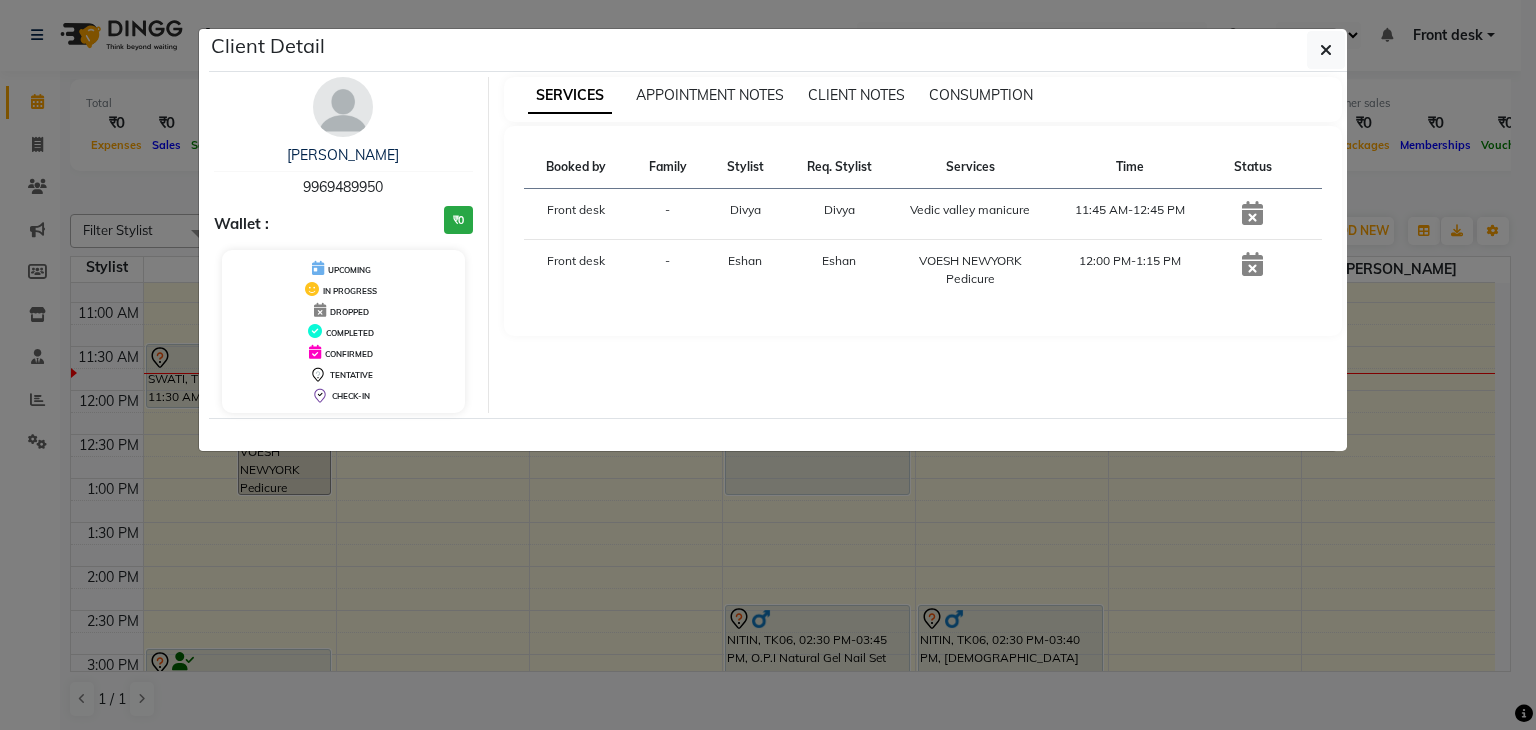 click 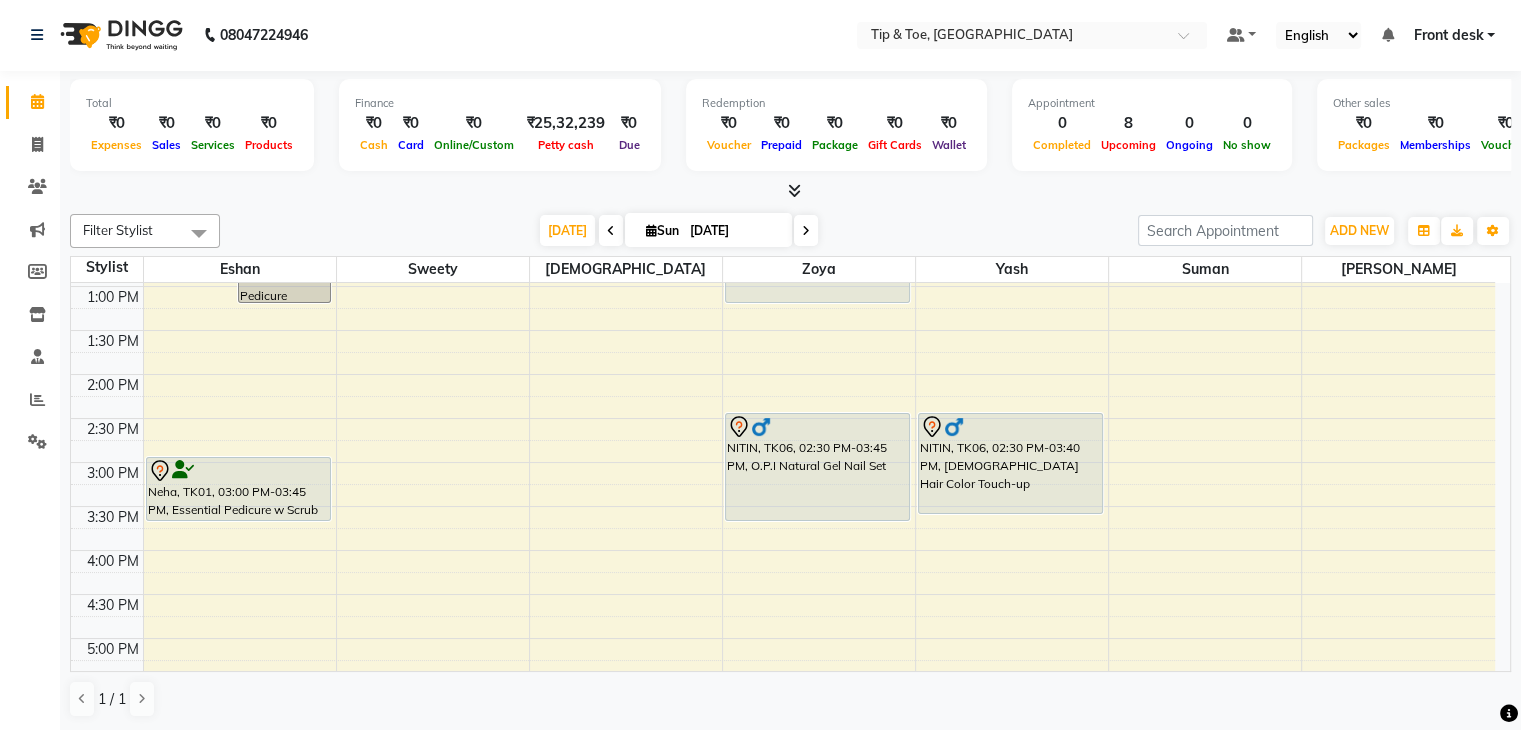 scroll, scrollTop: 444, scrollLeft: 0, axis: vertical 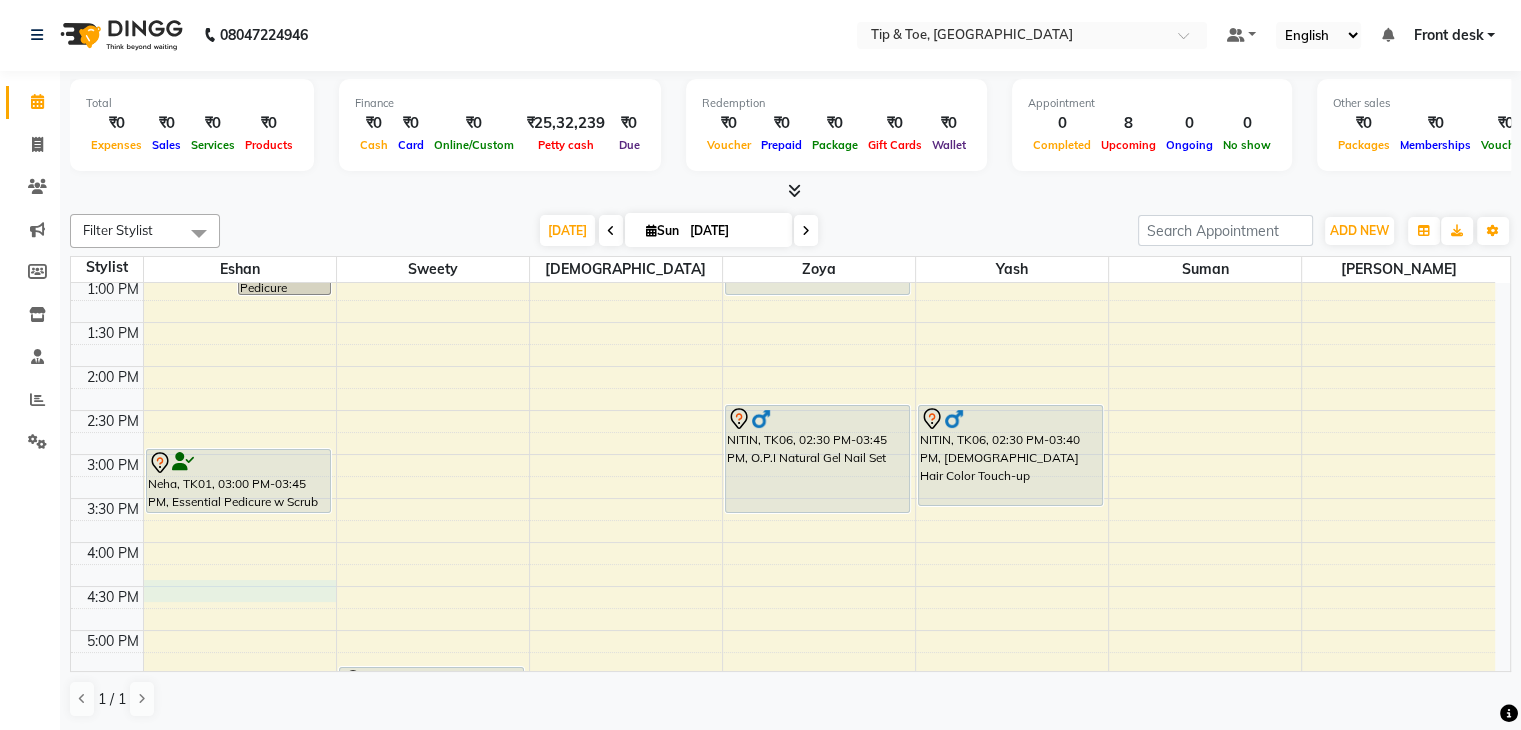 click on "8:00 AM 8:30 AM 9:00 AM 9:30 AM 10:00 AM 10:30 AM 11:00 AM 11:30 AM 12:00 PM 12:30 PM 1:00 PM 1:30 PM 2:00 PM 2:30 PM 3:00 PM 3:30 PM 4:00 PM 4:30 PM 5:00 PM 5:30 PM 6:00 PM 6:30 PM 7:00 PM 7:30 PM 8:00 PM 8:30 PM             SWATI, TK02, 11:30 AM-12:15 PM, Essential Pedicure w Scrub     Shivani Parab, TK03, 12:00 PM-01:15 PM, VOESH NEWYORK Pedicure             Neha, TK01, 03:00 PM-03:45 PM, Essential Pedicure w Scrub             Dipti, TK07, 05:30 PM-06:15 PM, Eyelash lifting             SWATI, TK02, 12:00 PM-01:15 PM, O.P.I Natural Acrylic Nail Set             NITIN, TK06, 02:30 PM-03:45 PM, O.P.I Natural Gel Nail Set             NITIN, TK06, 02:30 PM-03:40 PM, Female Hair Color Touch-up             Mitesh Vartak, TK05, 11:30 AM-12:10 PM, Haircut" at bounding box center (783, 410) 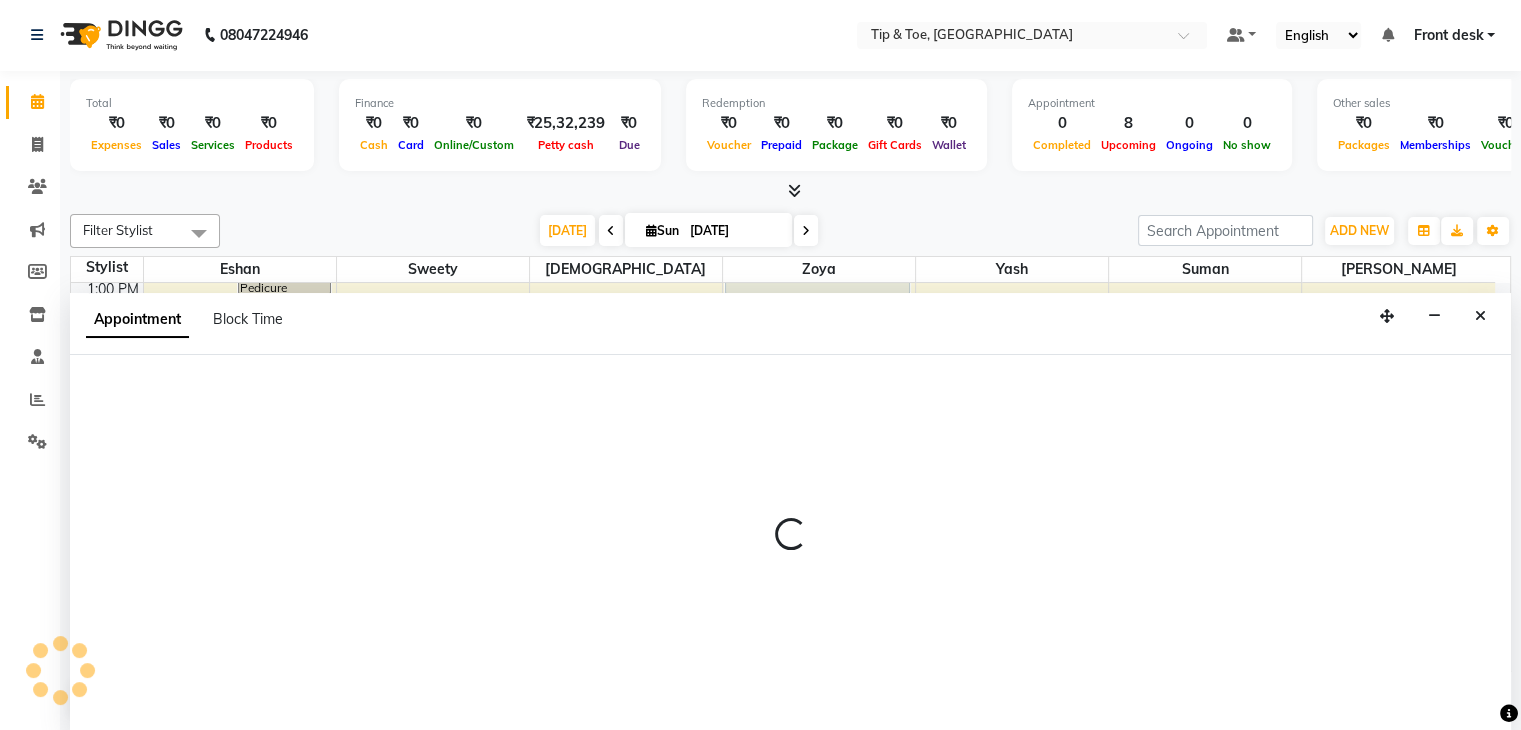 select on "42045" 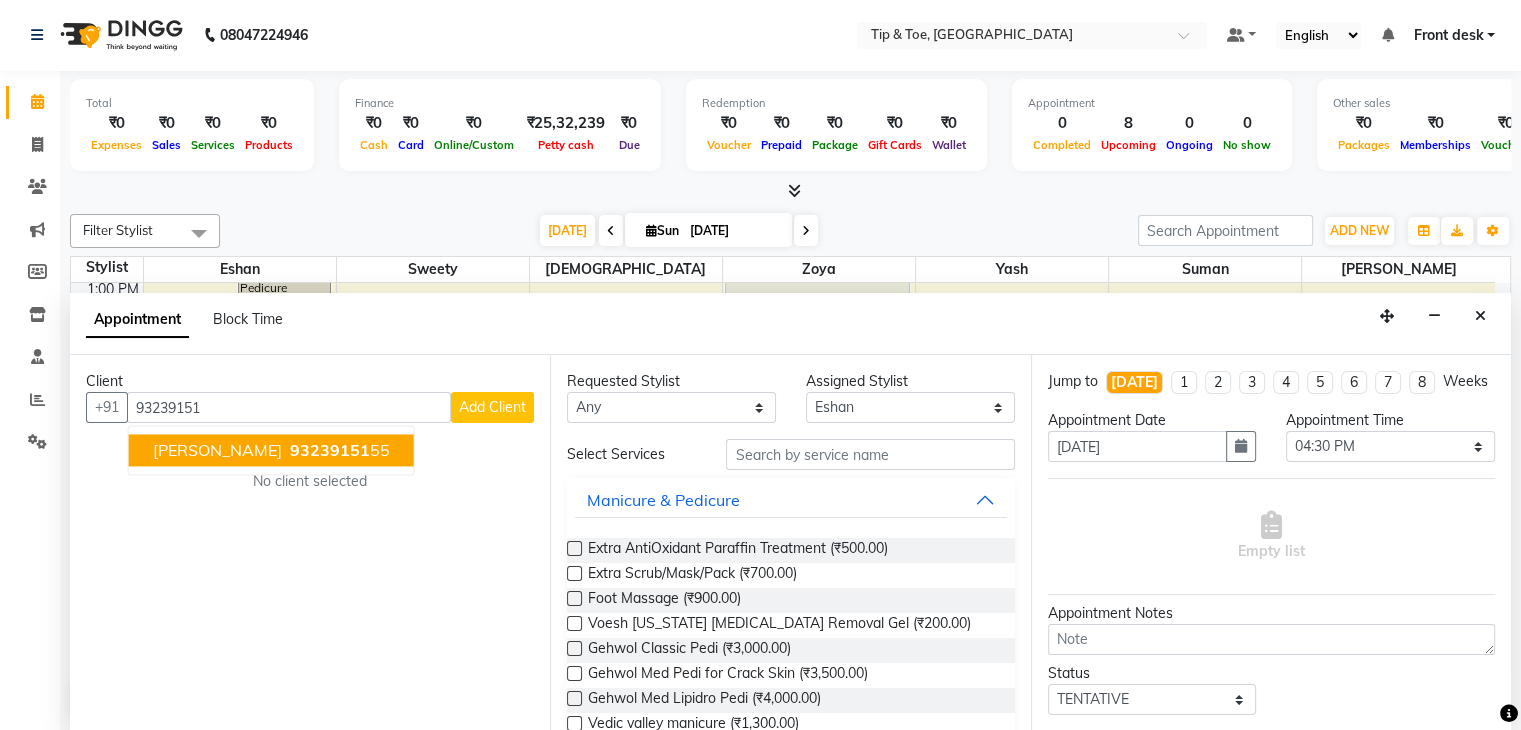 click on "93239151" at bounding box center (330, 451) 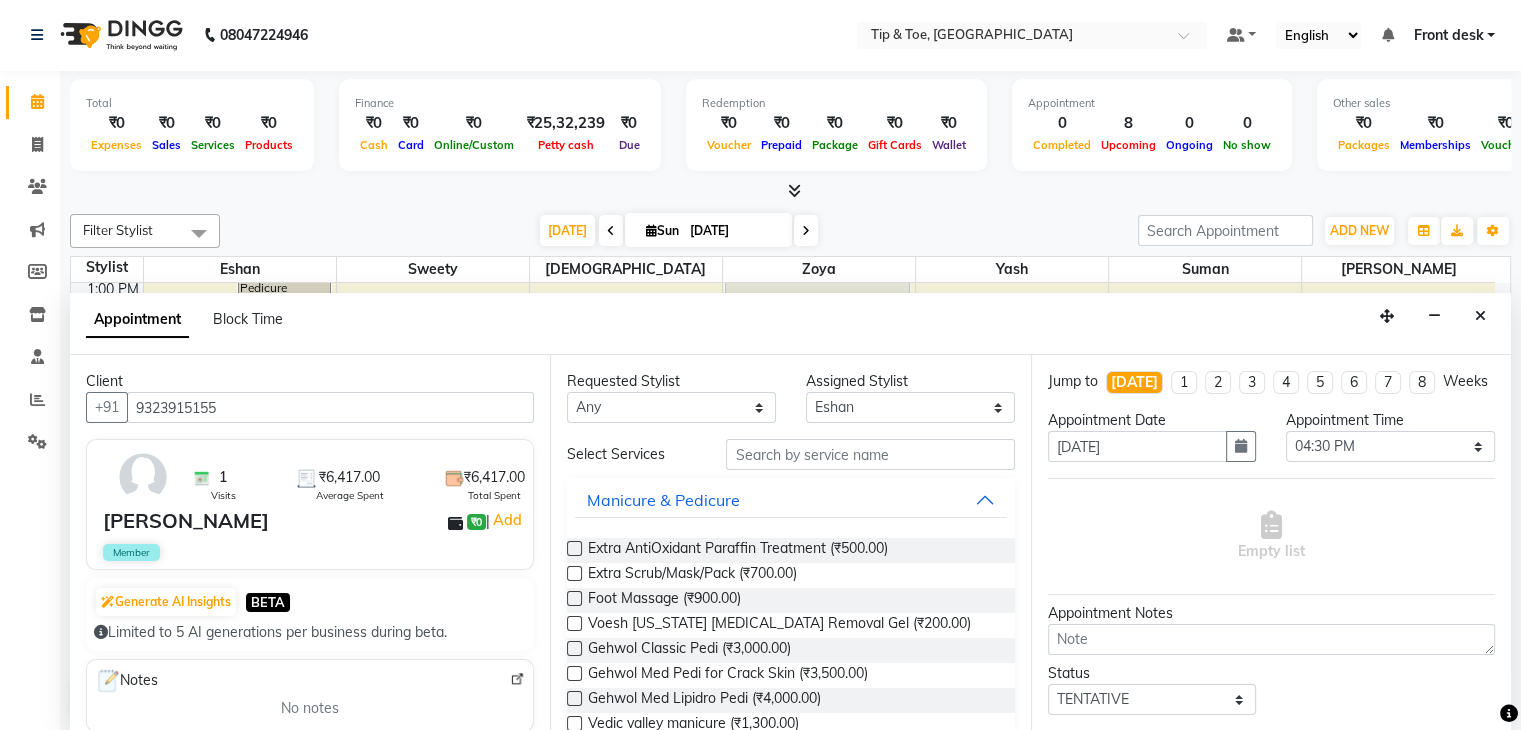 type on "9323915155" 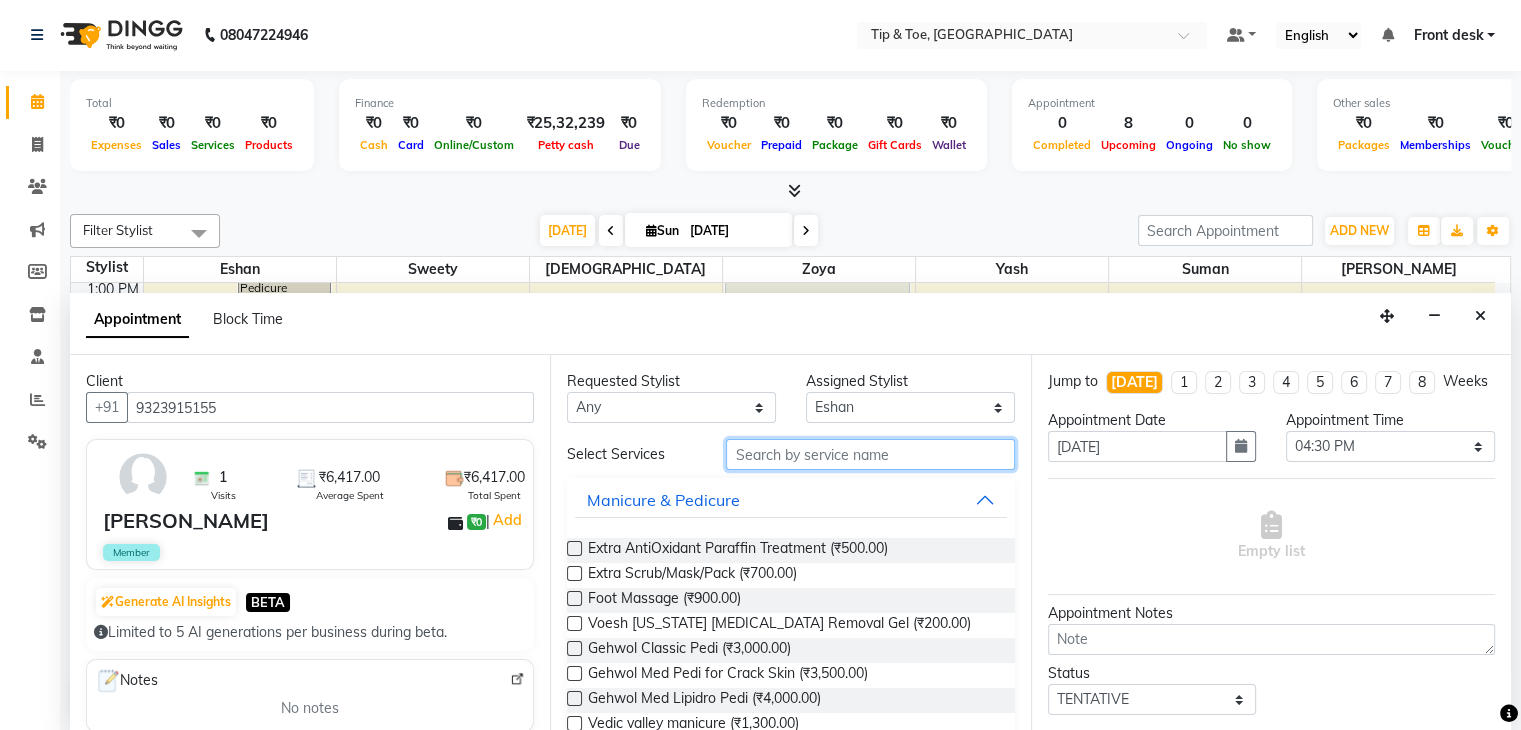 click at bounding box center [870, 454] 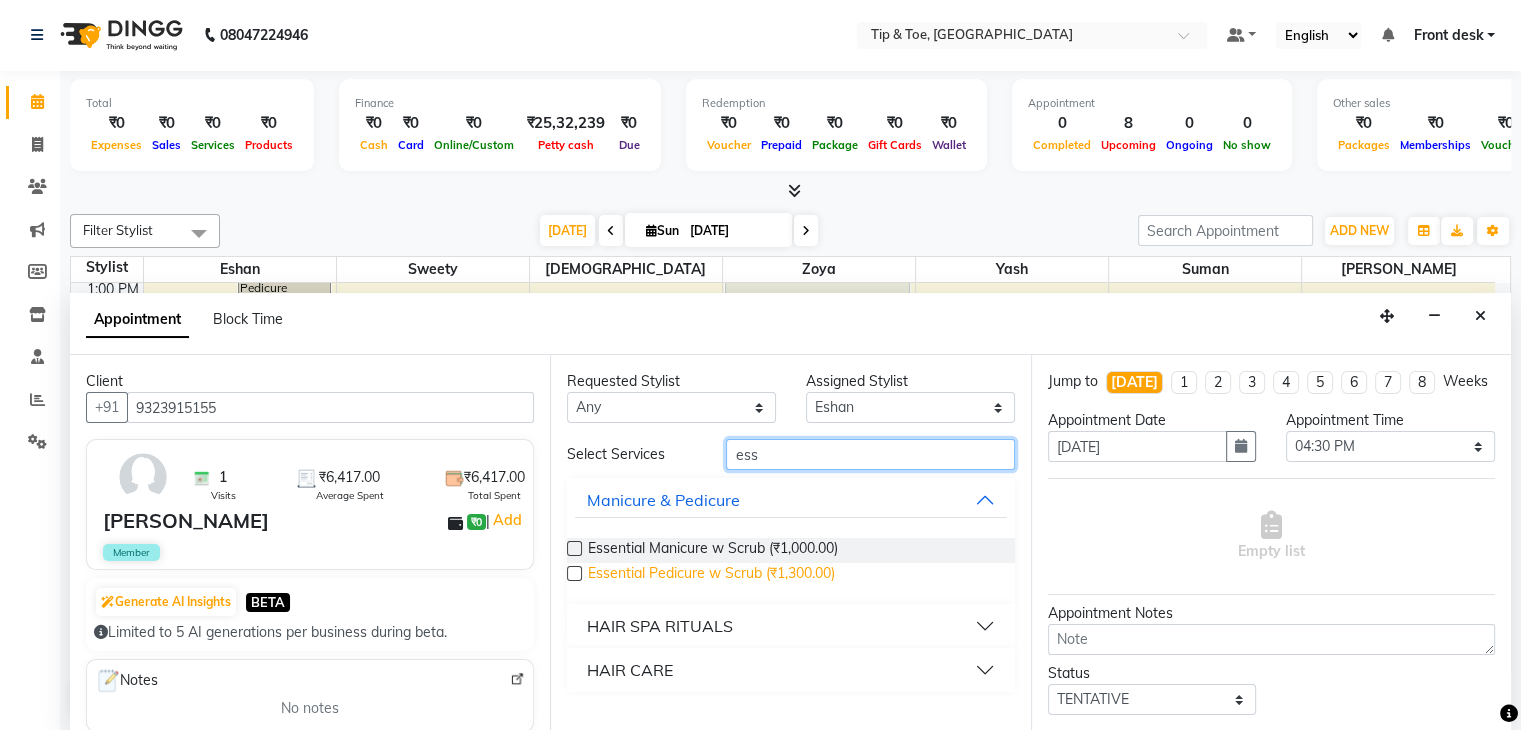 type on "ess" 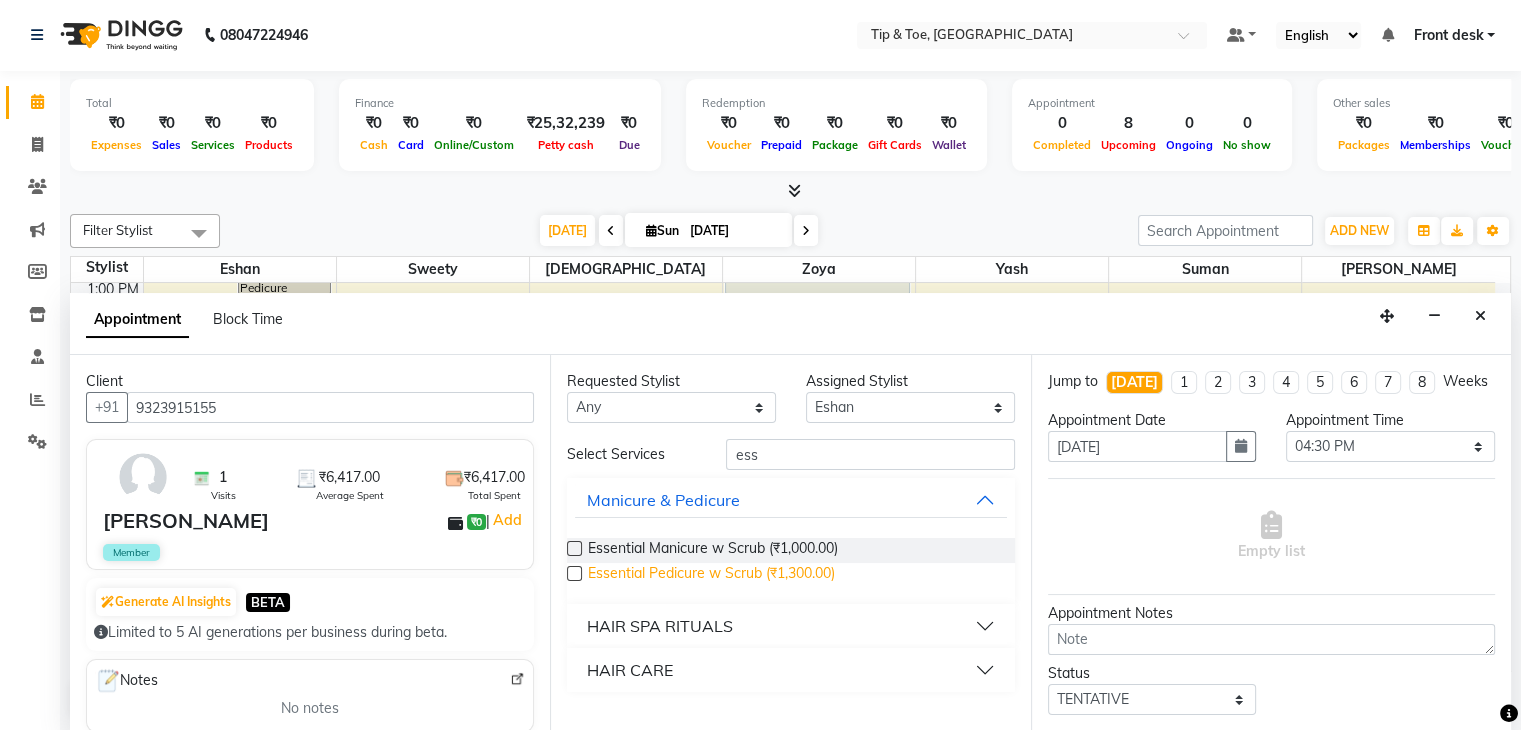 click on "Essential Pedicure w Scrub (₹1,300.00)" at bounding box center (711, 575) 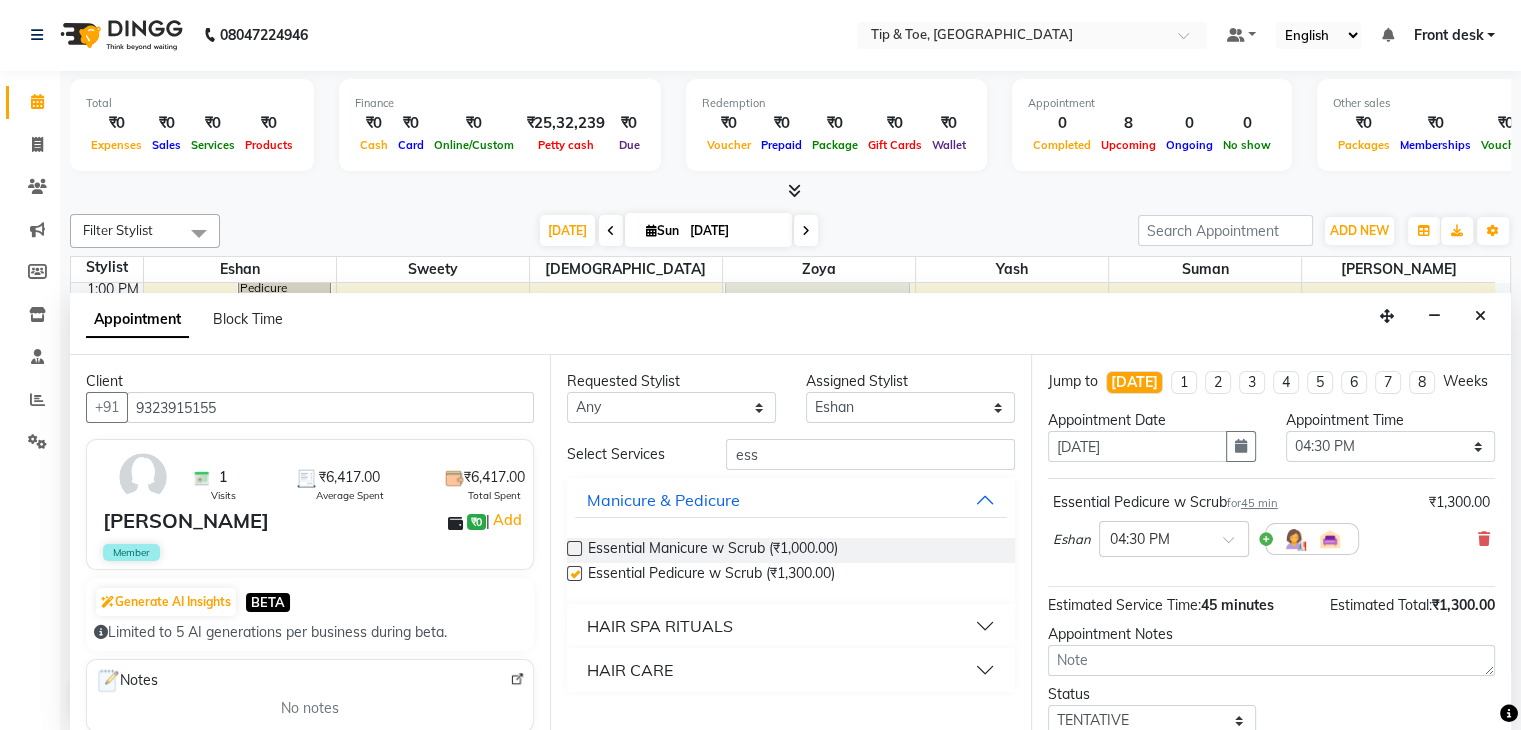 checkbox on "false" 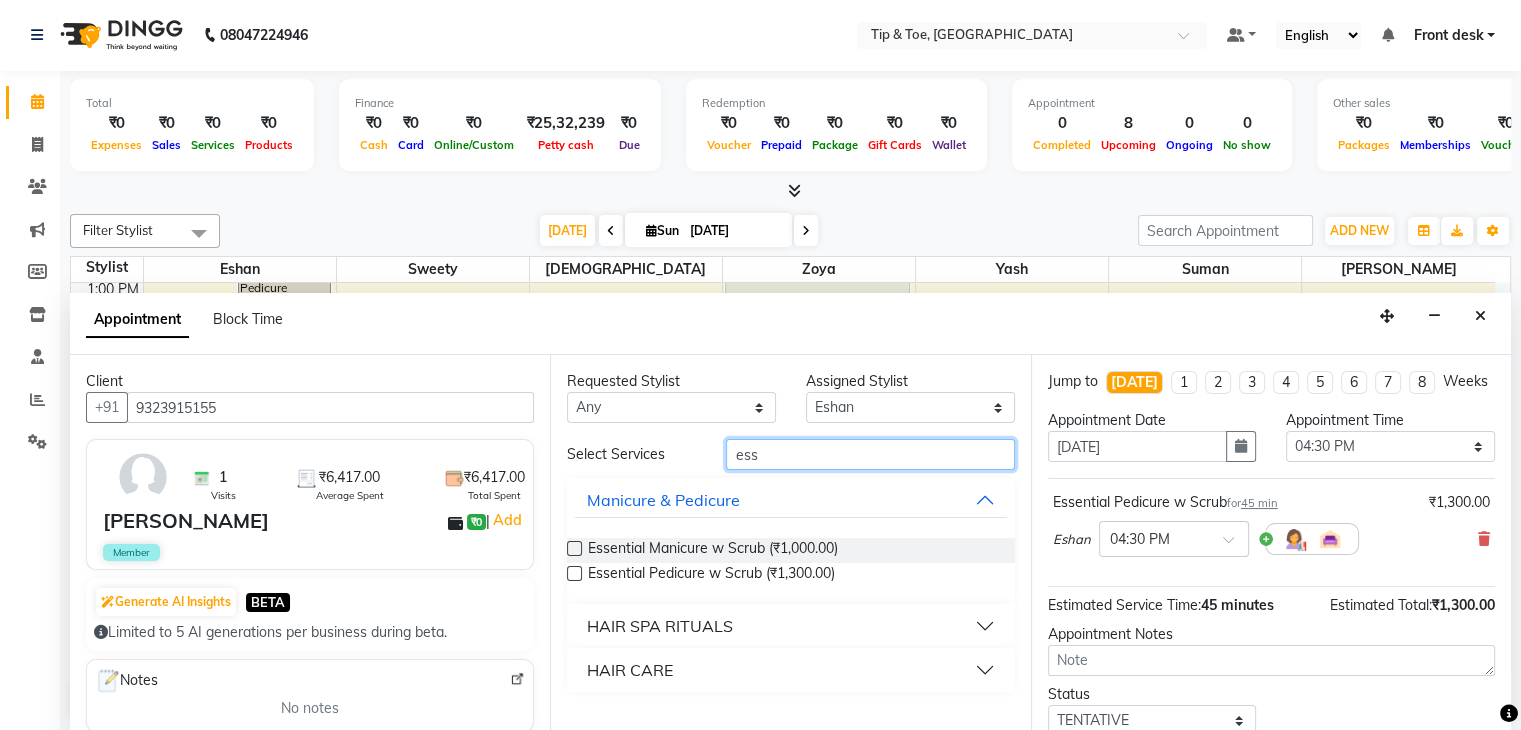 click on "ess" at bounding box center (870, 454) 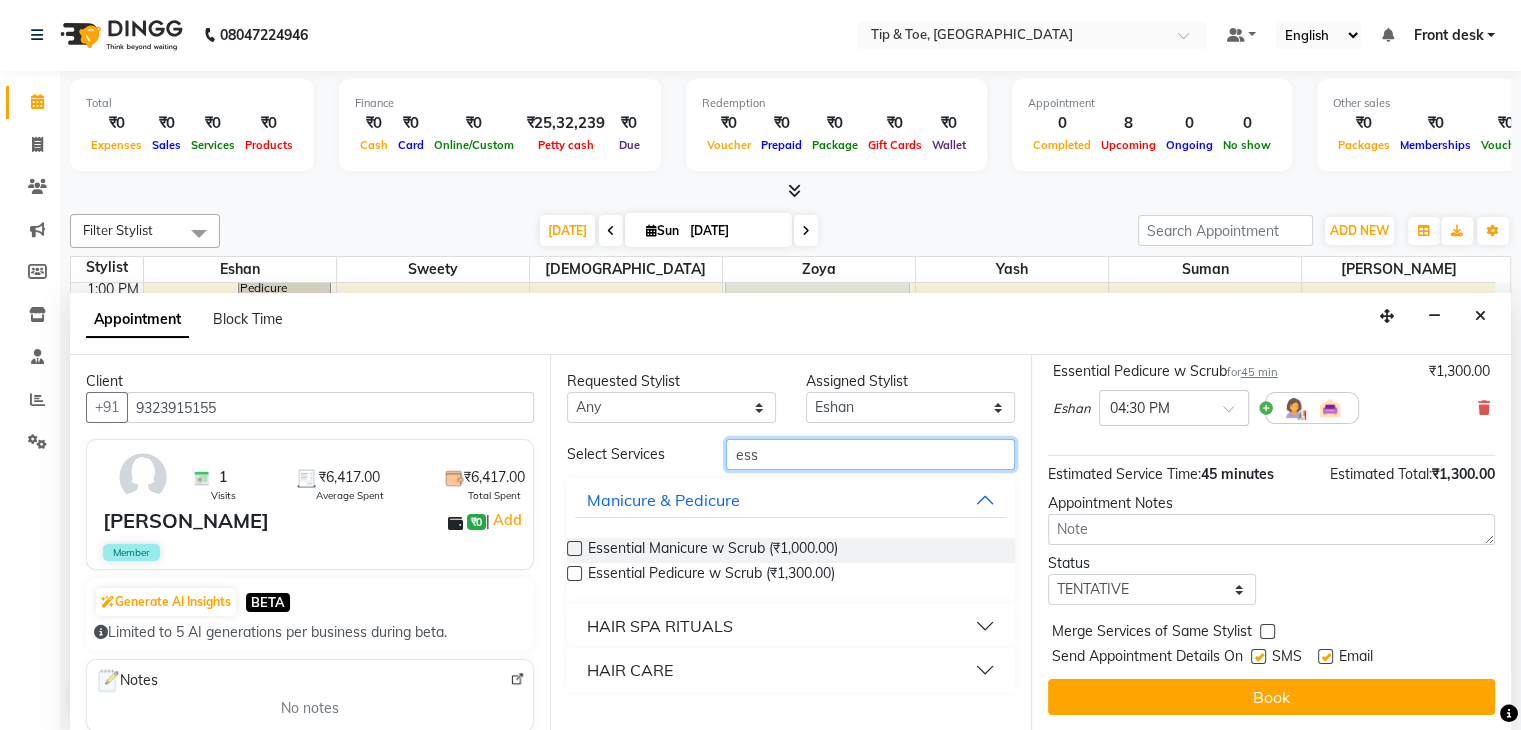 scroll, scrollTop: 149, scrollLeft: 0, axis: vertical 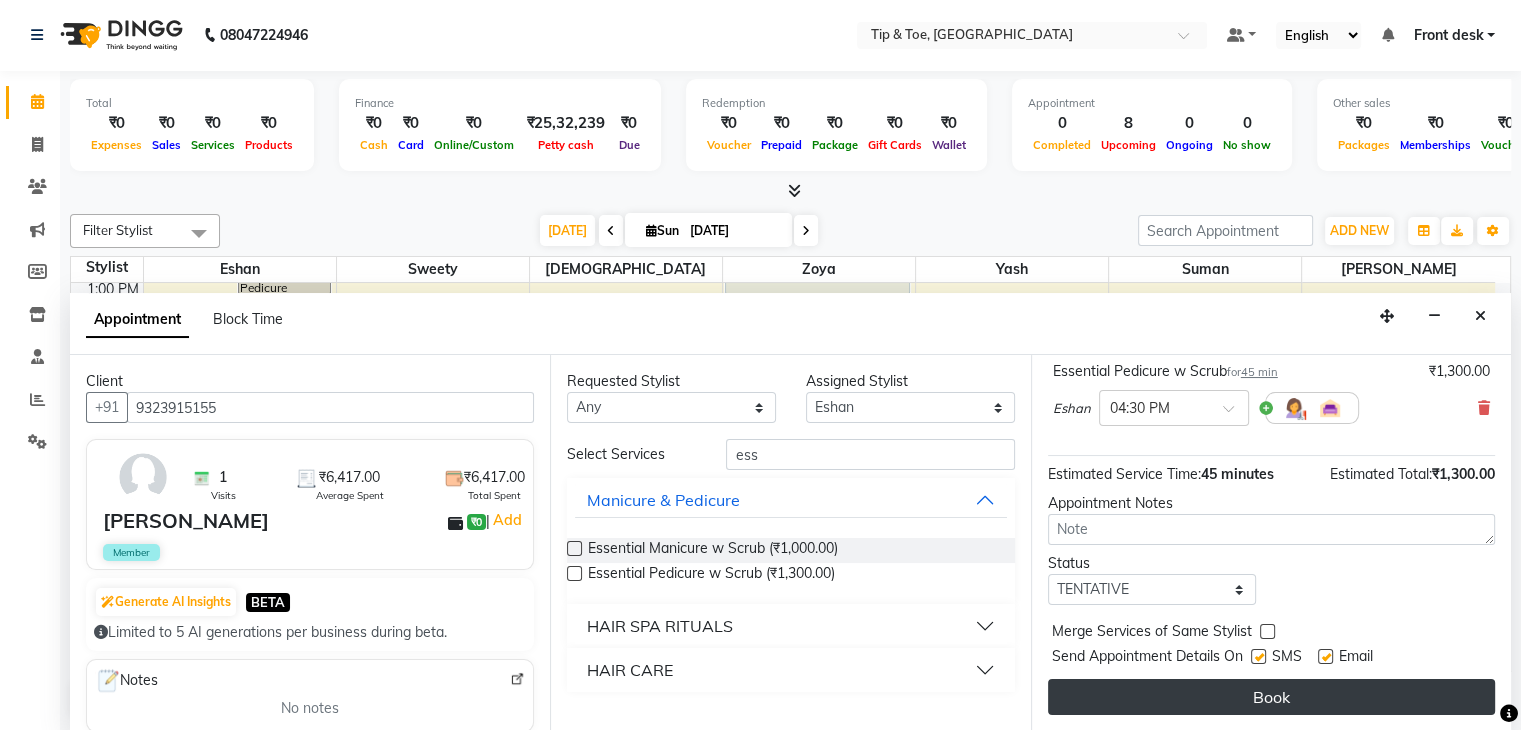 click on "Book" at bounding box center (1271, 697) 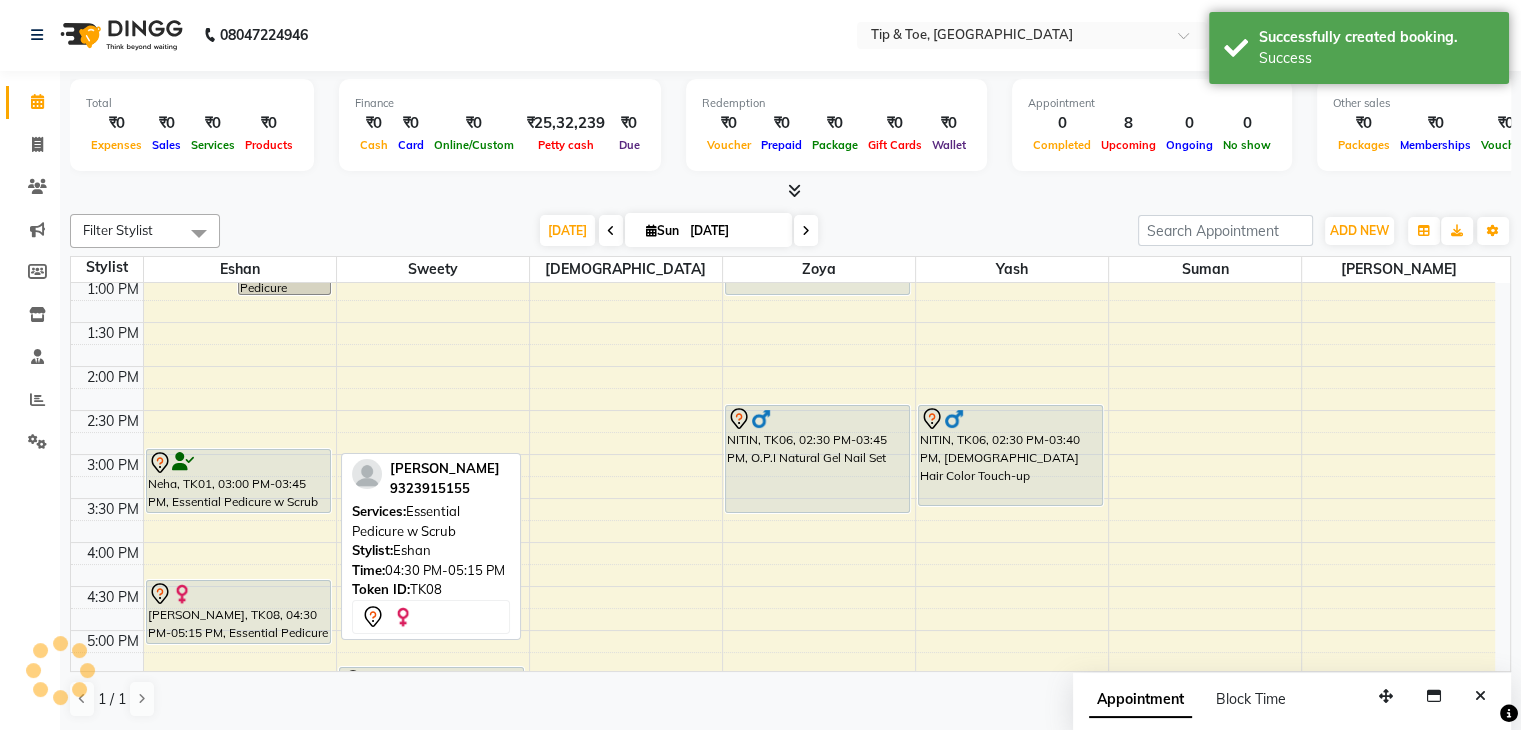 scroll, scrollTop: 0, scrollLeft: 0, axis: both 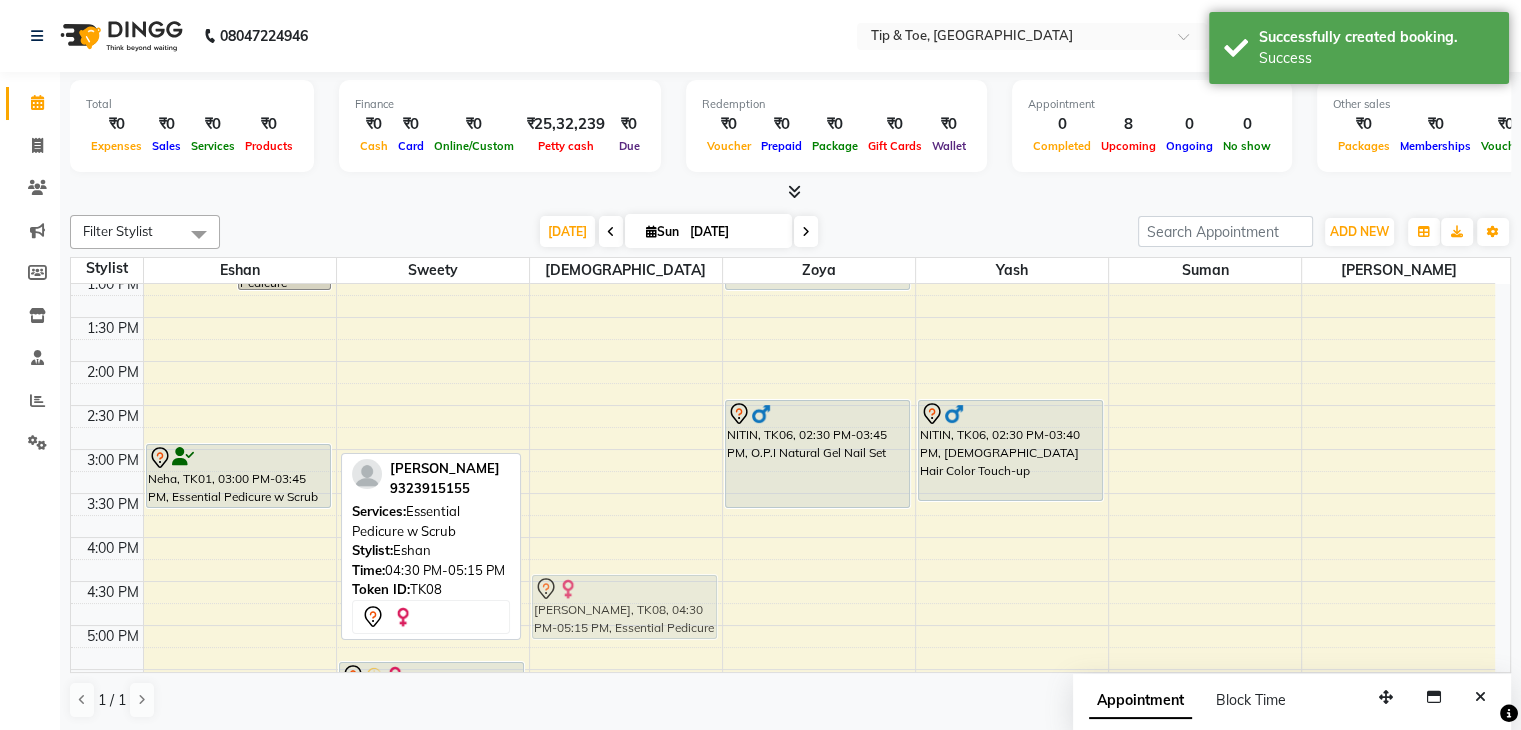 drag, startPoint x: 216, startPoint y: 616, endPoint x: 548, endPoint y: 606, distance: 332.15057 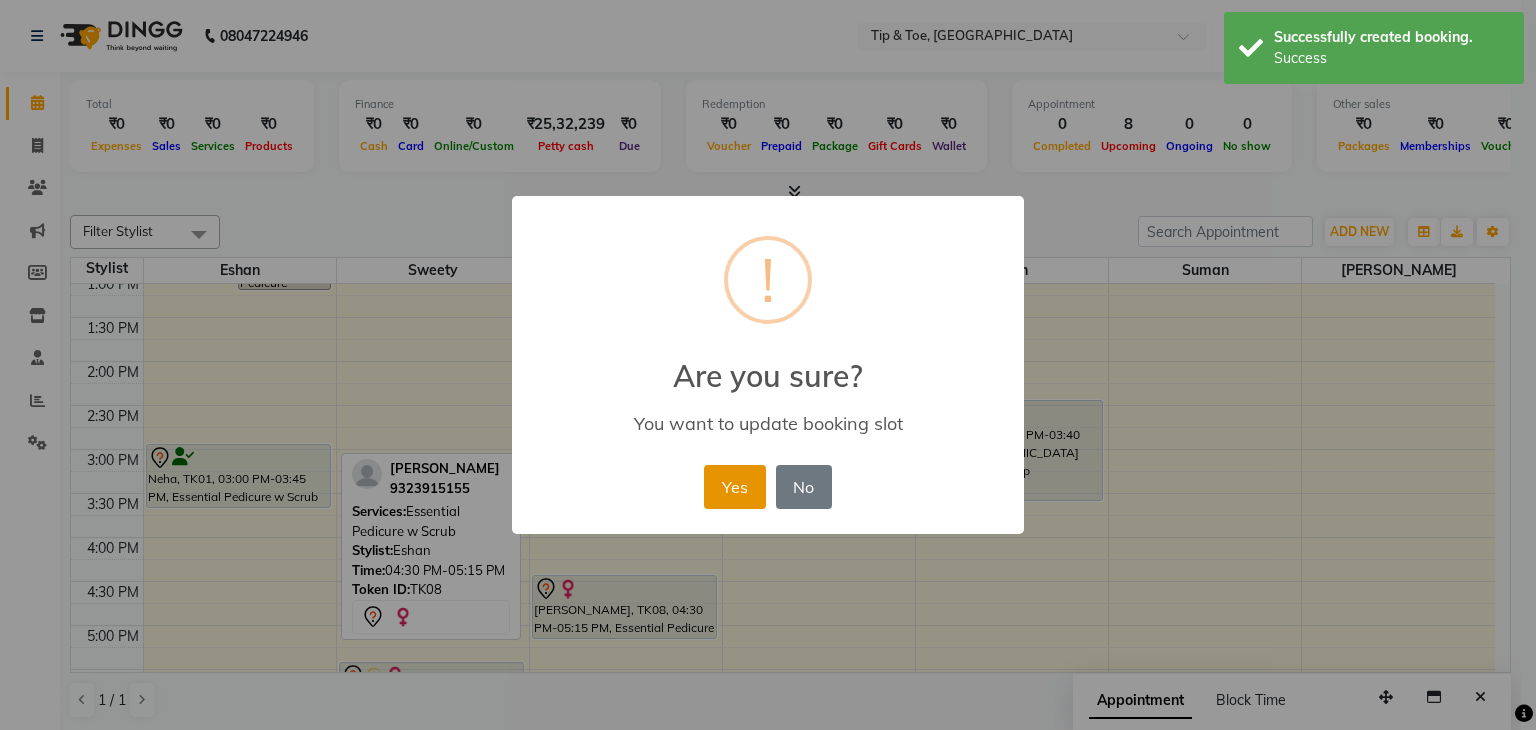 click on "Yes" at bounding box center (734, 487) 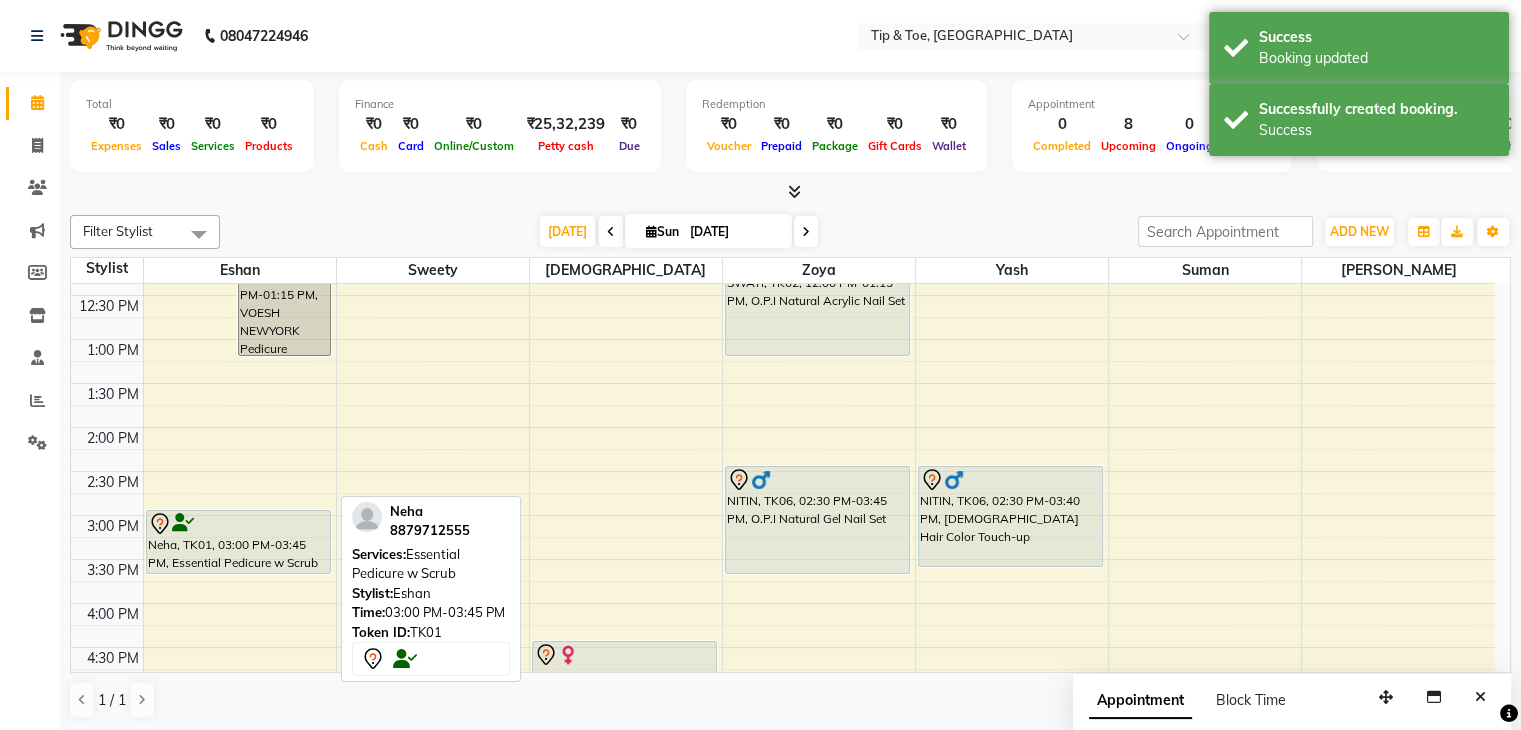 scroll, scrollTop: 350, scrollLeft: 0, axis: vertical 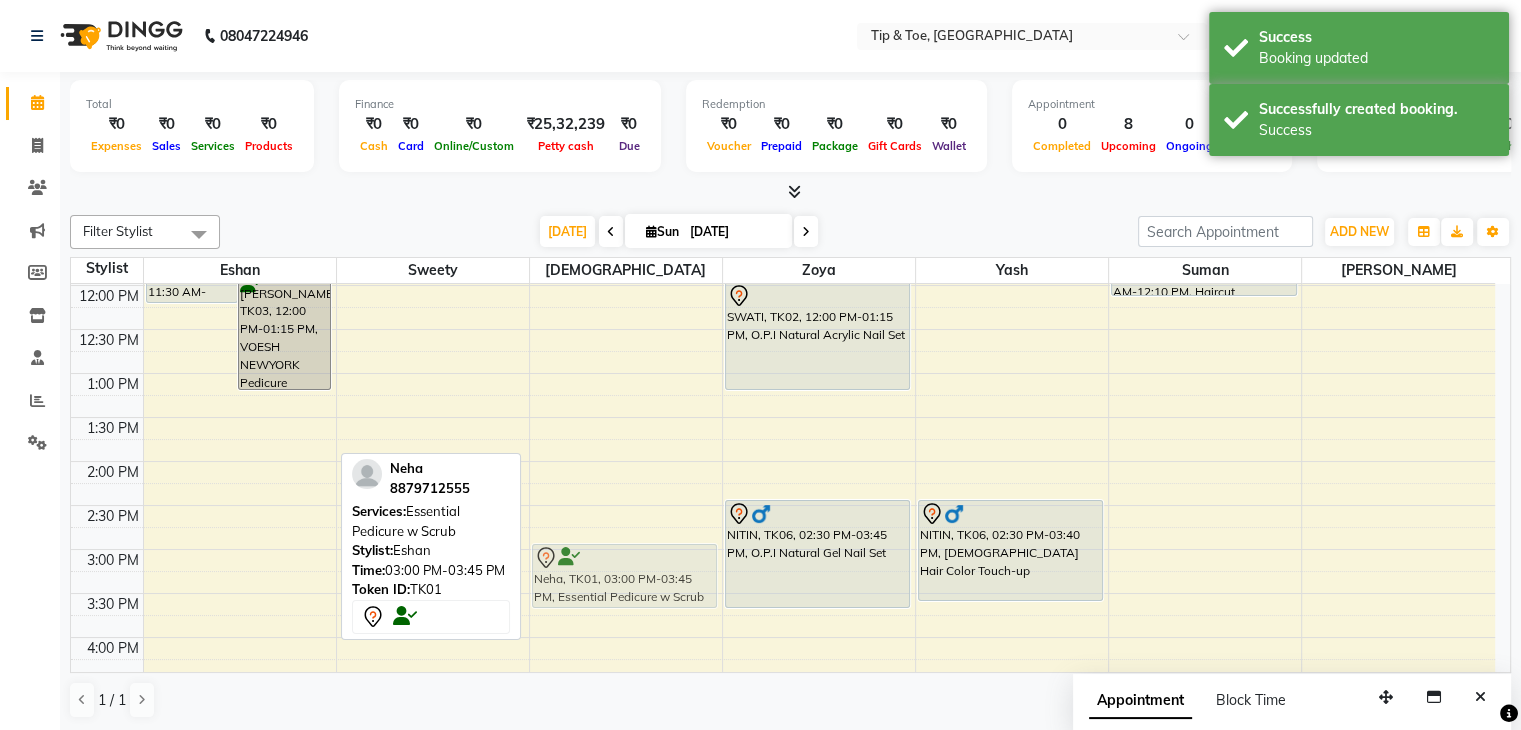 drag, startPoint x: 247, startPoint y: 581, endPoint x: 564, endPoint y: 581, distance: 317 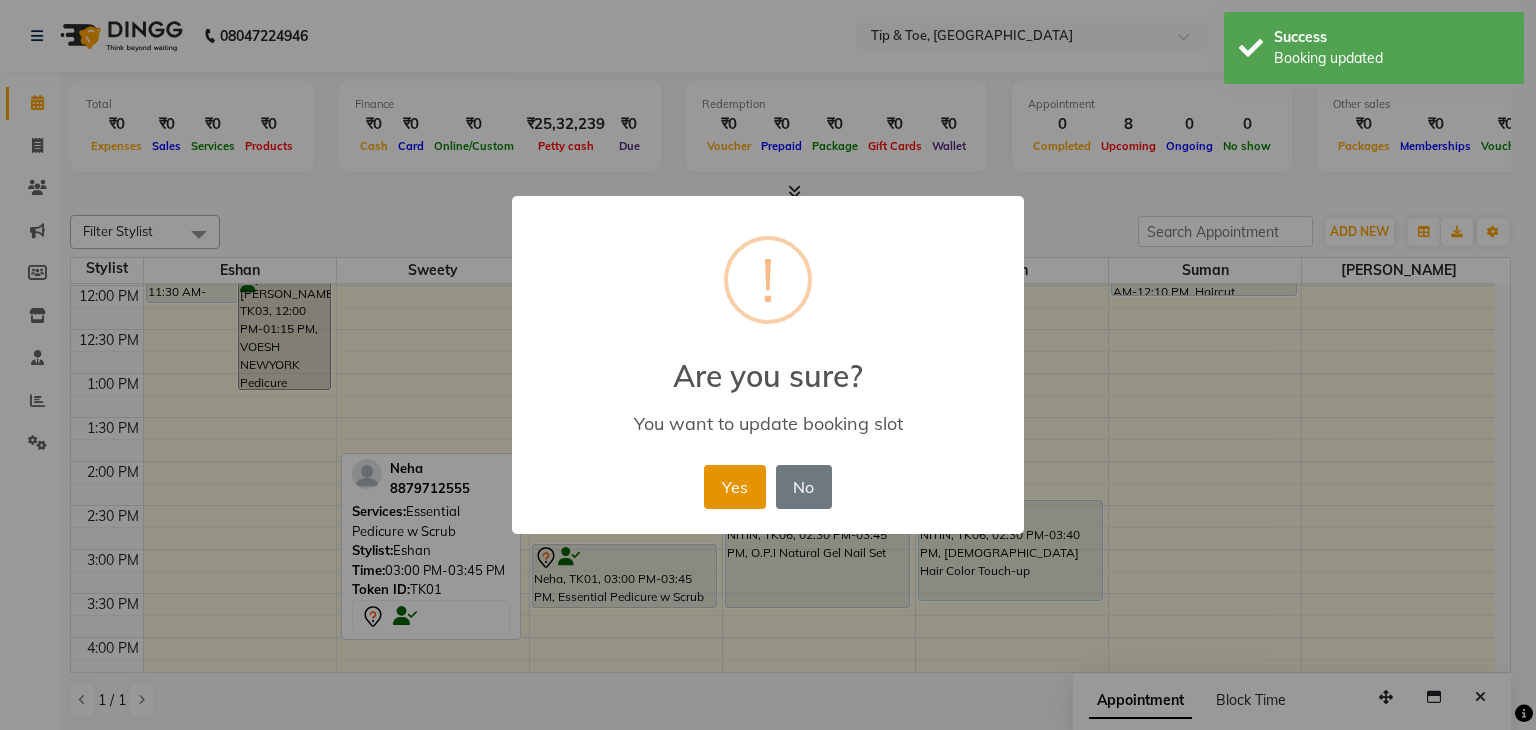 click on "Yes" at bounding box center (734, 487) 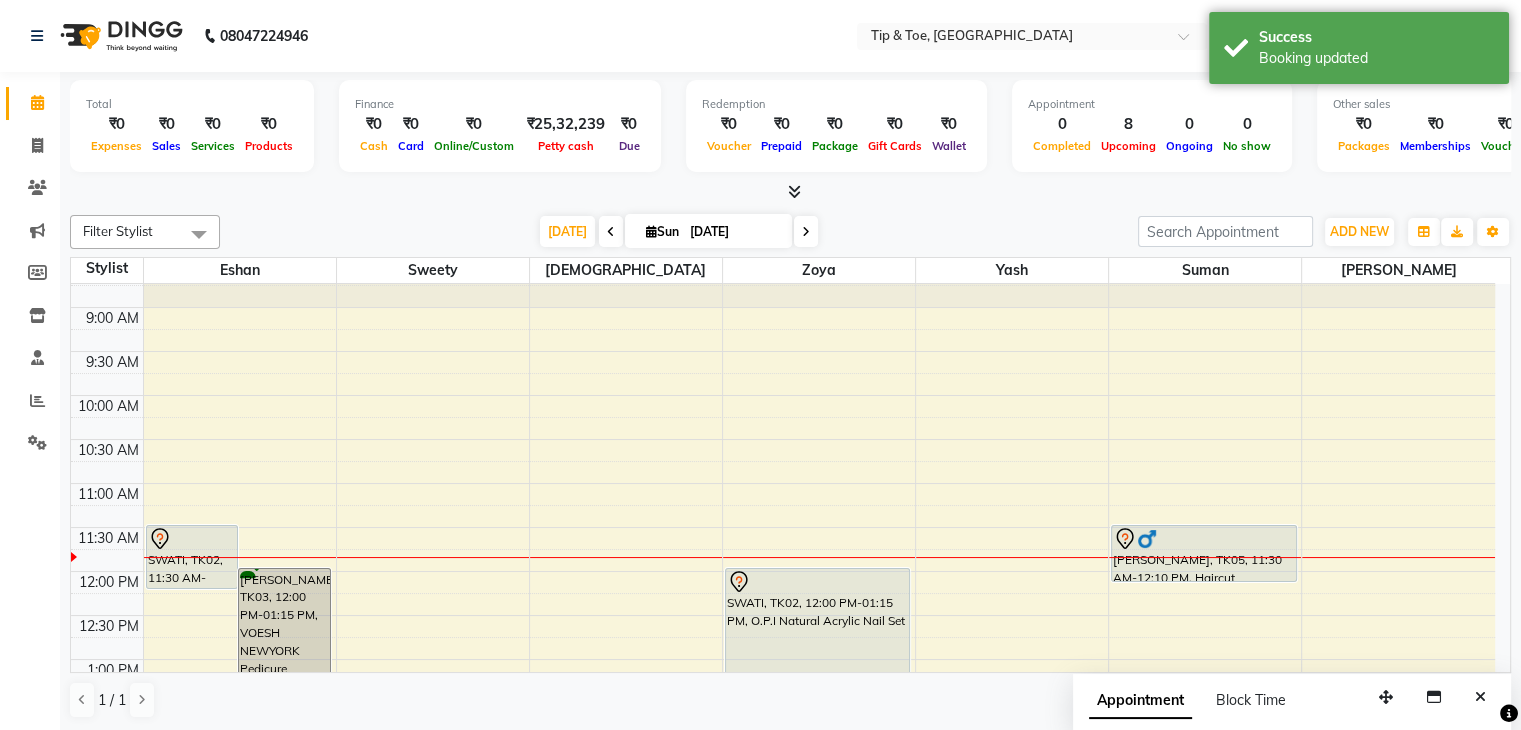 scroll, scrollTop: 50, scrollLeft: 0, axis: vertical 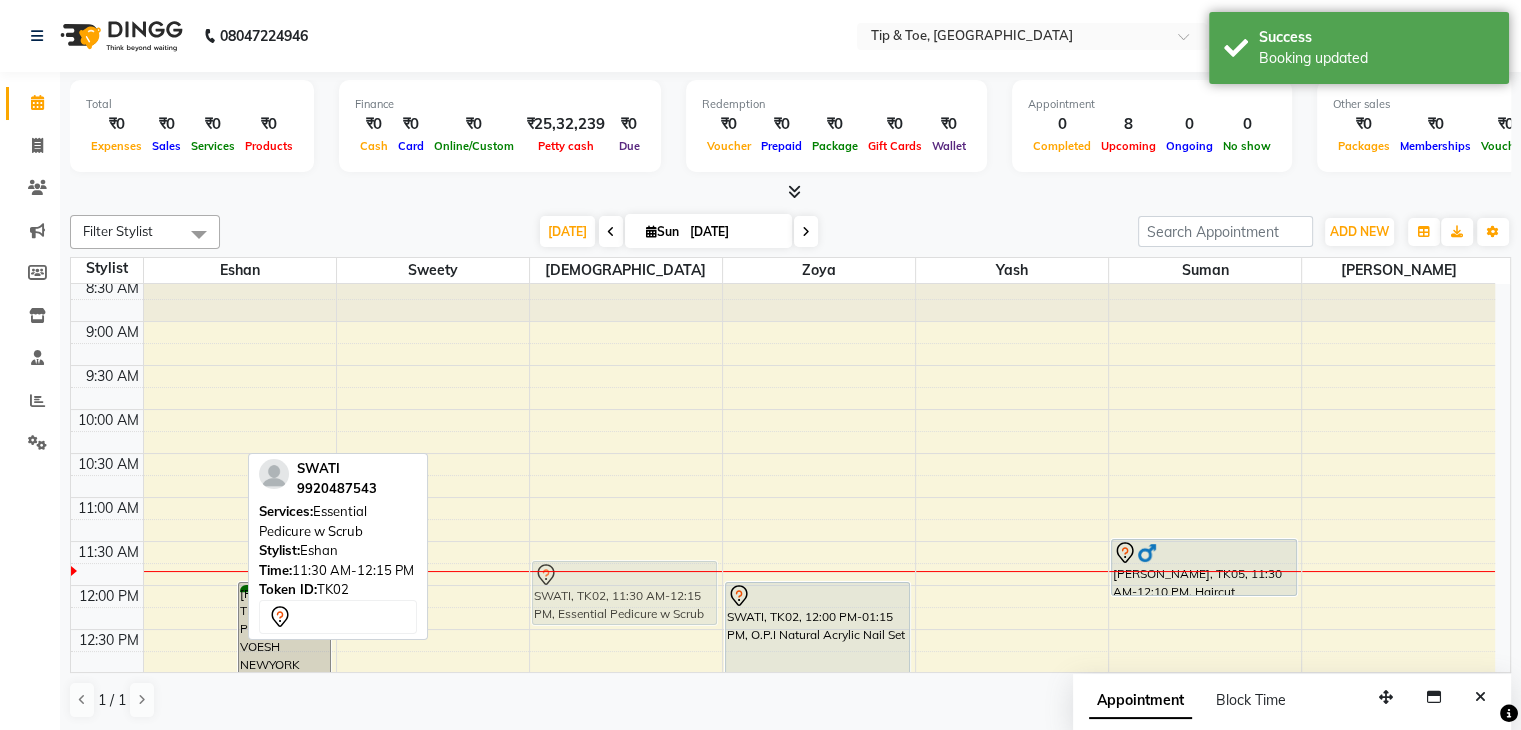 drag, startPoint x: 172, startPoint y: 560, endPoint x: 558, endPoint y: 589, distance: 387.08786 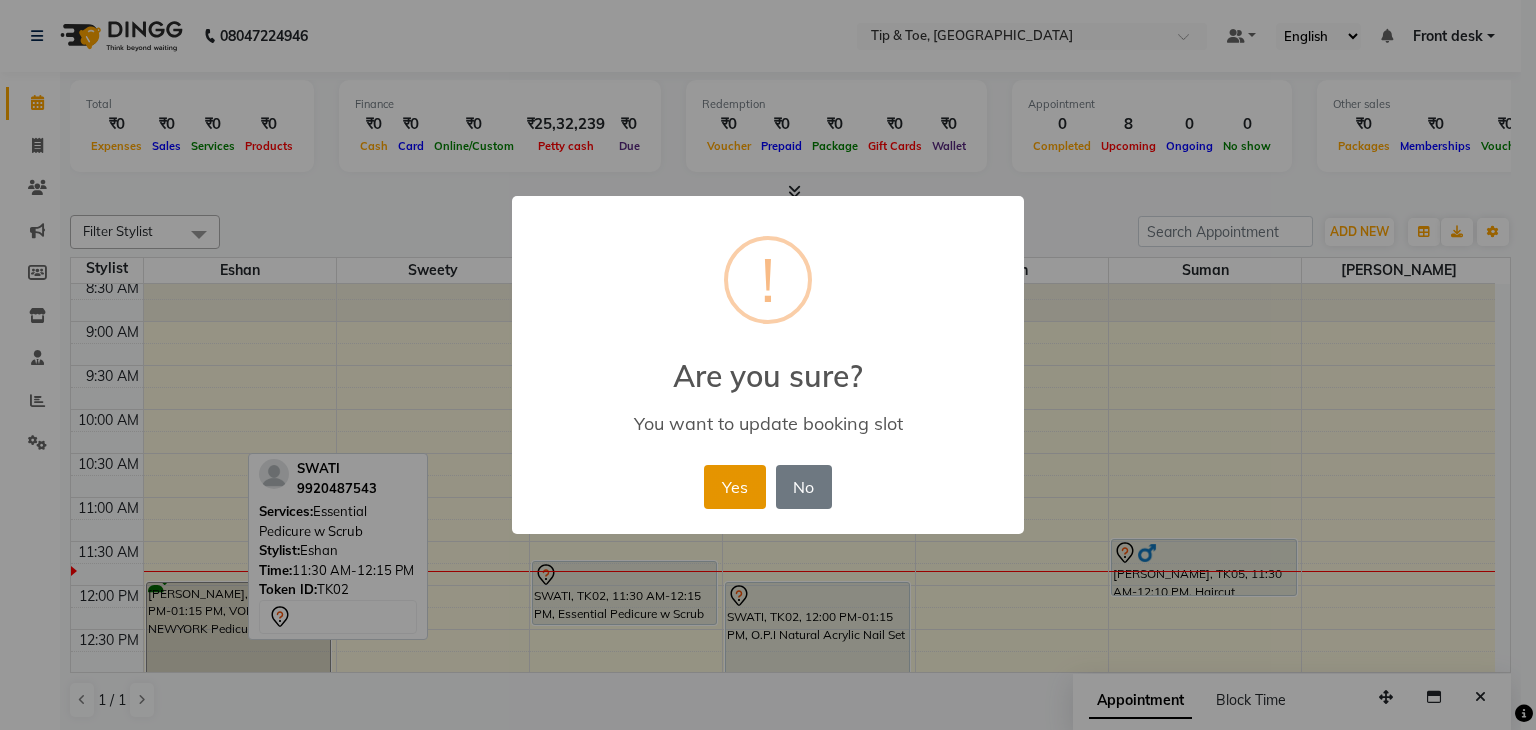 click on "Yes" at bounding box center (734, 487) 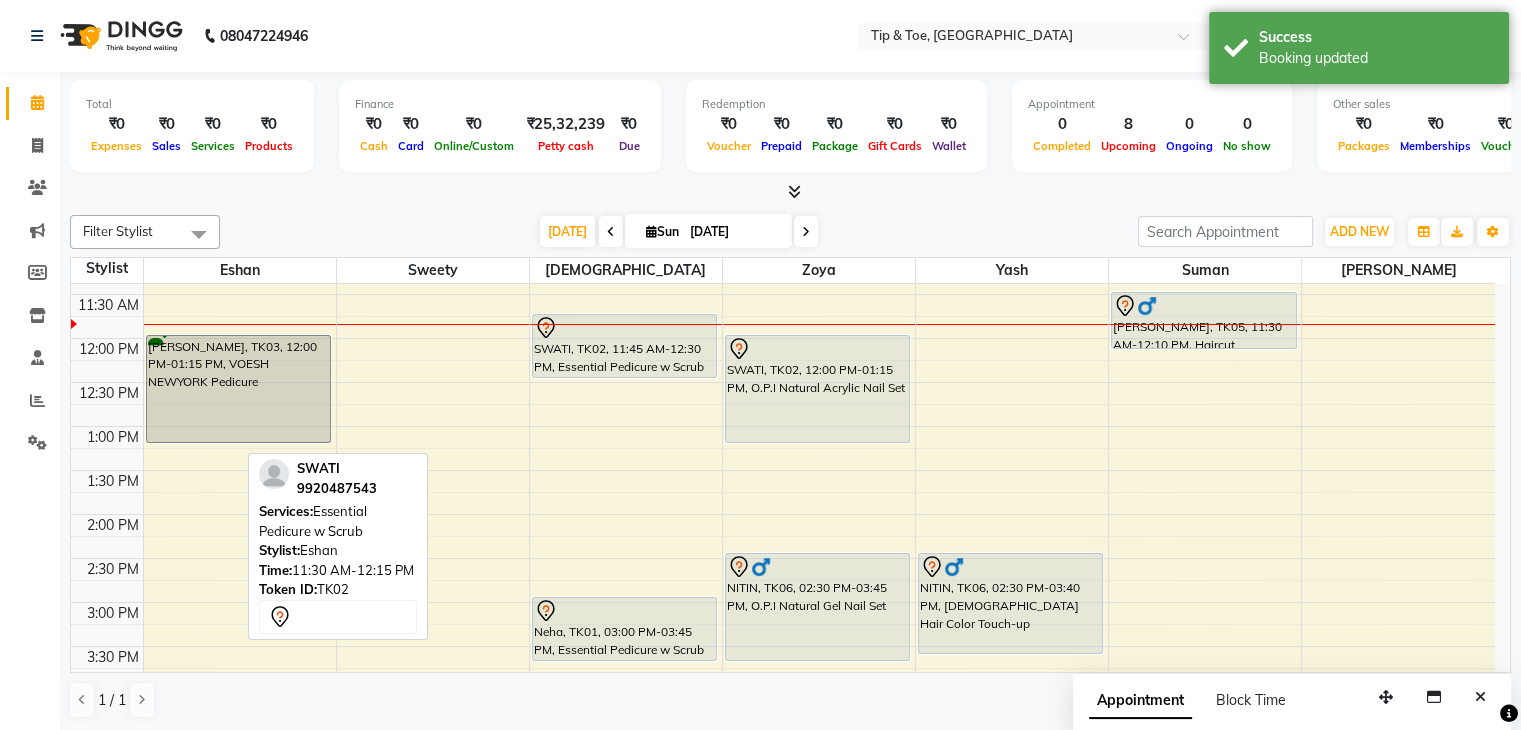 scroll, scrollTop: 350, scrollLeft: 0, axis: vertical 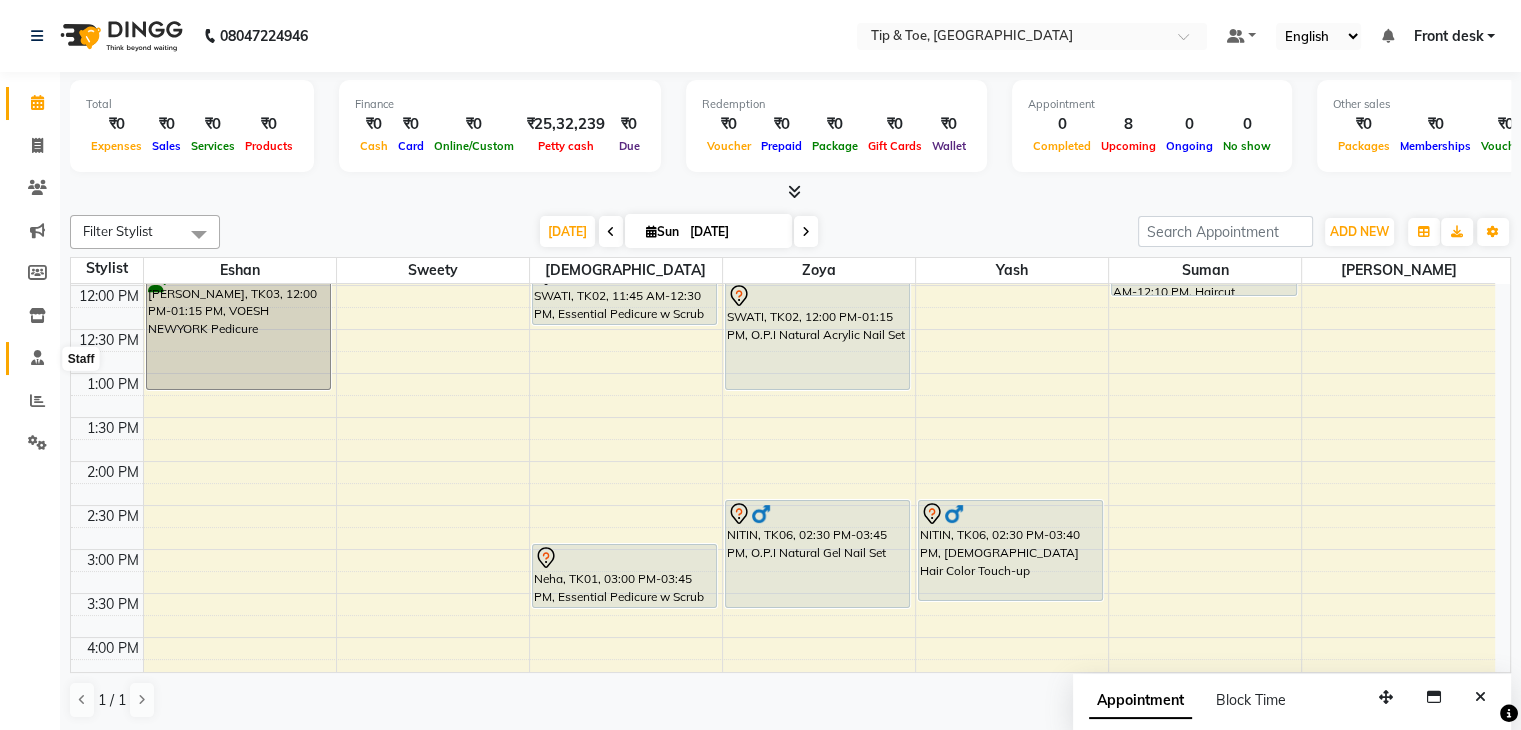 click 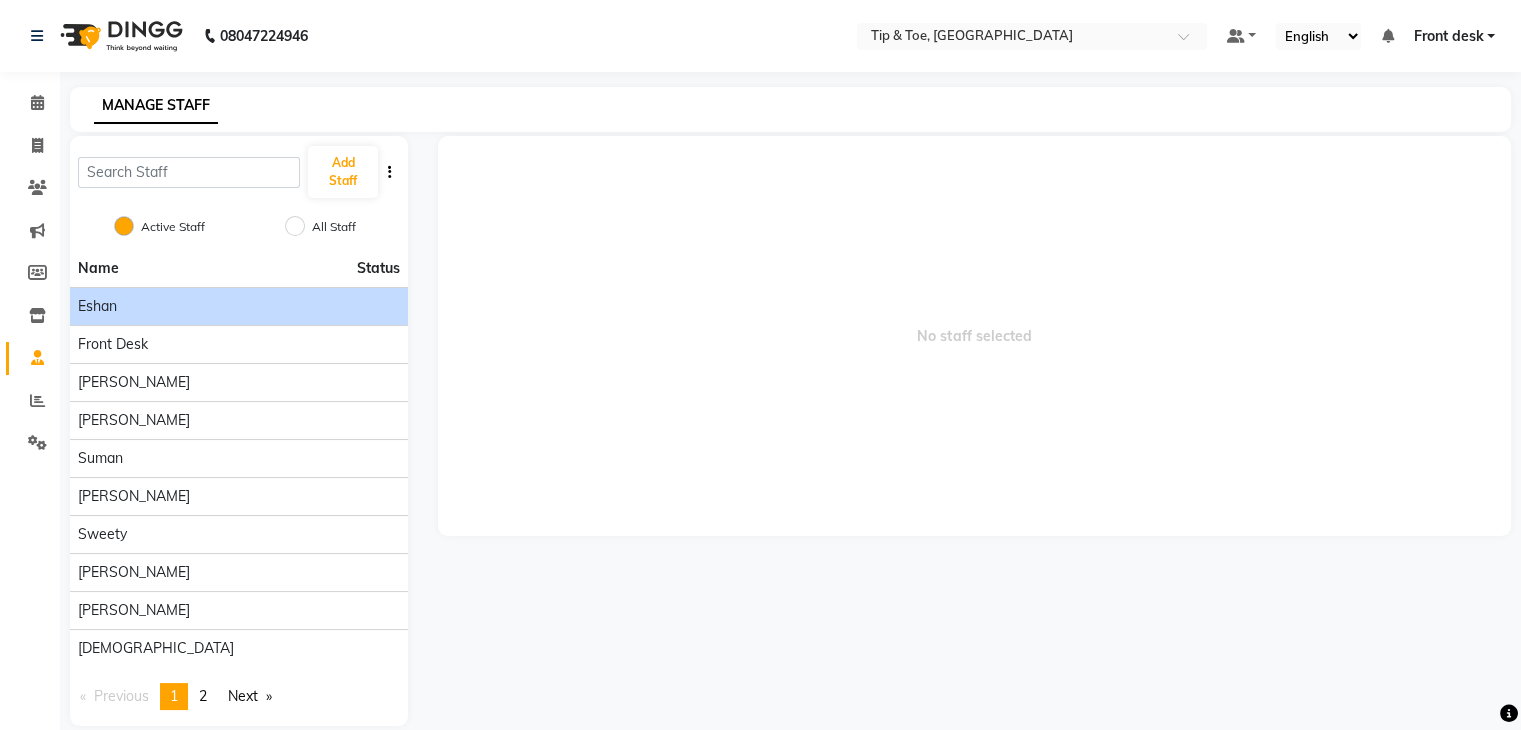 click on "Eshan" 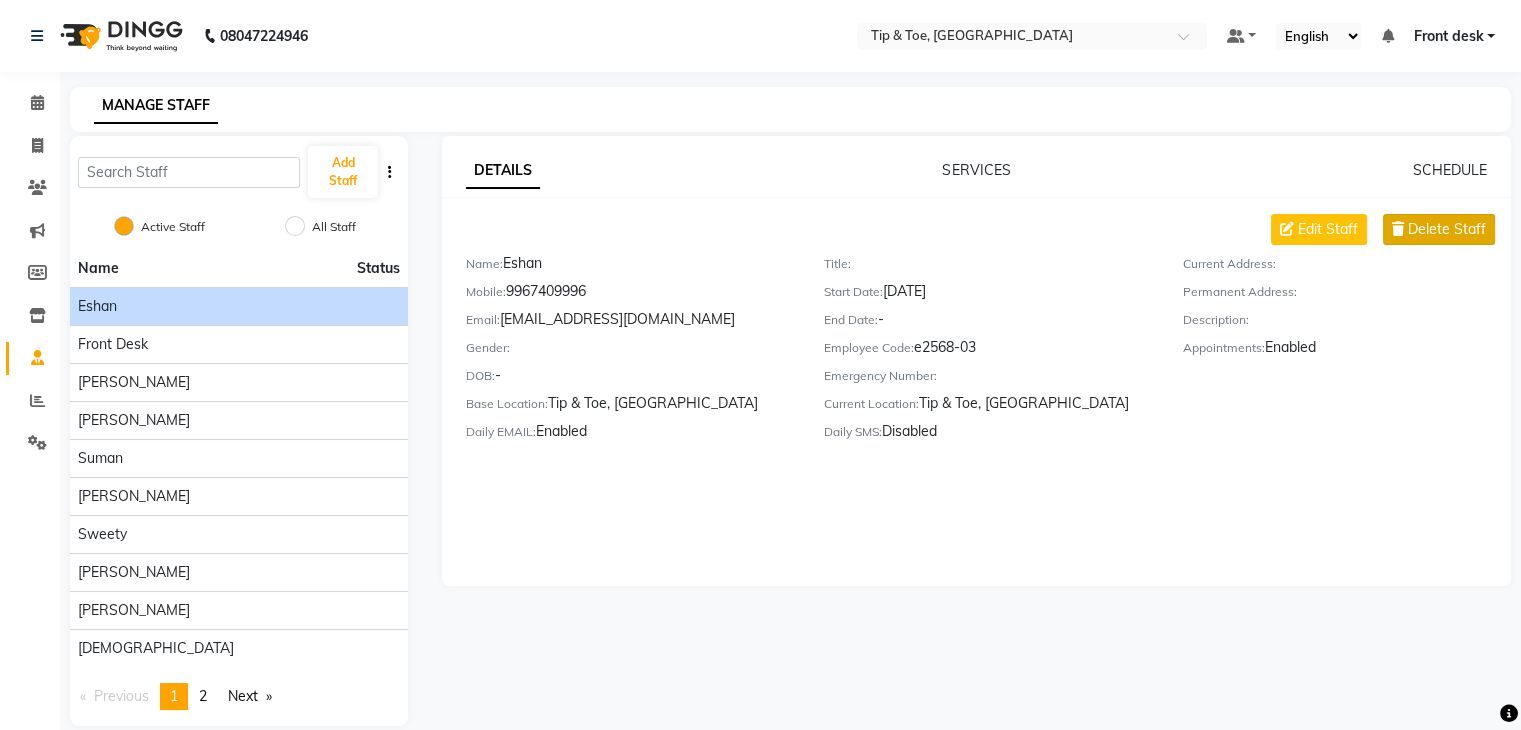 click 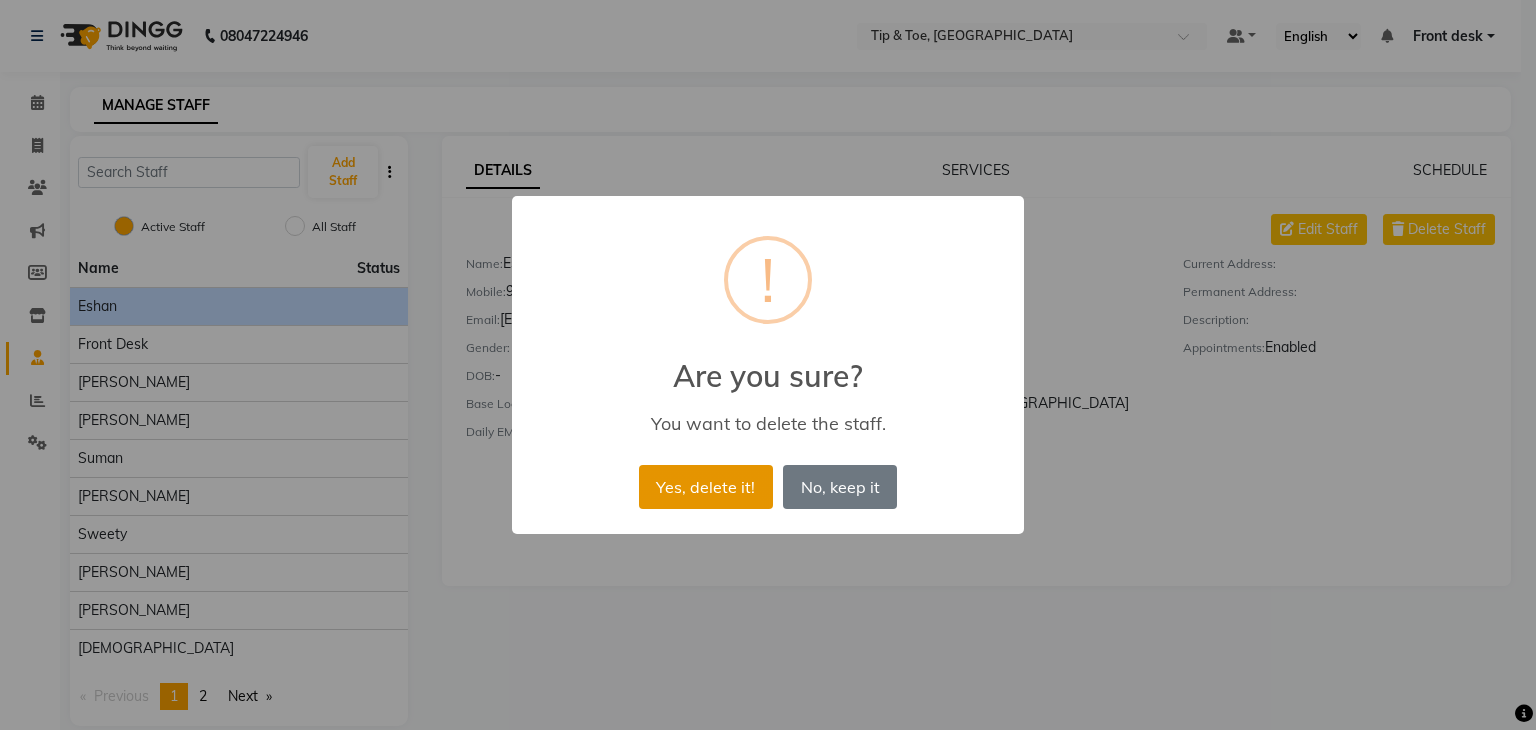 click on "Yes, delete it!" at bounding box center (706, 487) 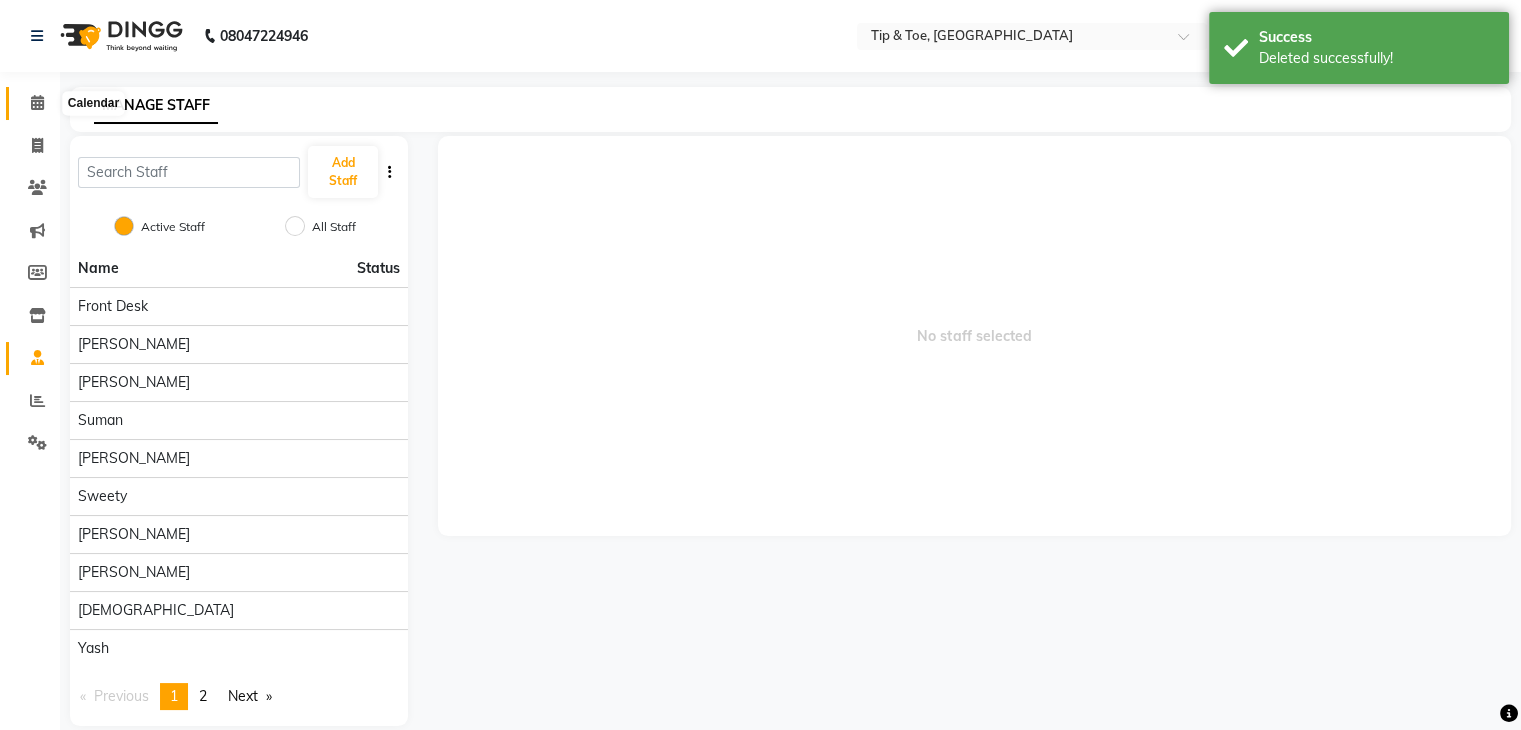 click 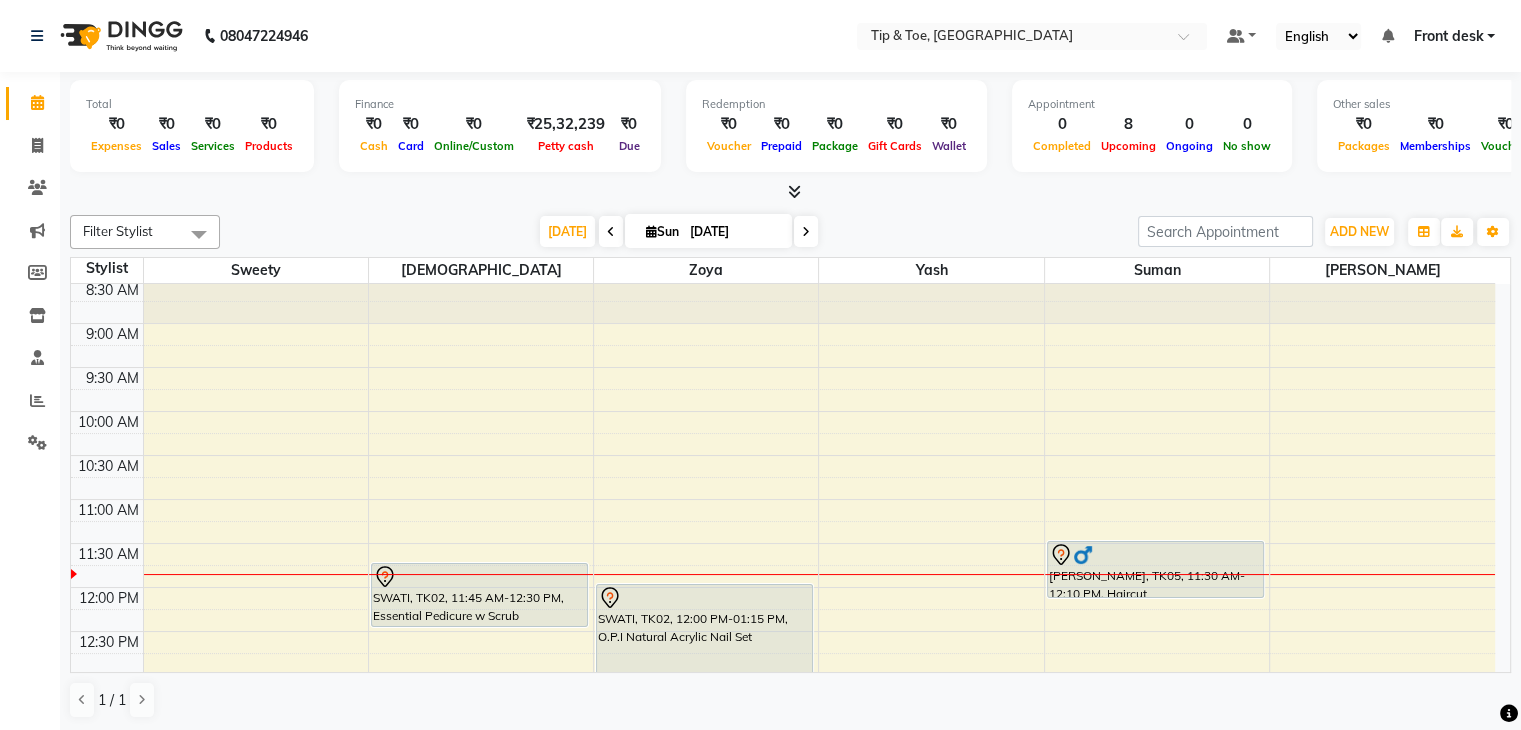 scroll, scrollTop: 0, scrollLeft: 0, axis: both 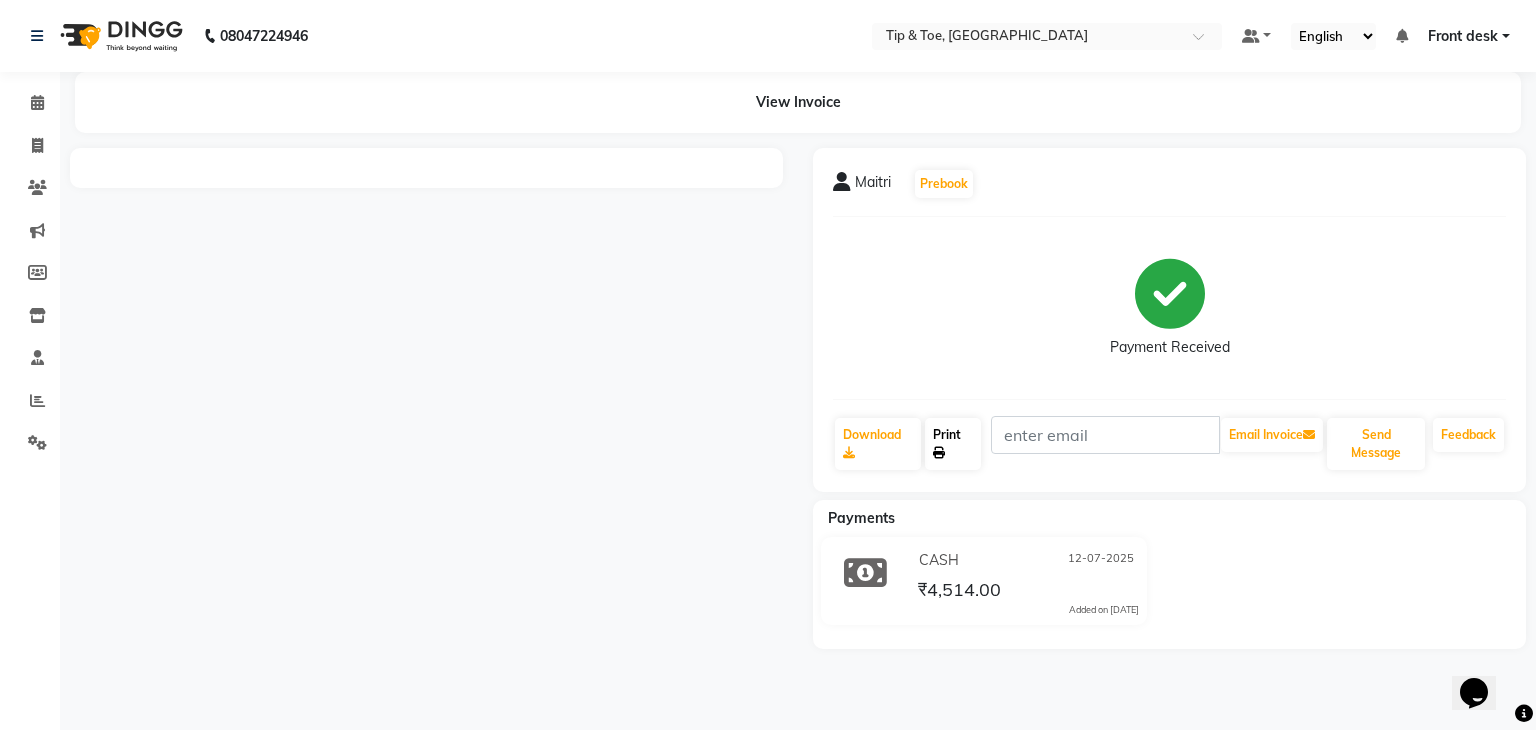 click on "Print" 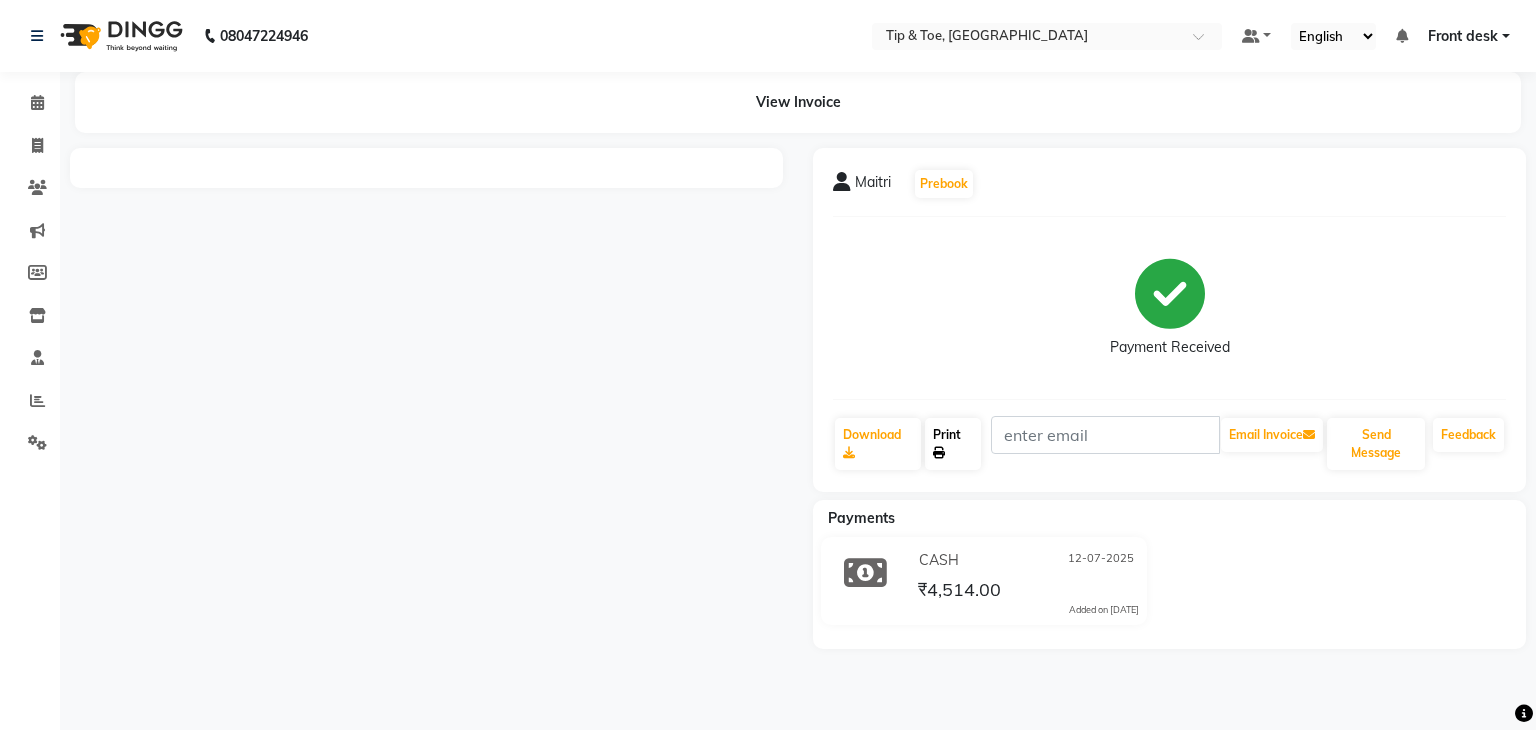 click on "Print" 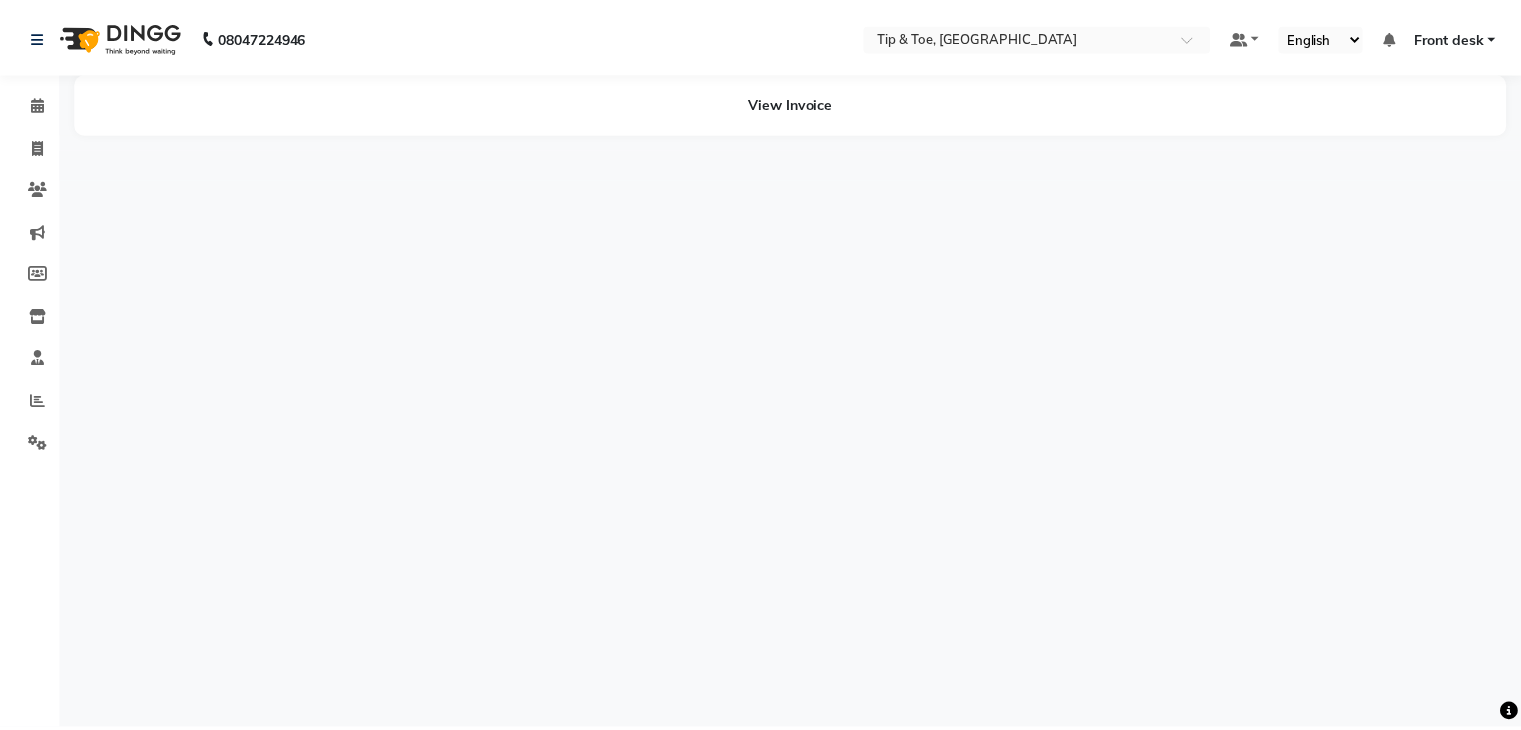 scroll, scrollTop: 0, scrollLeft: 0, axis: both 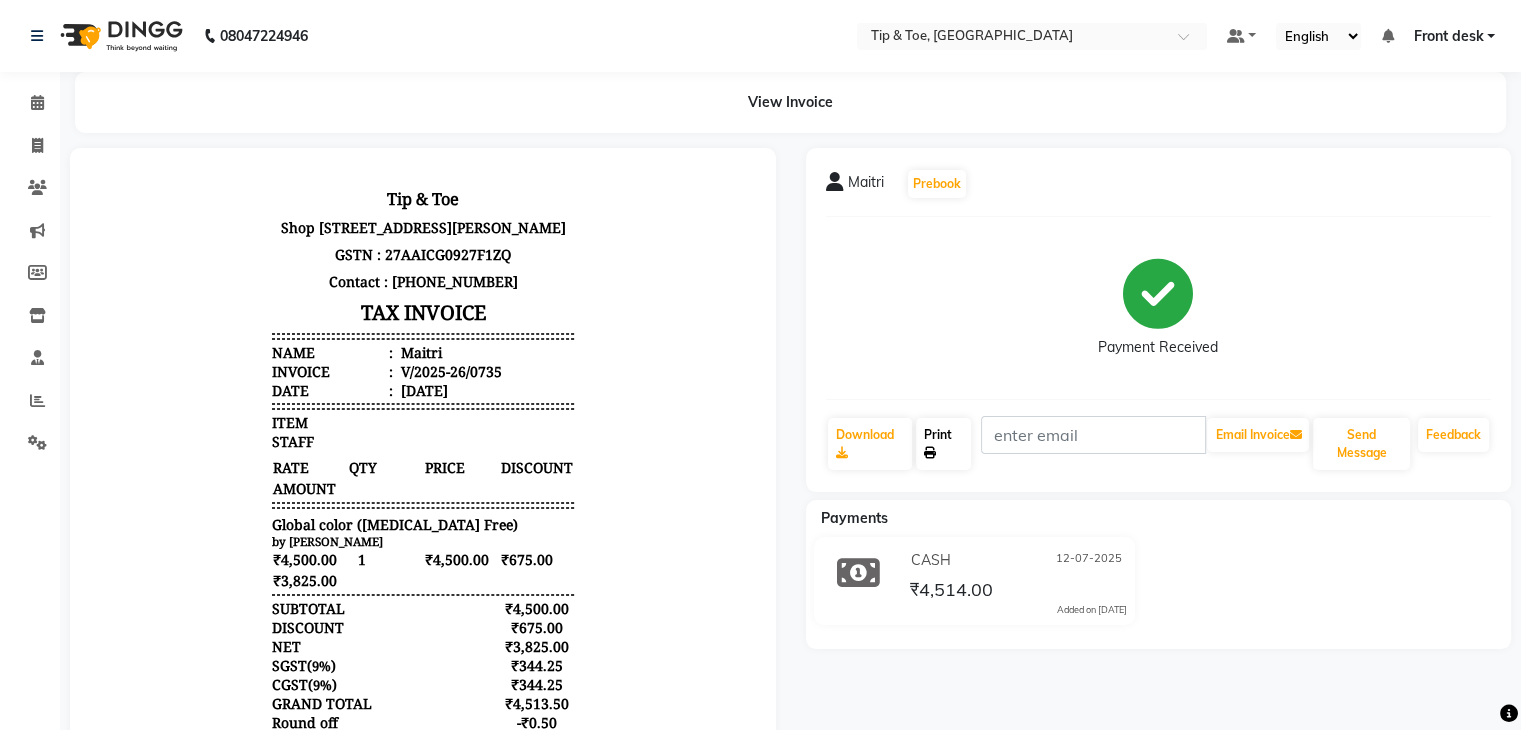 click on "Print" 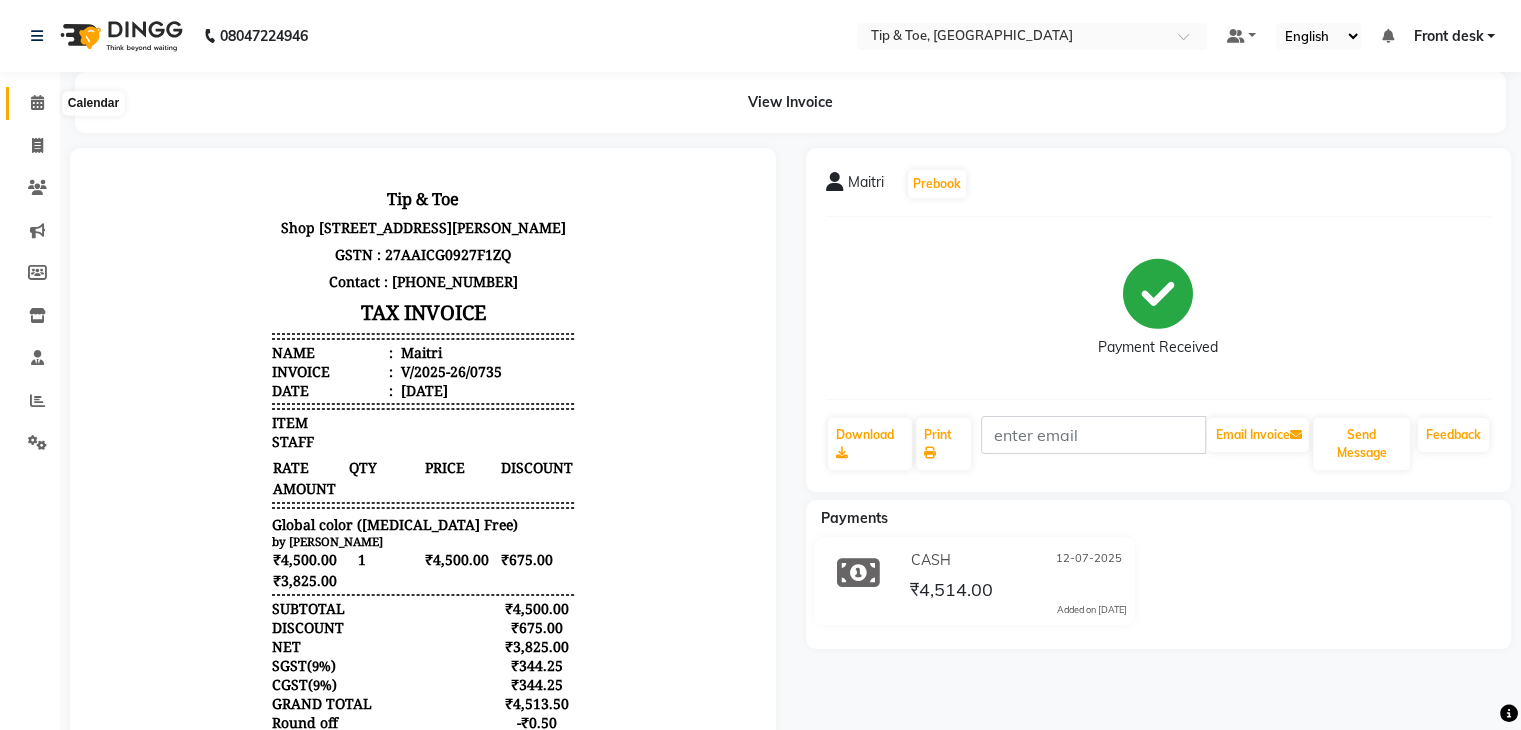 click 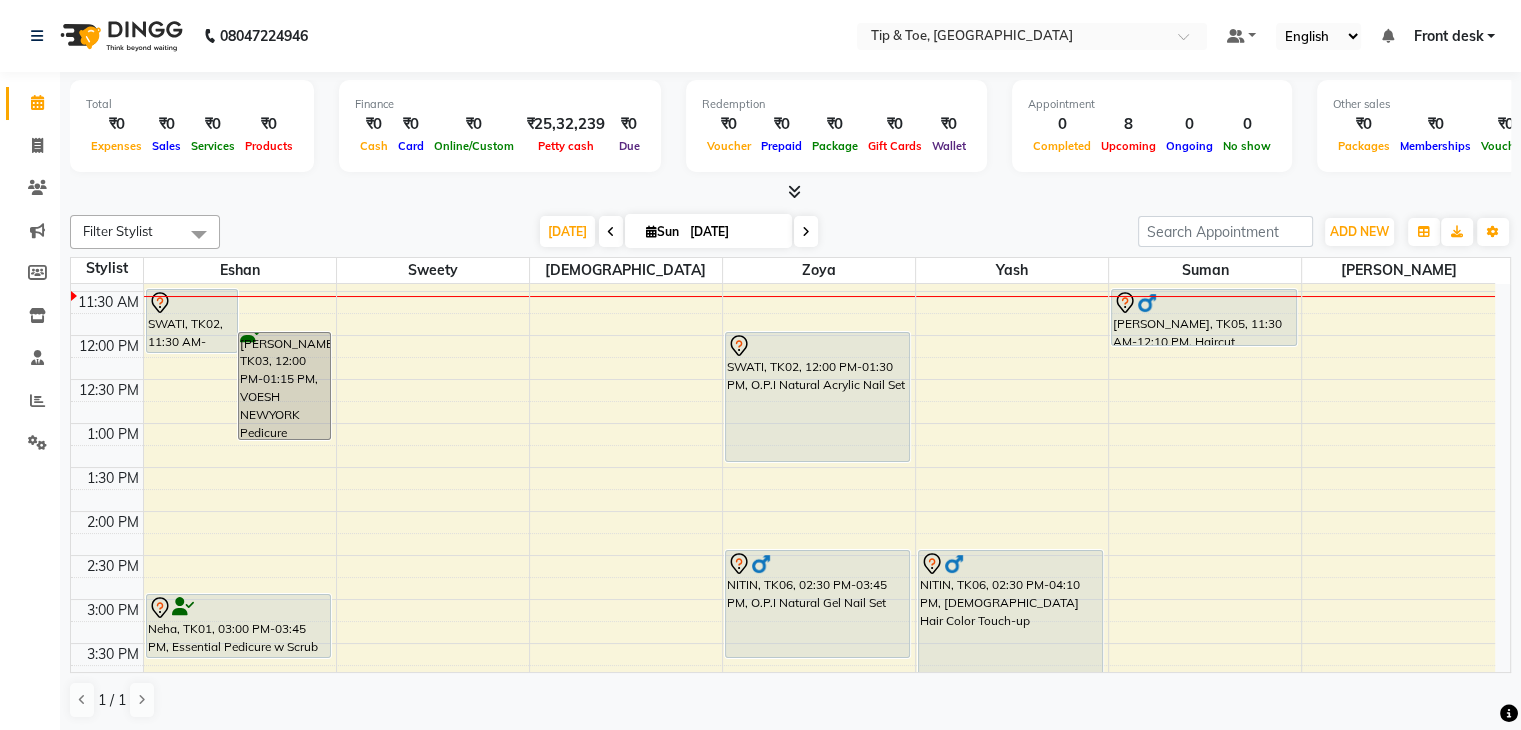 scroll, scrollTop: 200, scrollLeft: 0, axis: vertical 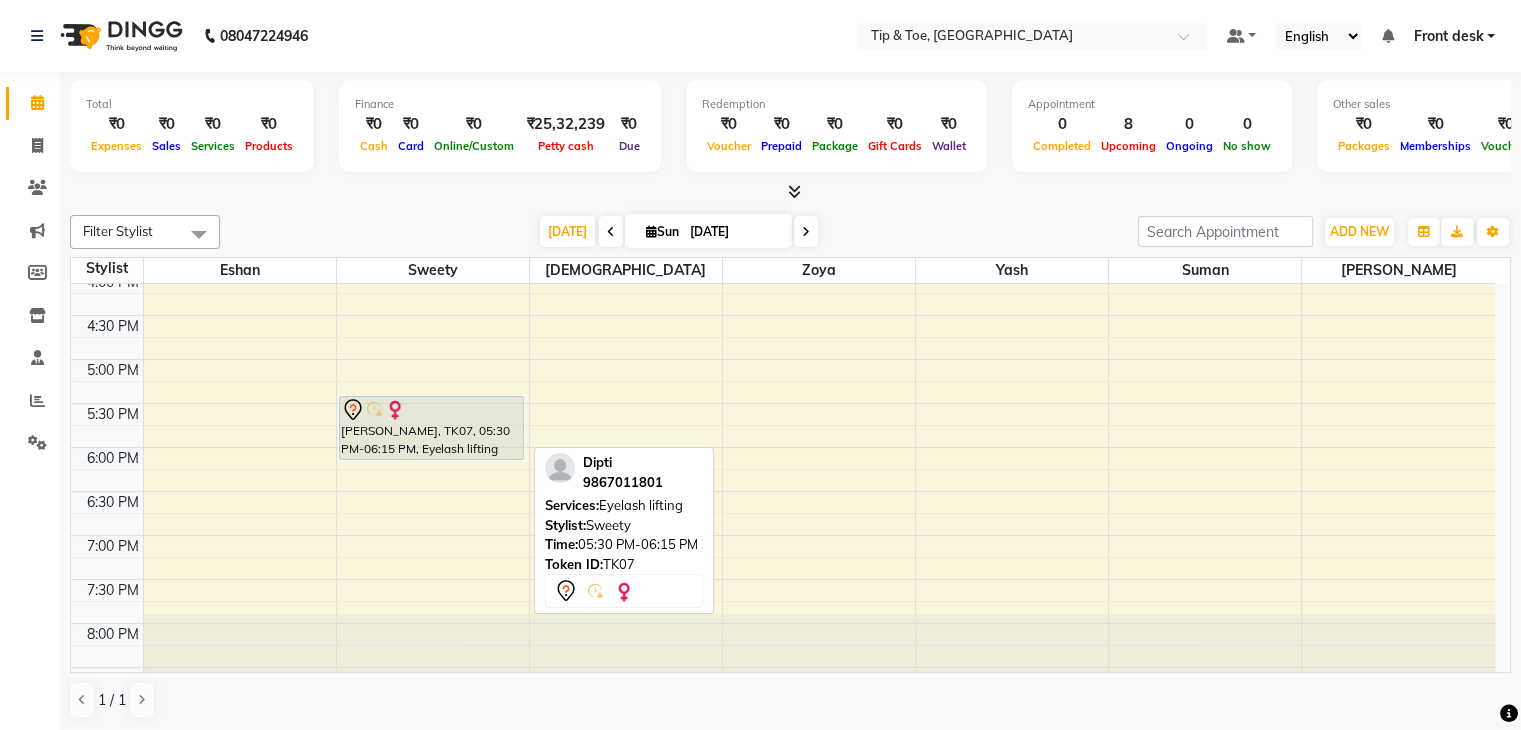 click at bounding box center (431, 410) 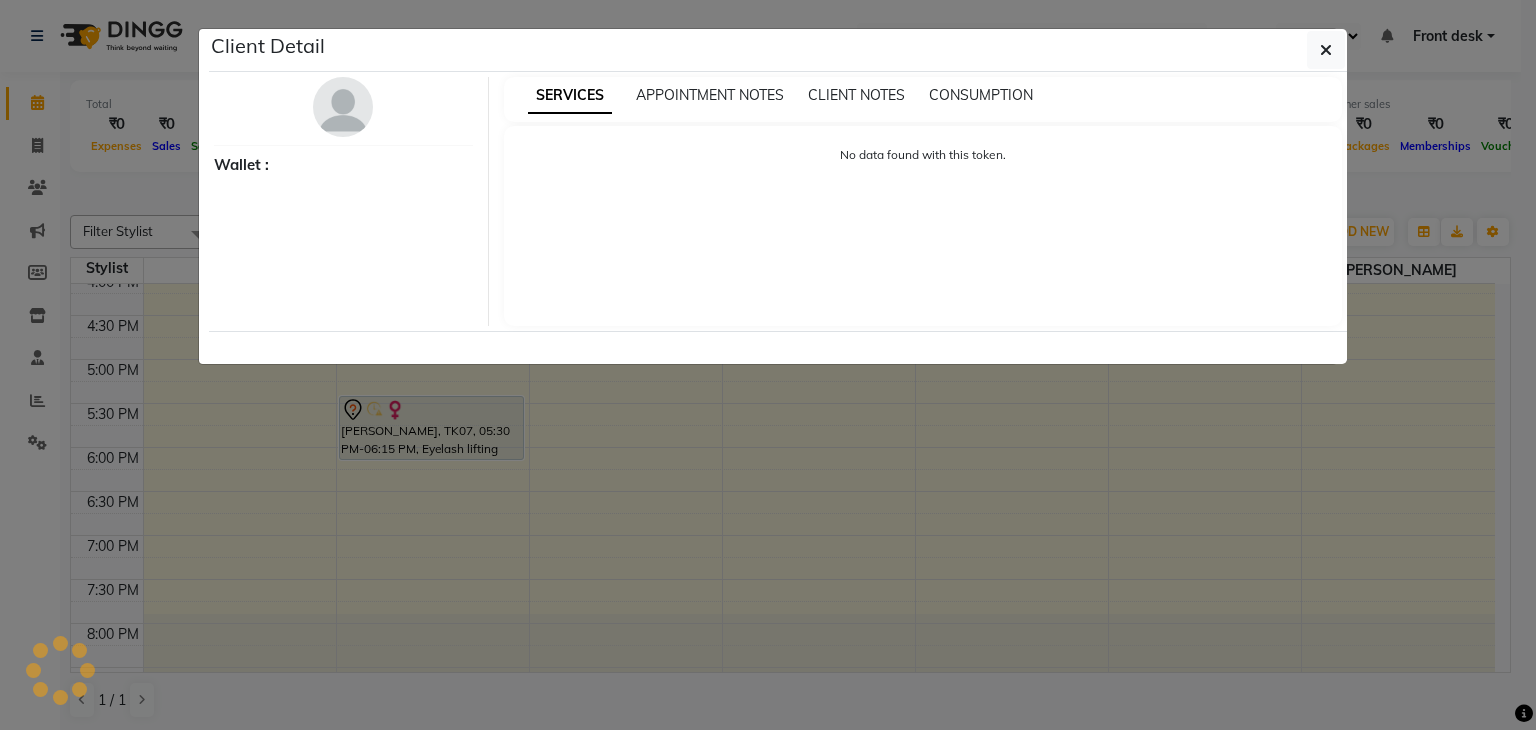 select on "7" 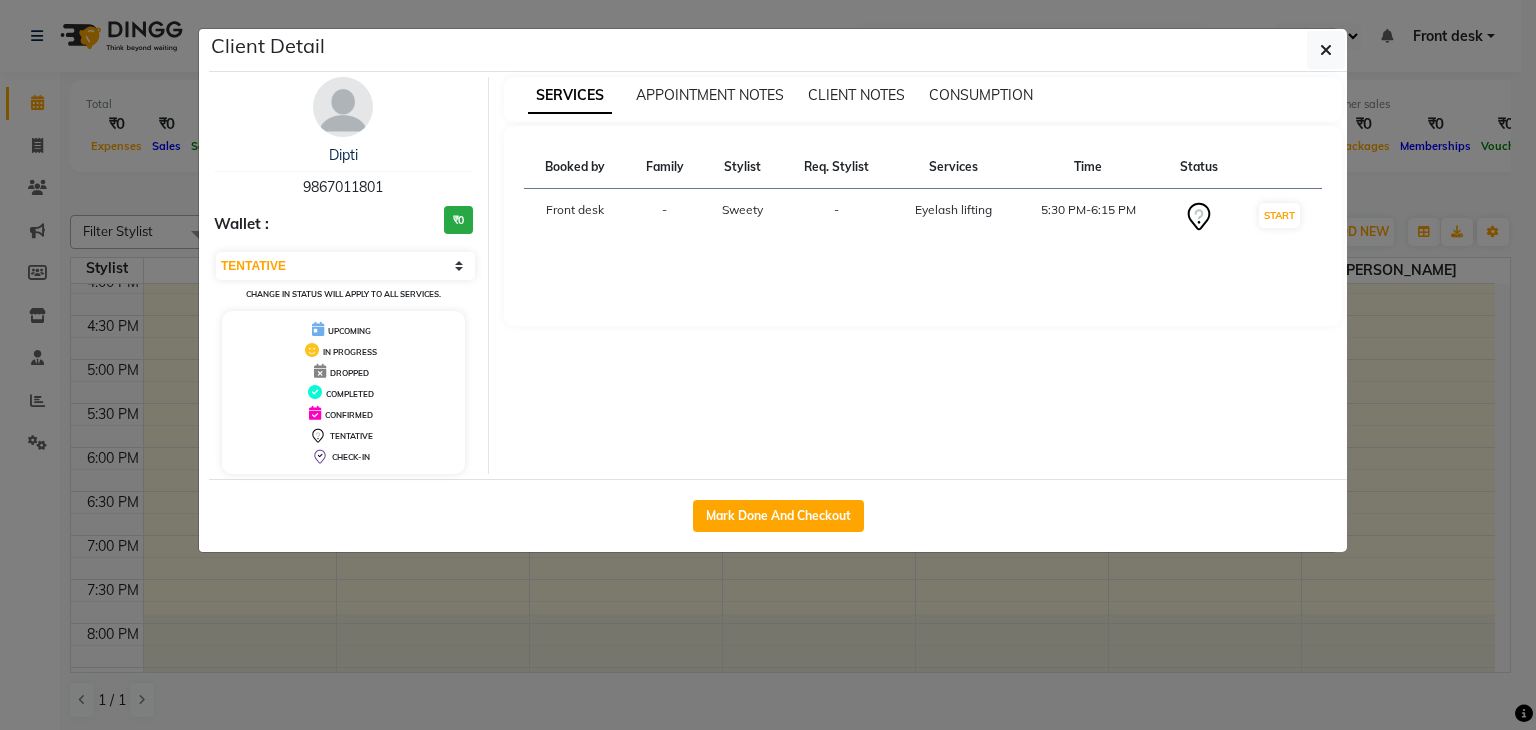 click on "Dipti    9867011801" at bounding box center (343, 171) 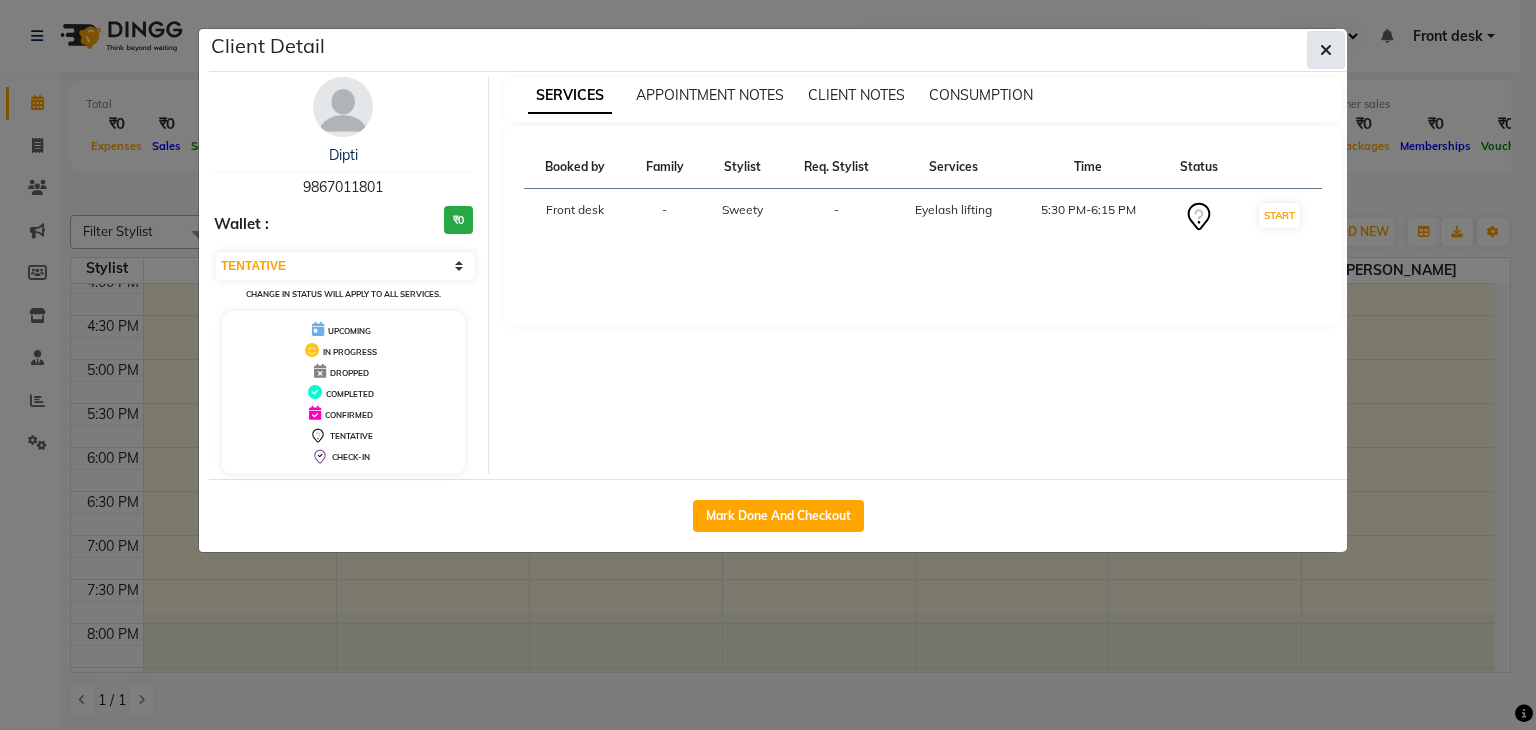 click 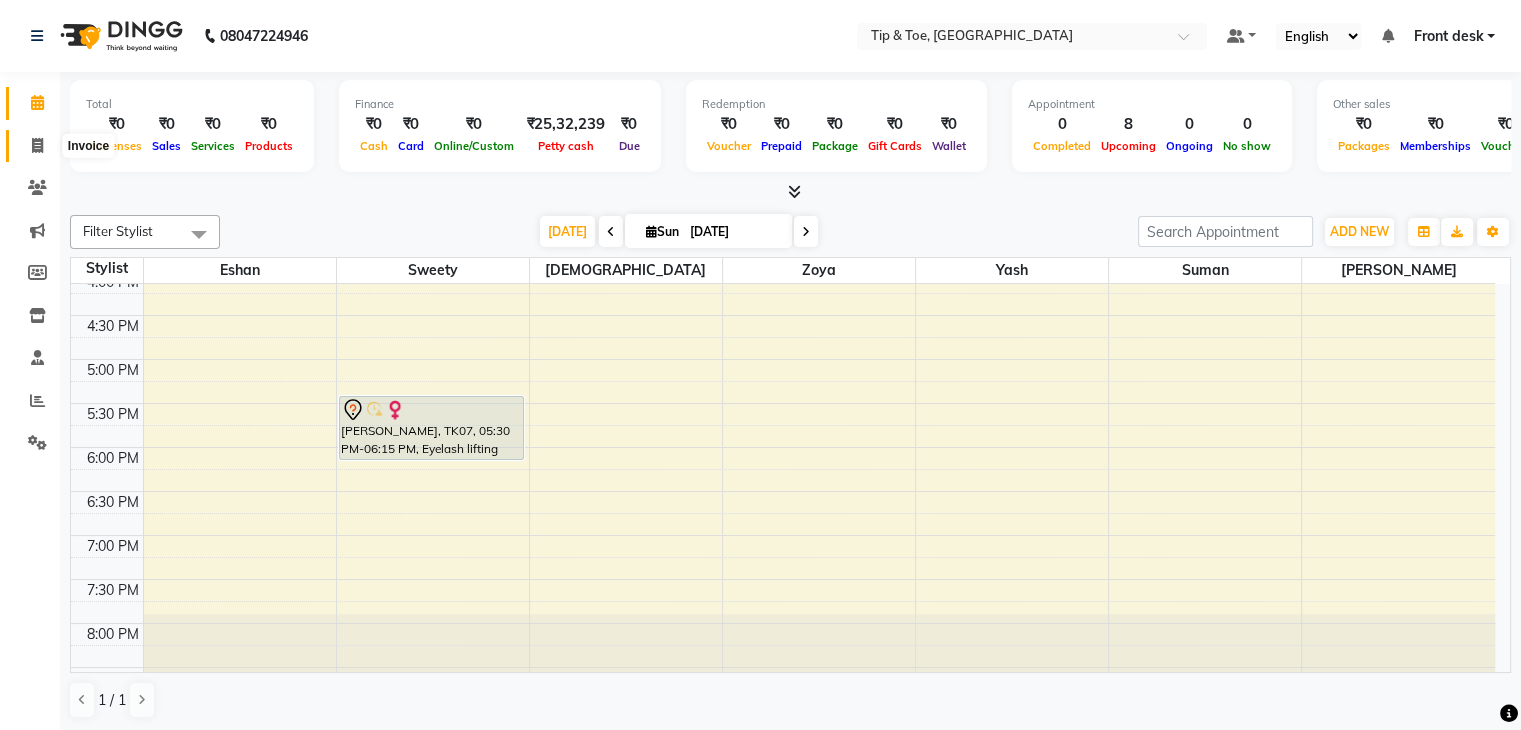 click 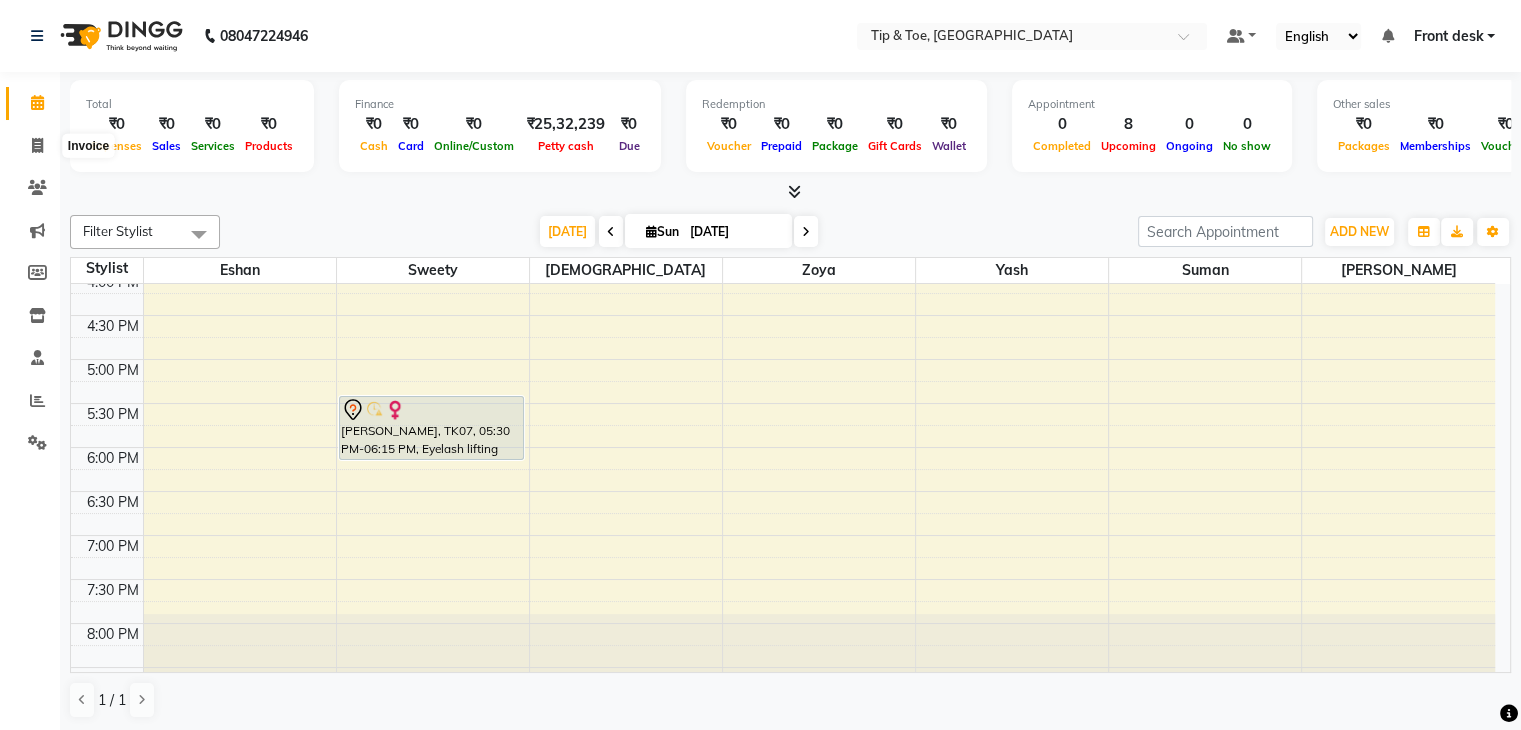 select on "5942" 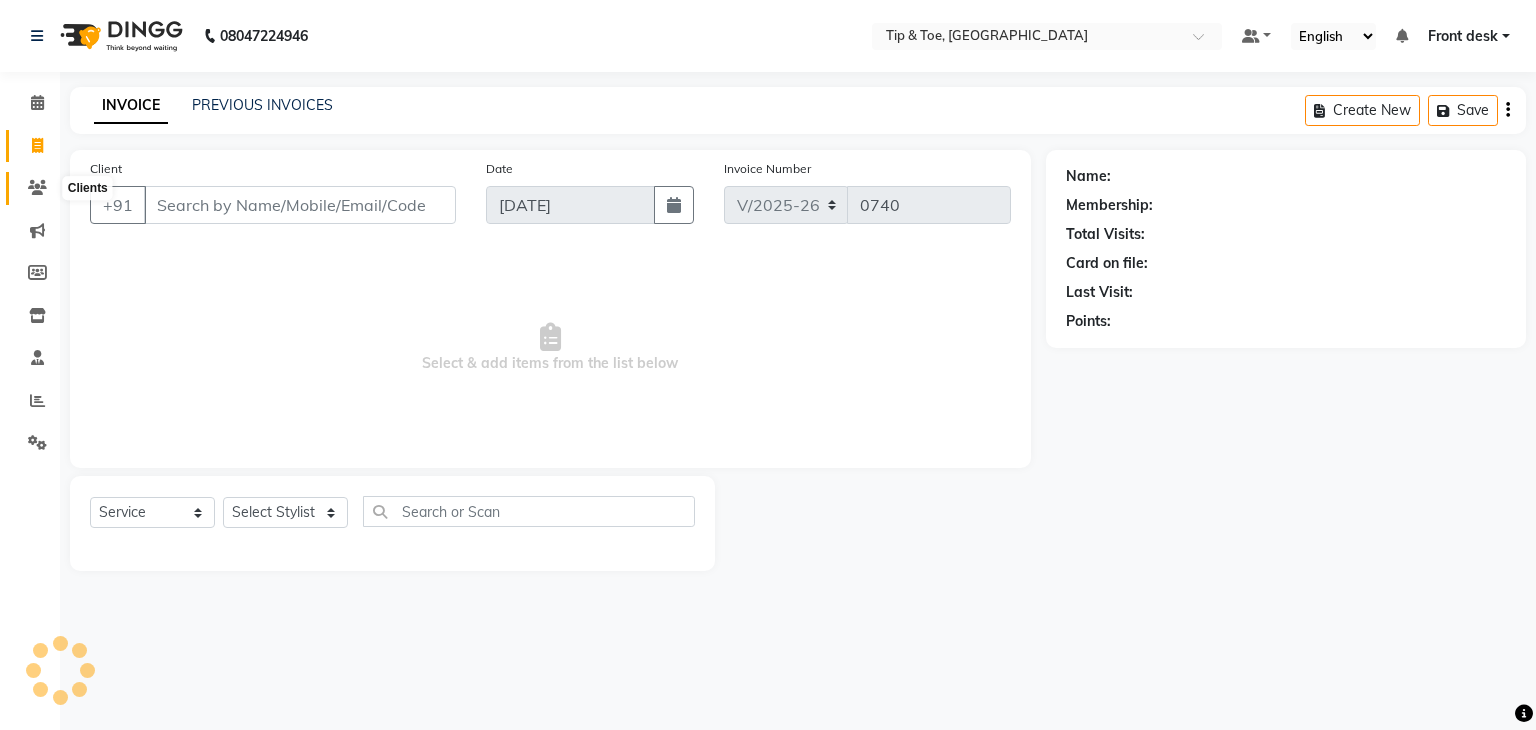 click 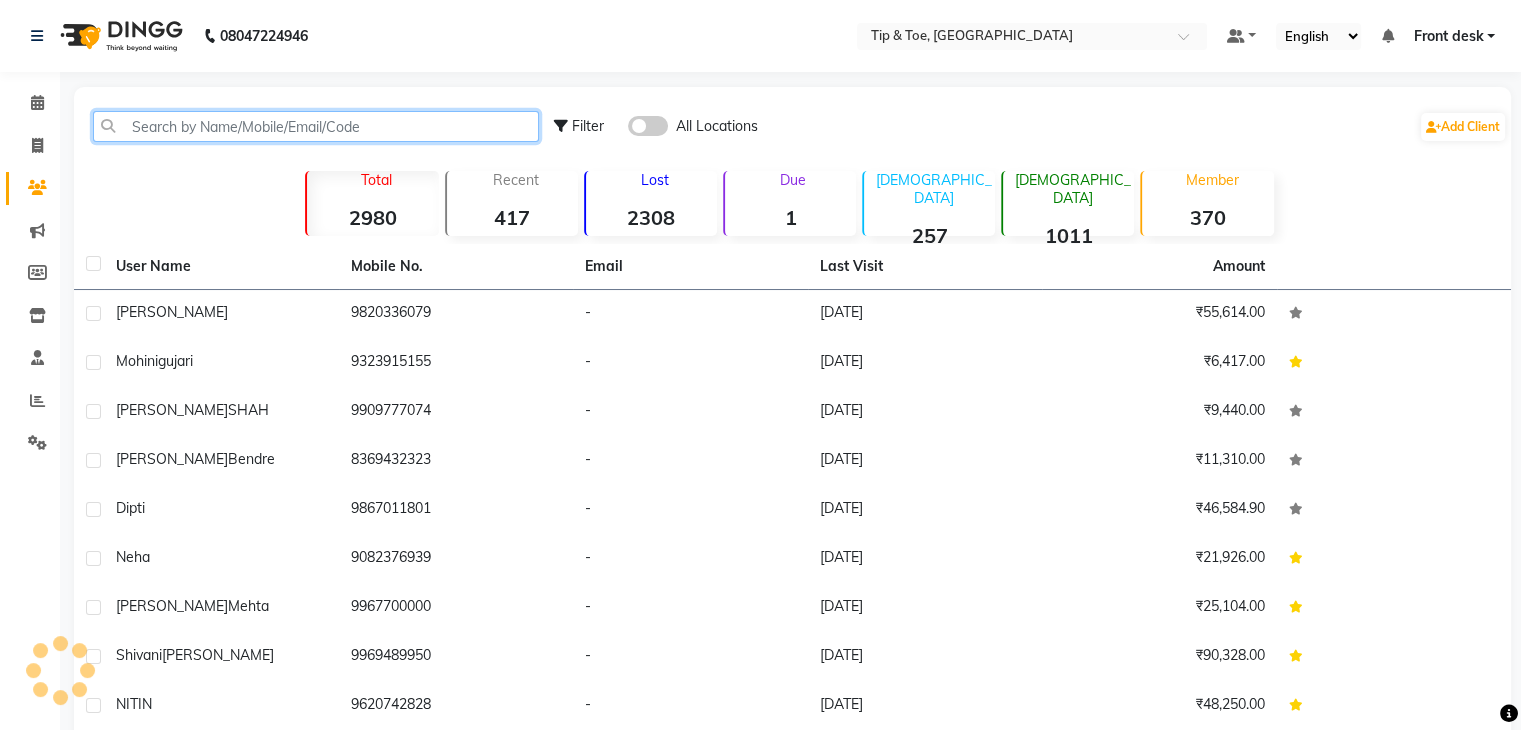 click 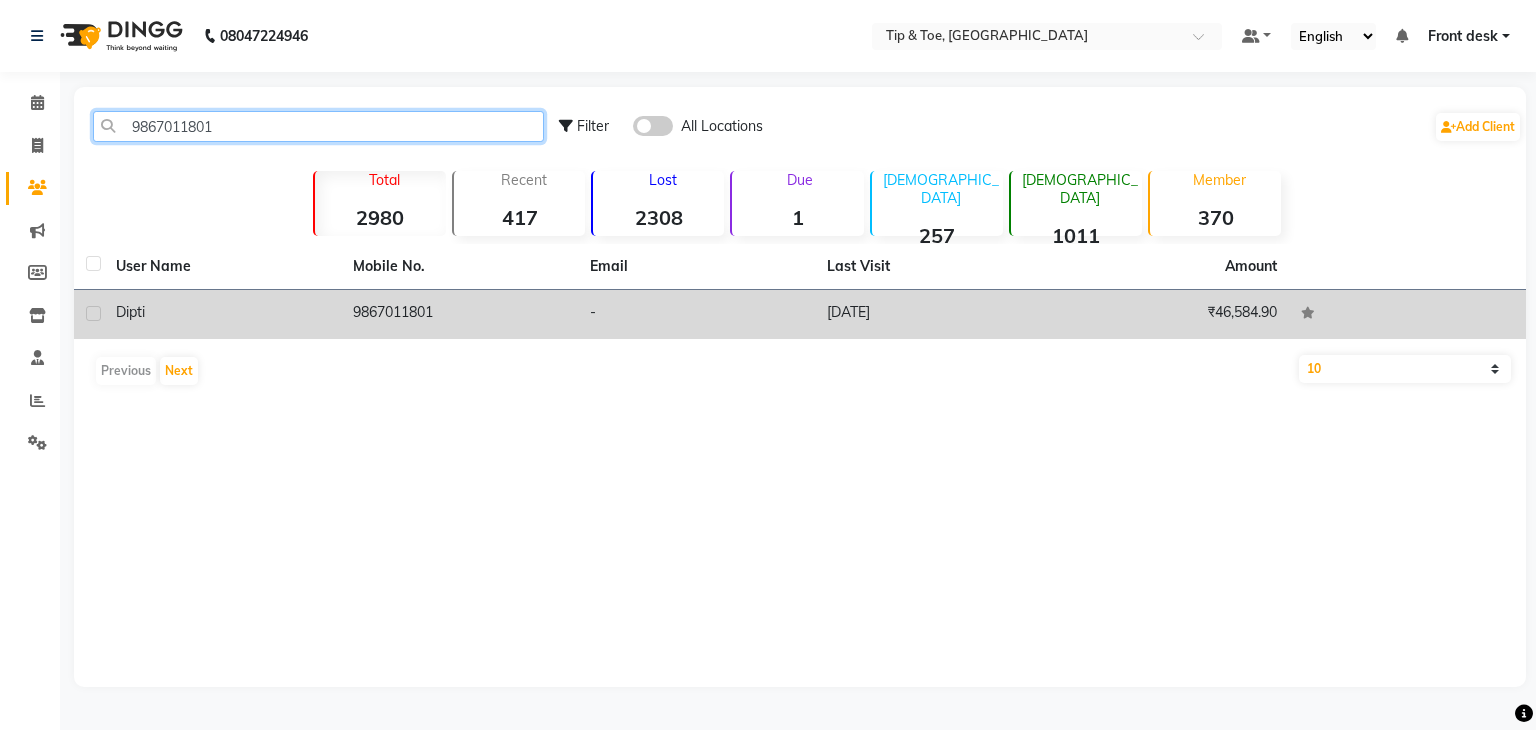 type on "9867011801" 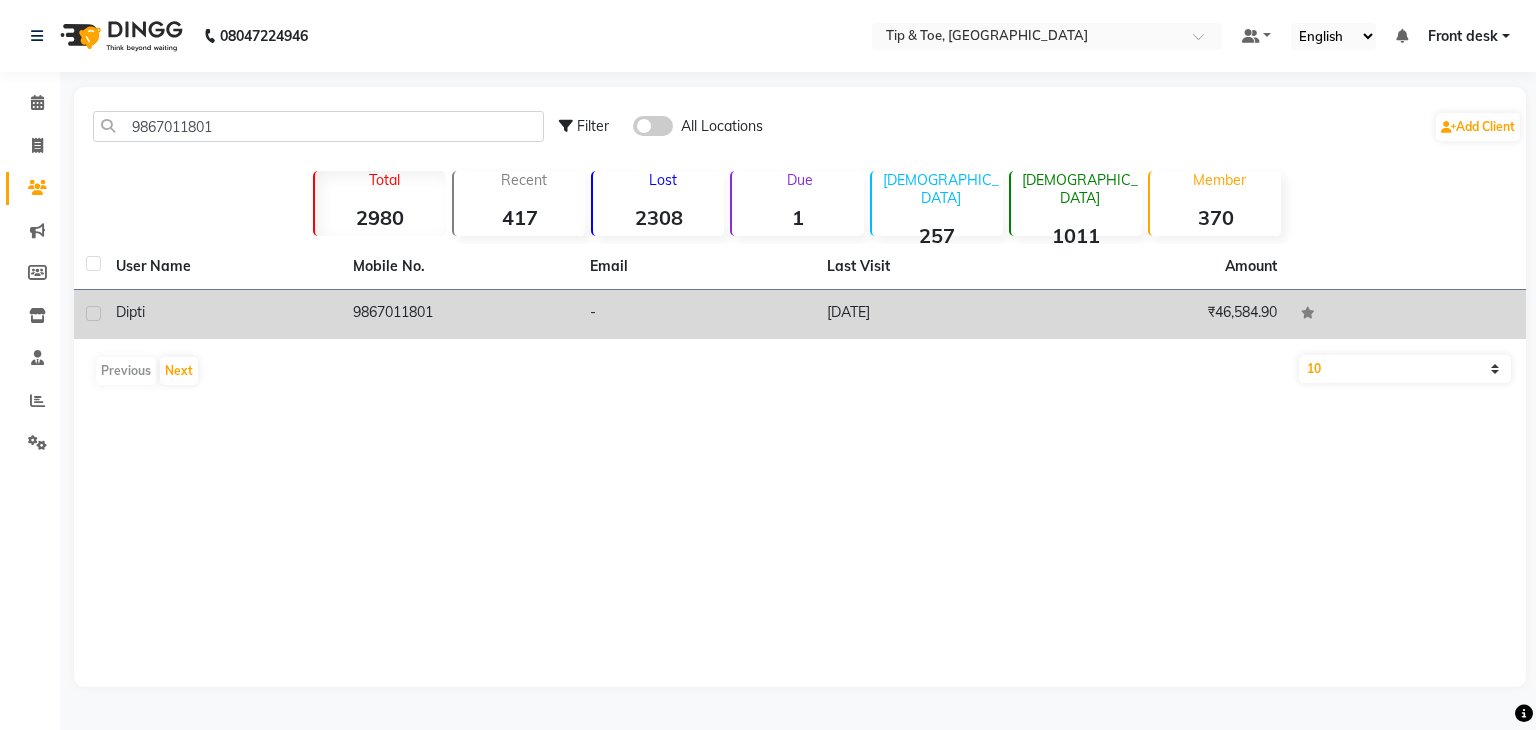 click on "9867011801" 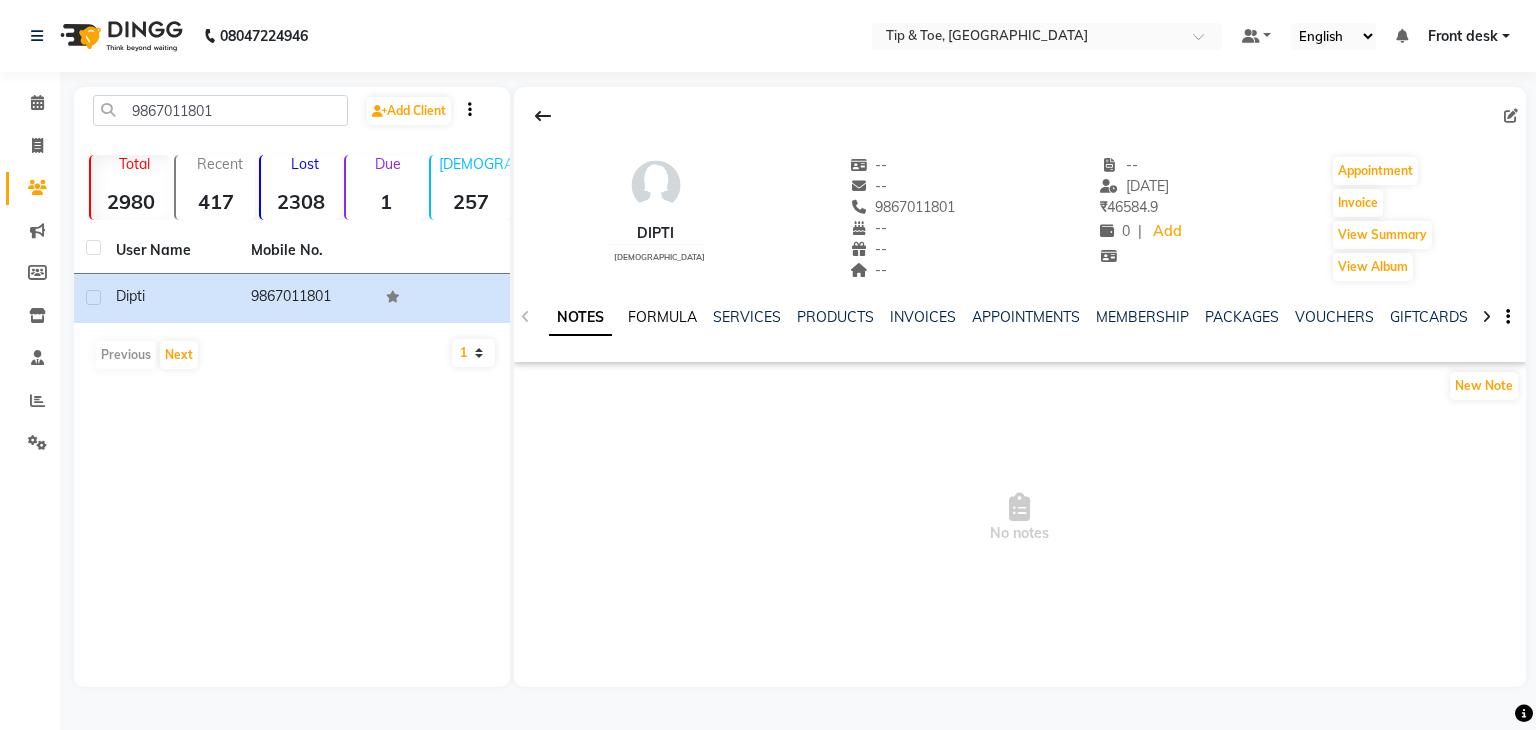 click on "FORMULA" 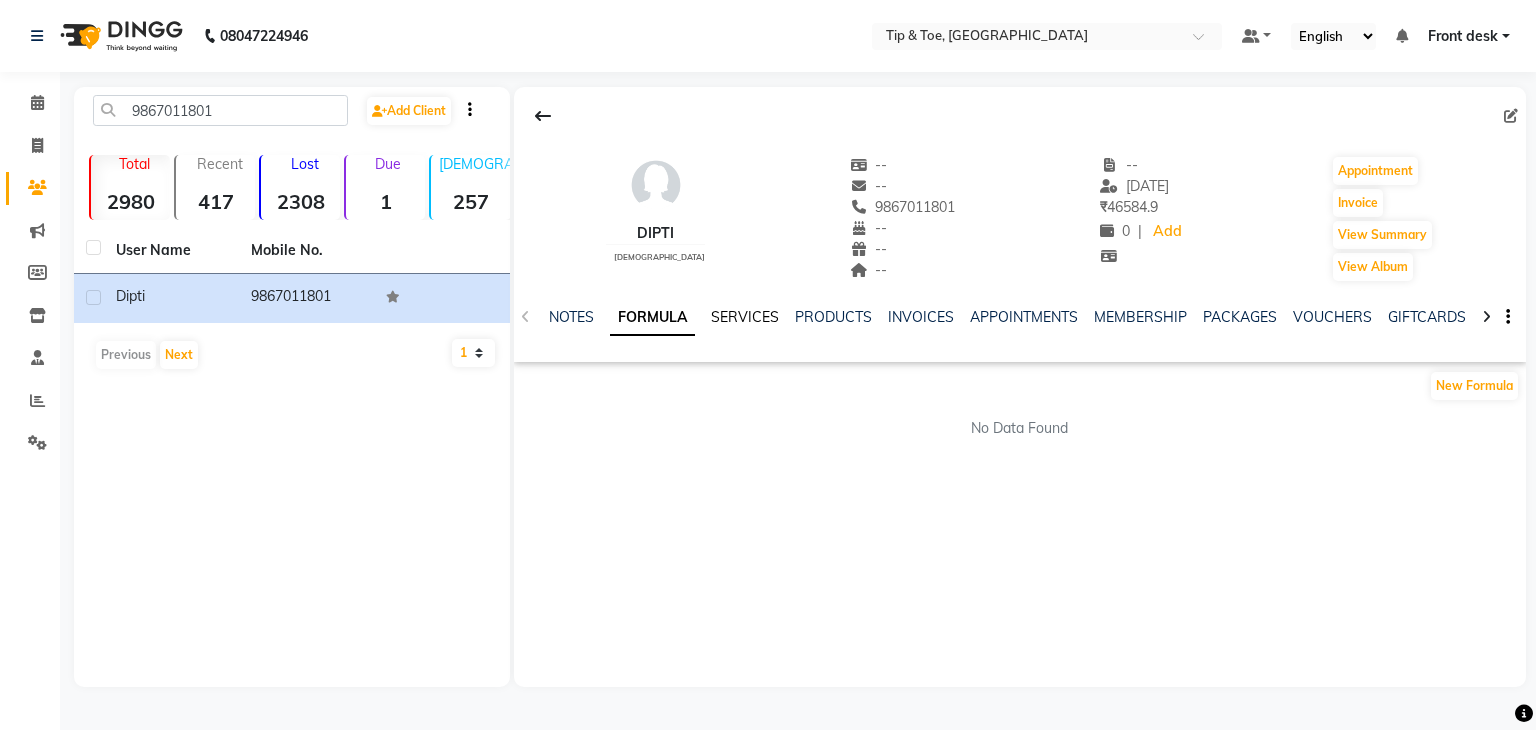 click on "SERVICES" 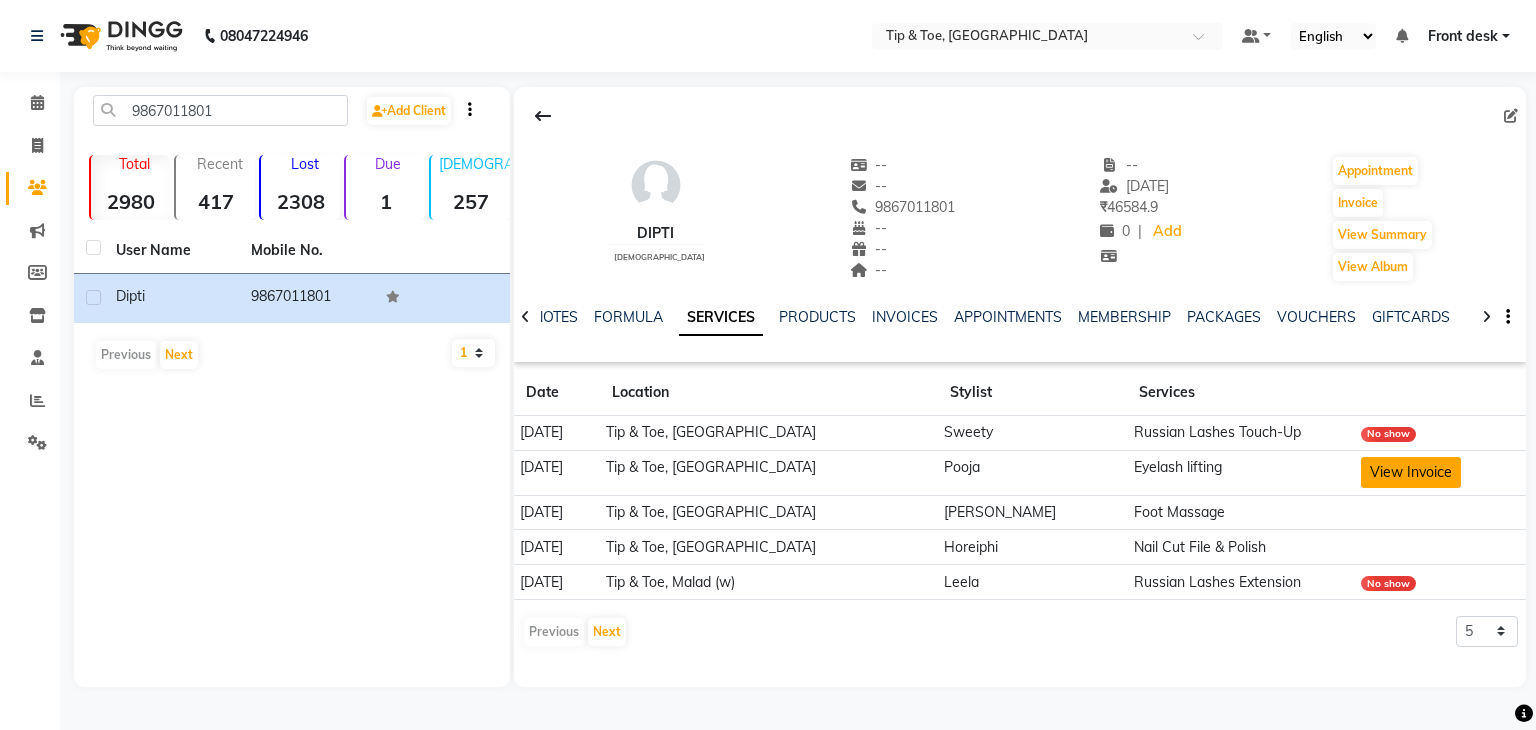 click on "View Invoice" 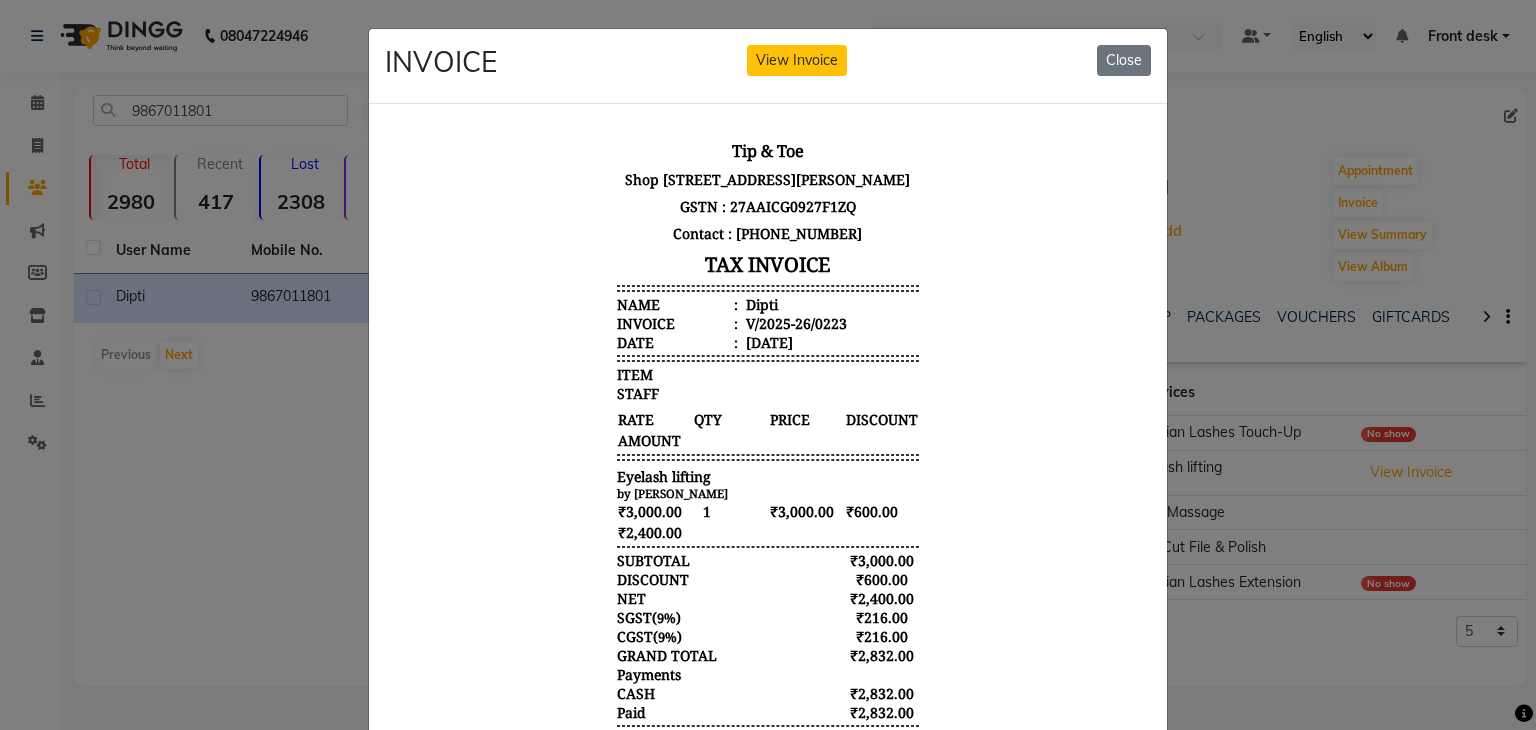 scroll, scrollTop: 16, scrollLeft: 0, axis: vertical 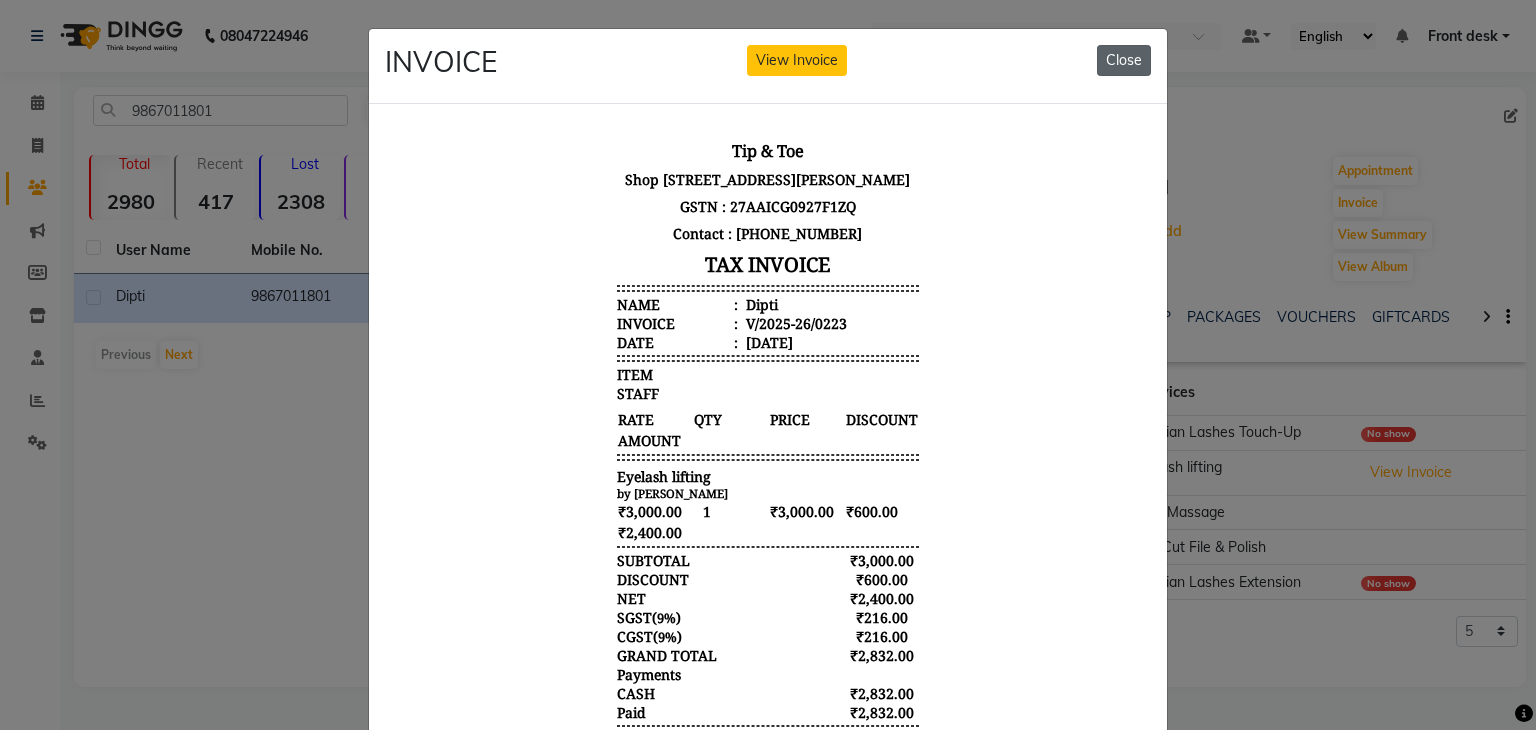 click on "Close" 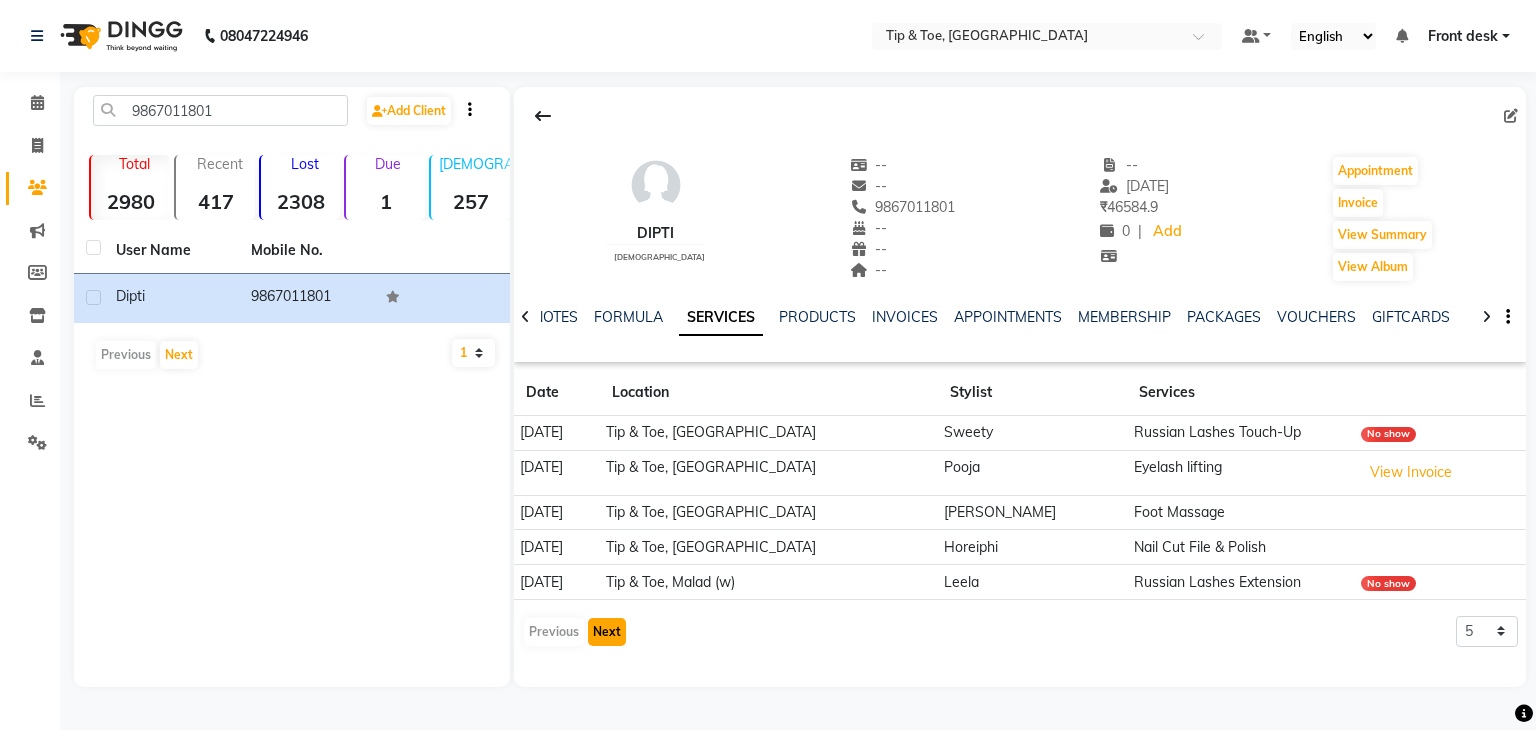 click on "Next" 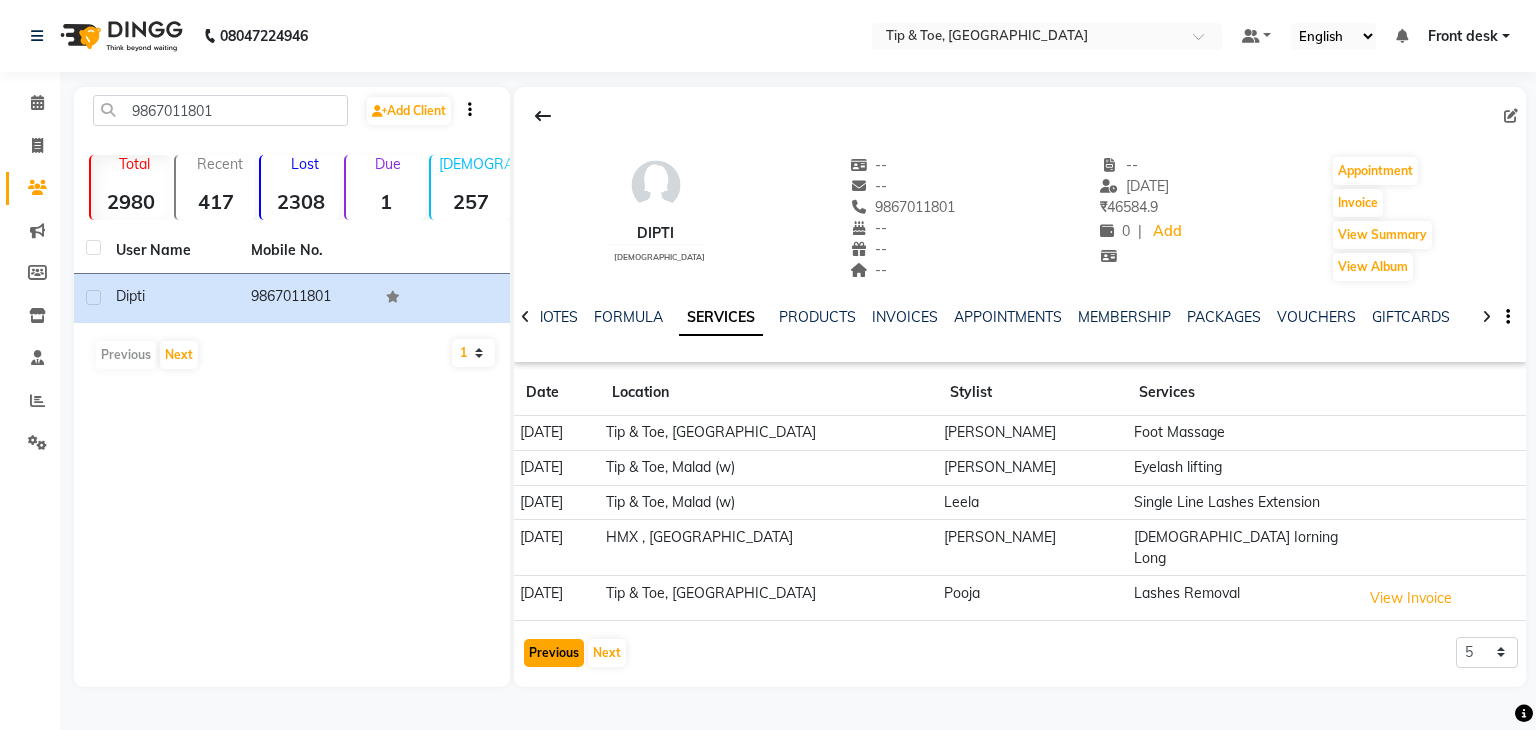 click on "Previous" 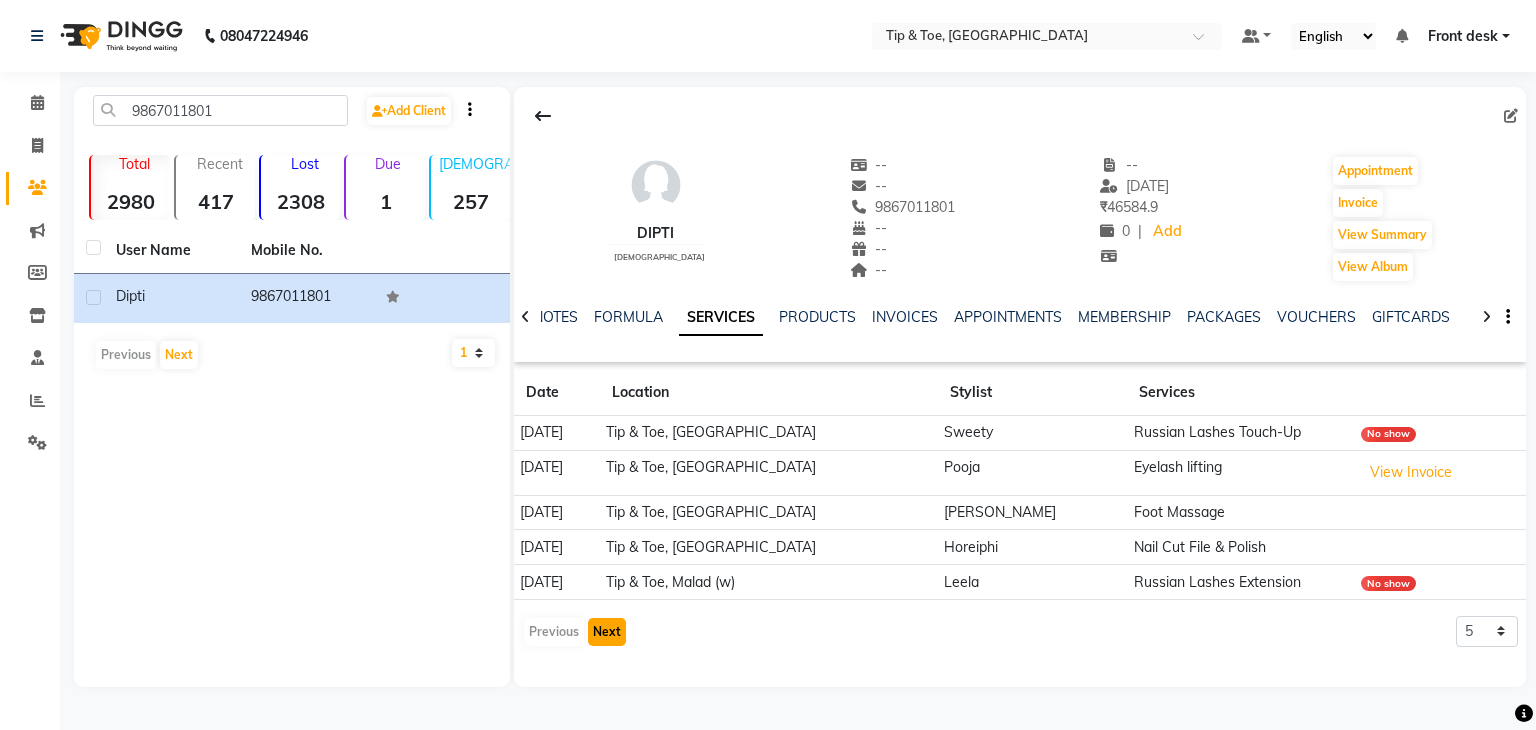 click on "Next" 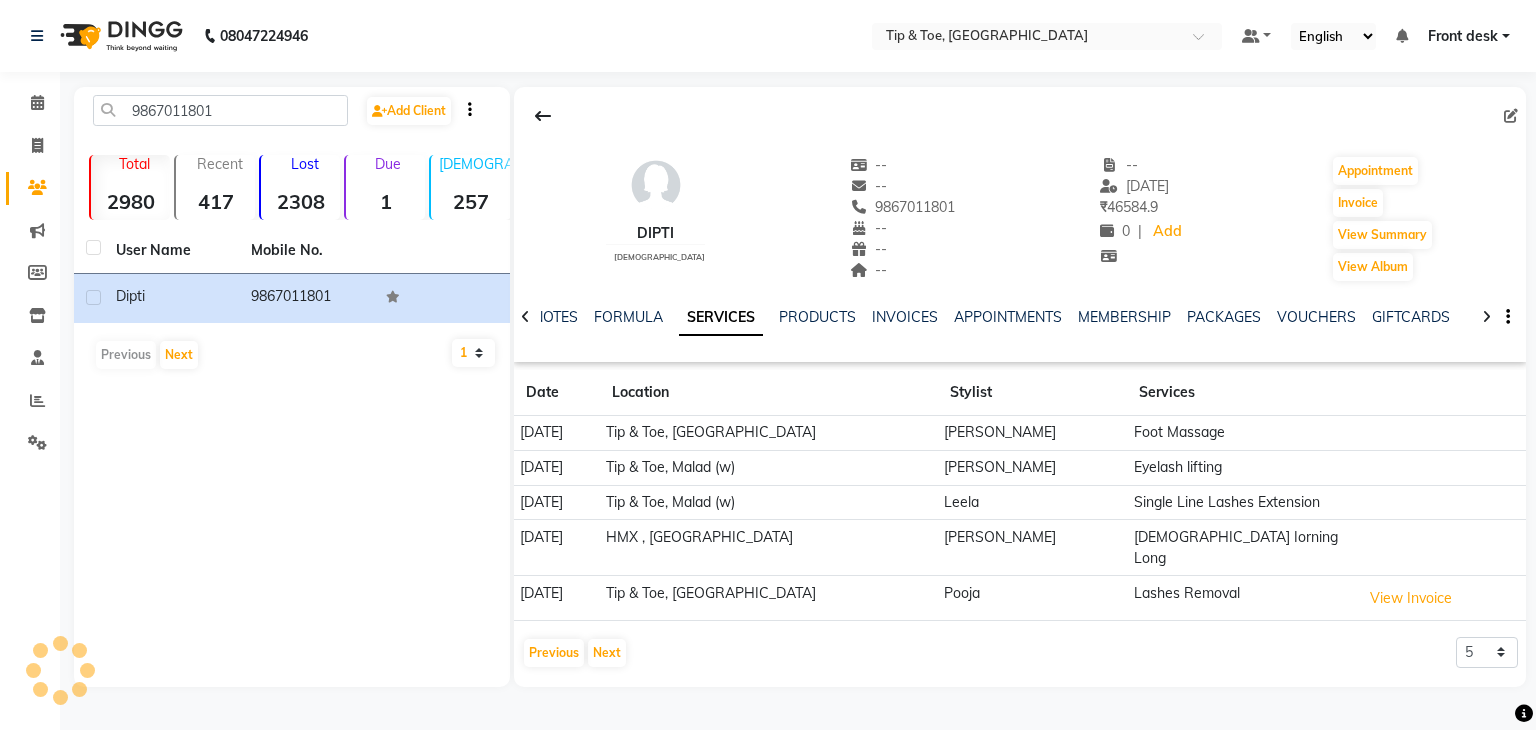 click on "Single Line Lashes Extension" 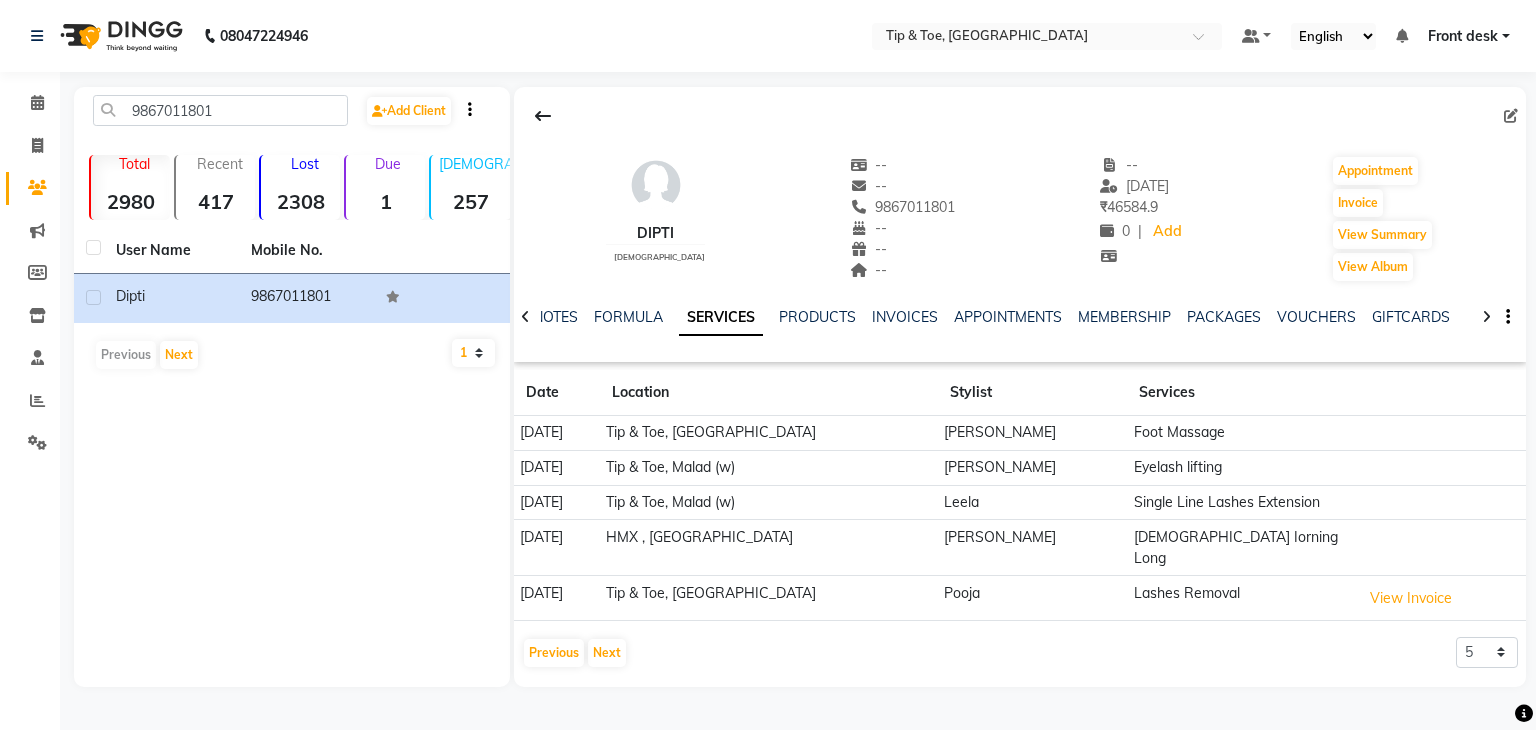 click on "Nida Sabri" 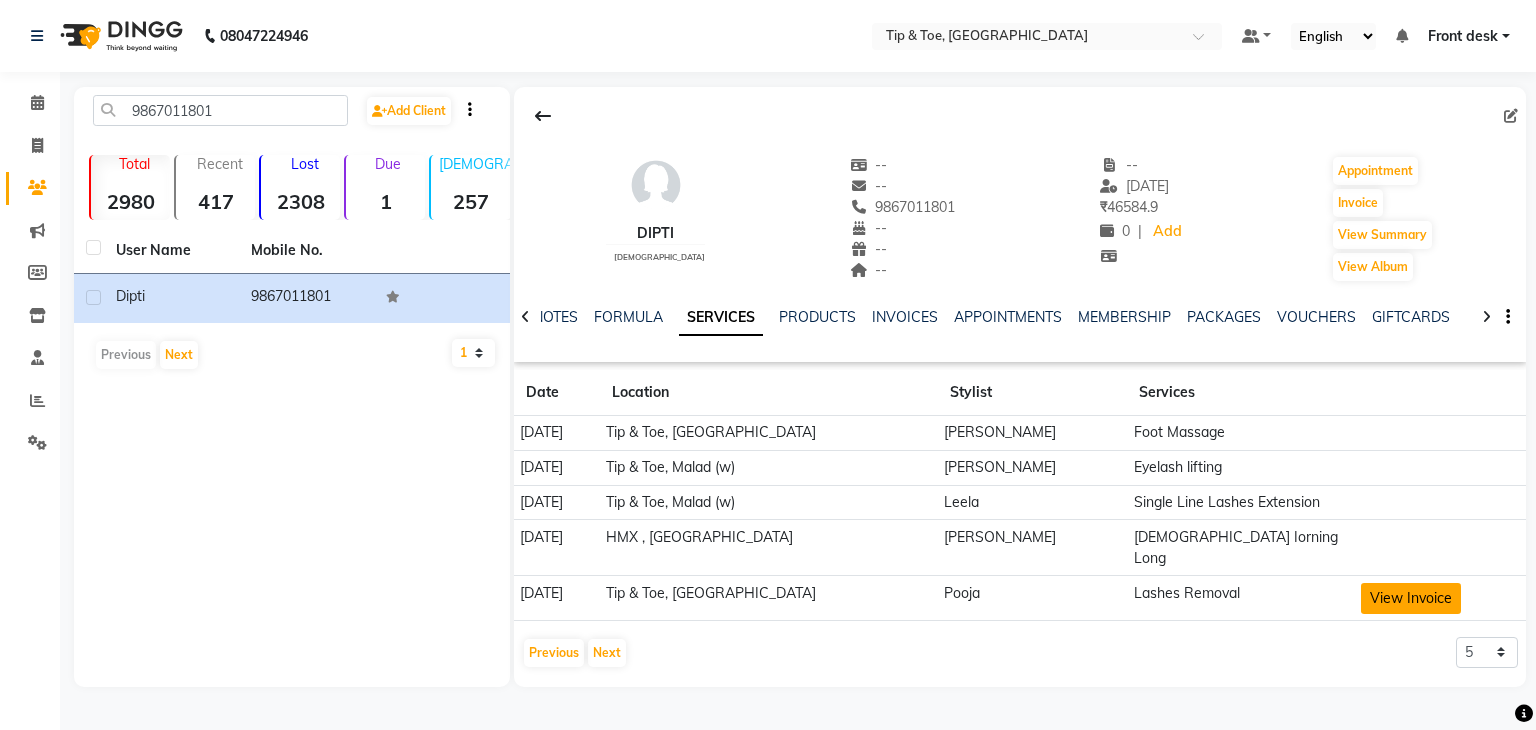 click on "View Invoice" 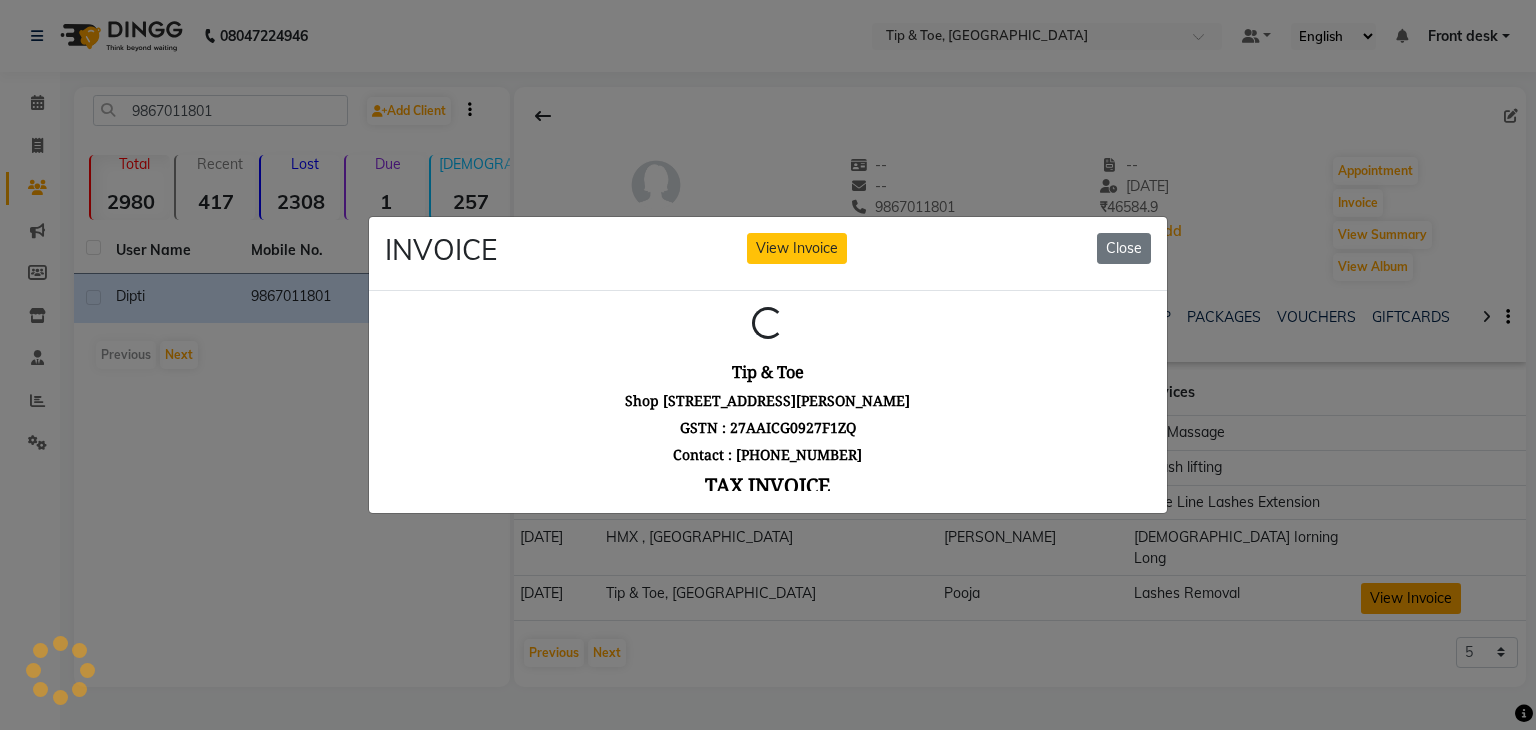 scroll, scrollTop: 0, scrollLeft: 0, axis: both 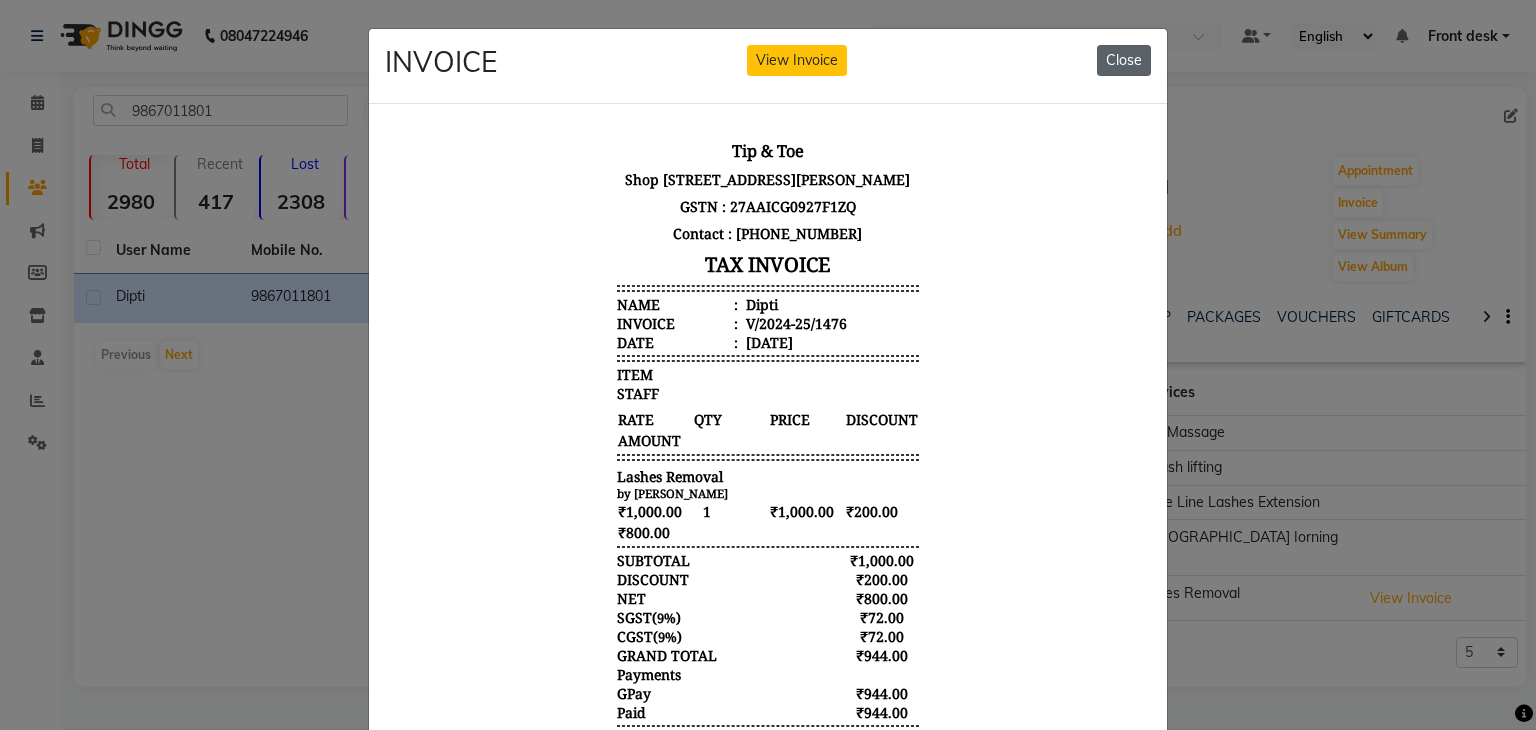click on "Close" 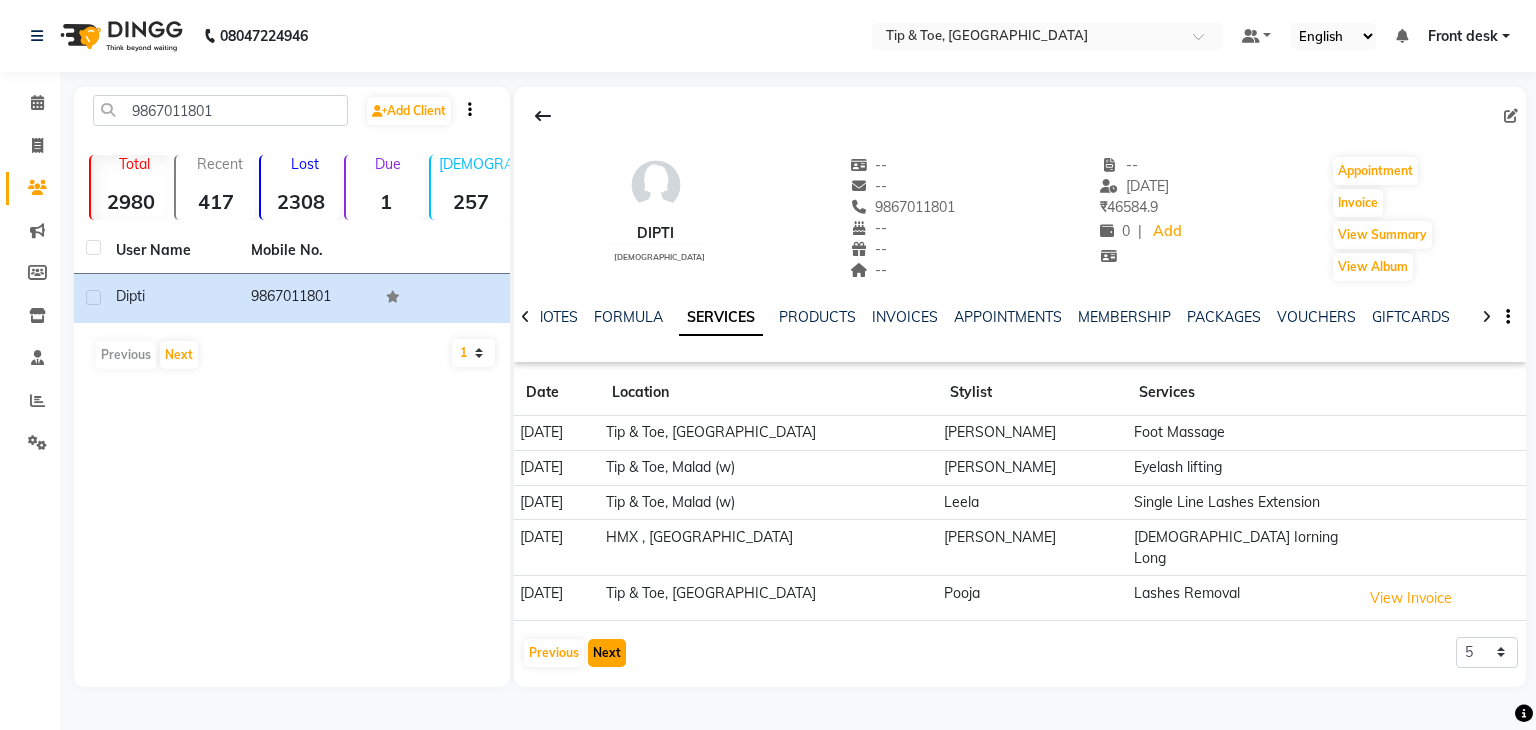click on "Next" 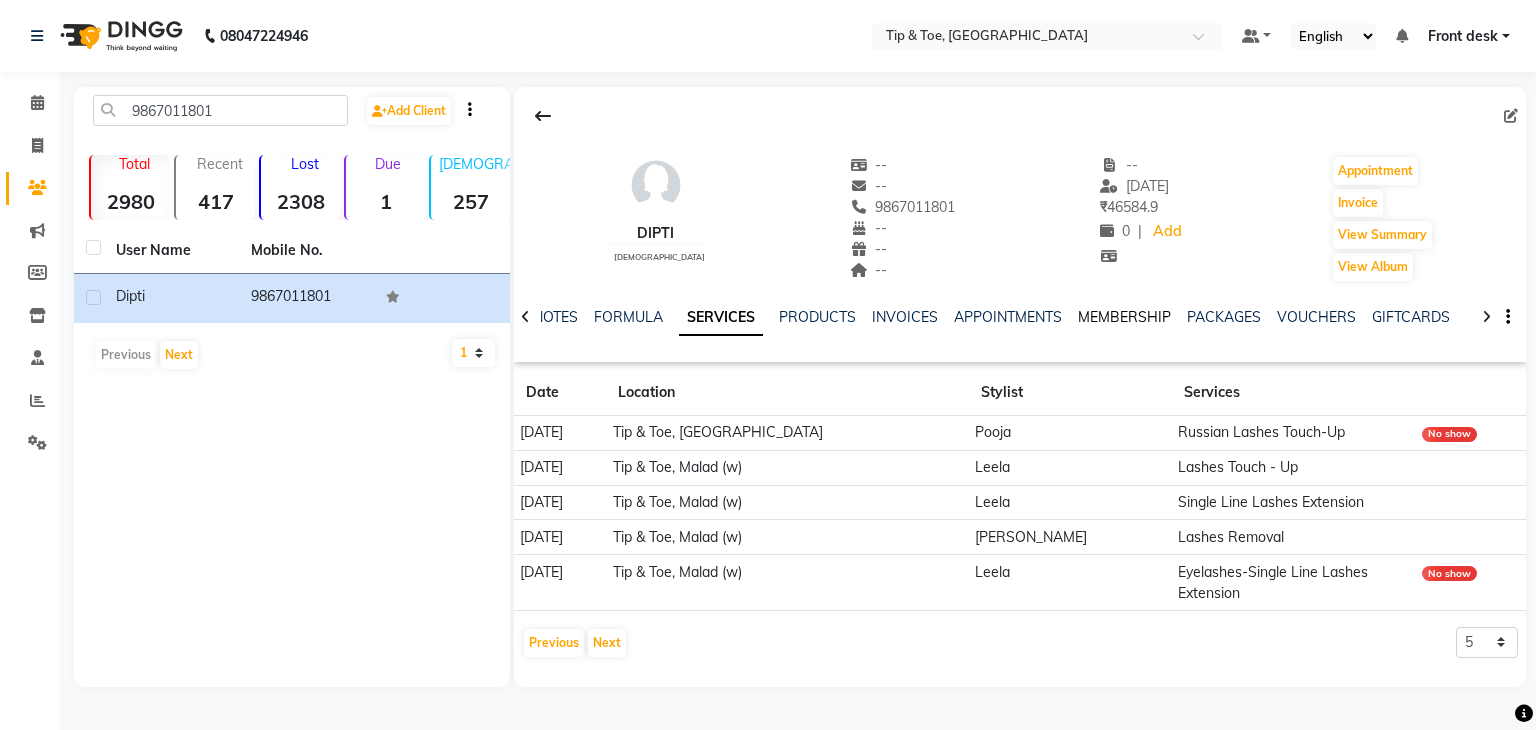 click on "MEMBERSHIP" 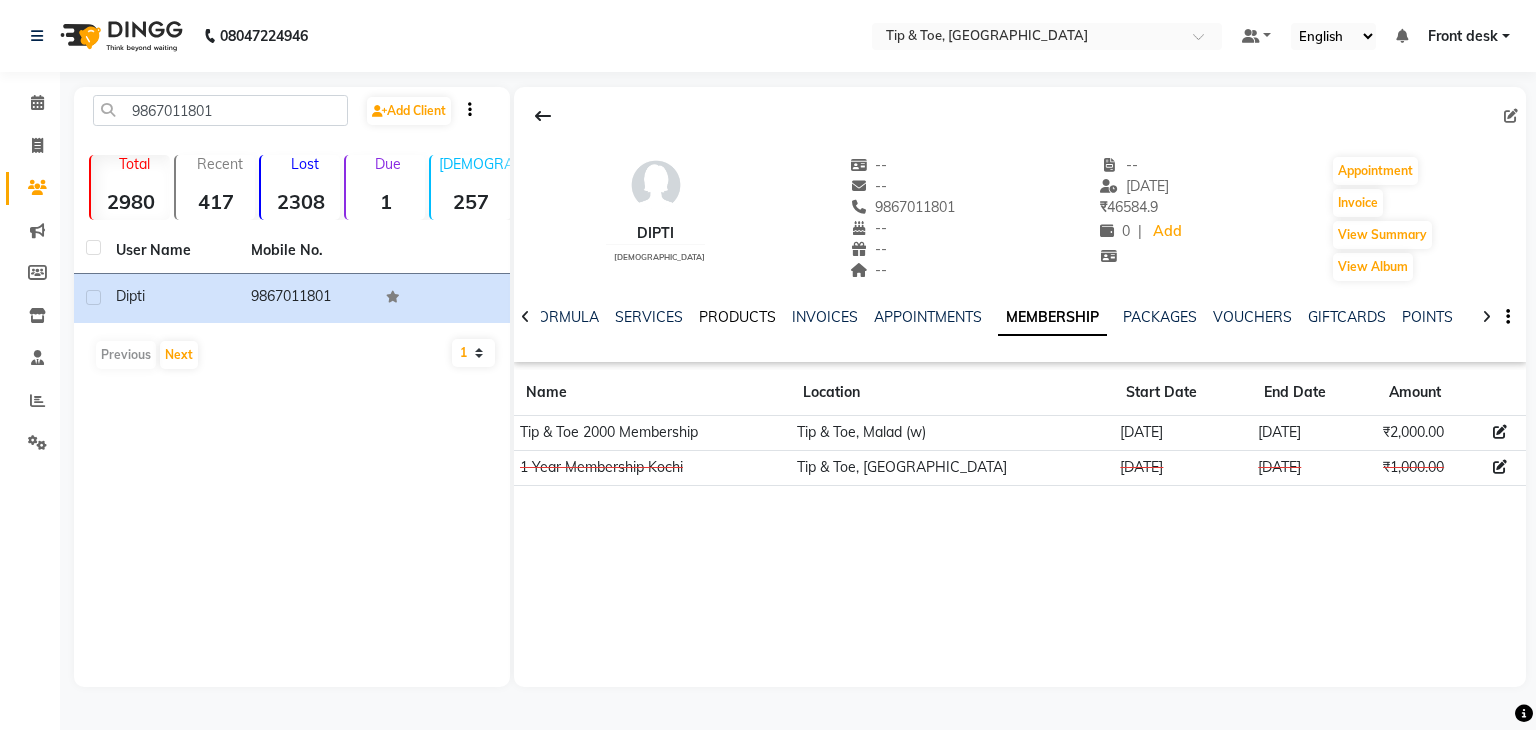 click on "PRODUCTS" 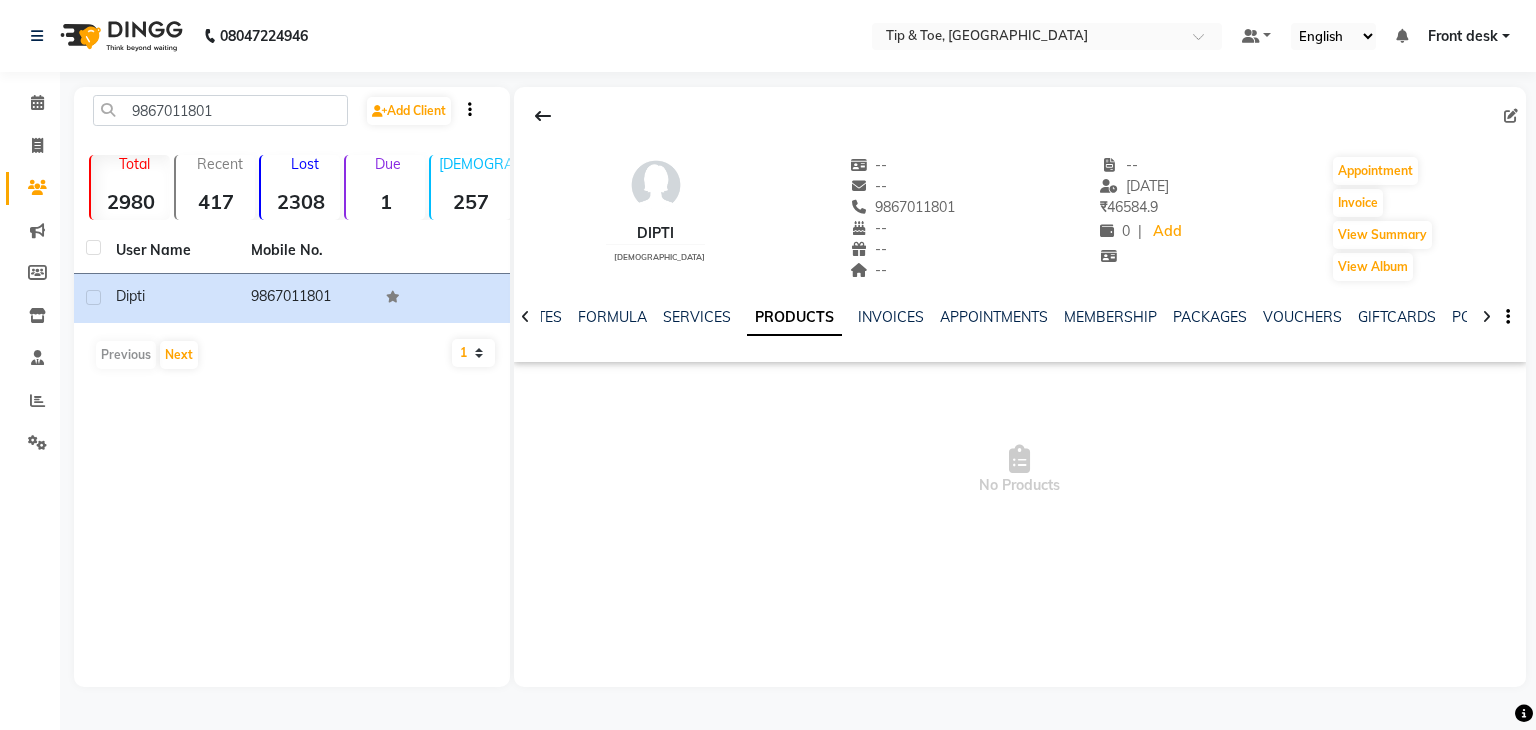 click on "SERVICES" 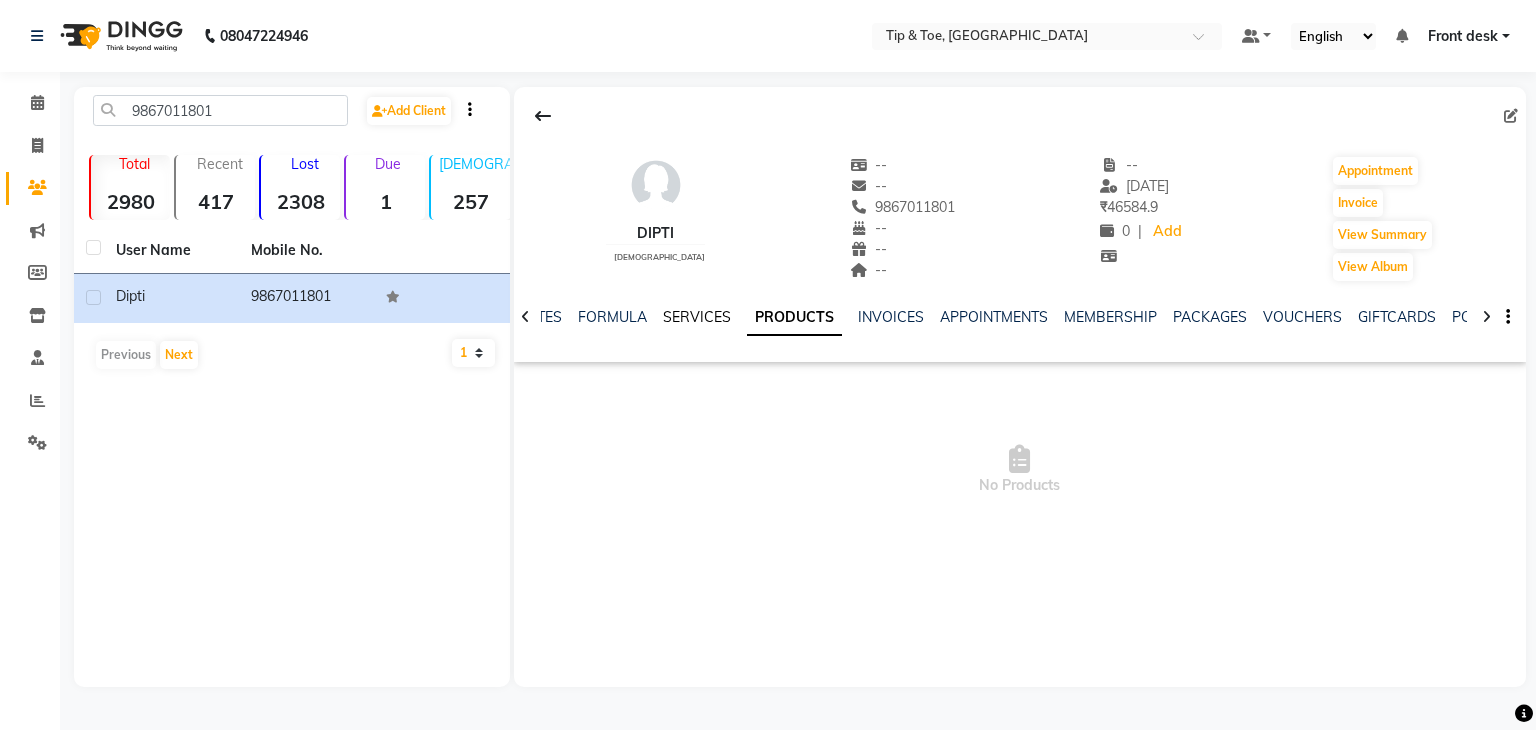 click on "SERVICES" 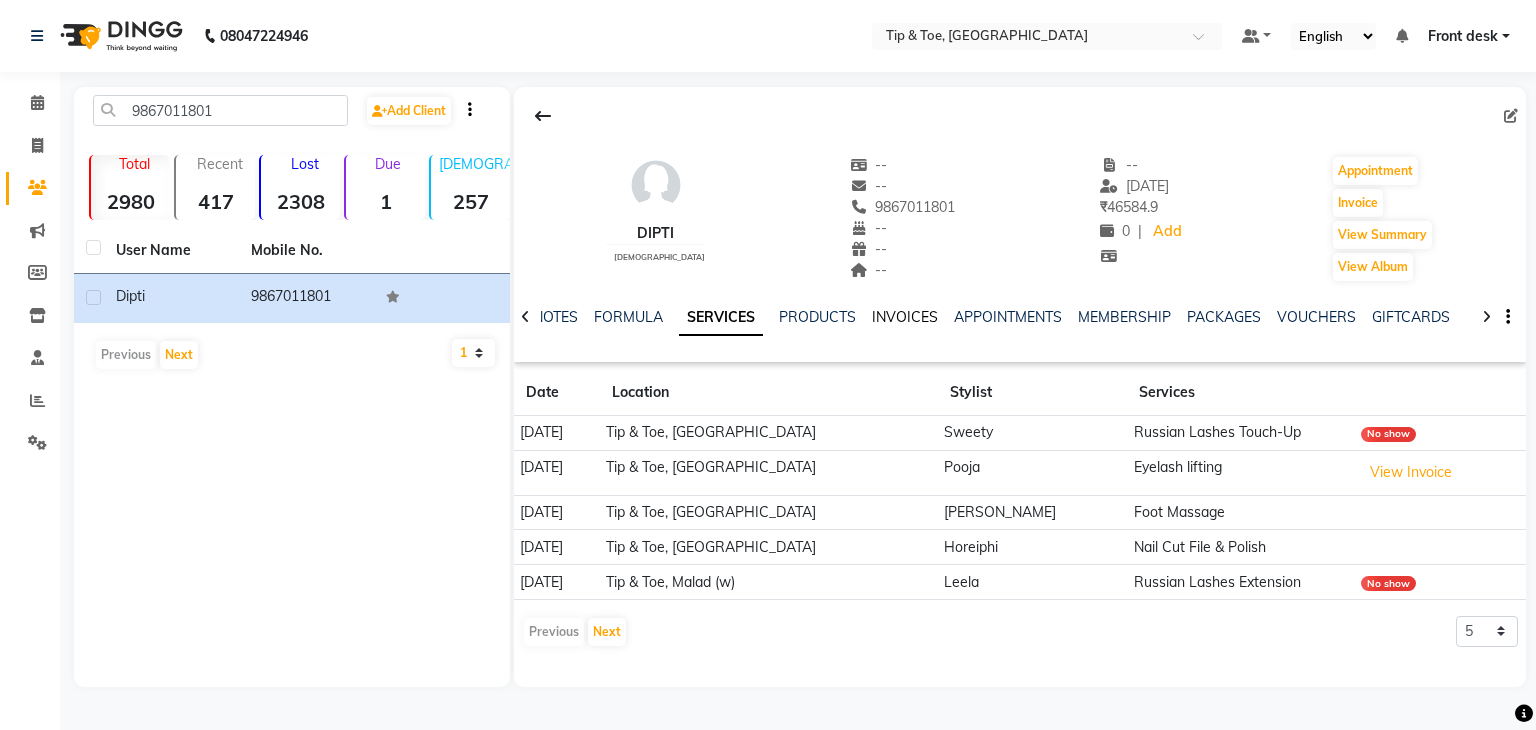 click on "INVOICES" 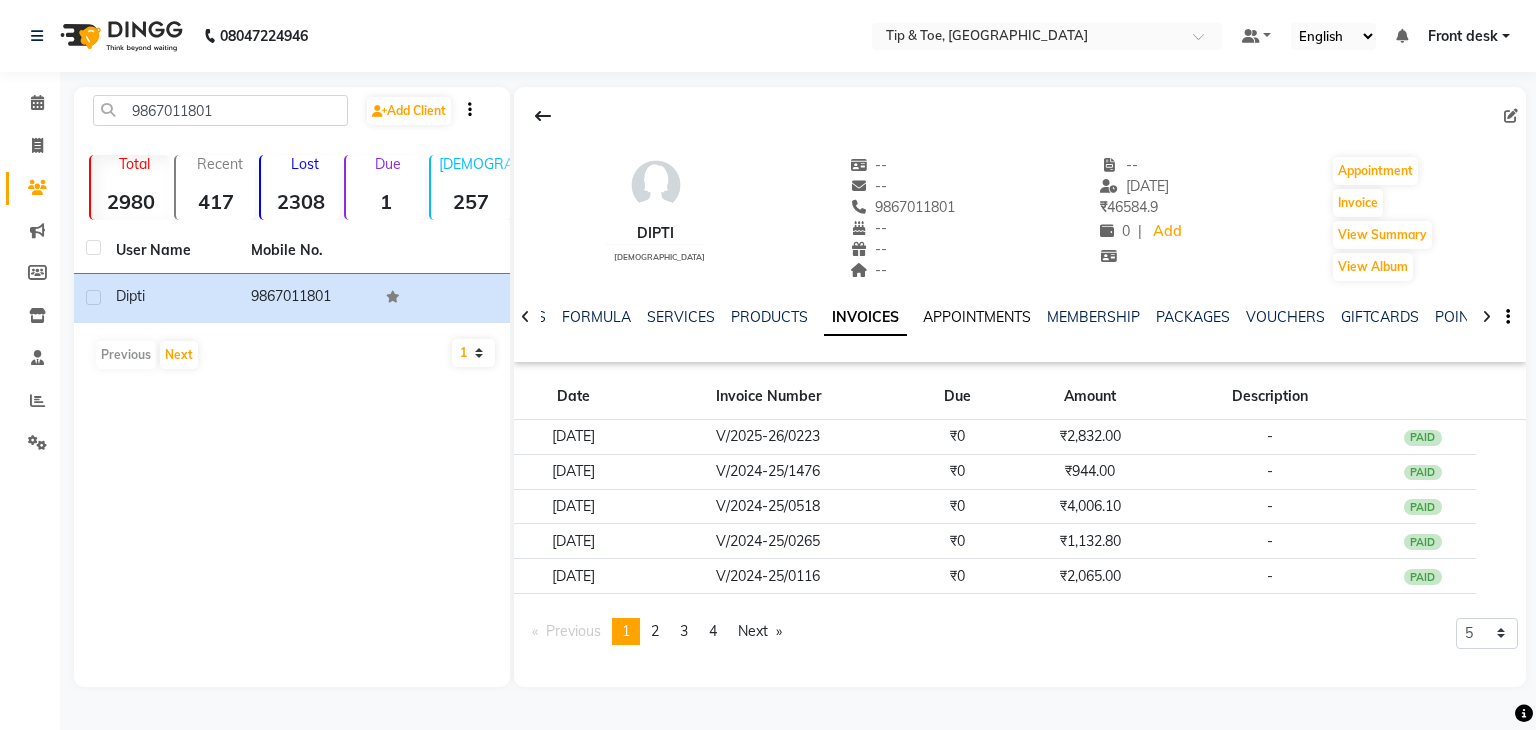 click on "APPOINTMENTS" 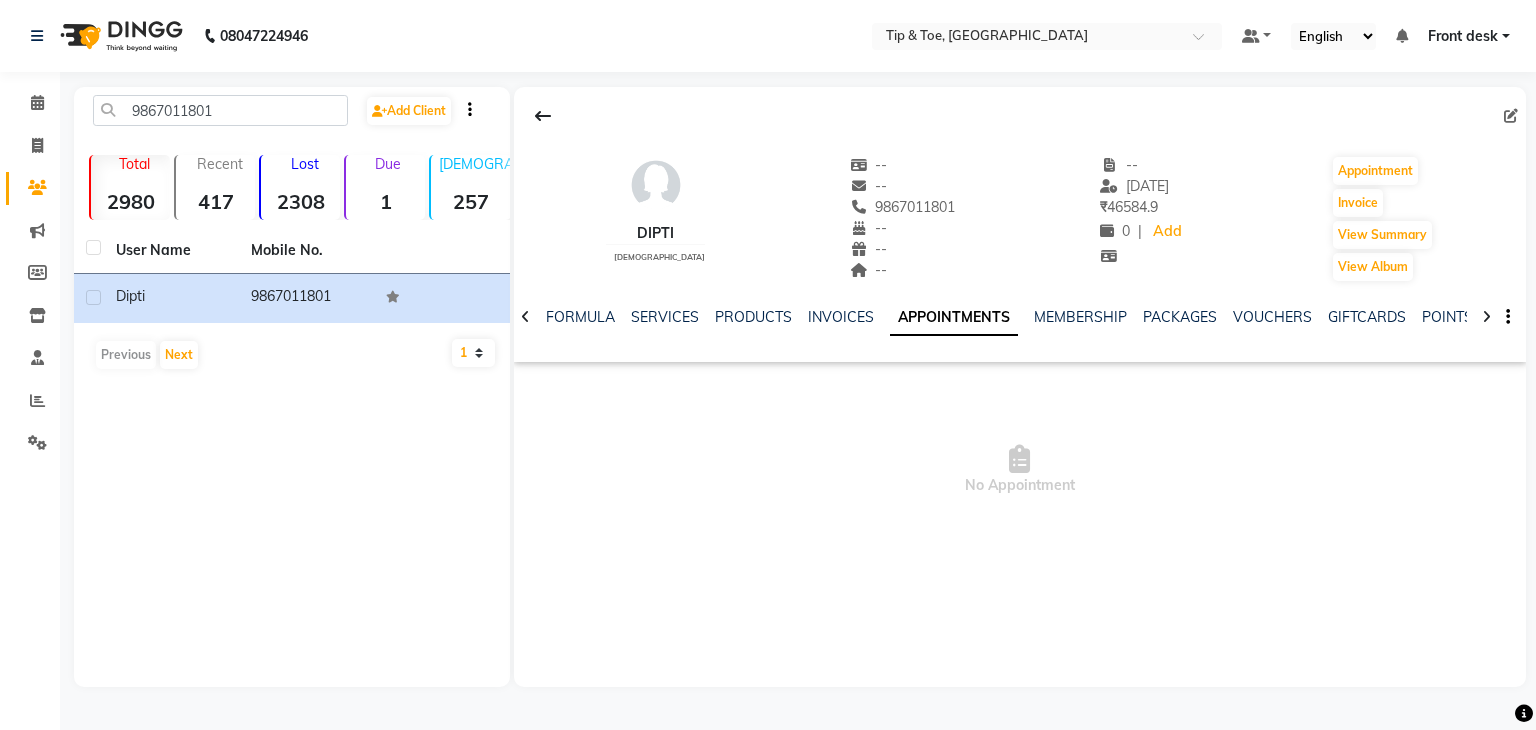 click on "FORMULA" 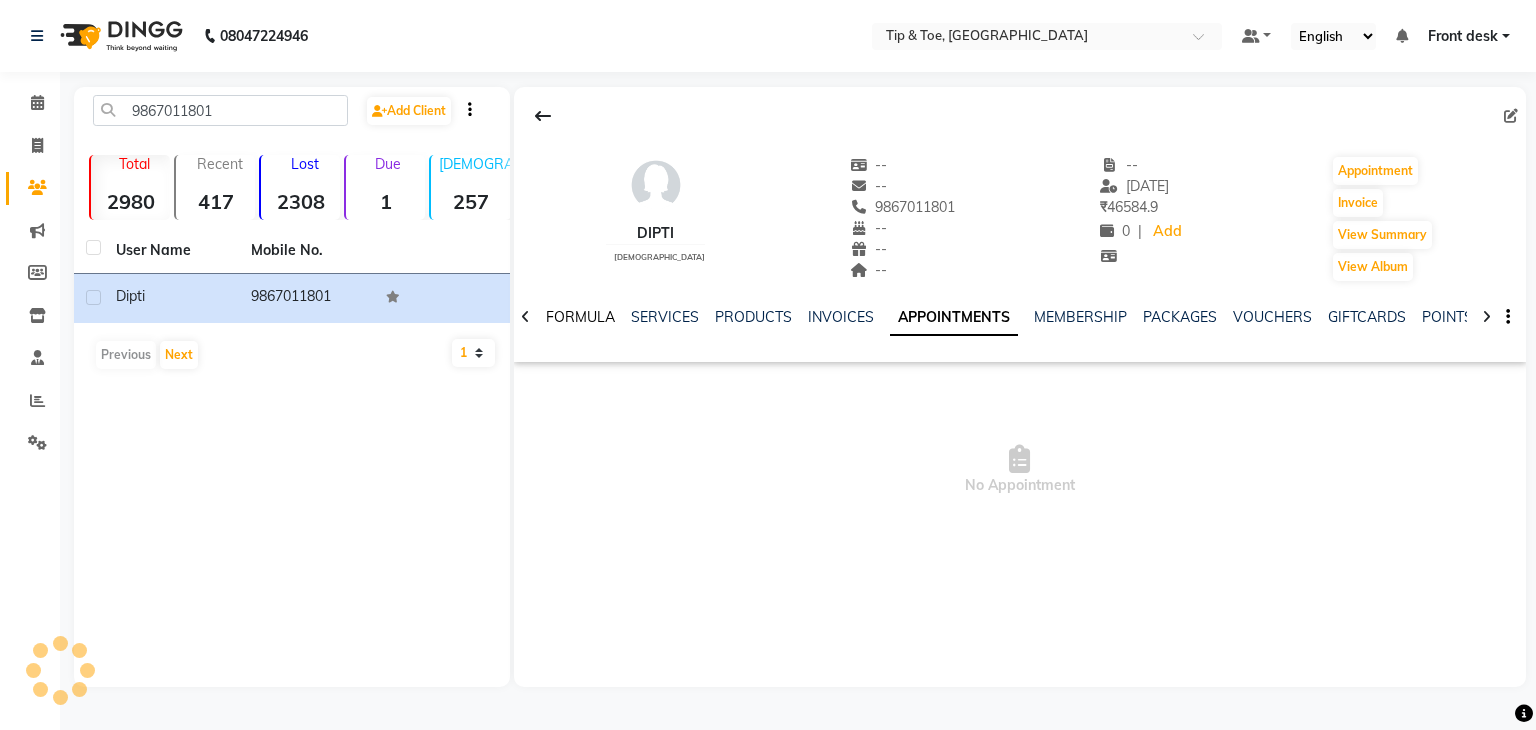 click on "FORMULA" 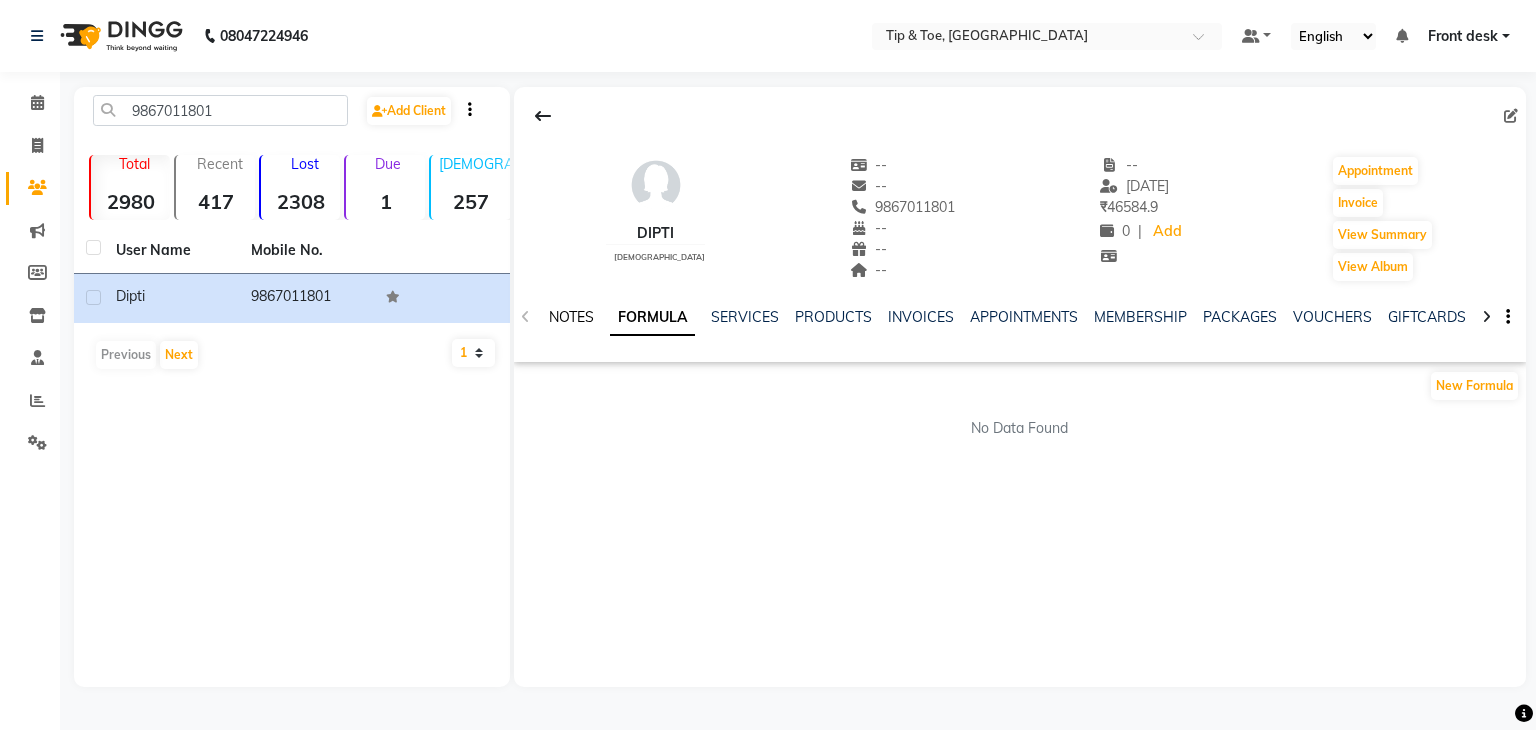 click on "NOTES FORMULA SERVICES PRODUCTS INVOICES APPOINTMENTS MEMBERSHIP PACKAGES VOUCHERS GIFTCARDS POINTS FORMS FAMILY CARDS WALLET" 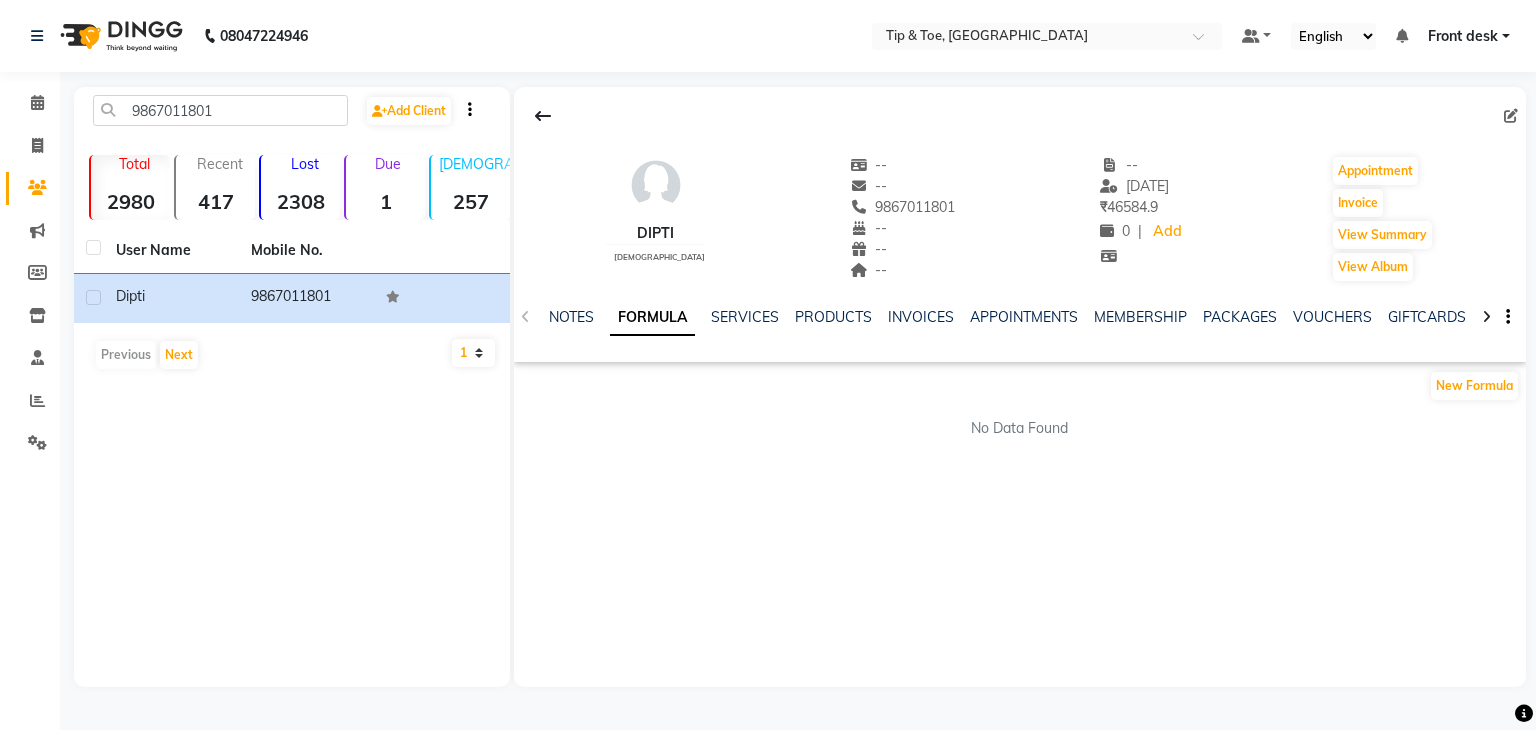 click on "NOTES FORMULA SERVICES PRODUCTS INVOICES APPOINTMENTS MEMBERSHIP PACKAGES VOUCHERS GIFTCARDS POINTS FORMS FAMILY CARDS WALLET" 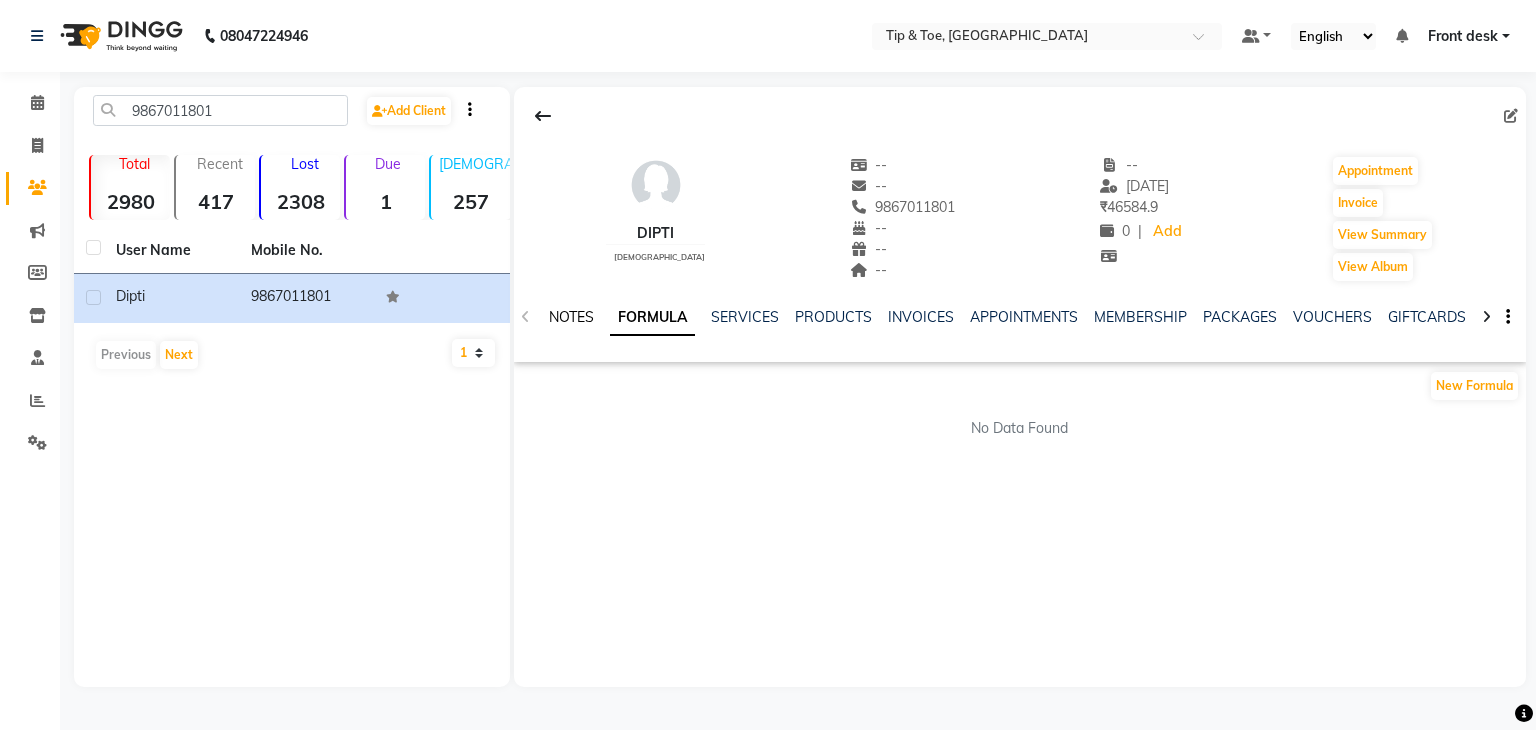 click on "NOTES" 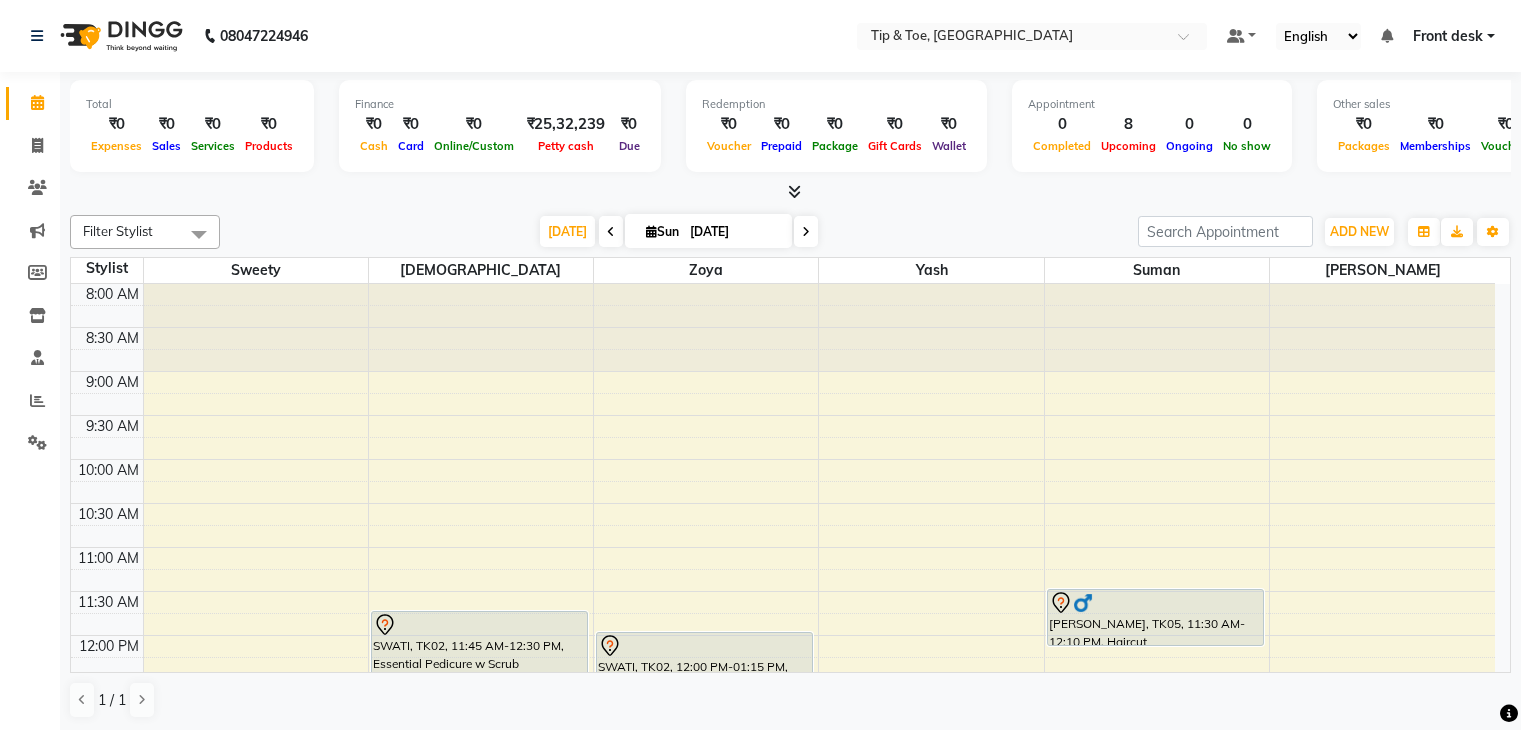 scroll, scrollTop: 0, scrollLeft: 0, axis: both 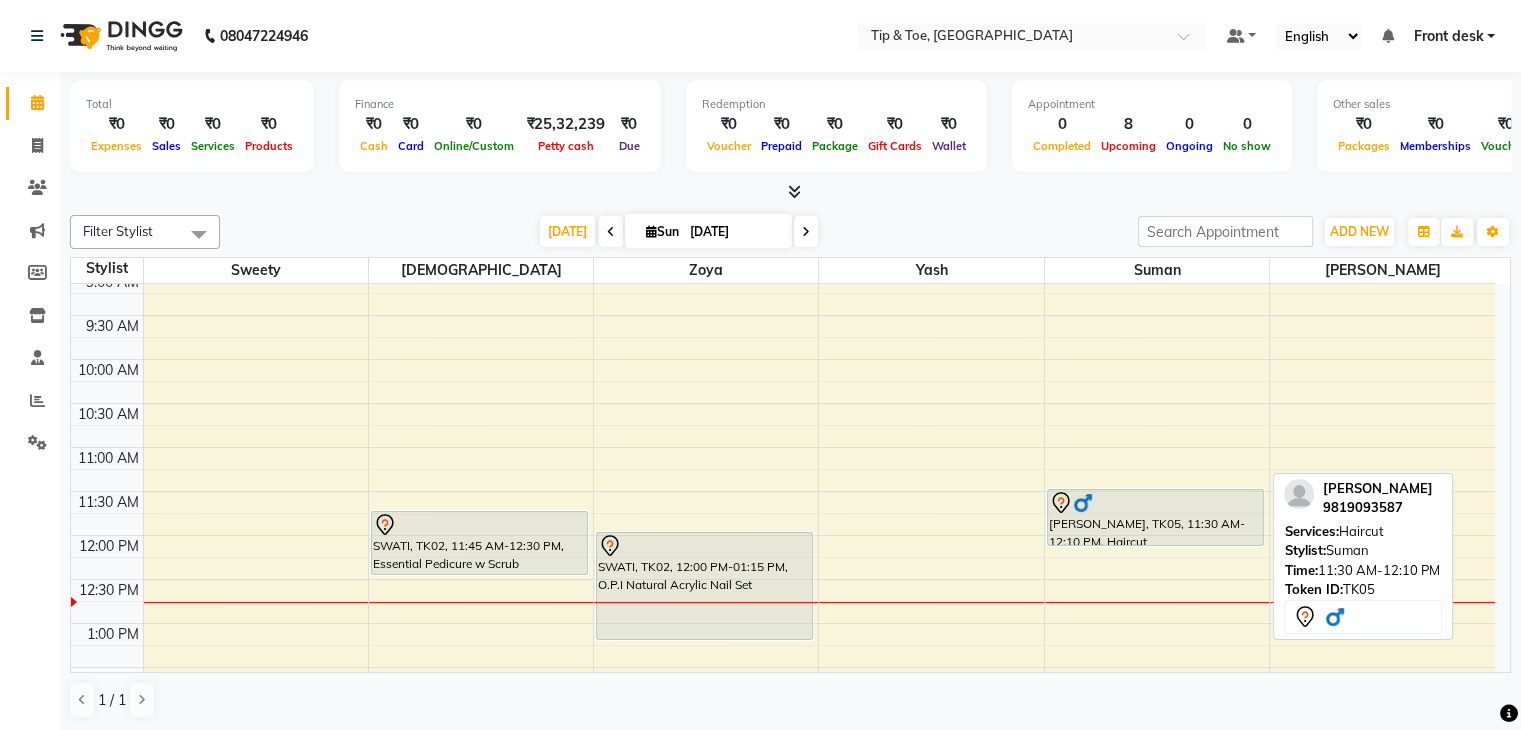 click on "[PERSON_NAME], TK05, 11:30 AM-12:10 PM, Haircut" at bounding box center (1155, 517) 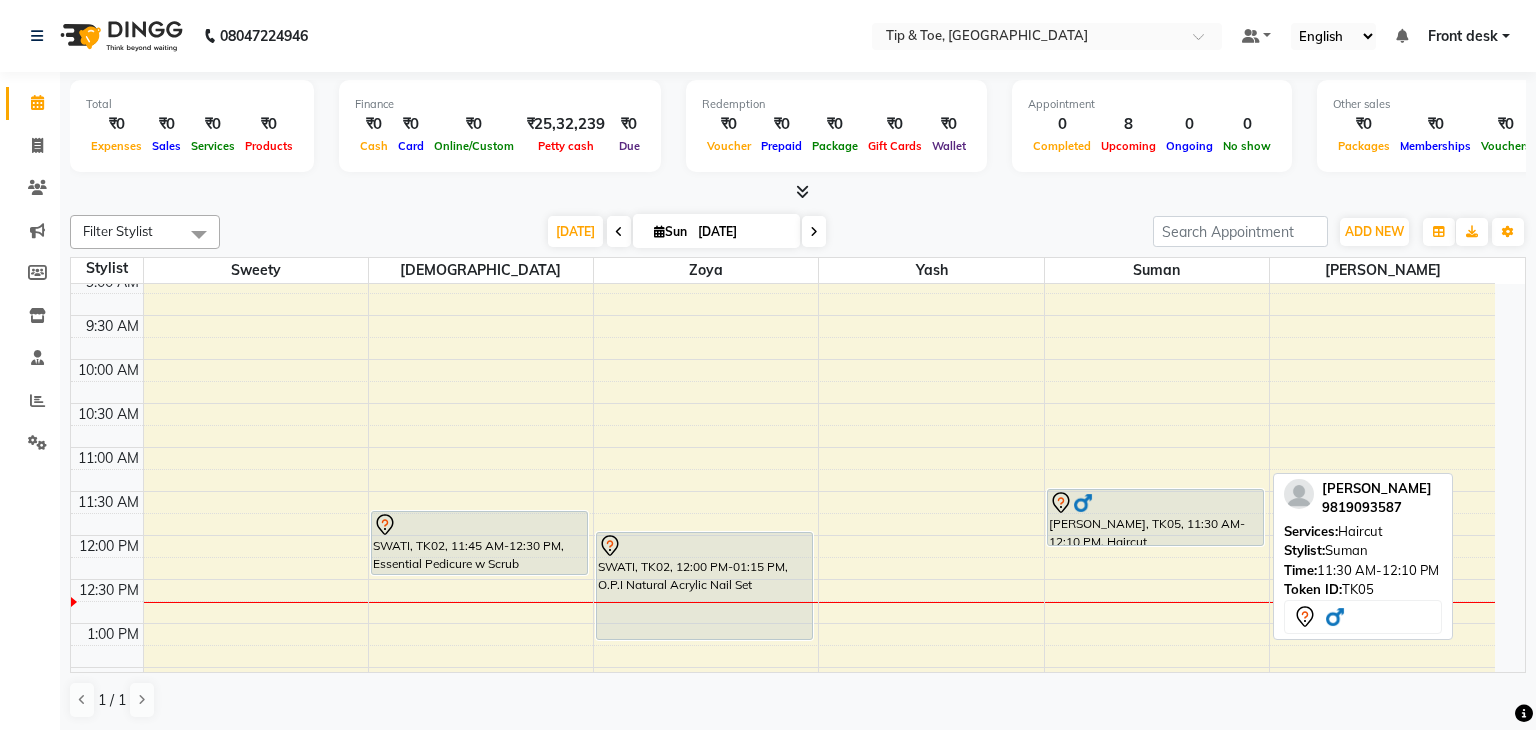 select on "7" 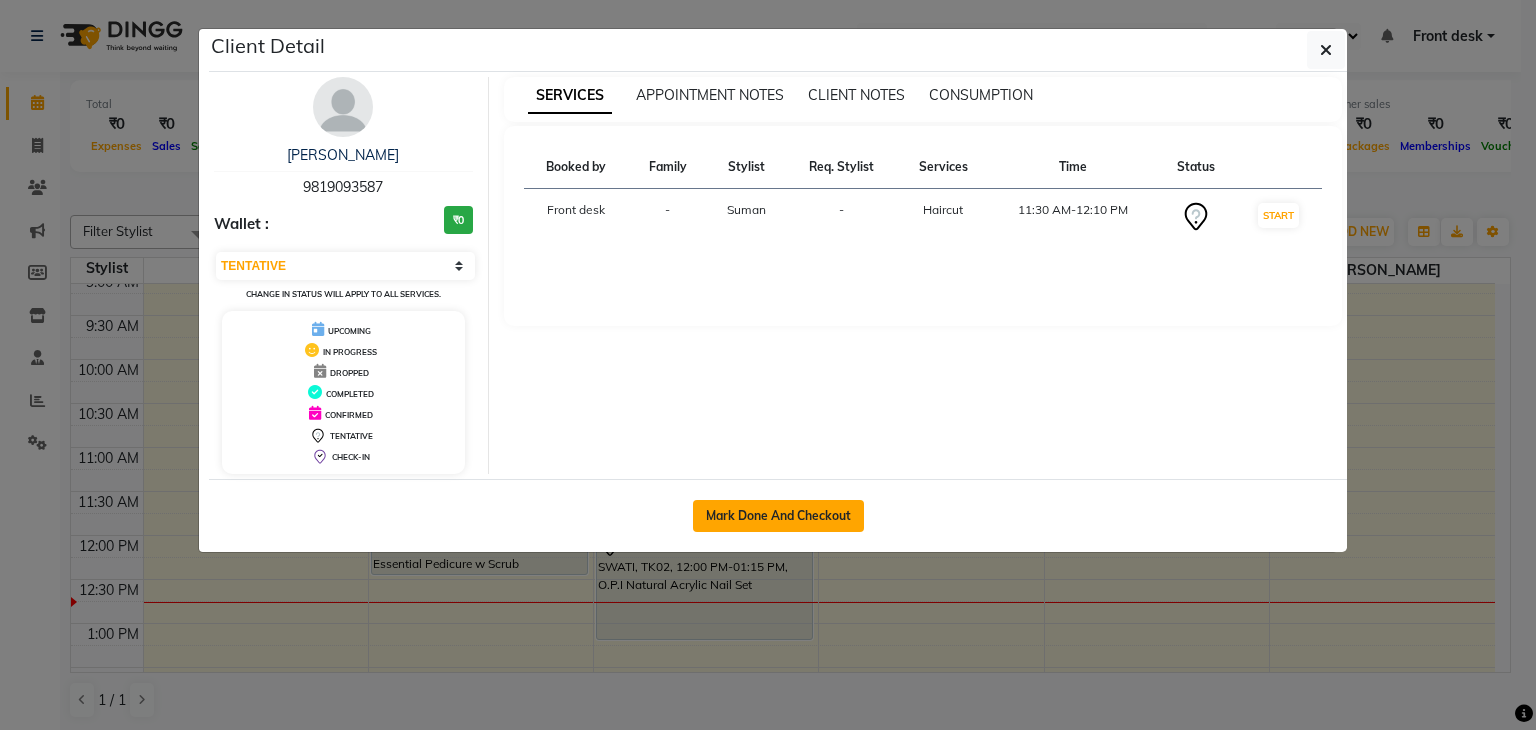 click on "Mark Done And Checkout" 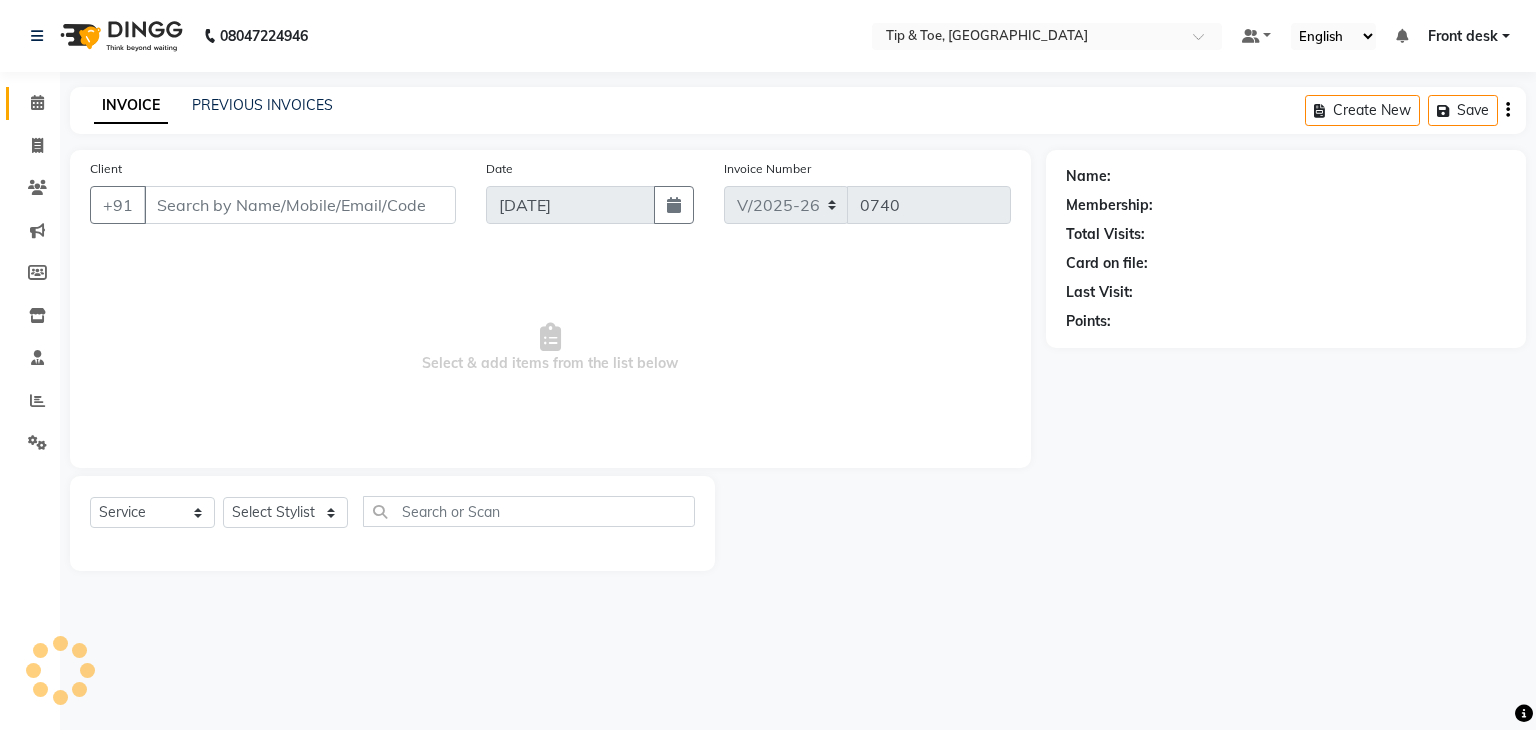 type on "9819093587" 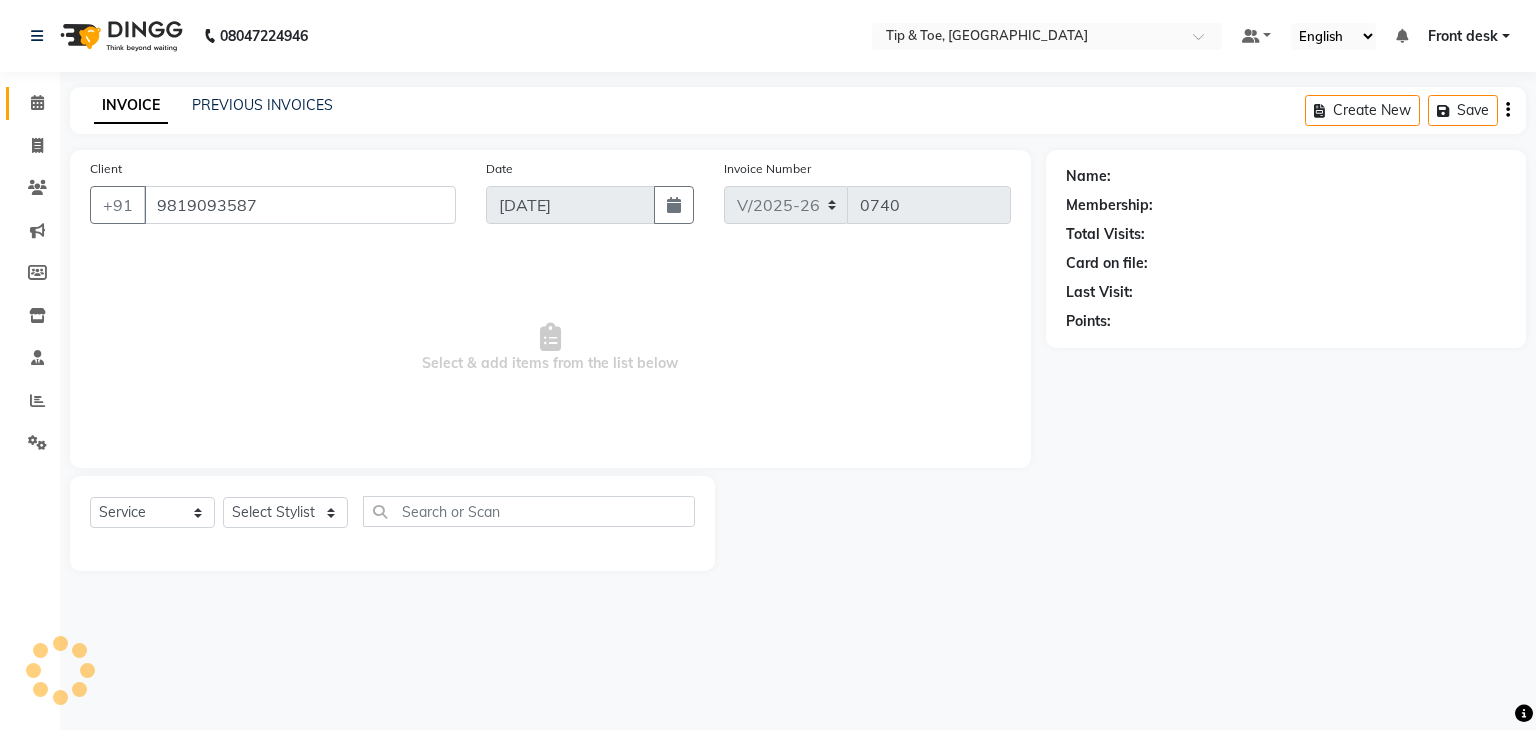 select on "83602" 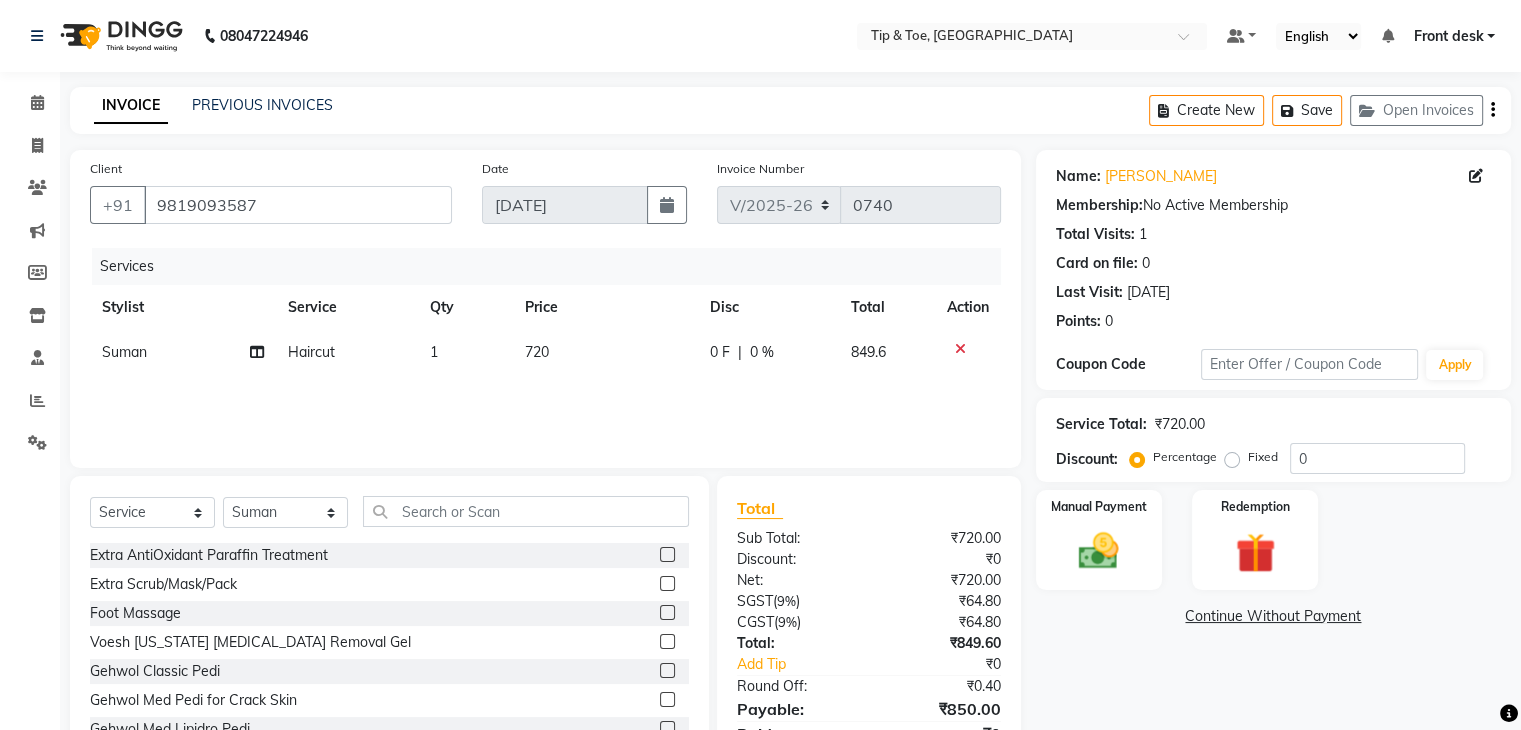 click on "720" 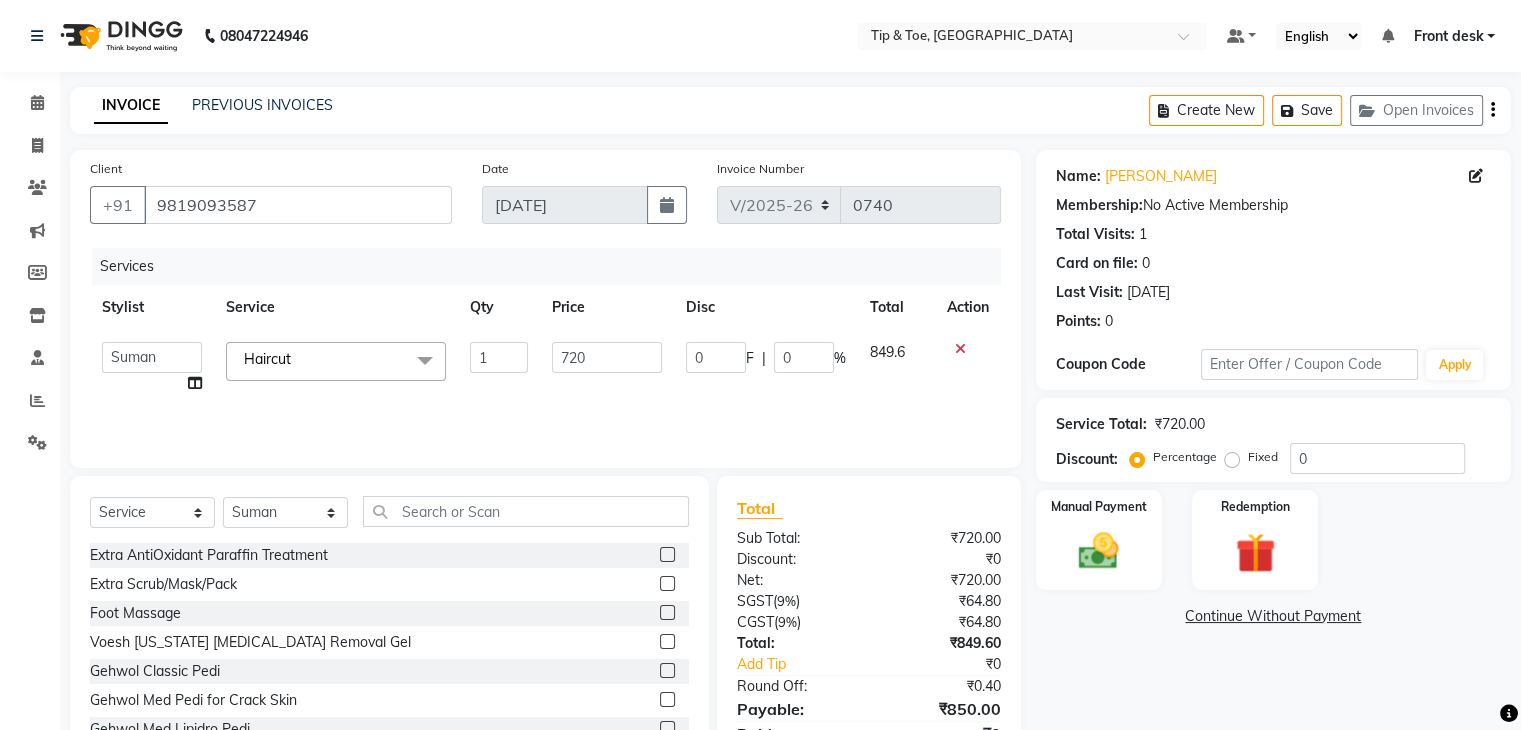click on "1" 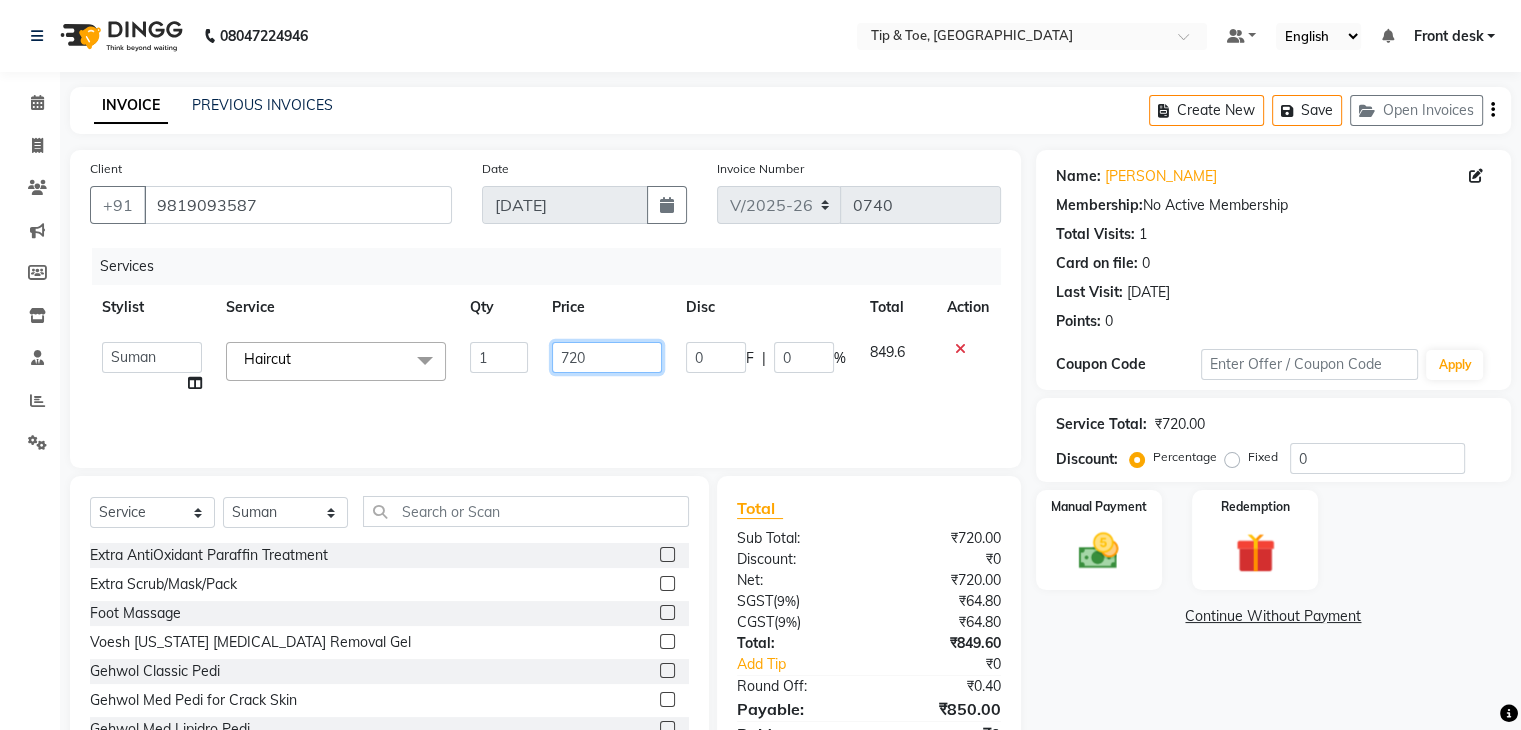 click on "720" 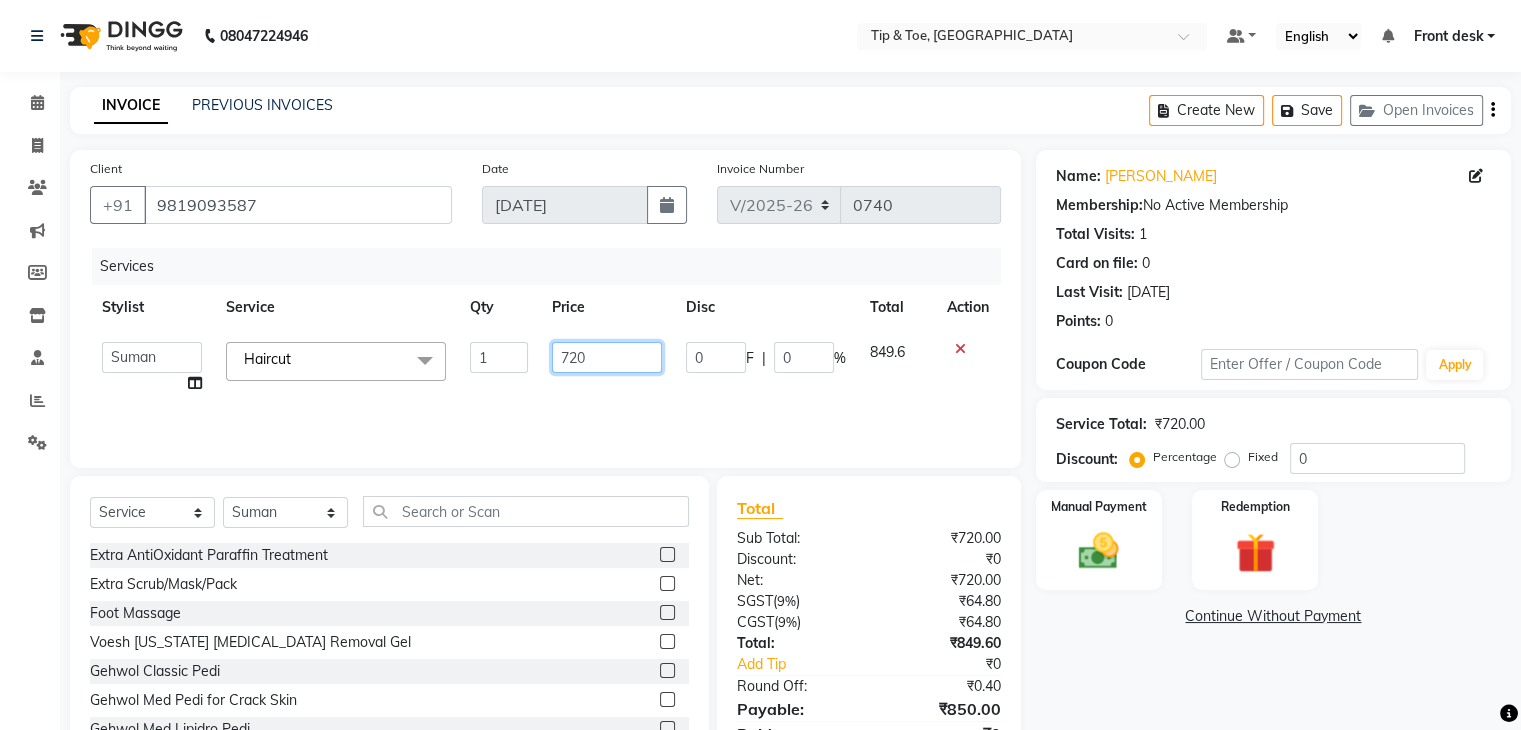 click on "720" 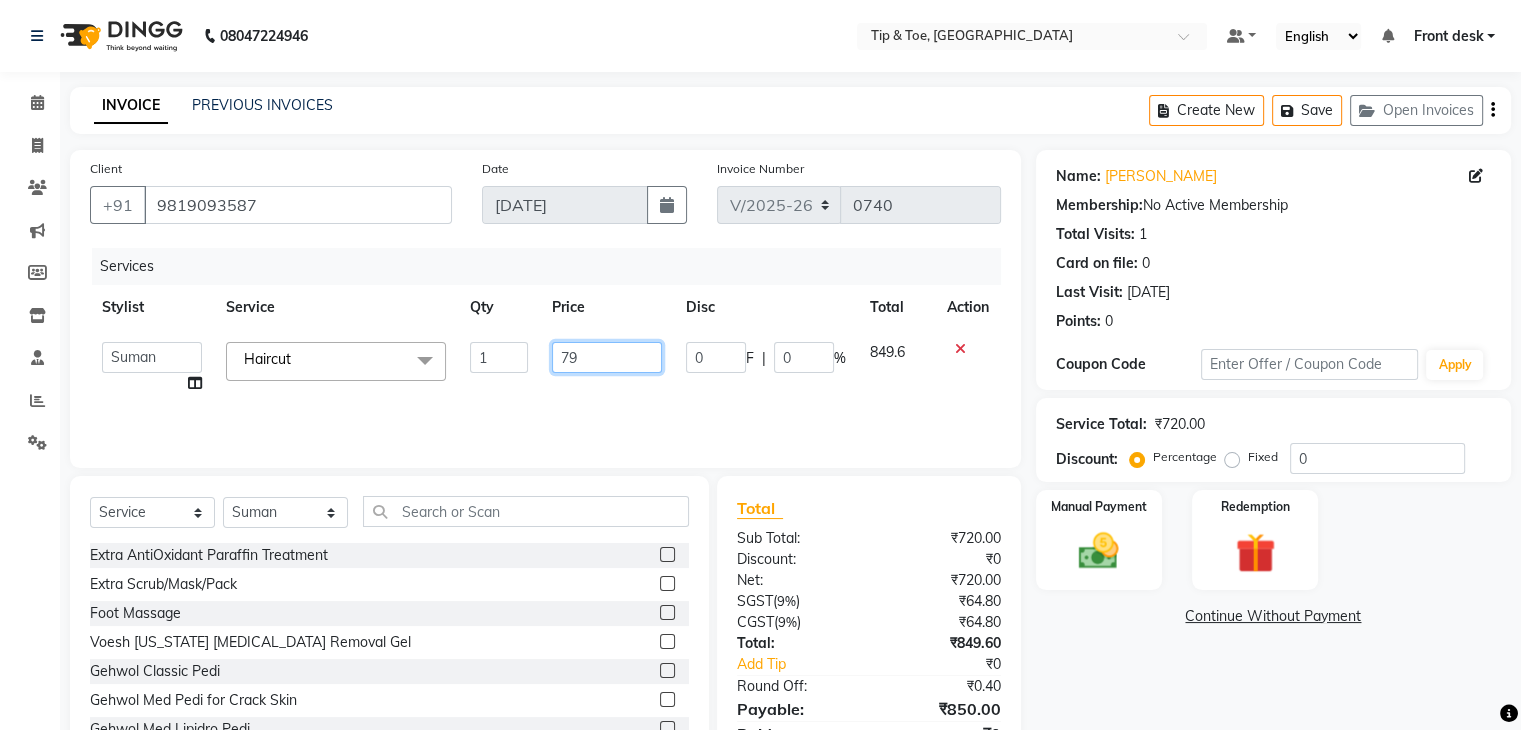 type on "799" 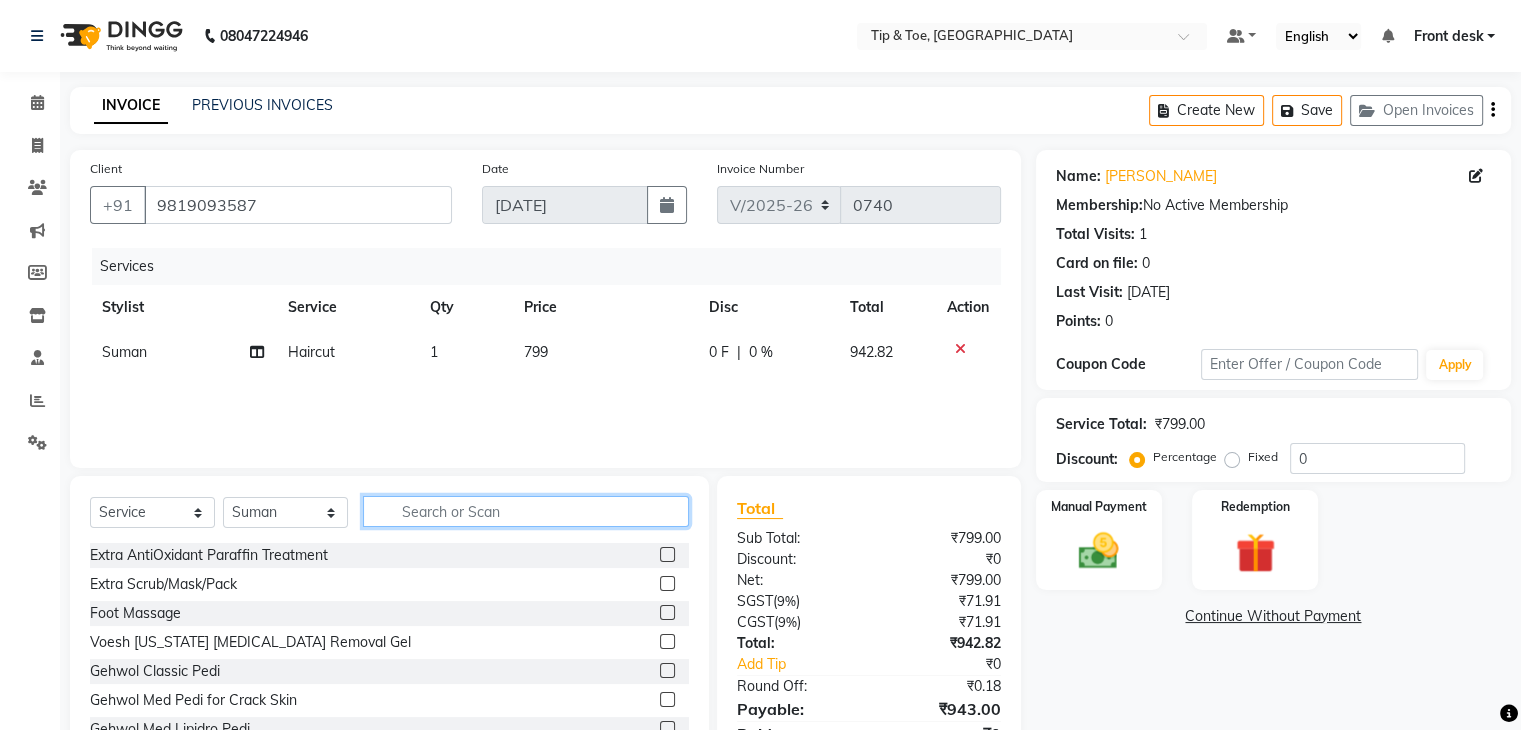 click 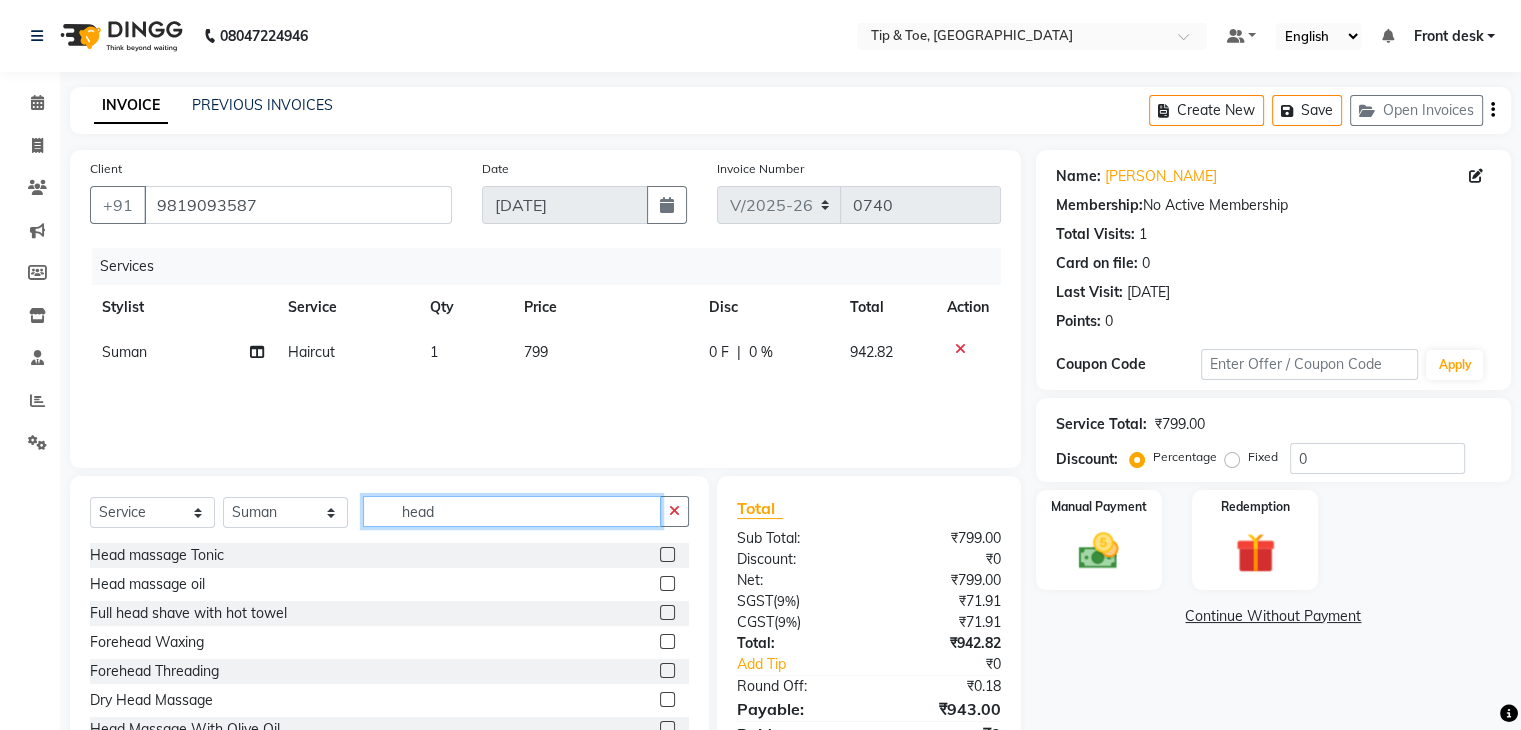 type on "head" 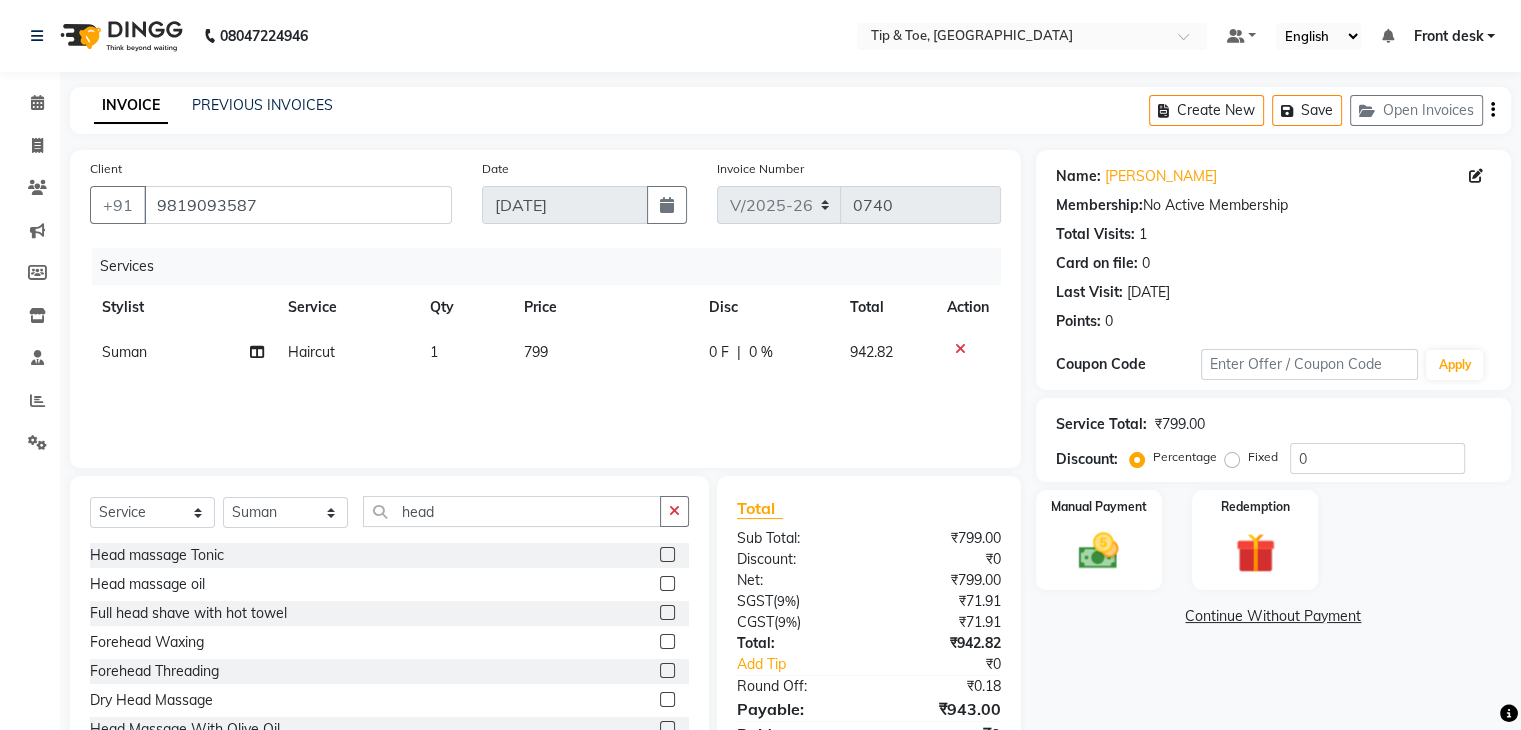 click 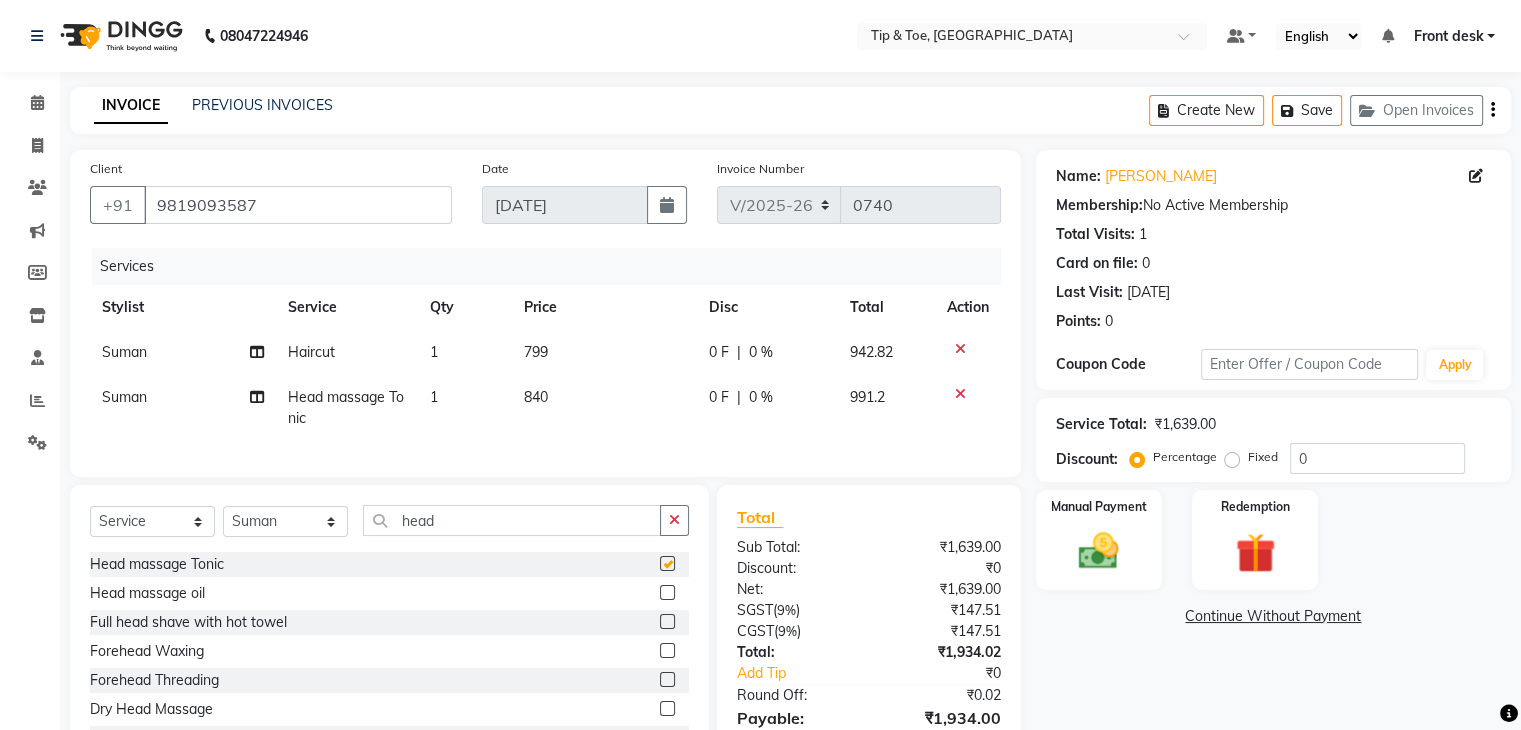 checkbox on "false" 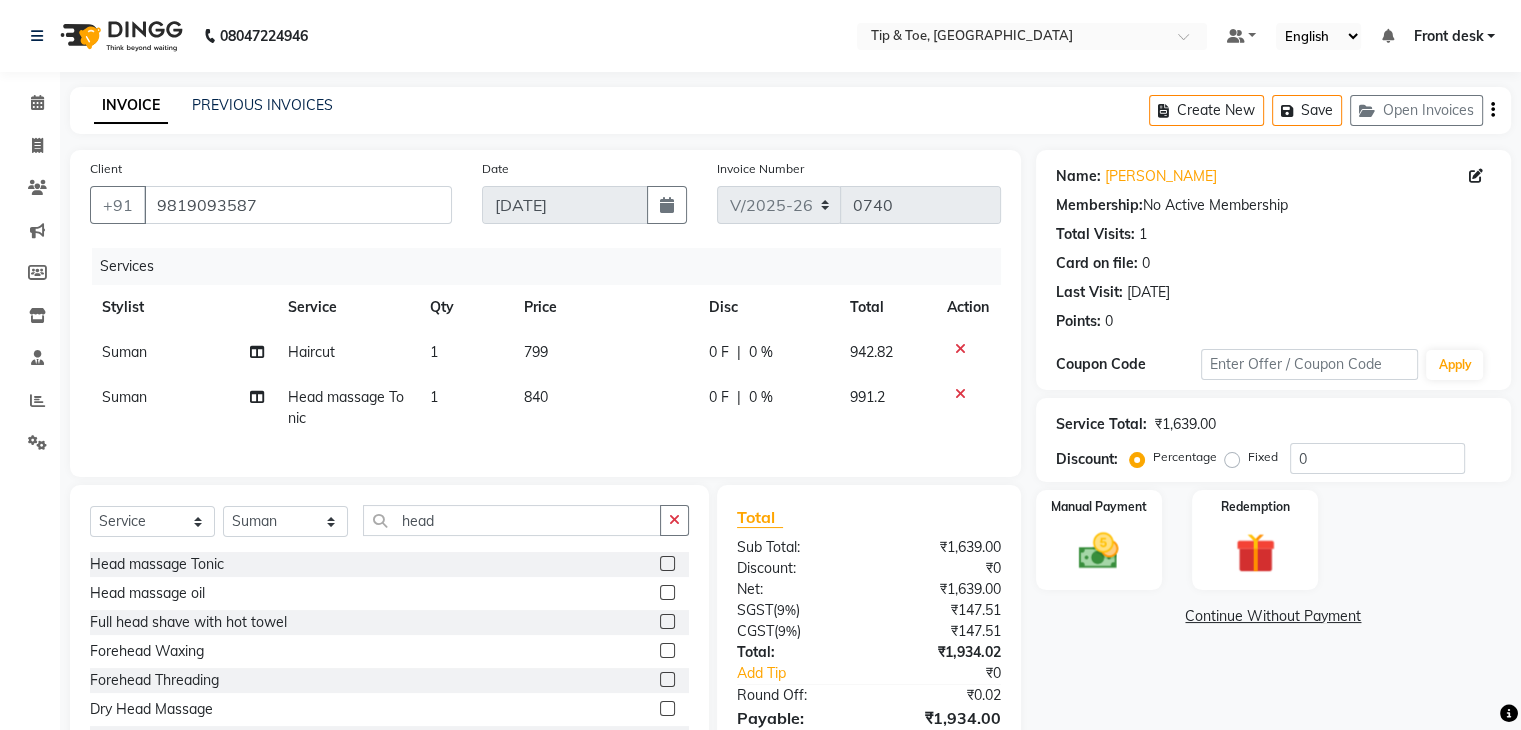 click on "840" 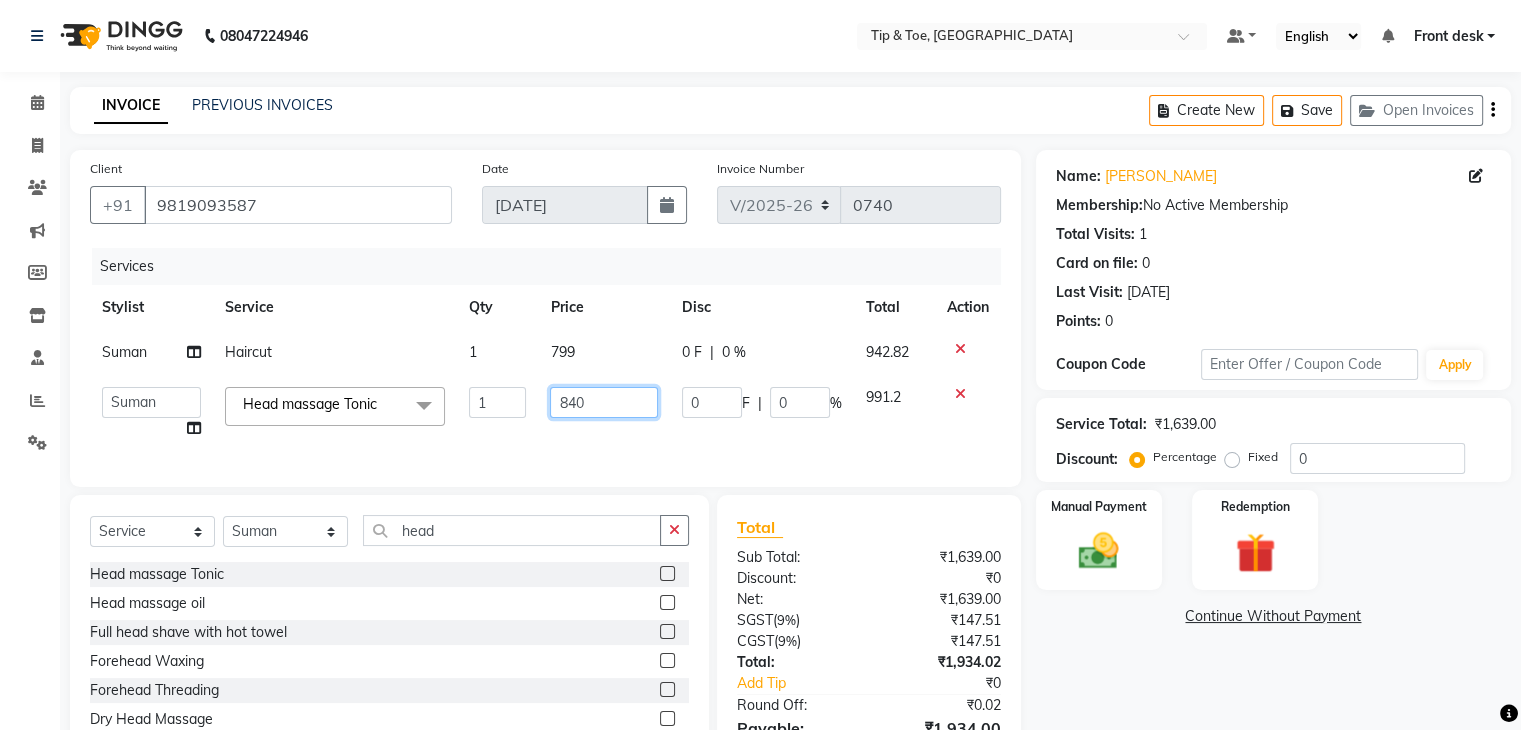 click on "840" 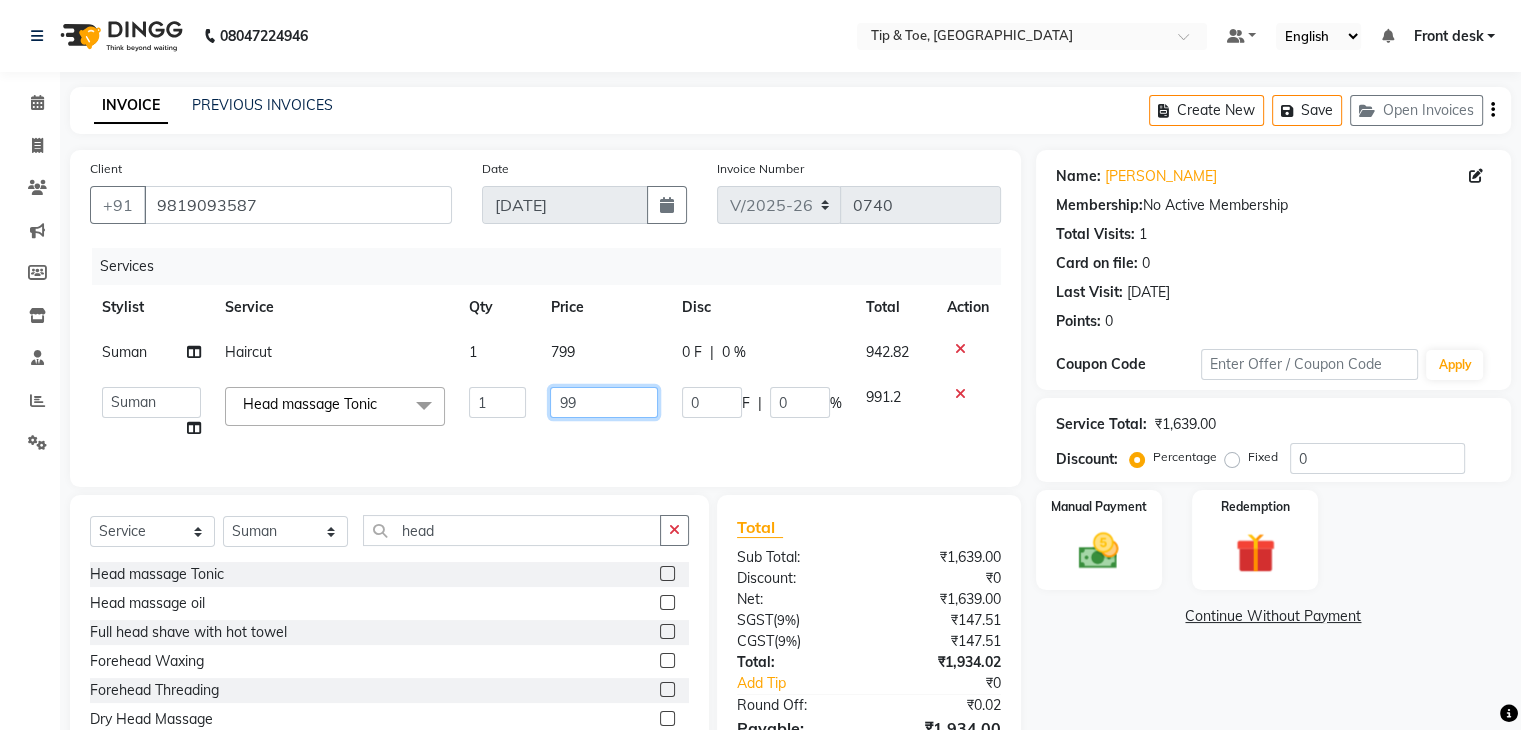 type on "999" 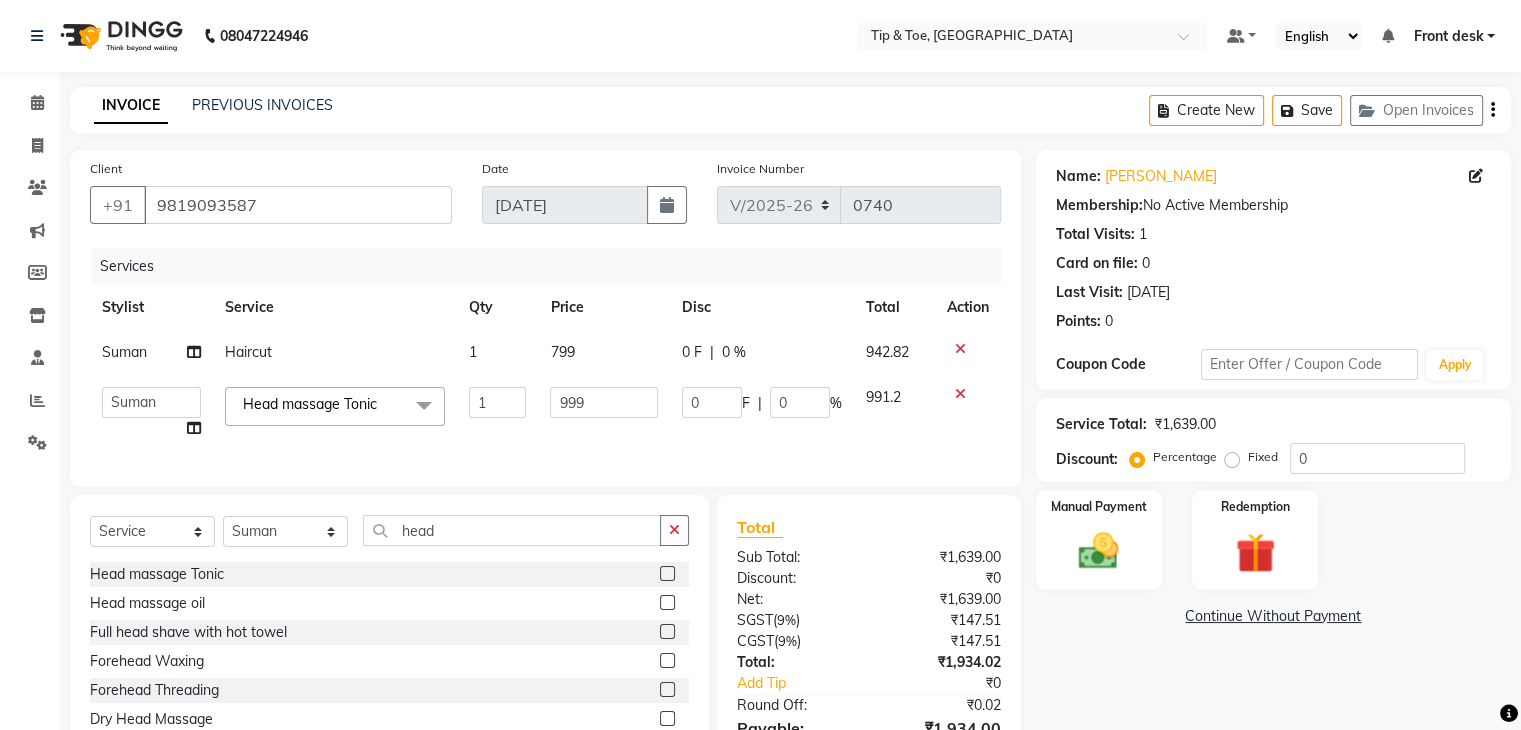 click on "999" 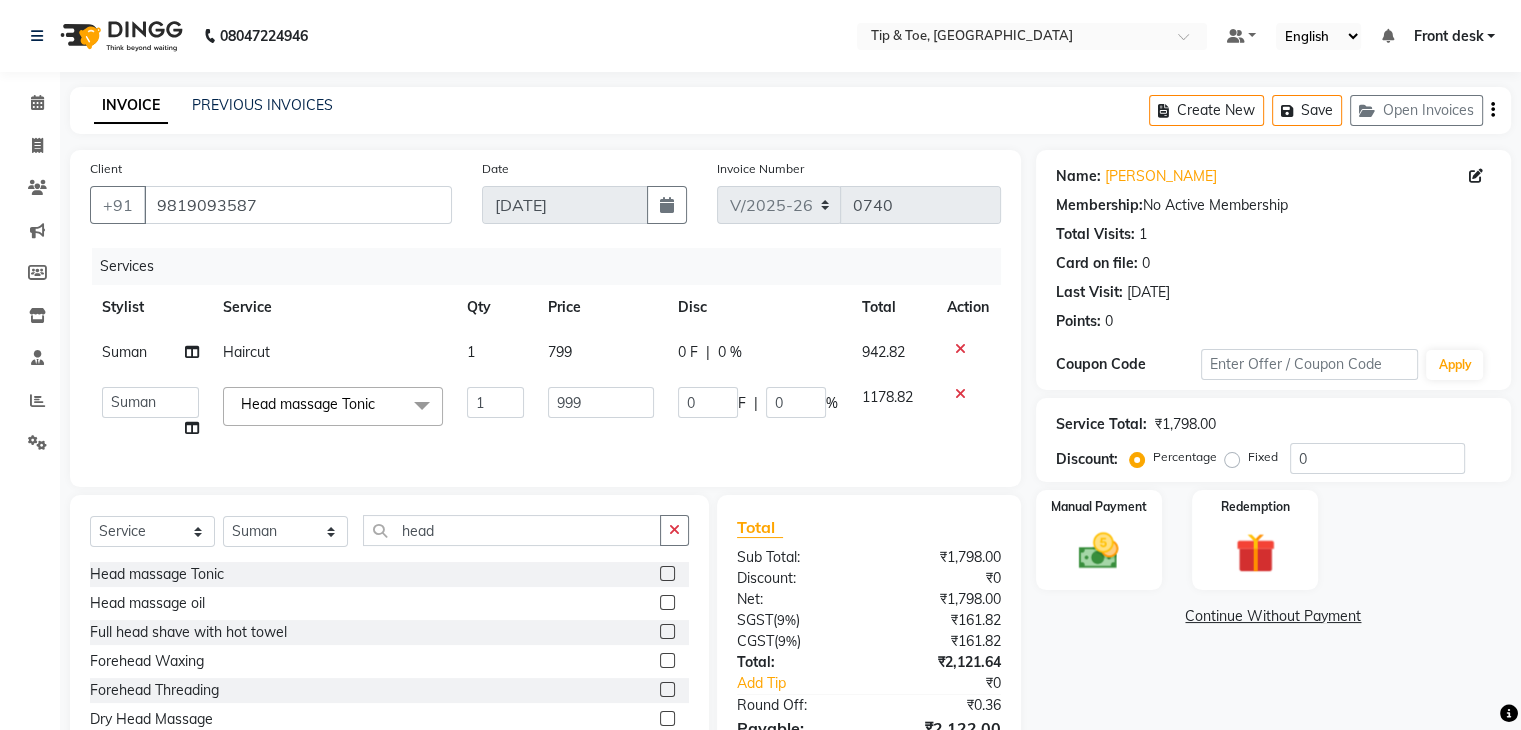 scroll, scrollTop: 126, scrollLeft: 0, axis: vertical 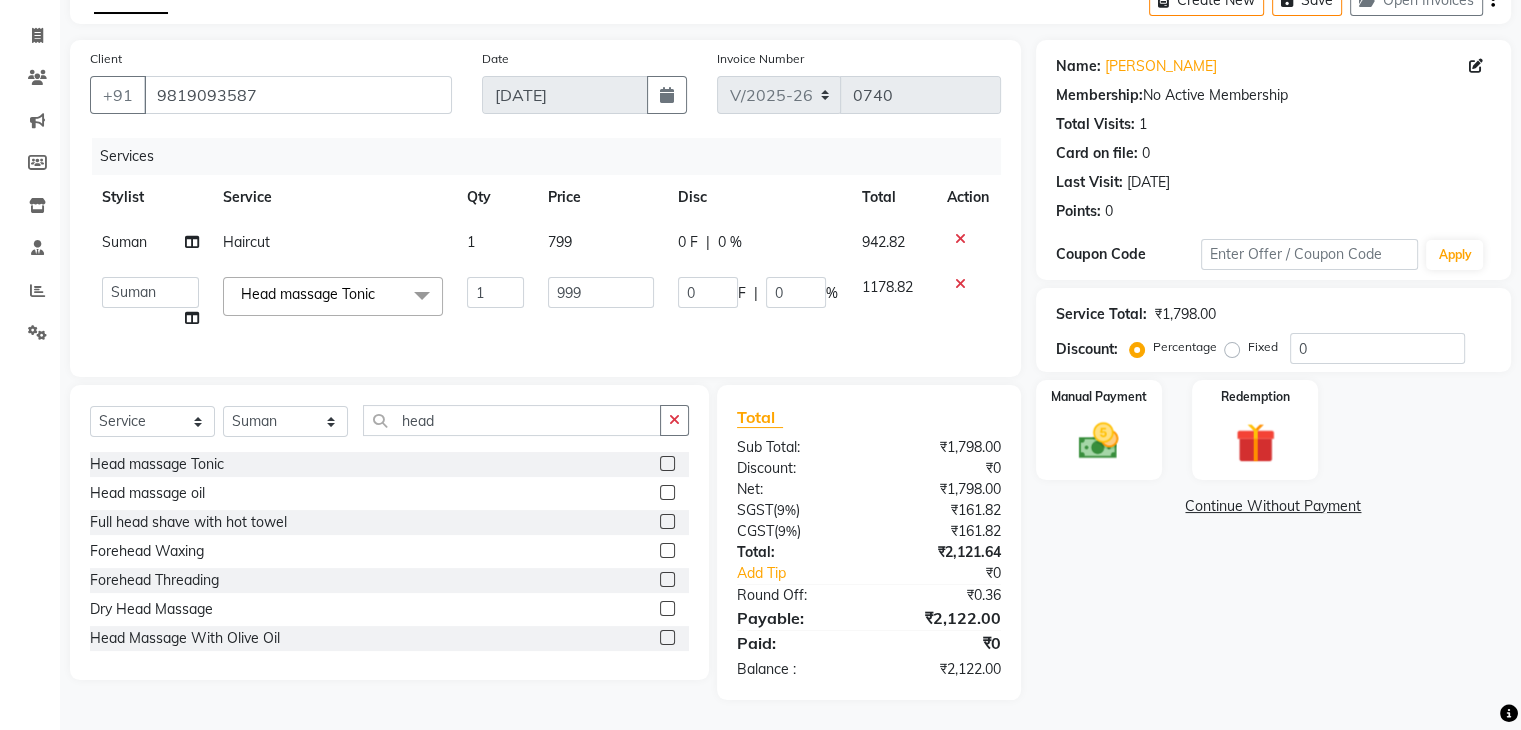 click on "Front desk   [PERSON_NAME]   [PERSON_NAME]   [PERSON_NAME]    [PERSON_NAME]   [PERSON_NAME]" 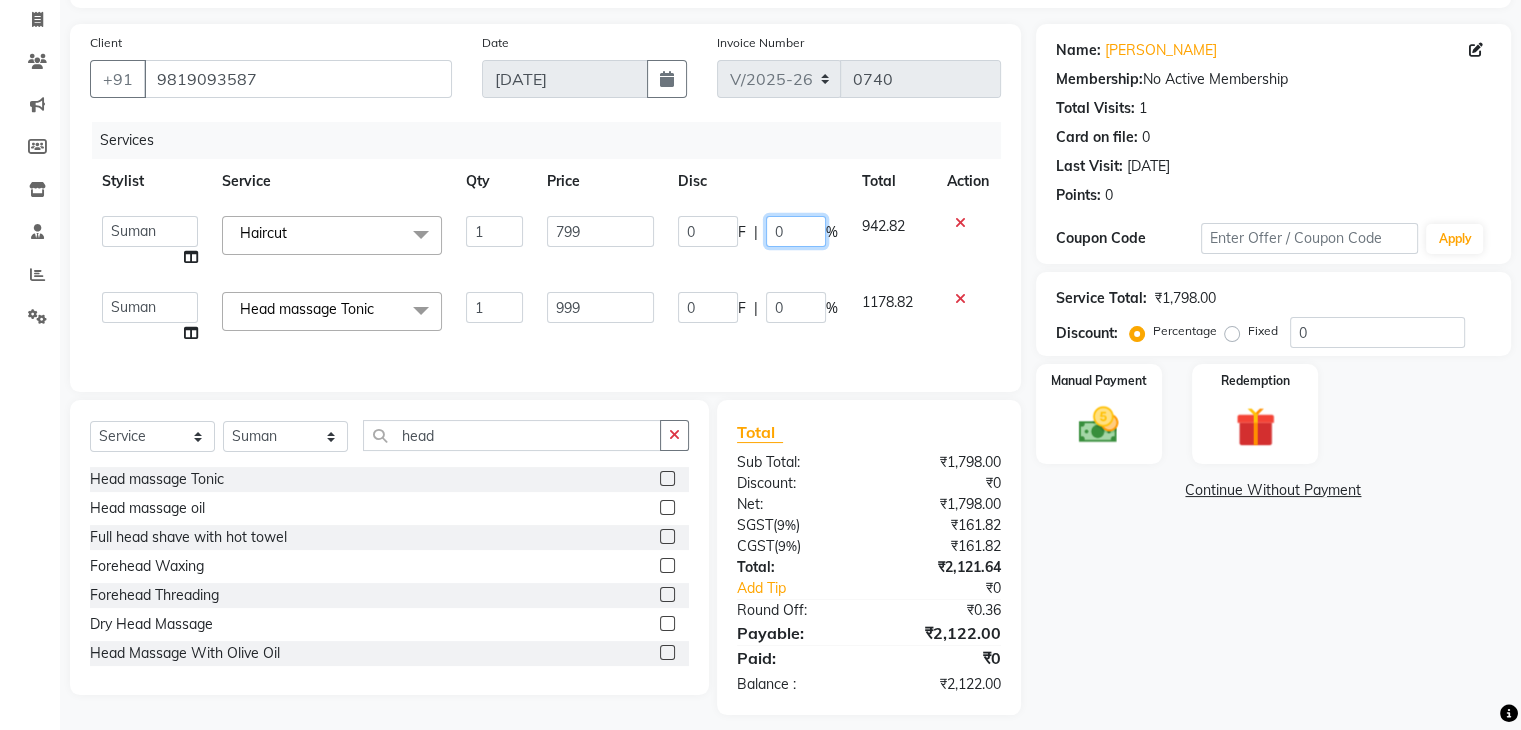 click on "0" 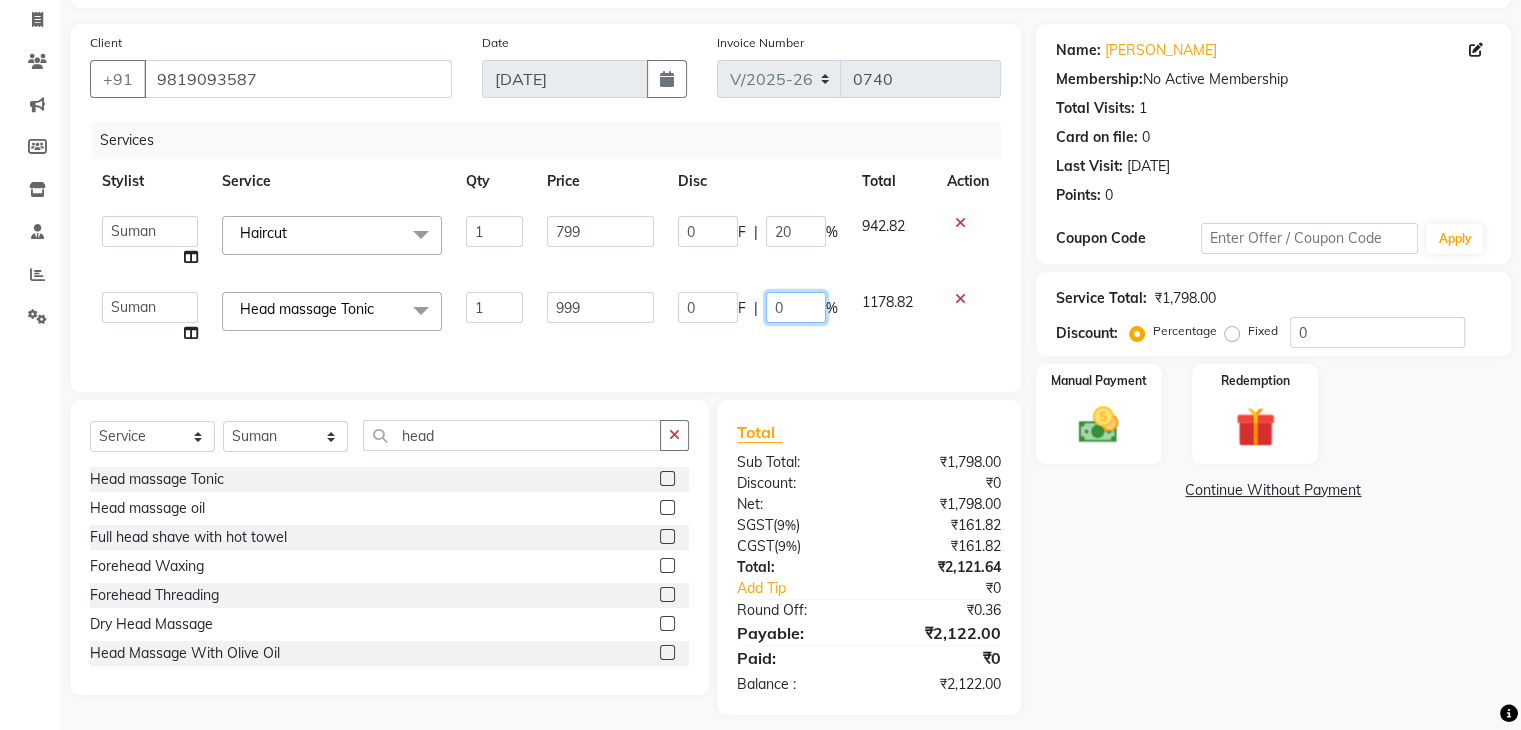 click on "0 F | 0 %" 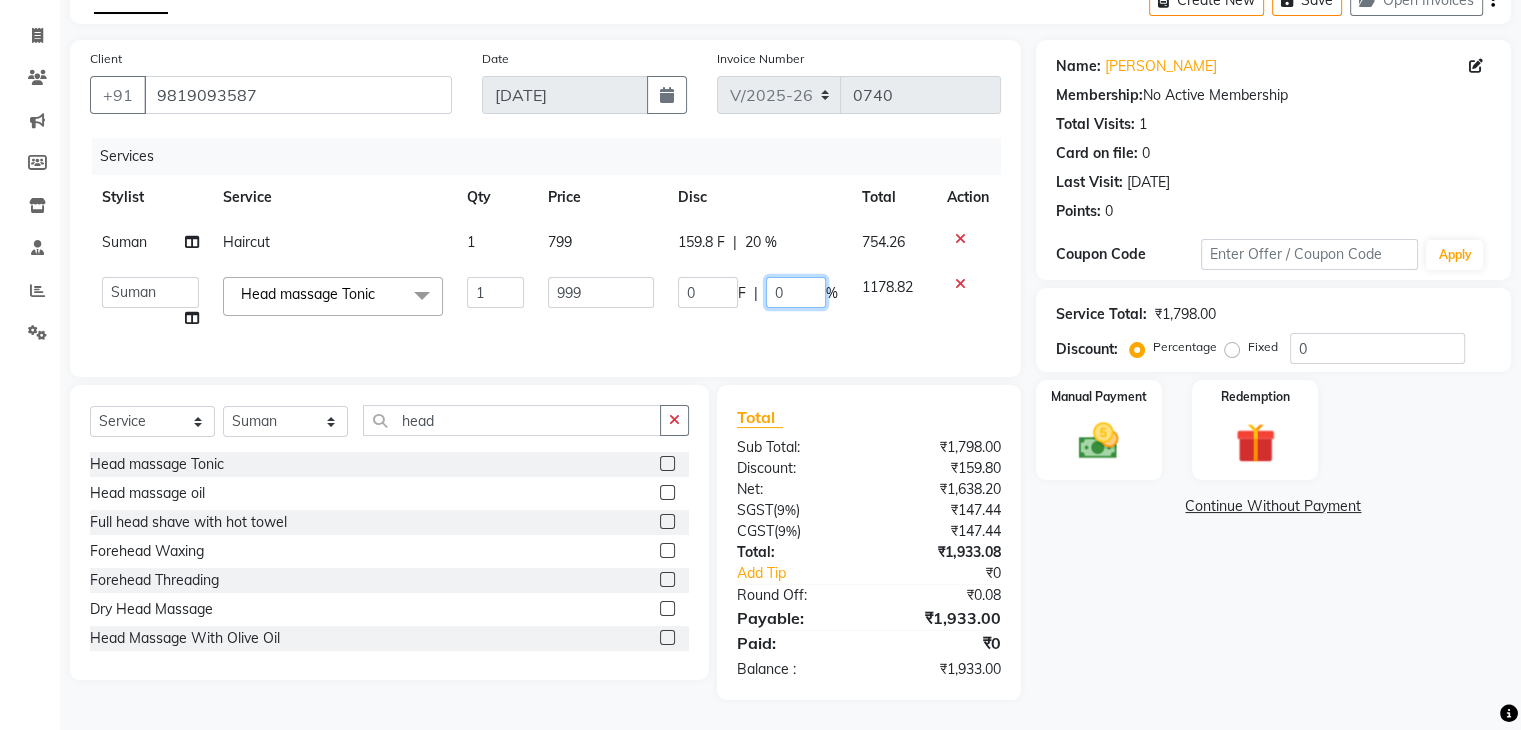type on "20" 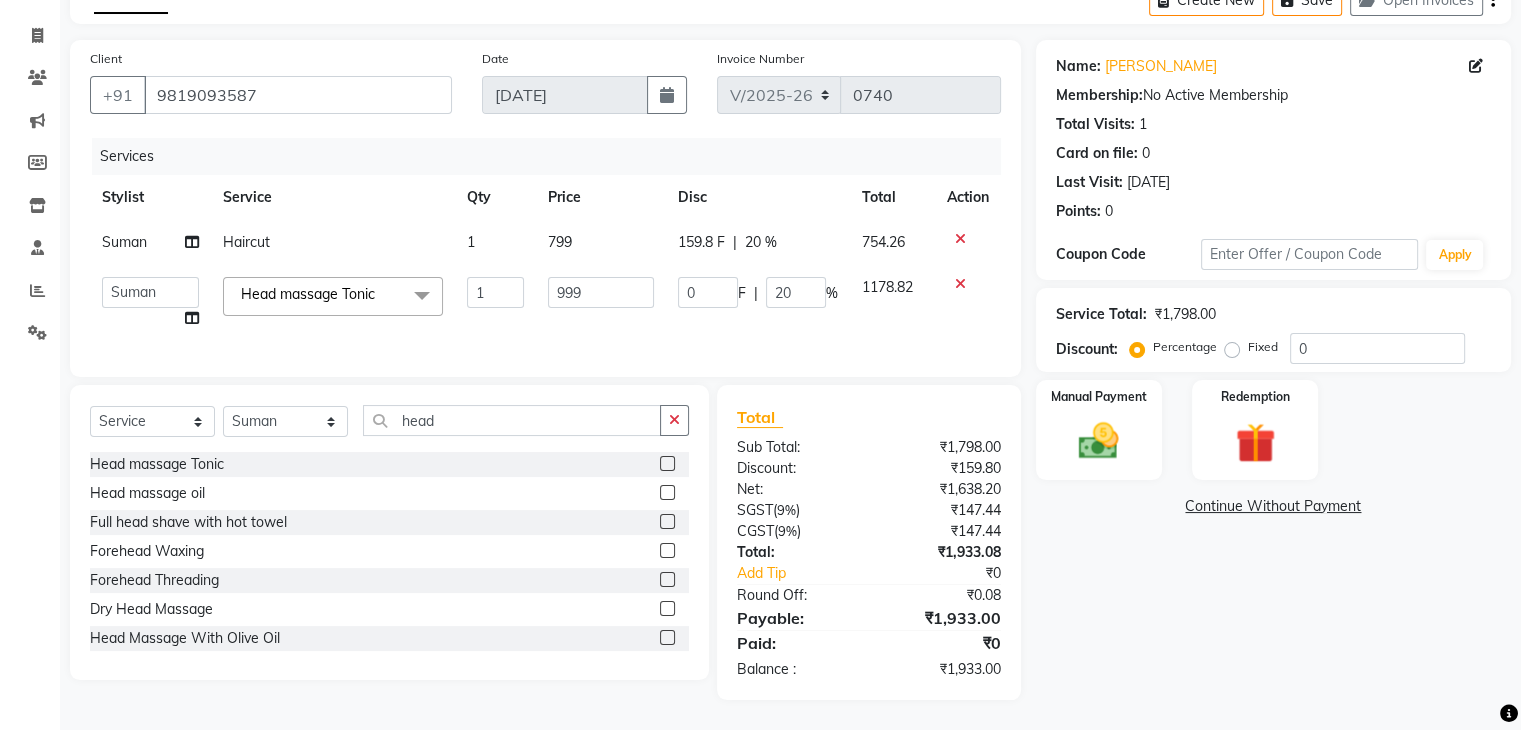 click on "0 F | 20 %" 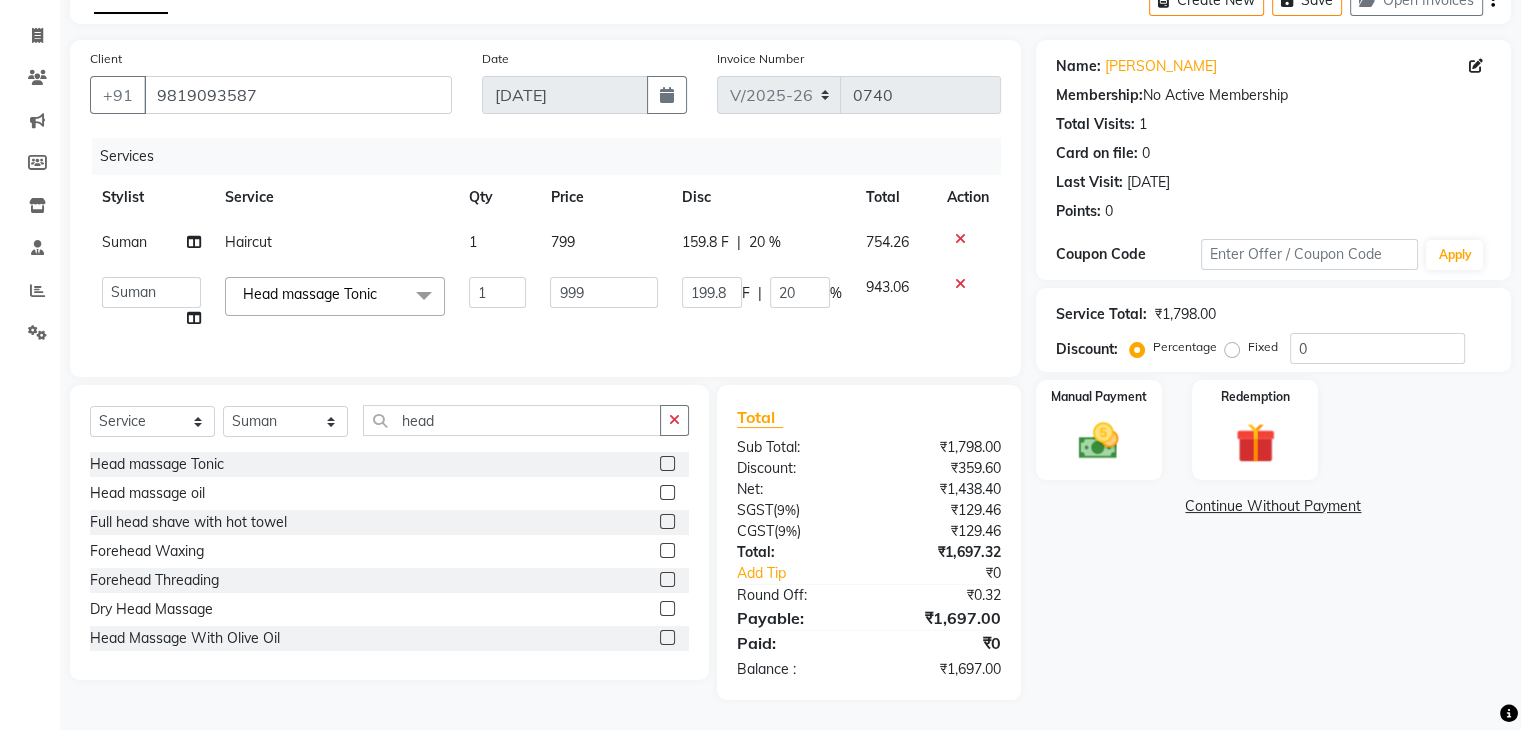 click on "Calendar  Invoice  Clients  Marketing  Members  Inventory  Staff  Reports  Settings Completed InProgress Upcoming Dropped Tentative Check-In Confirm Bookings Generate Report Segments Page Builder" 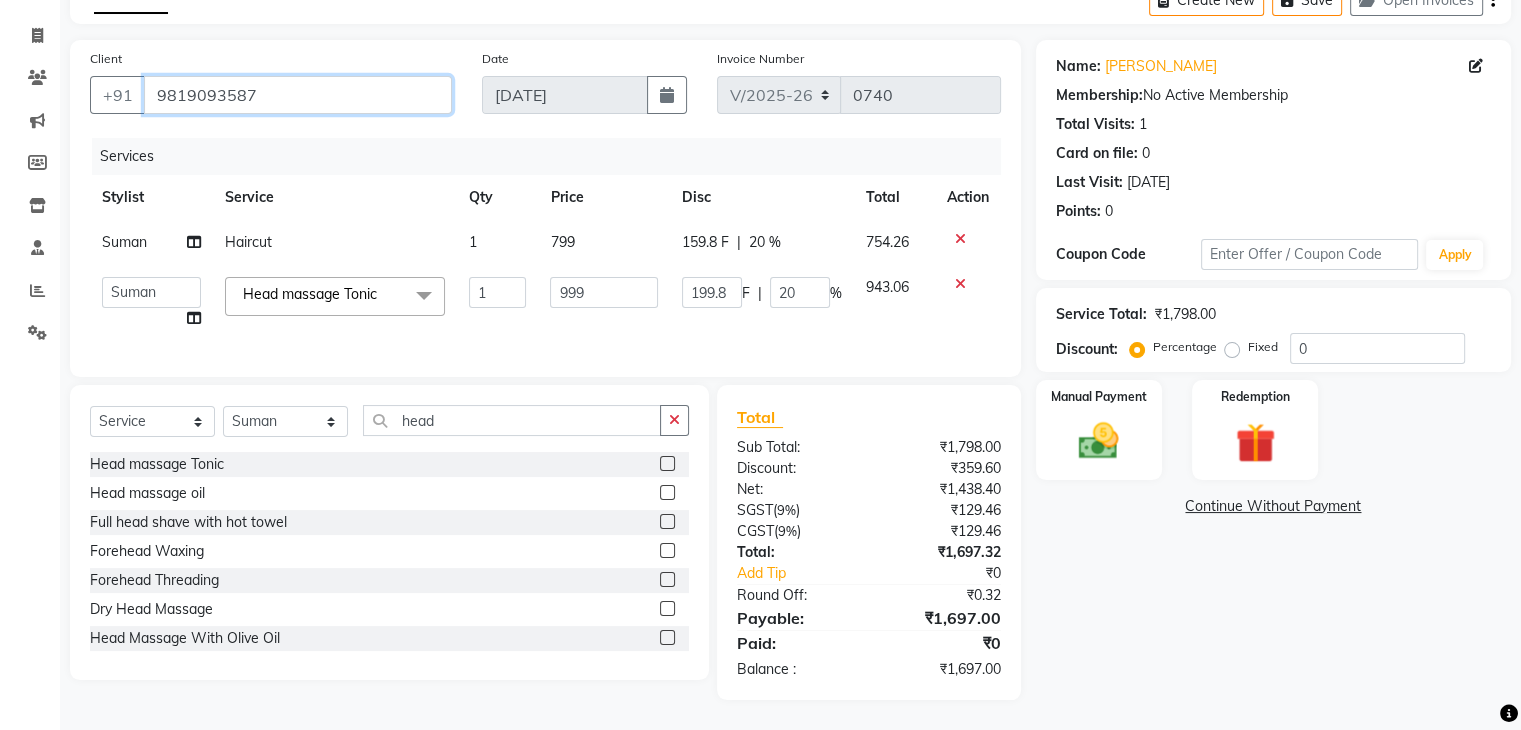 drag, startPoint x: 253, startPoint y: 73, endPoint x: 40, endPoint y: 84, distance: 213.28384 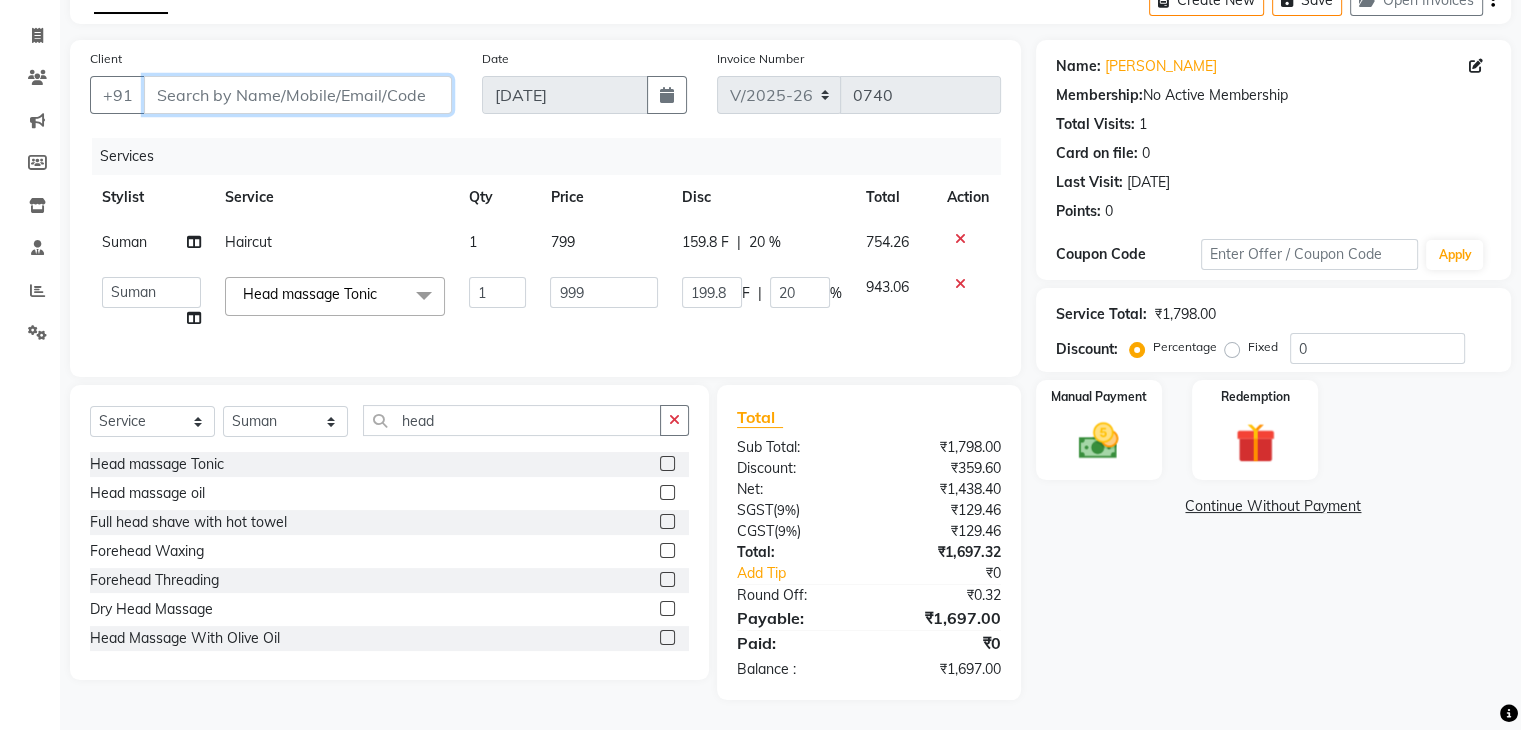 type 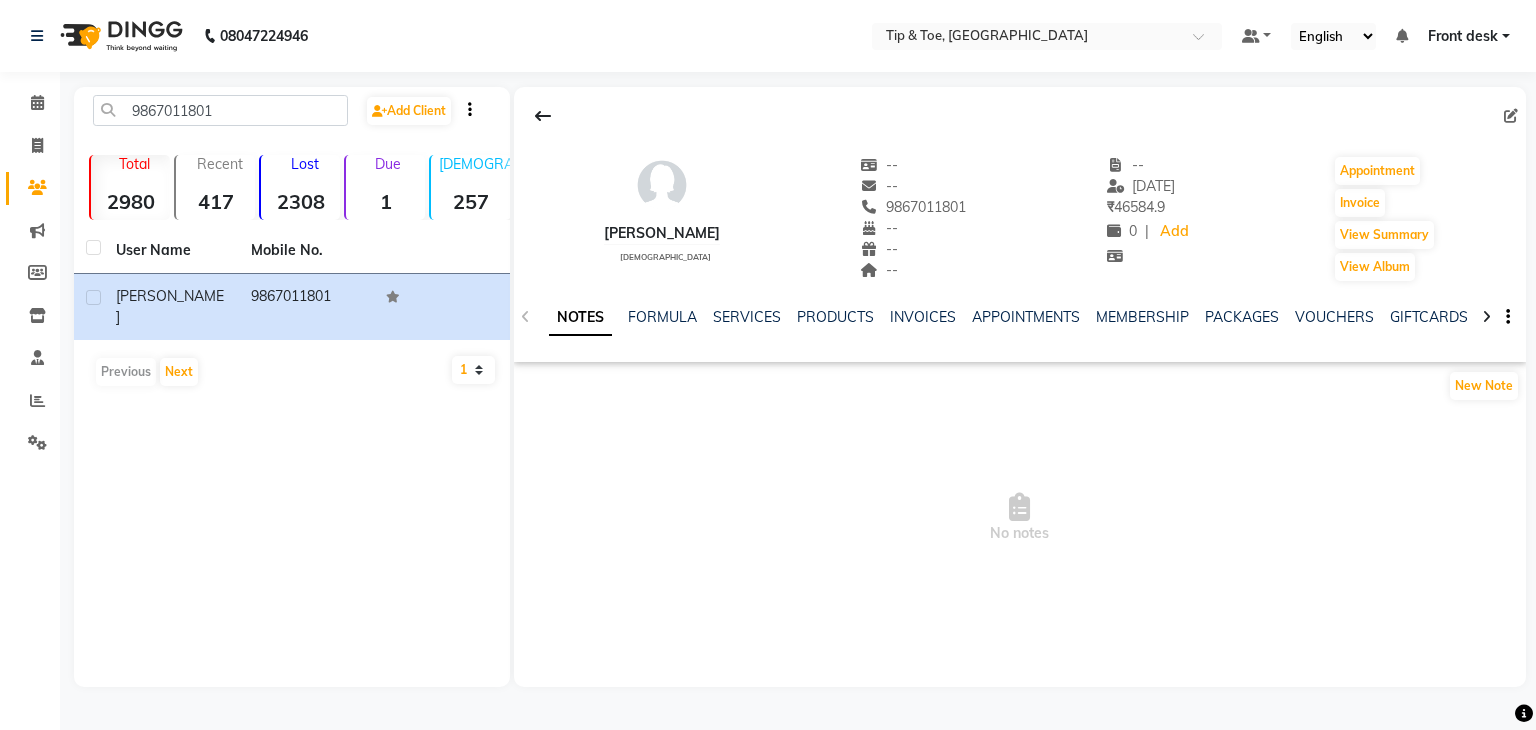scroll, scrollTop: 0, scrollLeft: 0, axis: both 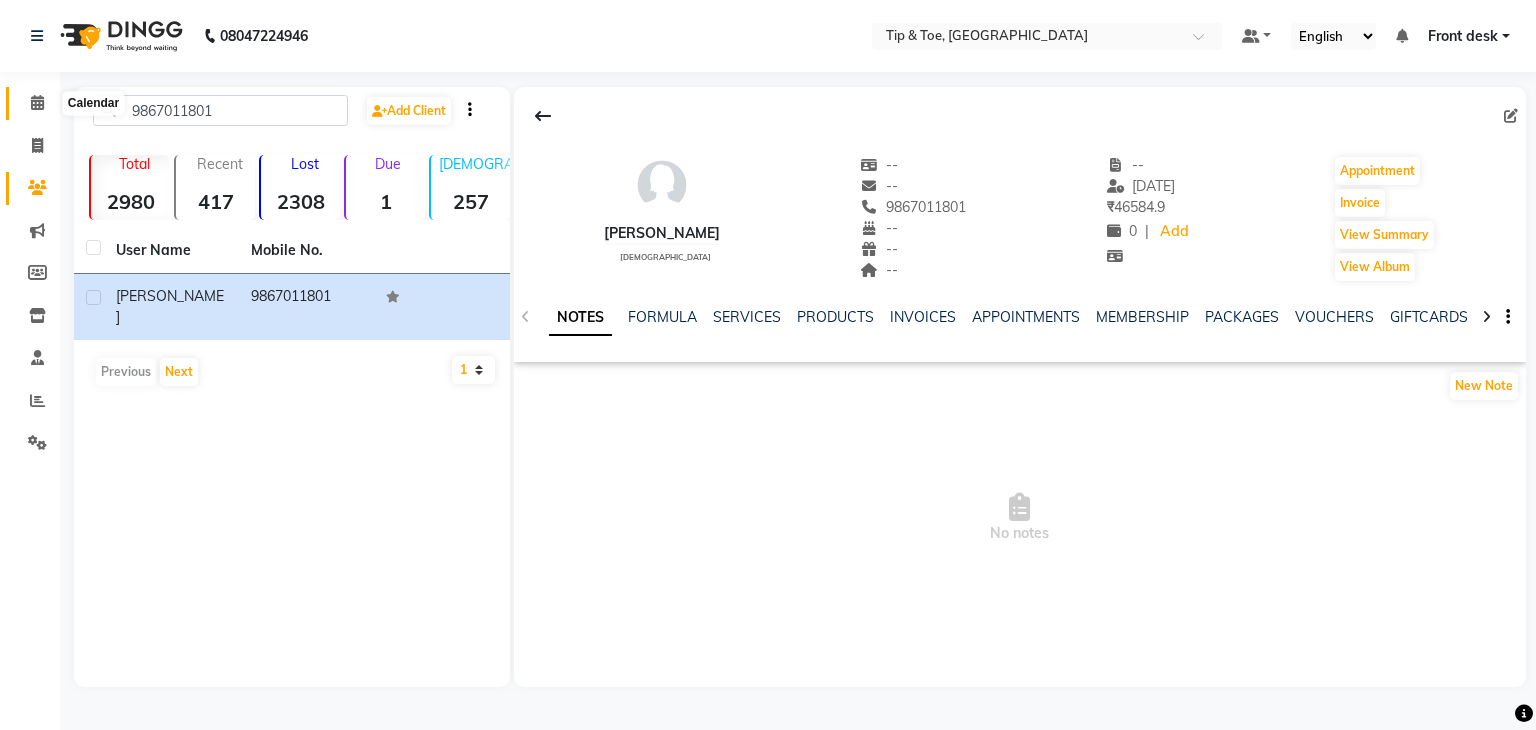 click 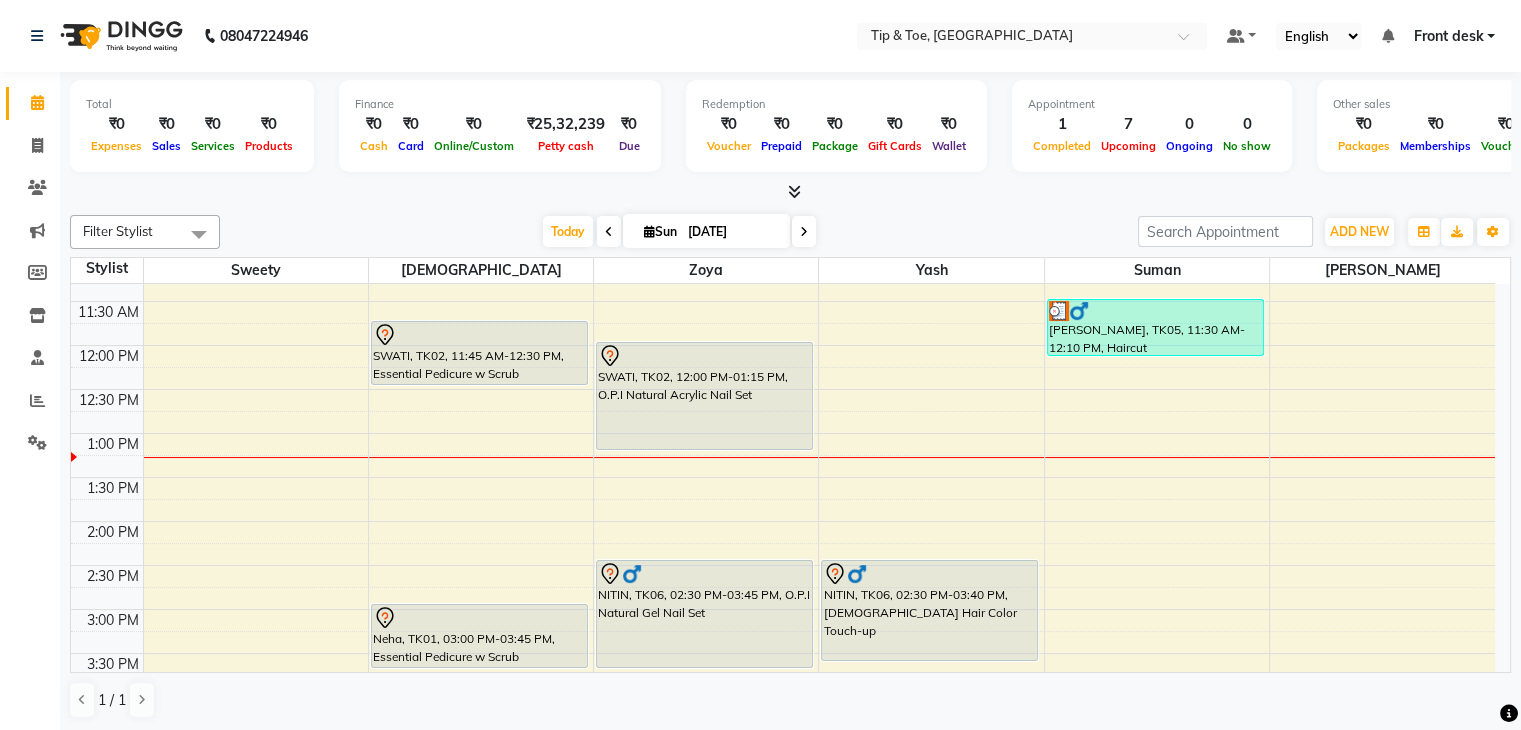 scroll, scrollTop: 336, scrollLeft: 0, axis: vertical 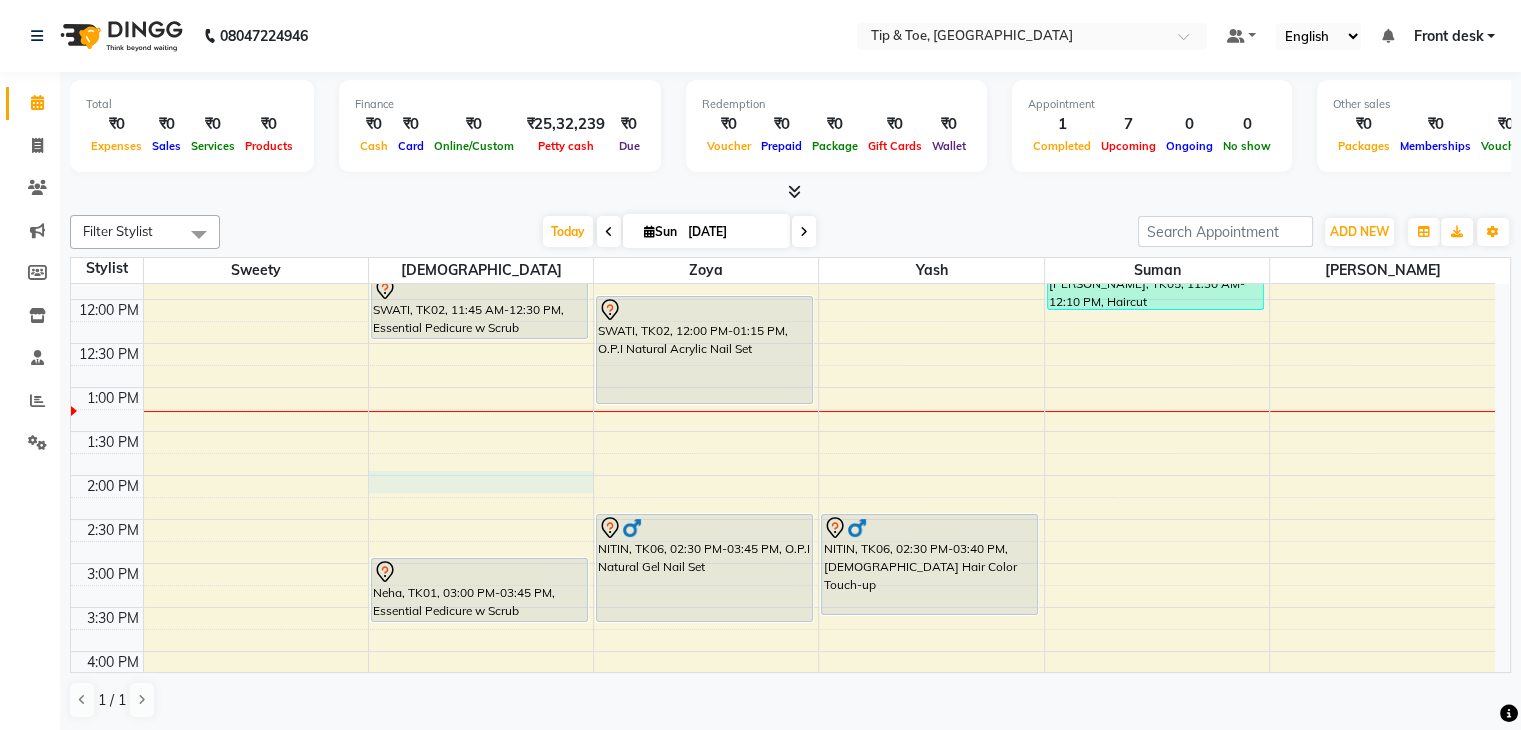 click on "8:00 AM 8:30 AM 9:00 AM 9:30 AM 10:00 AM 10:30 AM 11:00 AM 11:30 AM 12:00 PM 12:30 PM 1:00 PM 1:30 PM 2:00 PM 2:30 PM 3:00 PM 3:30 PM 4:00 PM 4:30 PM 5:00 PM 5:30 PM 6:00 PM 6:30 PM 7:00 PM 7:30 PM 8:00 PM 8:30 PM             [PERSON_NAME], TK07, 05:30 PM-06:15 PM, Eyelash lifting             SWATI, TK02, 11:45 AM-12:30 PM, Essential Pedicure w Scrub             Neha, TK01, 03:00 PM-03:45 PM, Essential Pedicure w Scrub             [PERSON_NAME], TK08, 04:30 PM-05:15 PM, Essential Pedicure w Scrub             SWATI, TK02, 12:00 PM-01:15 PM, O.P.I Natural Acrylic Nail Set             NITIN, TK06, 02:30 PM-03:45 PM, O.P.I Natural Gel Nail Set             NITIN, TK06, 02:30 PM-03:40 PM, [DEMOGRAPHIC_DATA] Hair Color Touch-up     [PERSON_NAME], TK05, 11:30 AM-12:10 PM, Haircut" at bounding box center [783, 519] 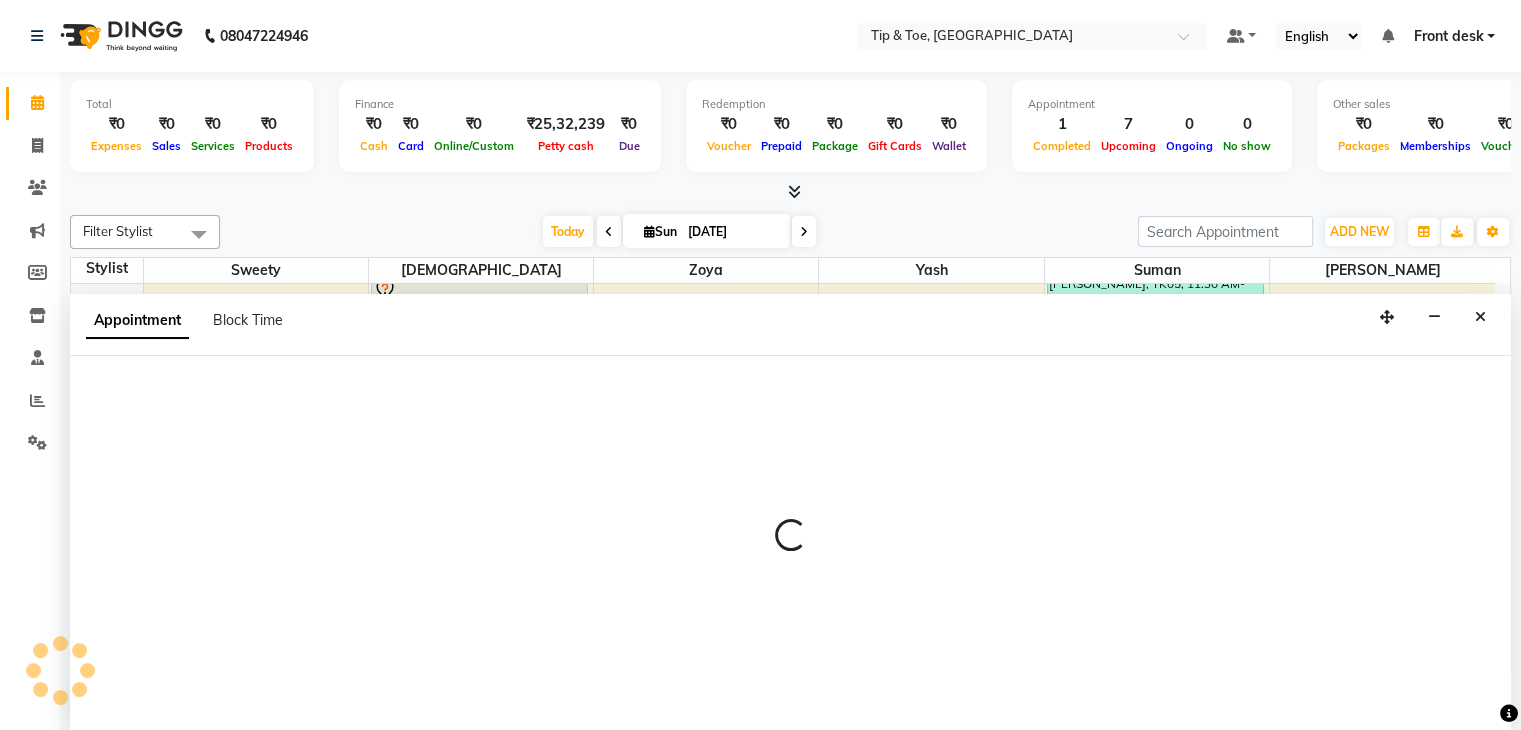 scroll, scrollTop: 1, scrollLeft: 0, axis: vertical 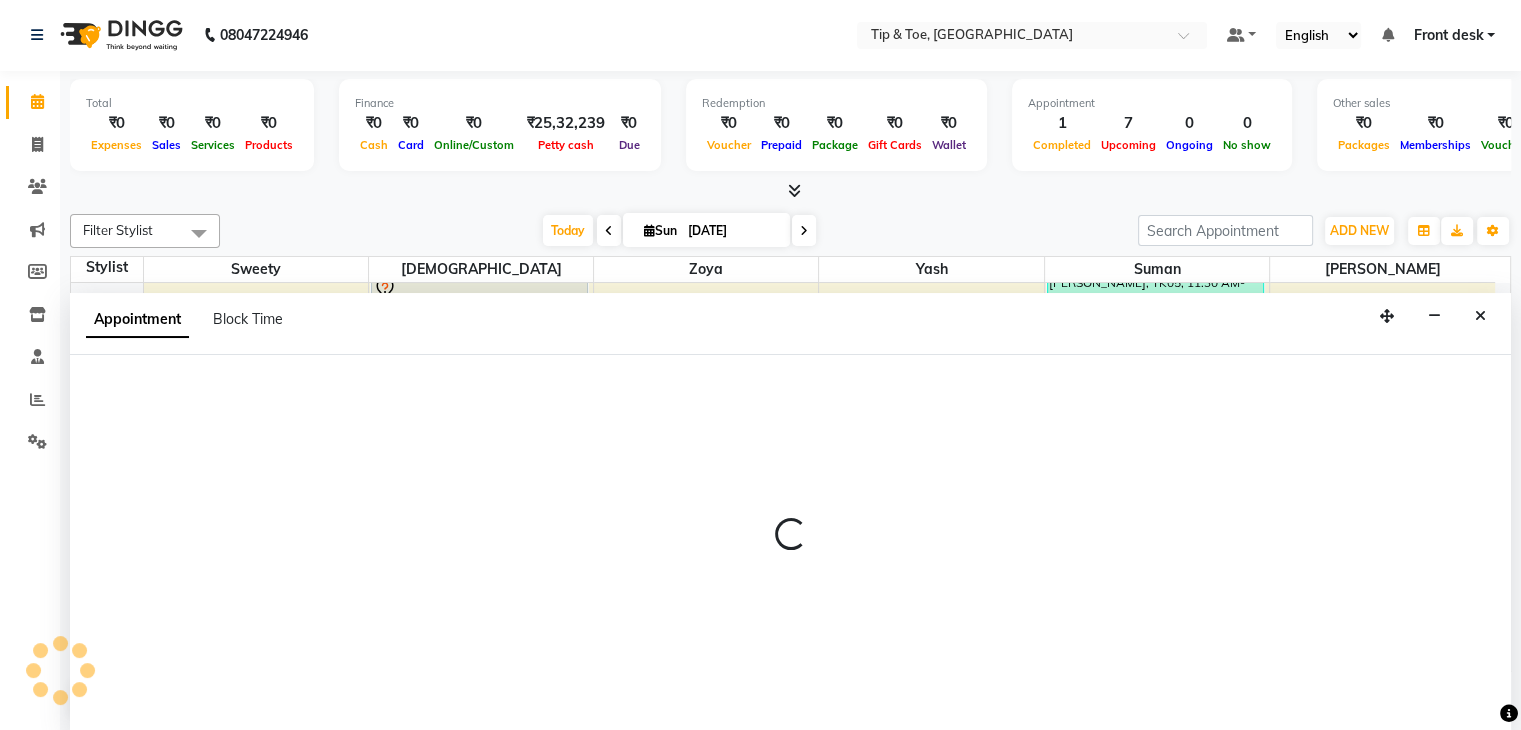 select on "63601" 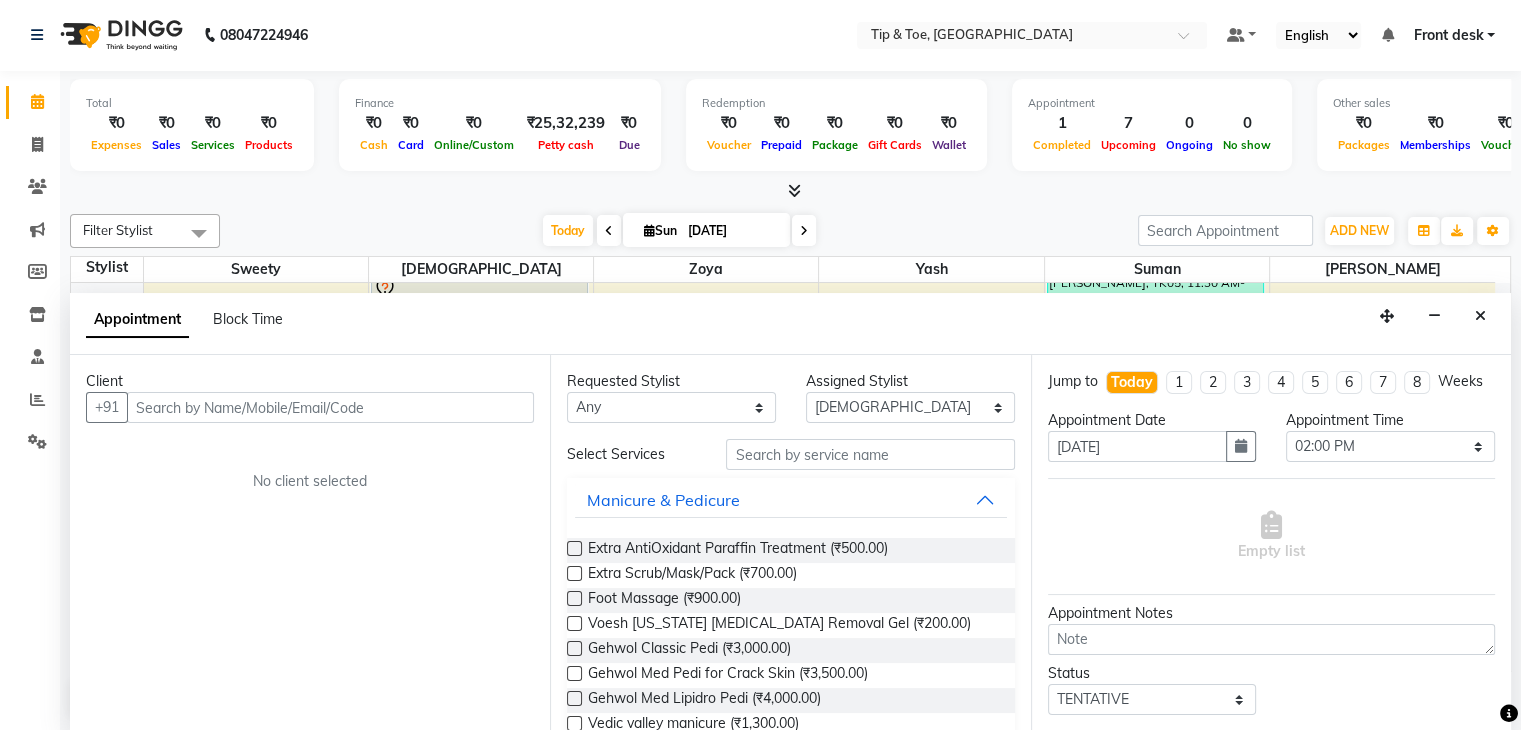click at bounding box center [330, 407] 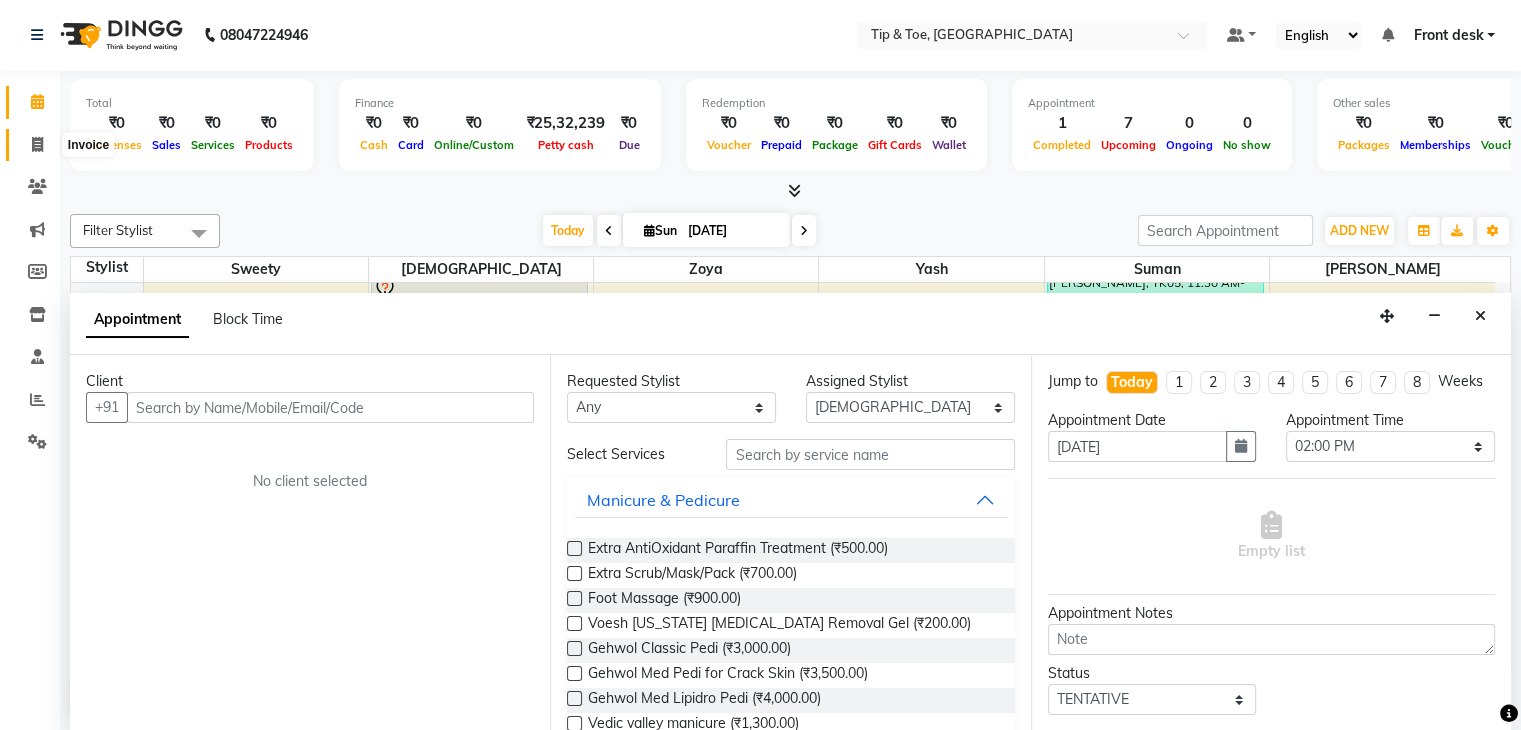 click 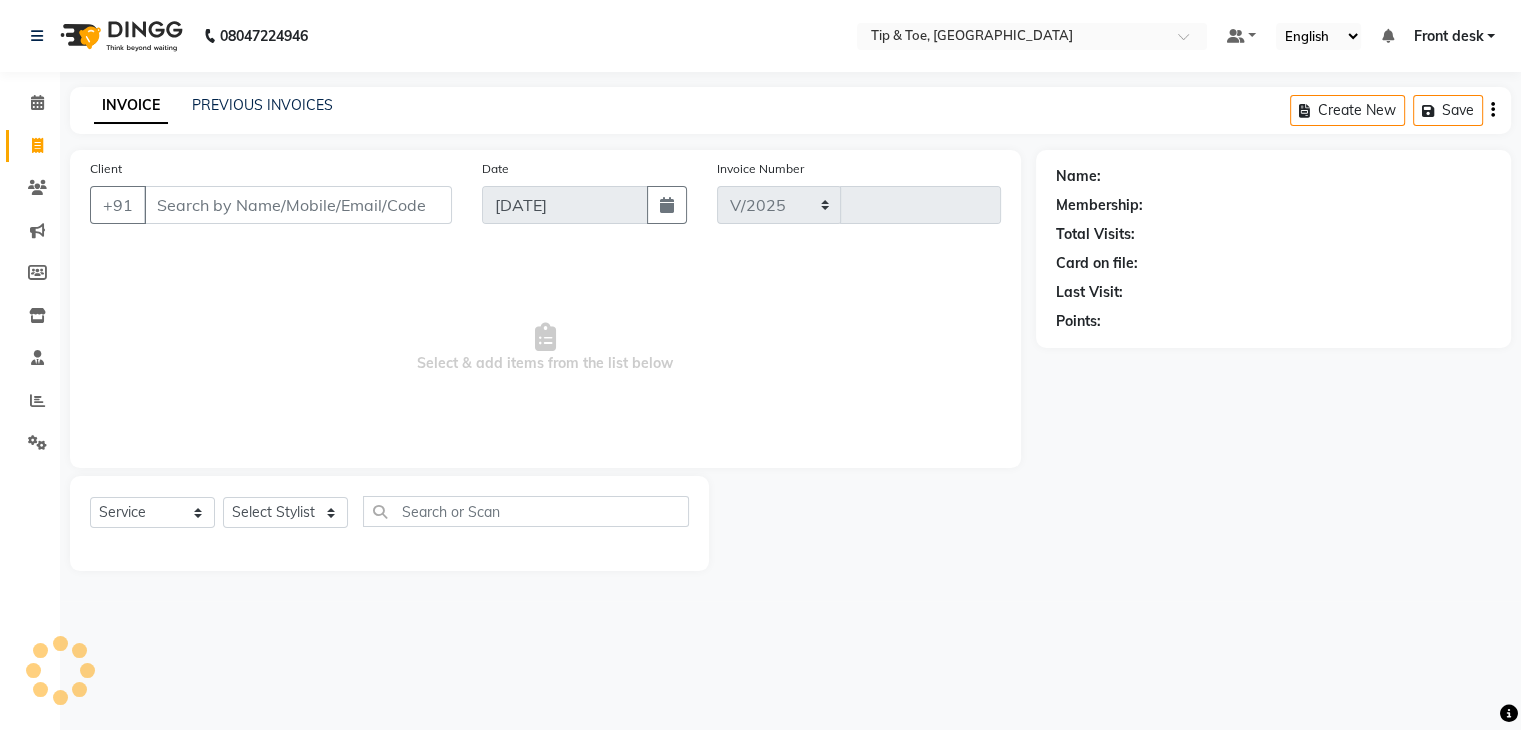 scroll, scrollTop: 0, scrollLeft: 0, axis: both 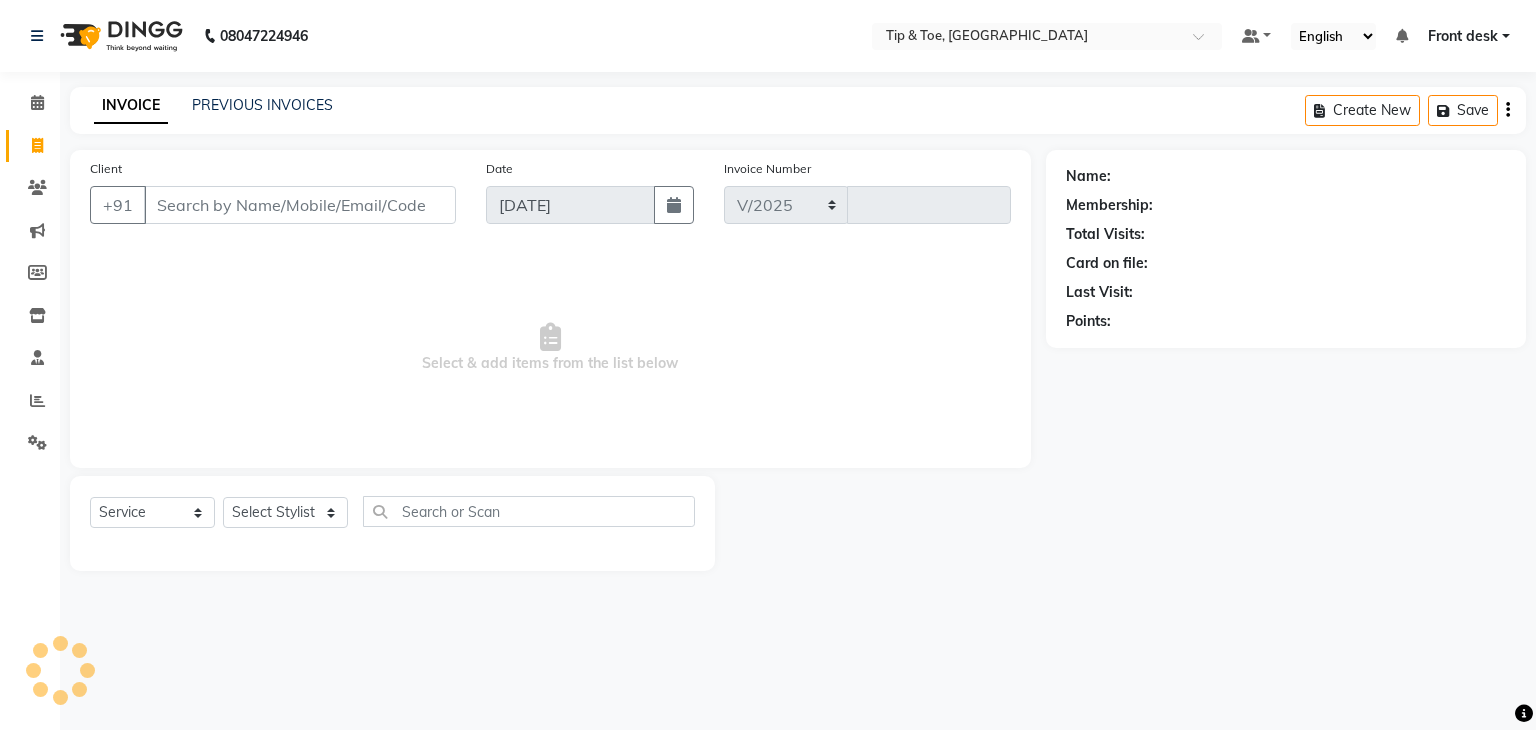 select on "5942" 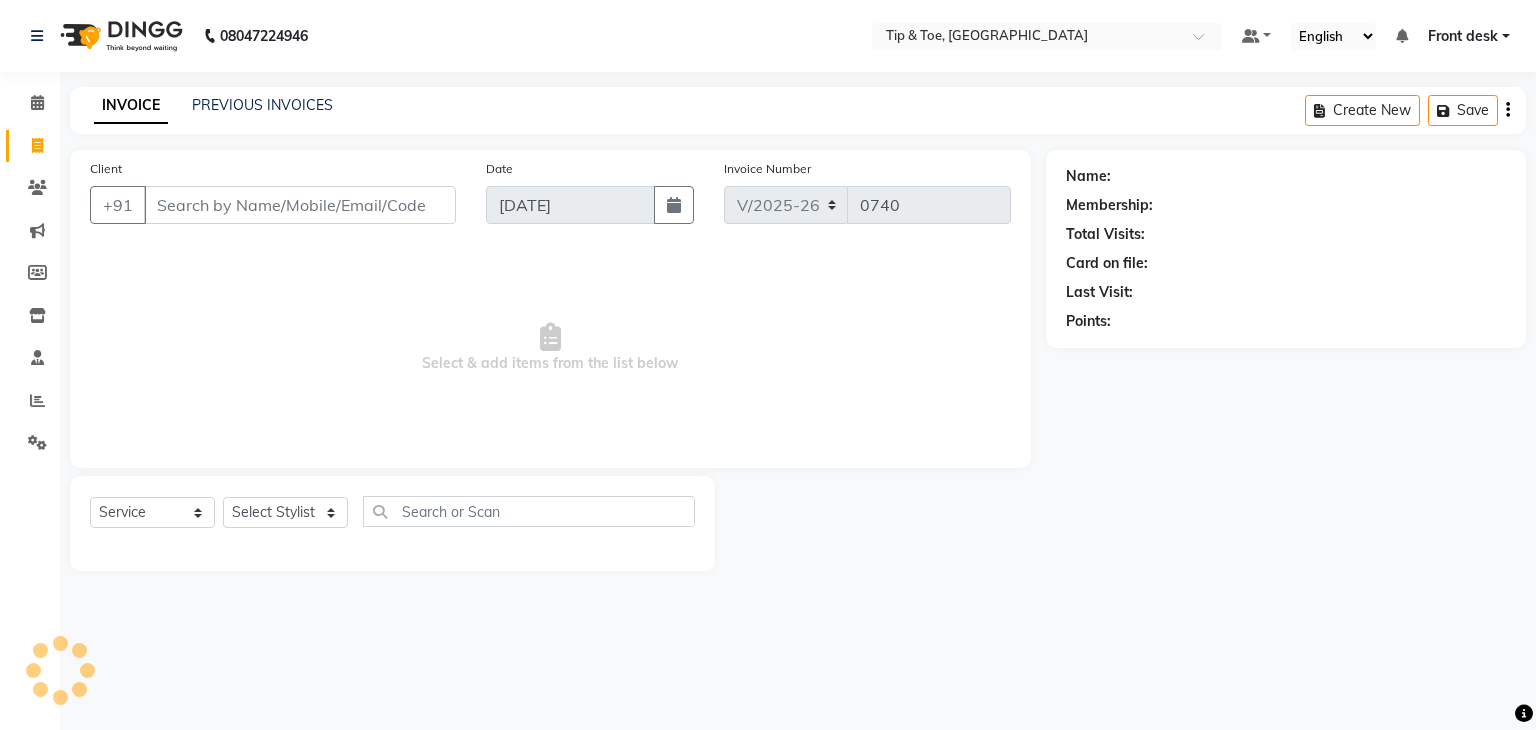 click on "Client" at bounding box center (300, 205) 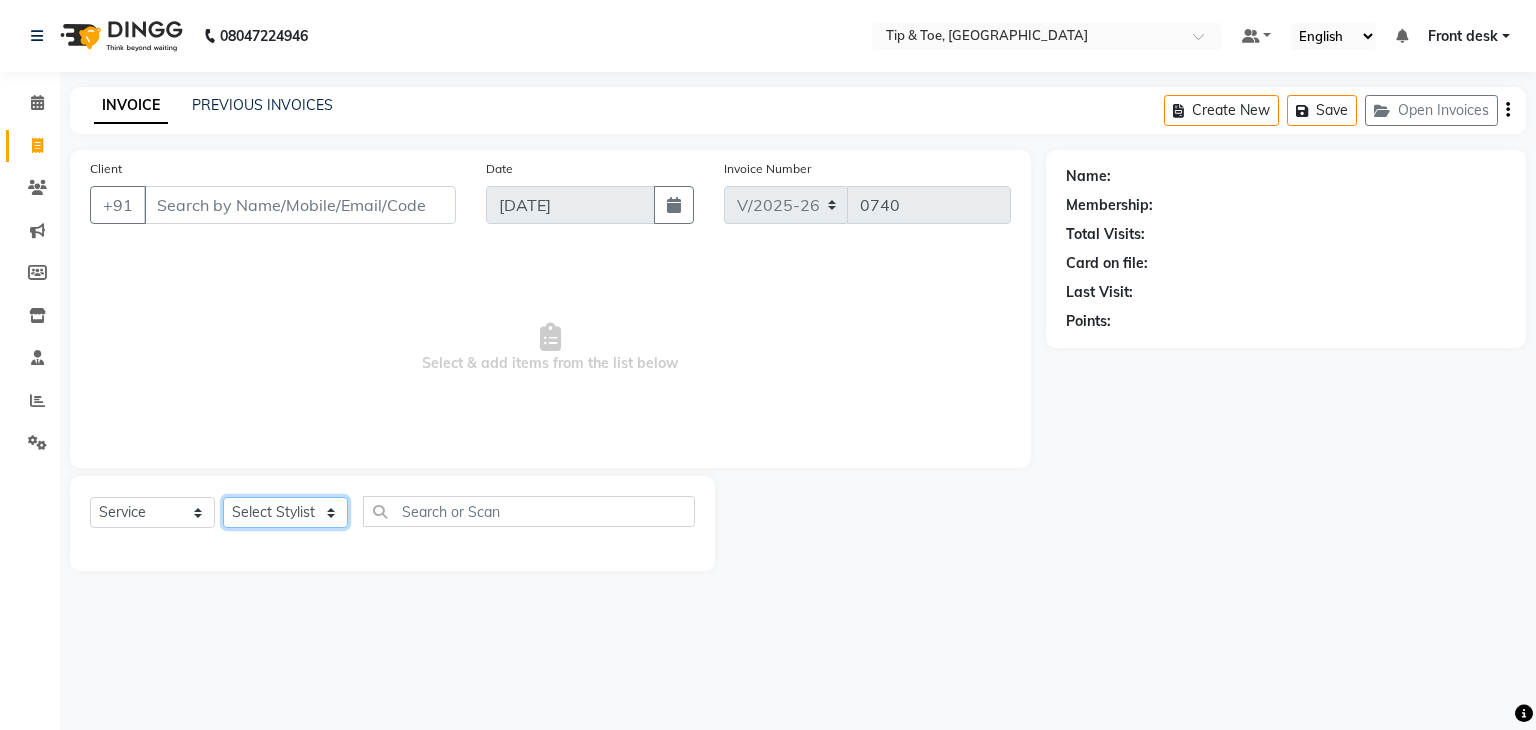 click on "Select Stylist Front desk [PERSON_NAME] [PERSON_NAME] [PERSON_NAME]  [PERSON_NAME] [PERSON_NAME]" 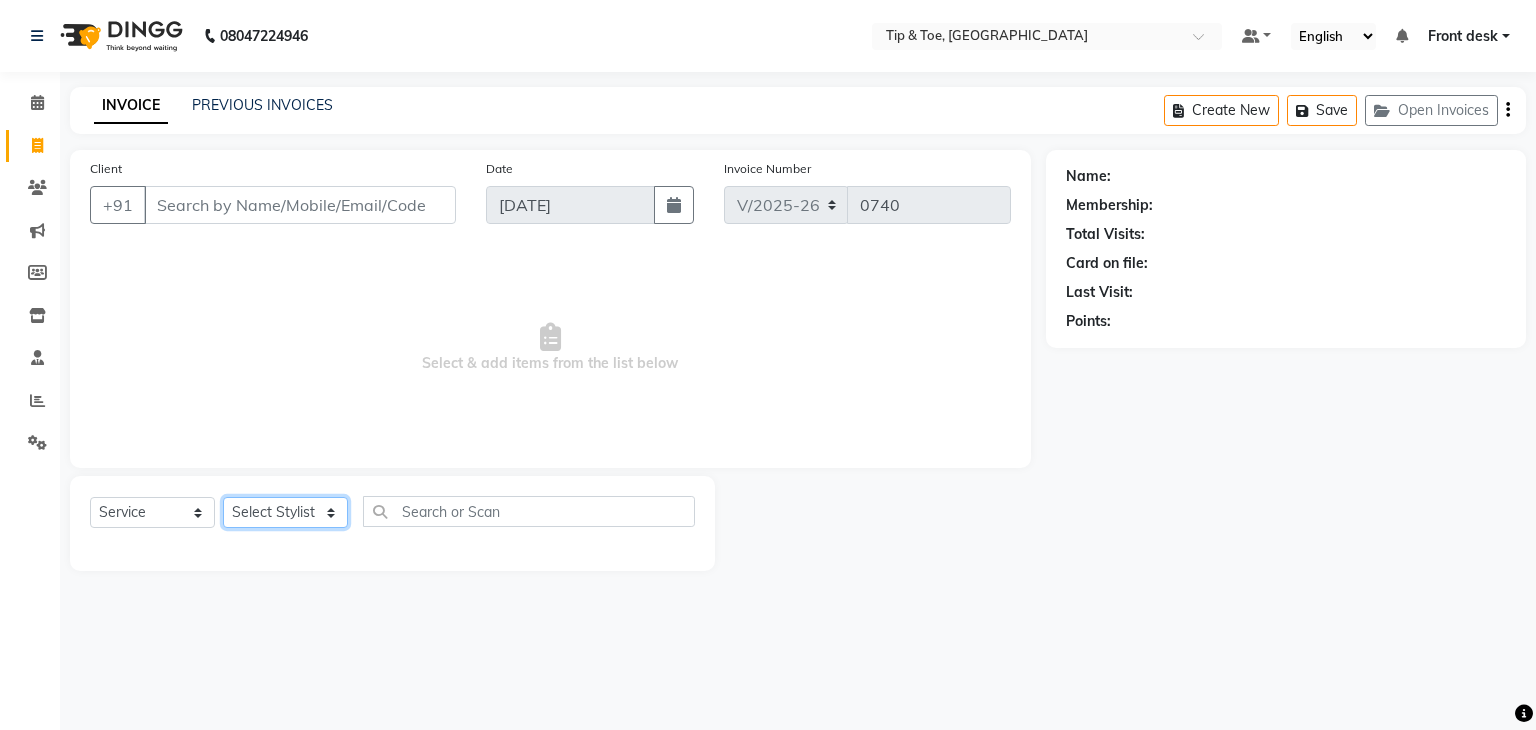 select on "68799" 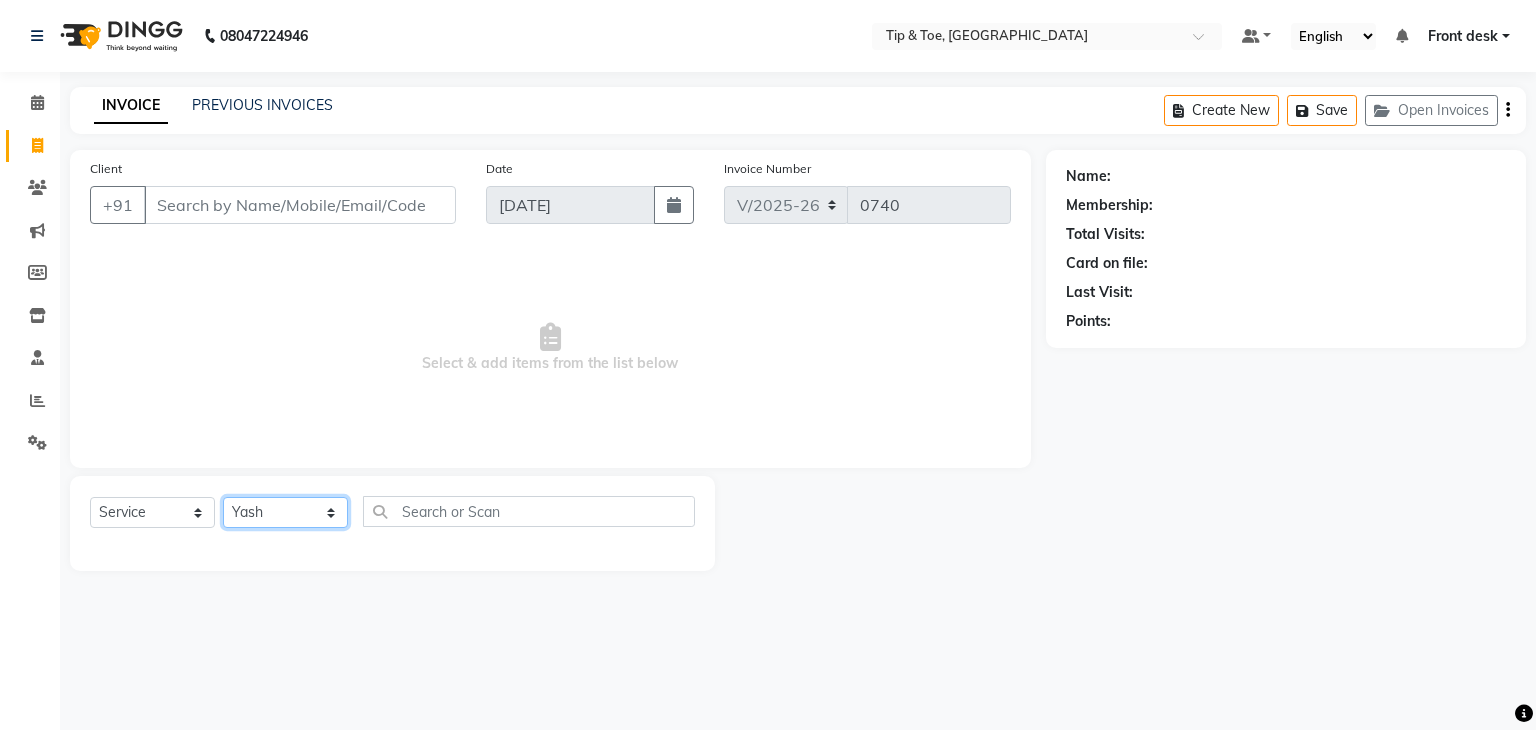 click on "Select Stylist Front desk [PERSON_NAME] [PERSON_NAME] [PERSON_NAME]  [PERSON_NAME] [PERSON_NAME]" 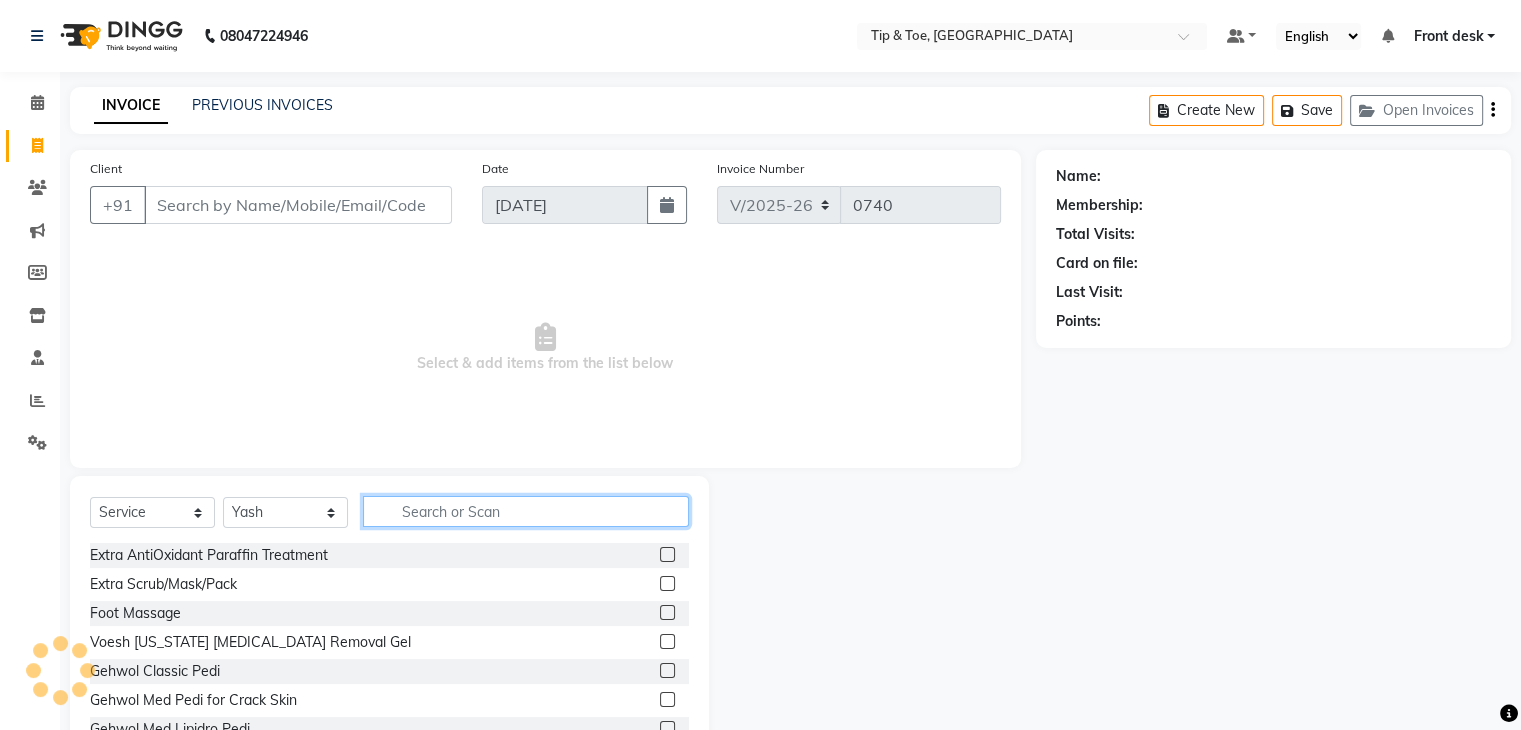 click 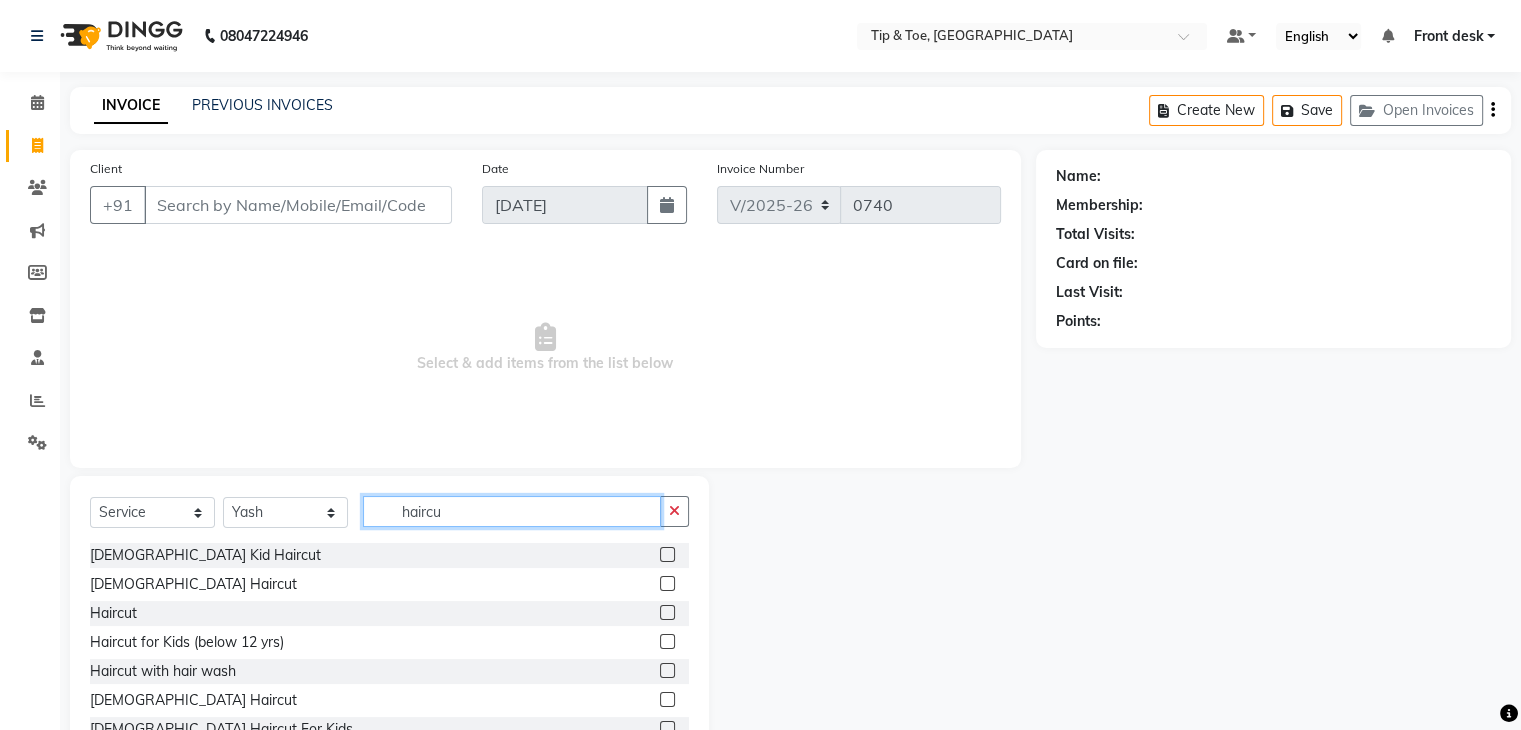type on "haircu" 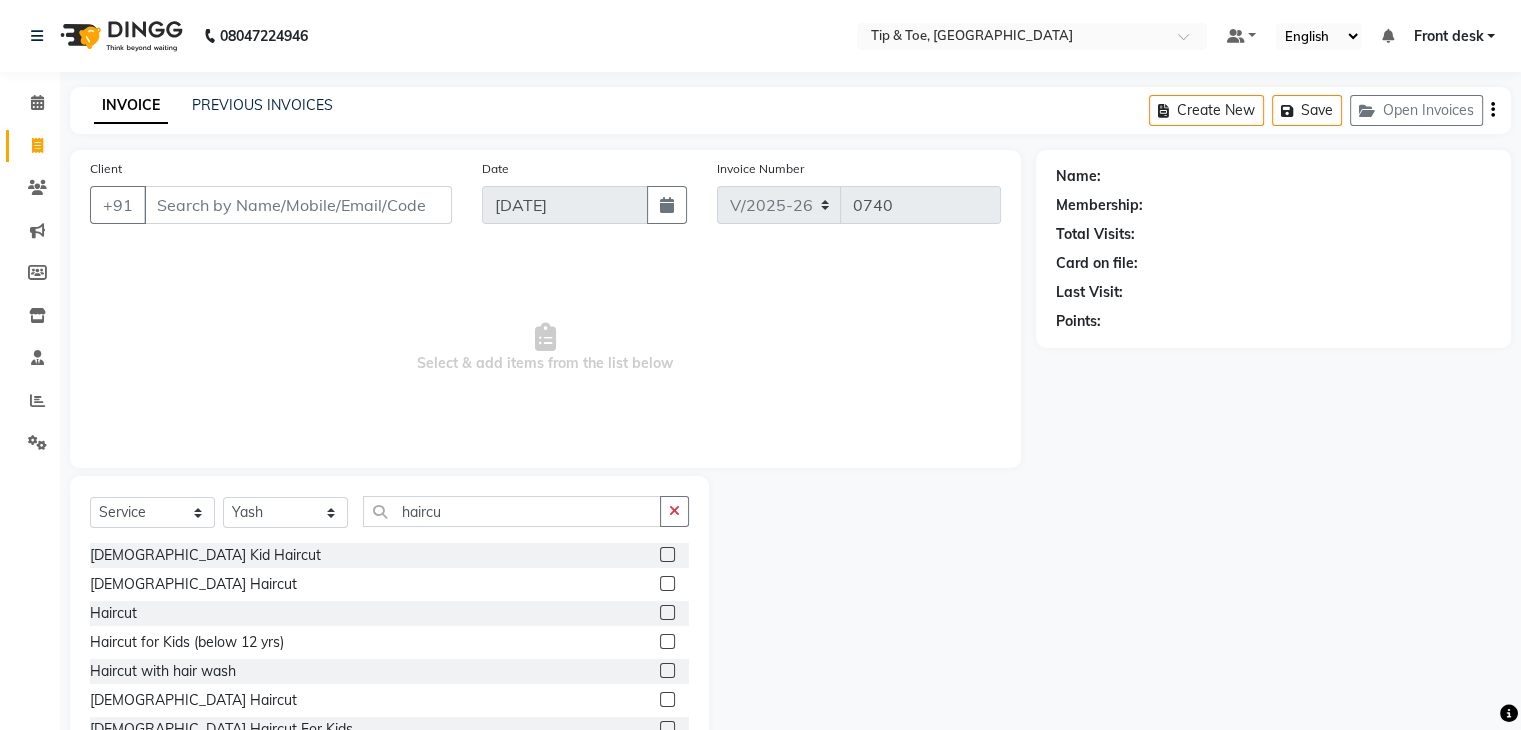 click 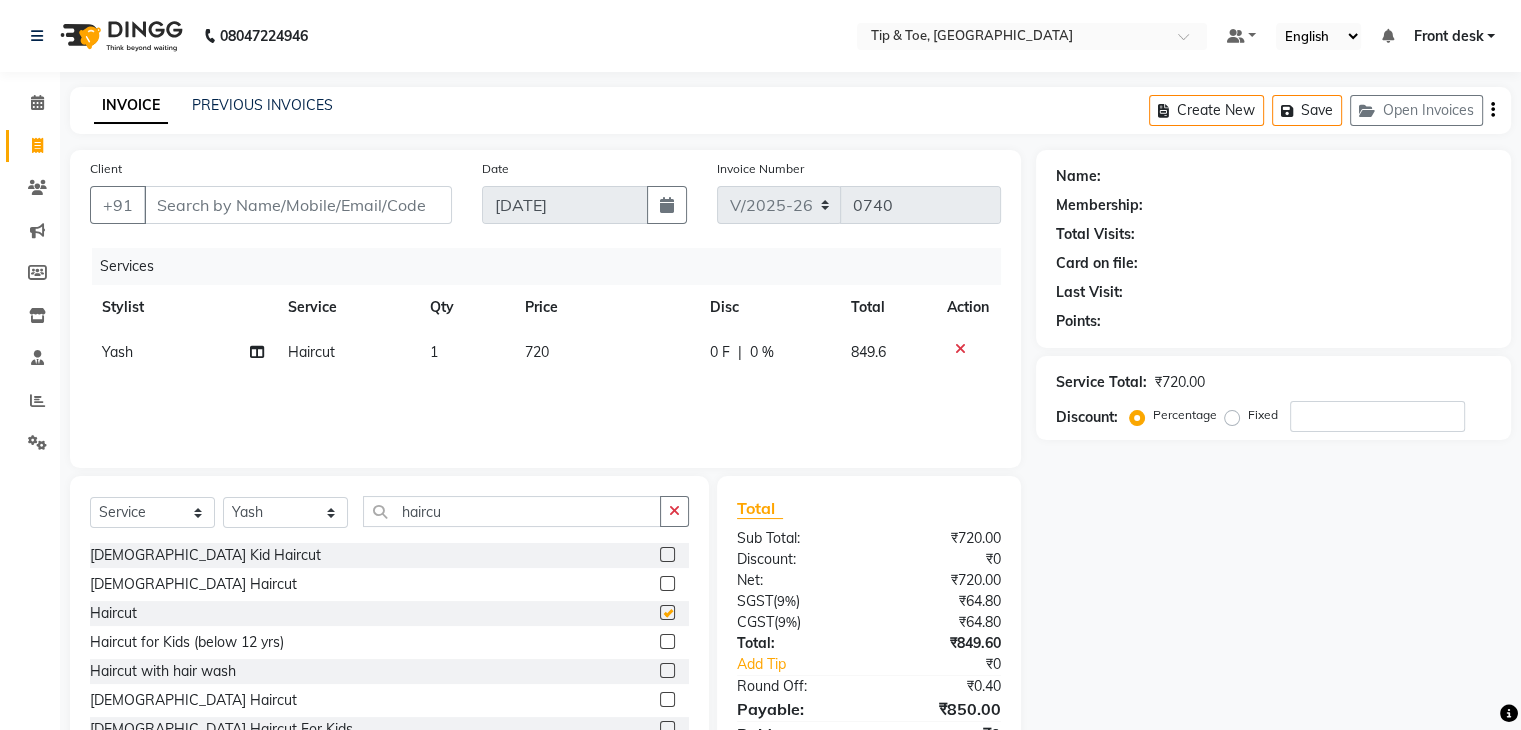 checkbox on "false" 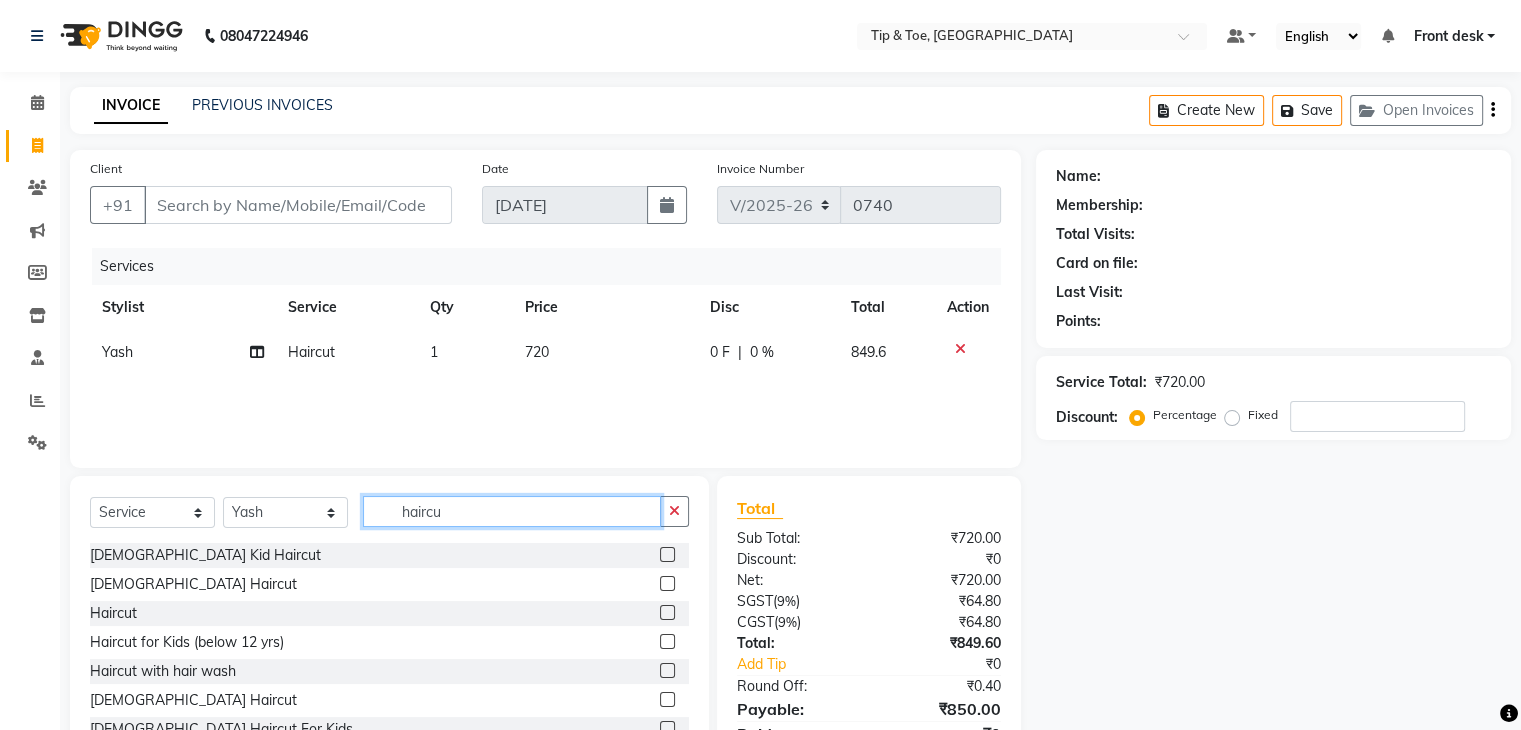 click on "haircu" 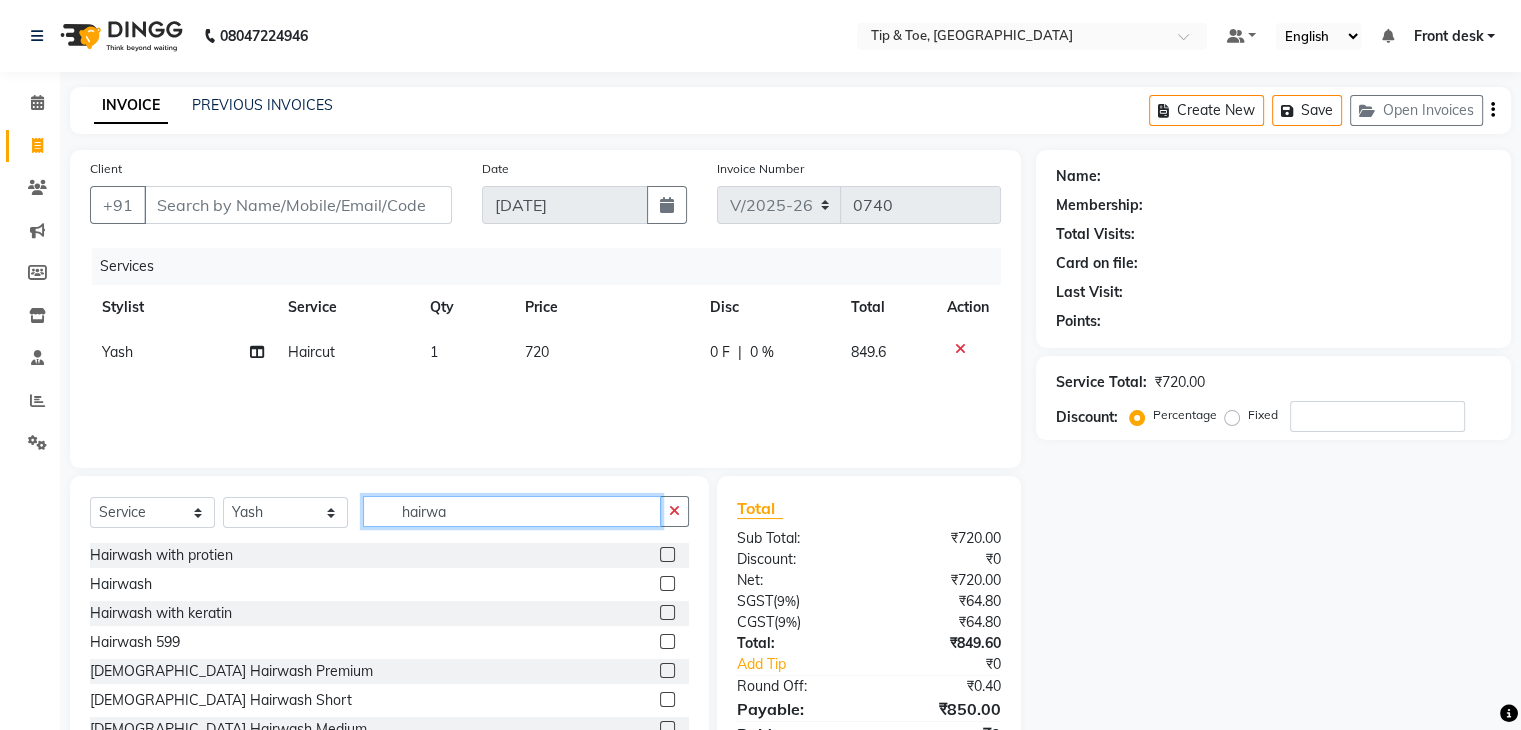 type on "hairwa" 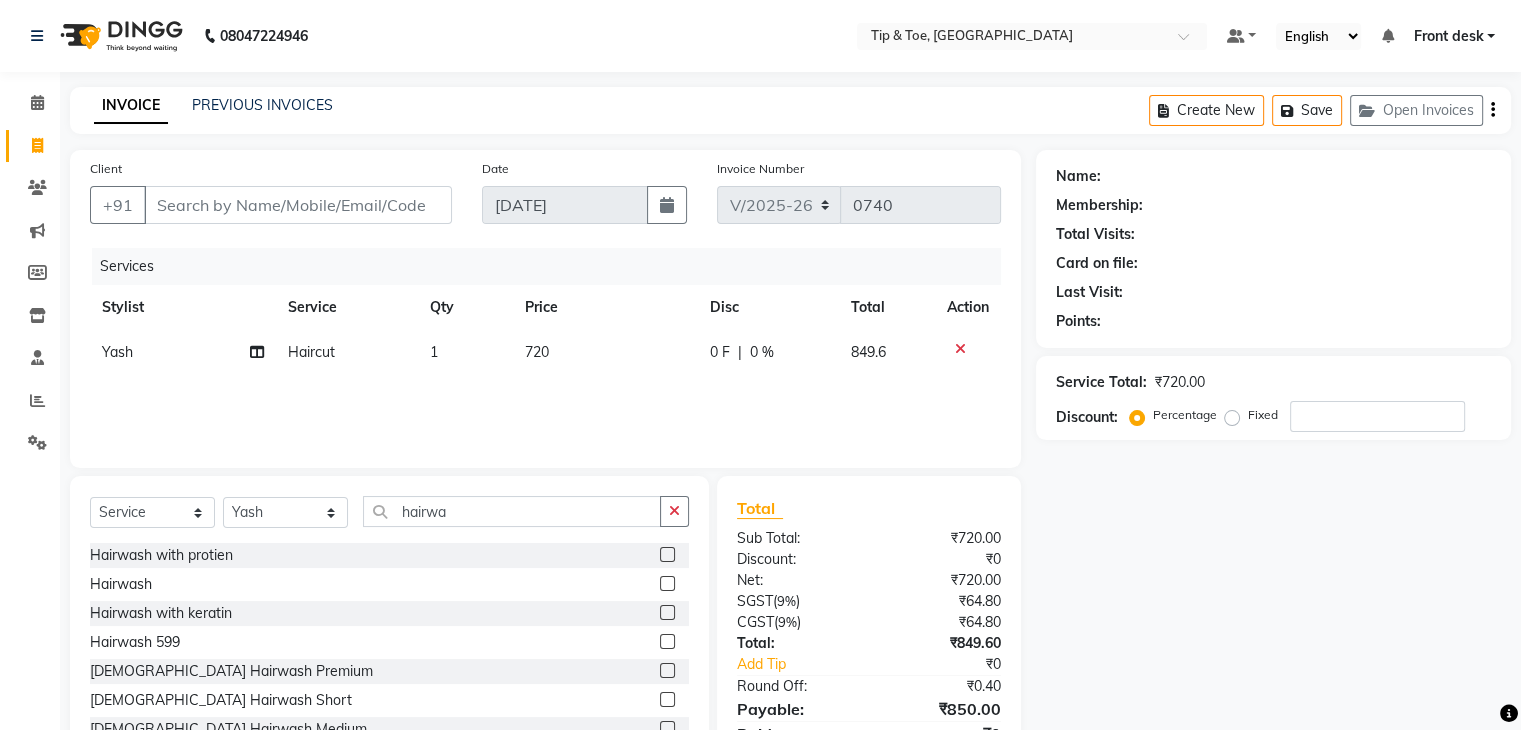 click 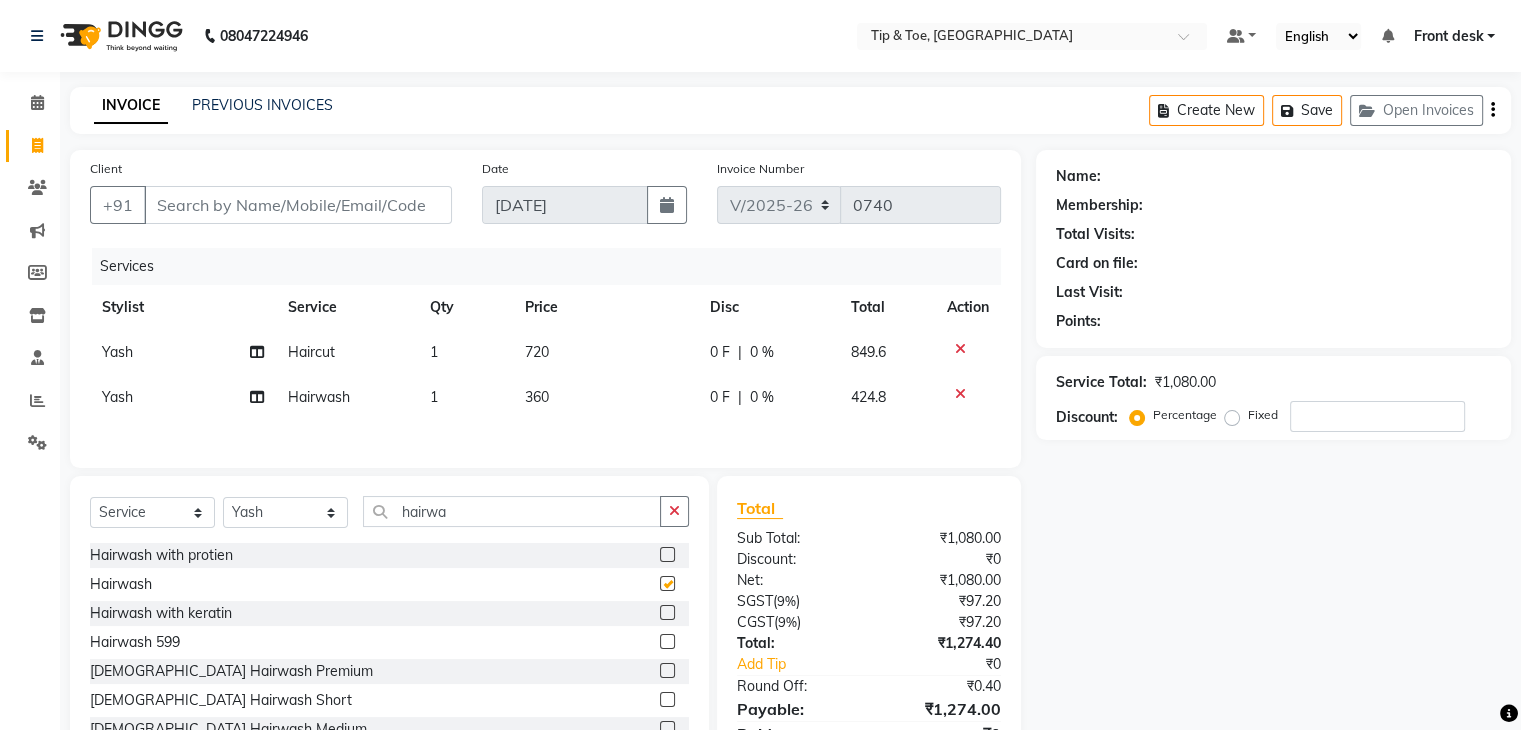 checkbox on "false" 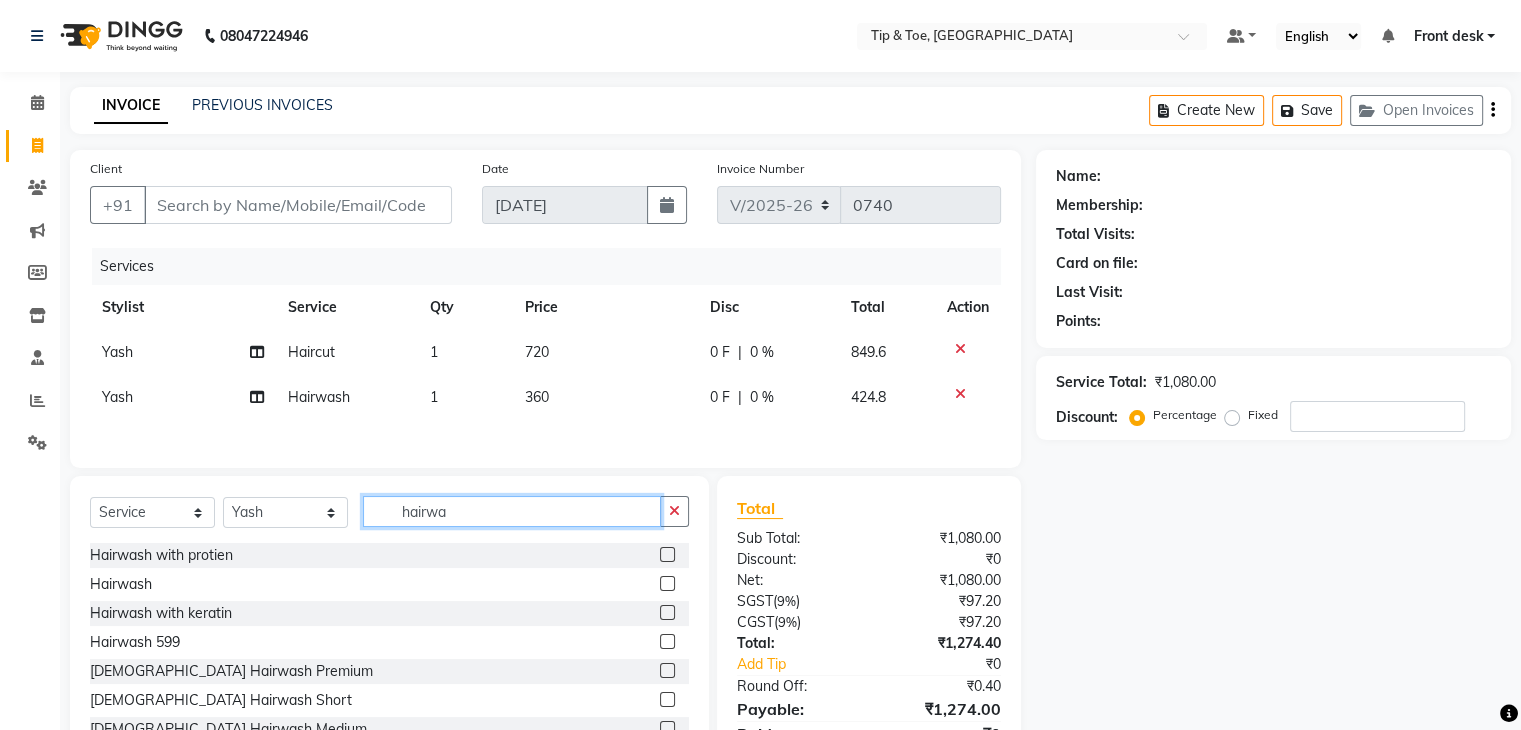 click on "hairwa" 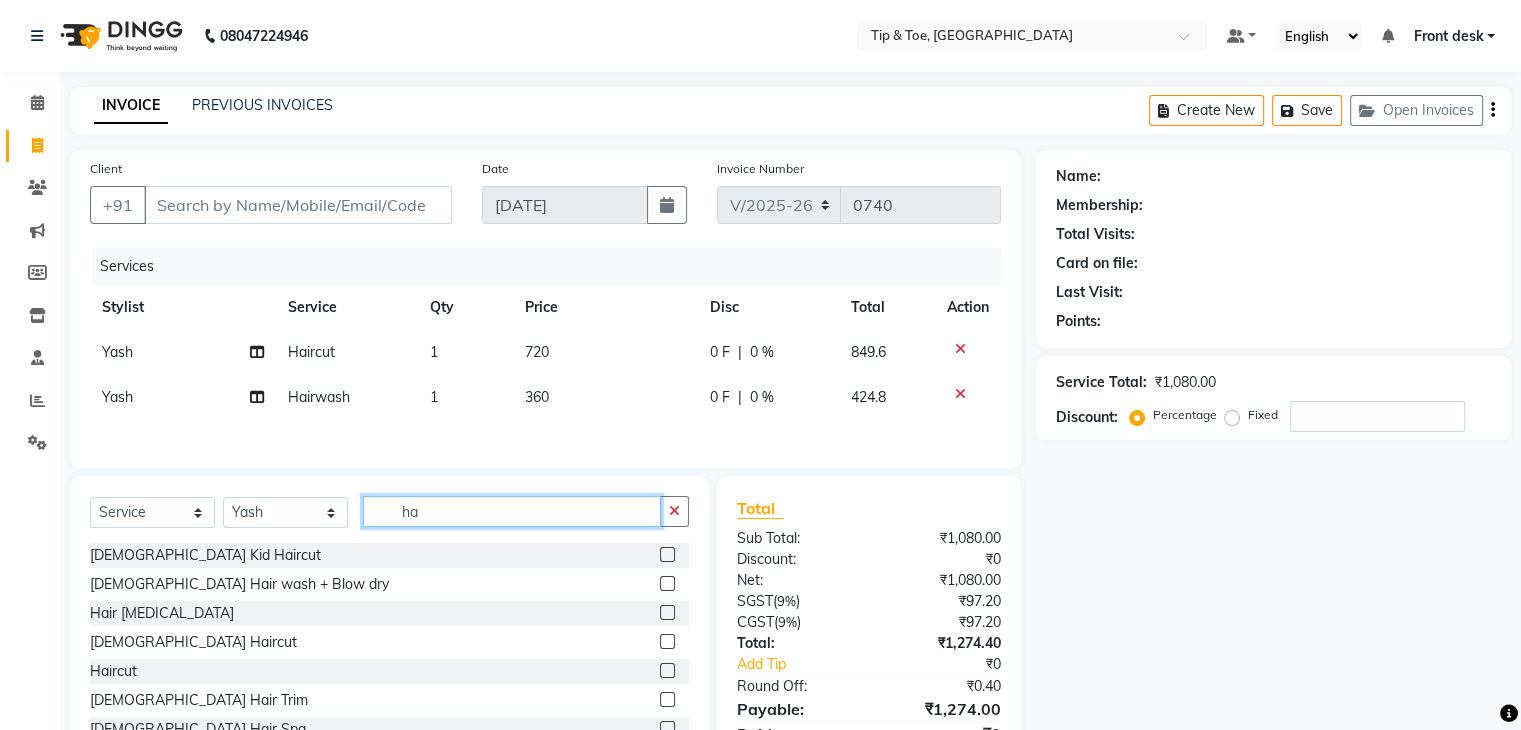 type on "h" 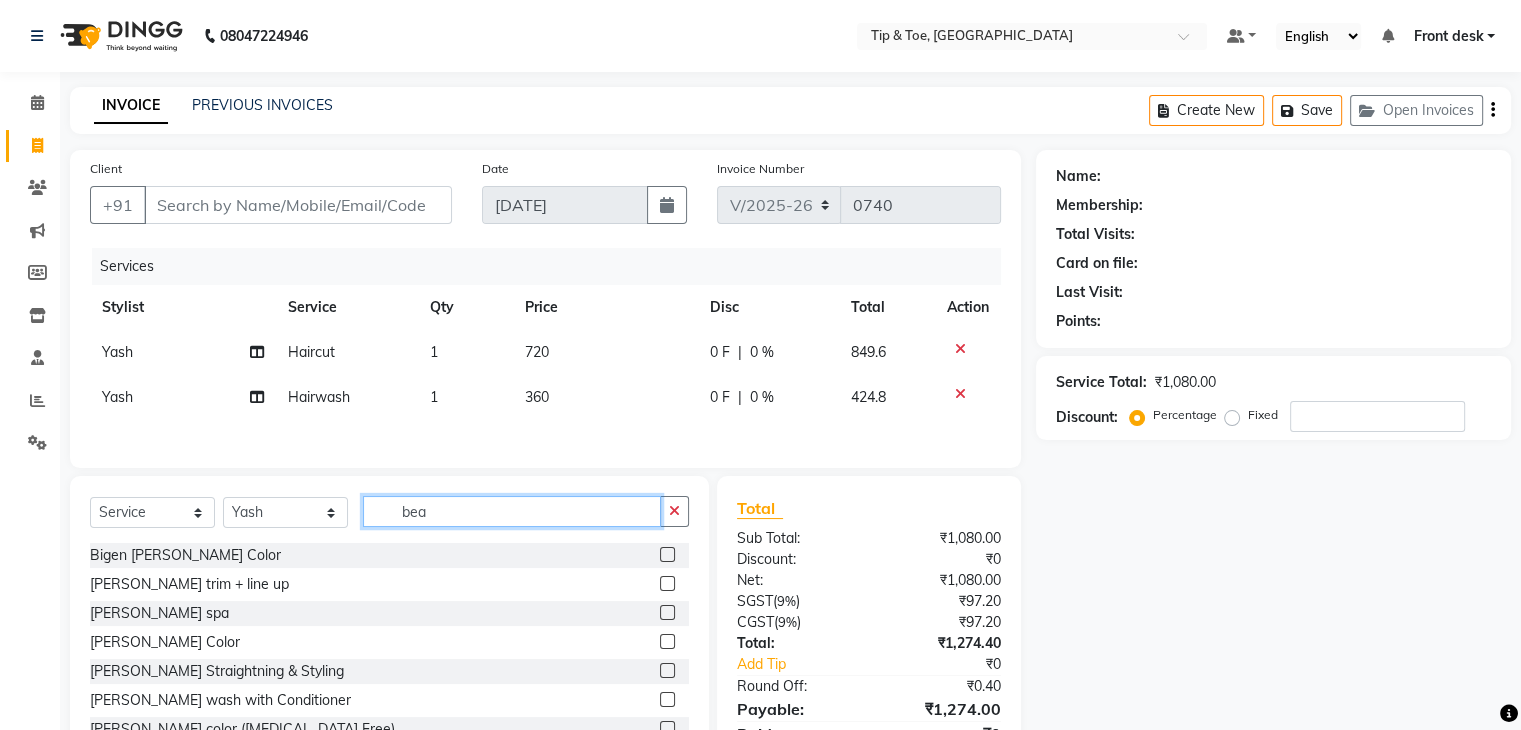 type on "bea" 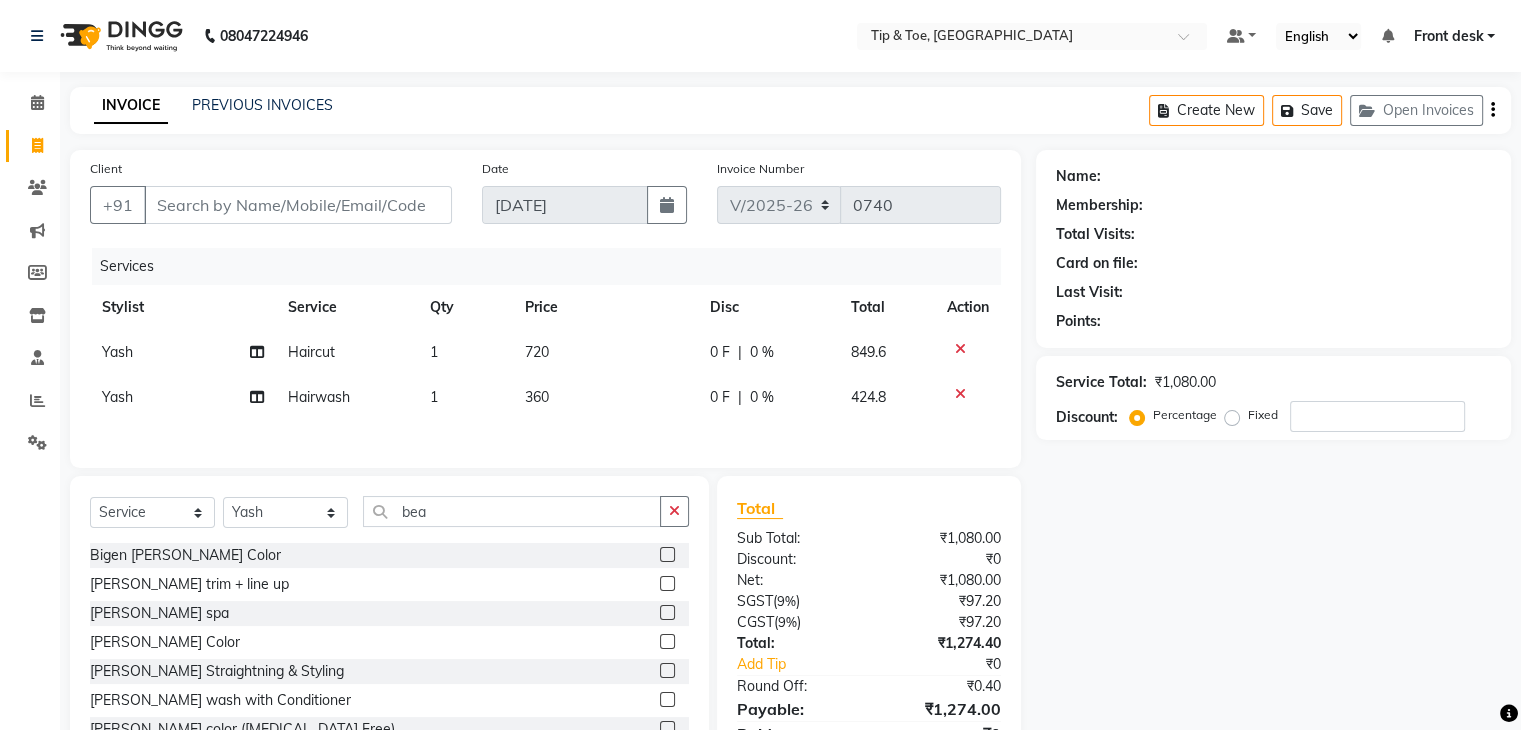 click 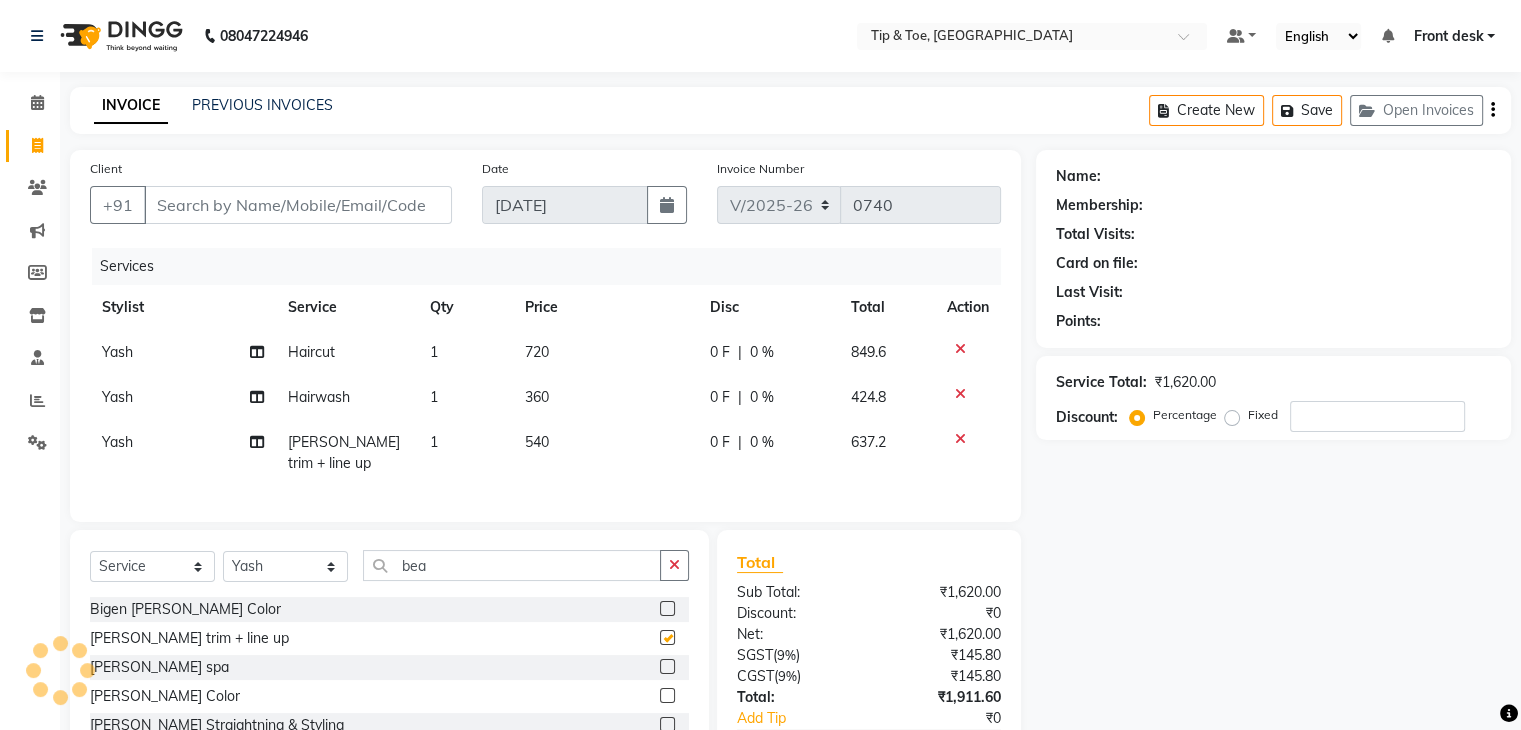 checkbox on "false" 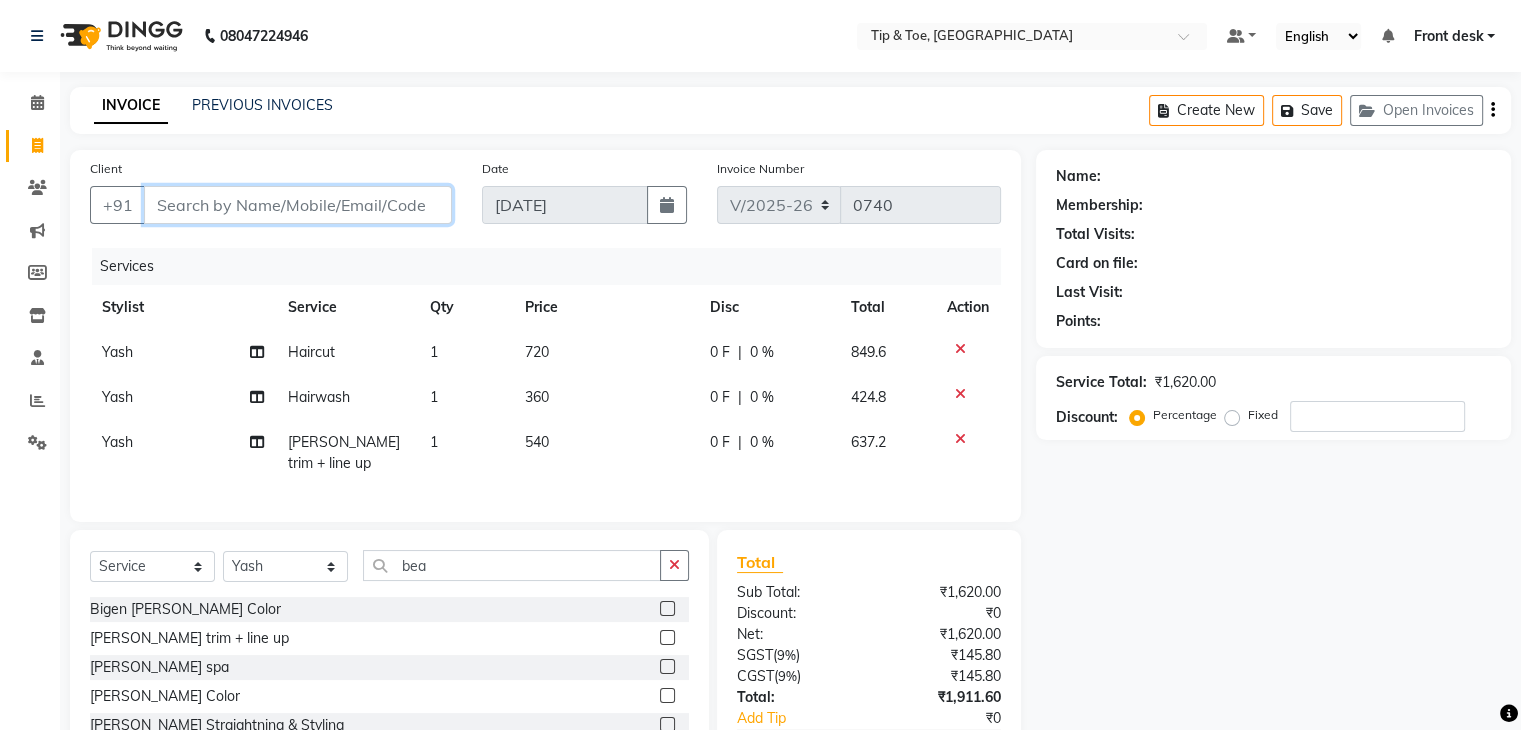 click on "Client" at bounding box center [298, 205] 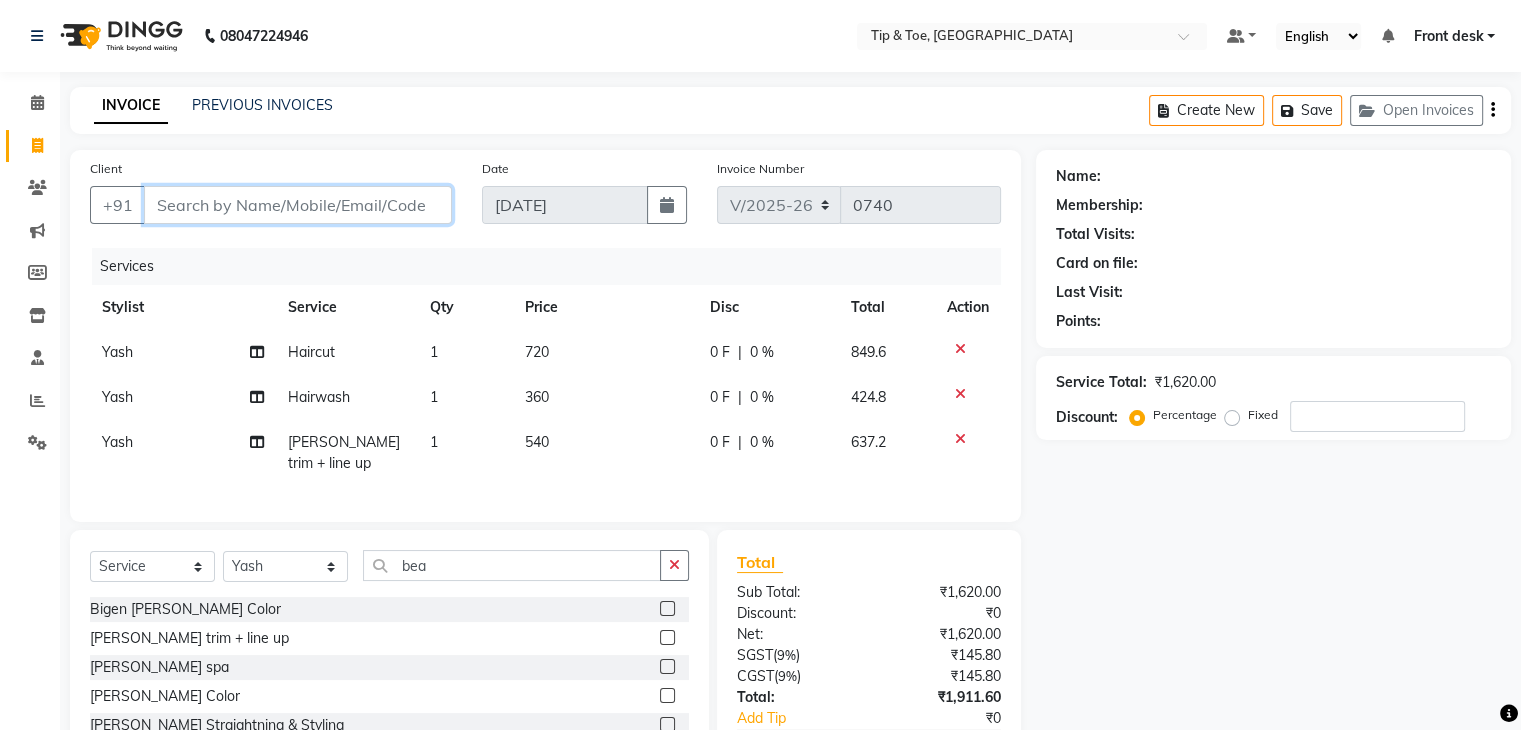 type on "9" 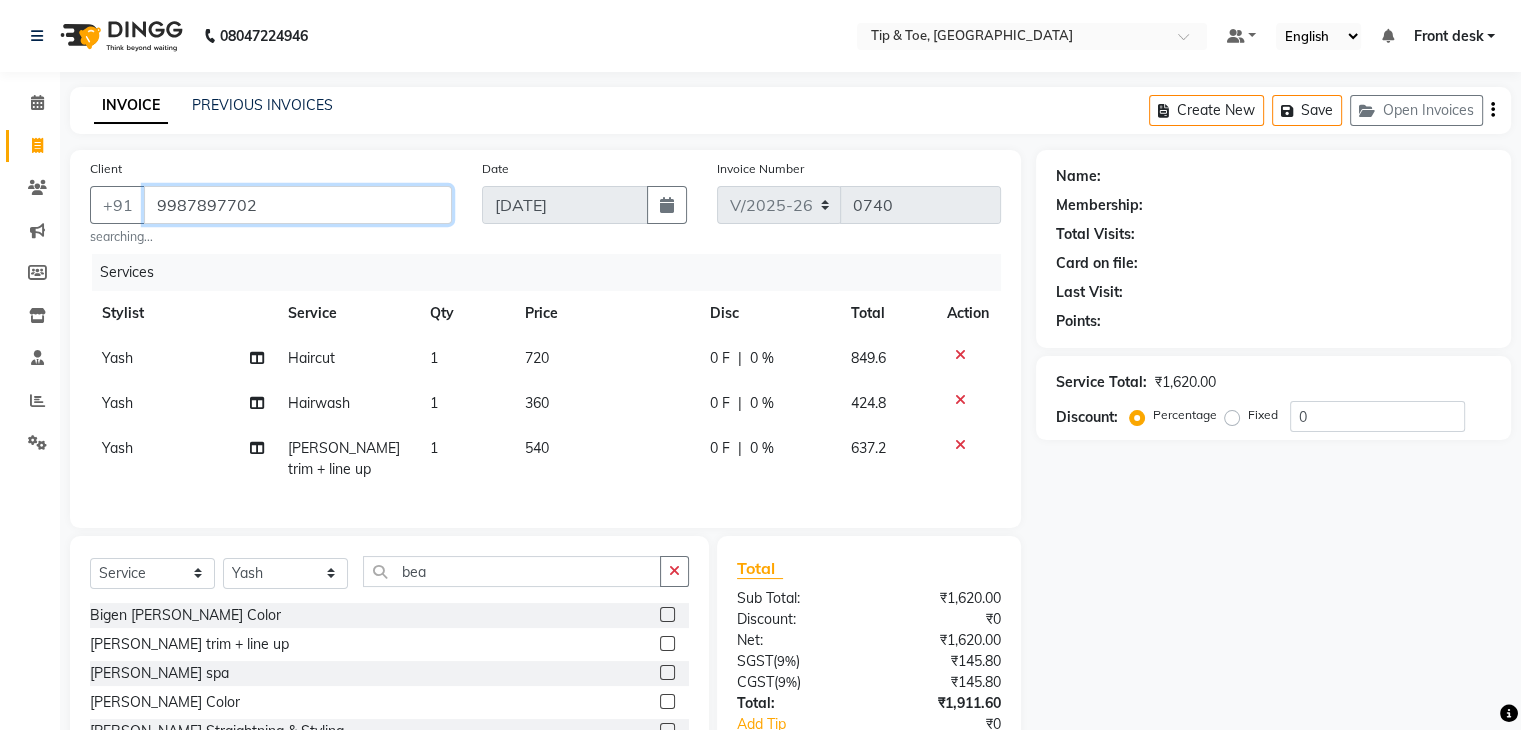 type on "9987897702" 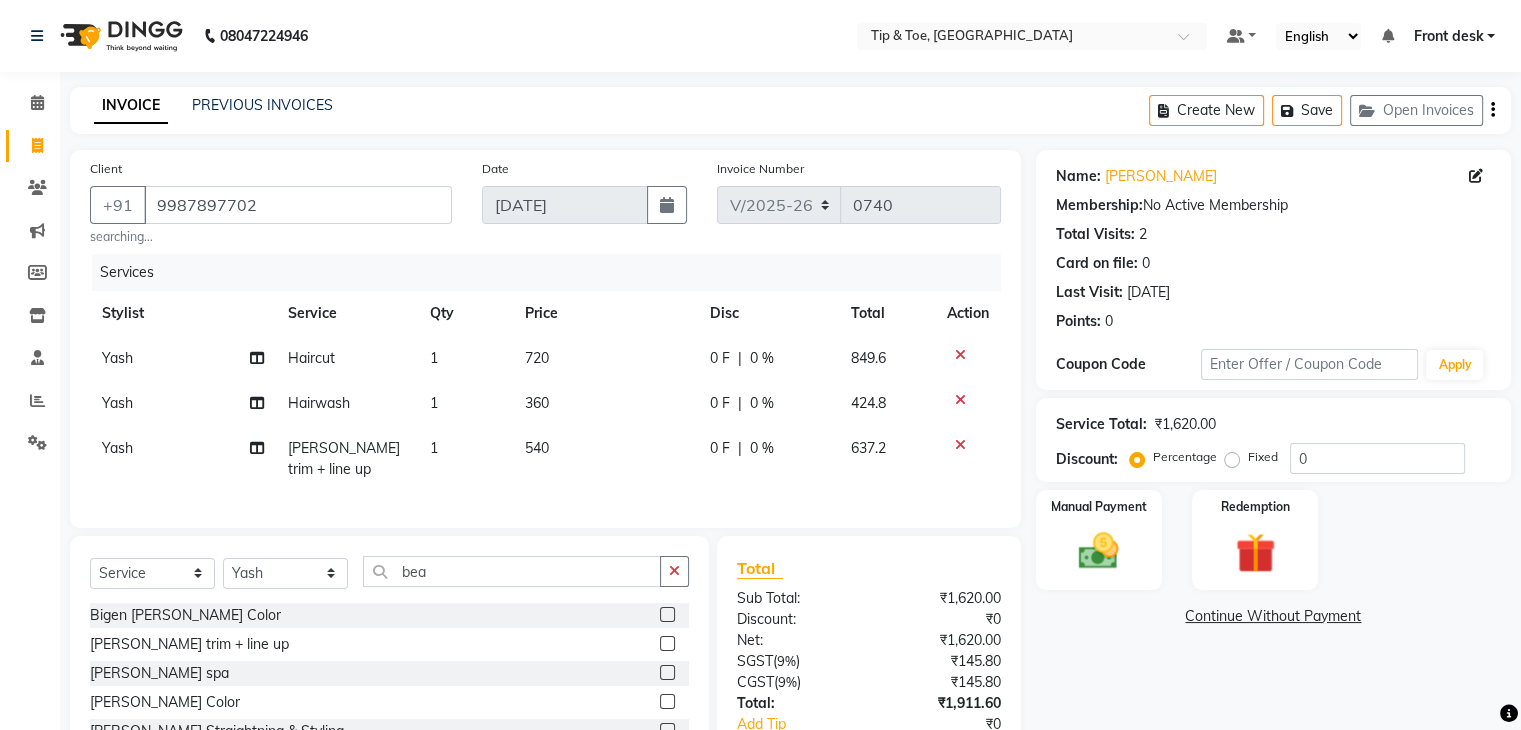 click on "720" 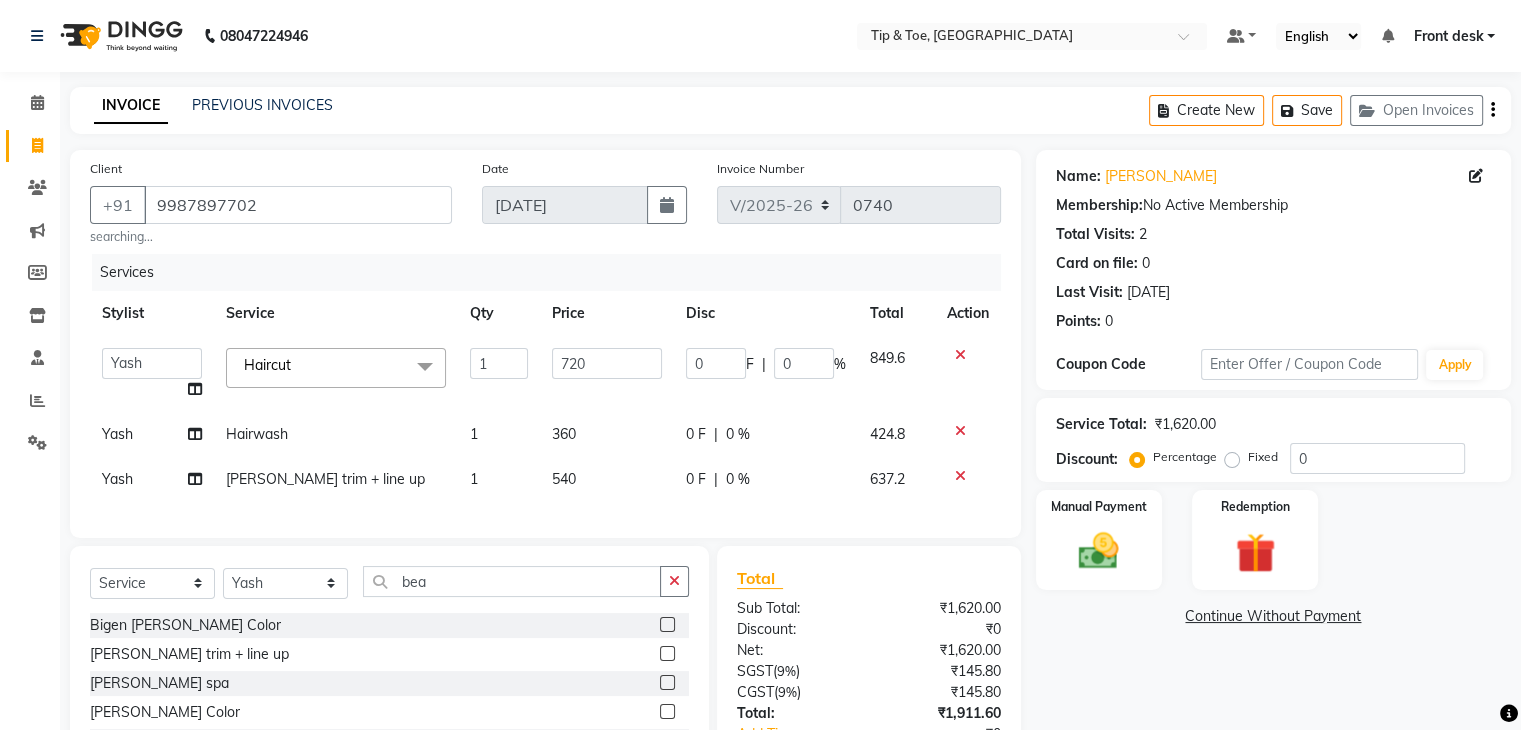 click on "720" 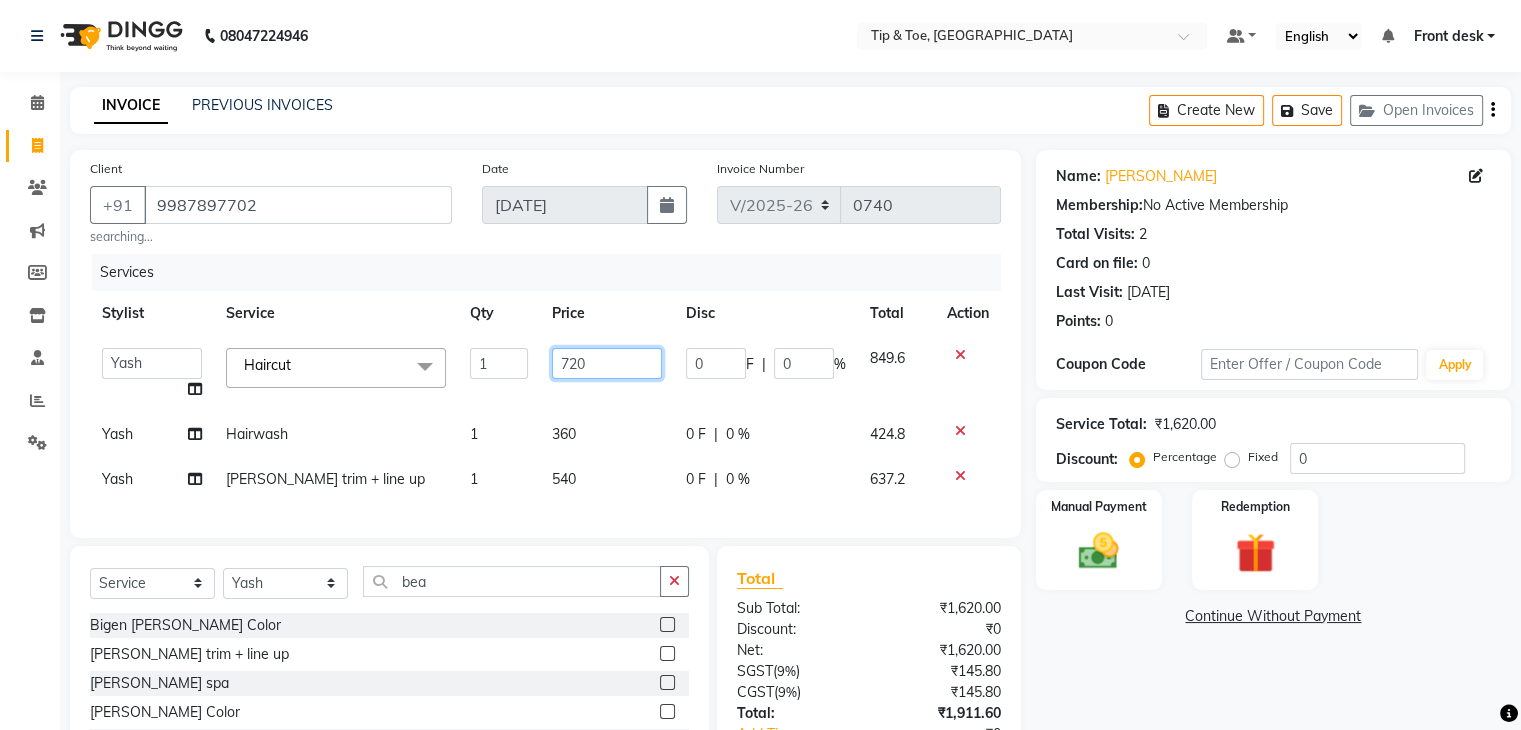 click on "720" 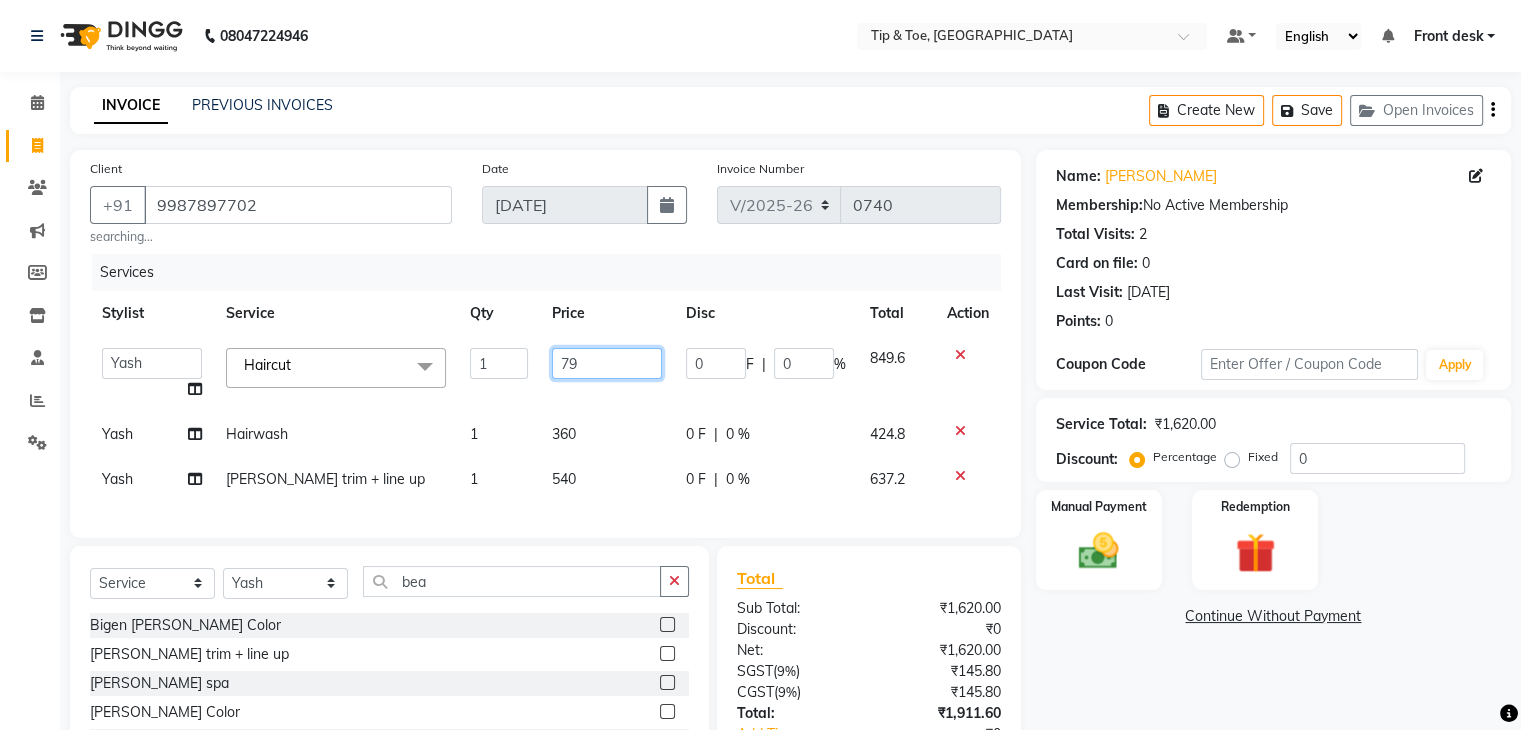 type on "799" 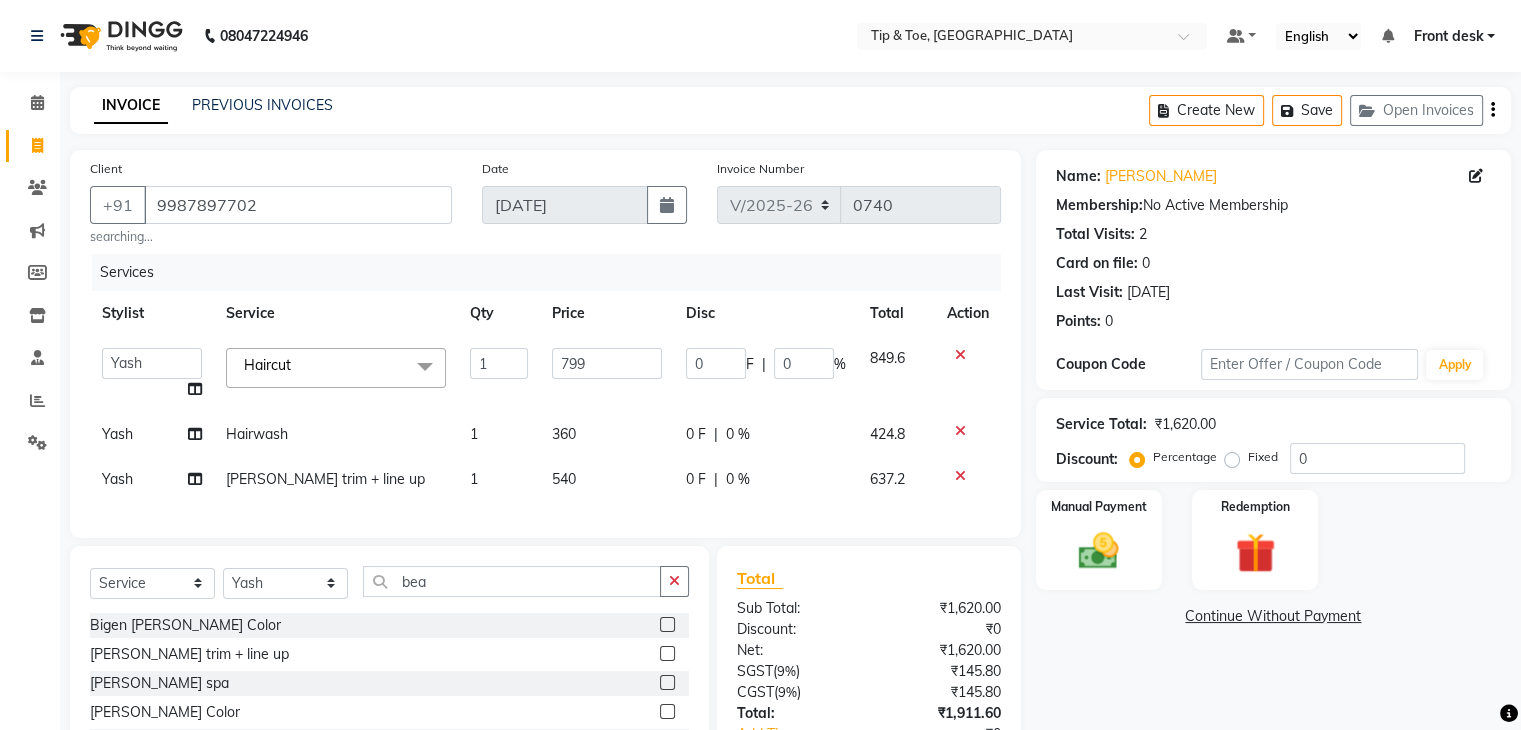 click on "Price" 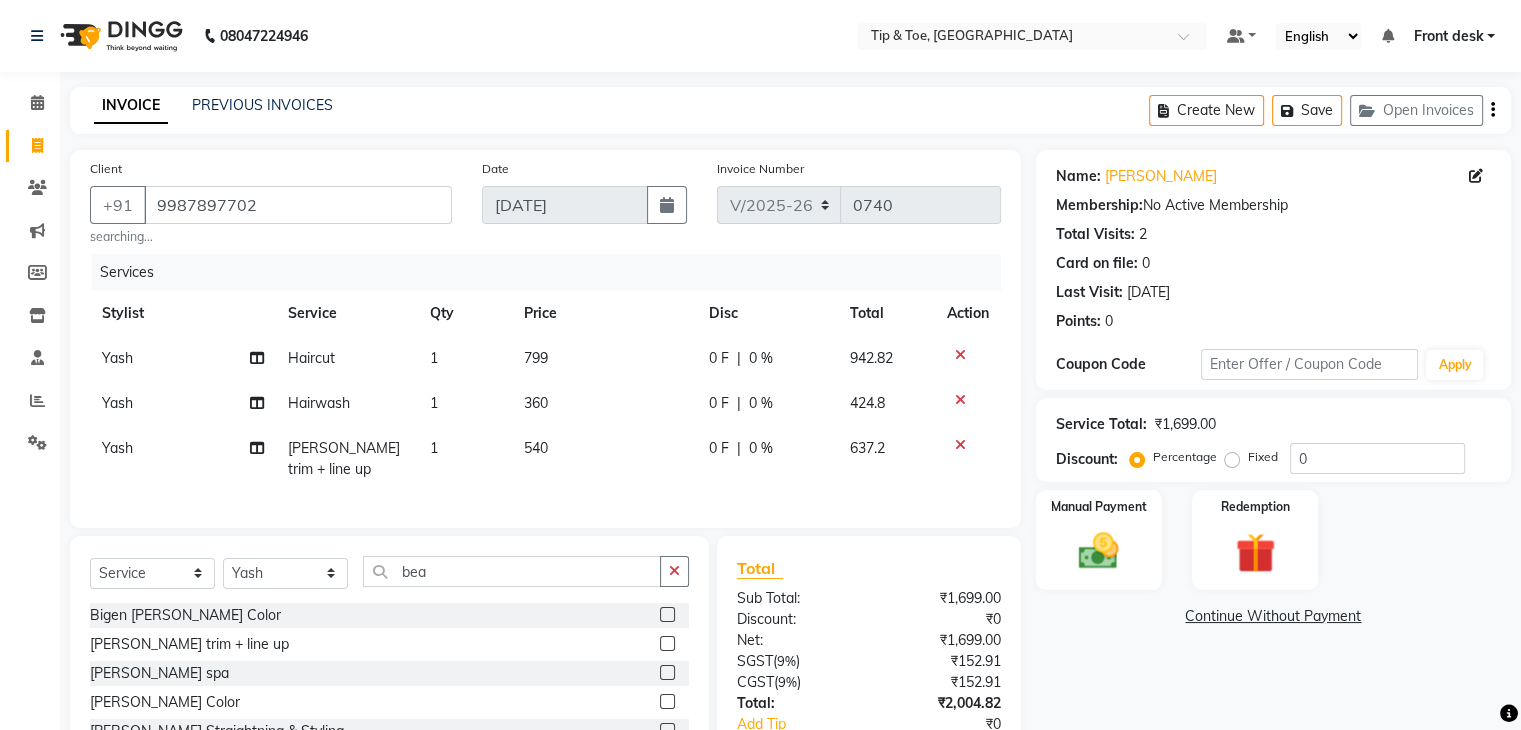 scroll, scrollTop: 167, scrollLeft: 0, axis: vertical 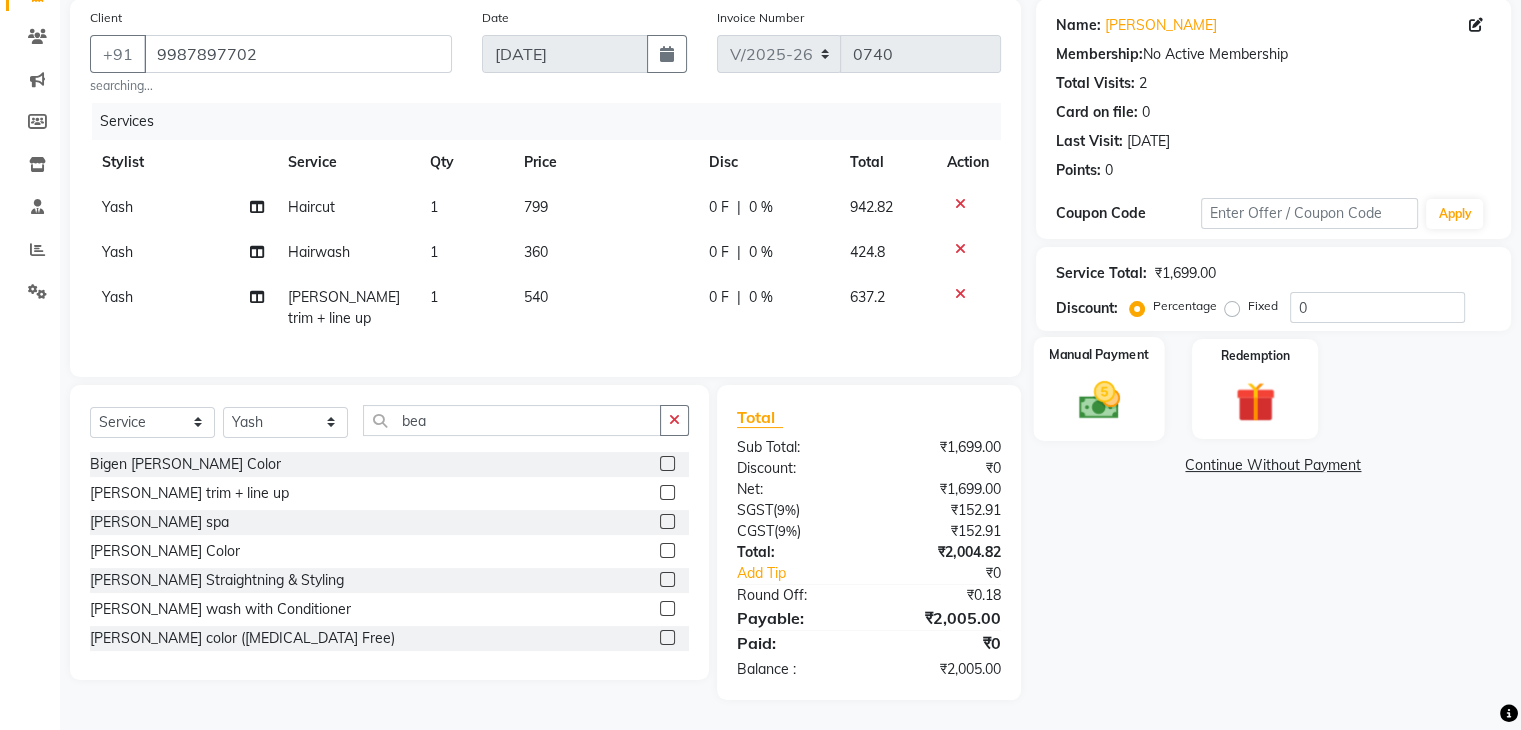 click 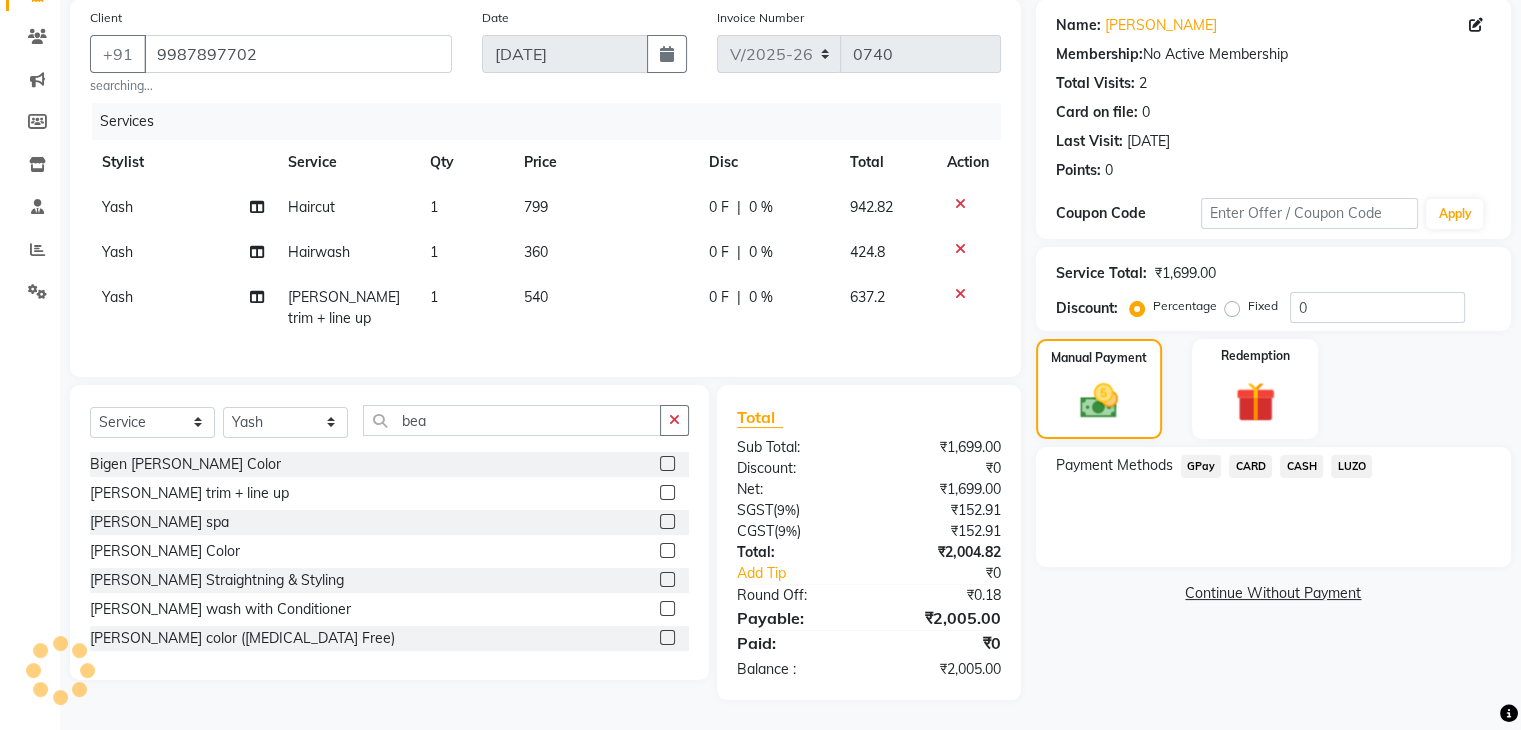 click on "LUZO" 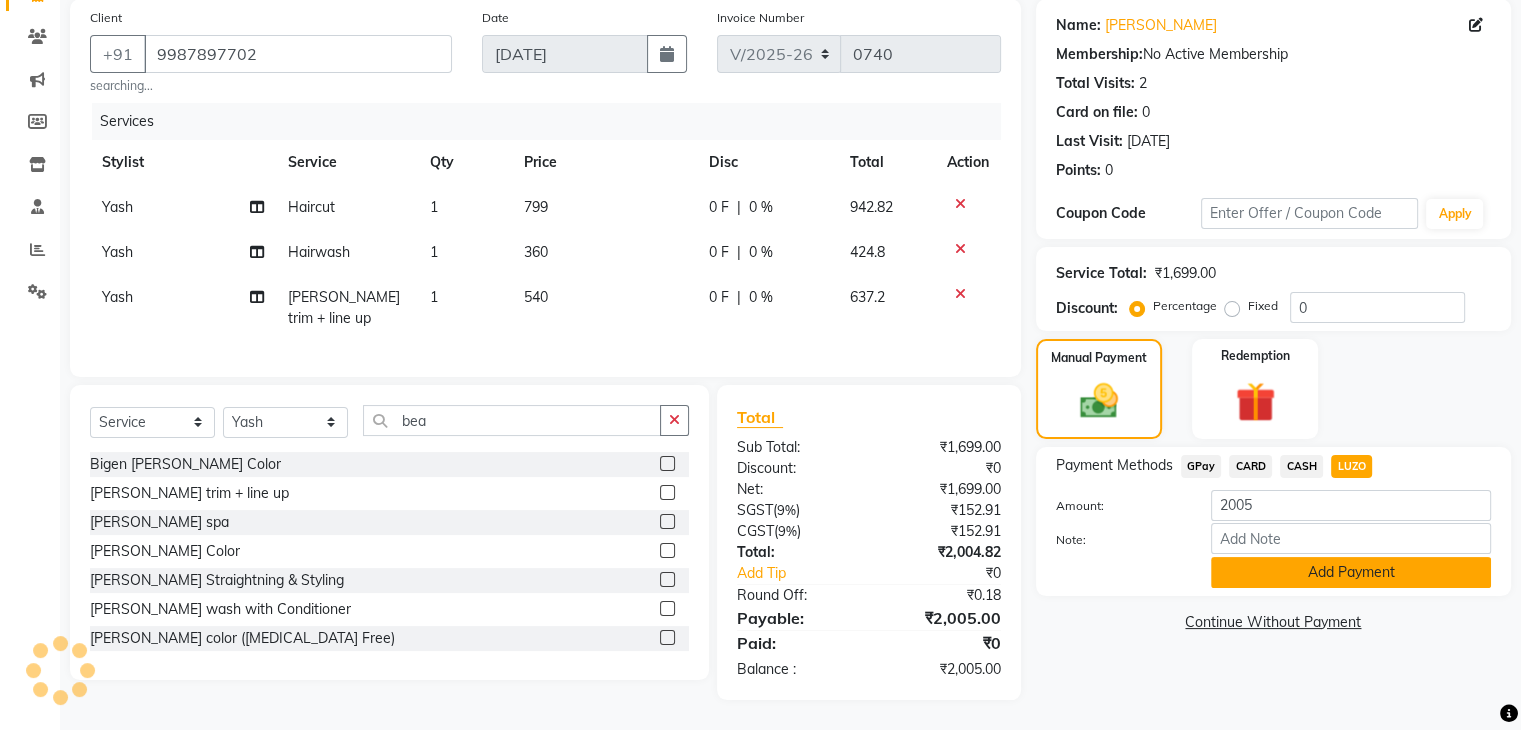 click on "Add Payment" 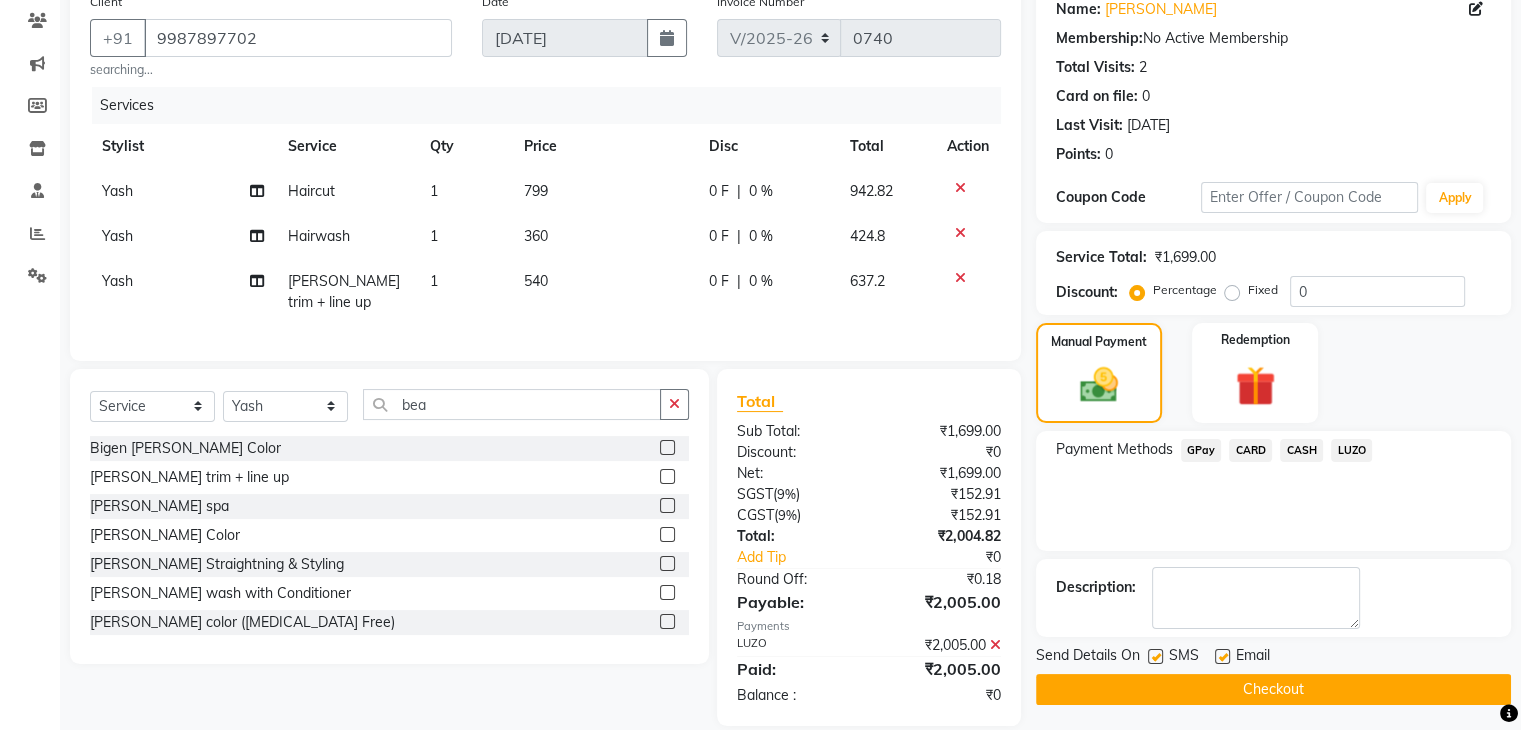 click on "Checkout" 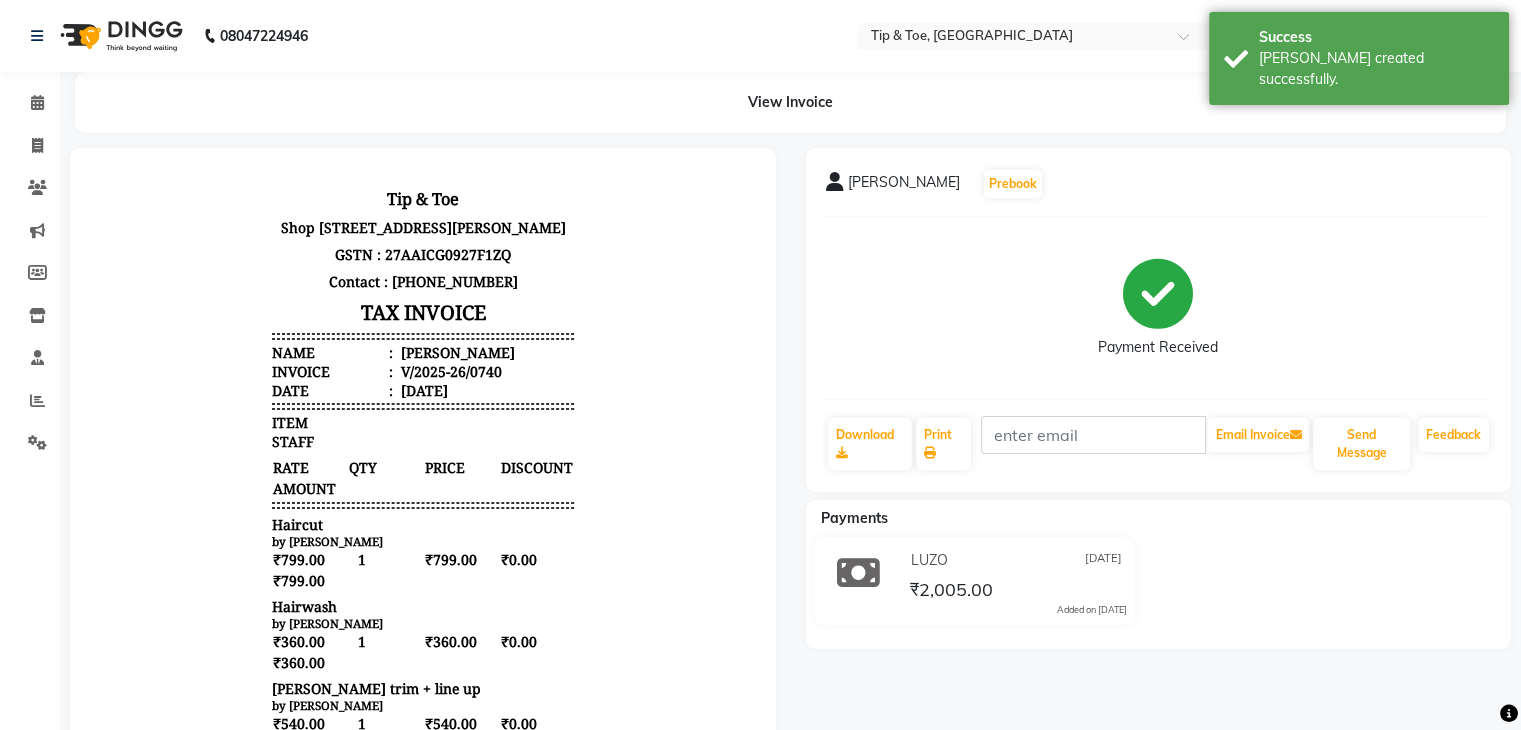 scroll, scrollTop: 0, scrollLeft: 0, axis: both 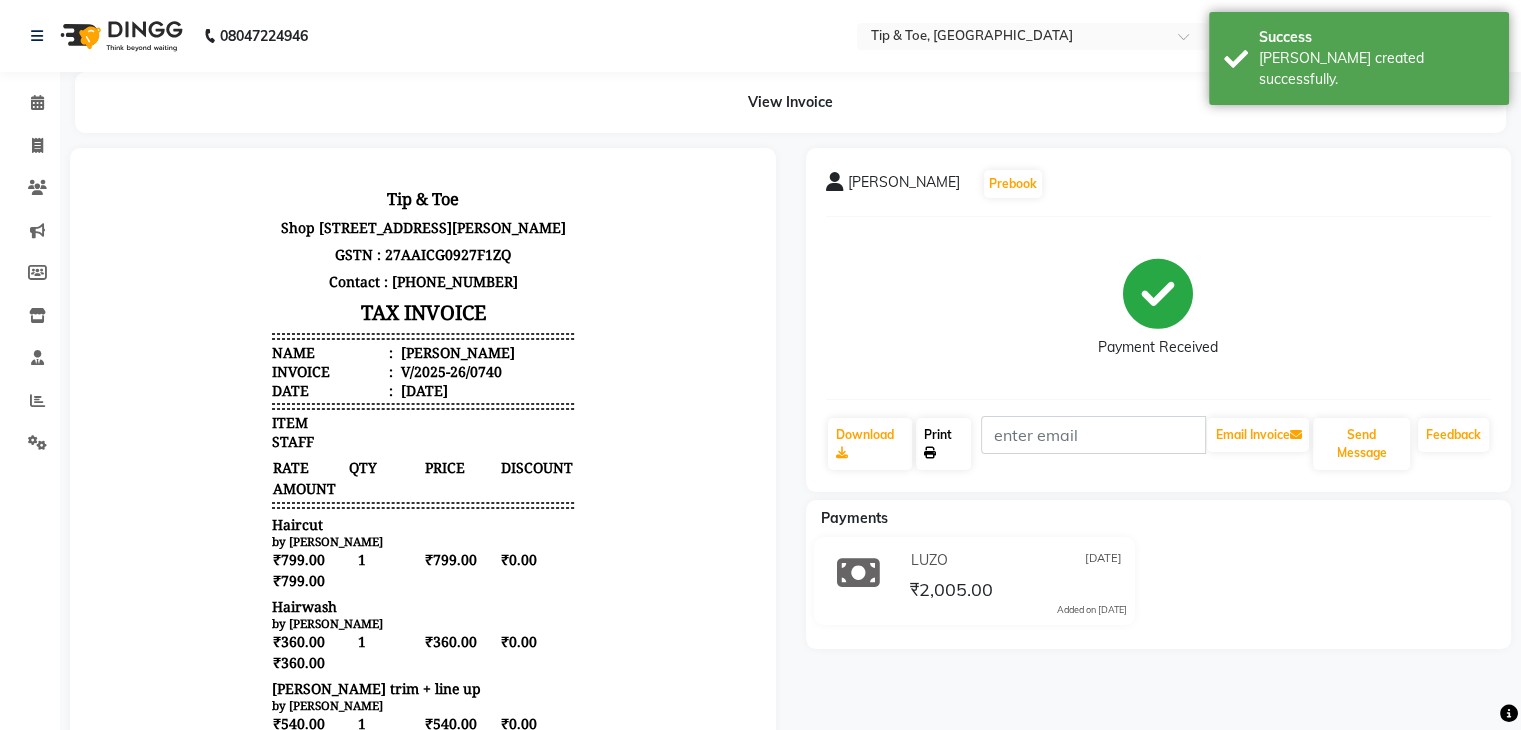 click on "Print" 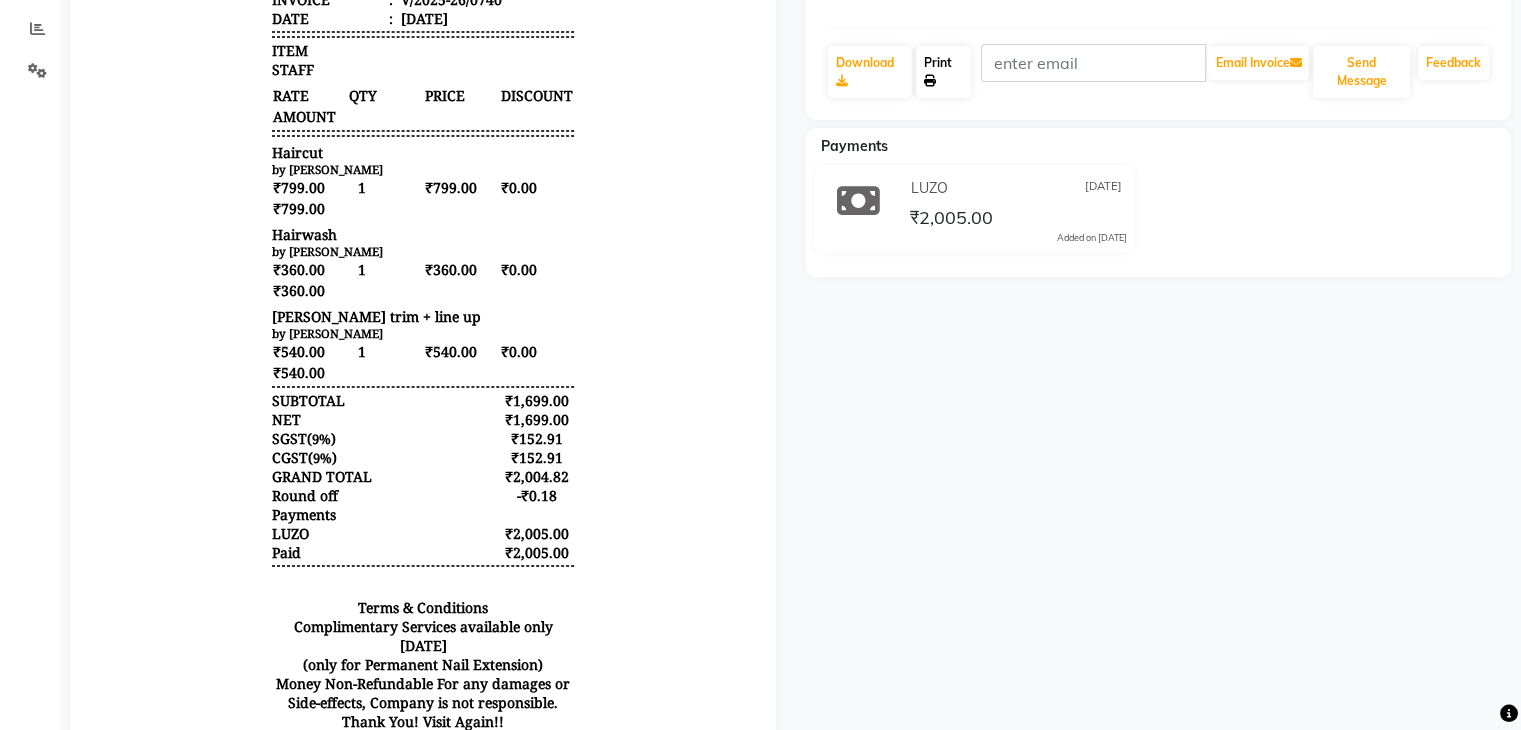scroll, scrollTop: 100, scrollLeft: 0, axis: vertical 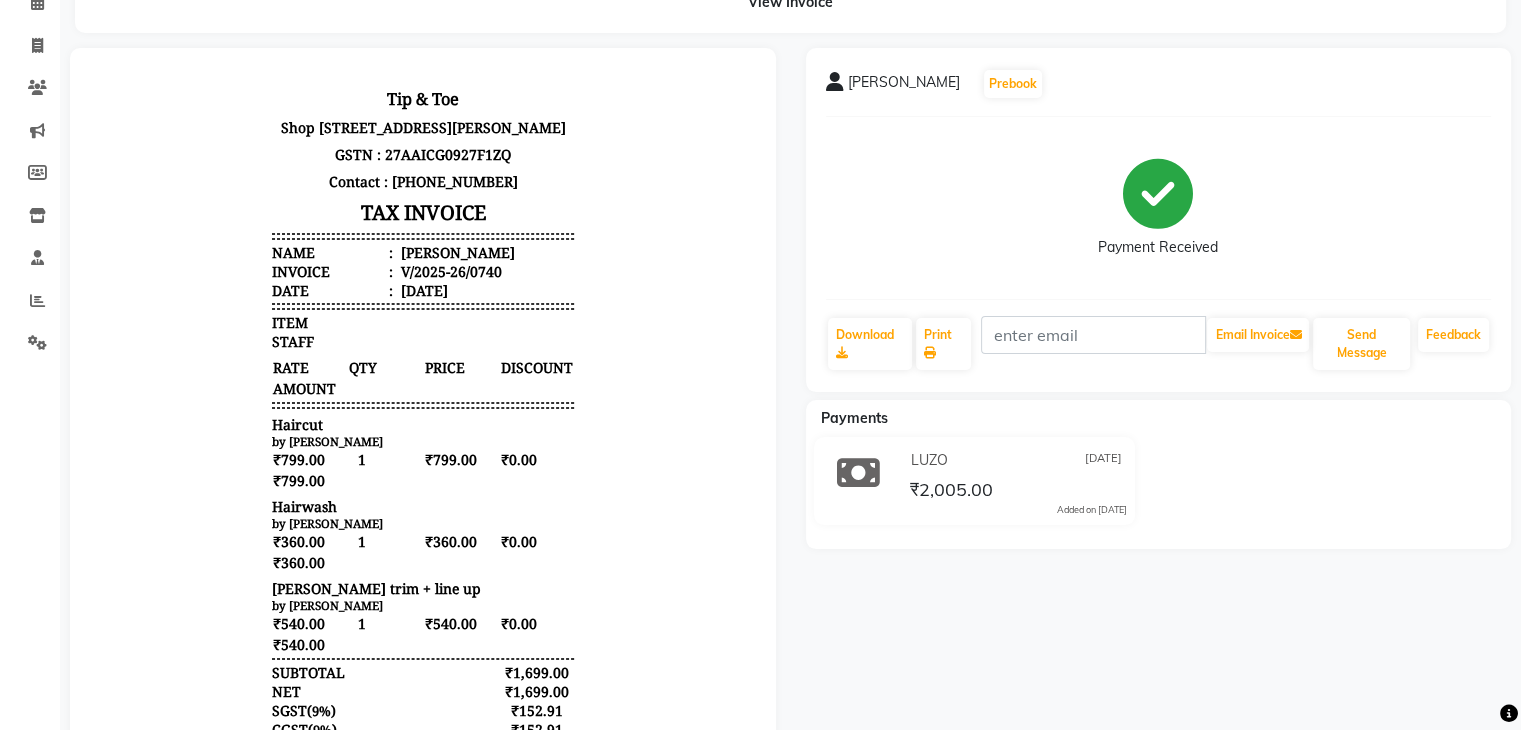 click on "Name  :
[PERSON_NAME]" at bounding box center [423, 252] 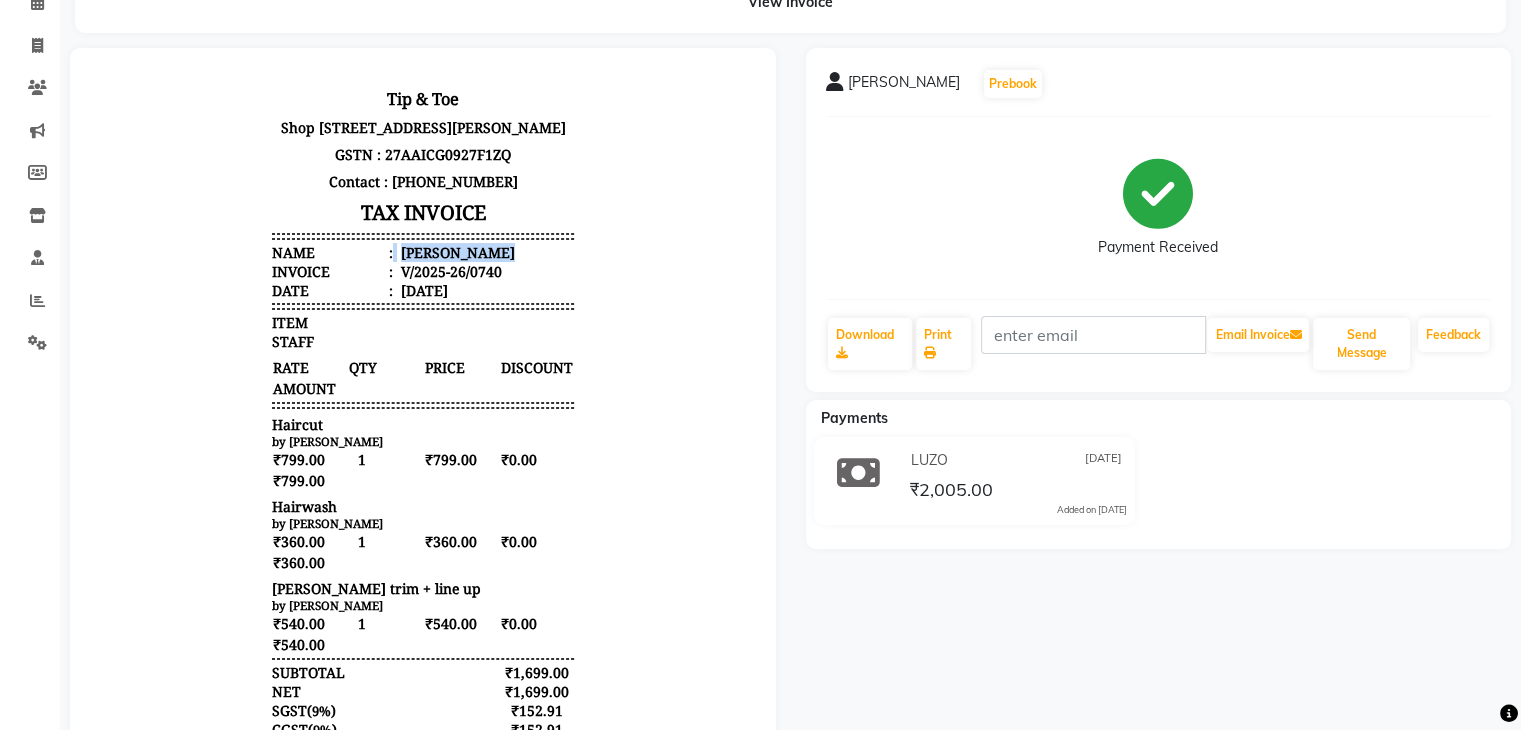 click on "Name  :
[PERSON_NAME]" at bounding box center [423, 252] 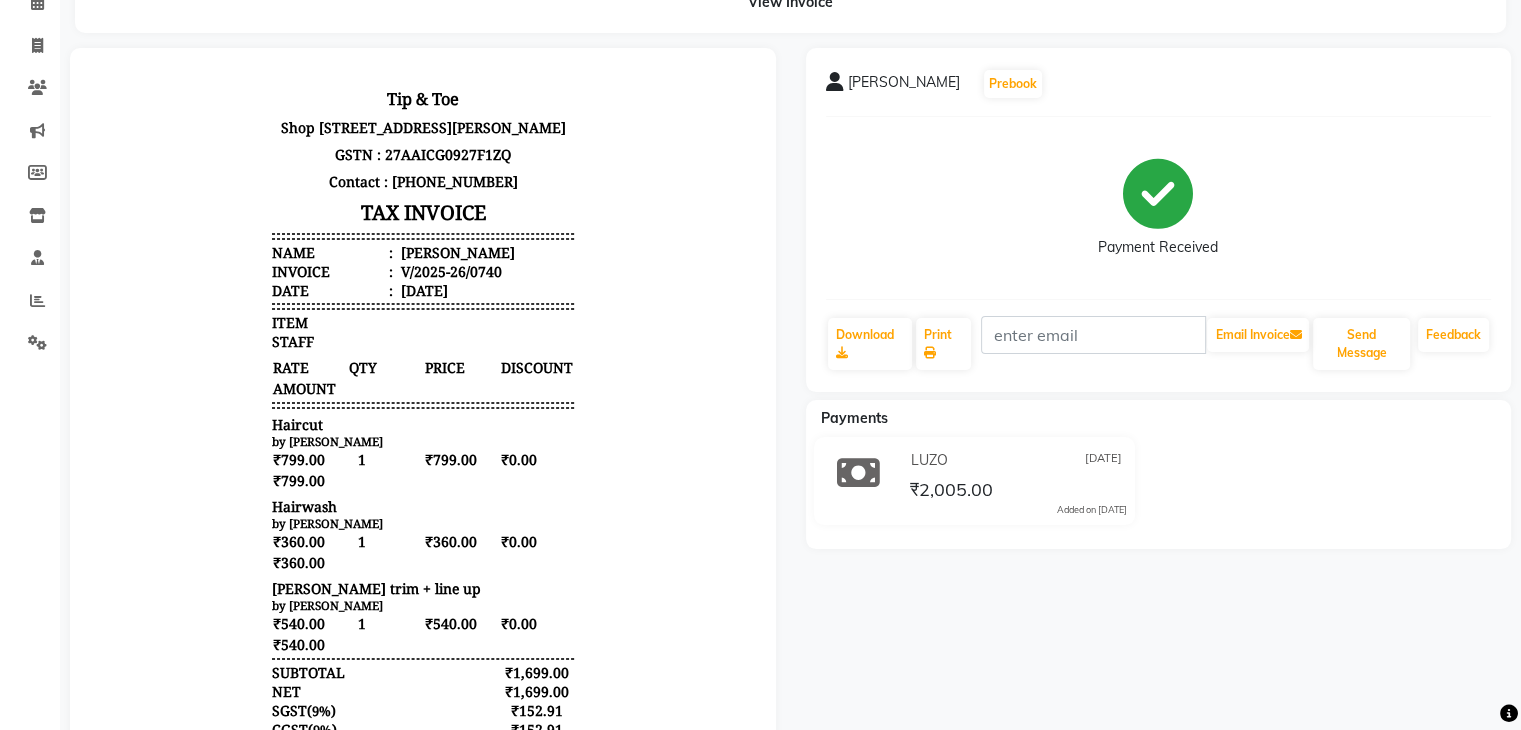 click on "Haircut" at bounding box center (423, 424) 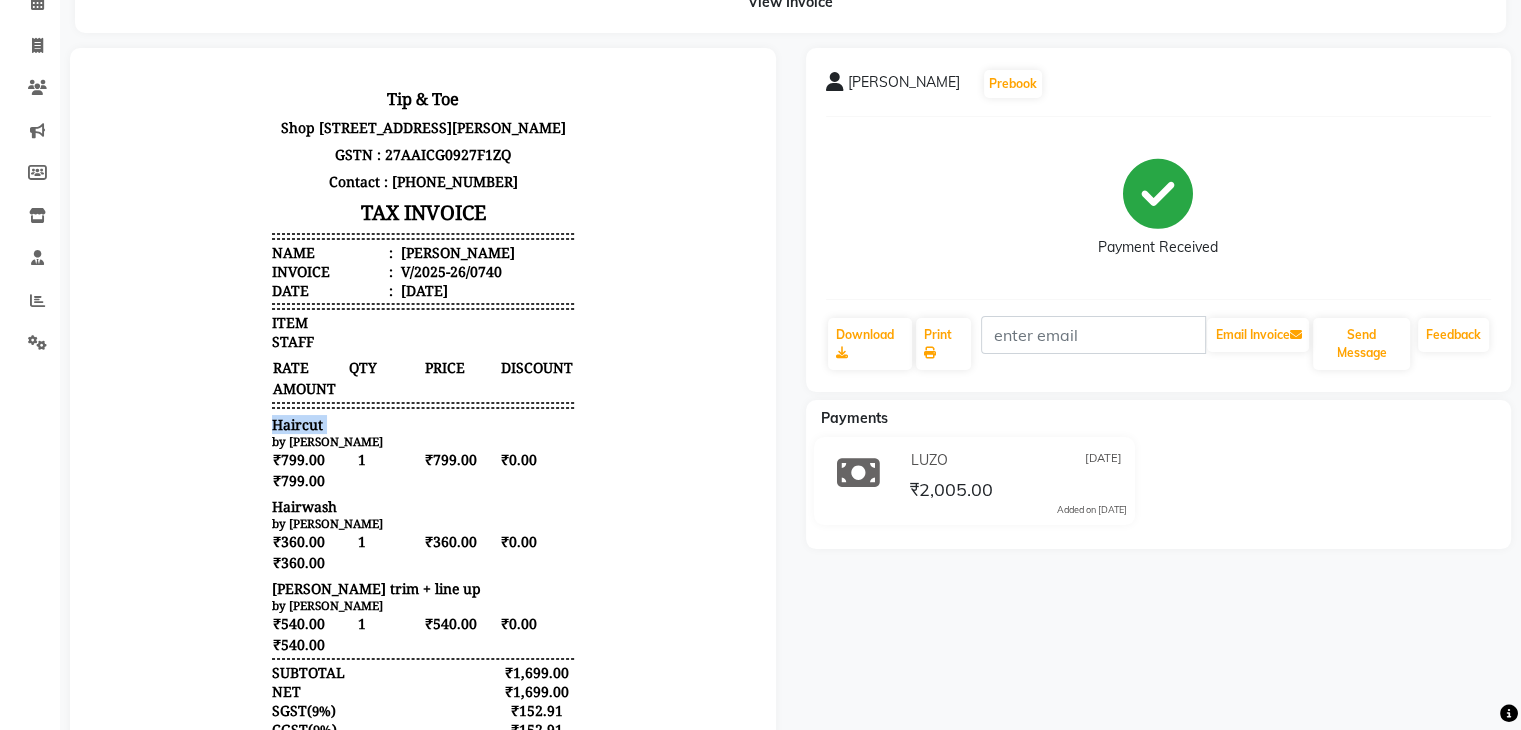 click on "Haircut" at bounding box center [423, 424] 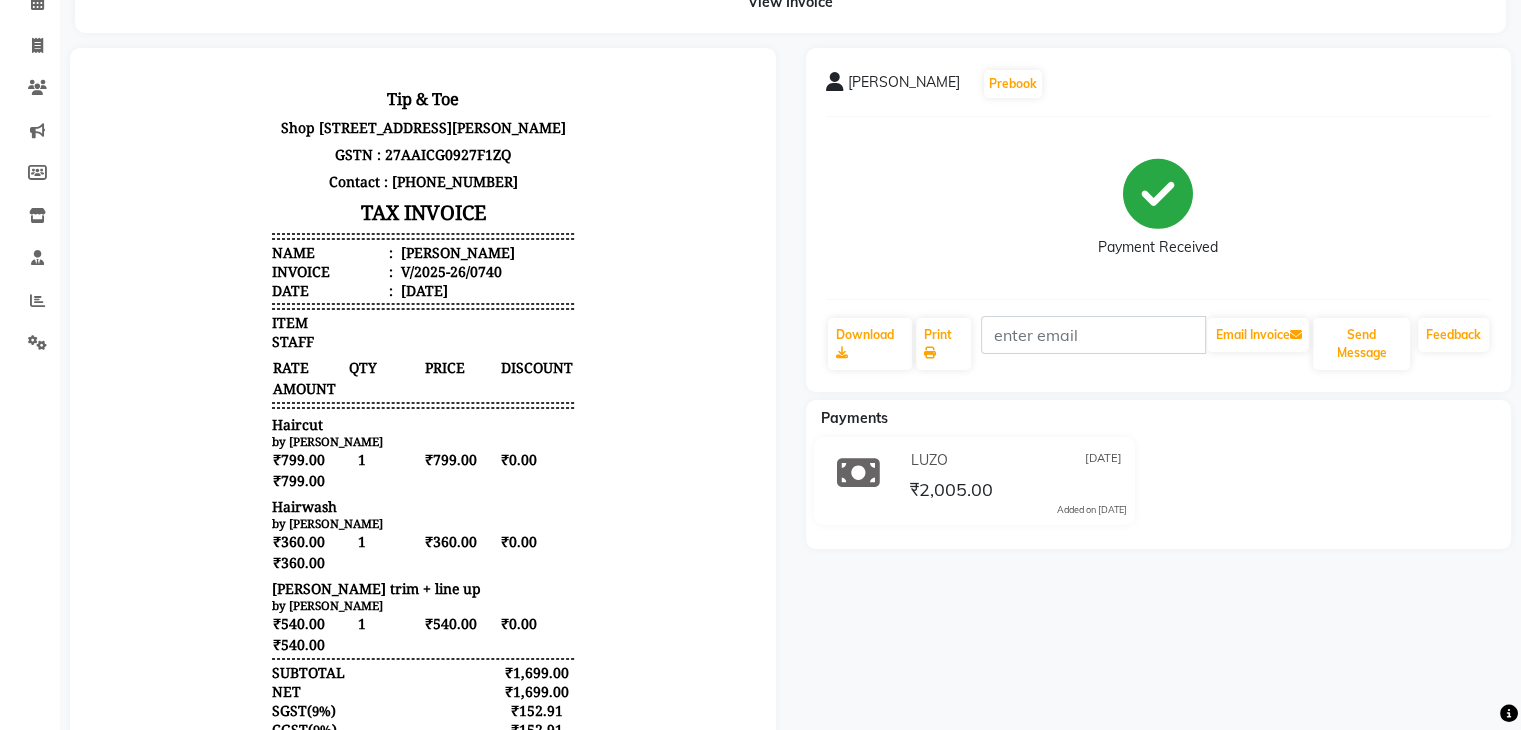 click on "Hairwash" at bounding box center (423, 506) 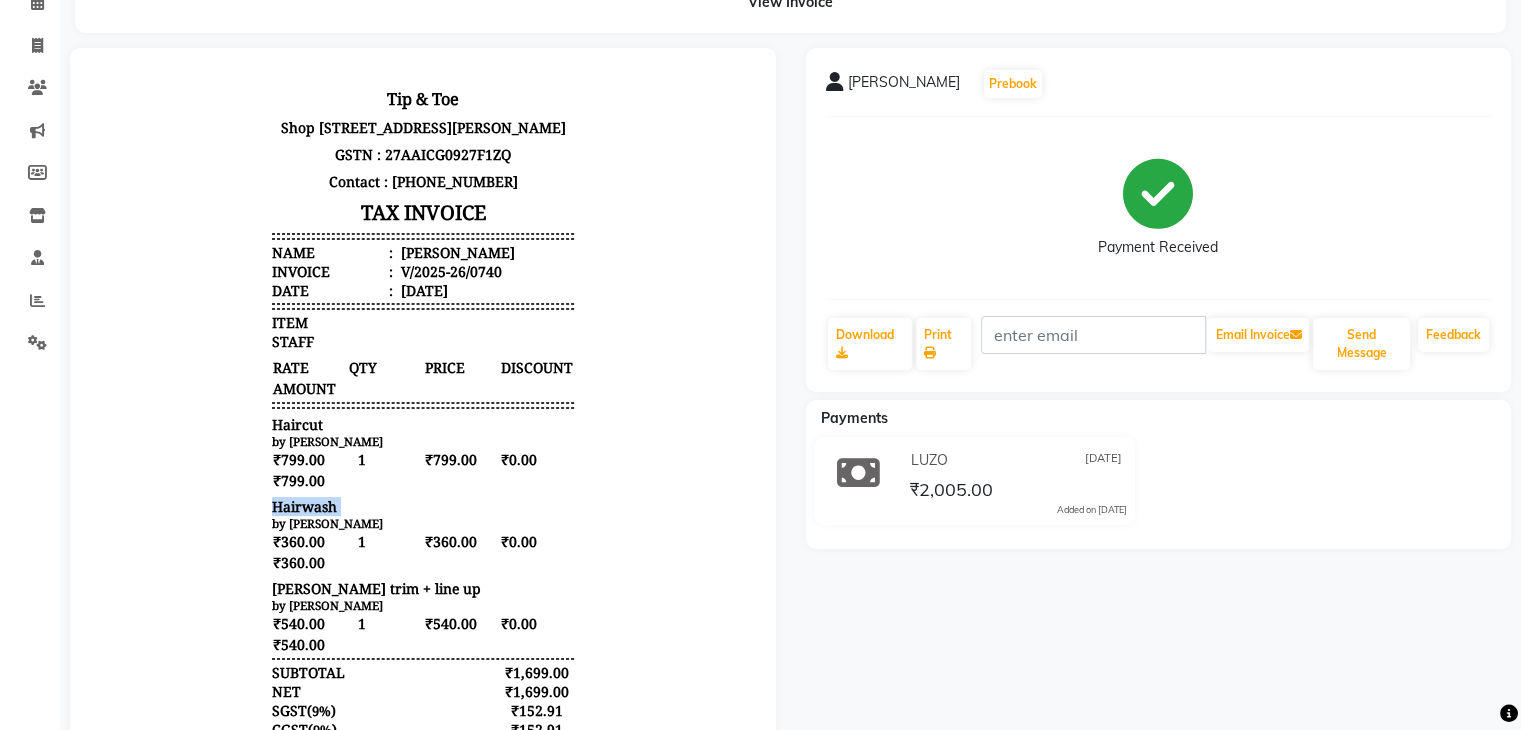 click on "Hairwash" at bounding box center (423, 506) 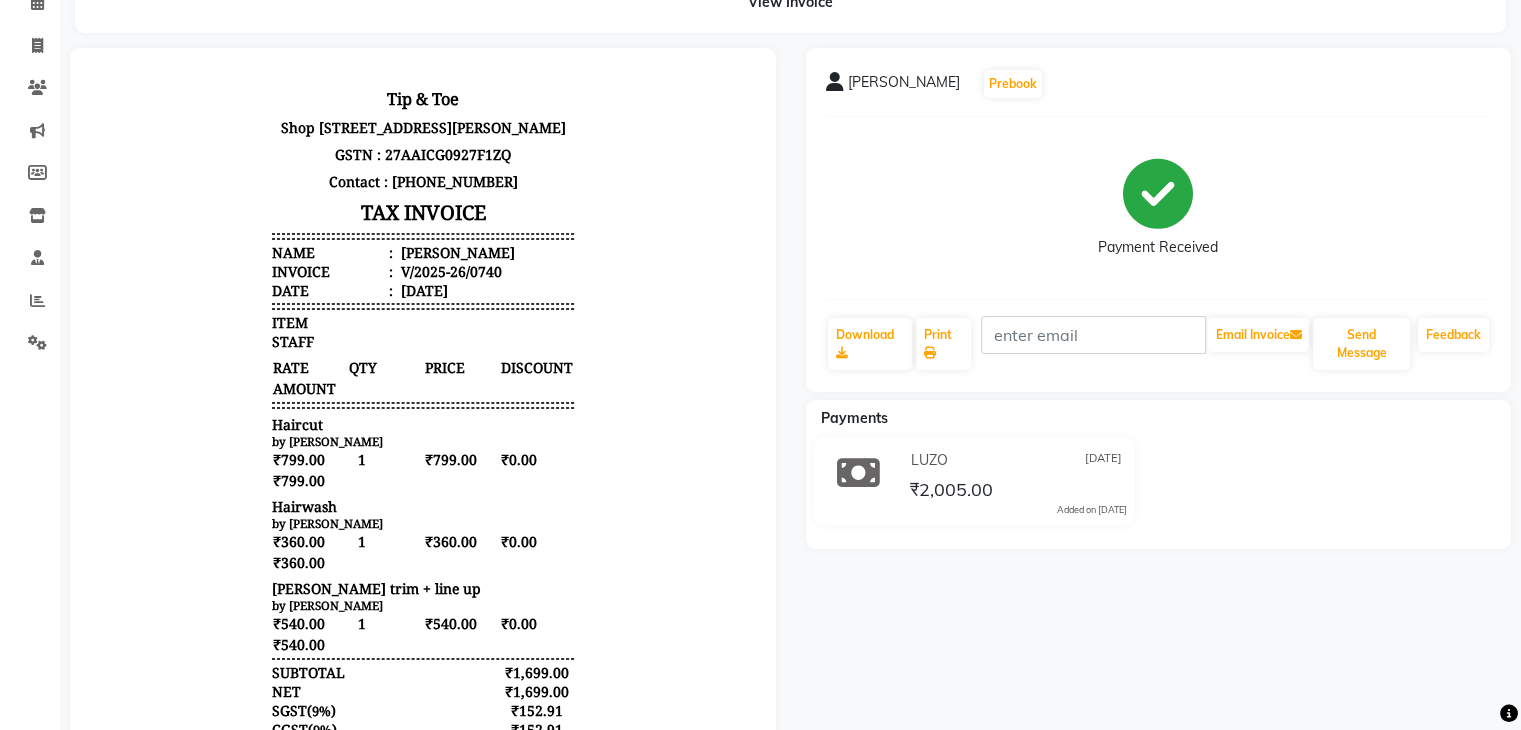click on "[PERSON_NAME] trim + line up" at bounding box center (423, 588) 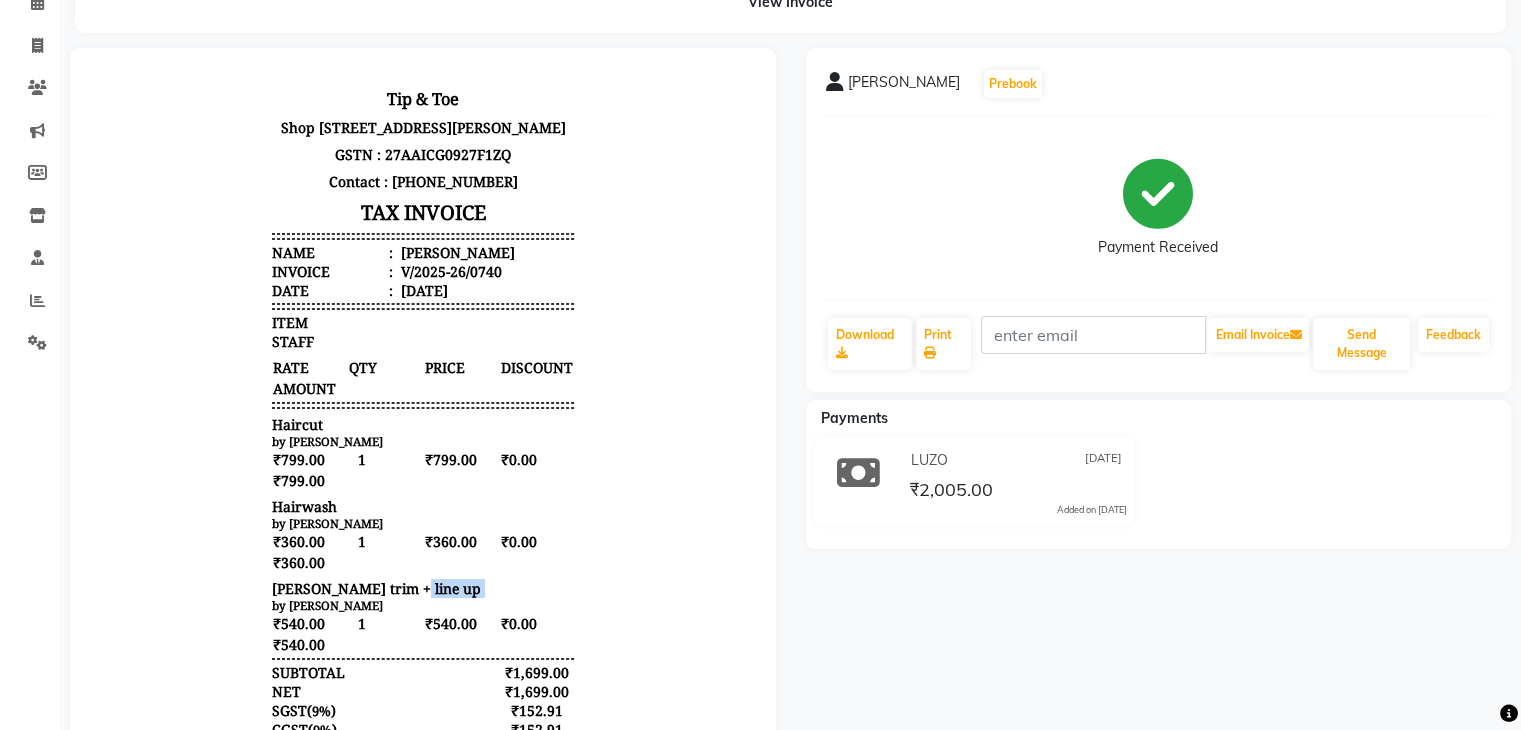 click on "[PERSON_NAME] trim + line up" at bounding box center (423, 588) 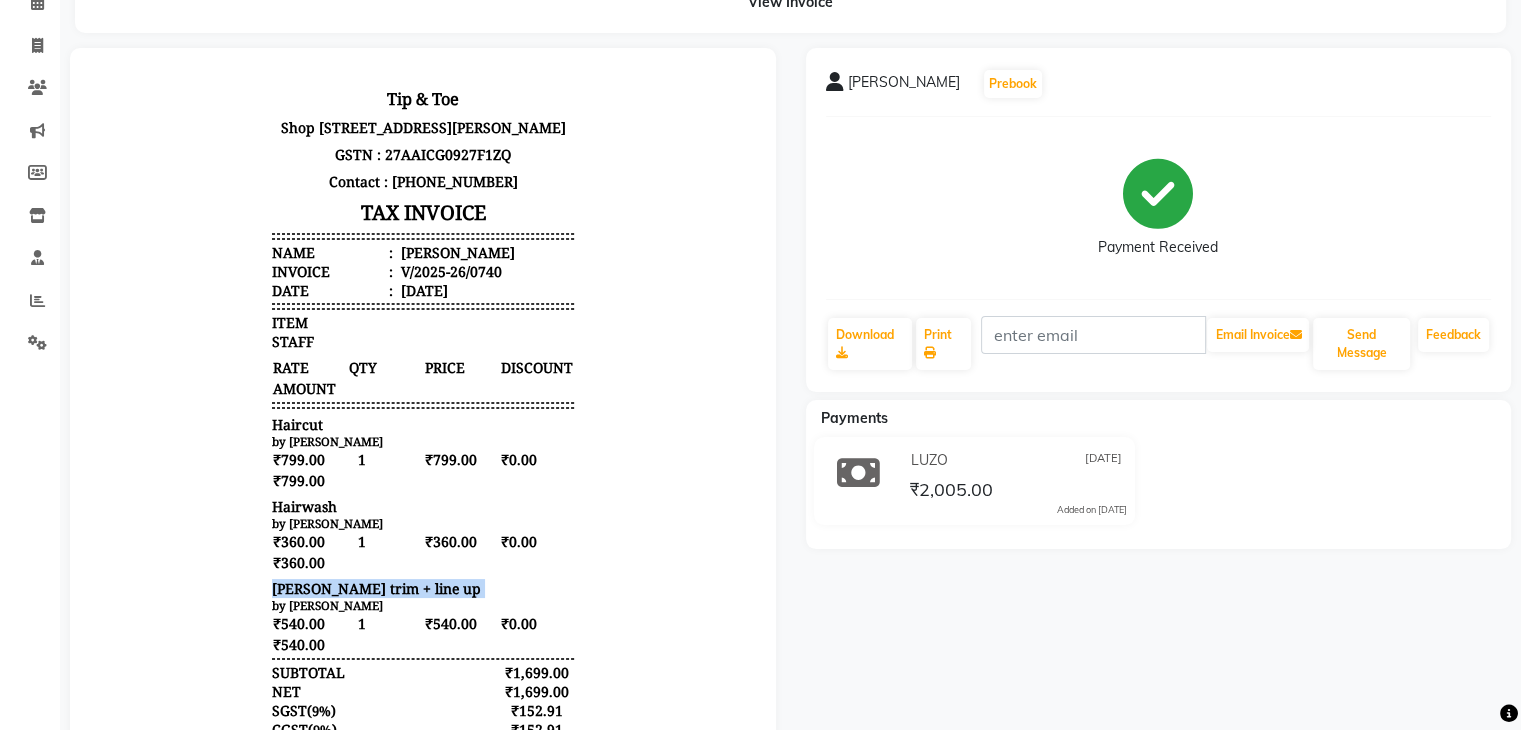 click on "[PERSON_NAME] trim + line up" at bounding box center [423, 588] 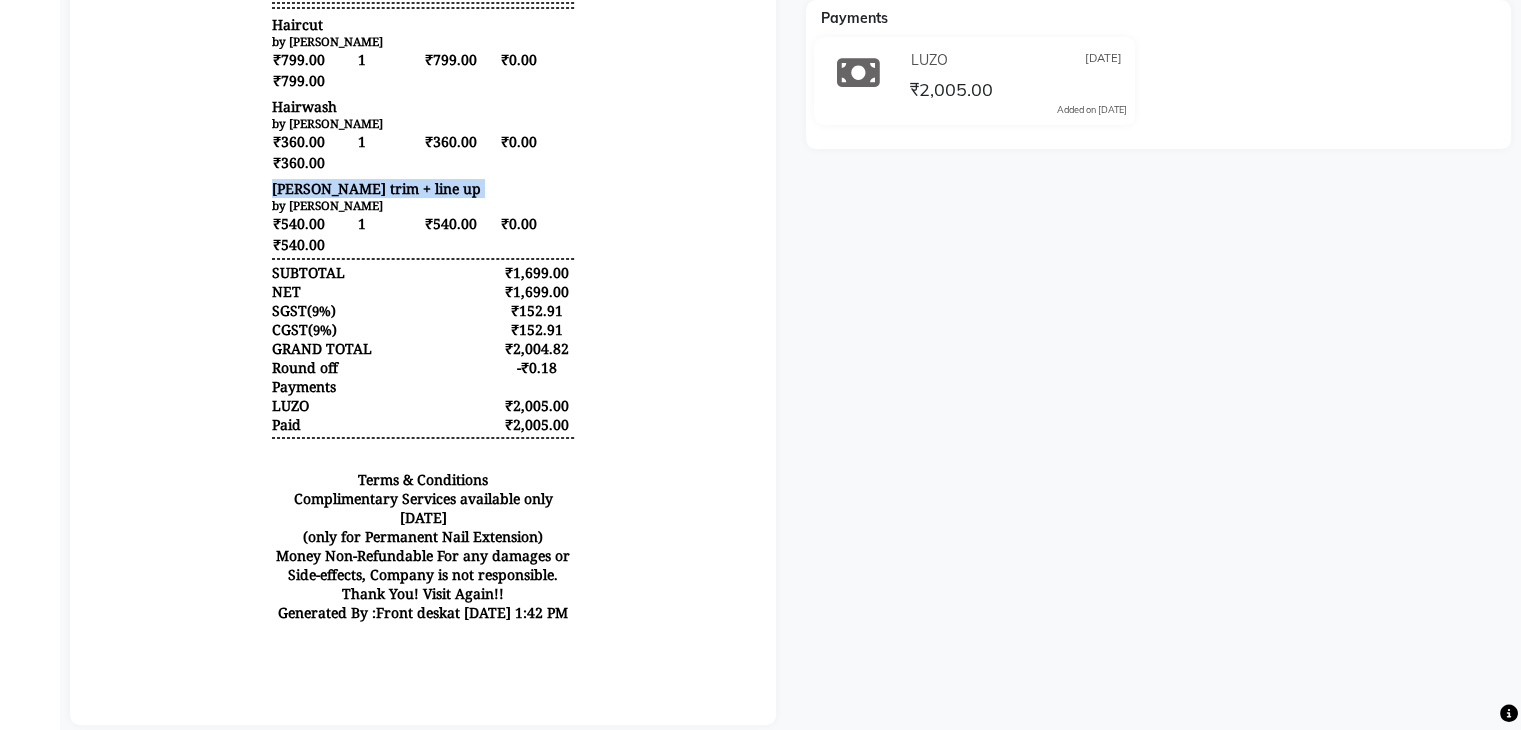 scroll, scrollTop: 0, scrollLeft: 0, axis: both 